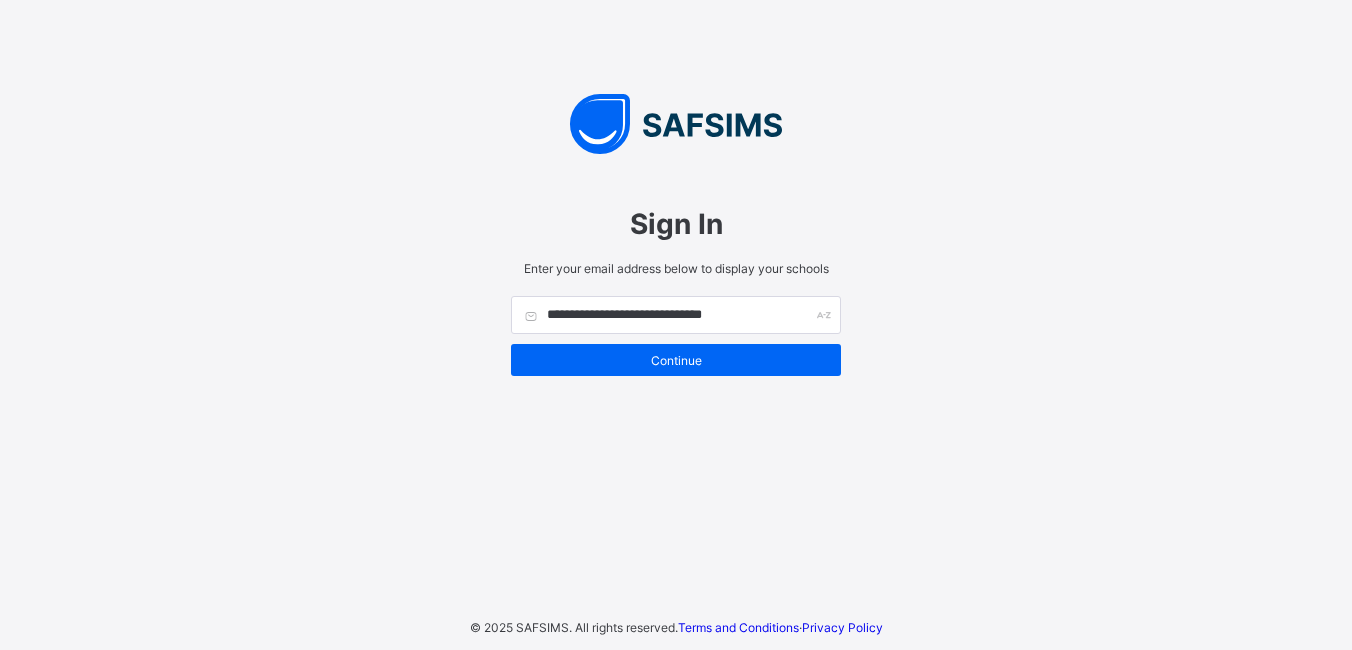 scroll, scrollTop: 0, scrollLeft: 0, axis: both 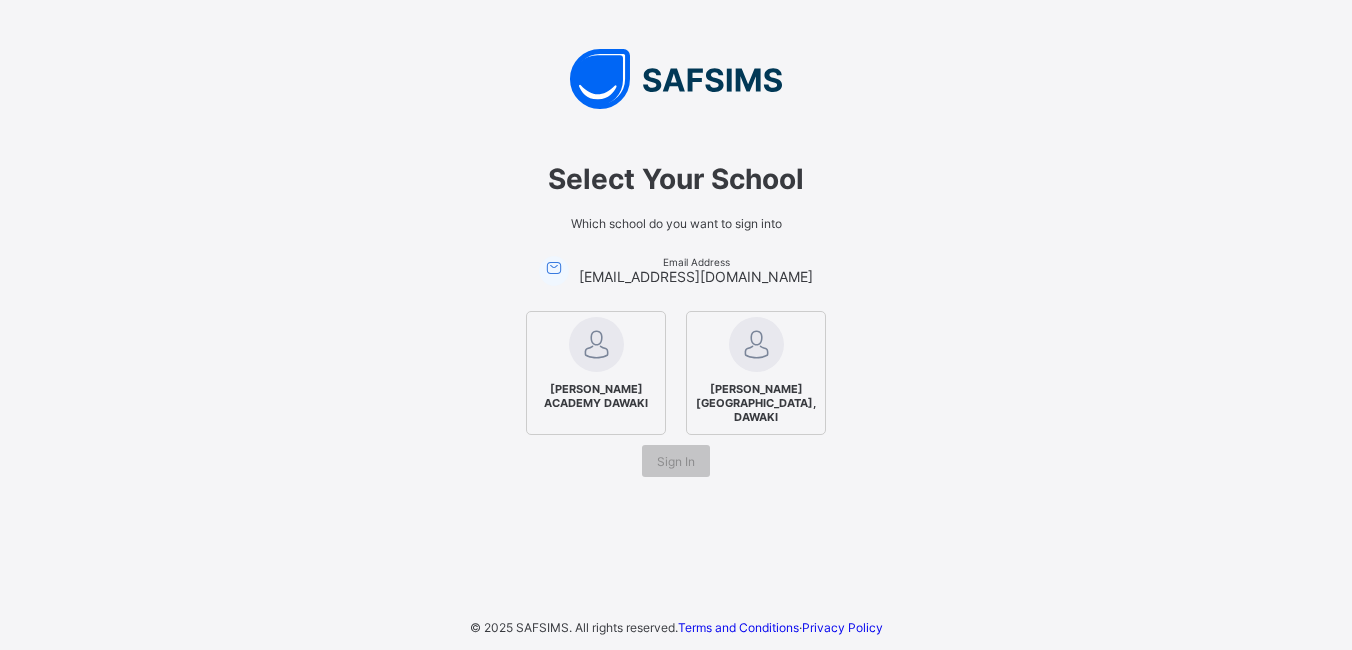click at bounding box center [596, 344] 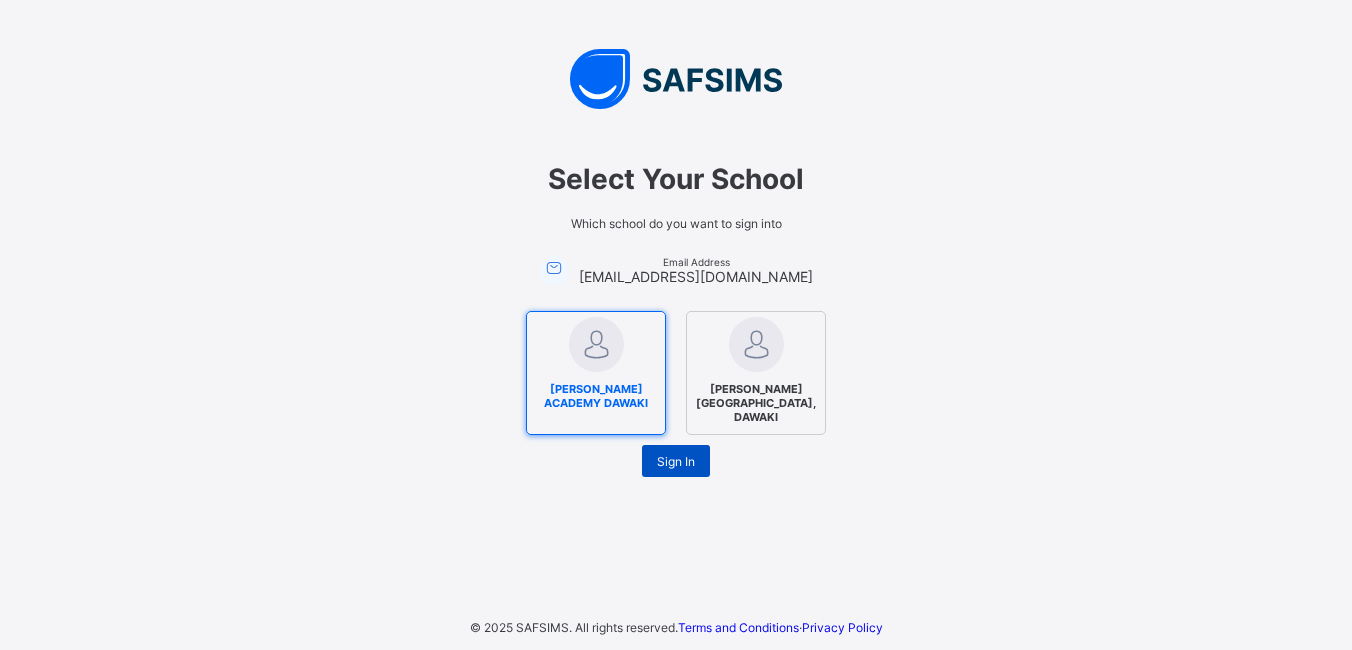click on "Sign In" at bounding box center (676, 461) 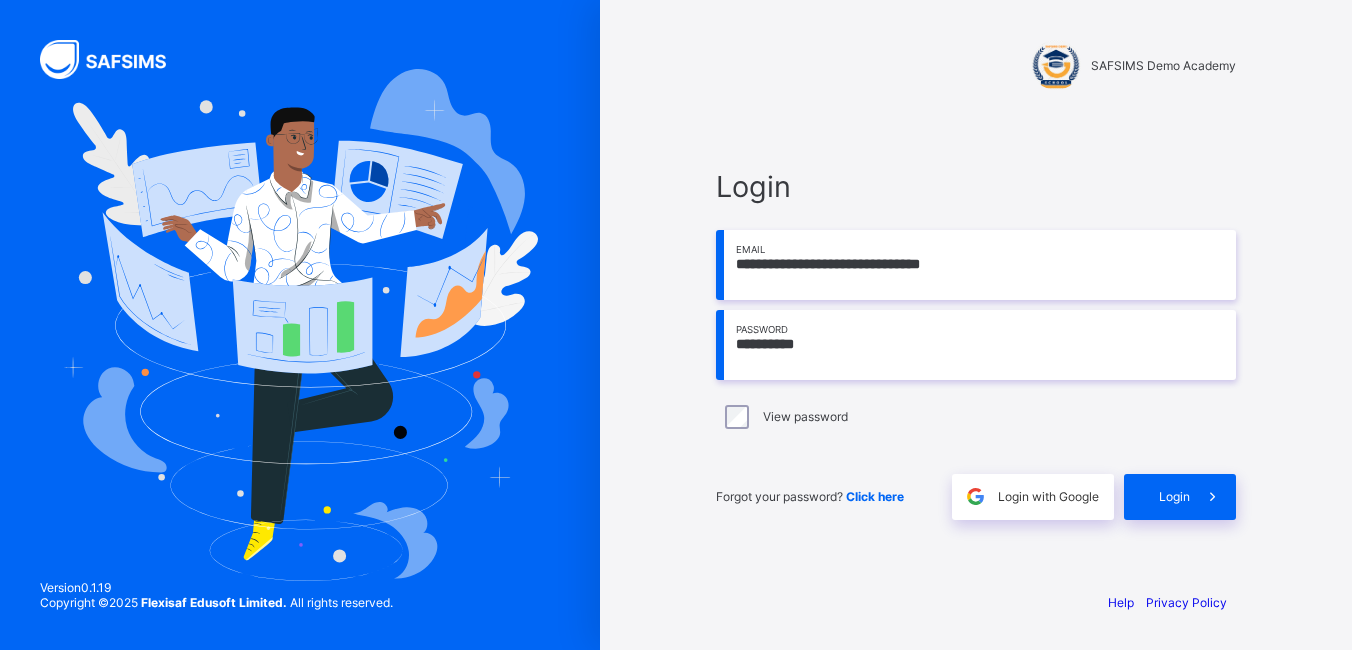 scroll, scrollTop: 0, scrollLeft: 0, axis: both 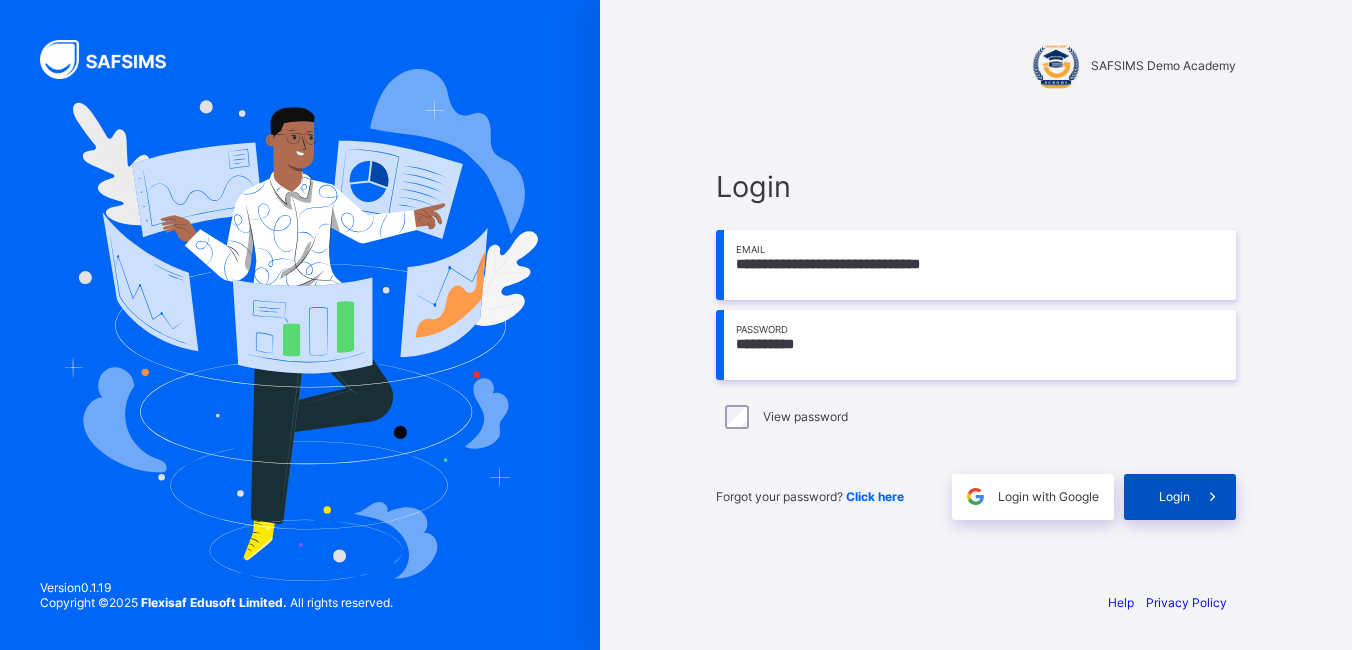 click on "Login" at bounding box center (1180, 497) 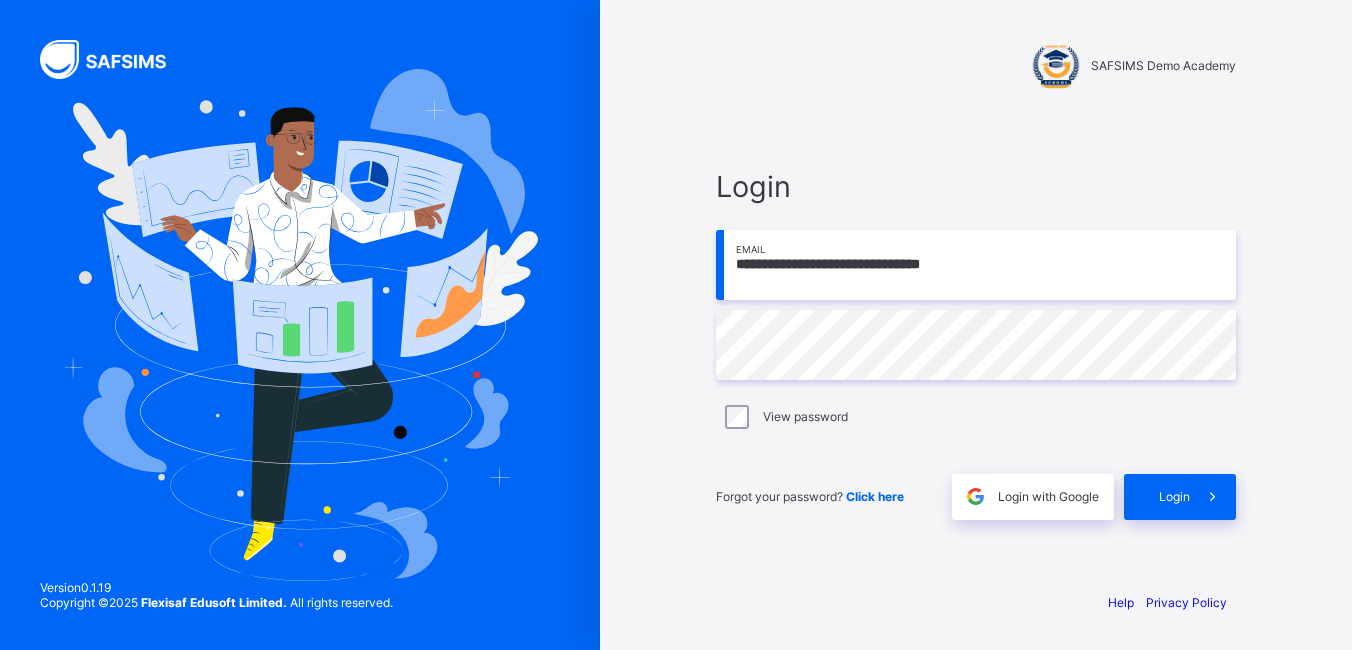 scroll, scrollTop: 0, scrollLeft: 0, axis: both 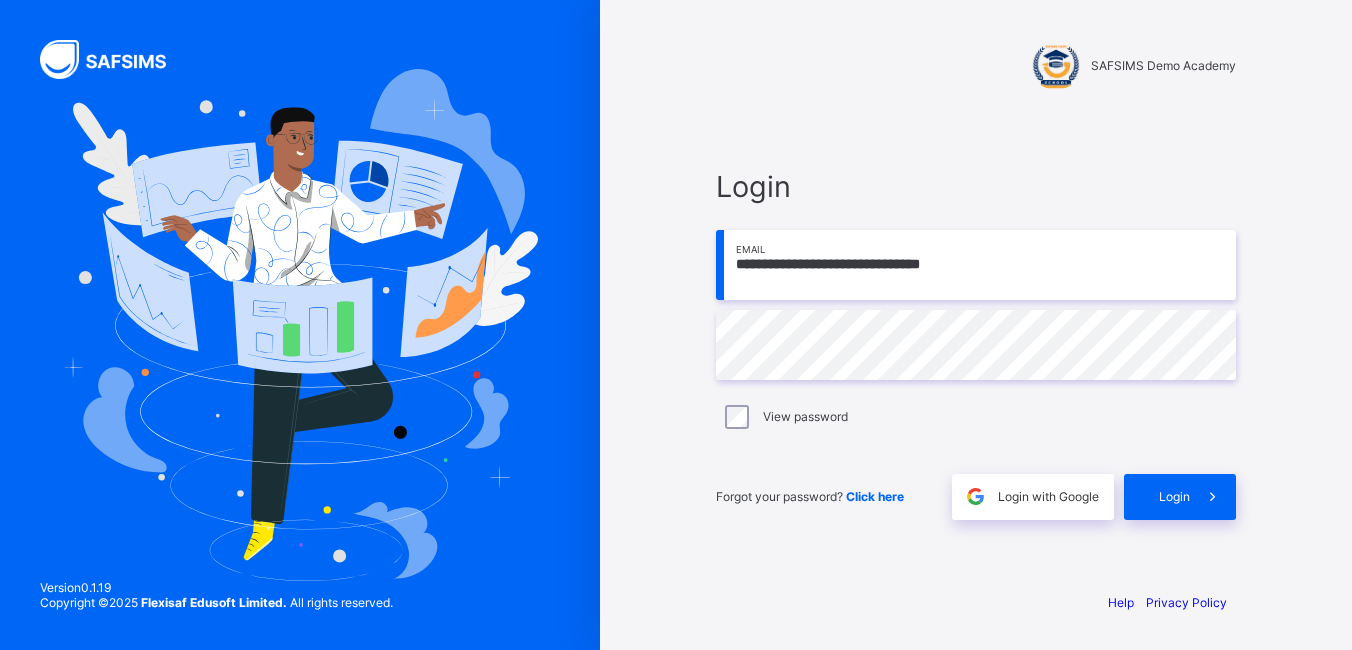 click on "Click here" at bounding box center [875, 496] 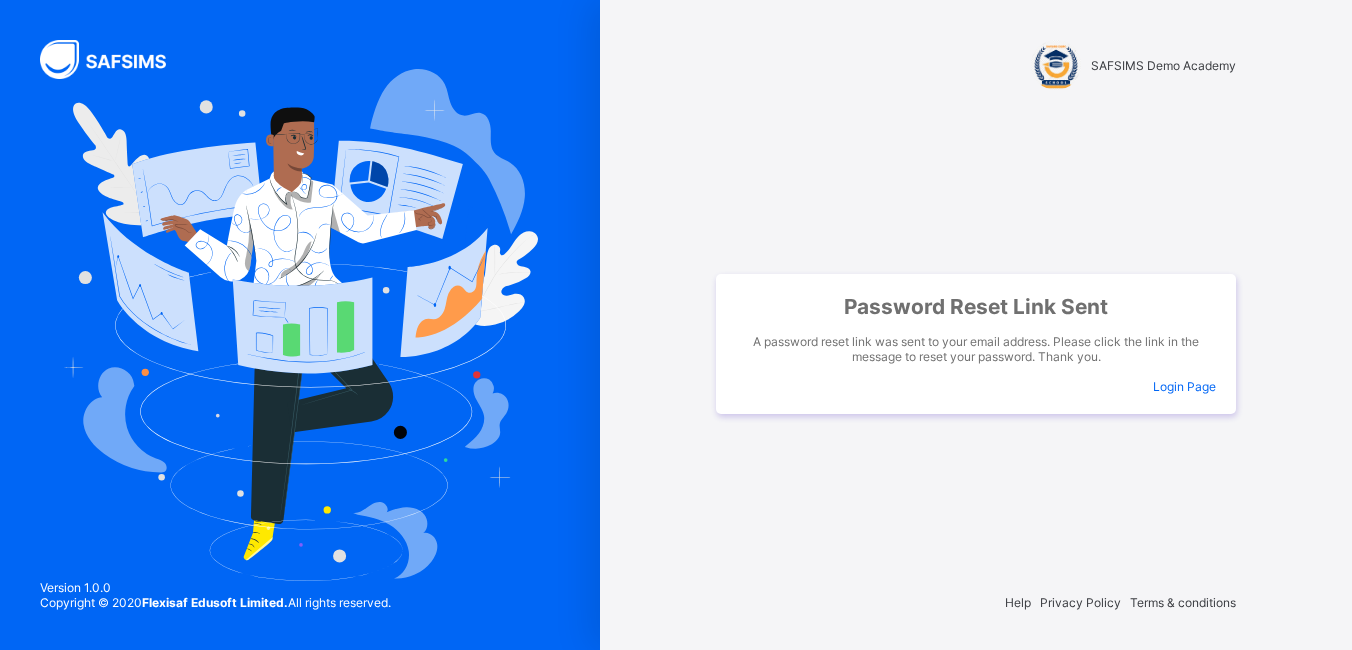 scroll, scrollTop: 0, scrollLeft: 0, axis: both 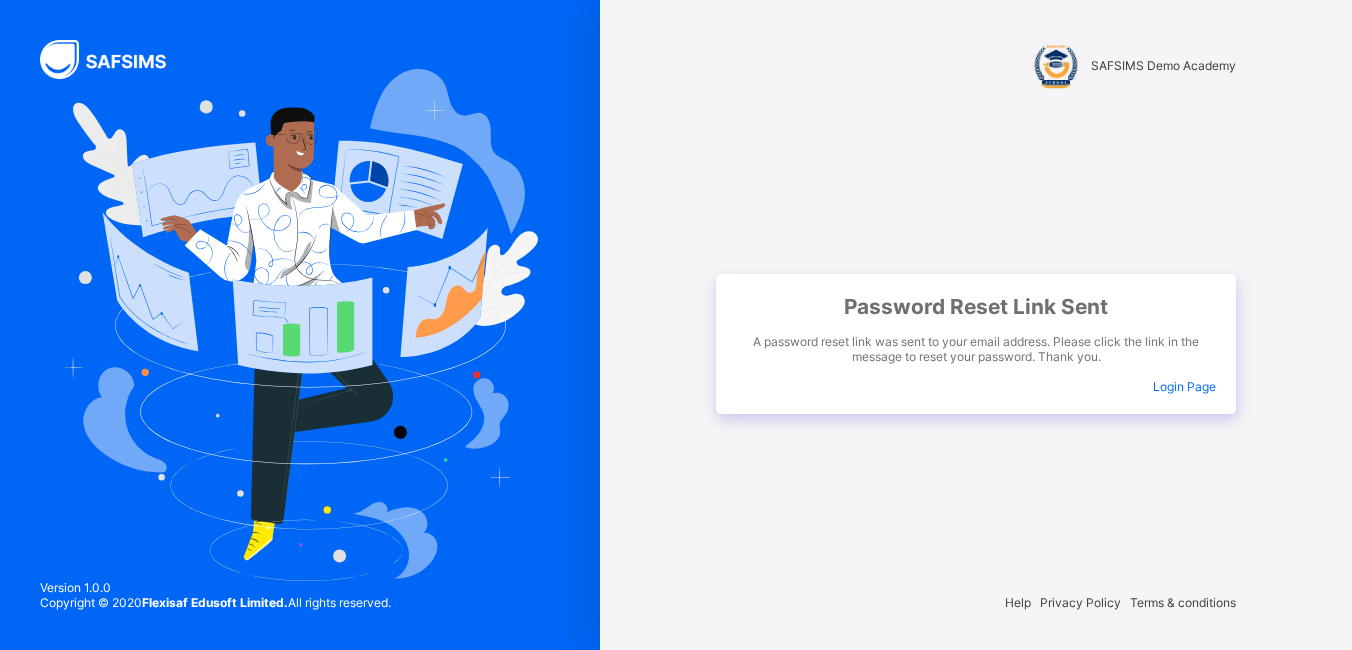 click on "Login Page" at bounding box center [1184, 386] 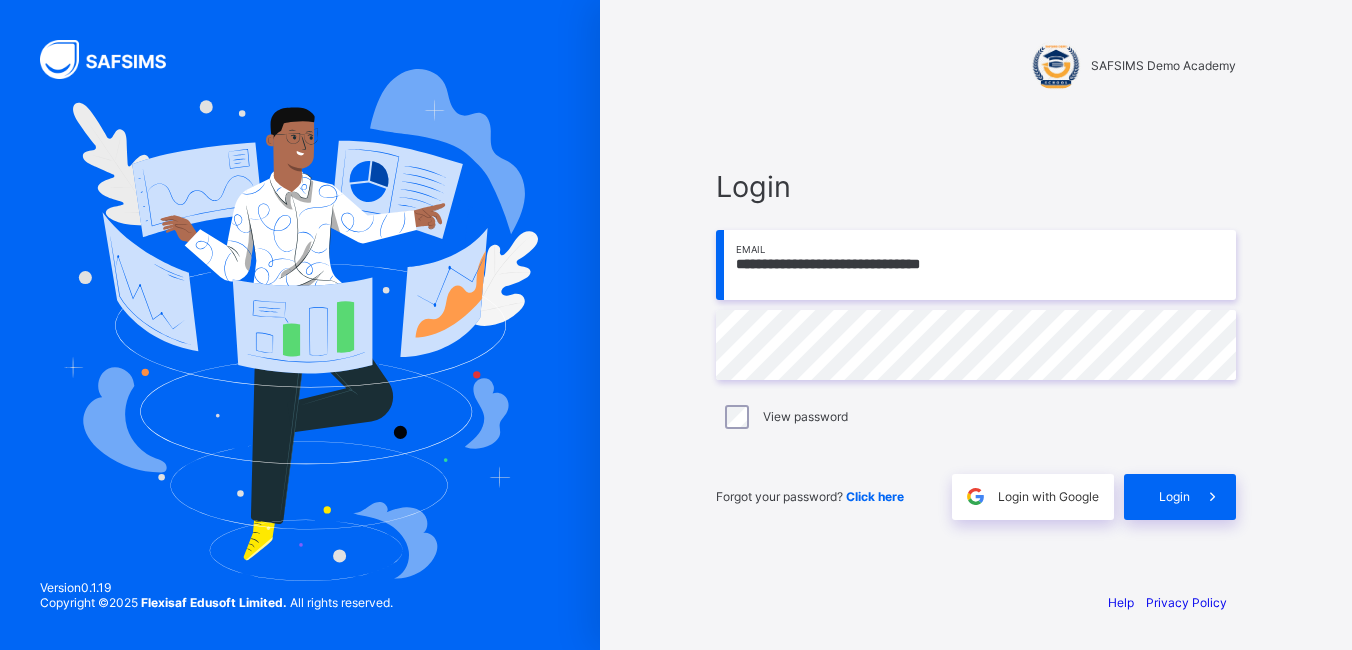 scroll, scrollTop: 0, scrollLeft: 0, axis: both 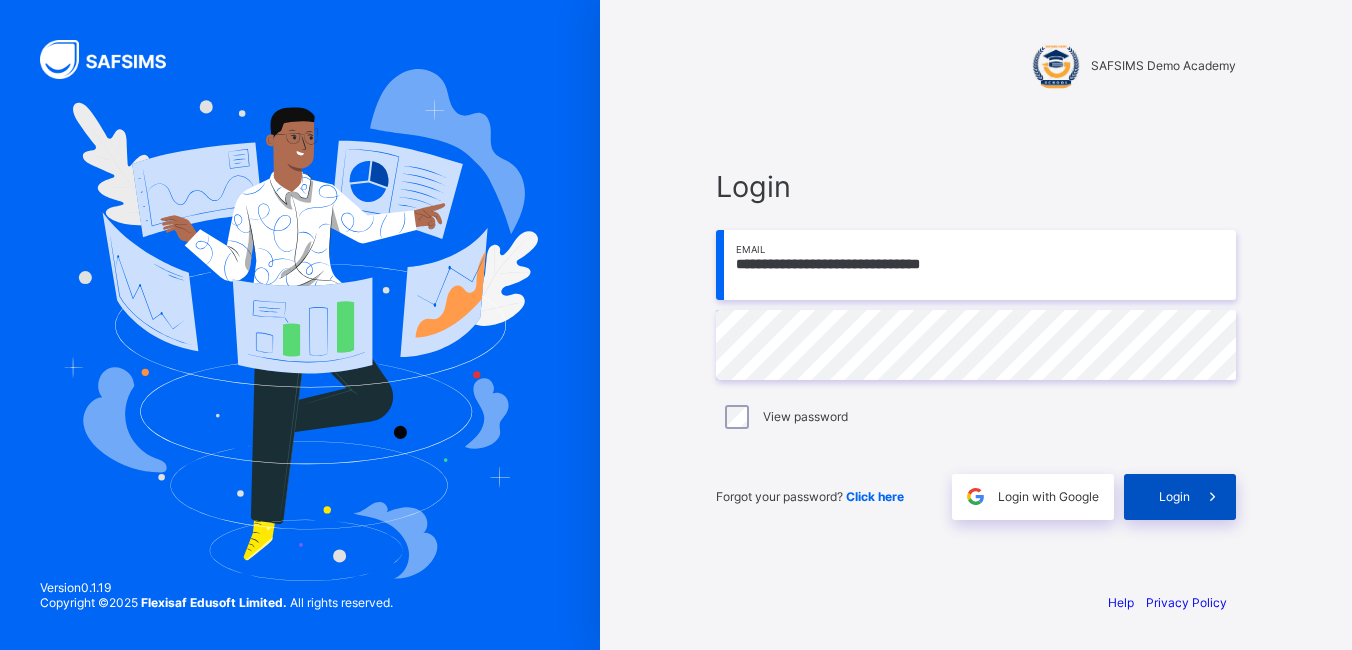 click on "Login" at bounding box center (1180, 497) 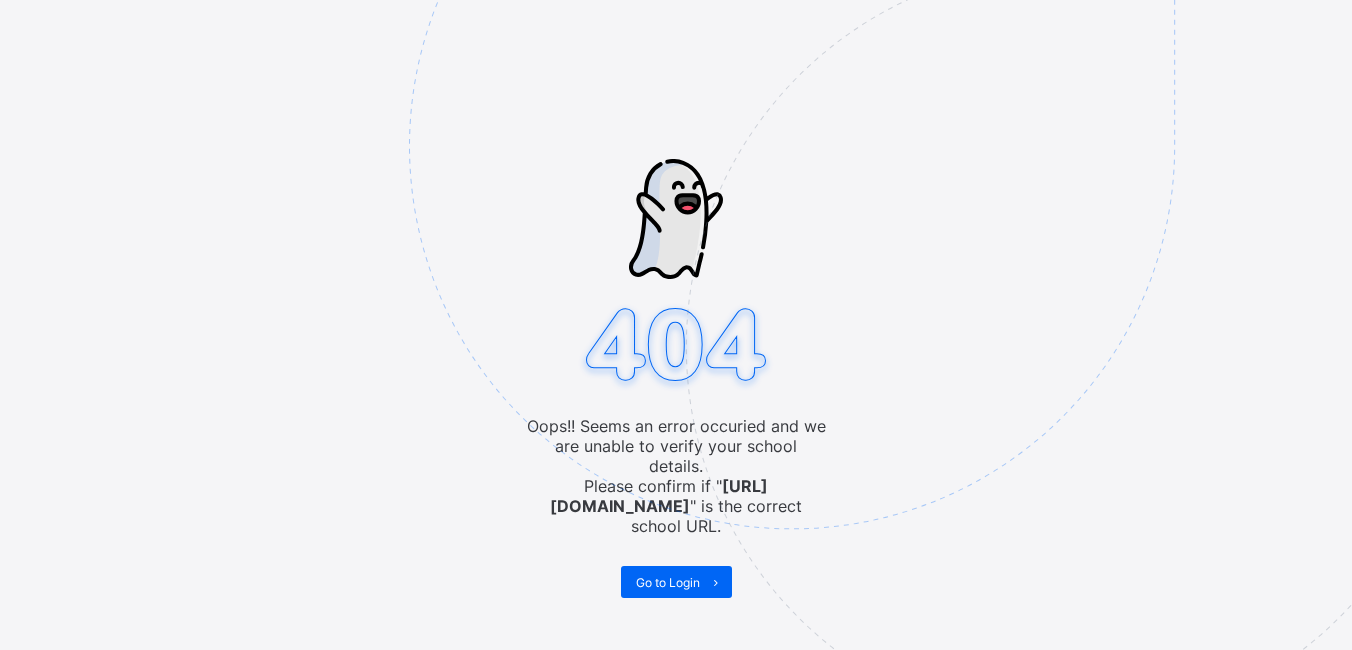 scroll, scrollTop: 0, scrollLeft: 0, axis: both 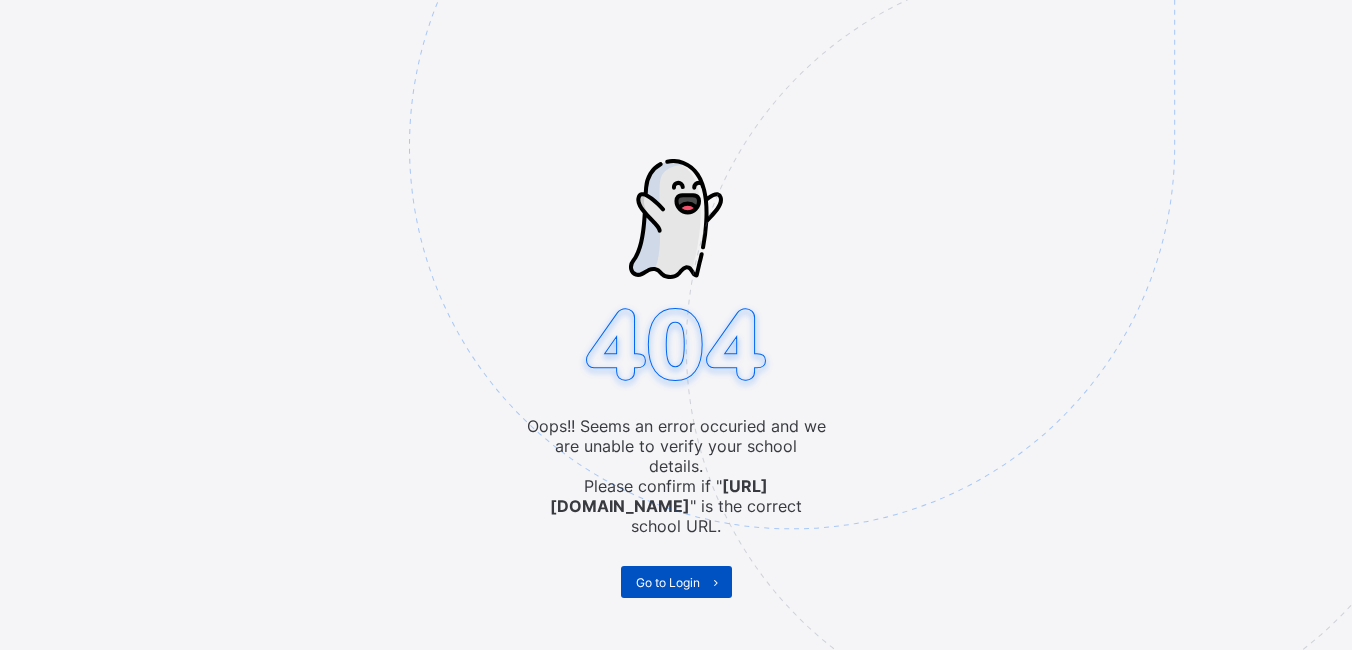 click on "Go to Login" at bounding box center [668, 582] 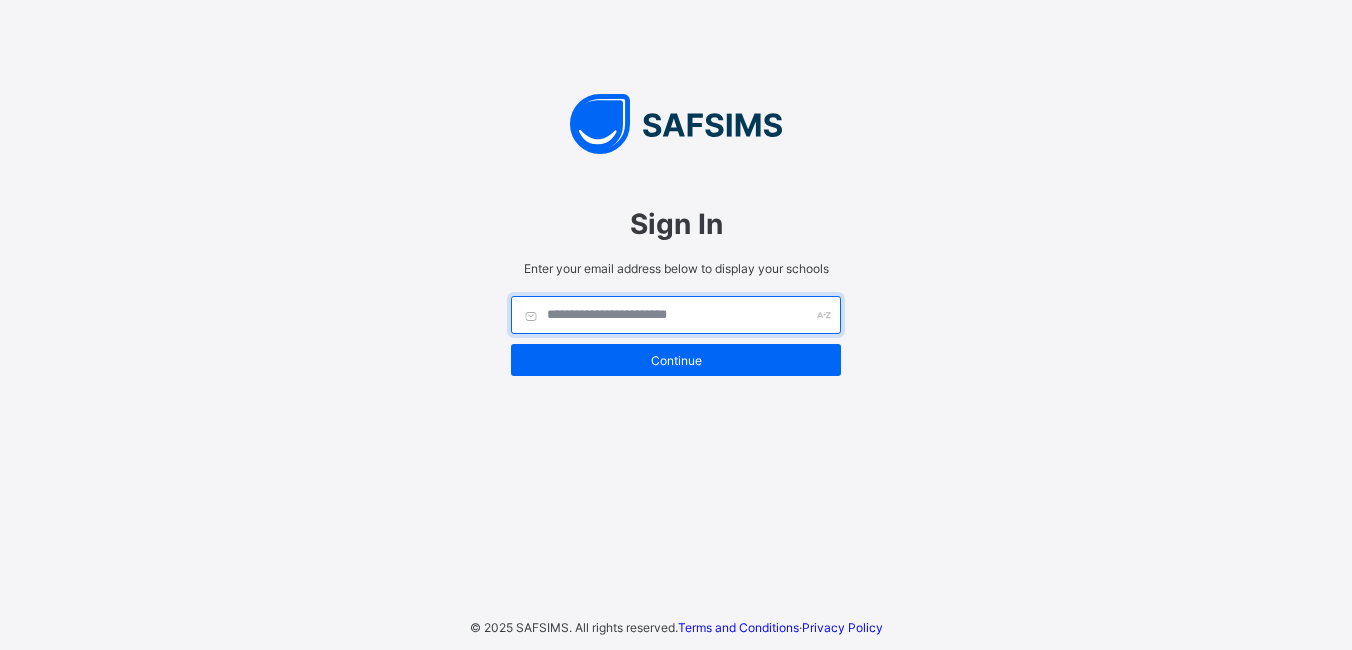 click at bounding box center [676, 315] 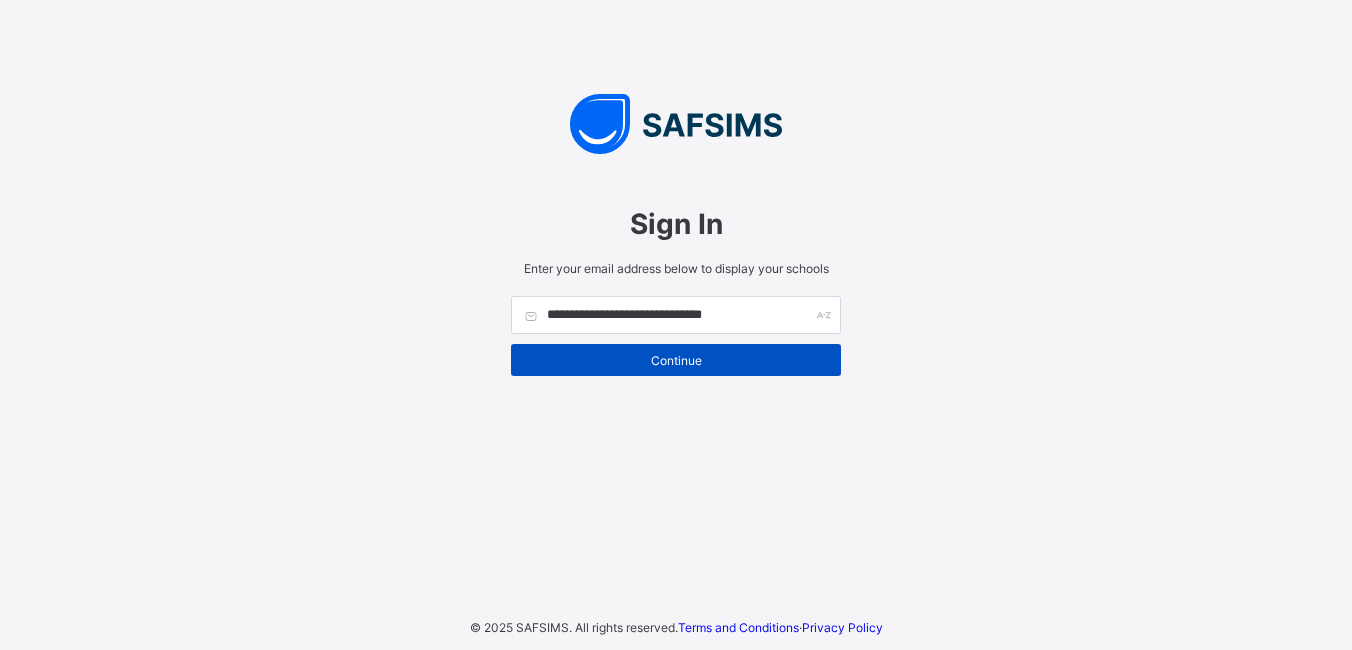 click on "Continue" at bounding box center [676, 360] 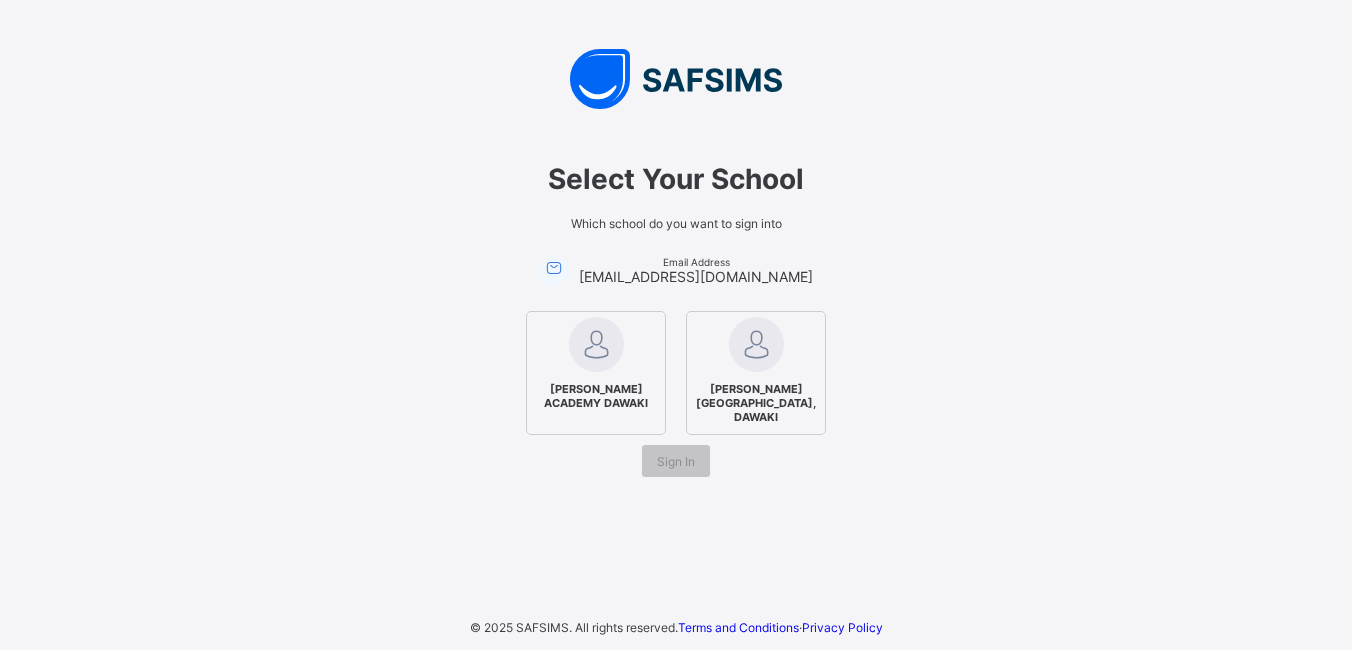 click on "[PERSON_NAME][GEOGRAPHIC_DATA], DAWAKI" at bounding box center [756, 373] 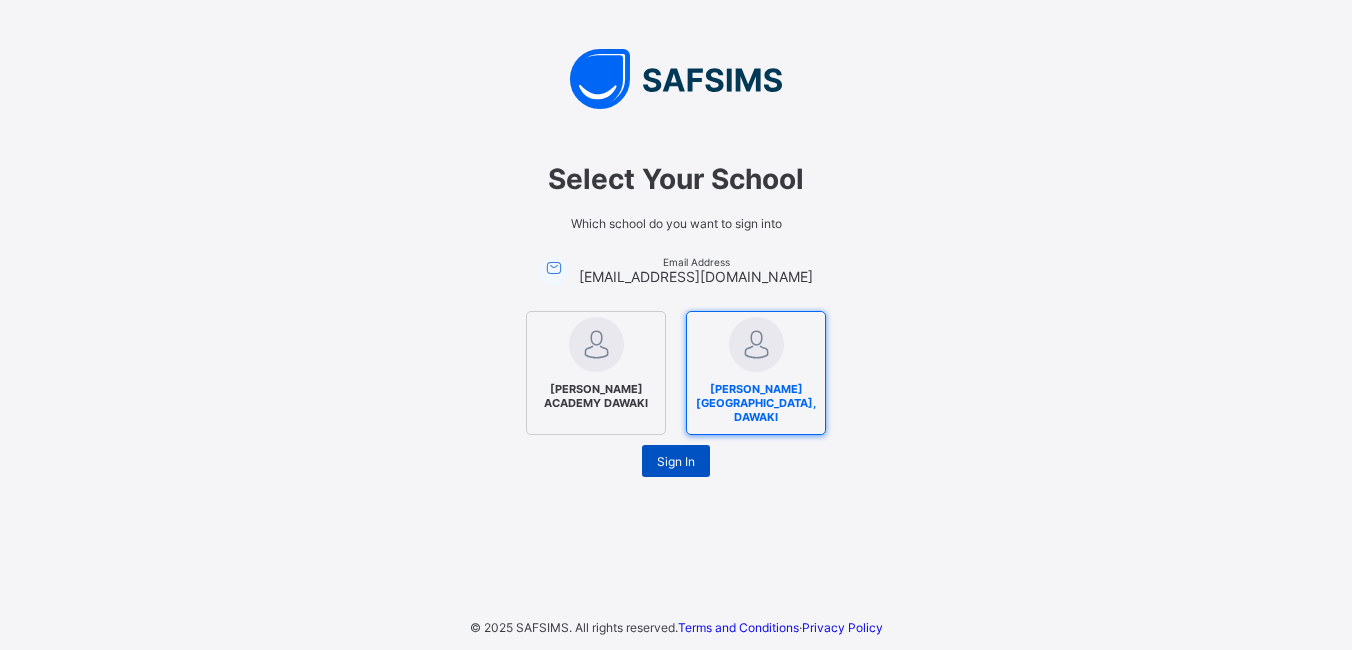click on "Sign In" at bounding box center [676, 461] 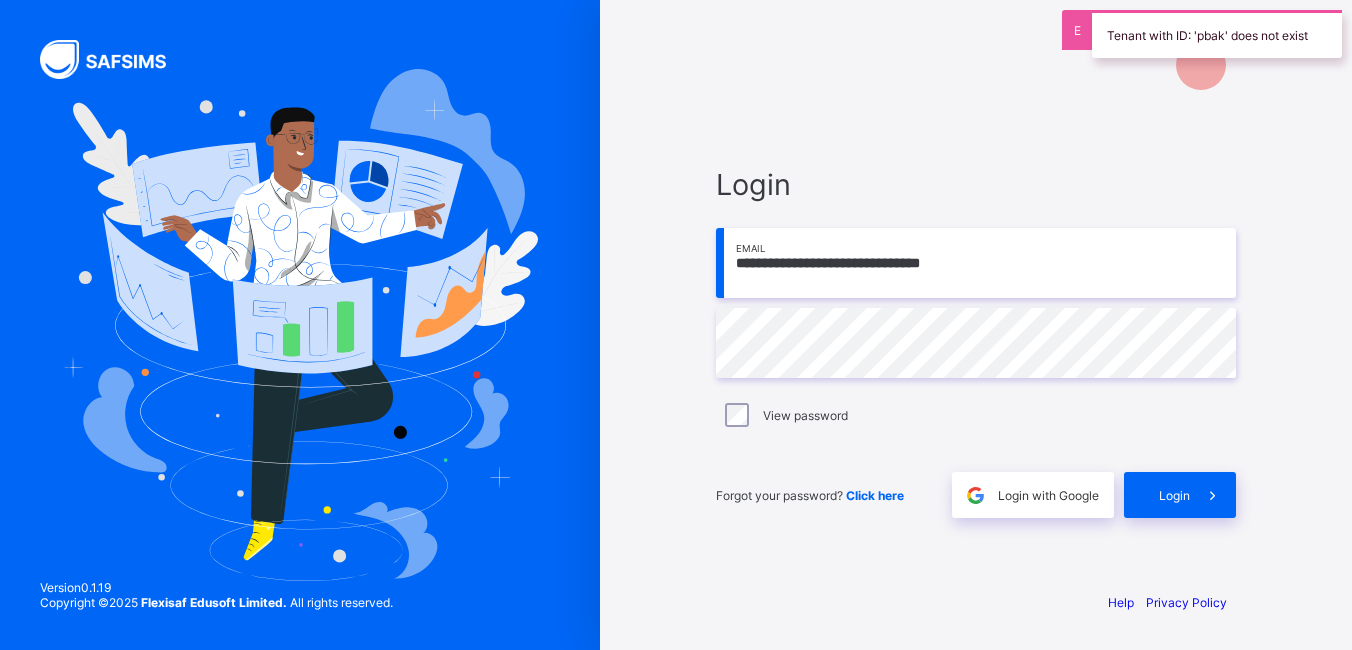 scroll, scrollTop: 0, scrollLeft: 0, axis: both 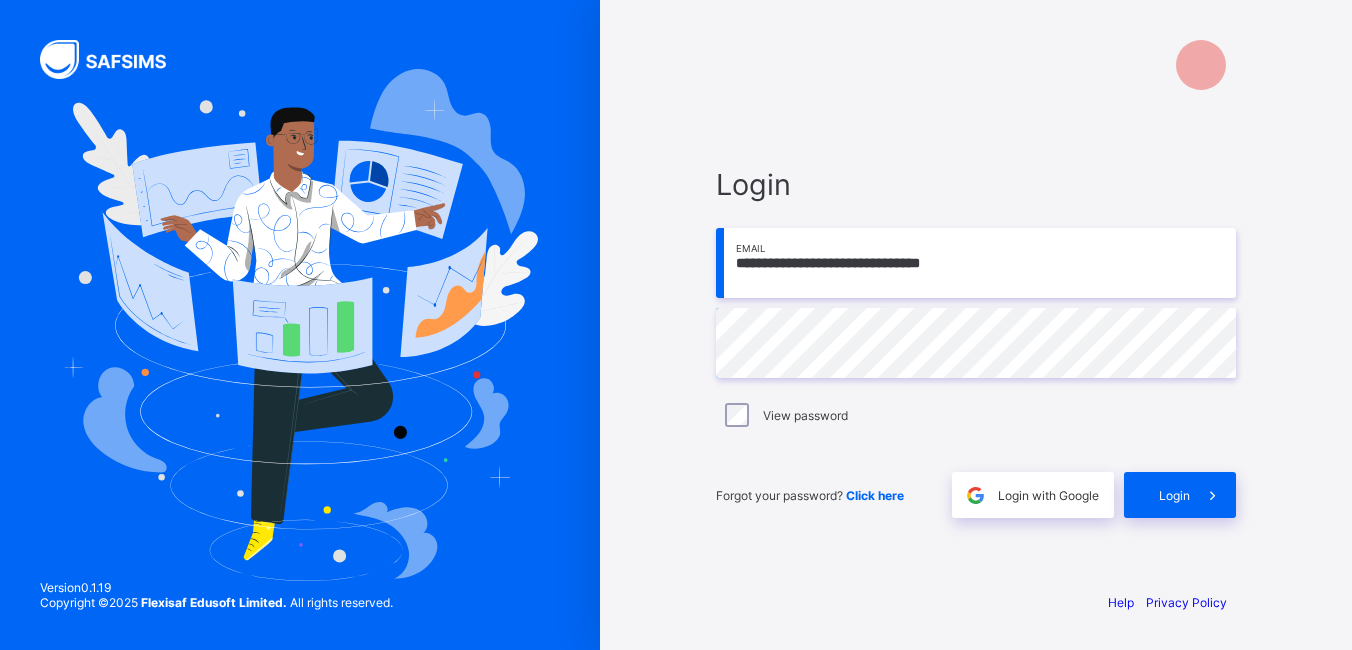 click on "View password" at bounding box center [976, 415] 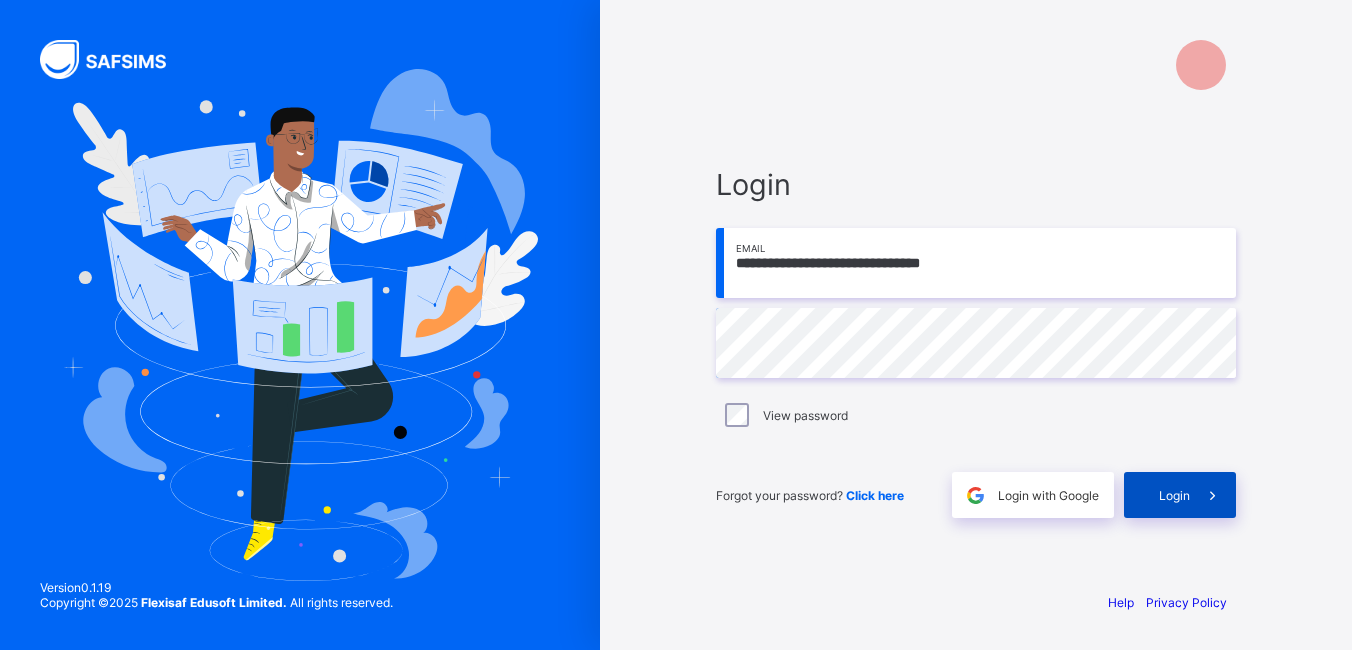 click at bounding box center [1213, 495] 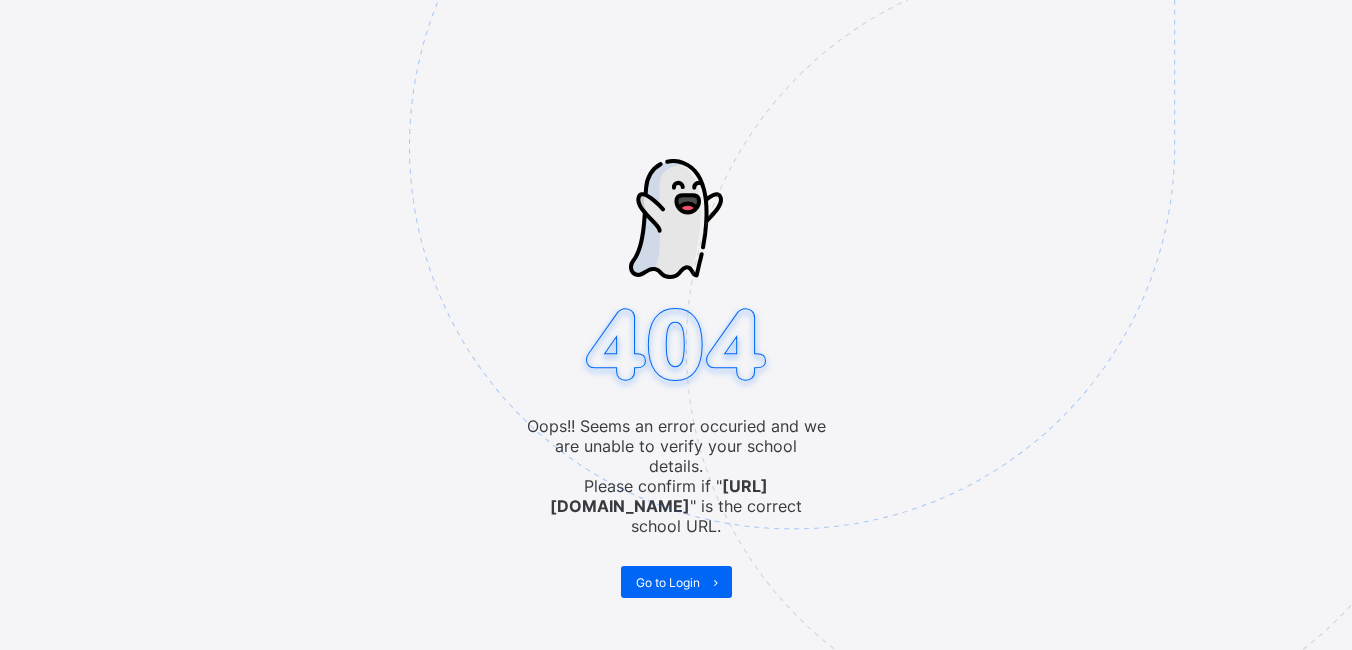 scroll, scrollTop: 0, scrollLeft: 0, axis: both 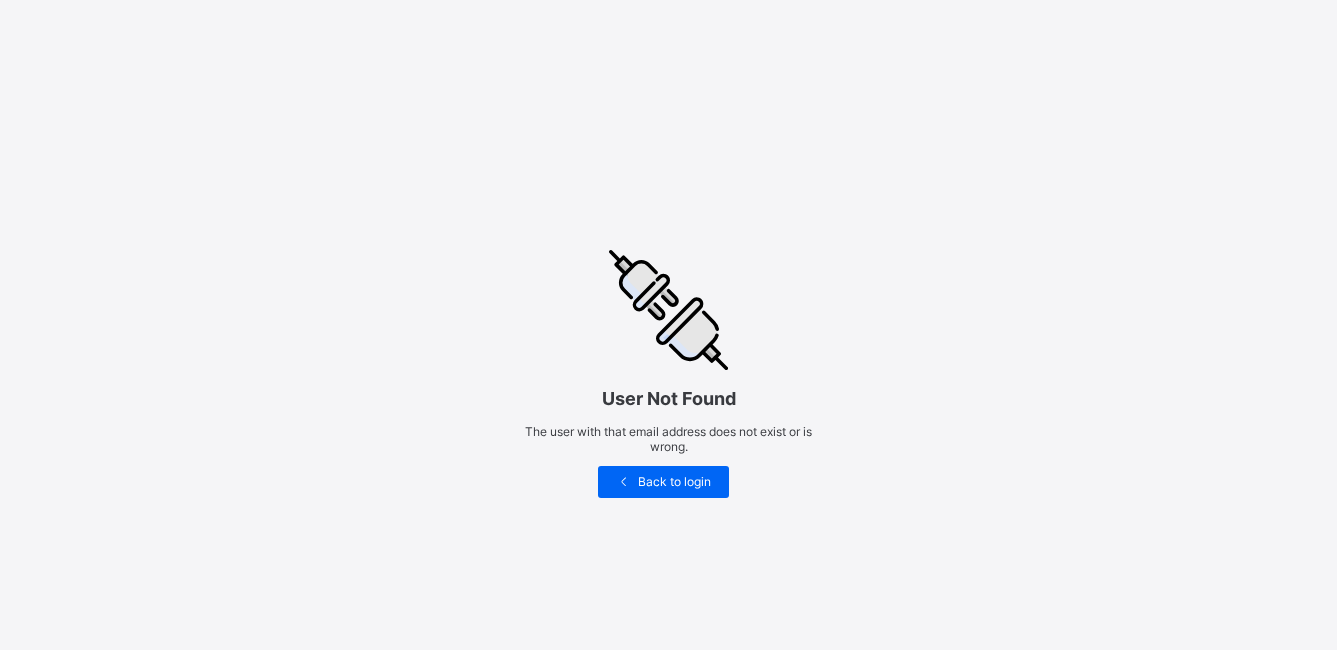click on "Back to login" at bounding box center [664, 482] 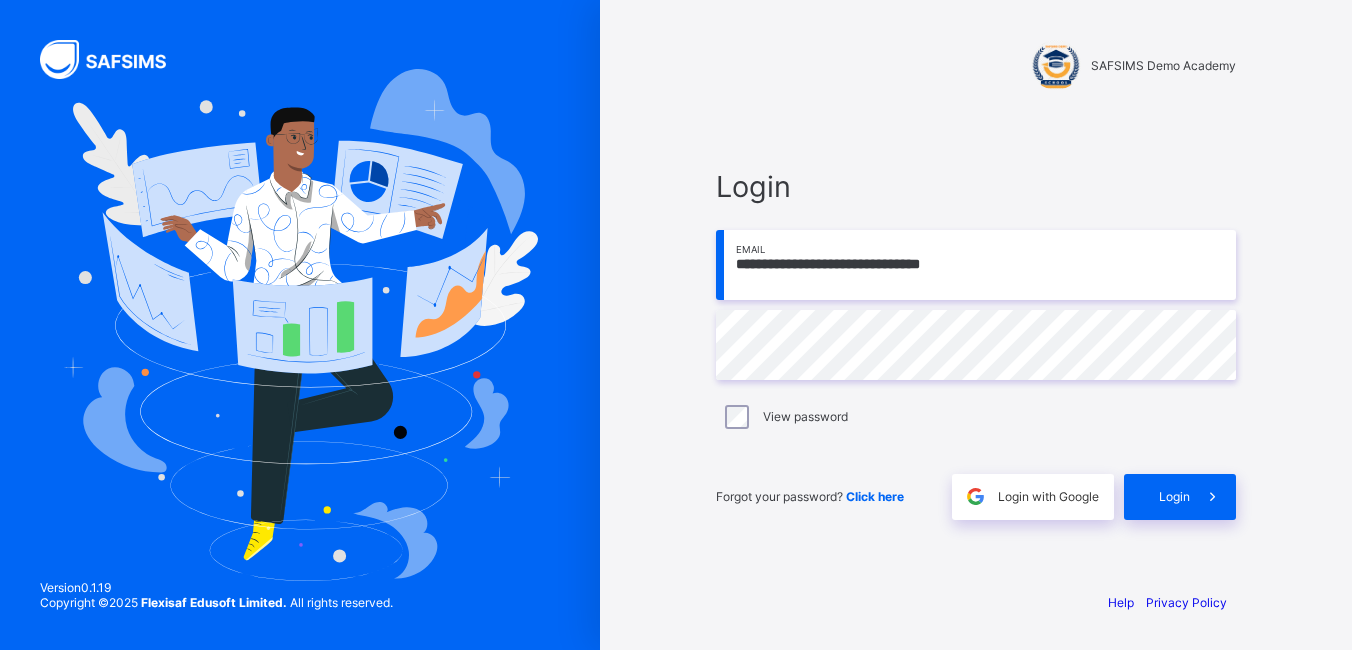 scroll, scrollTop: 0, scrollLeft: 0, axis: both 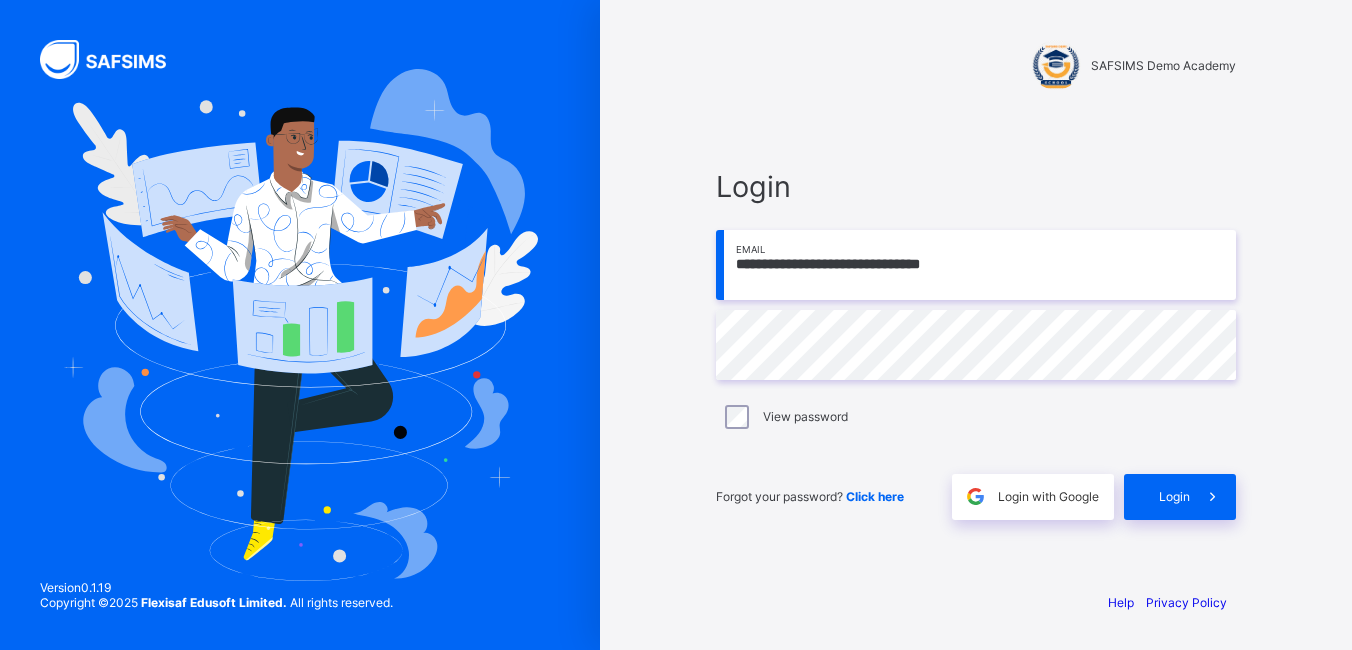 click on "Click here" at bounding box center (875, 496) 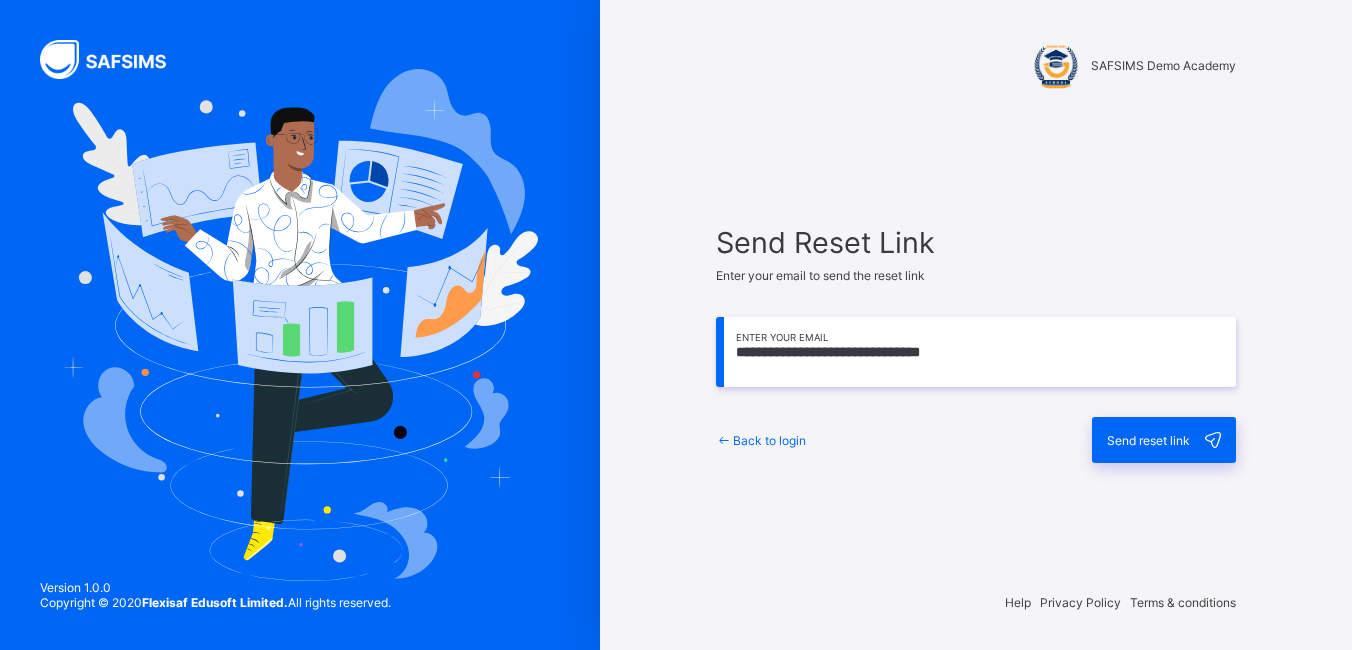 scroll, scrollTop: 0, scrollLeft: 0, axis: both 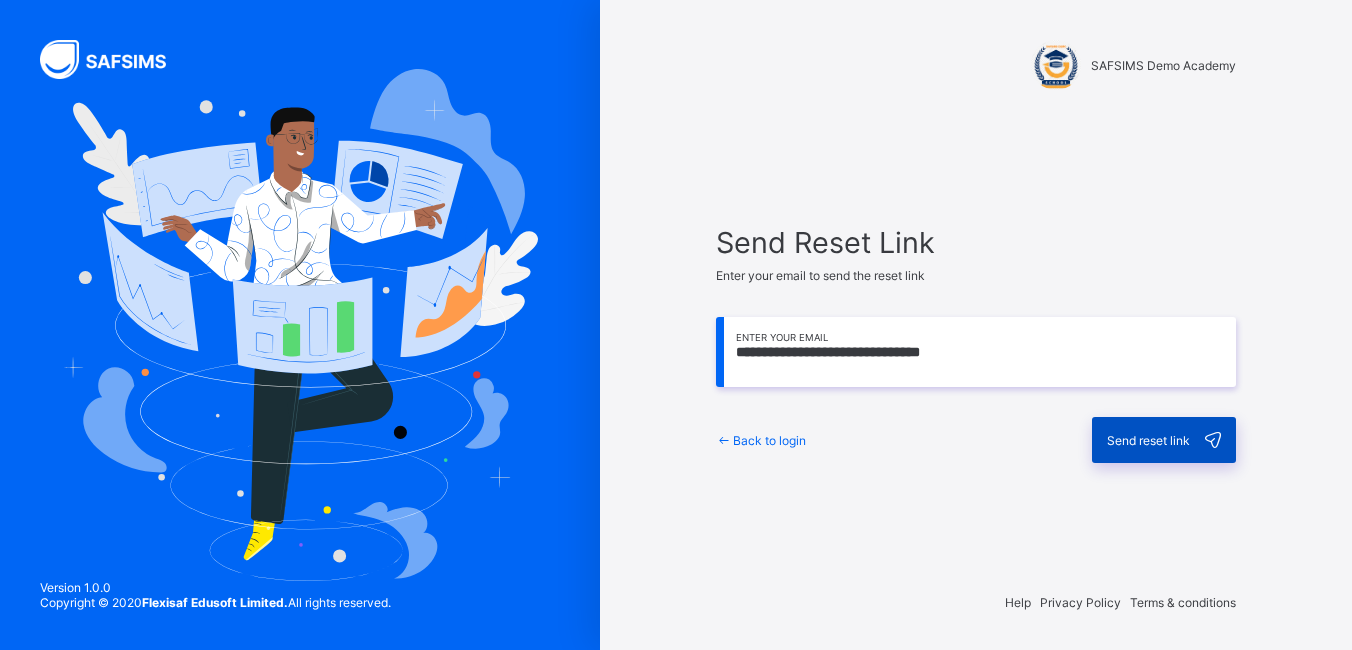 click on "Send reset link" at bounding box center [1148, 440] 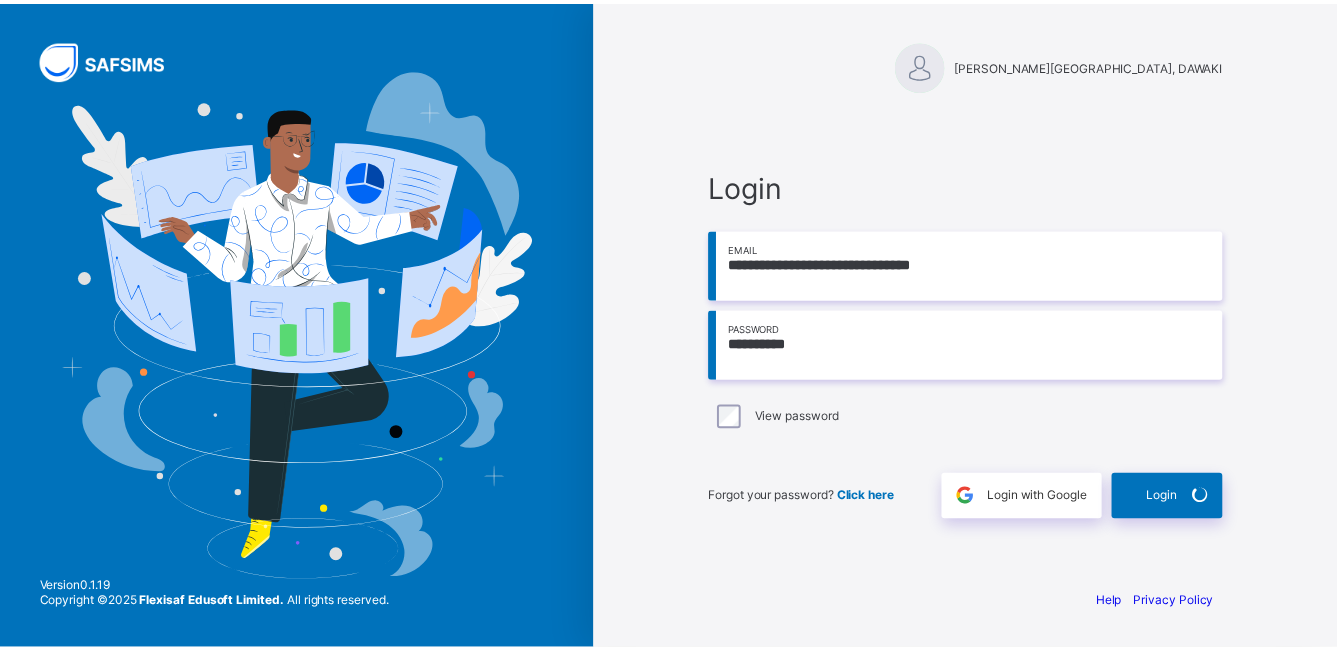 scroll, scrollTop: 0, scrollLeft: 0, axis: both 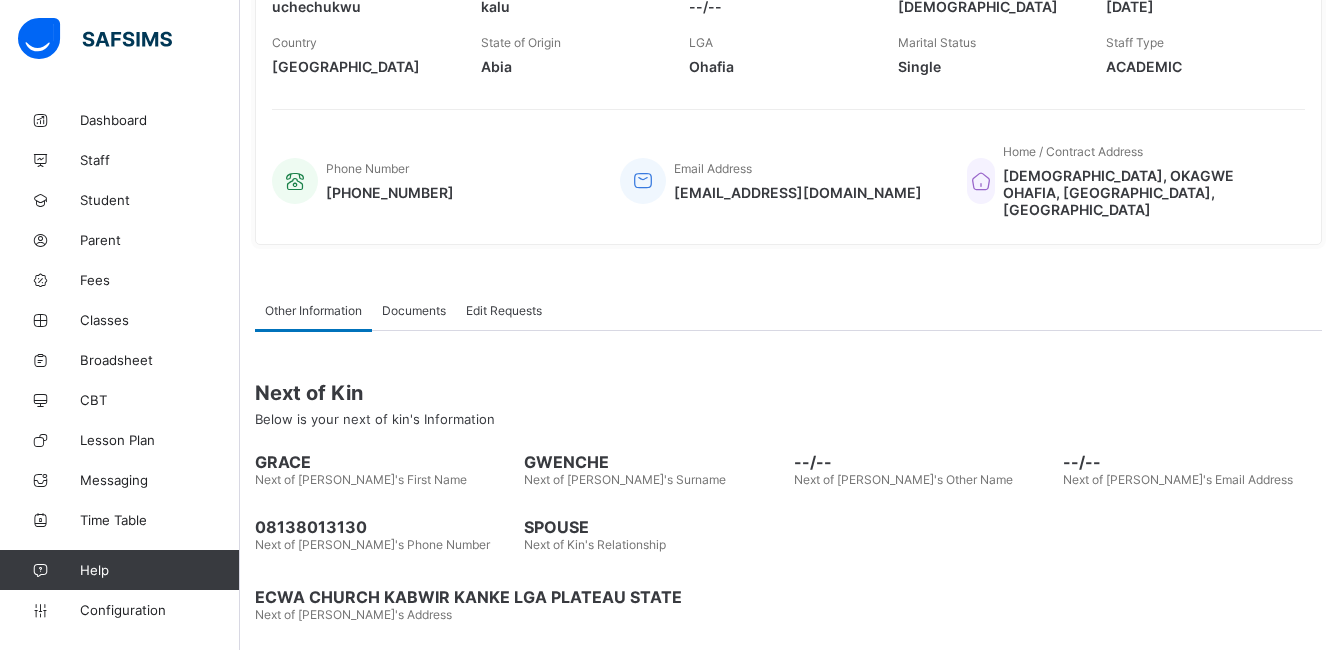 click on "Documents" at bounding box center [414, 310] 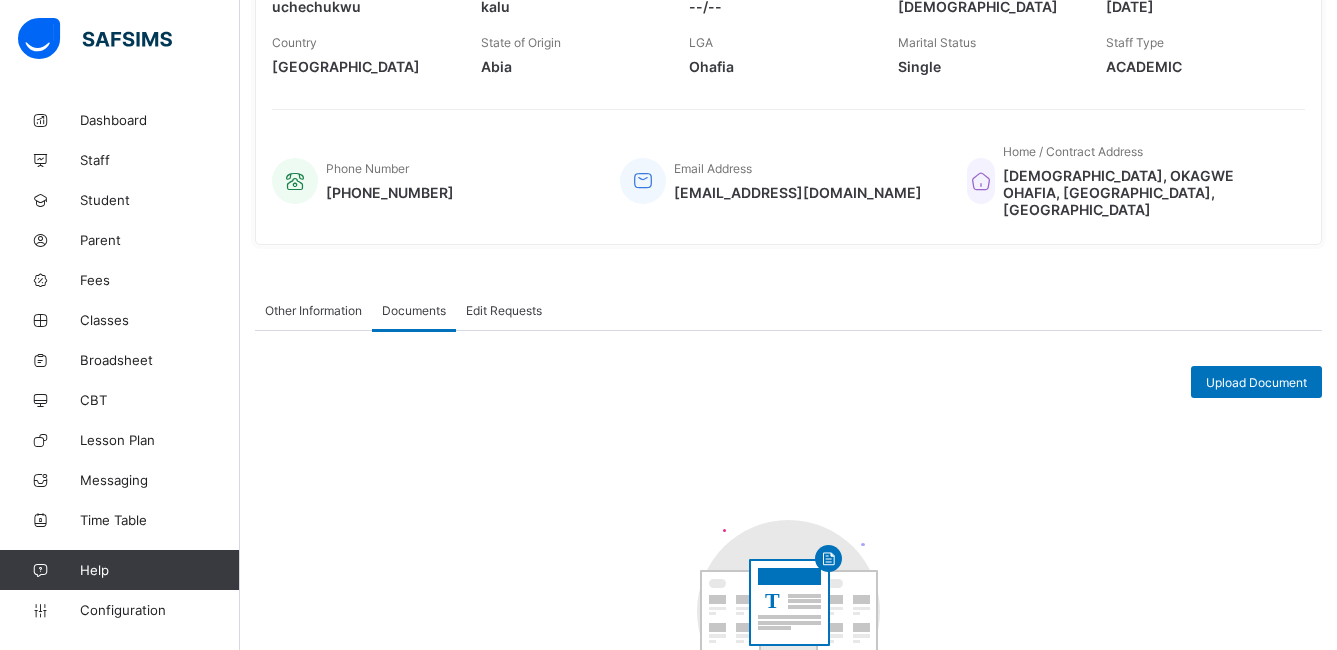 click on "Edit Requests" at bounding box center [504, 310] 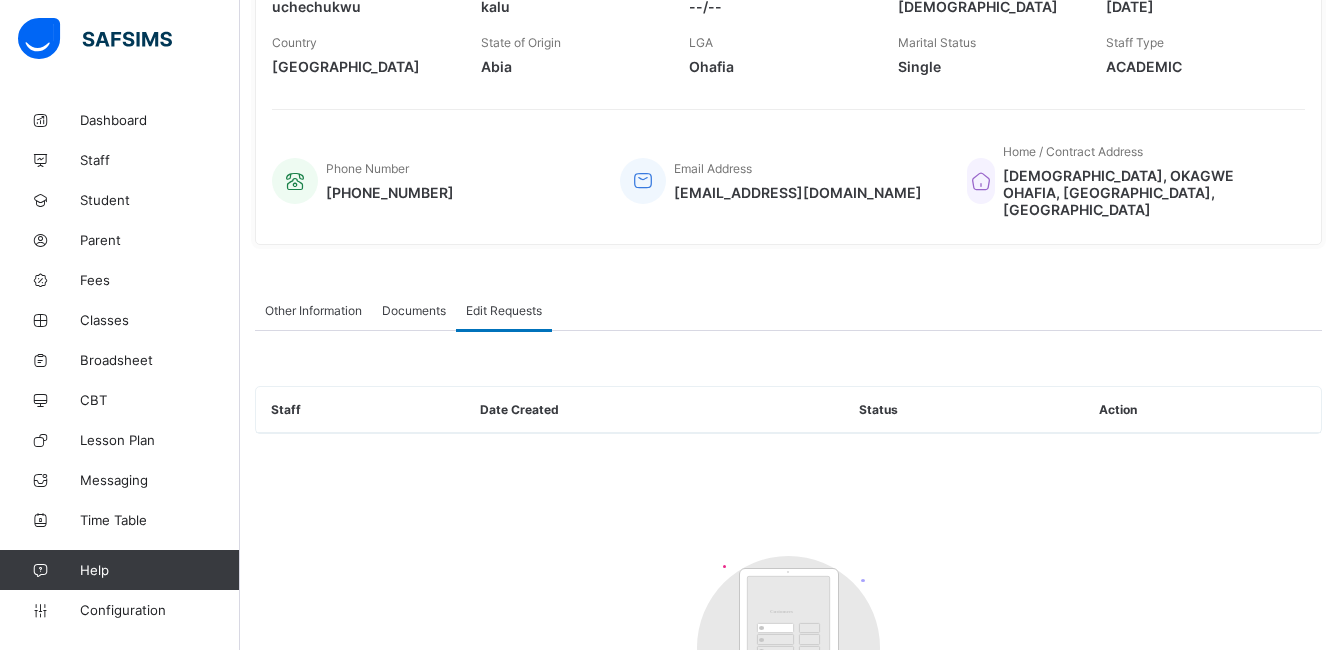 click on "Other Information" at bounding box center (313, 310) 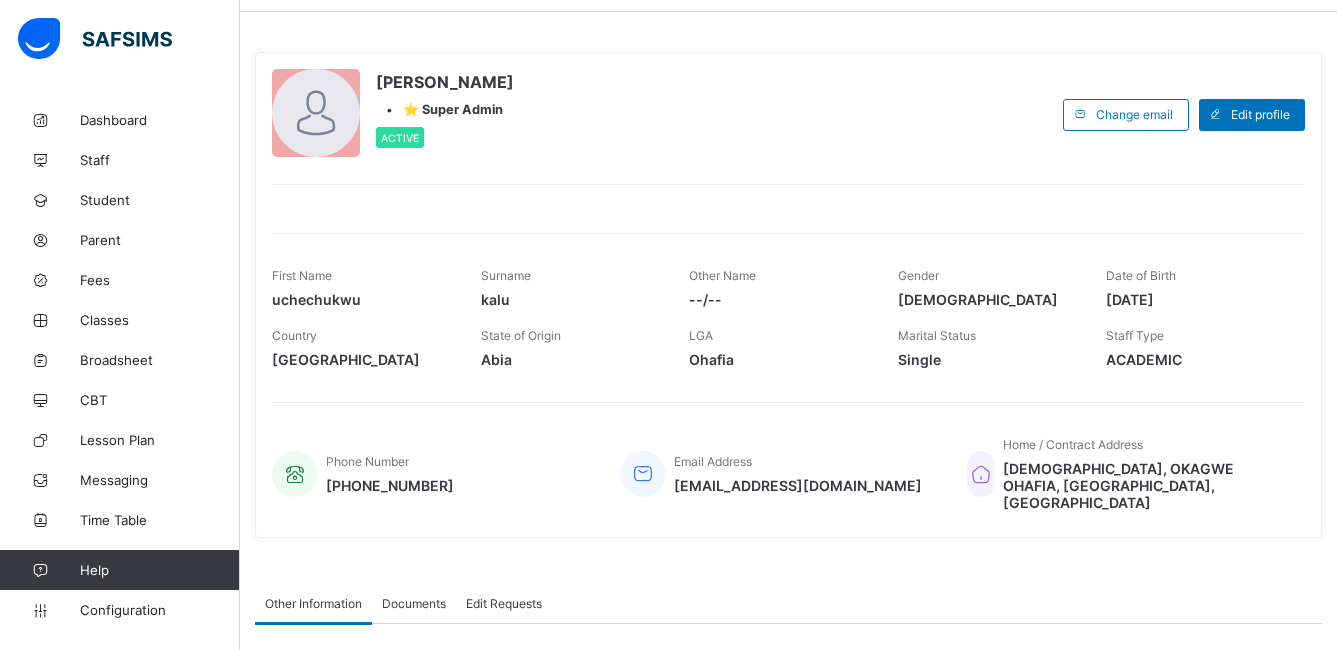 scroll, scrollTop: 0, scrollLeft: 0, axis: both 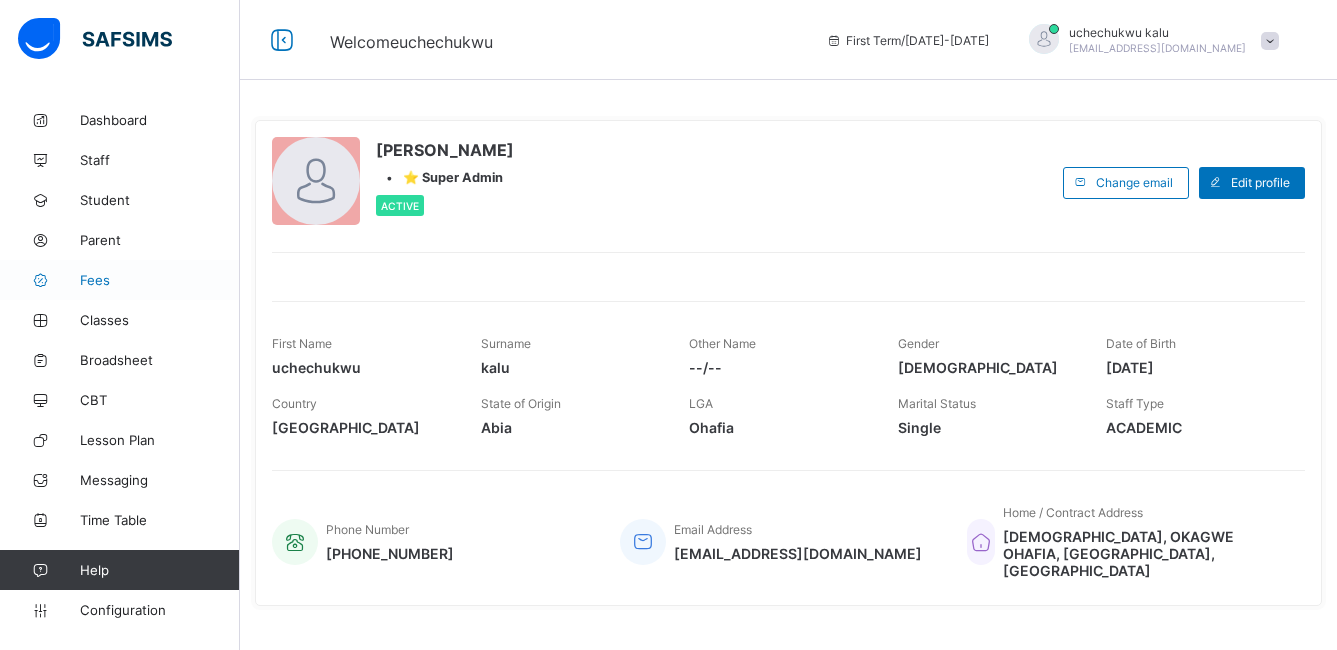 click on "Fees" at bounding box center [120, 280] 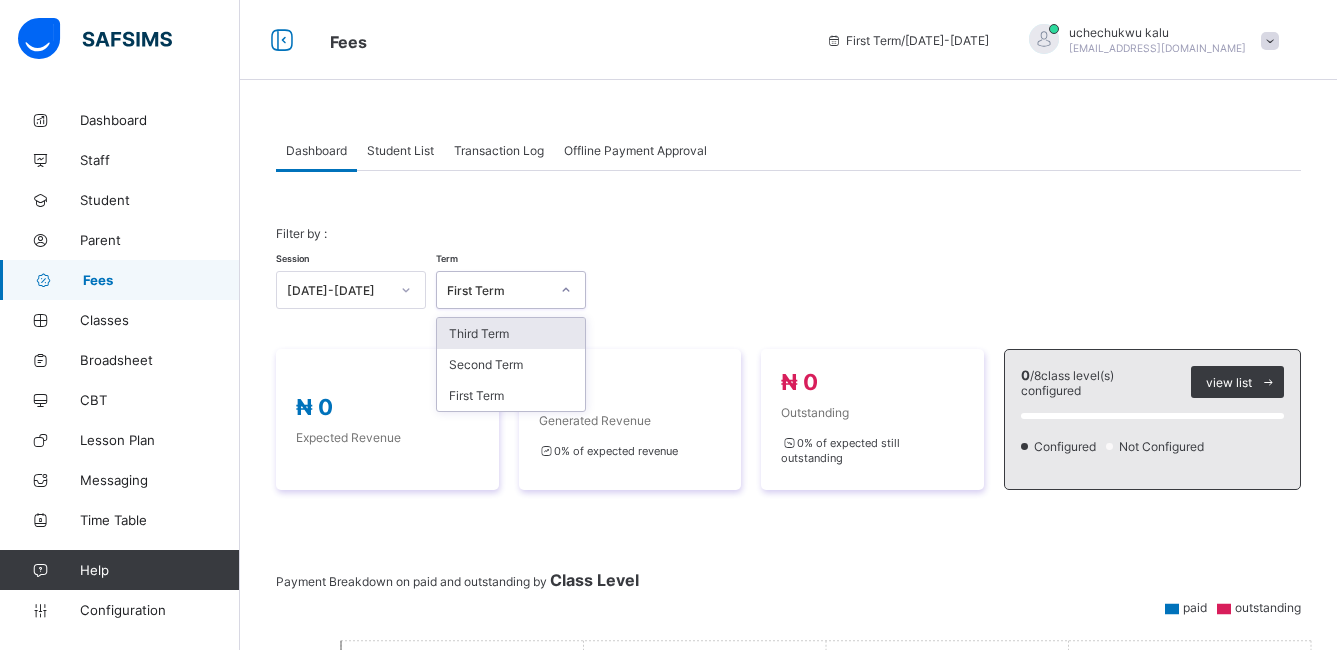 click 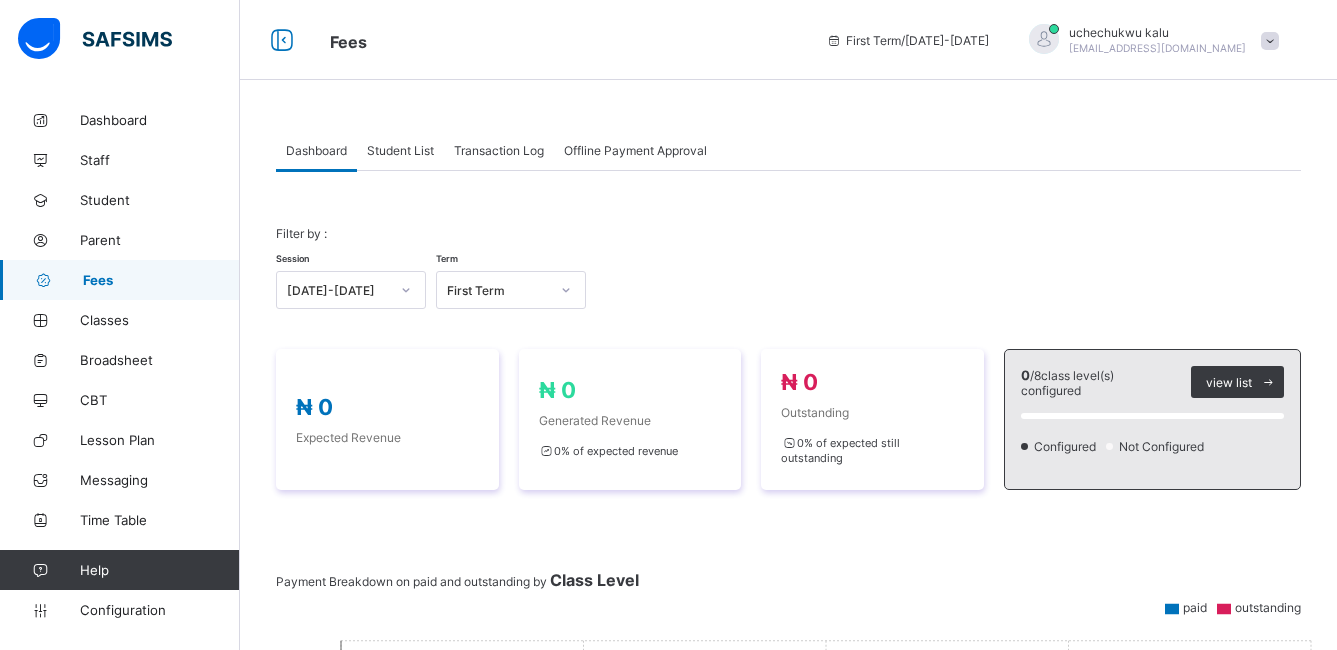 click on "Student List" at bounding box center (400, 150) 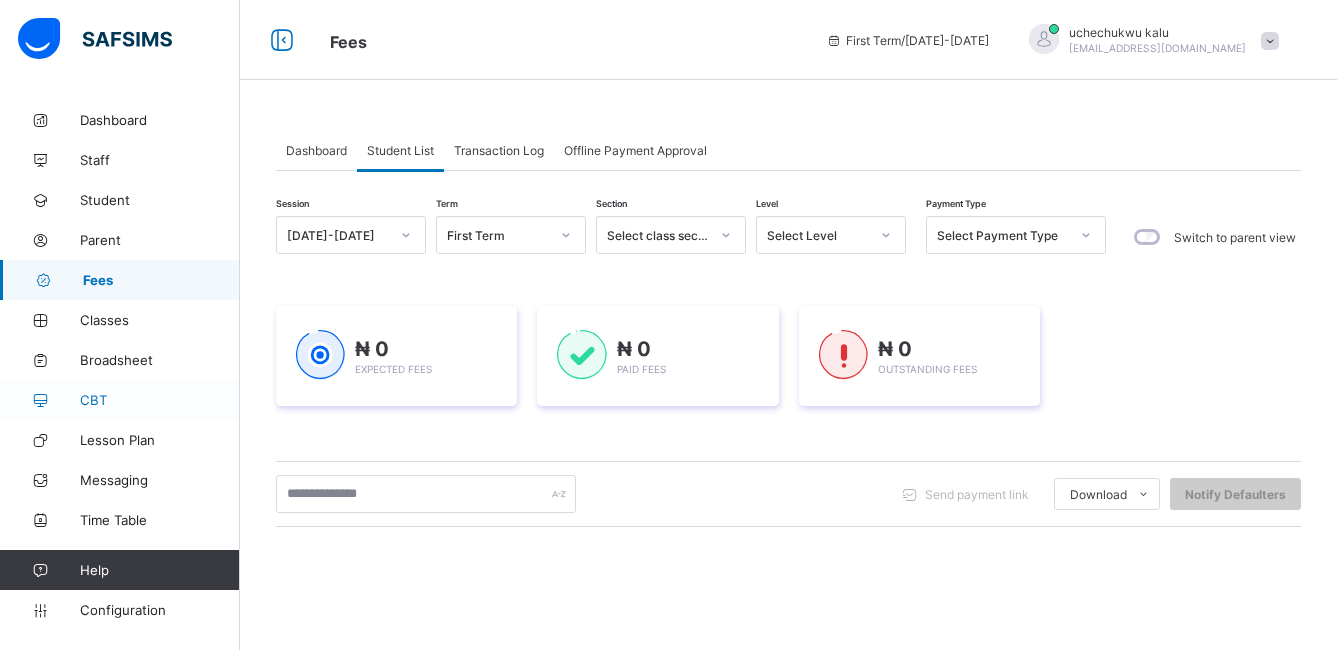 click on "CBT" at bounding box center [160, 400] 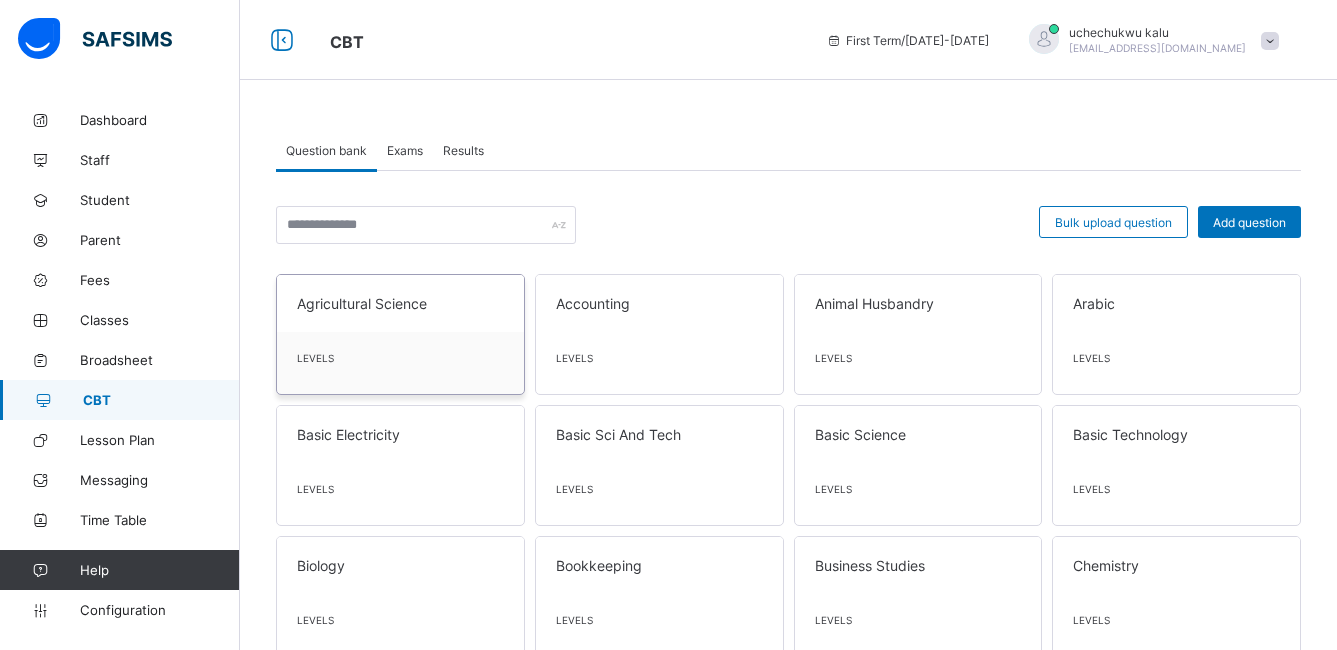 click on "Levels" at bounding box center [400, 363] 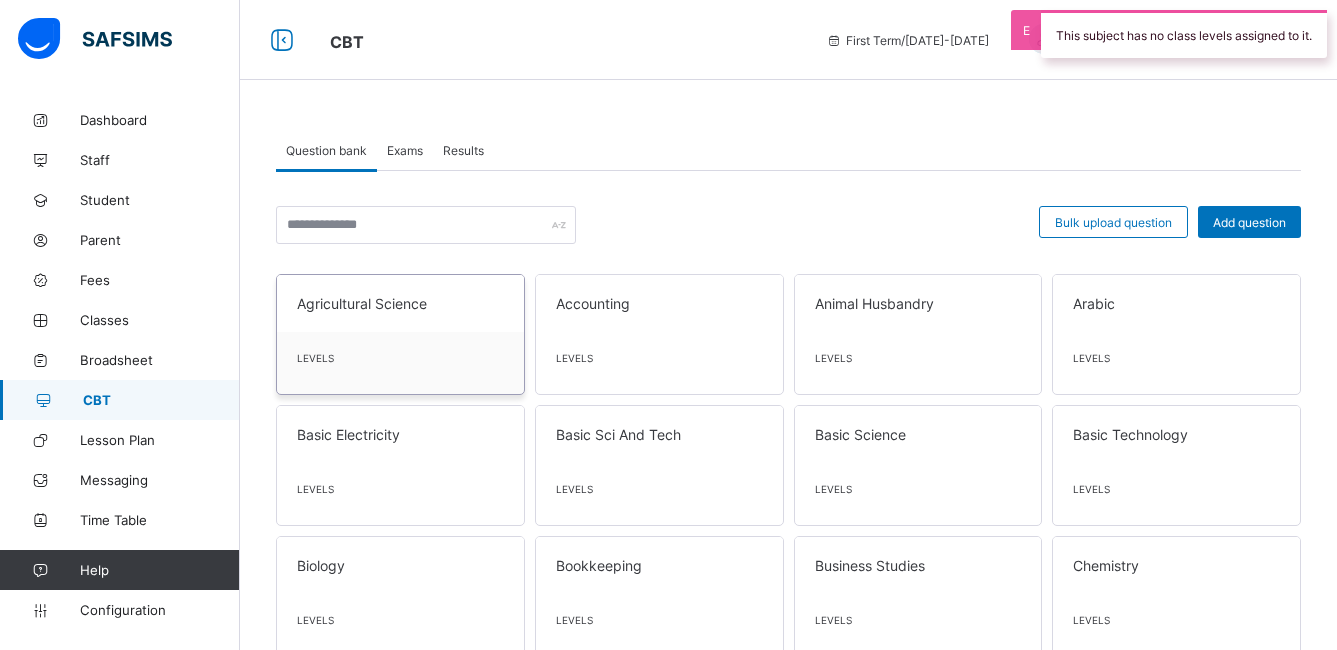 click on "Agricultural Science" at bounding box center (400, 303) 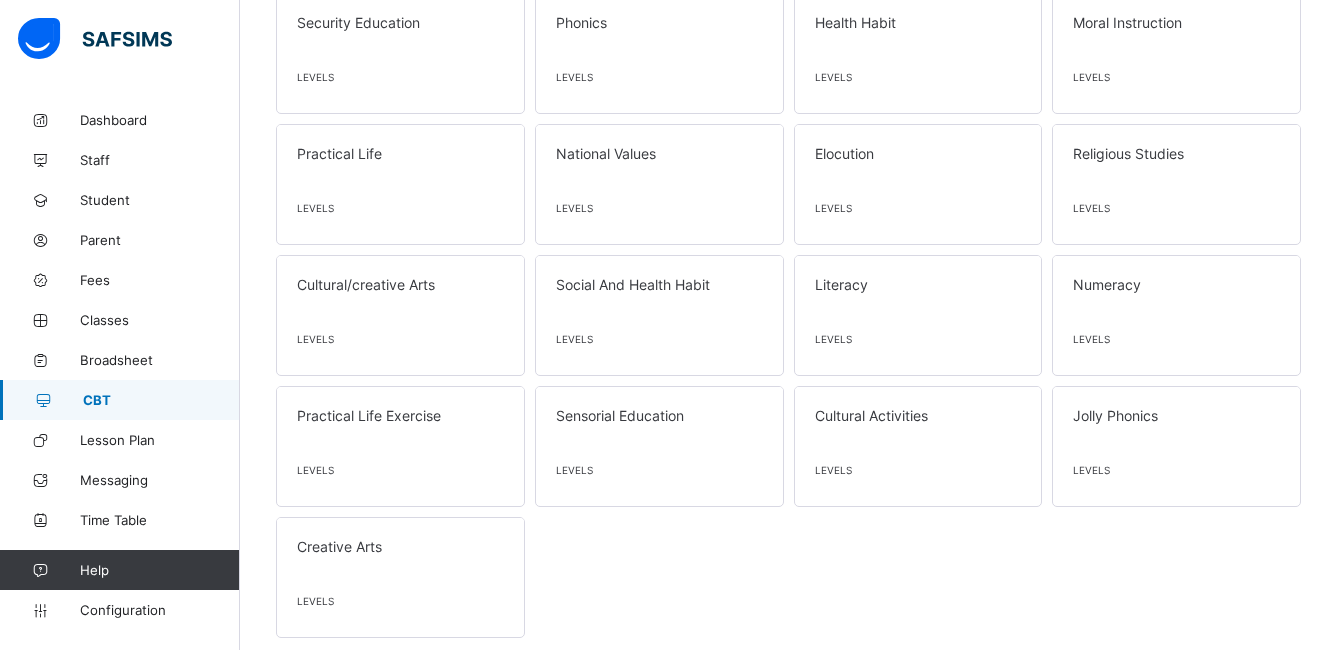 scroll, scrollTop: 1787, scrollLeft: 0, axis: vertical 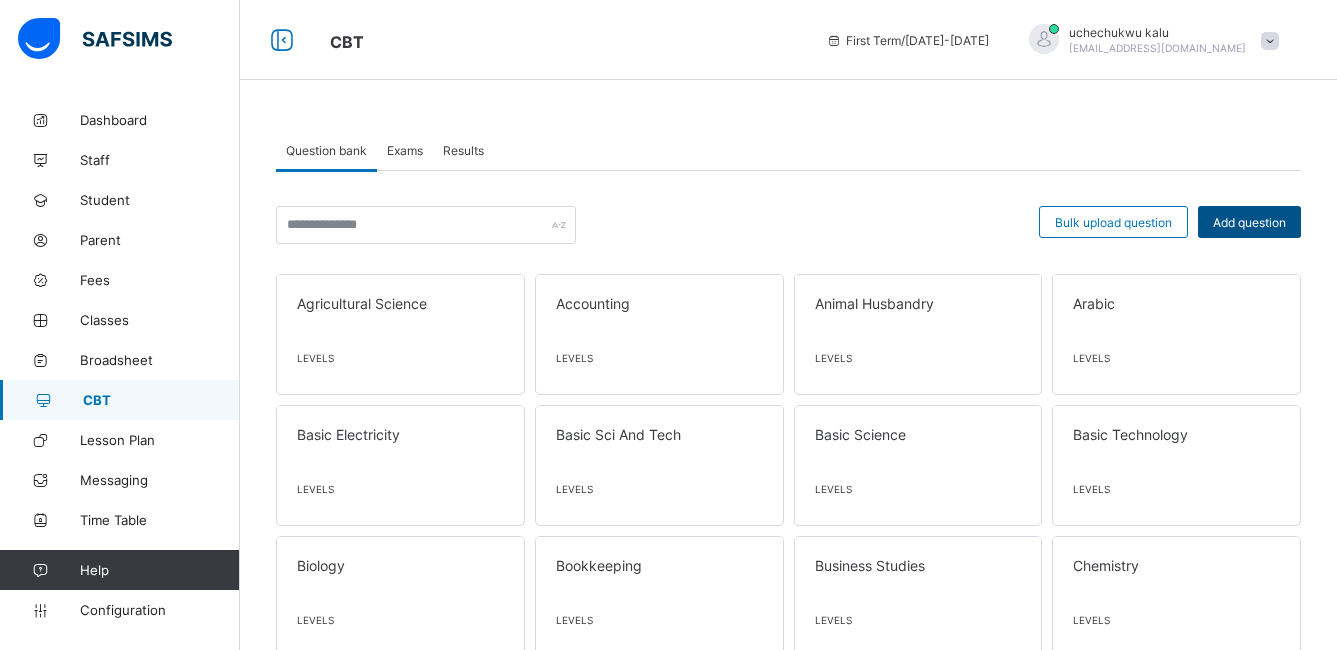 click on "Add question" at bounding box center (1249, 222) 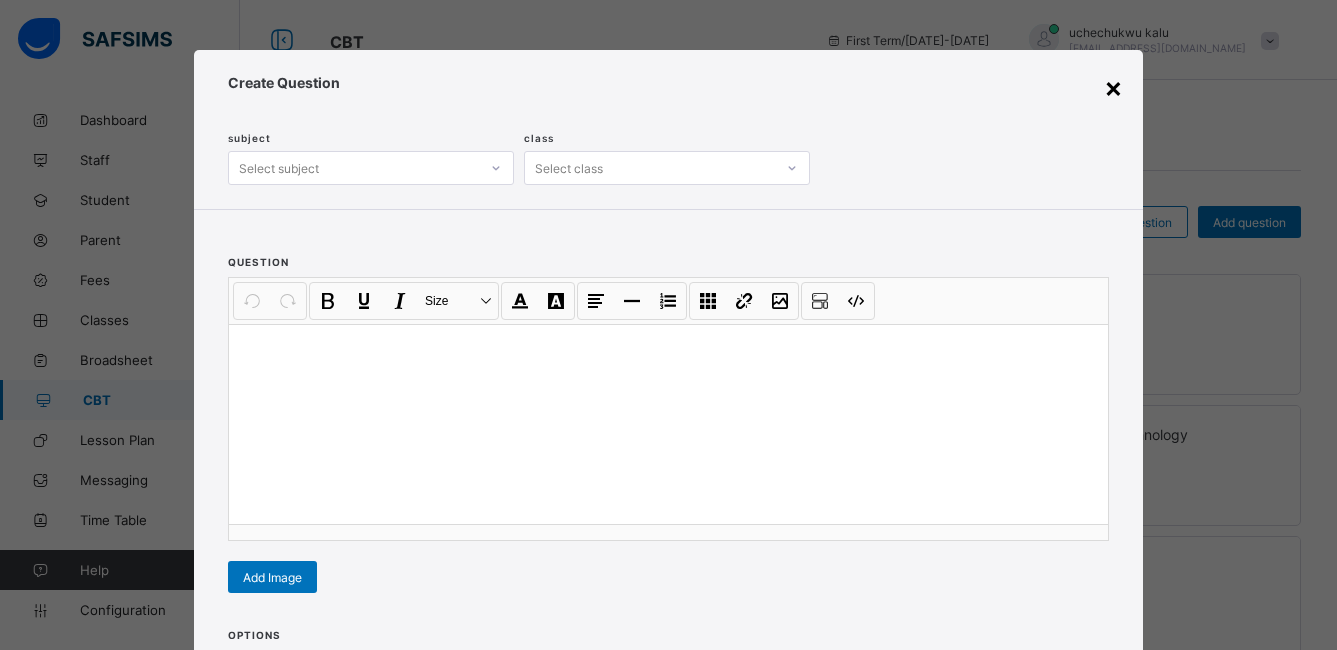 click on "×" at bounding box center (1113, 87) 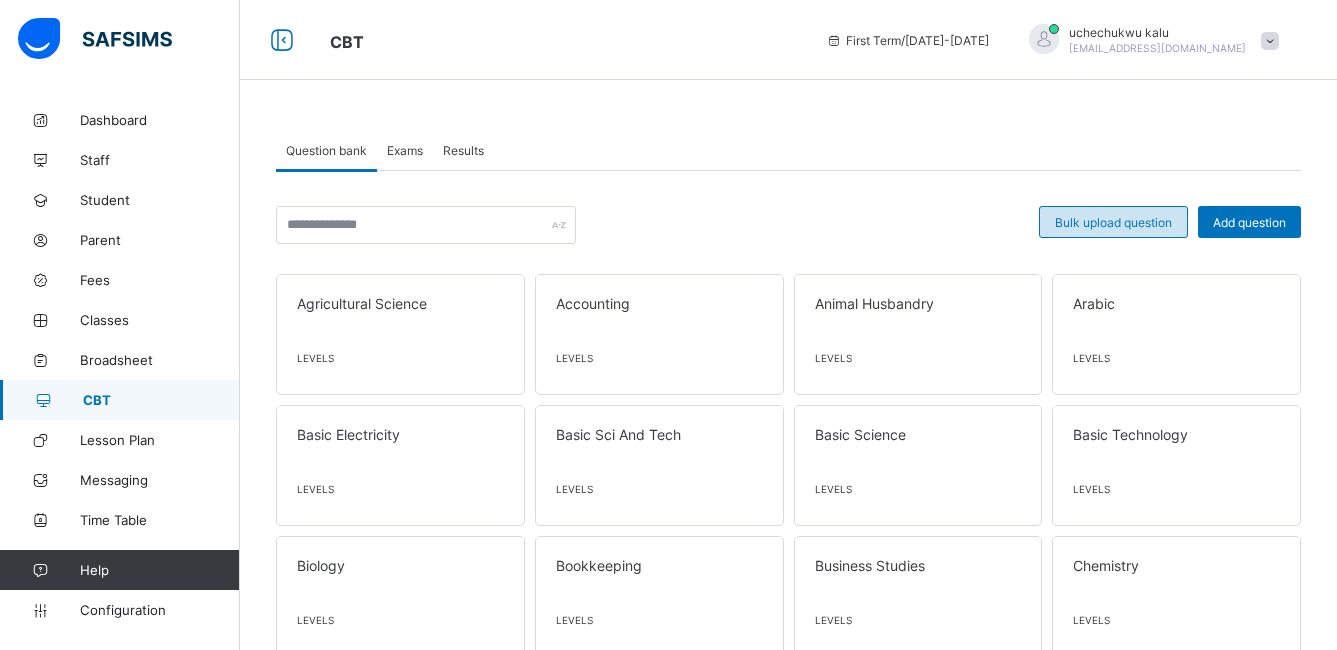 click on "Bulk upload question" at bounding box center (1113, 222) 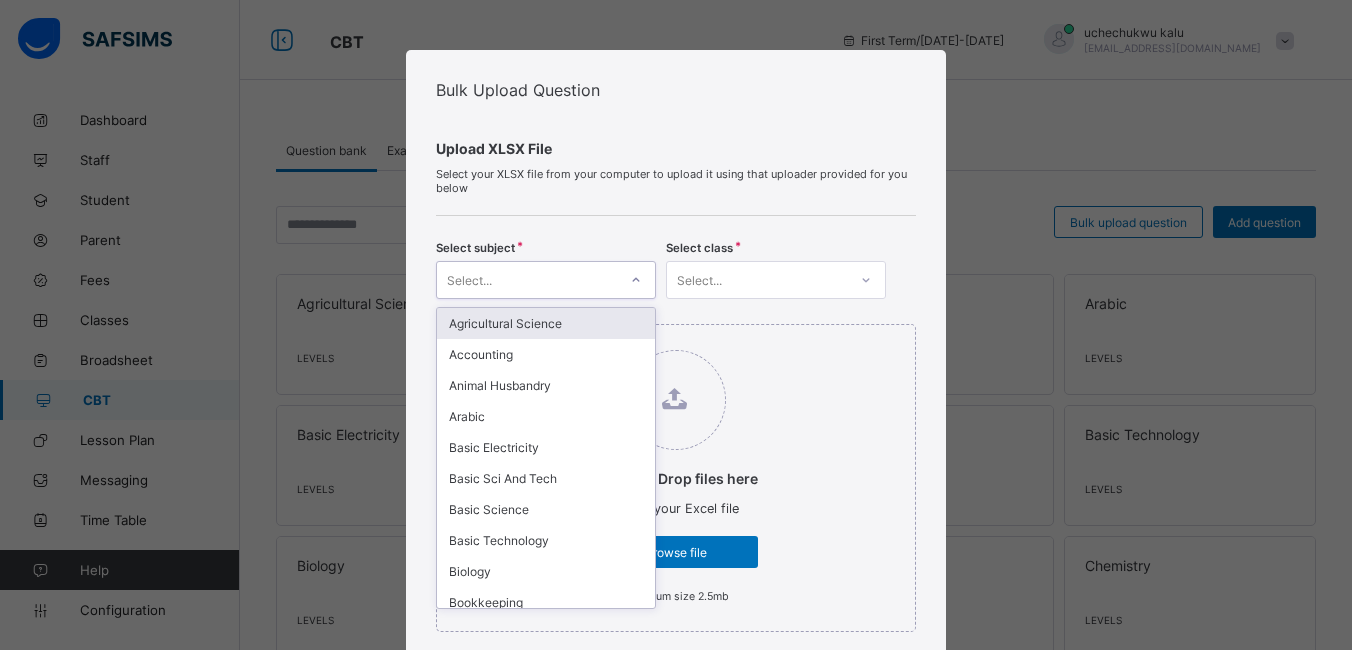 click on "Select..." at bounding box center [527, 280] 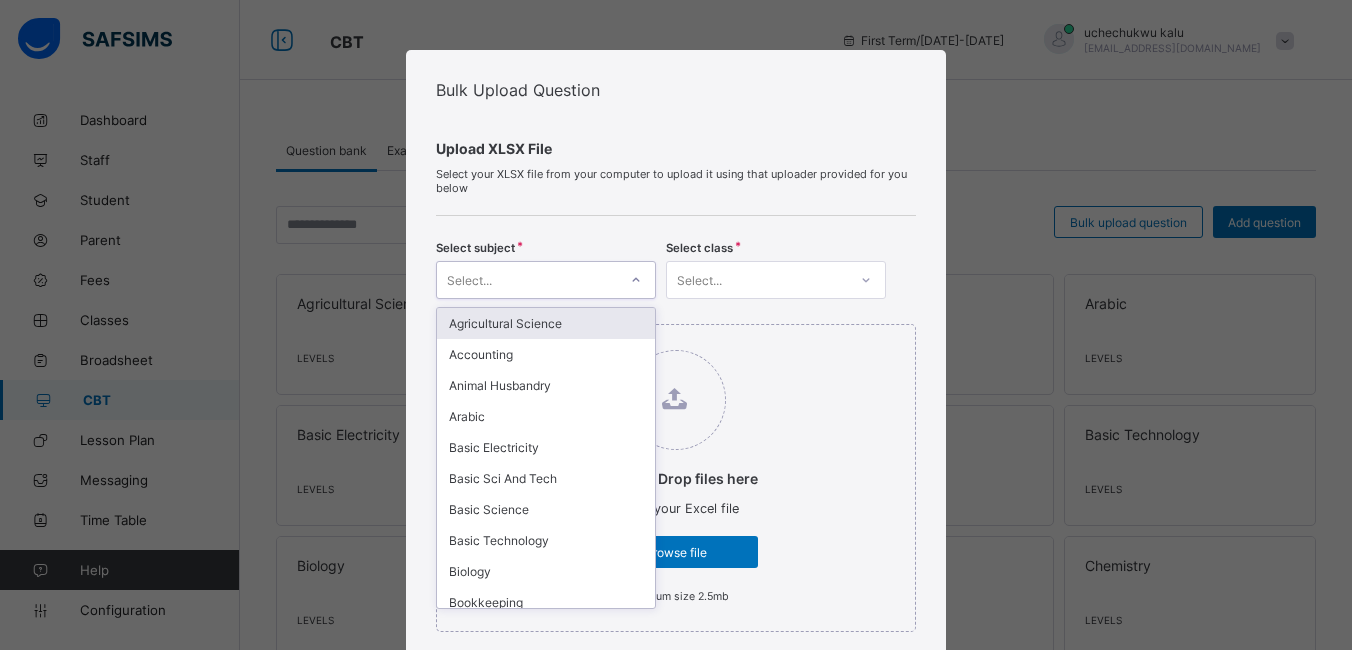 click on "Agricultural Science" at bounding box center (546, 323) 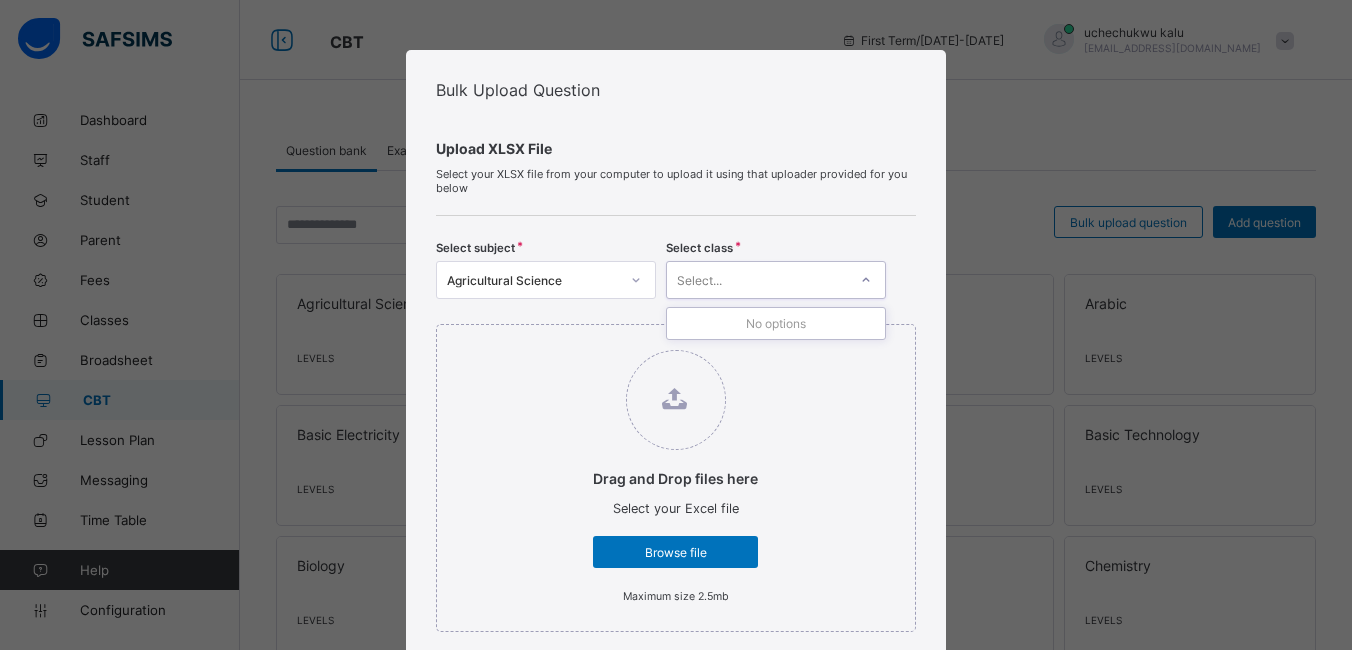 click on "Select..." at bounding box center [699, 280] 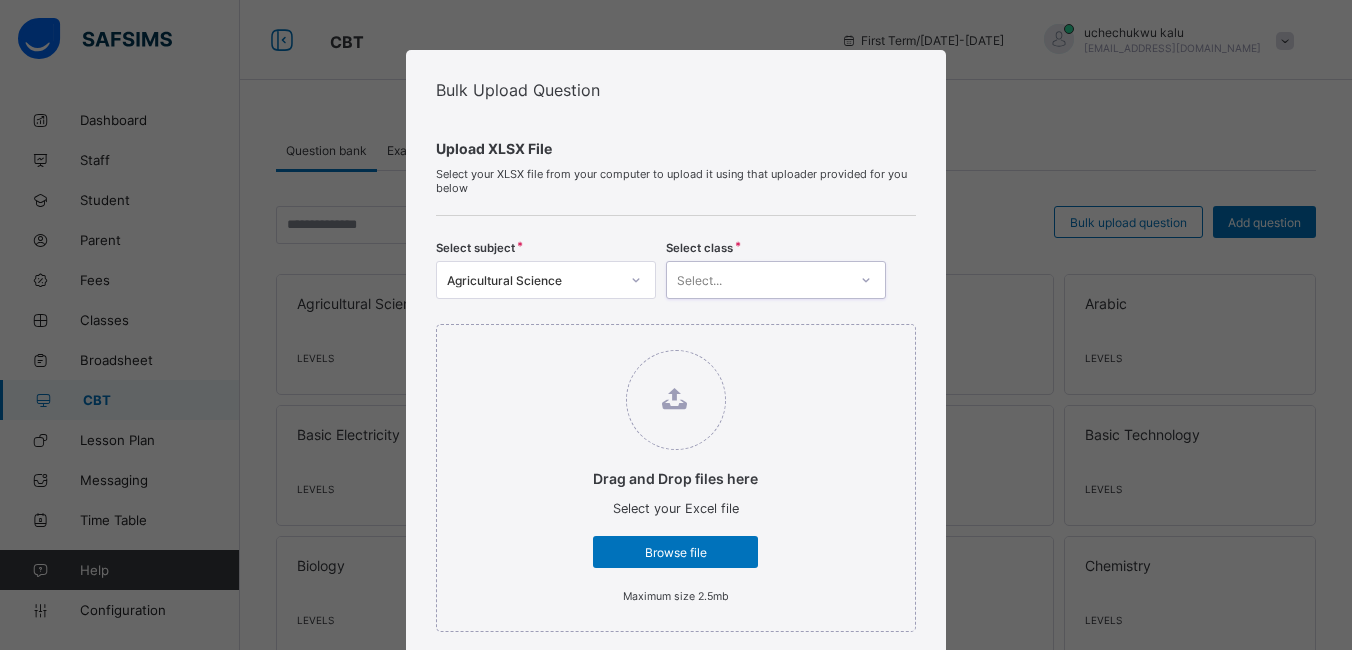 click on "Select..." at bounding box center [699, 280] 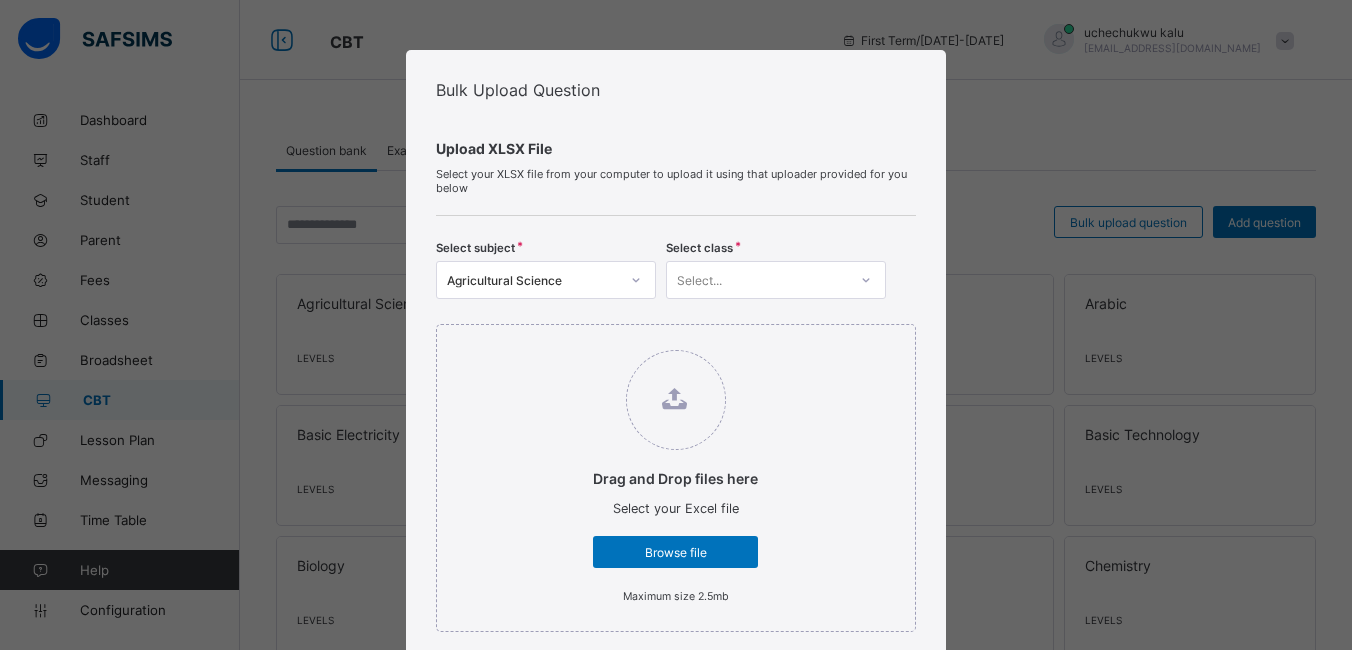 click on "Bulk Upload Question Upload XLSX File    Select your XLSX file from your computer to upload it using that uploader provided for you below   Select subject Agricultural Science Select class Select... Drag and Drop files here Select your Excel file Browse file Maximum size 2.5mb   Upload Excel File   Download XLSX file   Follow the steps below to download and use the excel file effectively    Step 1:  Click the button below to download the student bulk create excel file Download XLSX File  Step 2:  Open the file on your computer  Step 3:  Skip sample Data and start filling from the next line  Step 4:  Fill all sections provided in the specified format using the sample provided as a guide, then save  Step 5:  Click on the 'Browse File' button to select the filled template saved on your computer  Step 6:  To add all the students in the file to a particular class, select a class above, else skip to Step 7  Step 7:  Click on the 'Upload Excel File' button to upload Cancel" at bounding box center [676, 325] 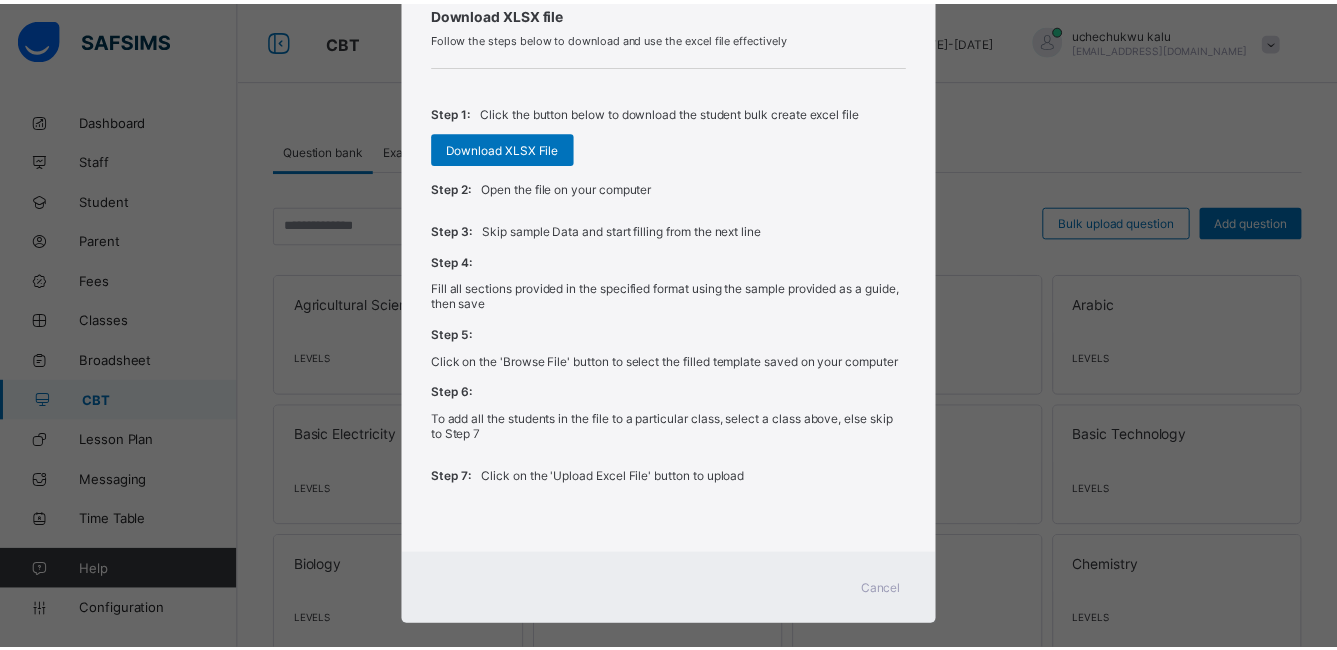 scroll, scrollTop: 771, scrollLeft: 0, axis: vertical 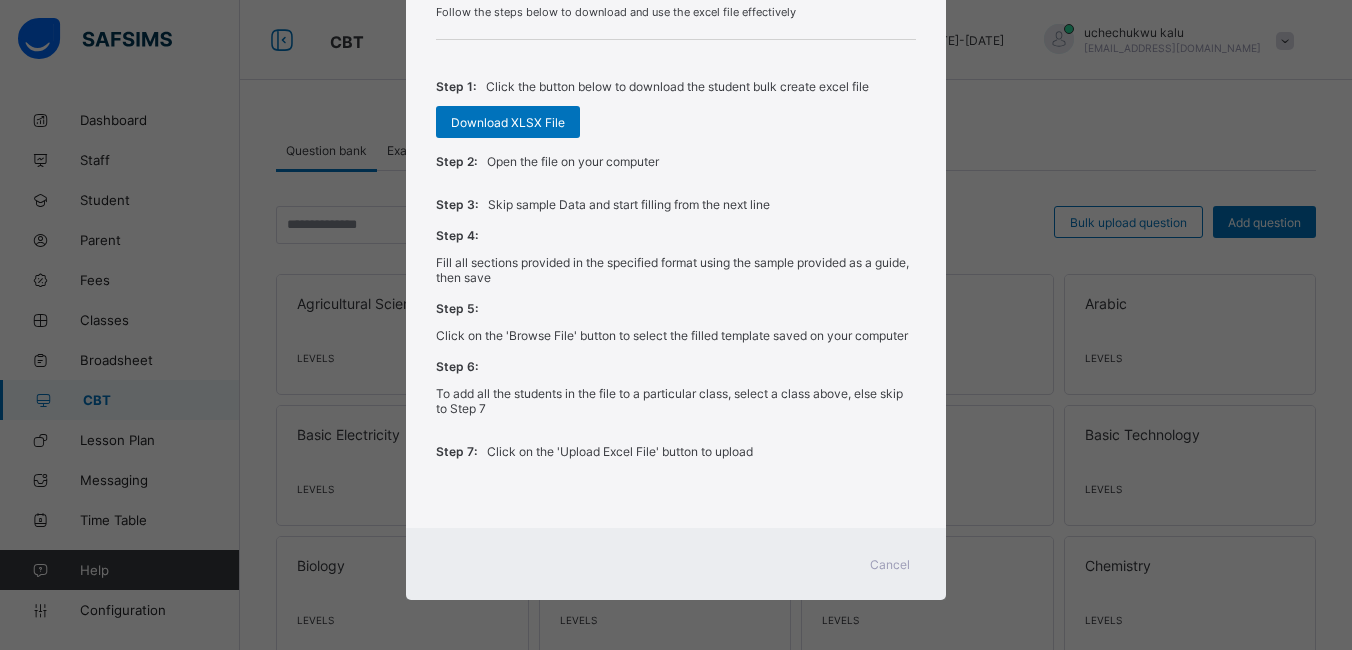 click on "Bulk Upload Question Upload XLSX File    Select your XLSX file from your computer to upload it using that uploader provided for you below   Select subject Agricultural Science Select class Select... Drag and Drop files here Select your Excel file Browse file Maximum size 2.5mb   Upload Excel File   Download XLSX file   Follow the steps below to download and use the excel file effectively    Step 1:  Click the button below to download the student bulk create excel file Download XLSX File  Step 2:  Open the file on your computer  Step 3:  Skip sample Data and start filling from the next line  Step 4:  Fill all sections provided in the specified format using the sample provided as a guide, then save  Step 5:  Click on the 'Browse File' button to select the filled template saved on your computer  Step 6:  To add all the students in the file to a particular class, select a class above, else skip to Step 7  Step 7:  Click on the 'Upload Excel File' button to upload Cancel" at bounding box center (676, 325) 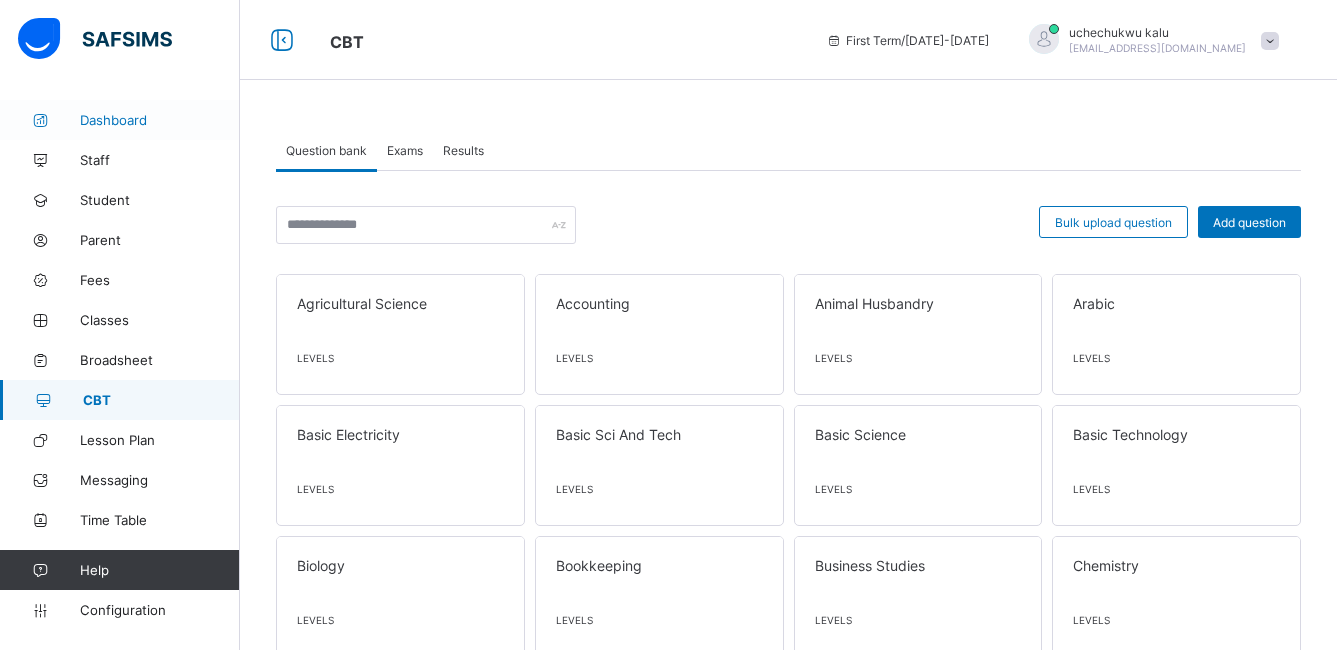 click on "Dashboard" at bounding box center (160, 120) 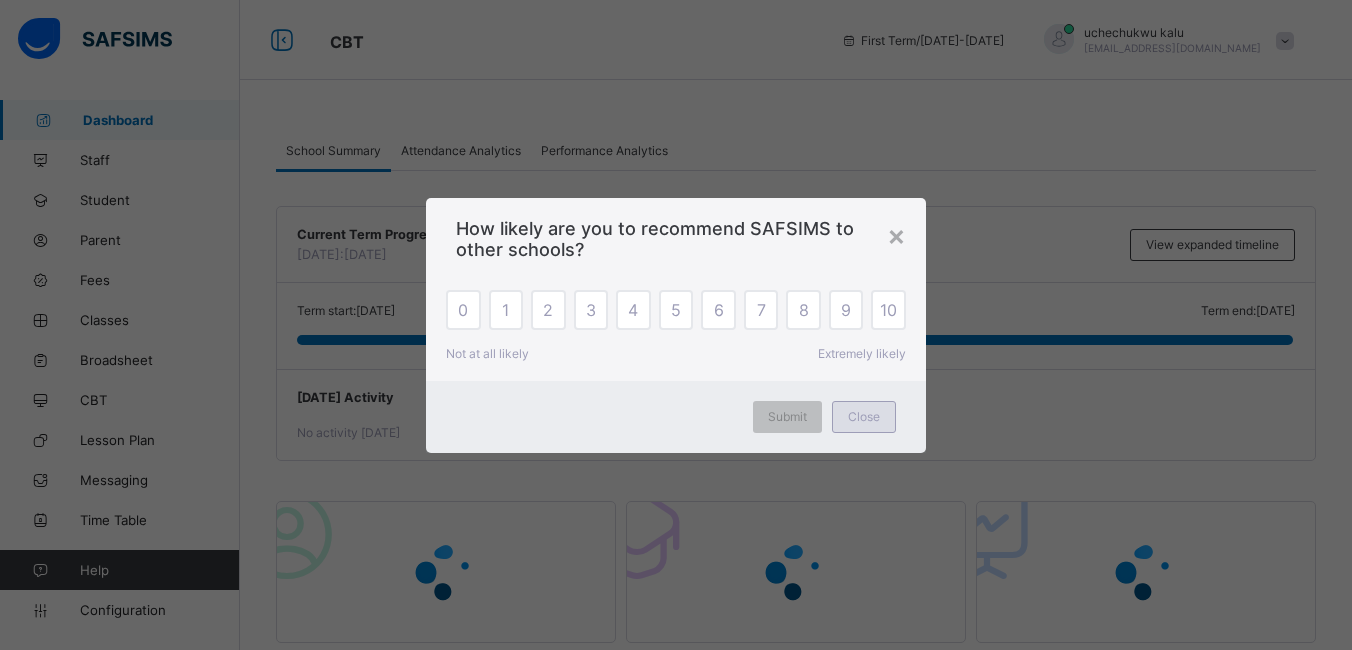 click on "Close" at bounding box center [864, 416] 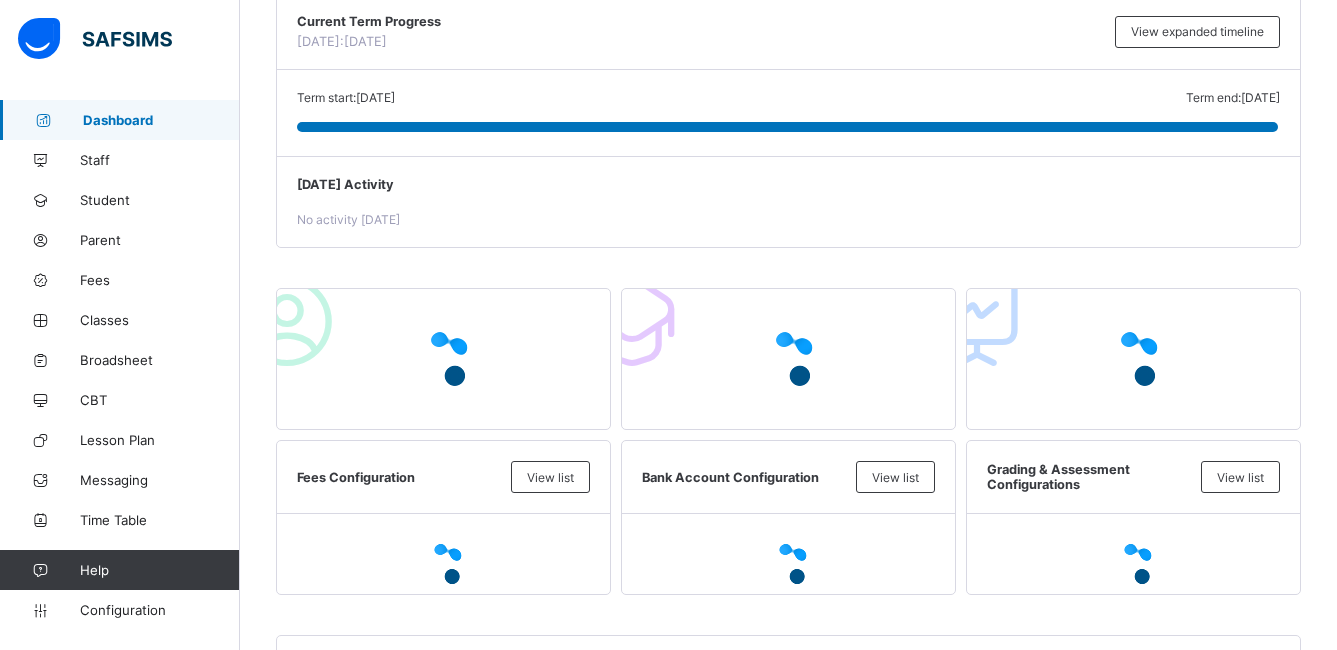 scroll, scrollTop: 320, scrollLeft: 0, axis: vertical 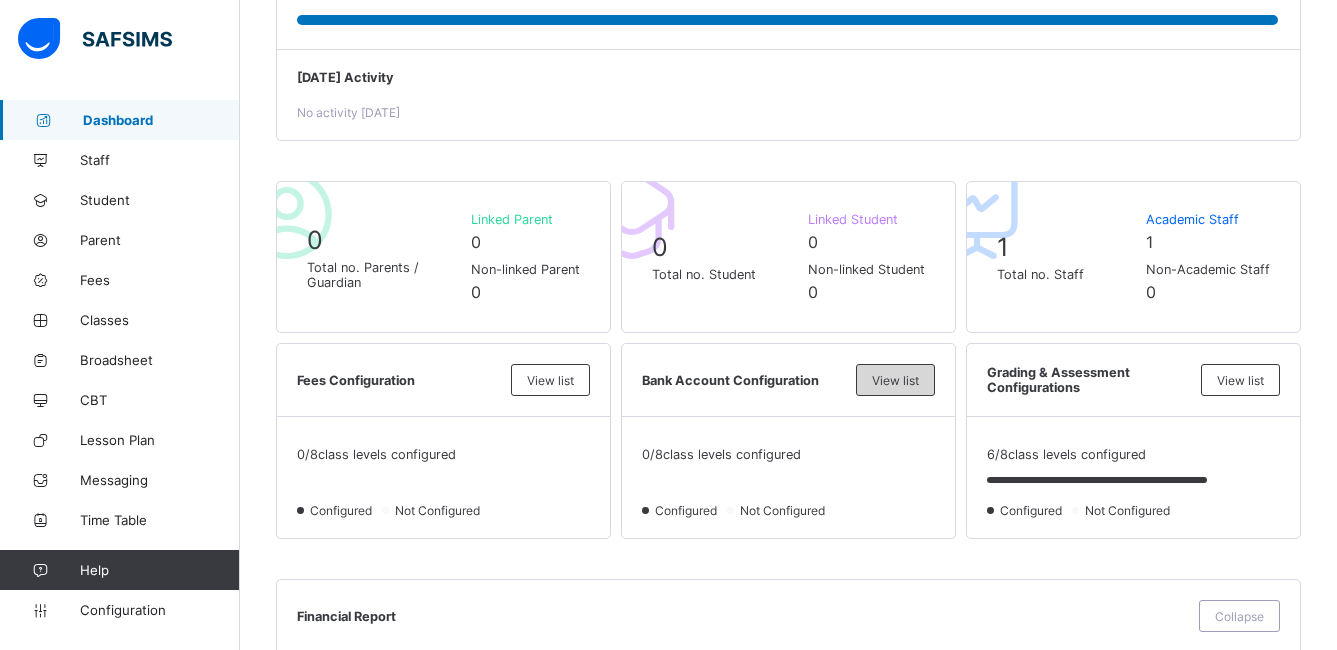 click on "View list" at bounding box center [895, 380] 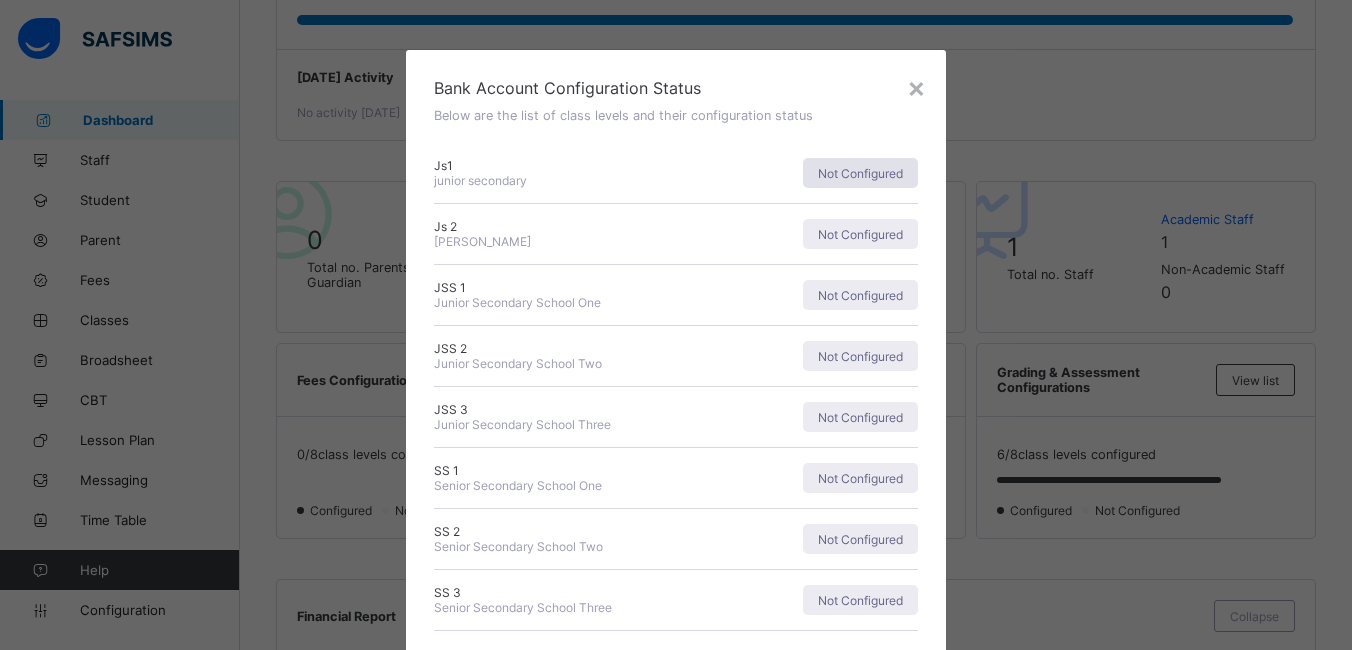 click on "Not Configured" at bounding box center [860, 173] 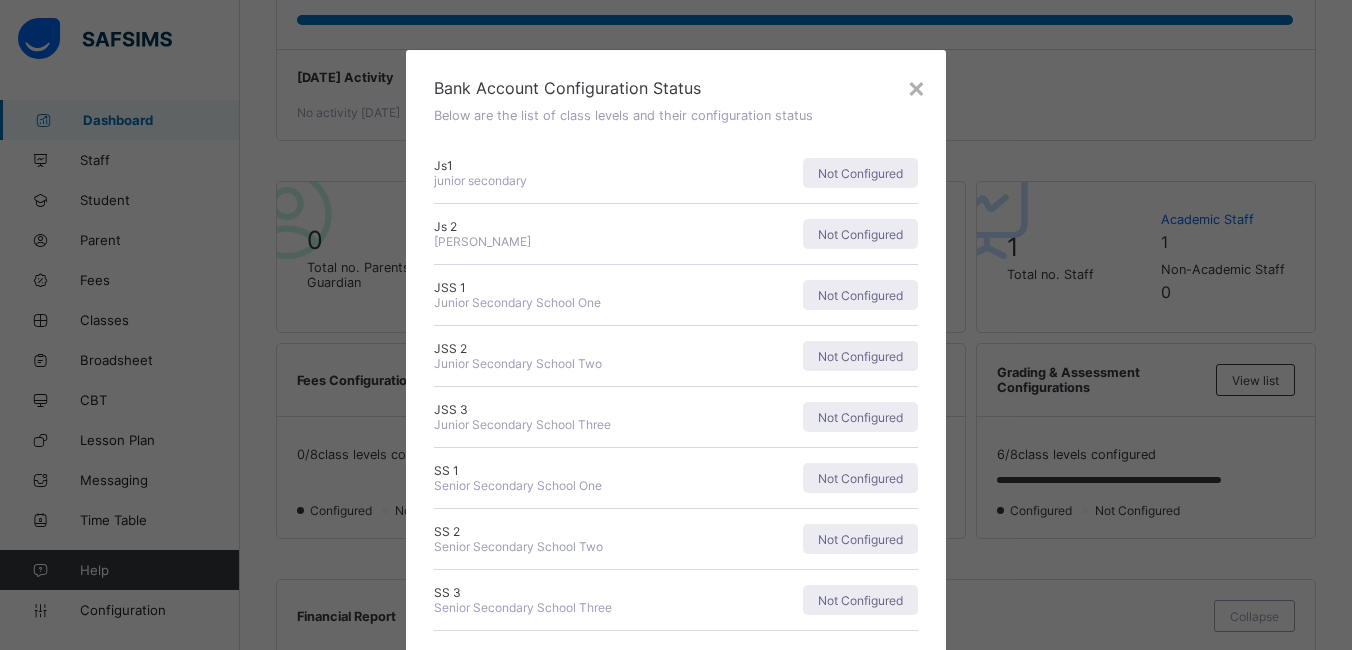 click on "Js1   junior secondary Not Configured" at bounding box center (676, 173) 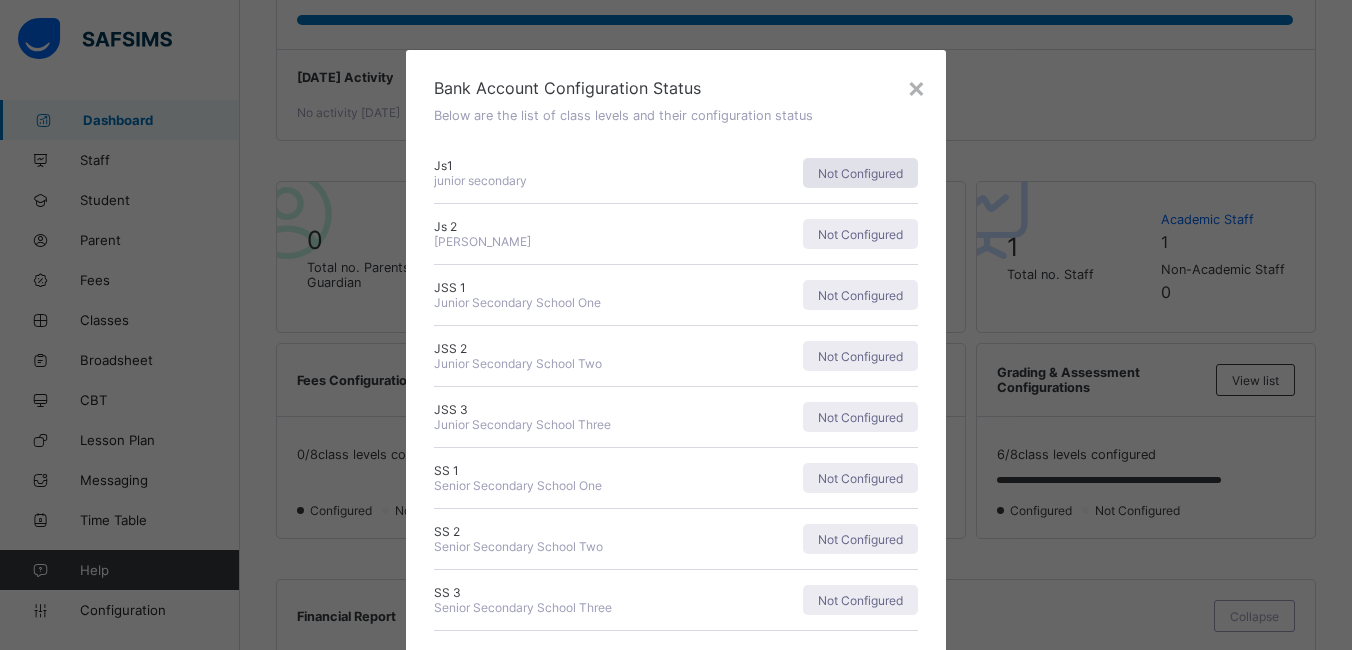 click on "Not Configured" at bounding box center [860, 173] 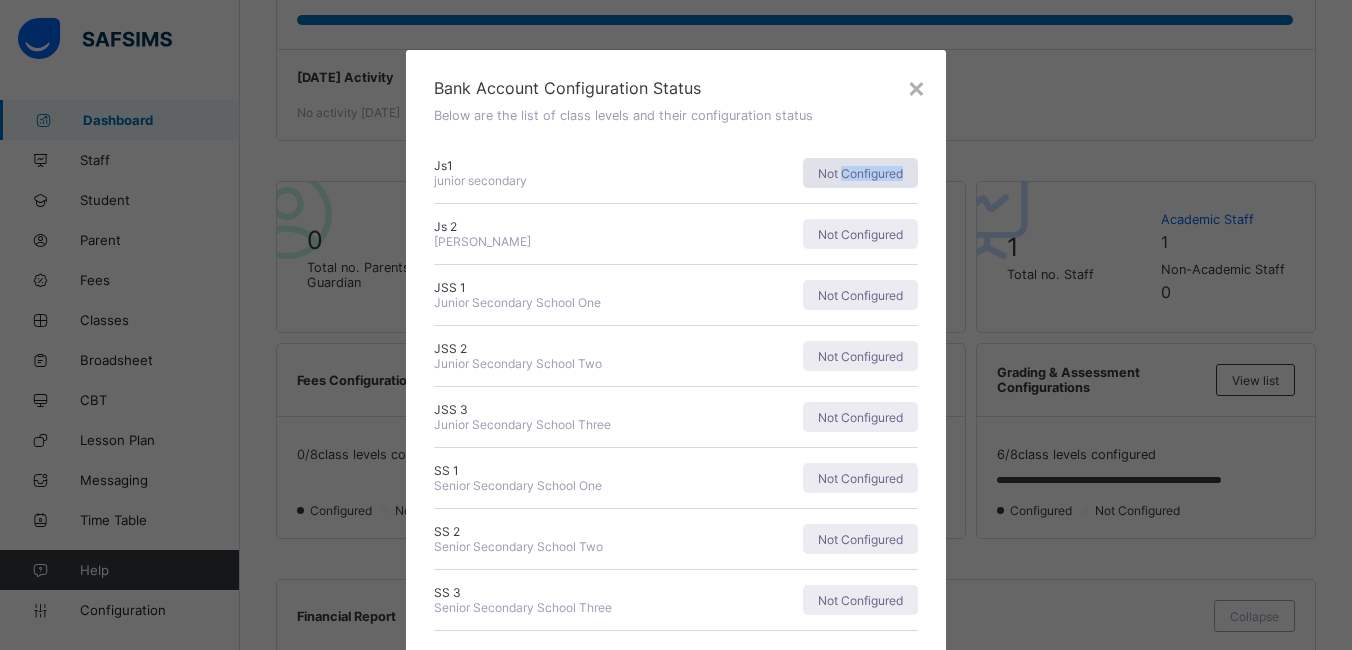 click on "Not Configured" at bounding box center (860, 173) 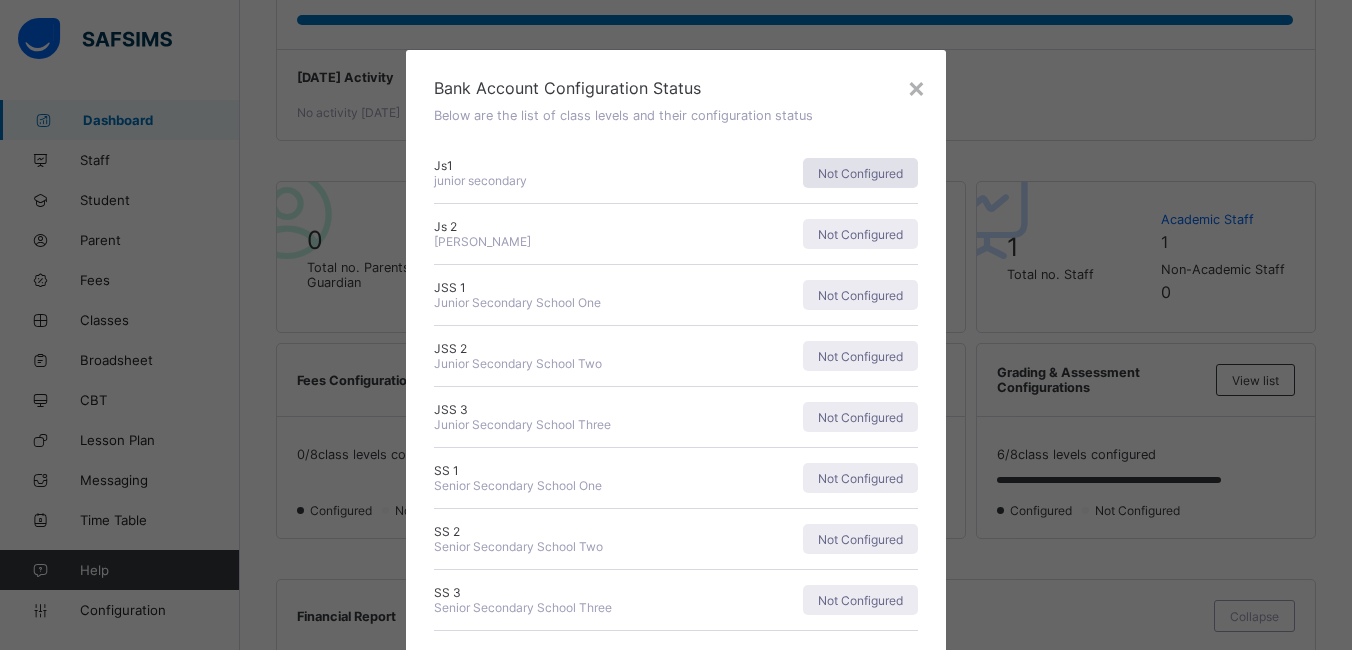 drag, startPoint x: 869, startPoint y: 171, endPoint x: 824, endPoint y: 172, distance: 45.01111 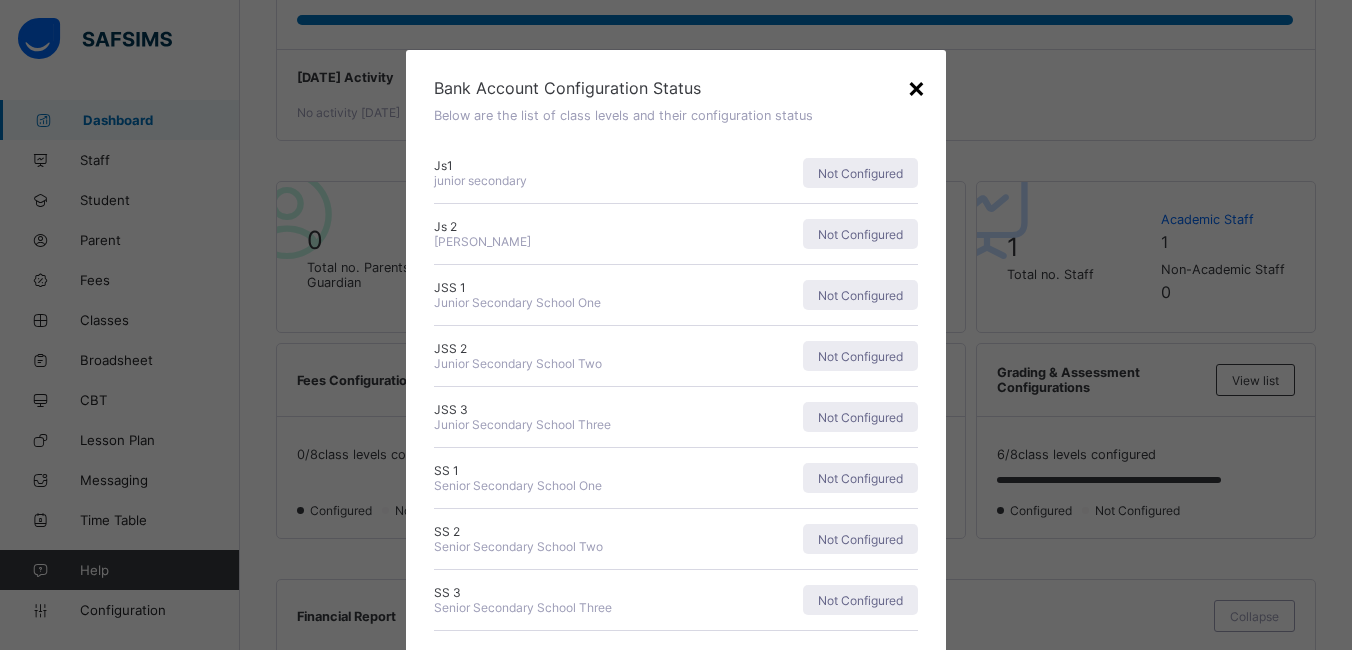 click on "×" at bounding box center (916, 87) 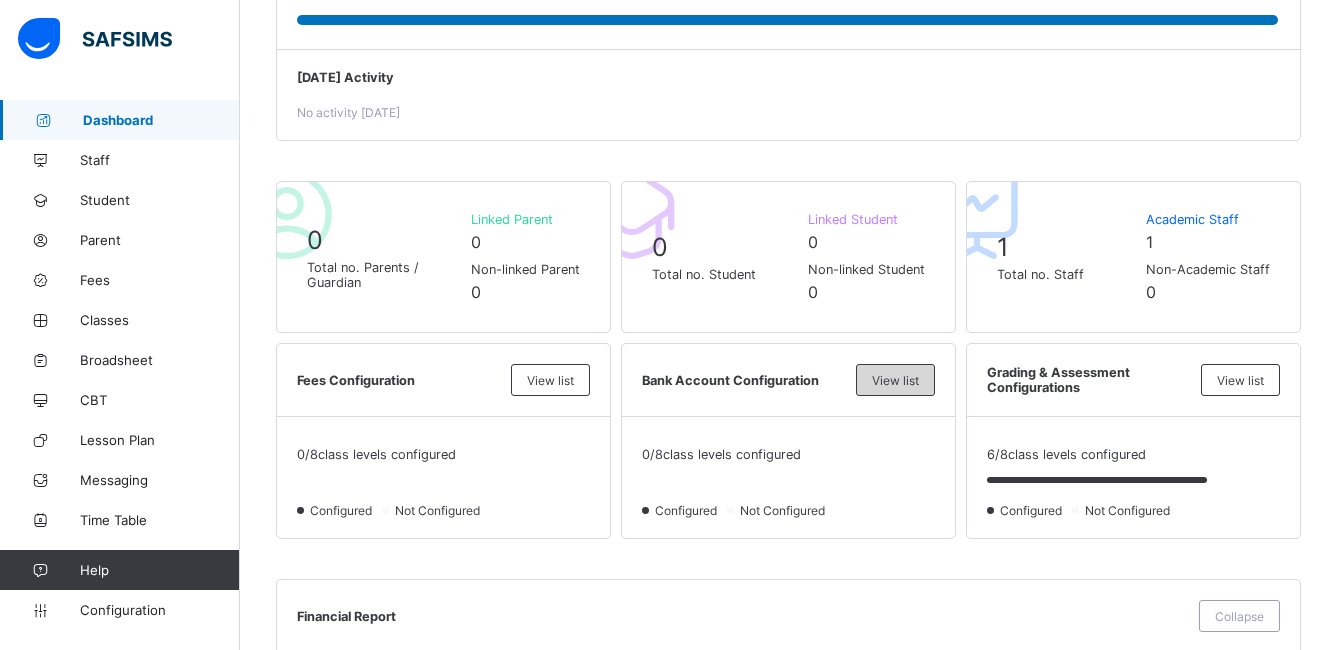 click on "View list" at bounding box center [895, 380] 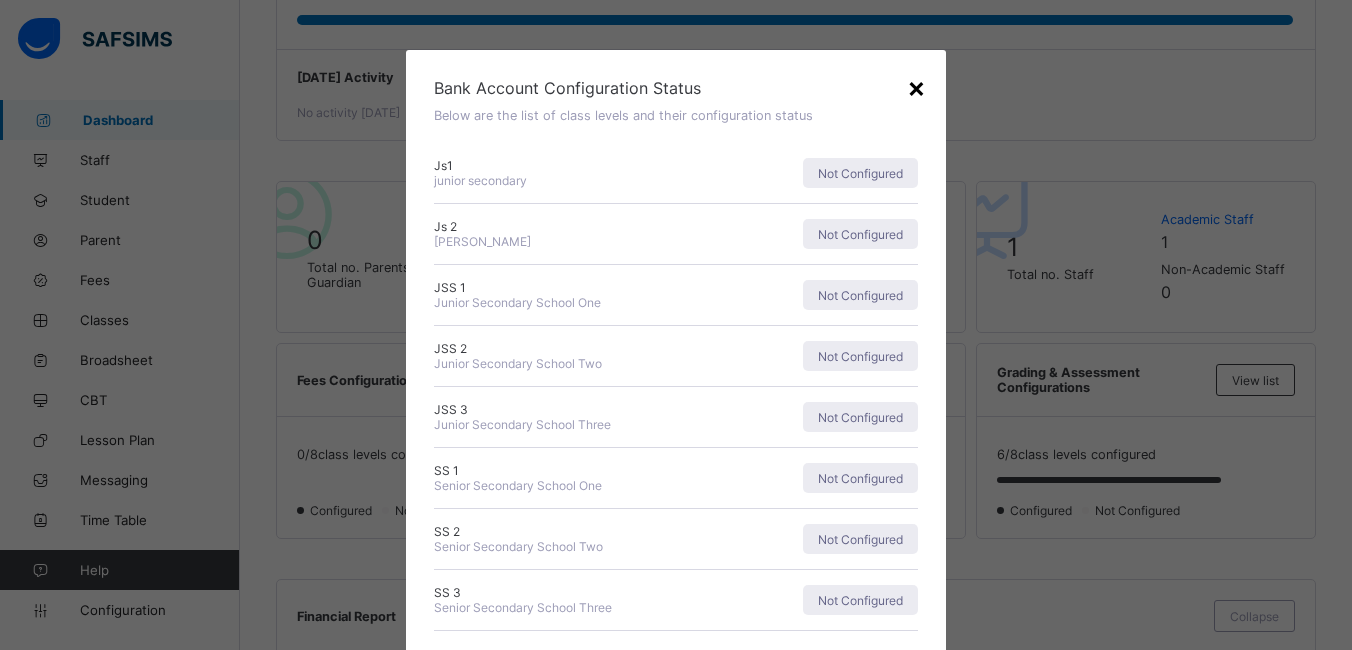 click on "×" at bounding box center [916, 87] 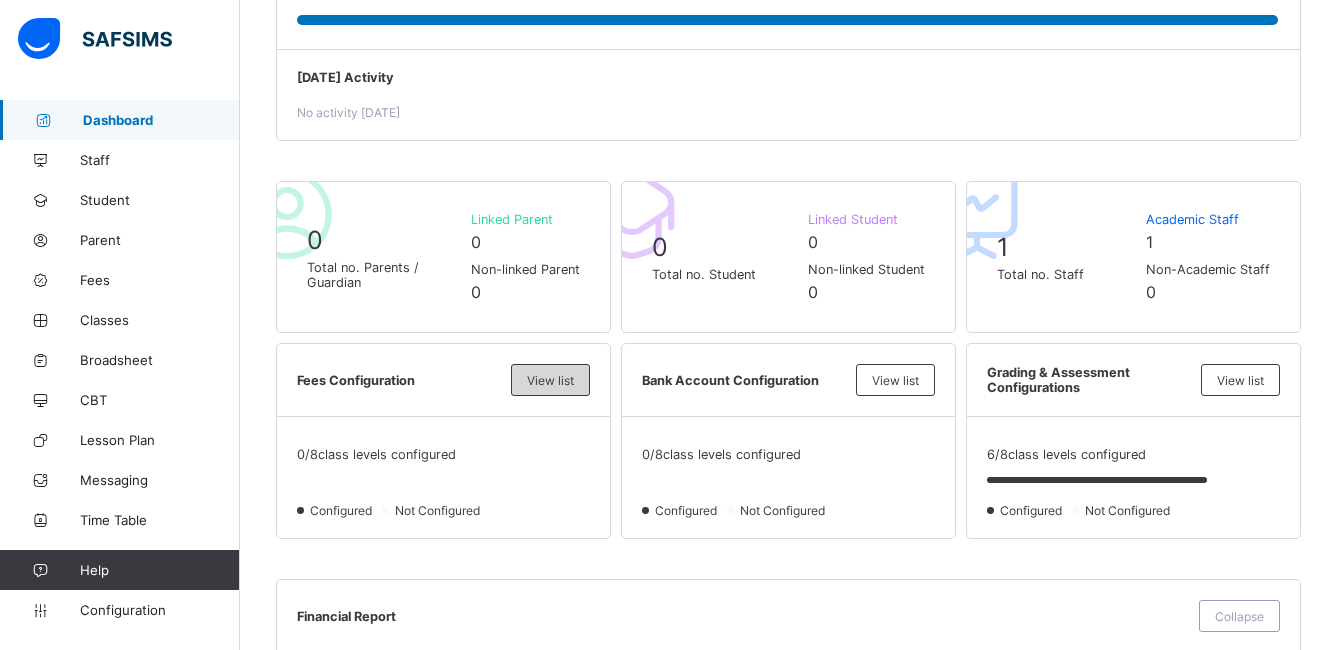 click on "View list" at bounding box center (550, 380) 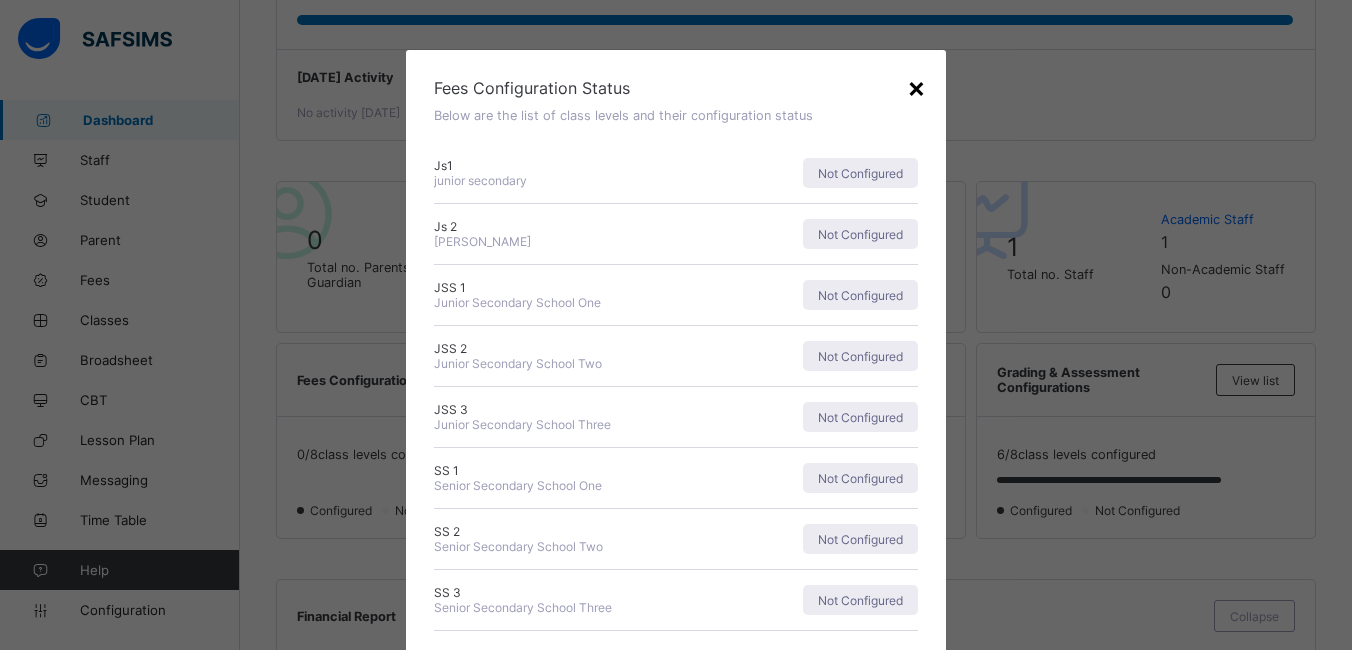 click on "×" at bounding box center (916, 87) 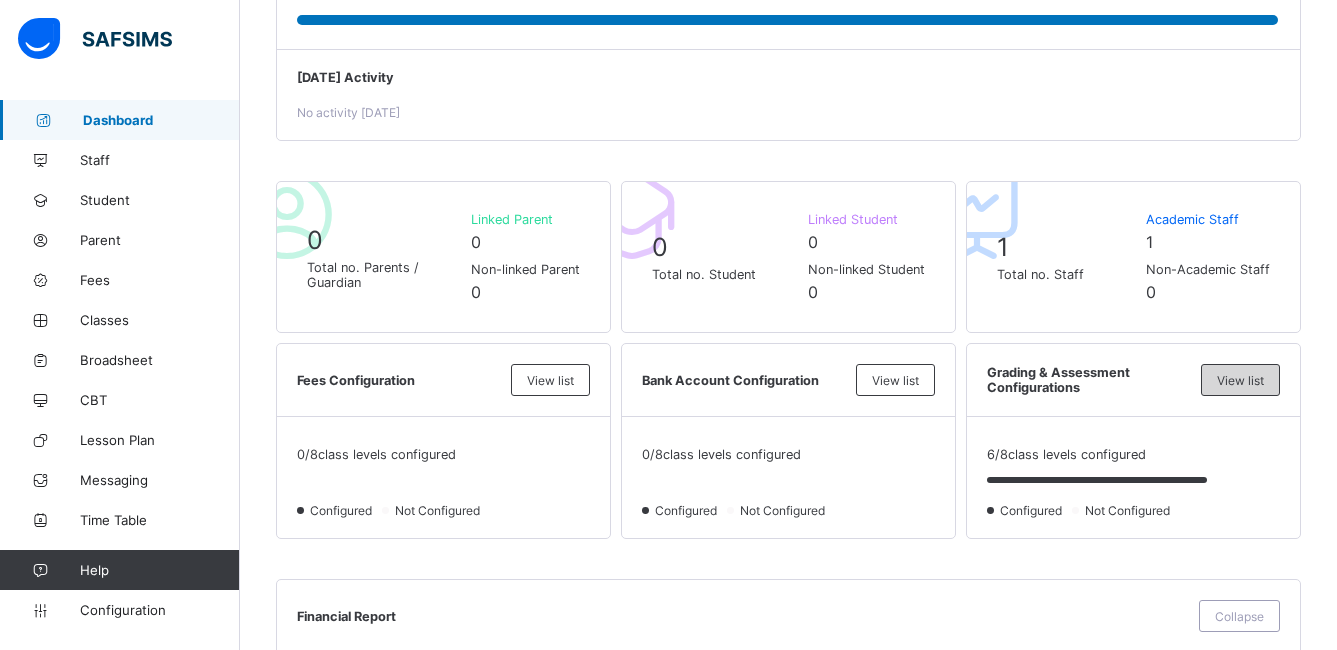 click on "View list" at bounding box center (1240, 380) 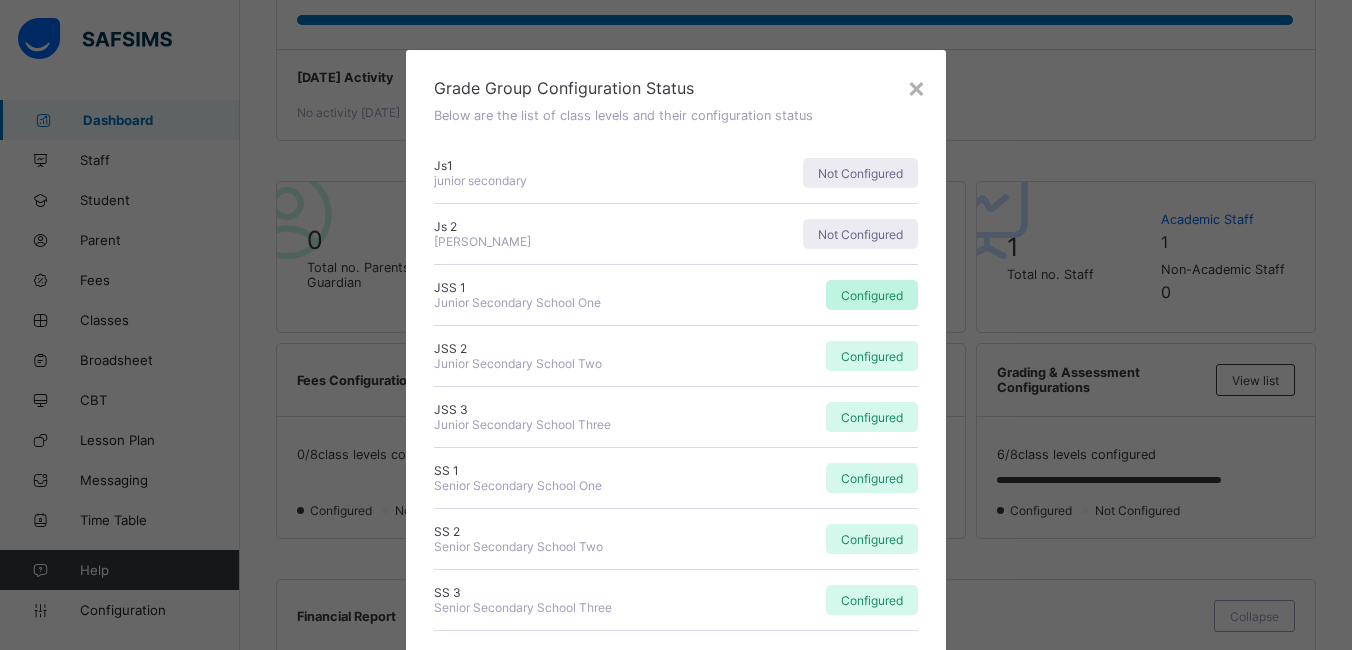 click on "Configured" at bounding box center [872, 295] 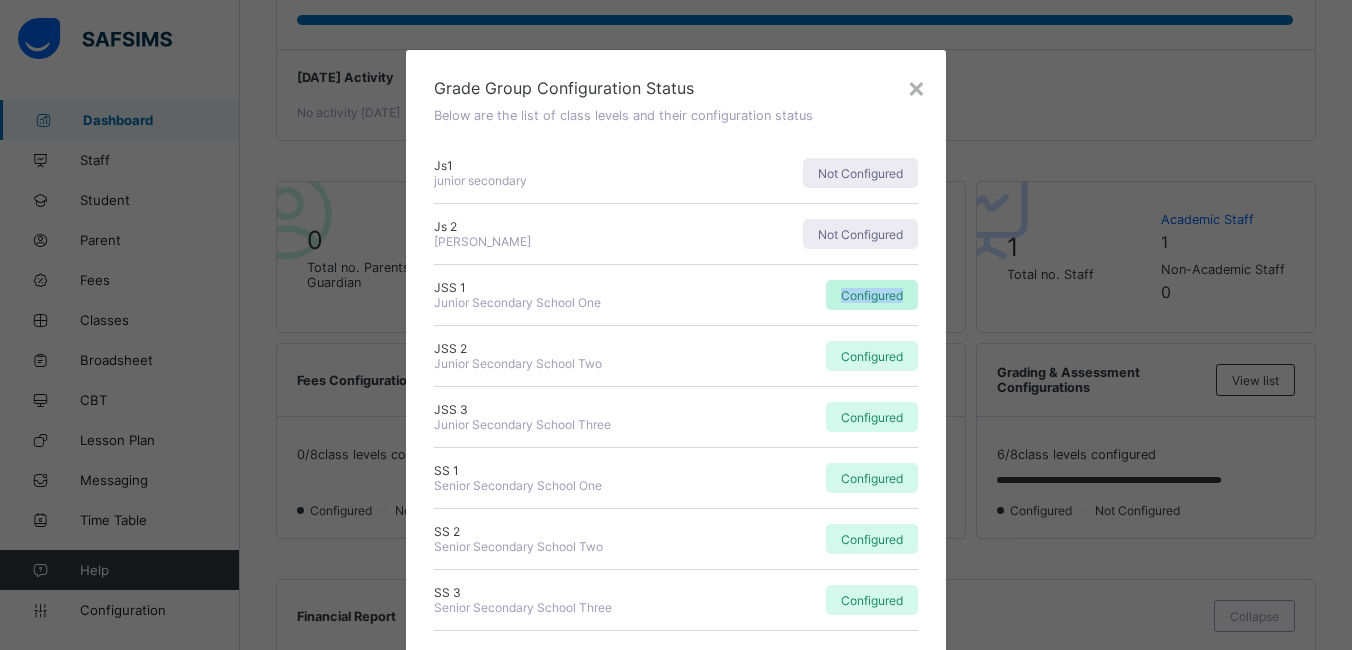 click on "Configured" at bounding box center [872, 295] 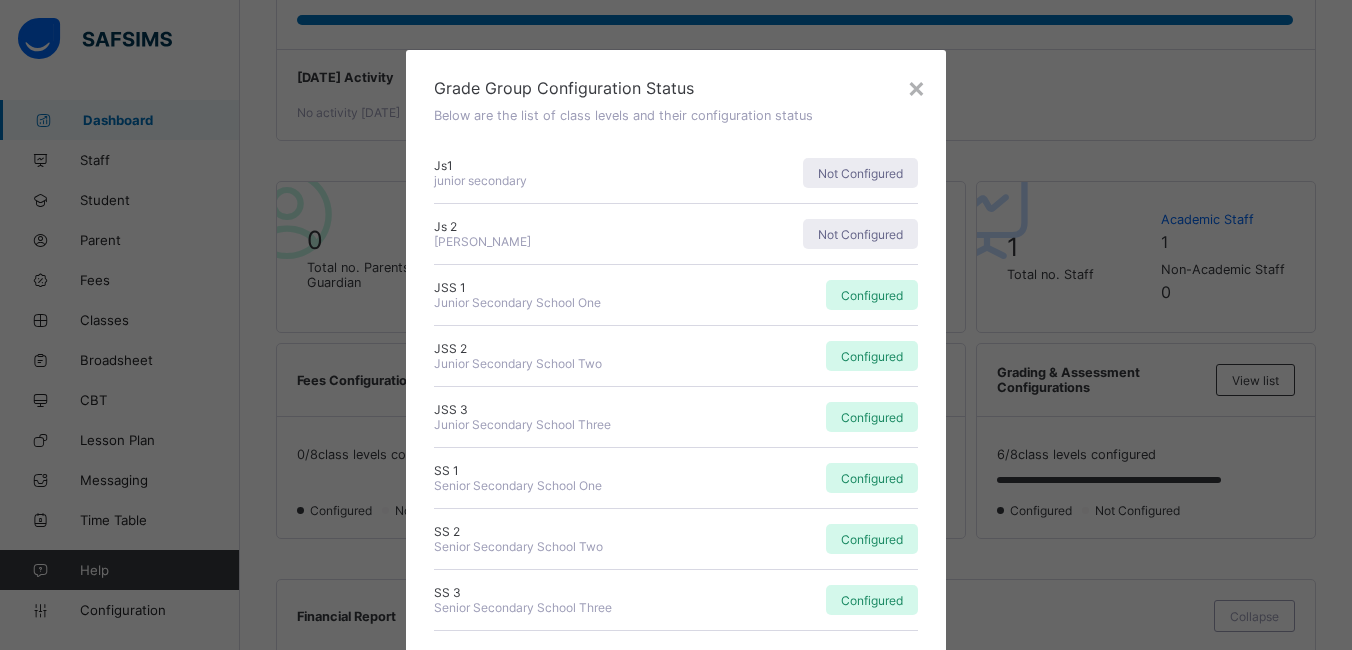 drag, startPoint x: 888, startPoint y: 296, endPoint x: 924, endPoint y: 309, distance: 38.27532 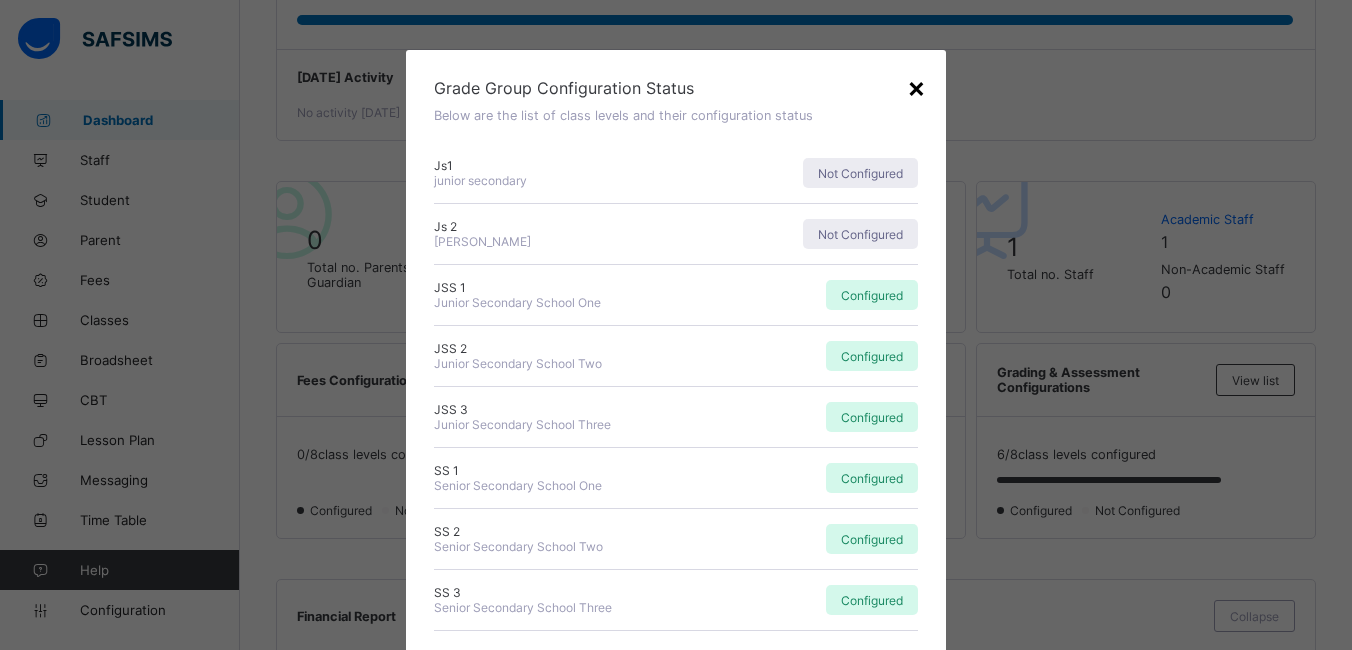 click on "×" at bounding box center [916, 87] 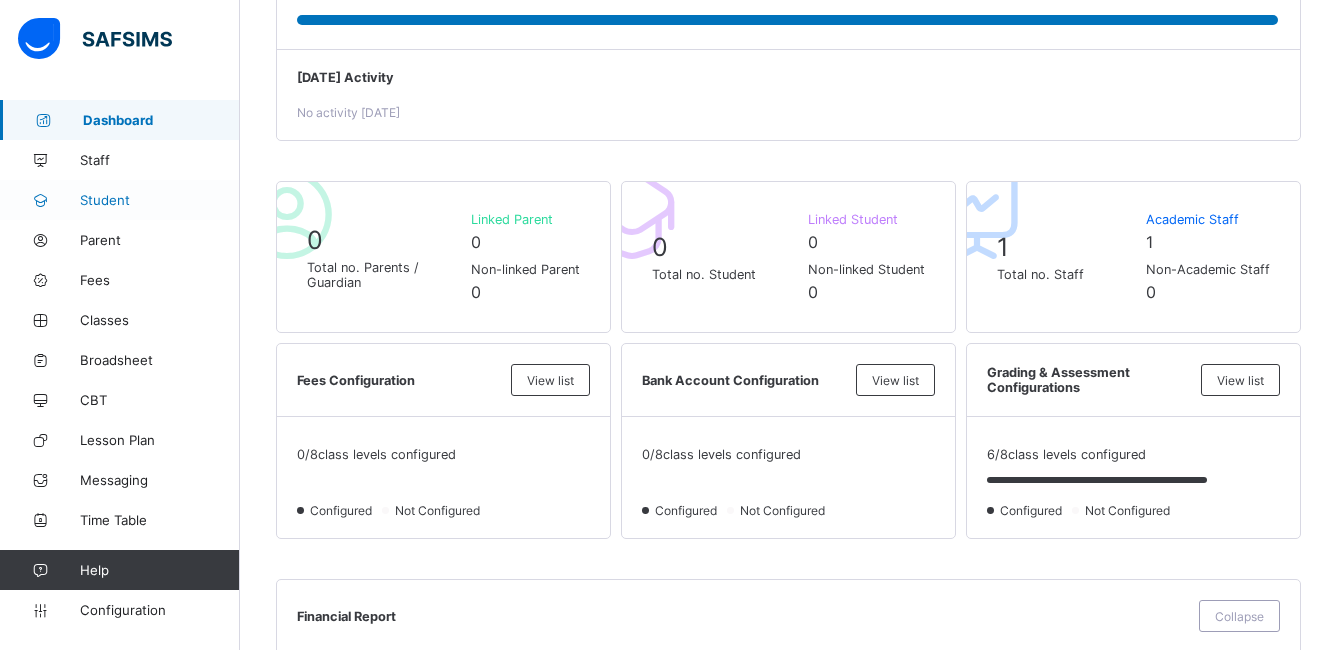 click on "Student" at bounding box center [160, 200] 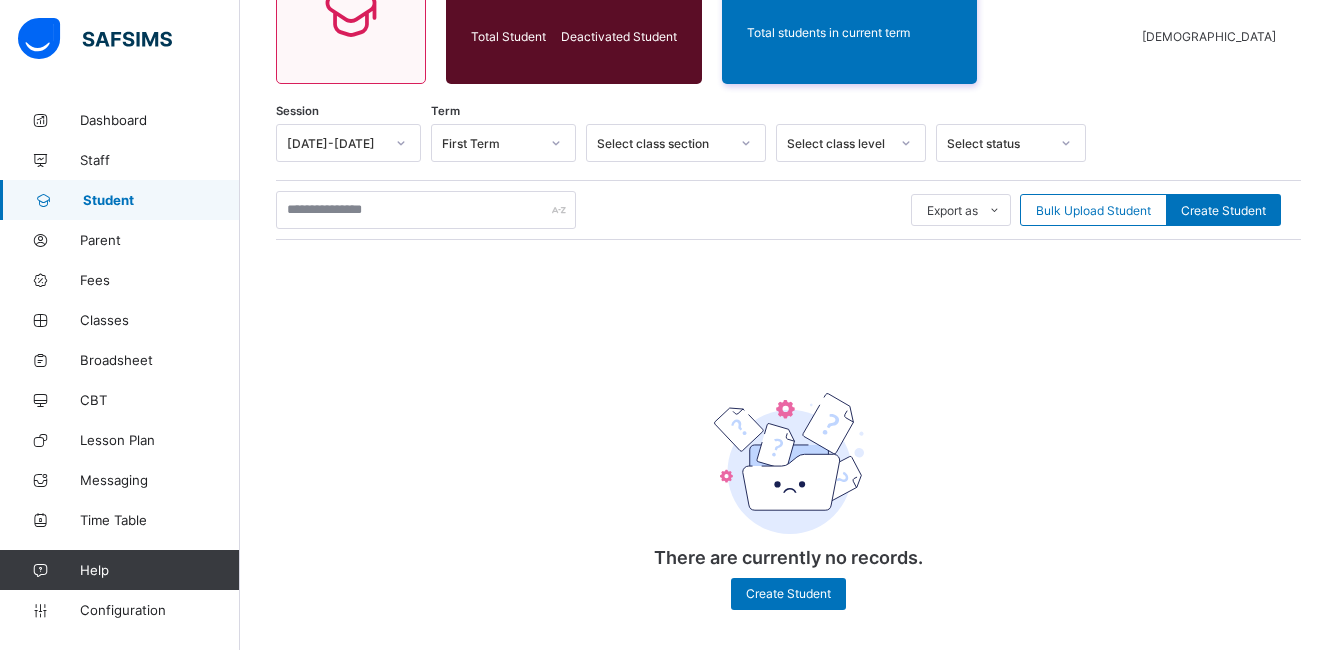 scroll, scrollTop: 247, scrollLeft: 0, axis: vertical 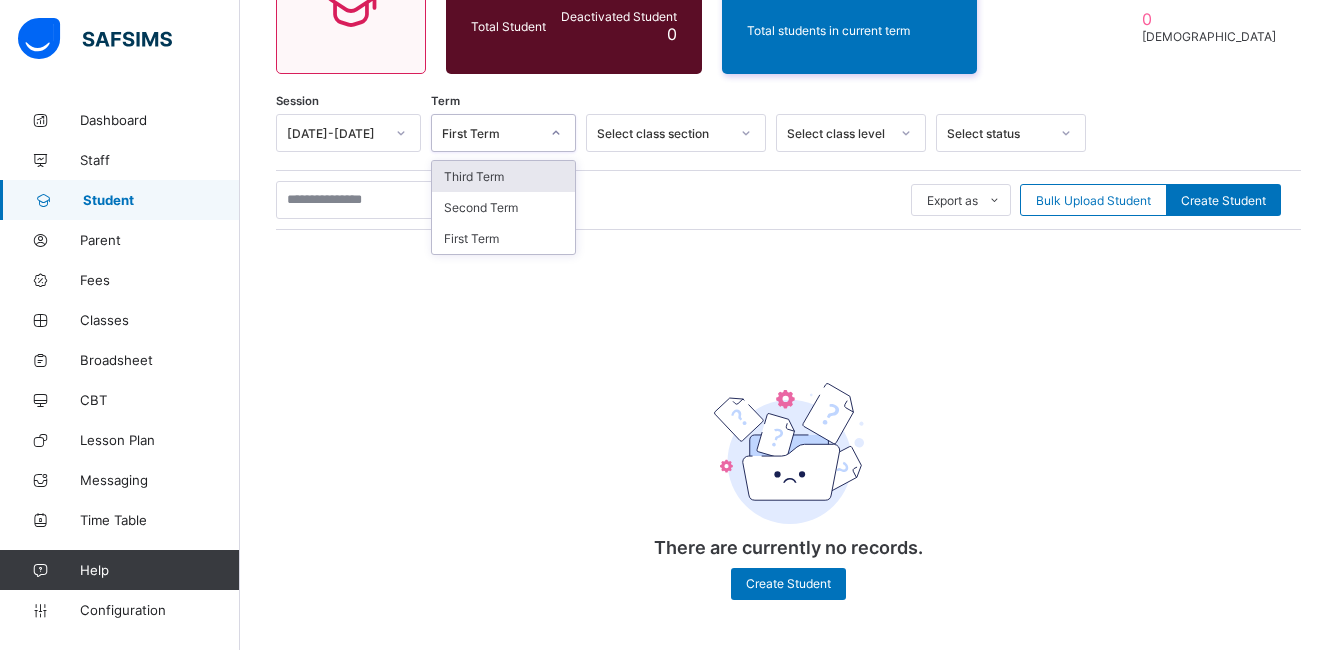 click 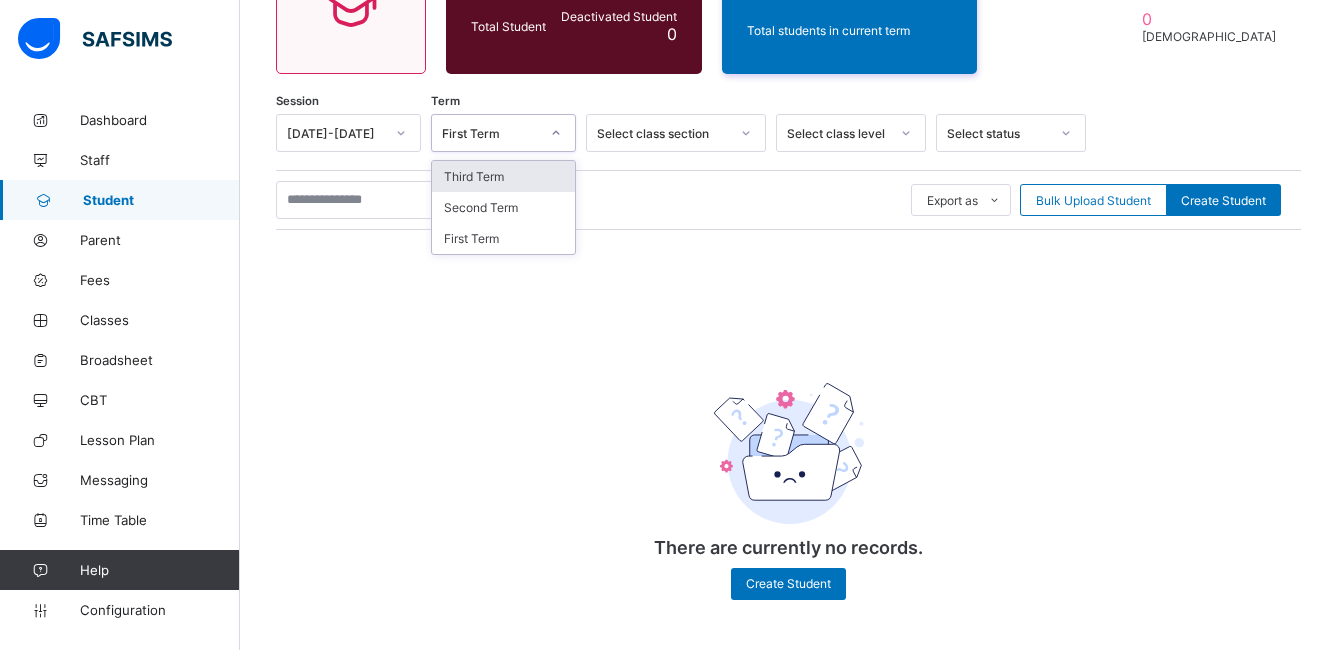 click on "Third Term" at bounding box center (503, 176) 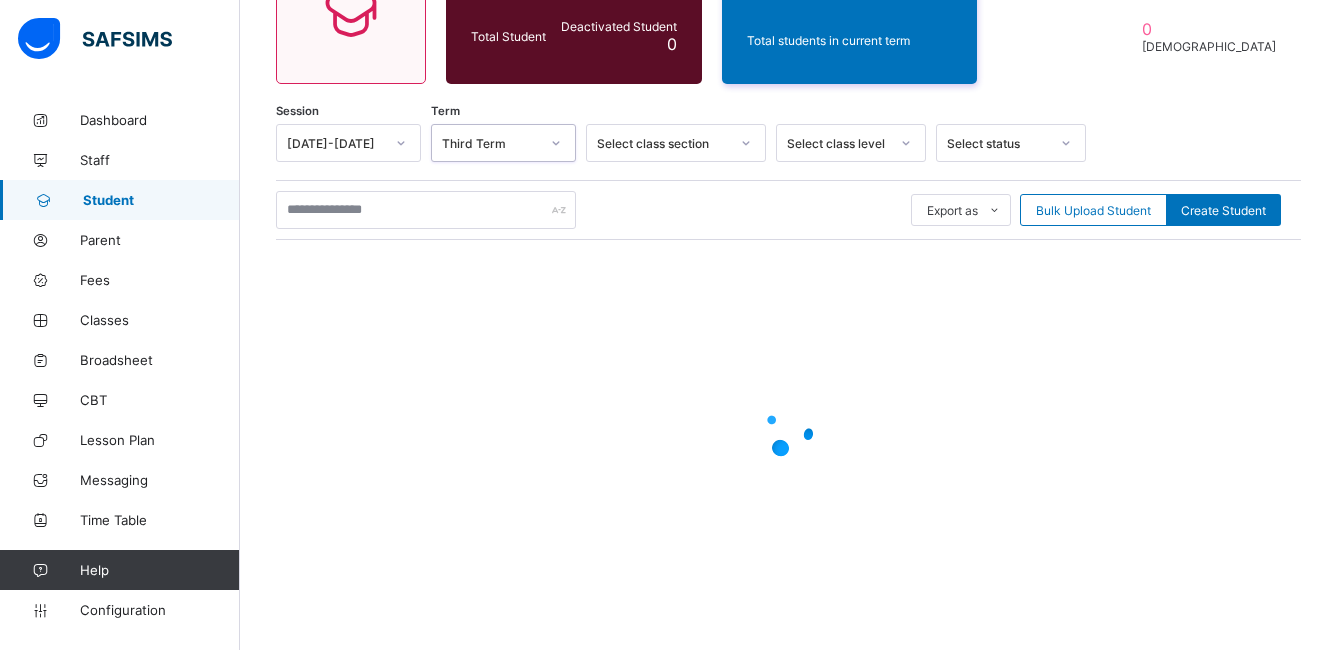scroll, scrollTop: 236, scrollLeft: 0, axis: vertical 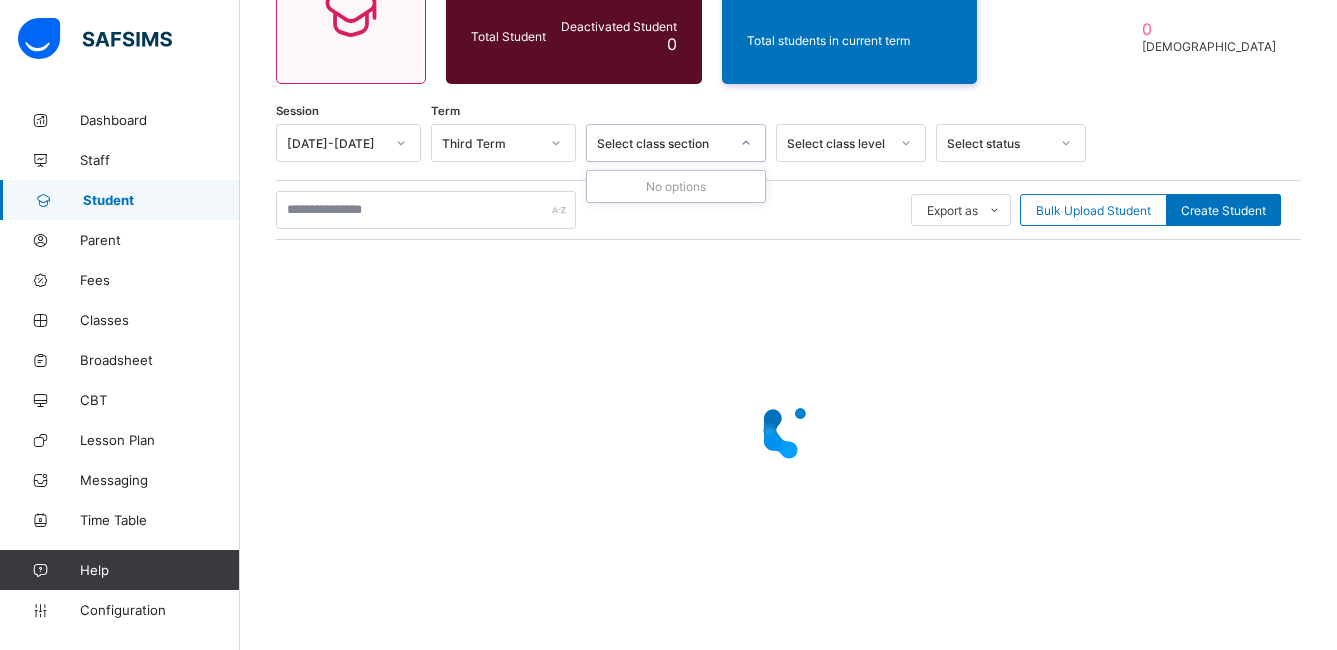 click 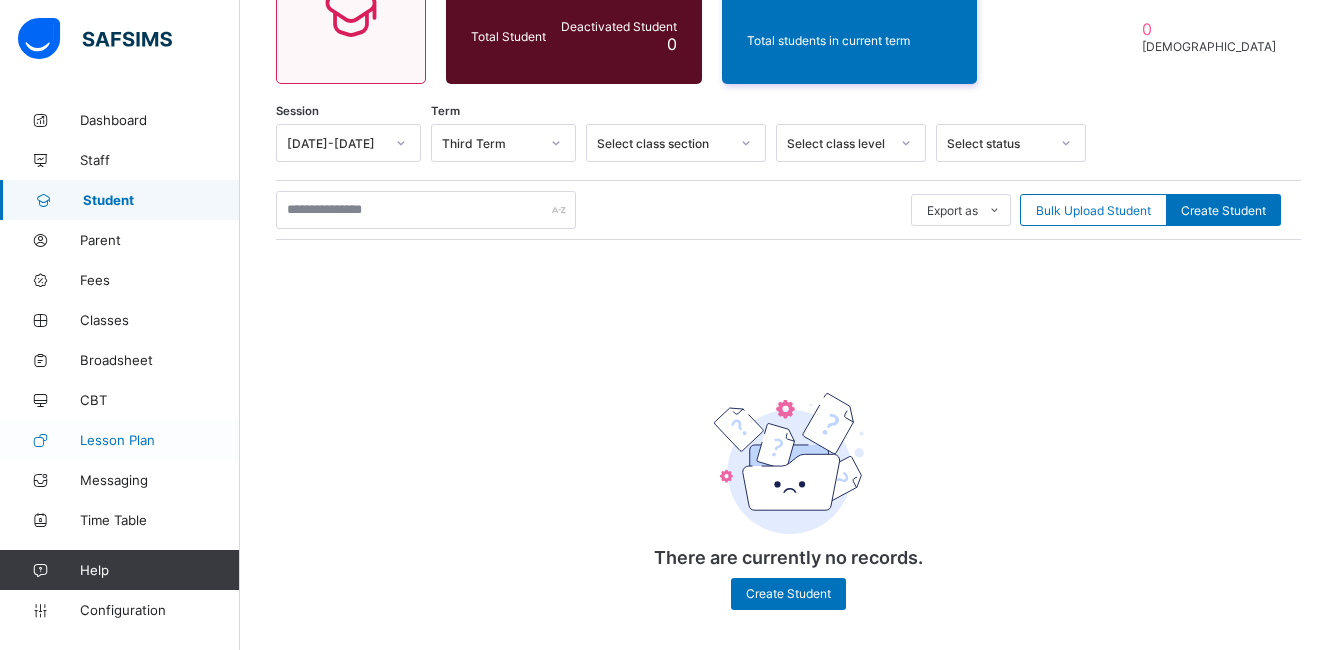 click on "Lesson Plan" at bounding box center [160, 440] 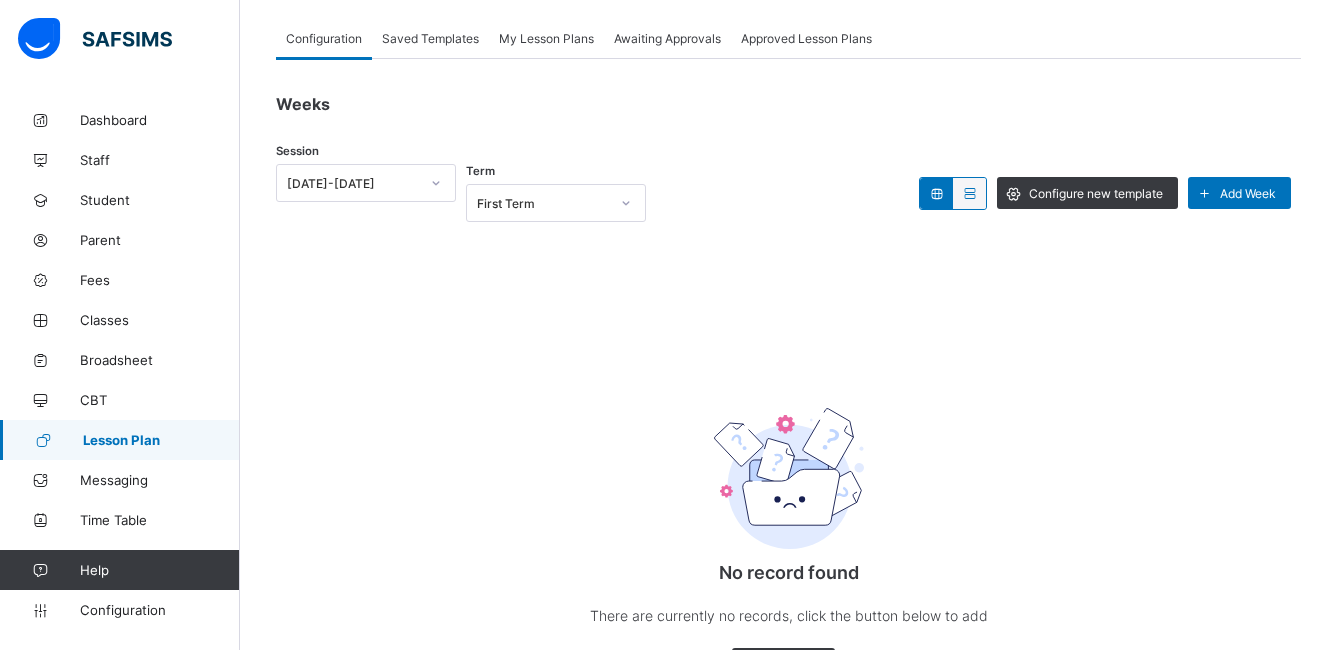 scroll, scrollTop: 208, scrollLeft: 0, axis: vertical 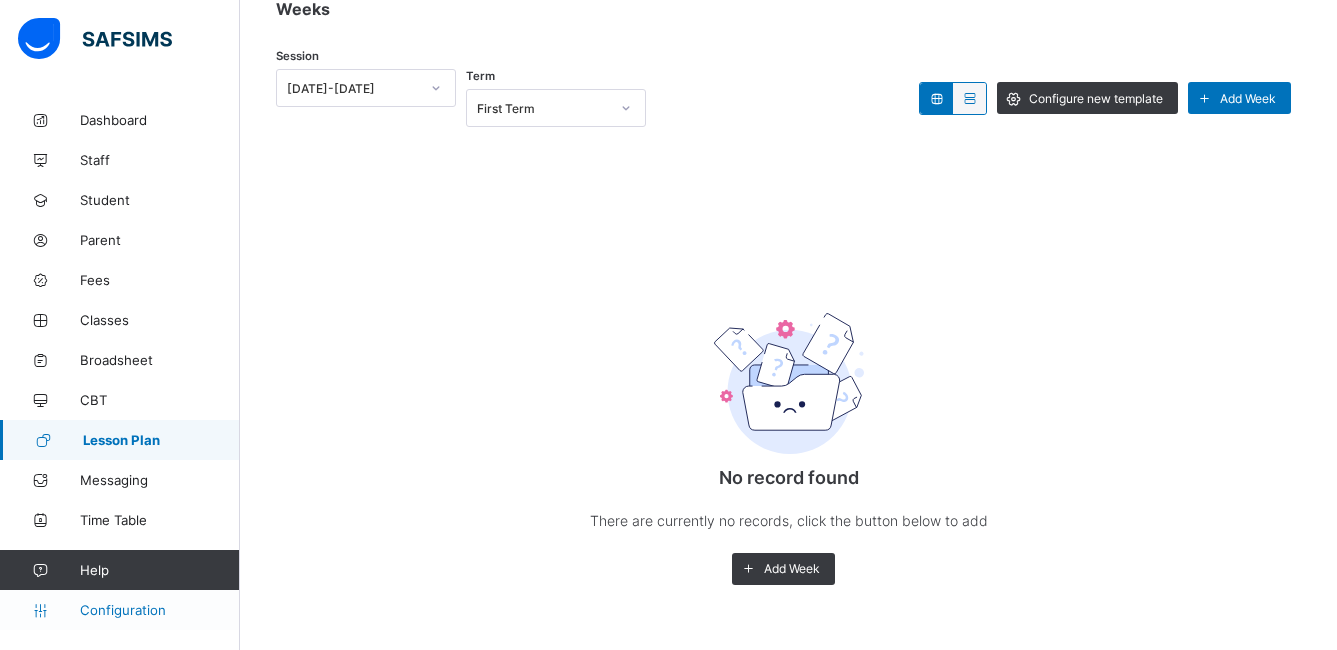 click on "Configuration" at bounding box center [159, 610] 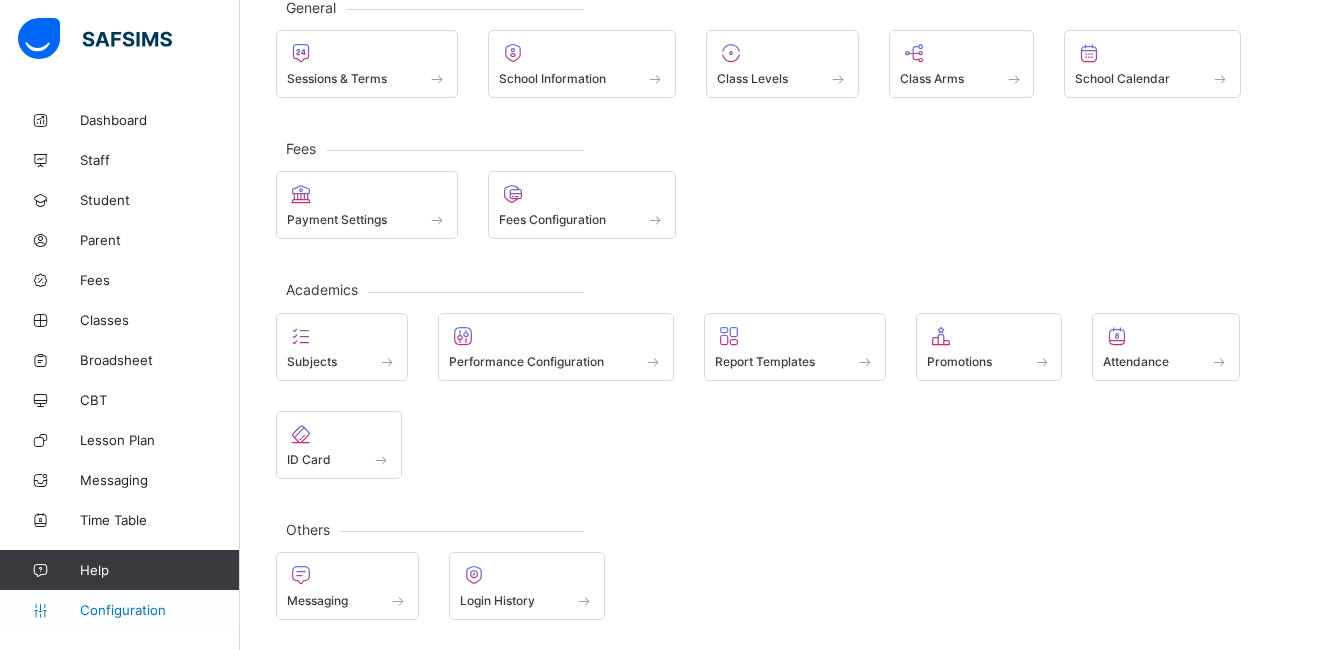 scroll, scrollTop: 133, scrollLeft: 0, axis: vertical 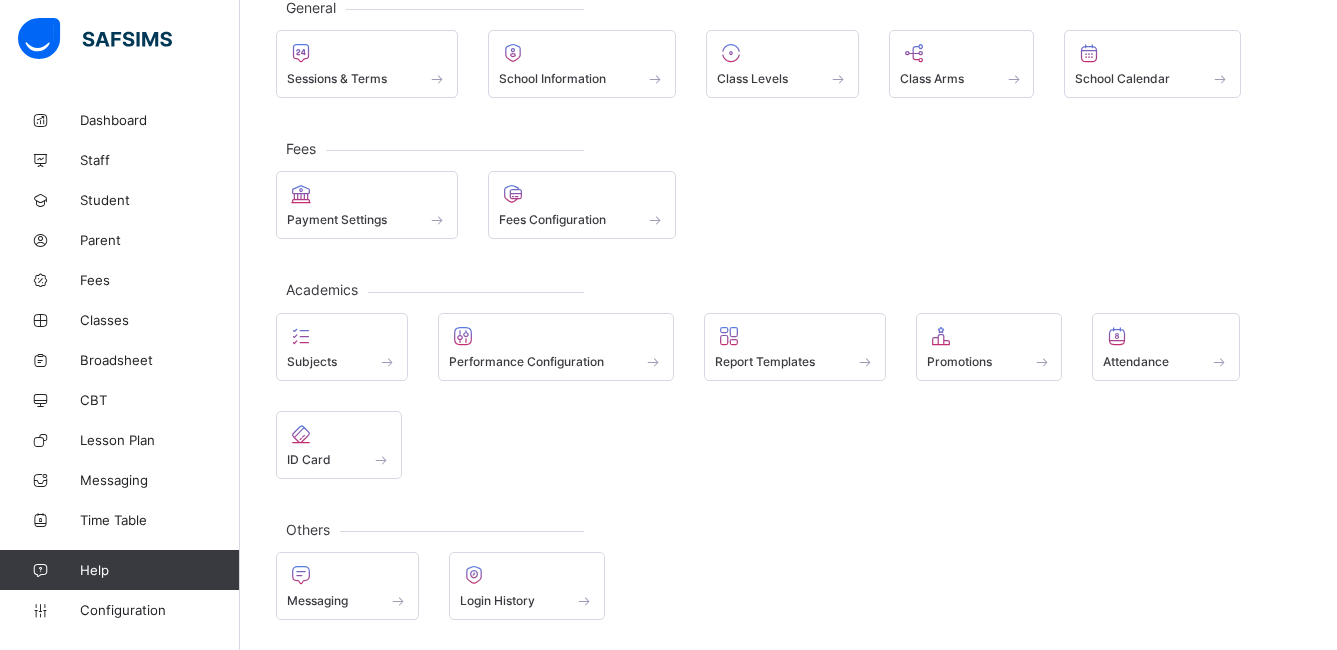 click on "Subjects   Performance Configuration   Report Templates   Promotions   Attendance   ID Card" at bounding box center [788, 396] 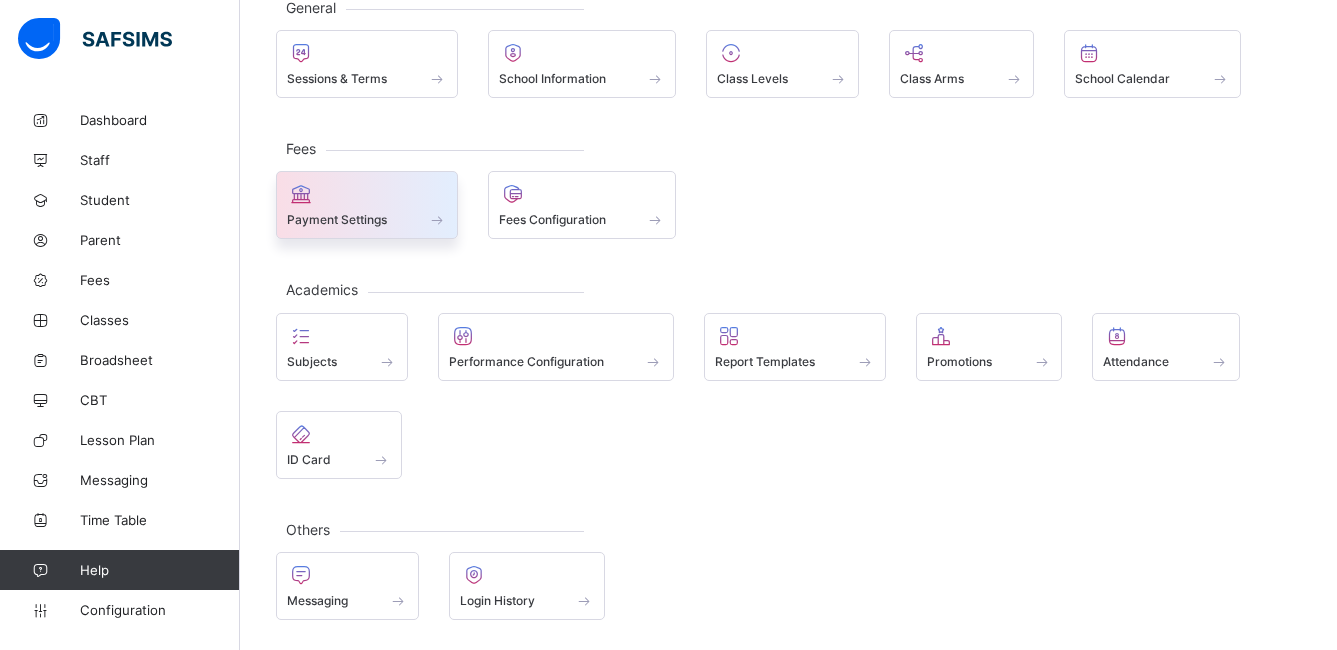 click on "Payment Settings" at bounding box center (367, 205) 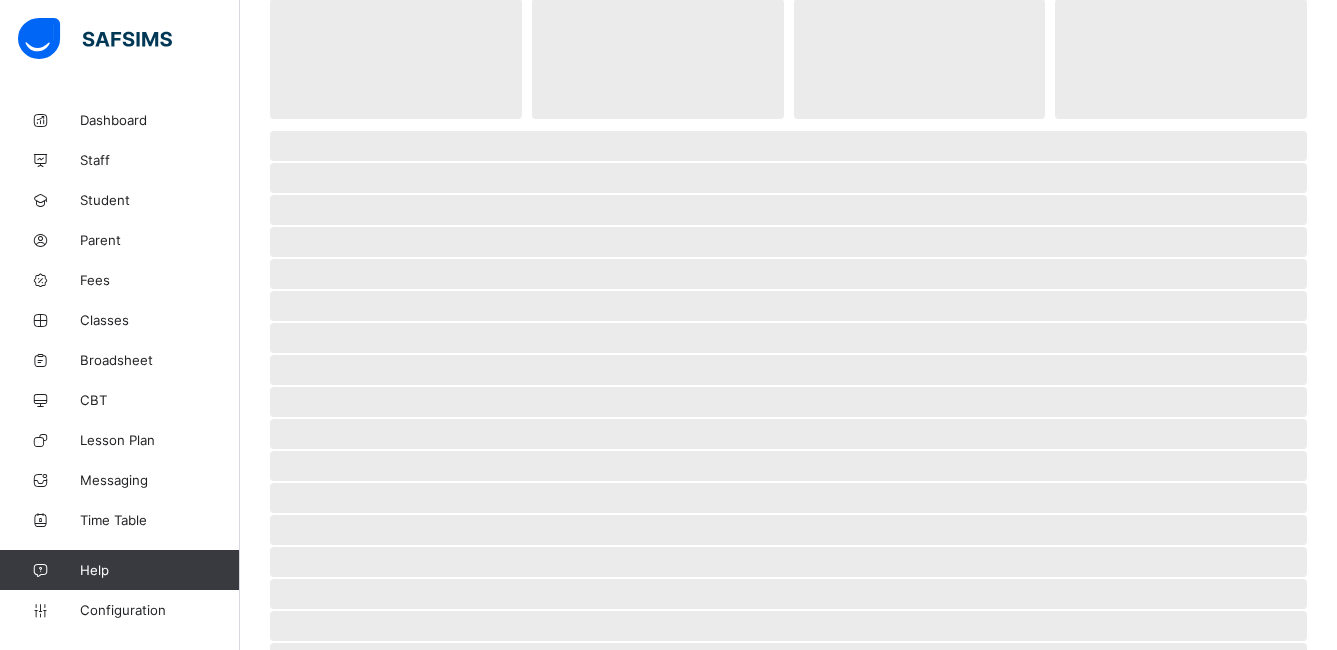 scroll, scrollTop: 208, scrollLeft: 0, axis: vertical 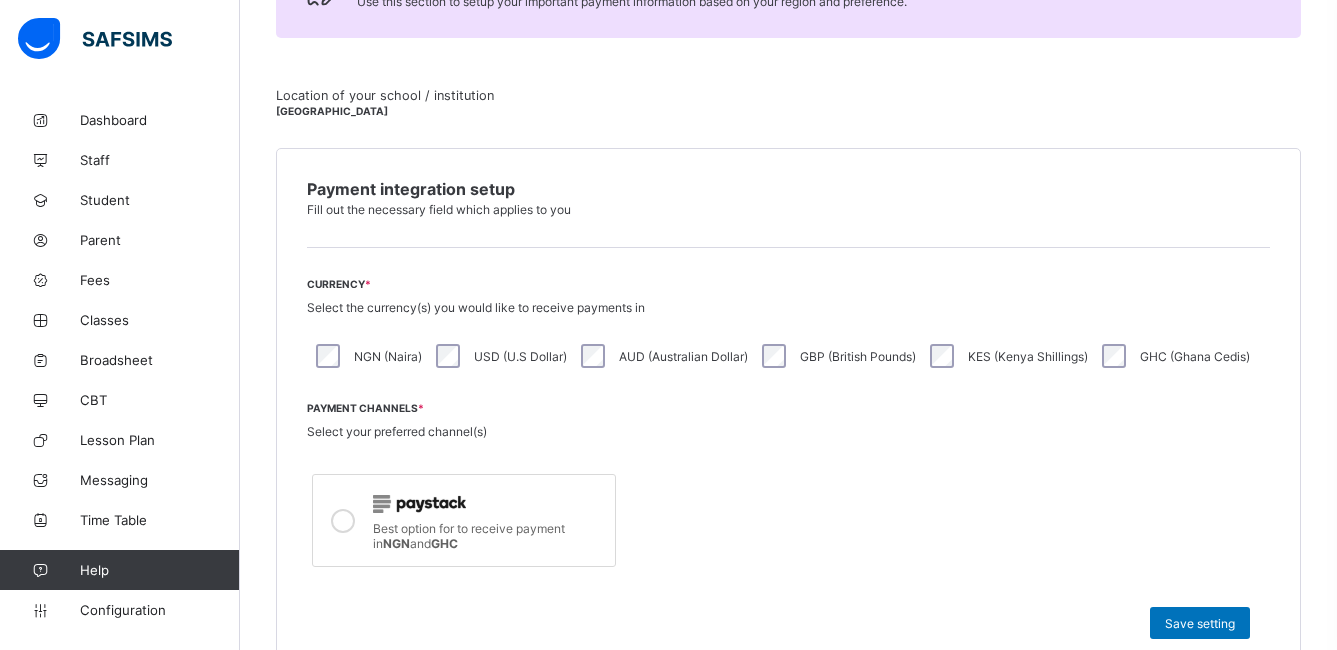 click at bounding box center [489, 503] 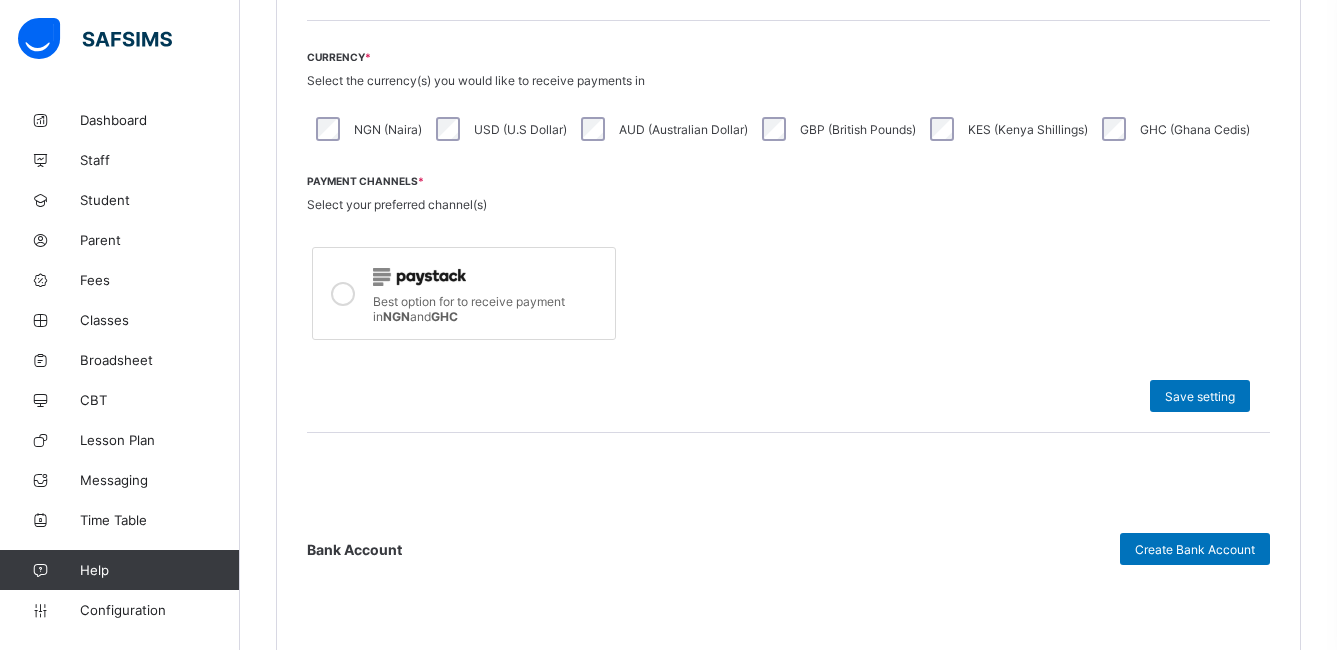 scroll, scrollTop: 621, scrollLeft: 0, axis: vertical 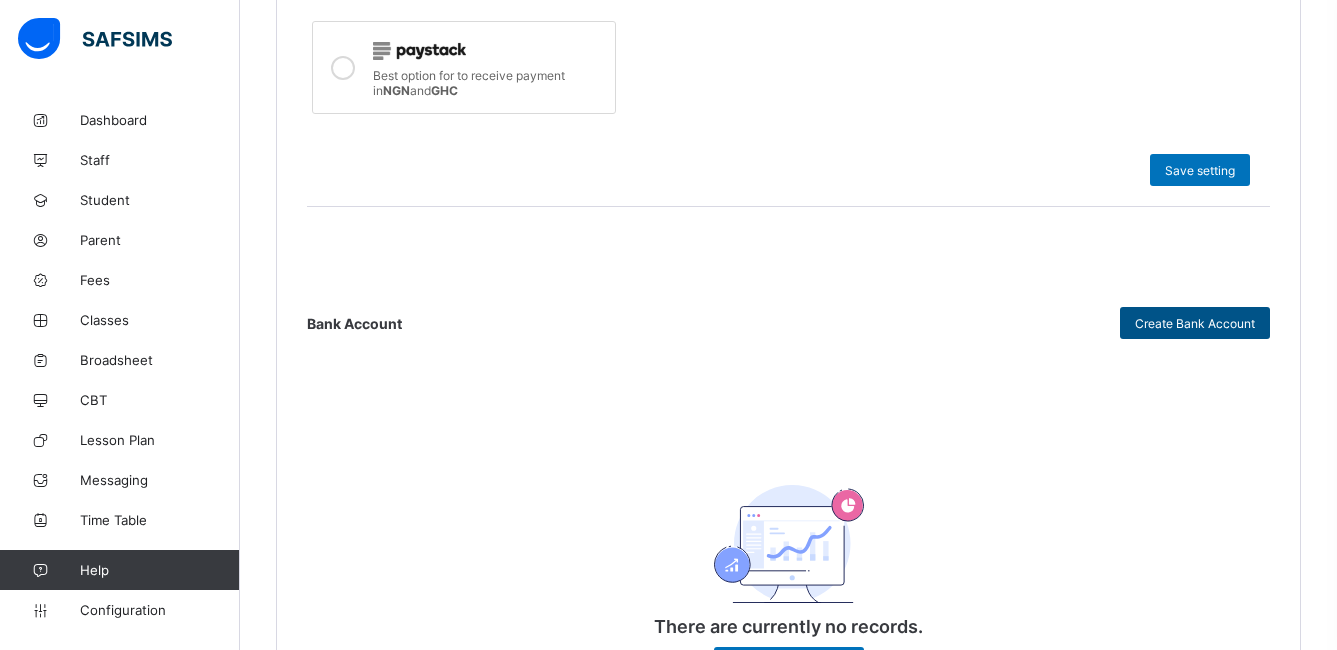 click on "Create Bank Account" at bounding box center [1195, 323] 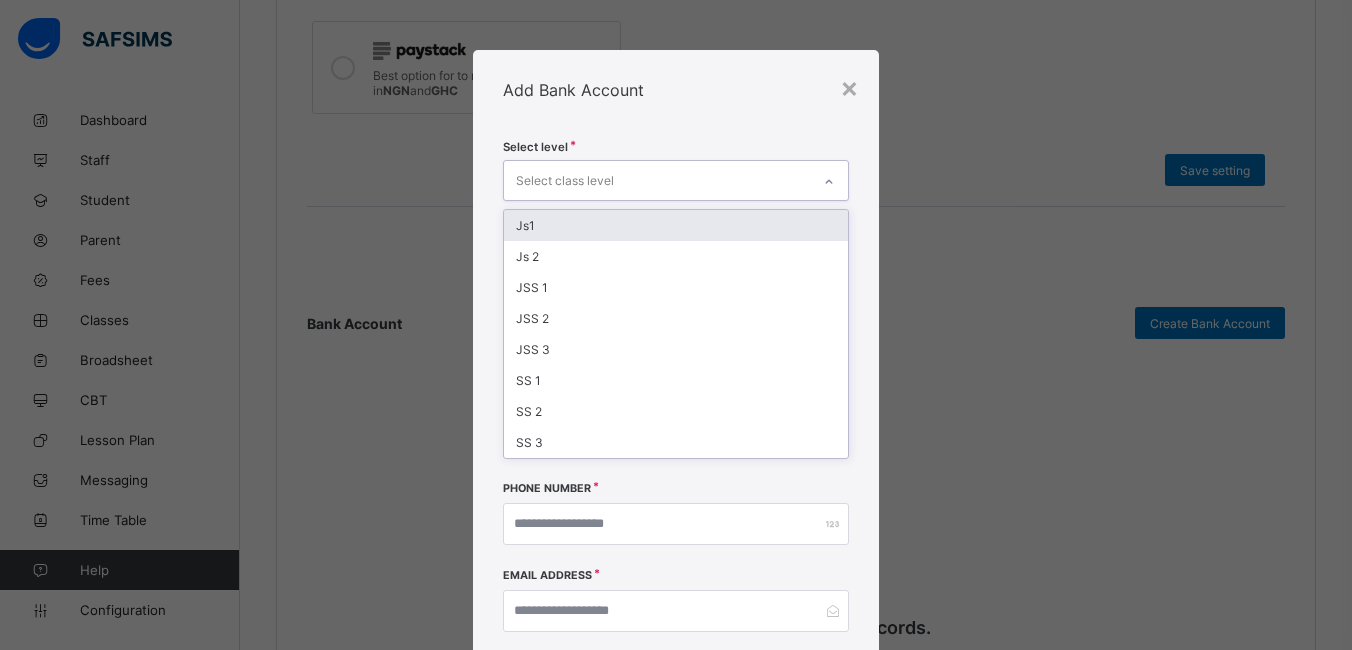 click on "Select class level" at bounding box center [657, 180] 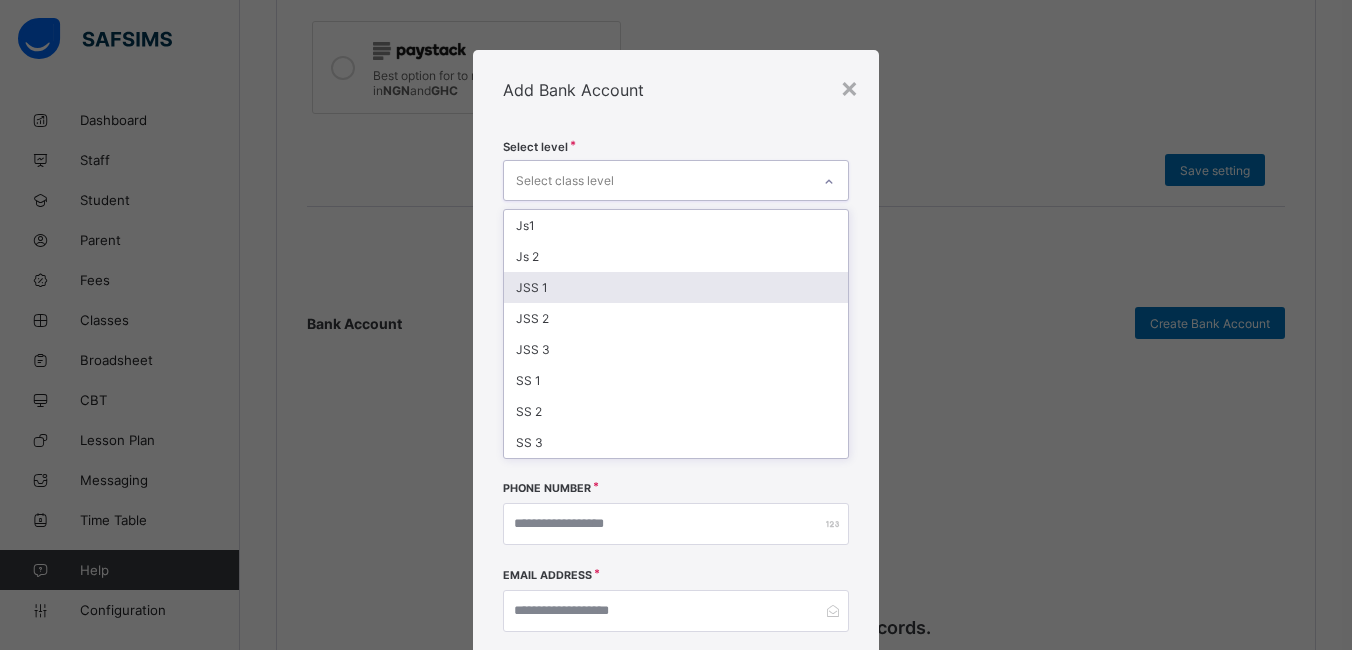 click on "JSS 1" at bounding box center [676, 287] 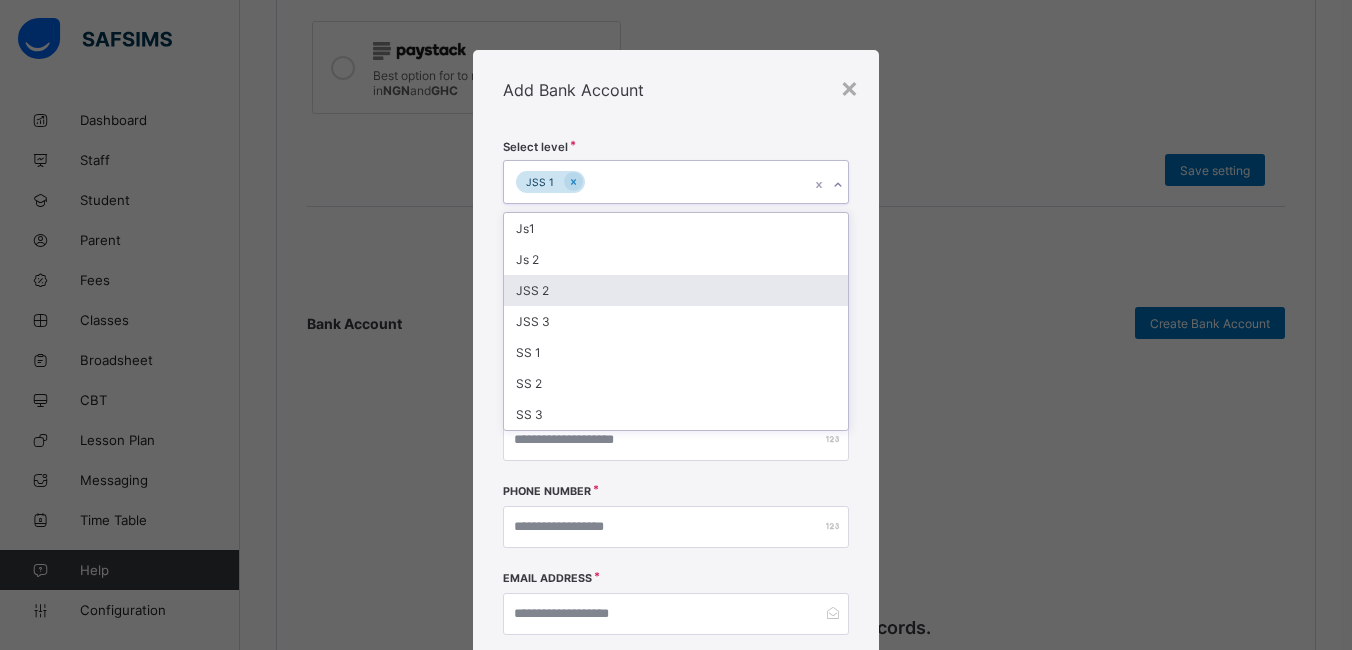 click on "JSS 2" at bounding box center [676, 290] 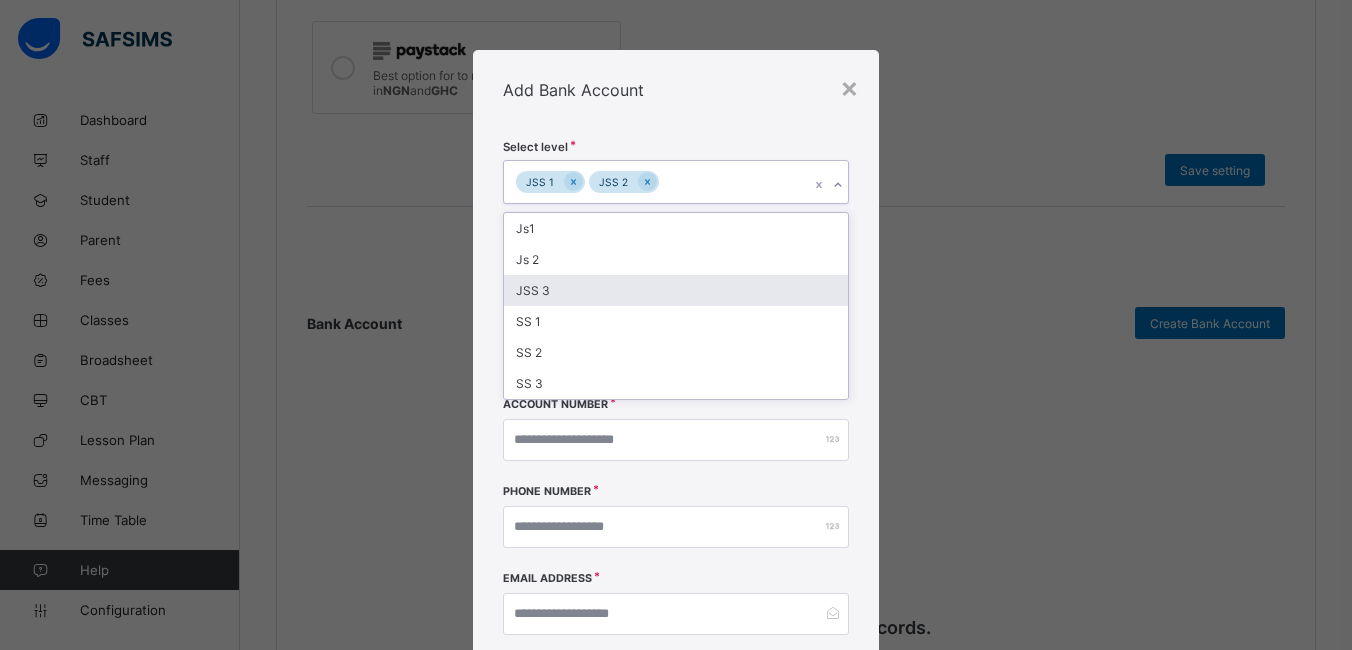 click on "JSS 3" at bounding box center [676, 290] 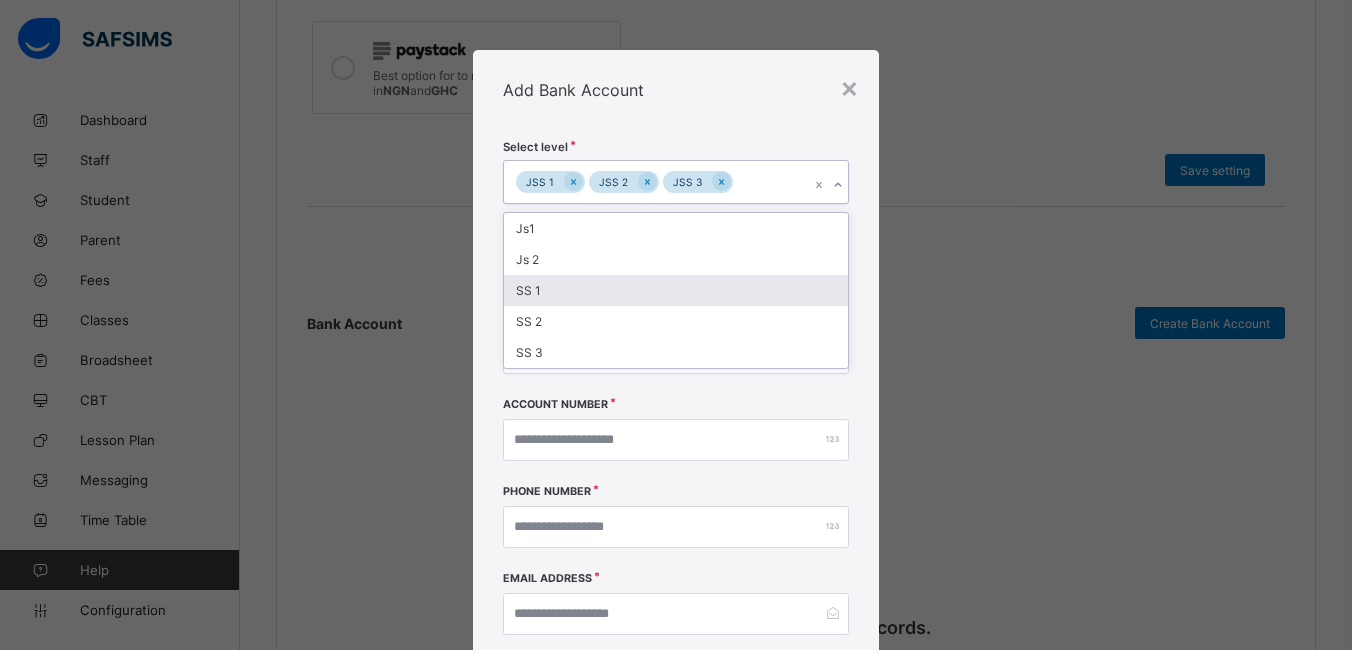 click on "SS 1" at bounding box center (676, 290) 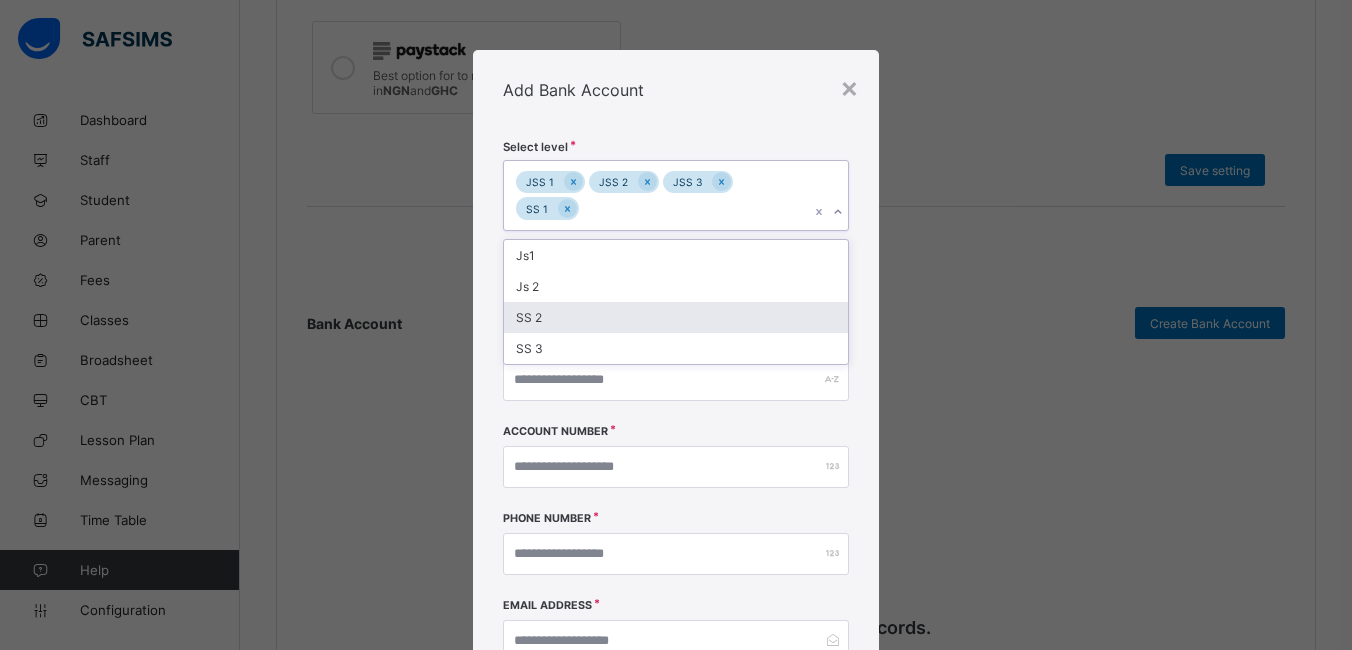 click on "SS 2" at bounding box center [676, 317] 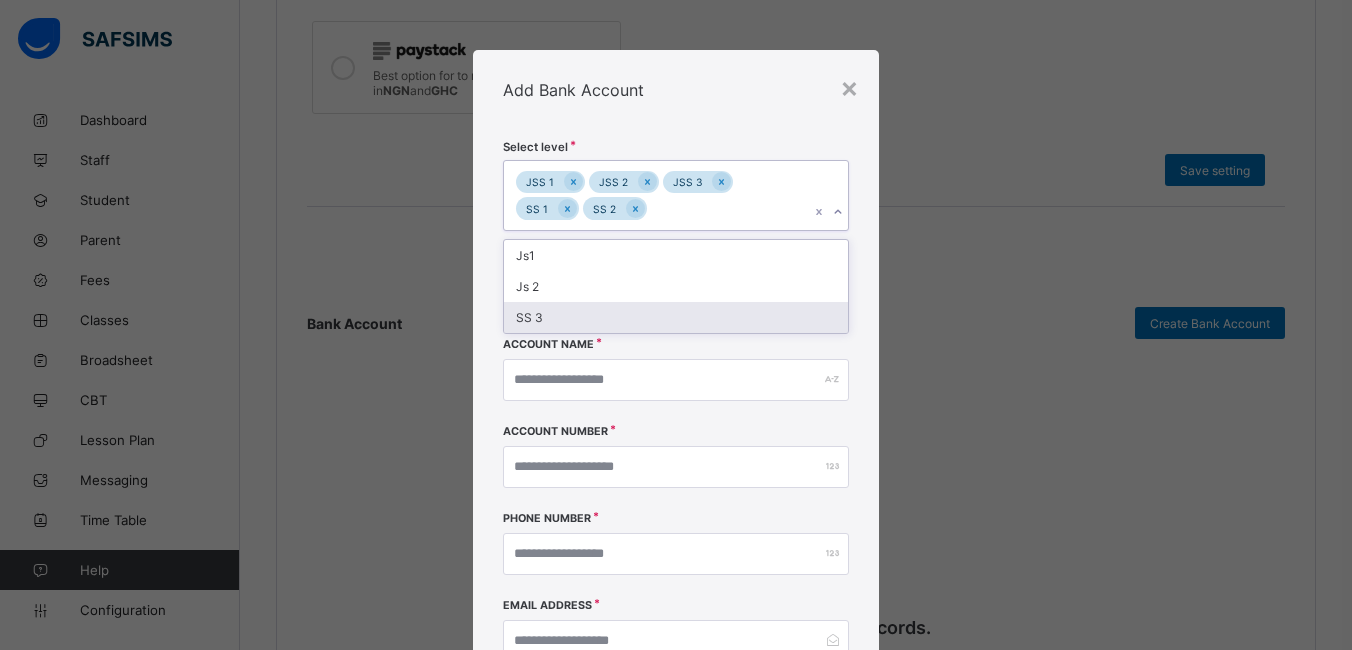click on "SS 3" at bounding box center [676, 317] 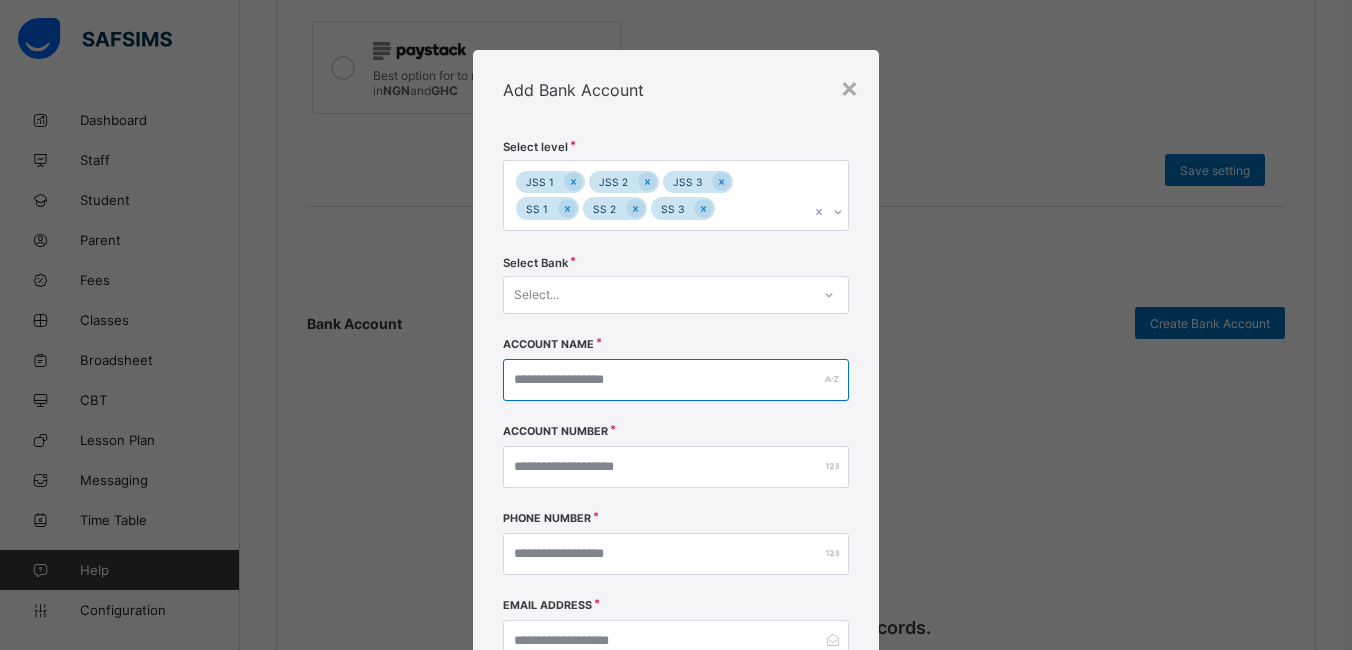 click at bounding box center [676, 380] 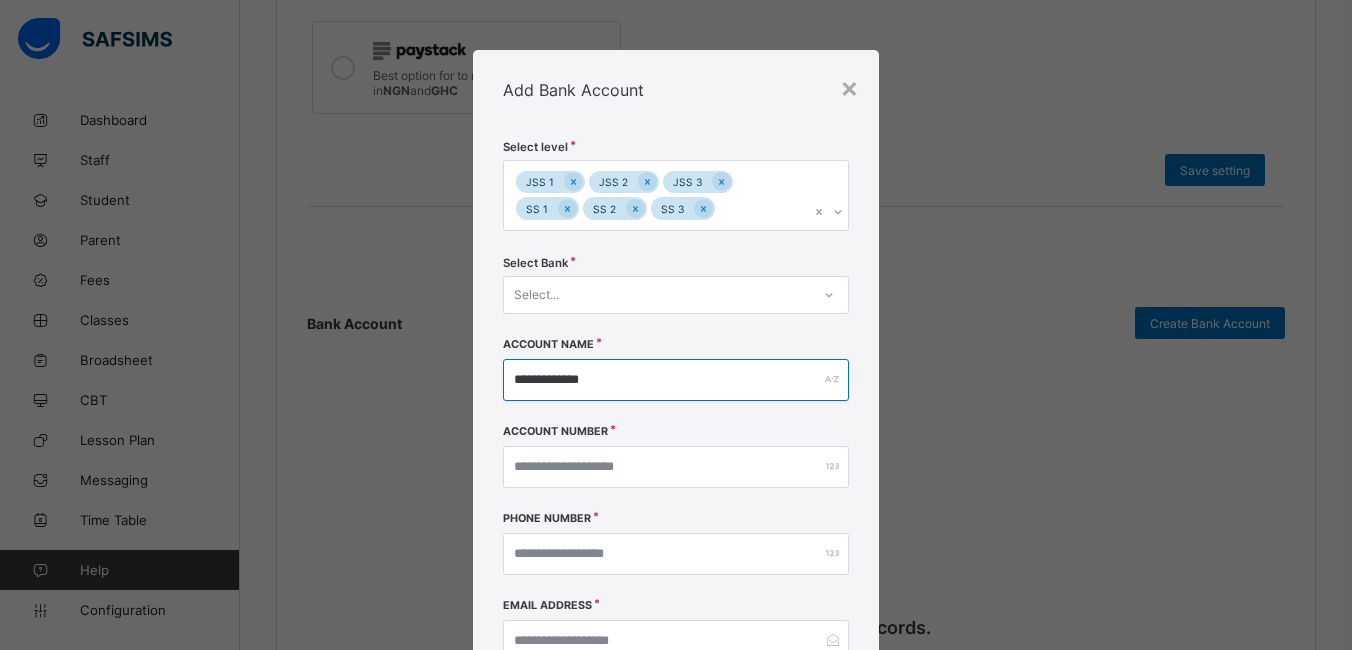 type on "**********" 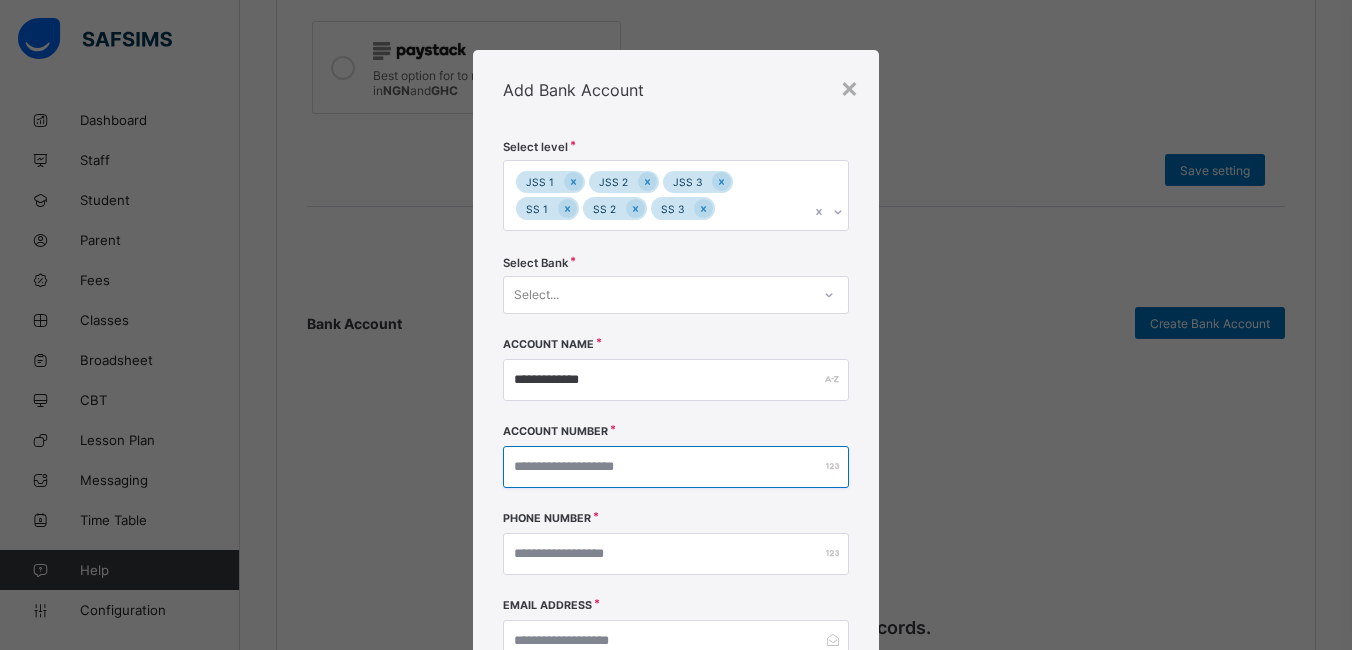 click at bounding box center (676, 467) 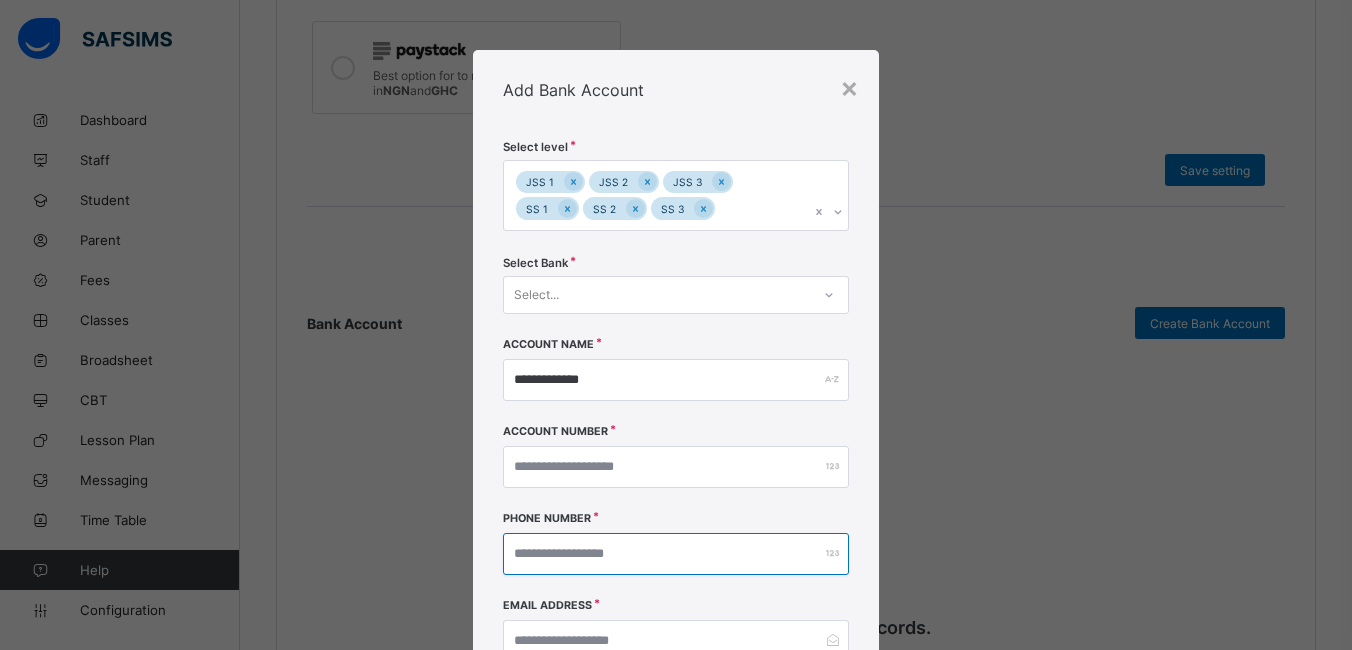 click at bounding box center (676, 554) 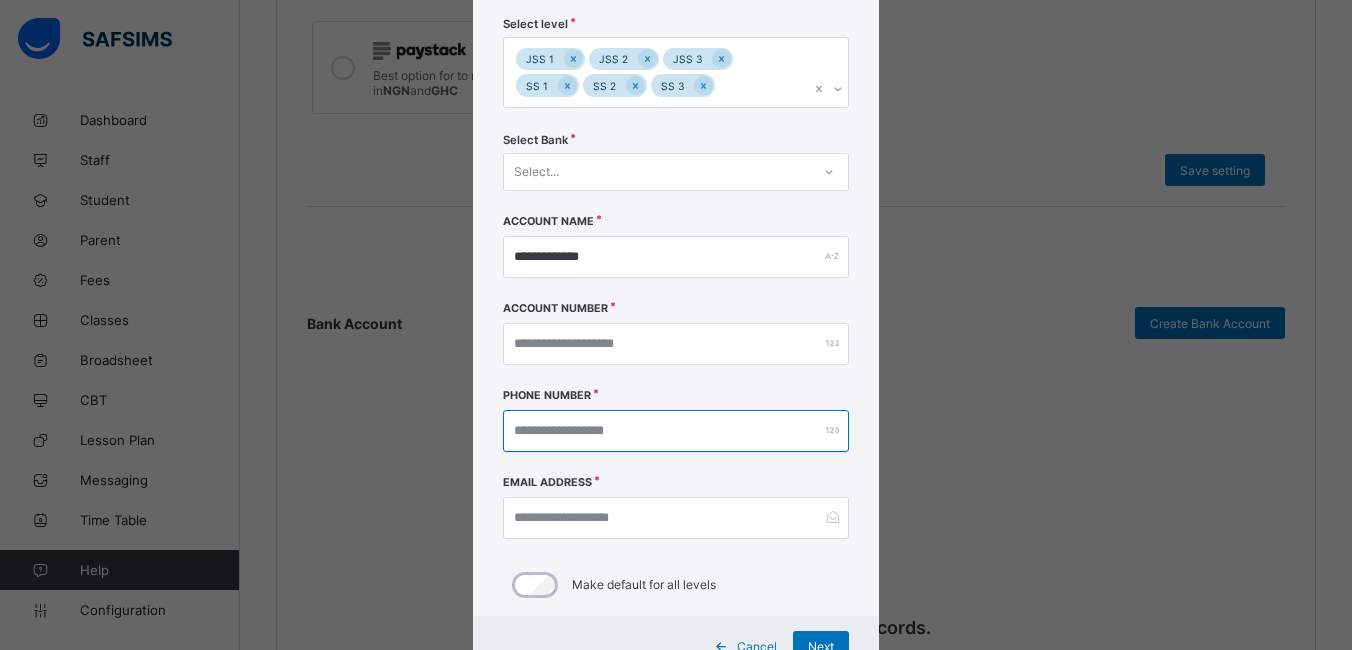 scroll, scrollTop: 201, scrollLeft: 0, axis: vertical 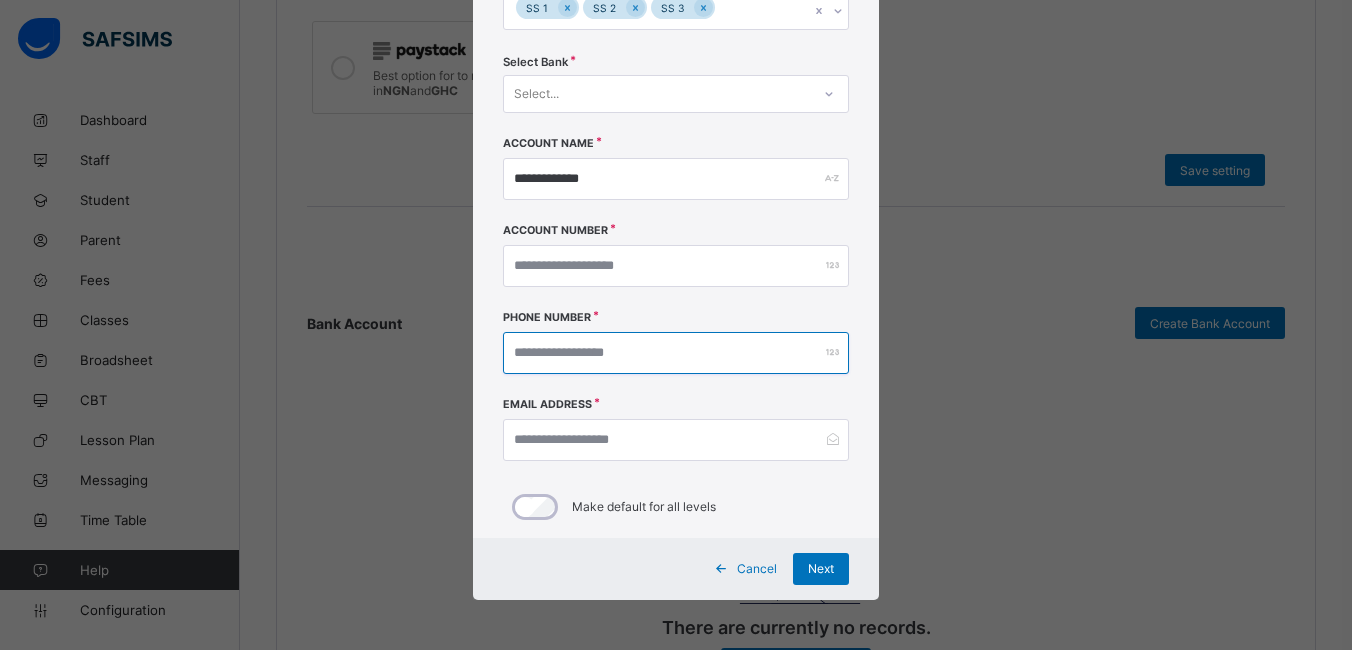 type on "**********" 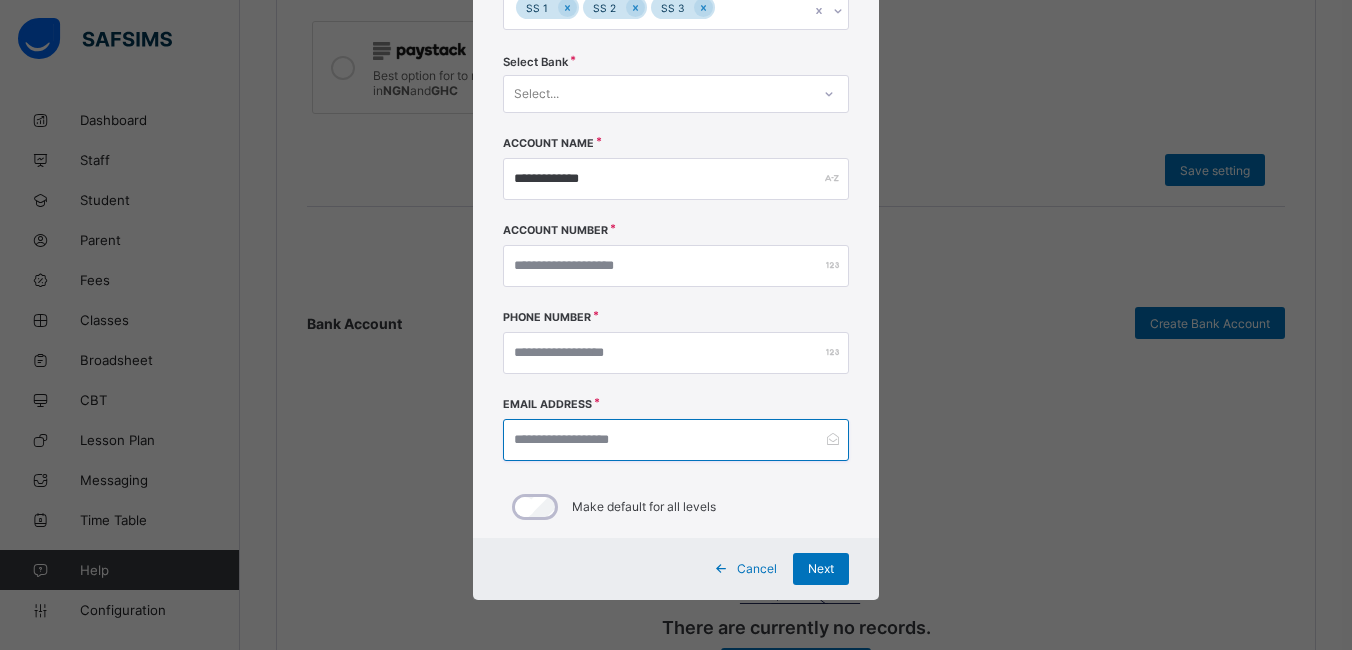click at bounding box center [676, 440] 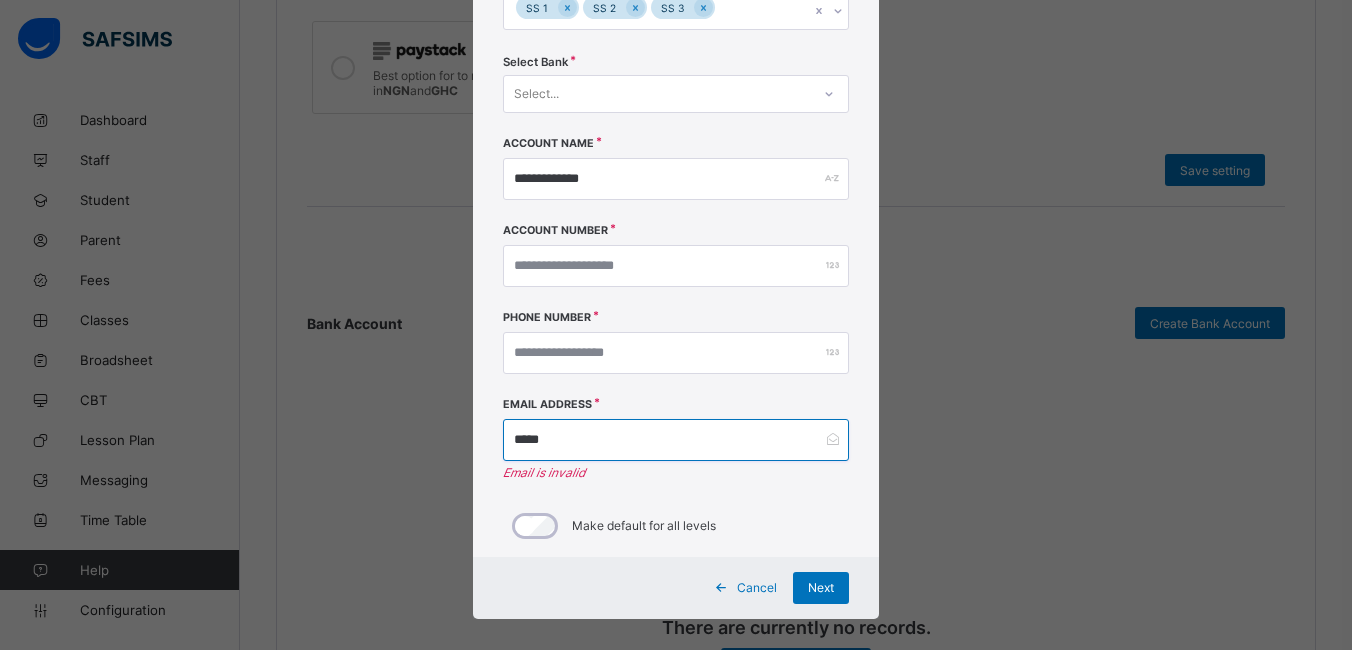 type on "**********" 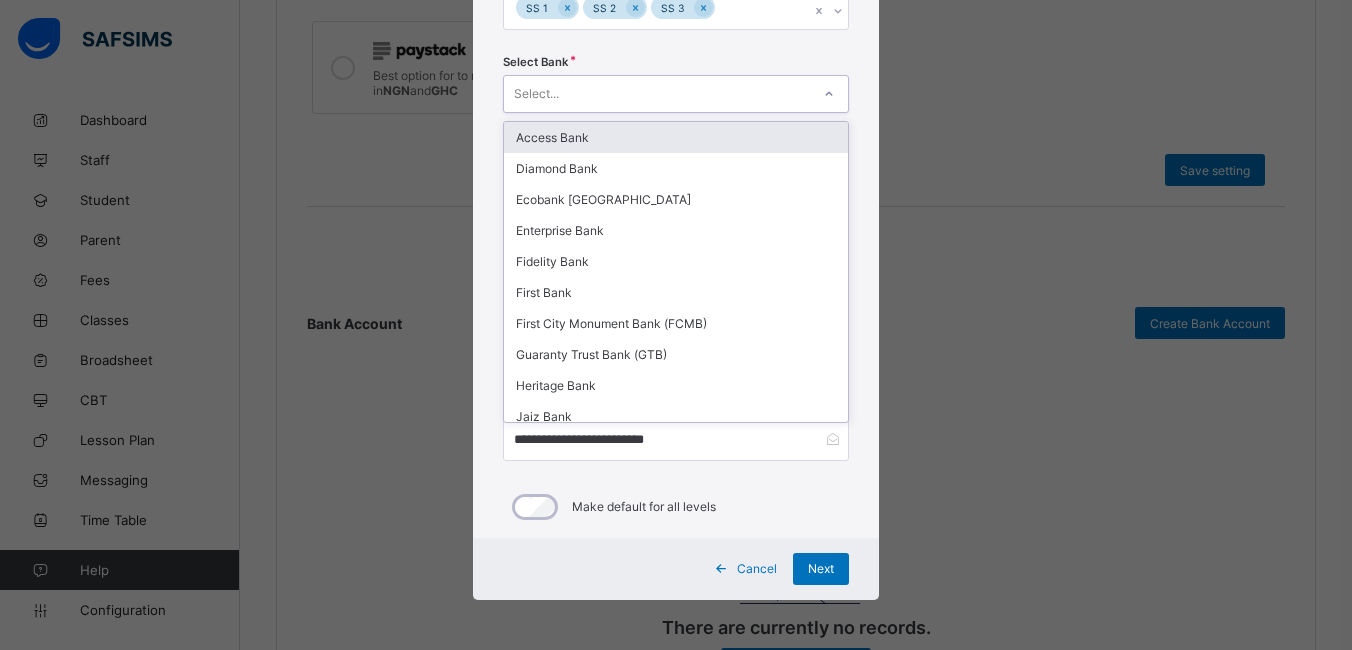 click 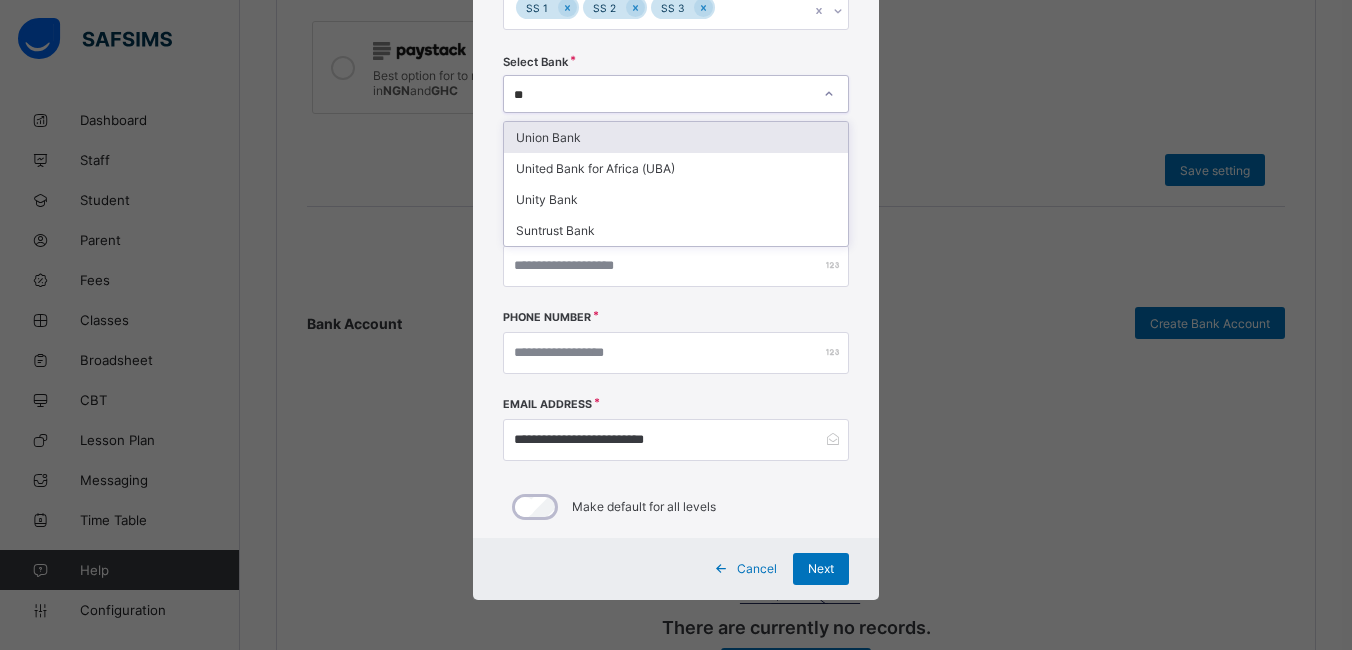 type on "***" 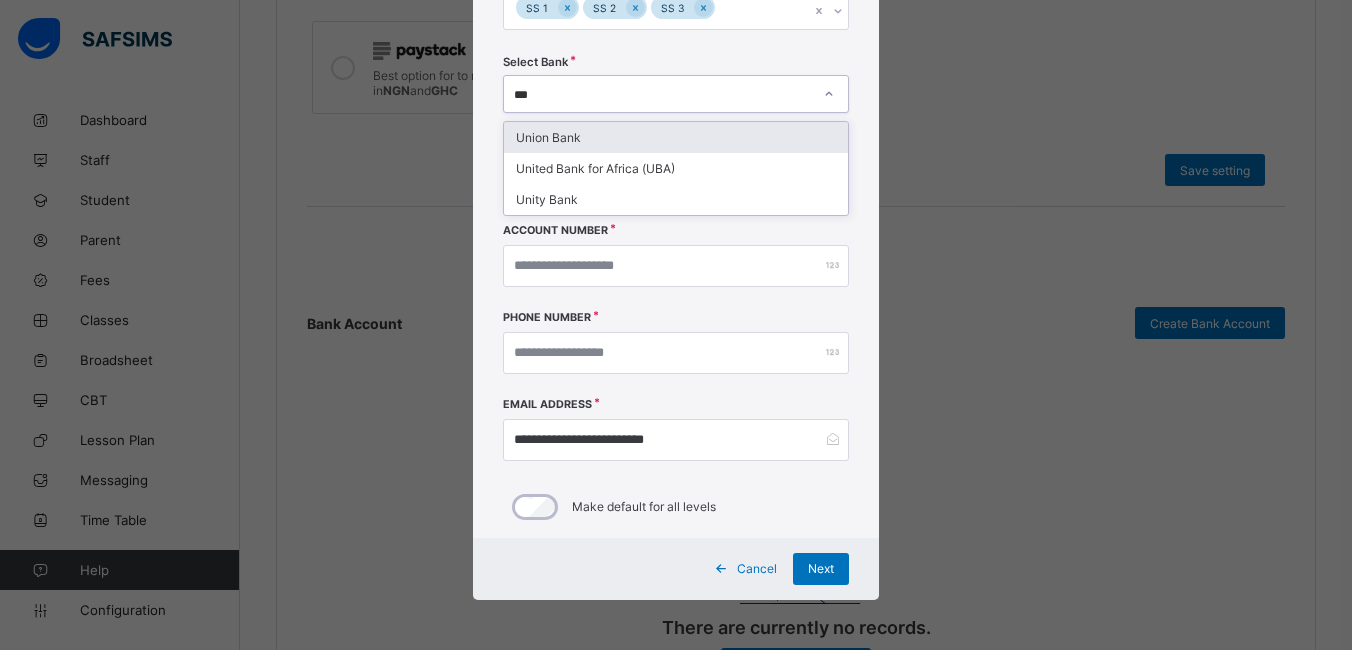 click on "Union Bank" at bounding box center [676, 137] 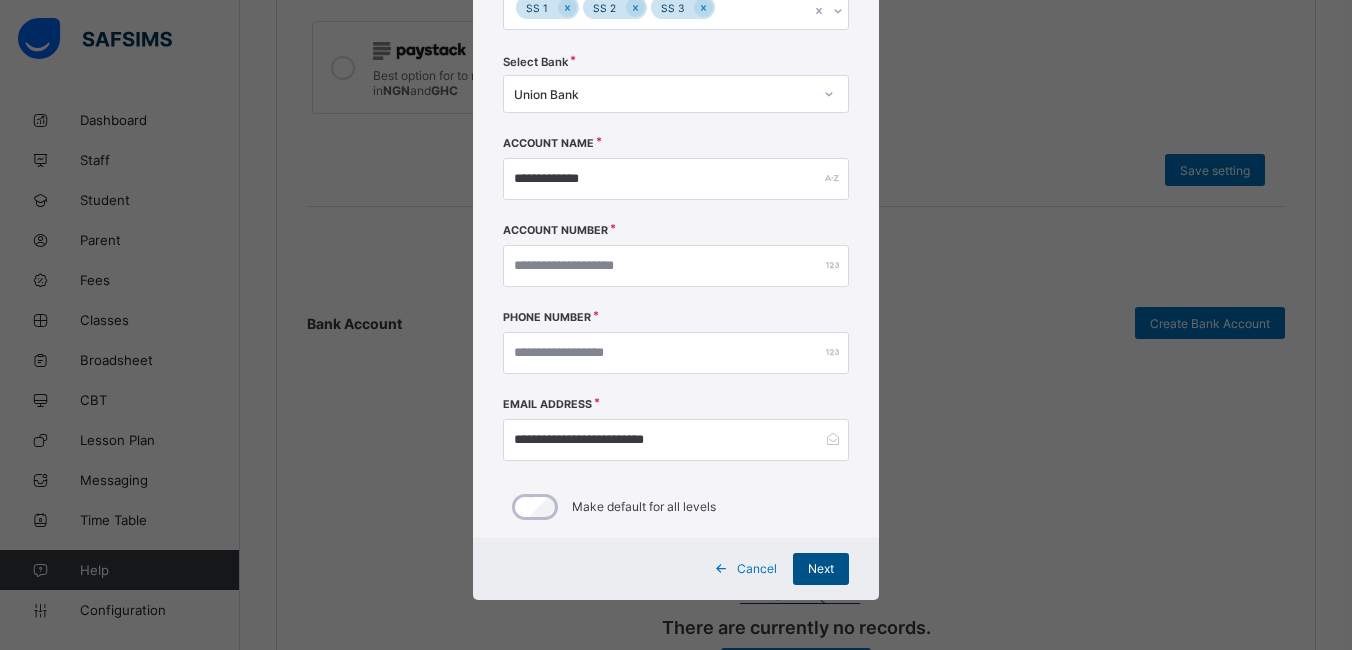 click on "Next" at bounding box center [821, 568] 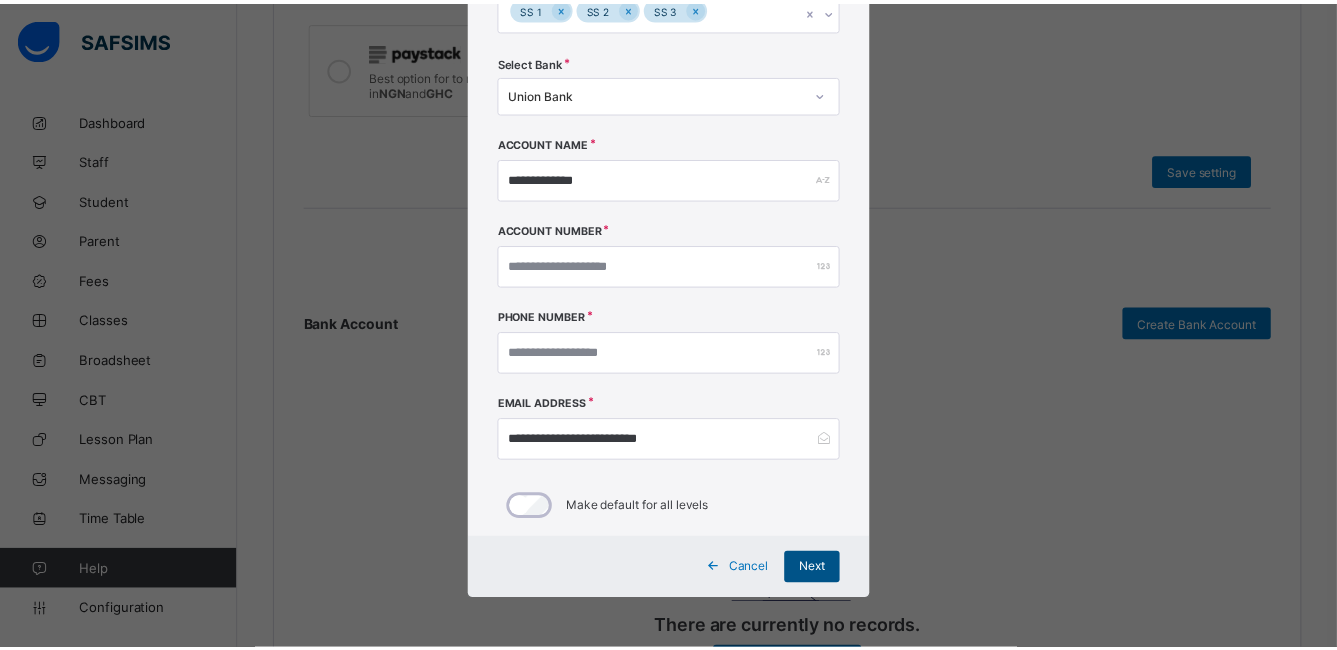 scroll, scrollTop: 0, scrollLeft: 0, axis: both 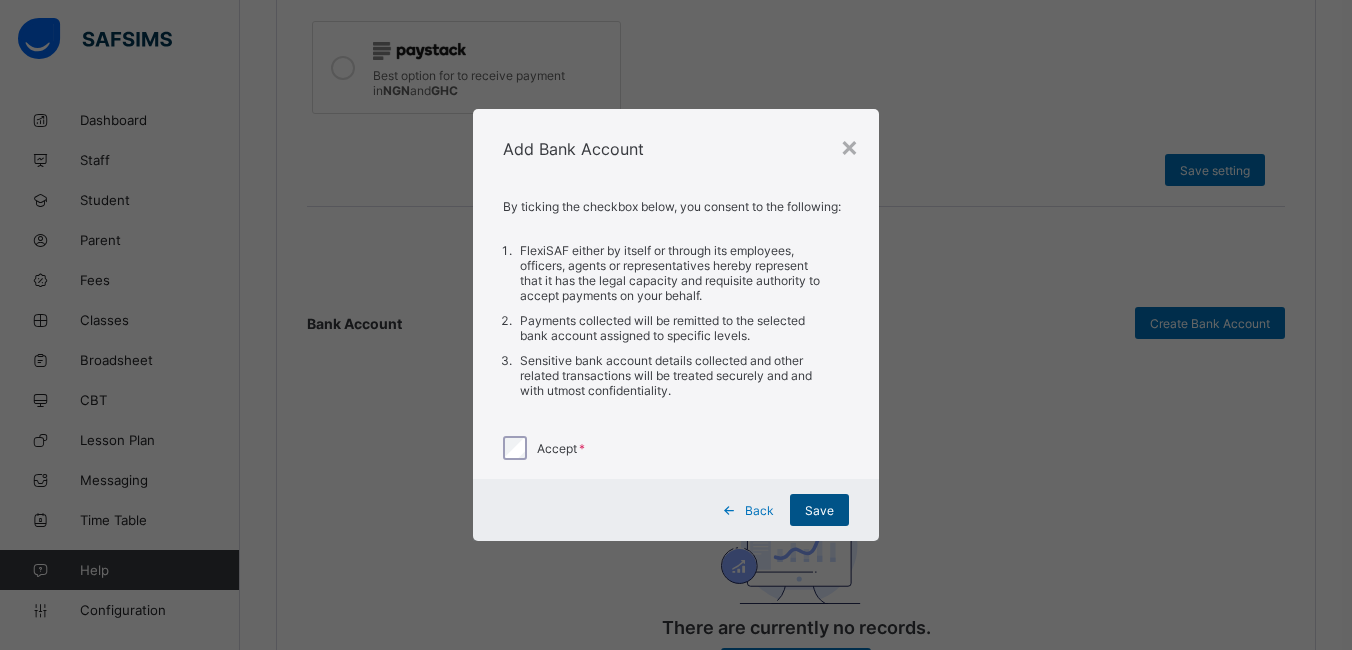 click on "Save" at bounding box center [819, 510] 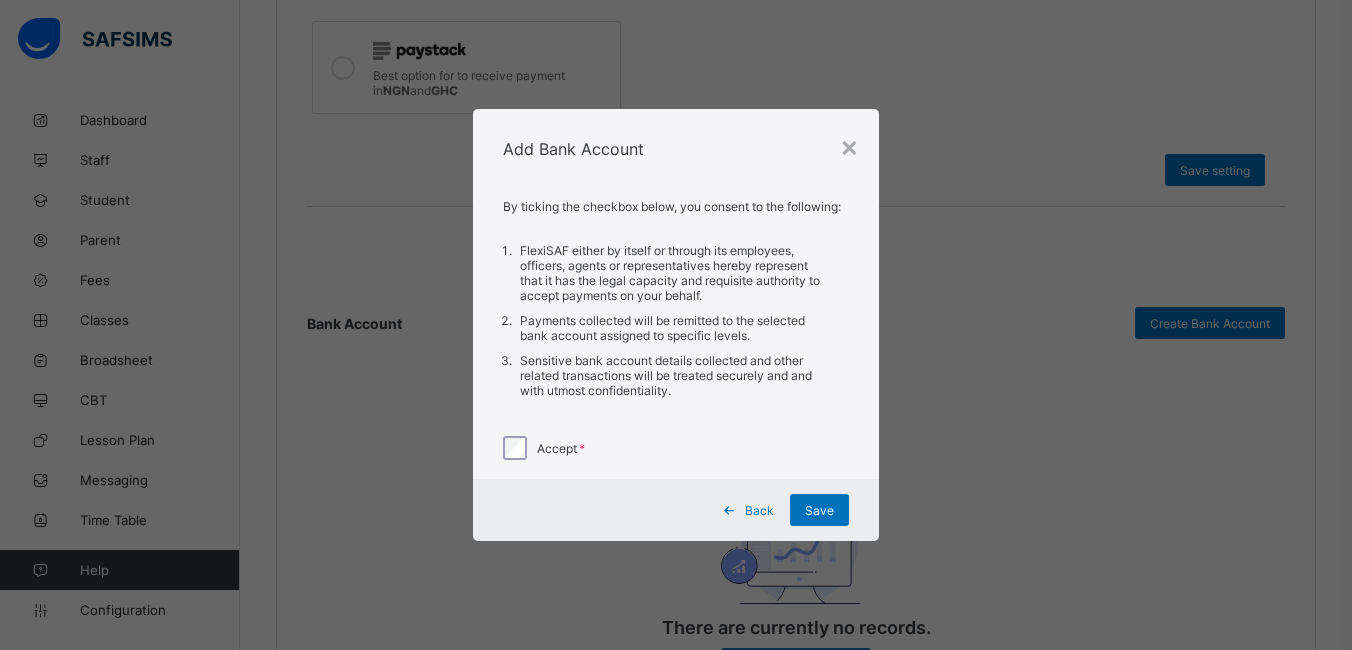 click on "Accept" at bounding box center (676, 448) 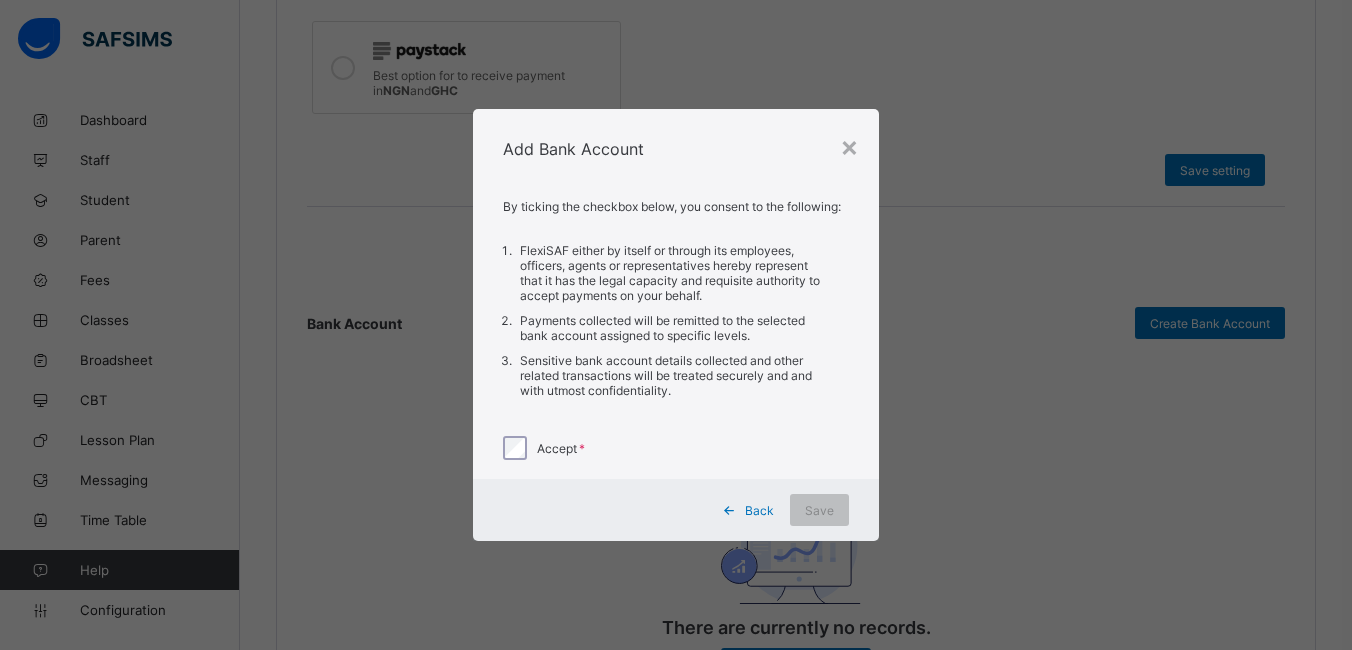 click on "Accept" at bounding box center [561, 448] 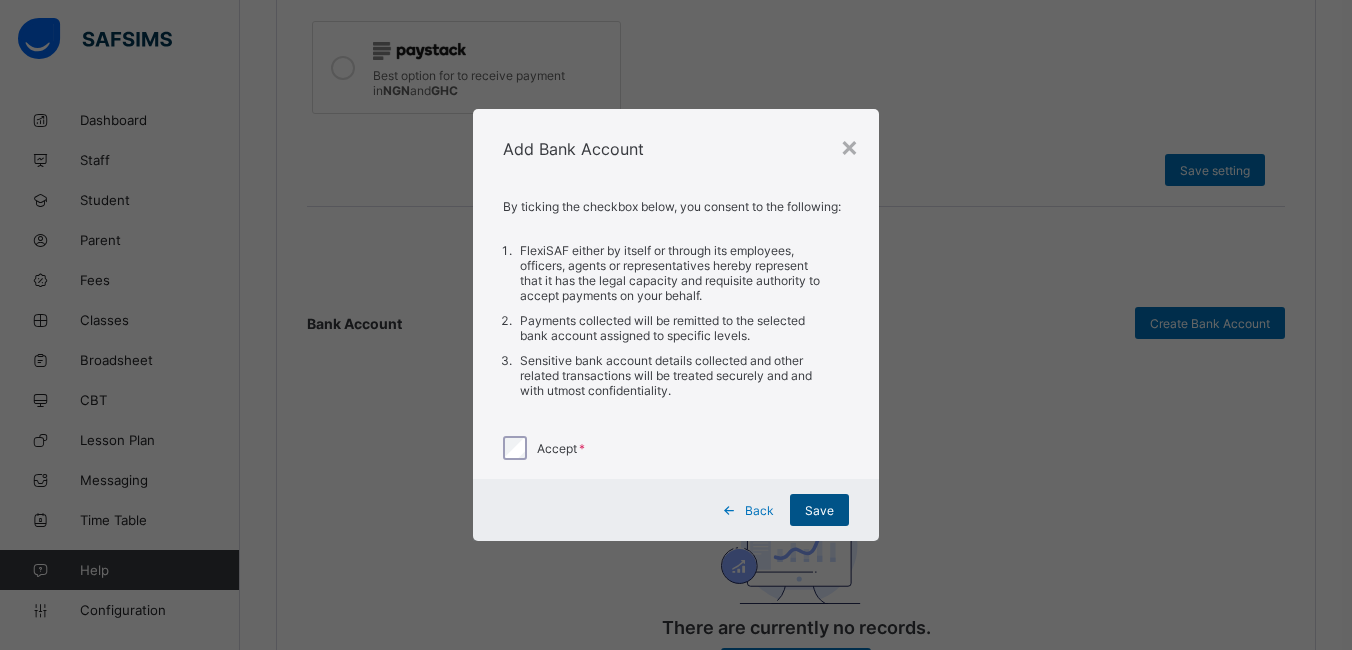 click on "Save" at bounding box center (819, 510) 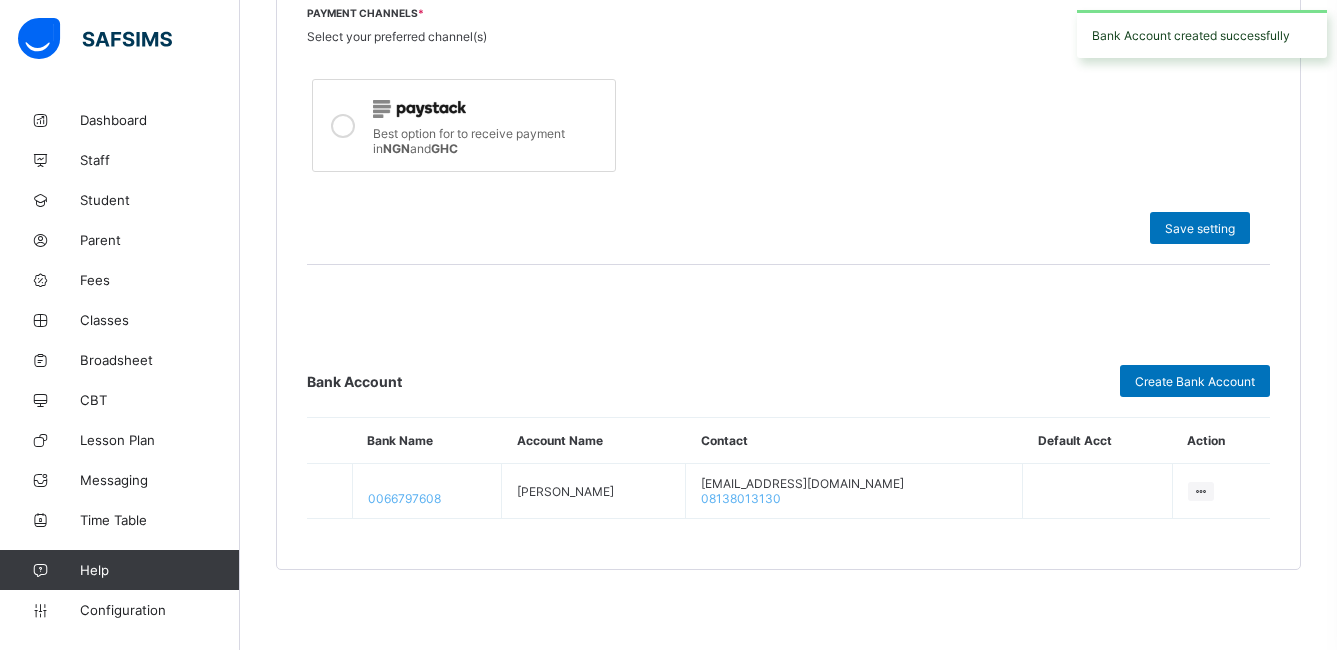 scroll, scrollTop: 781, scrollLeft: 0, axis: vertical 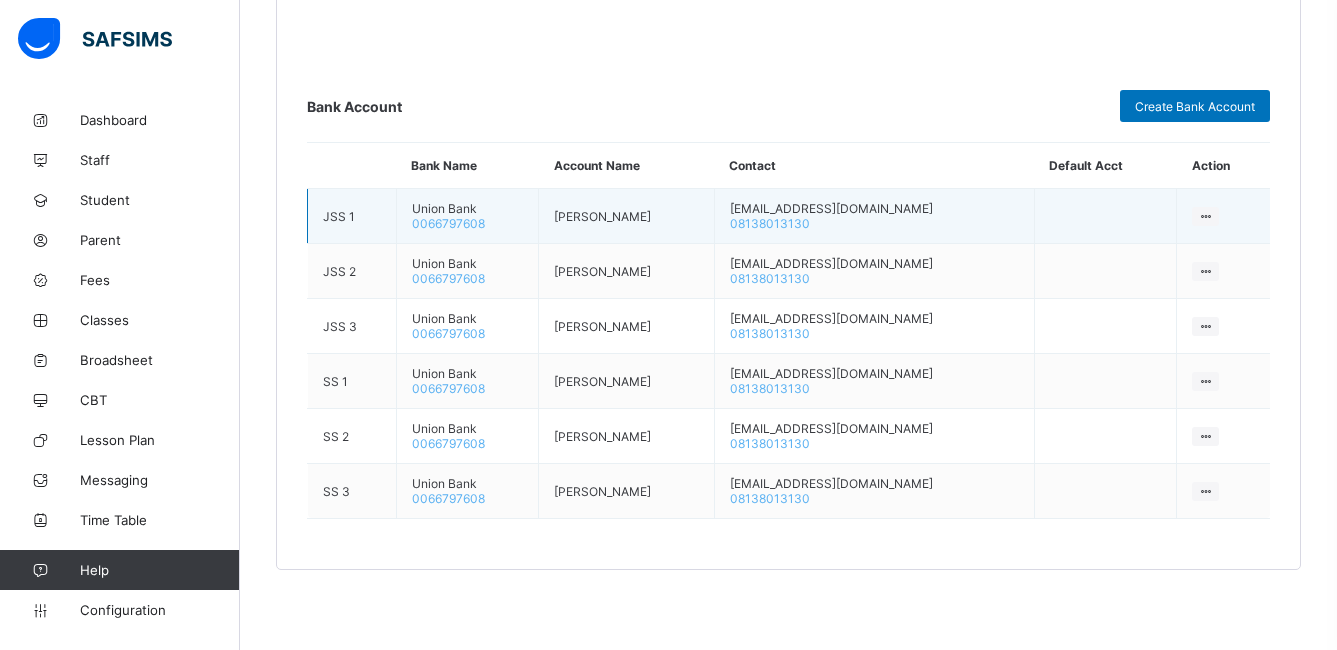 click at bounding box center [1205, 216] 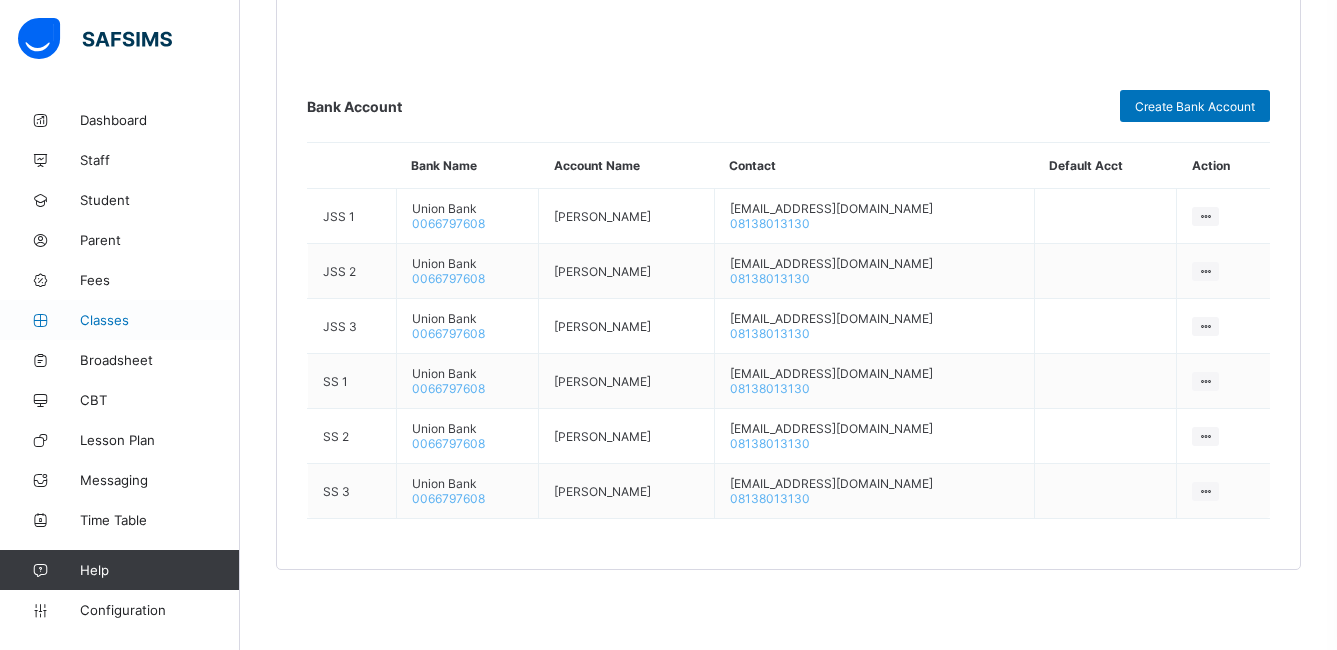 click on "Classes" at bounding box center (160, 320) 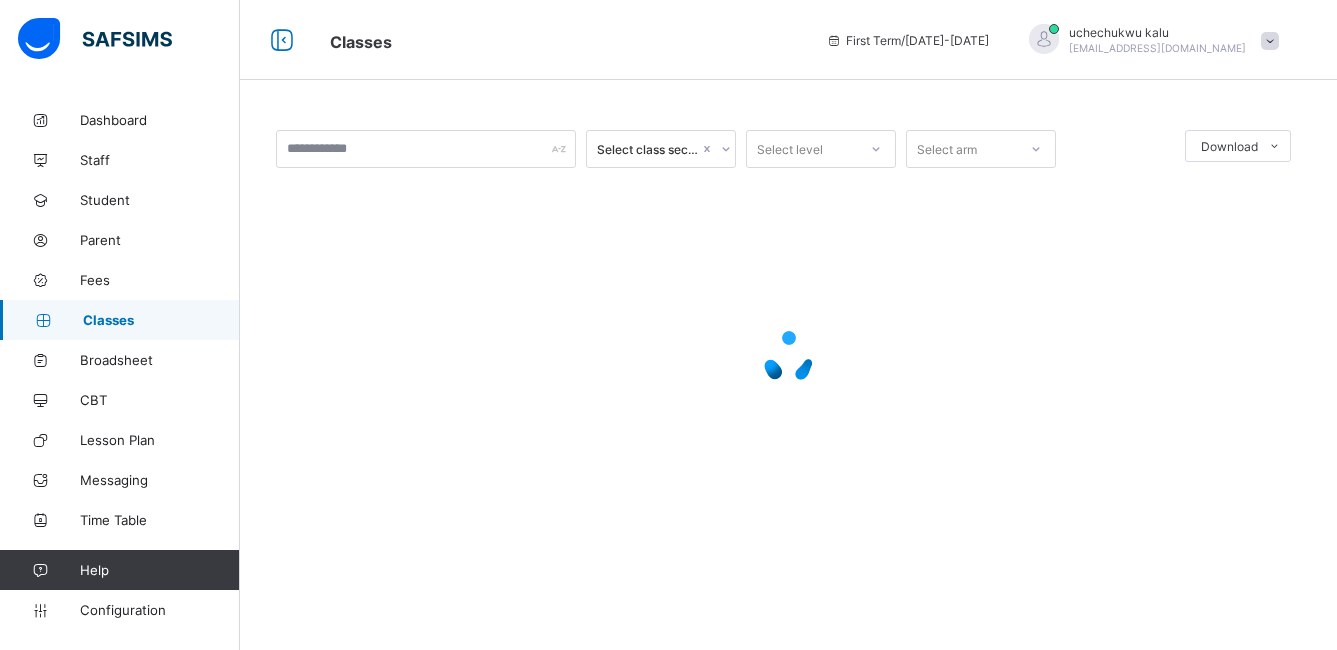 scroll, scrollTop: 0, scrollLeft: 0, axis: both 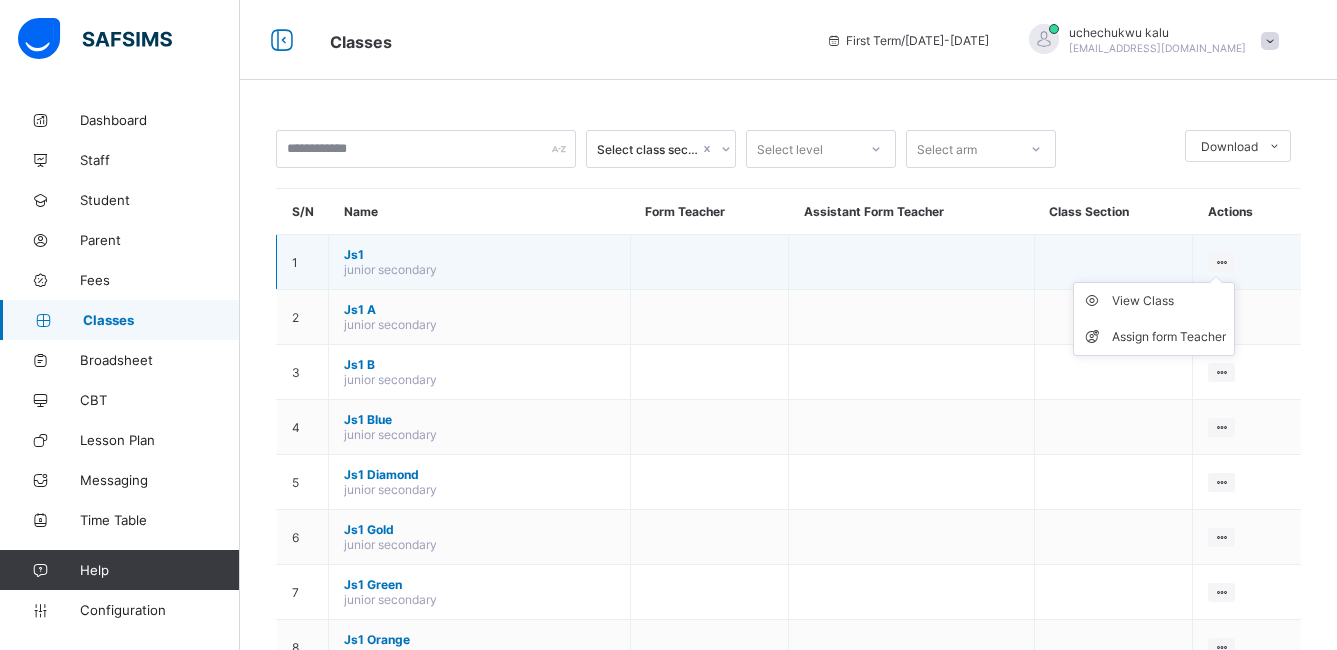 click at bounding box center (1221, 262) 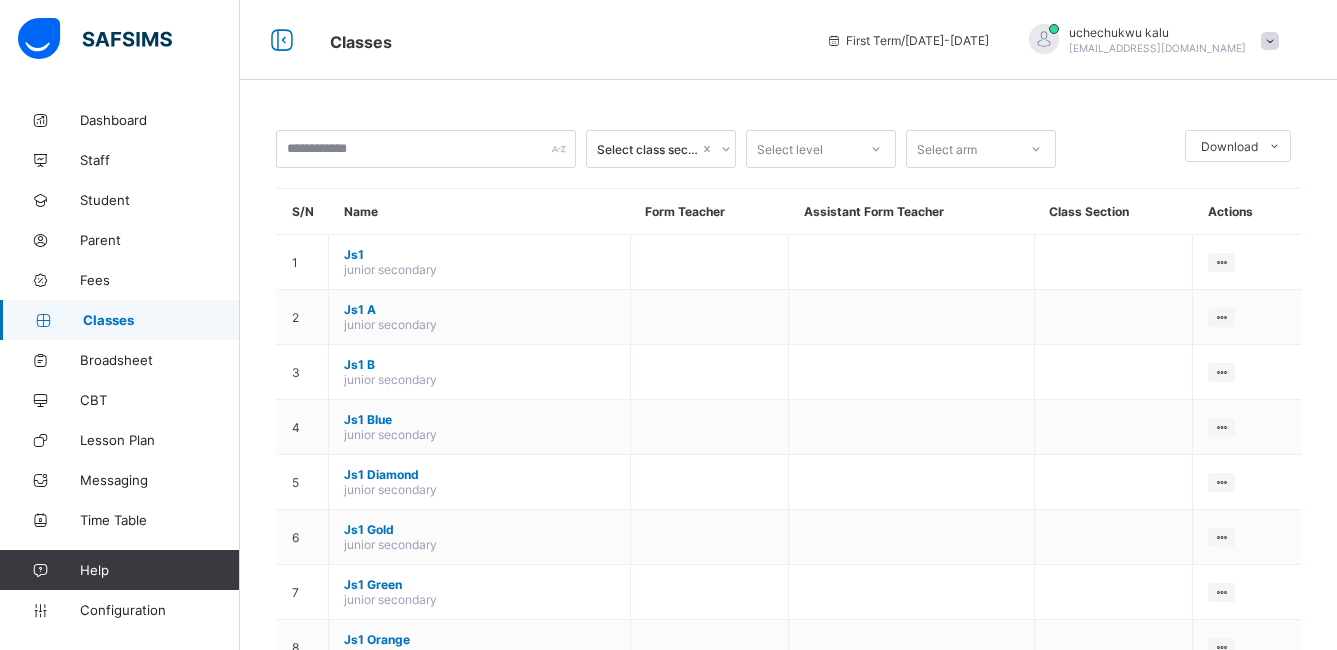 click at bounding box center [1221, 262] 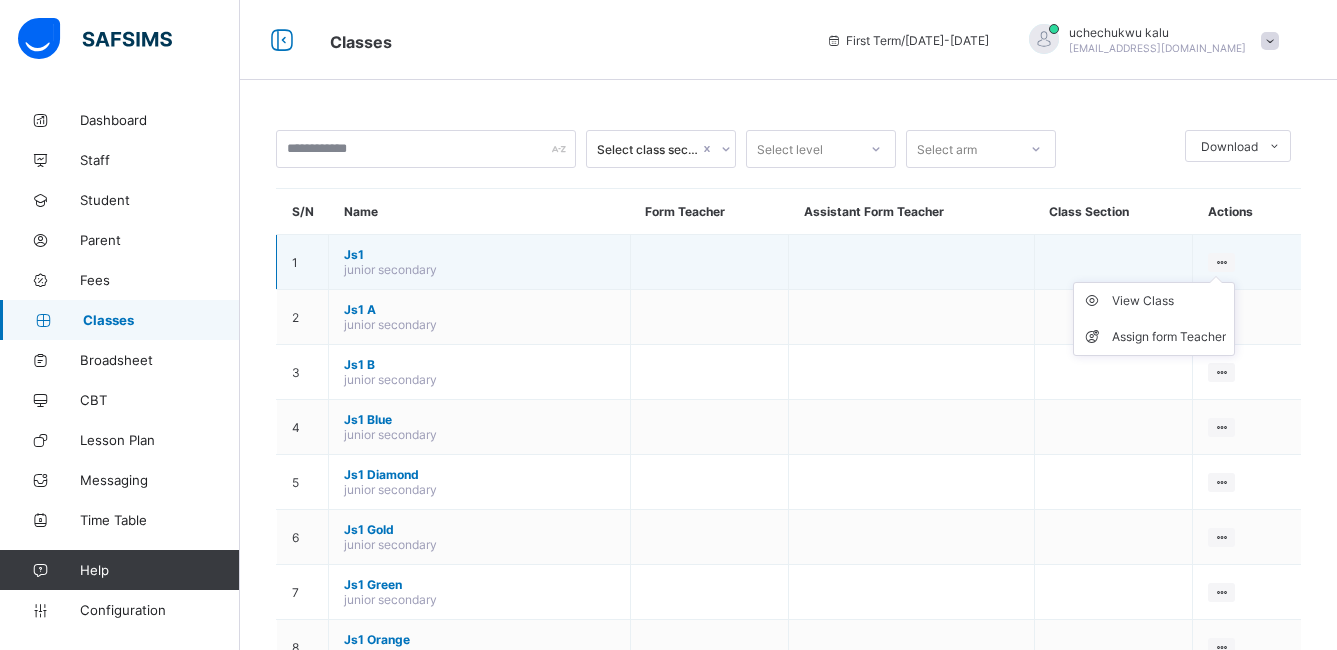 click on "View Class Assign form Teacher" at bounding box center [1154, 319] 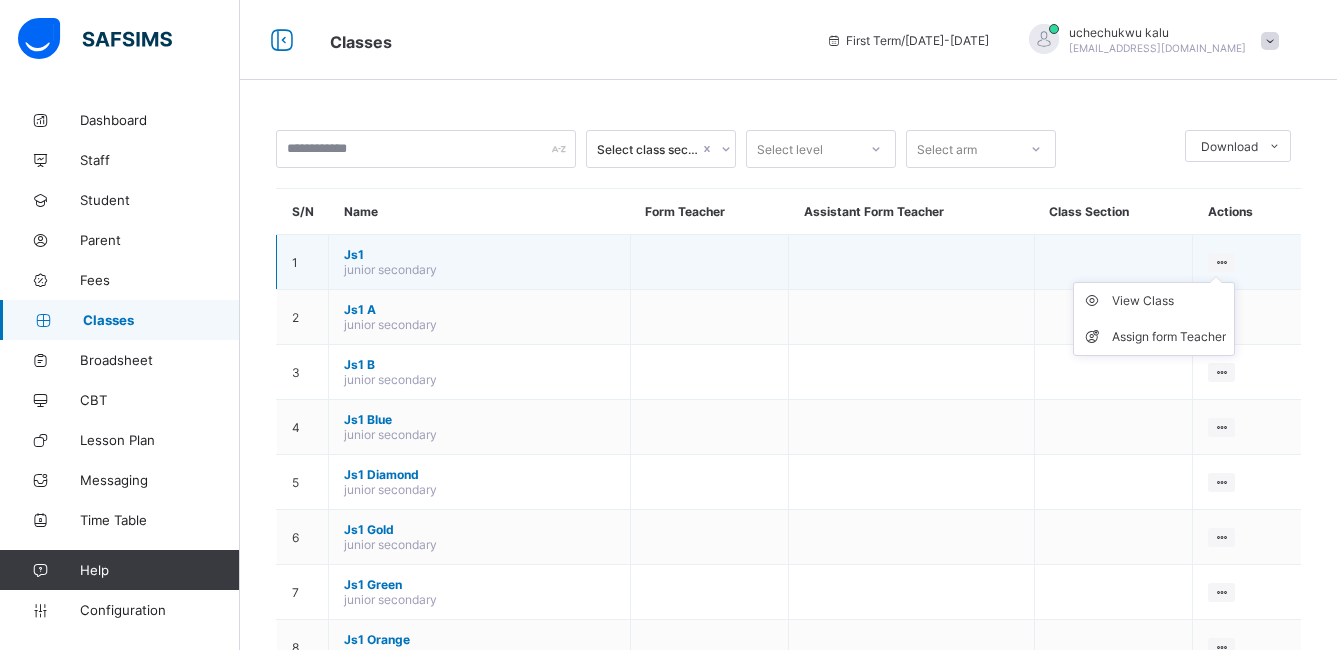 click on "View Class Assign form Teacher" at bounding box center (1154, 319) 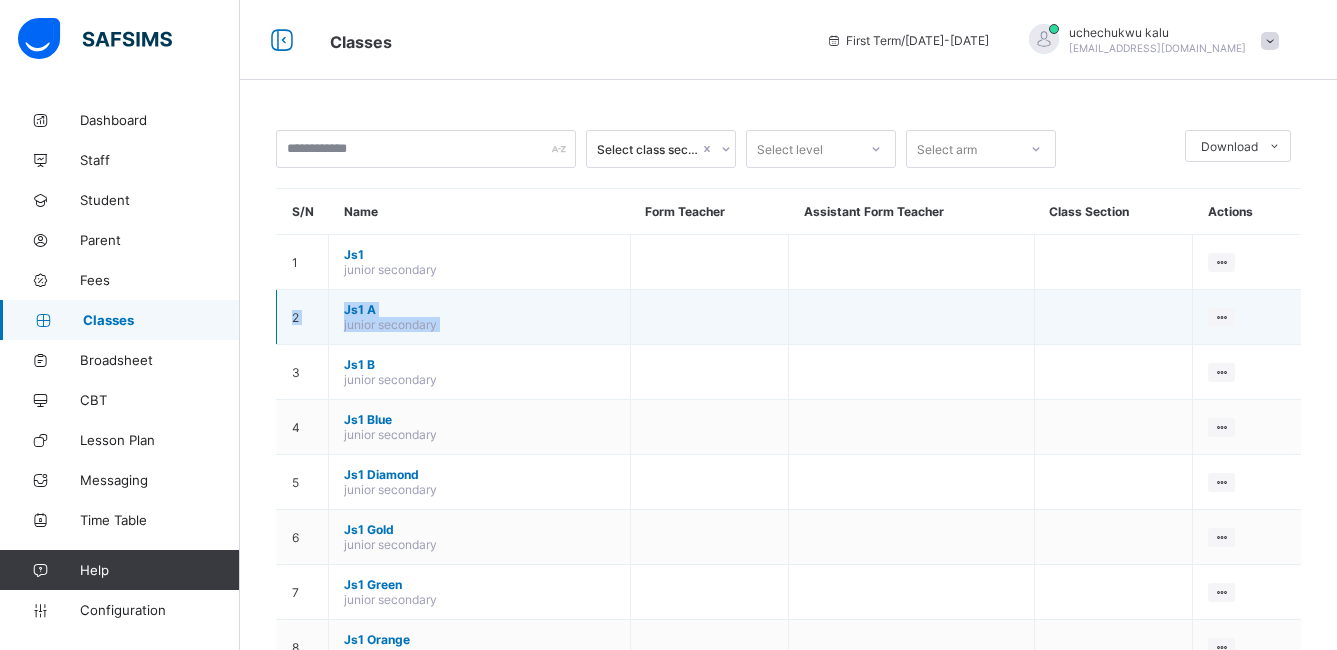 drag, startPoint x: 1231, startPoint y: 262, endPoint x: 1267, endPoint y: 338, distance: 84.095184 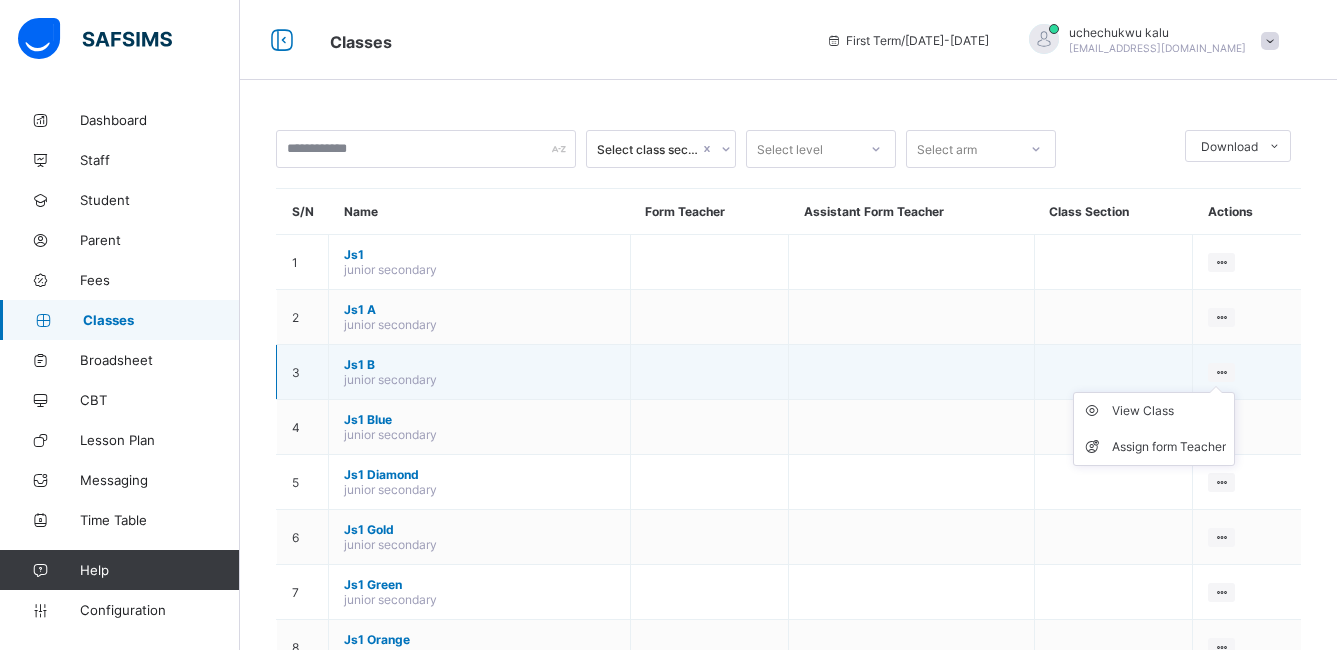 drag, startPoint x: 1267, startPoint y: 338, endPoint x: 1240, endPoint y: 373, distance: 44.20407 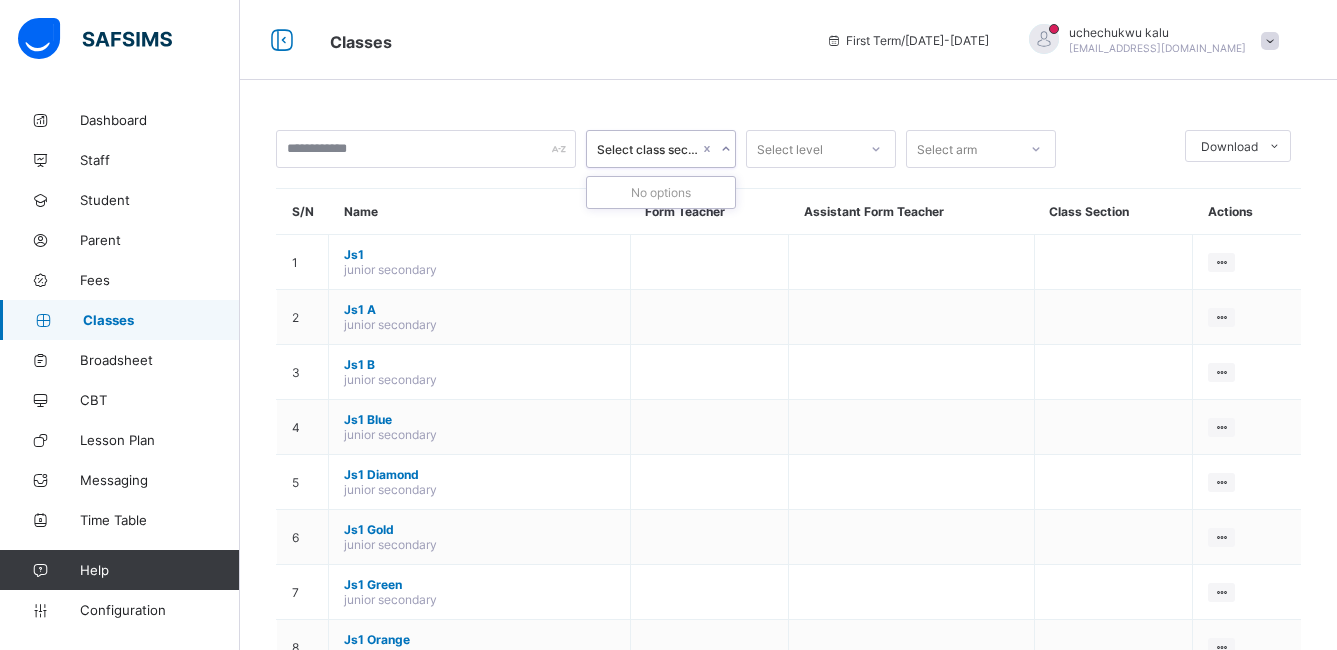 click on "Select class section" at bounding box center [648, 149] 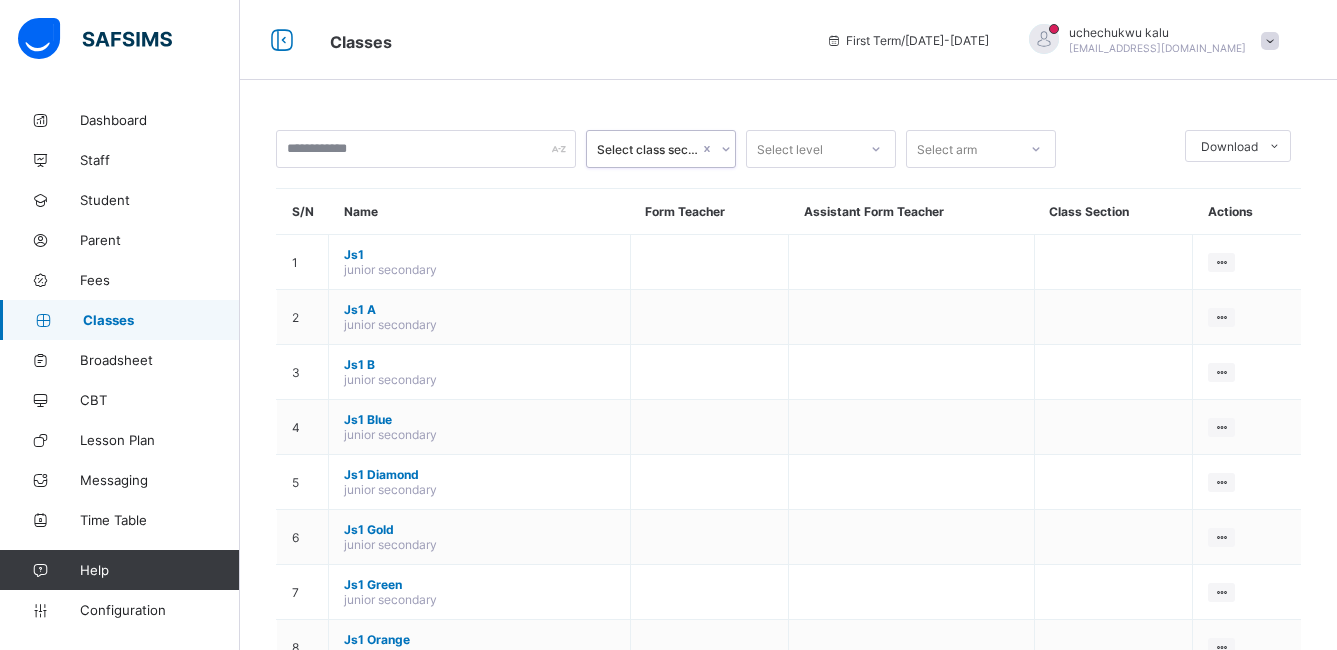 click on "Select class section" at bounding box center [648, 149] 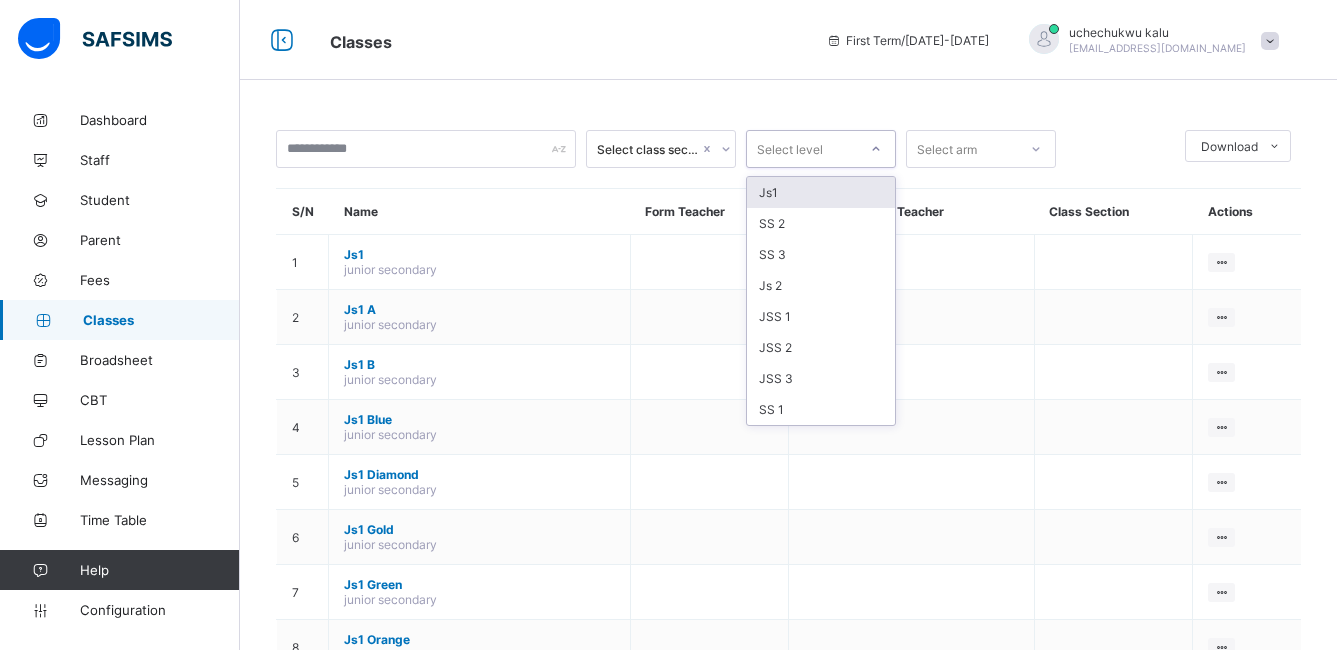 click on "Select level" at bounding box center [790, 149] 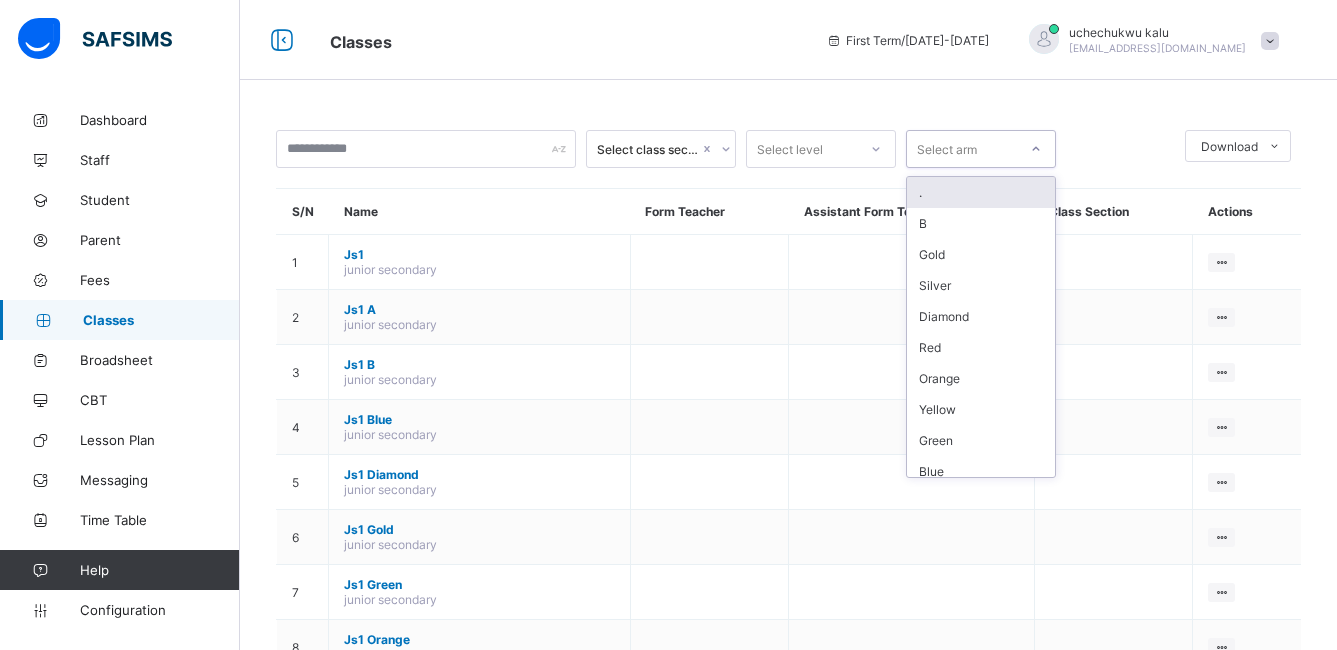 click on "Select arm" at bounding box center [947, 149] 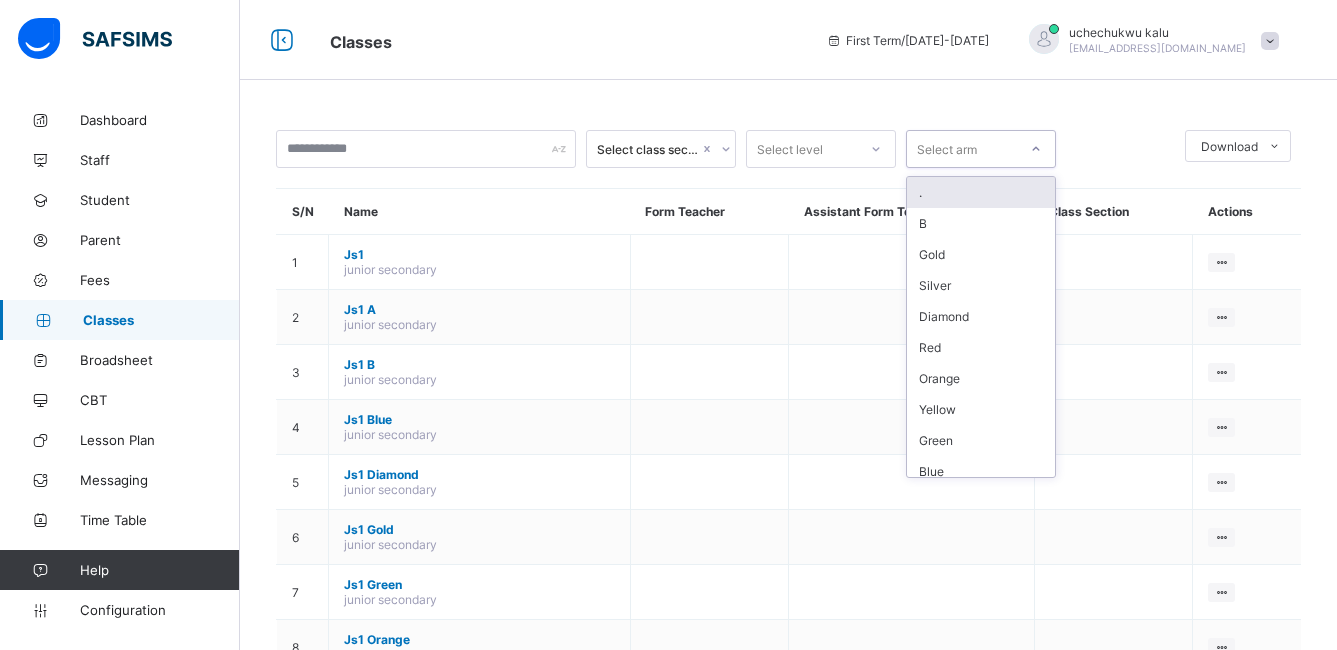 click at bounding box center (1120, 149) 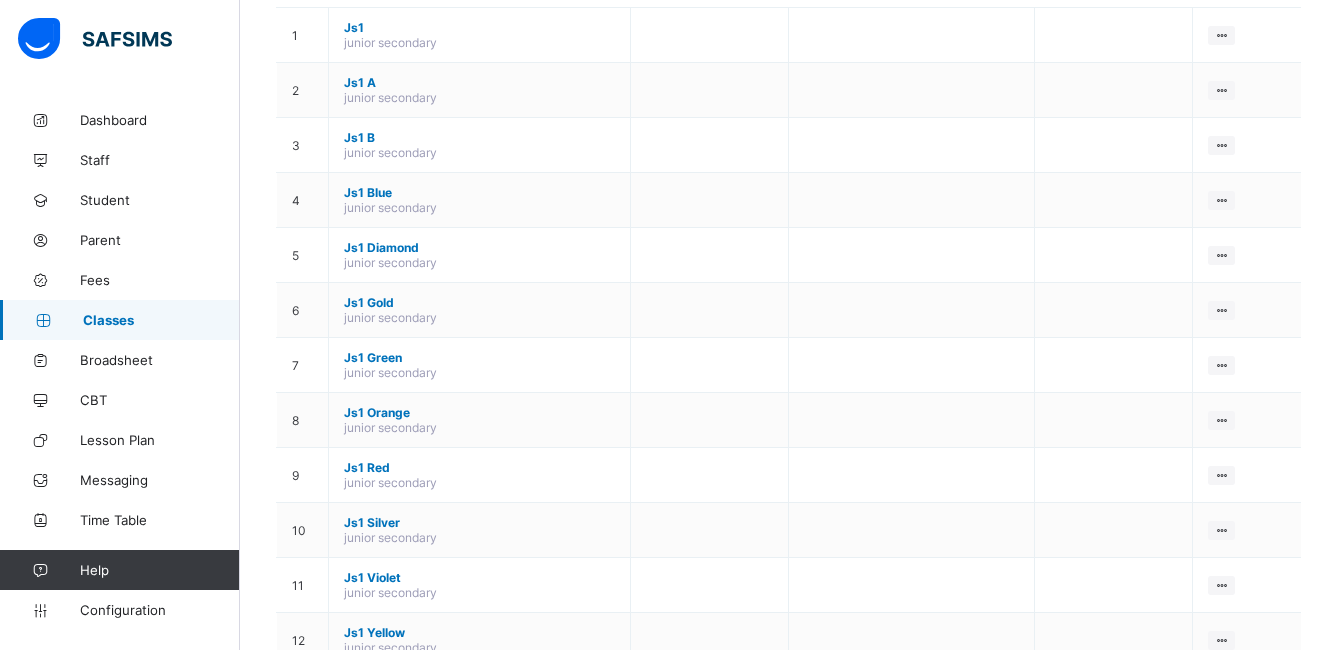 scroll, scrollTop: 293, scrollLeft: 0, axis: vertical 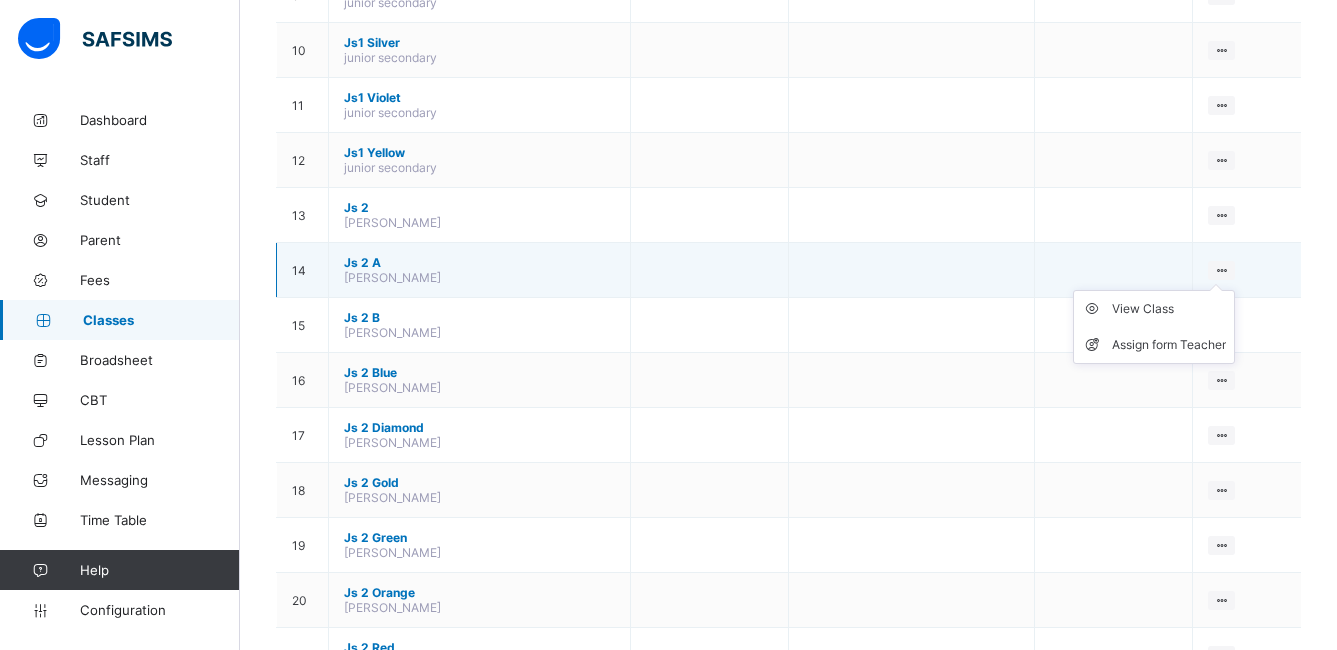 click on "View Class Assign form Teacher" at bounding box center (1154, 327) 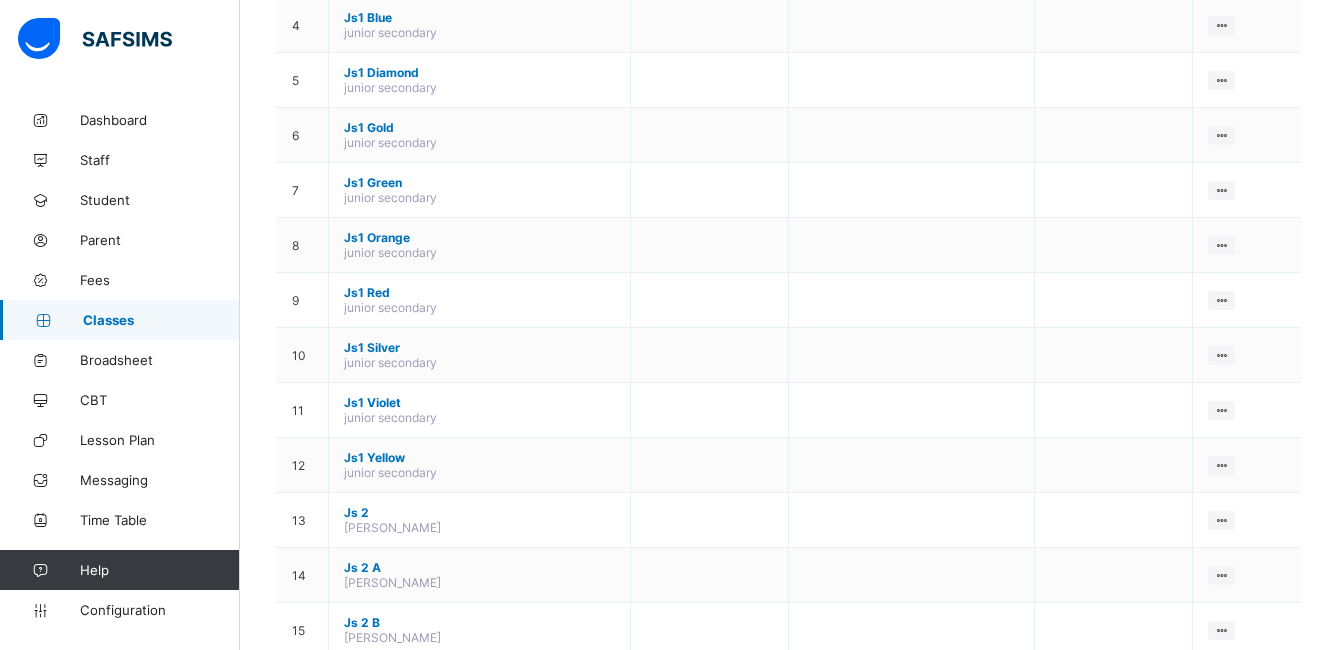 scroll, scrollTop: 400, scrollLeft: 0, axis: vertical 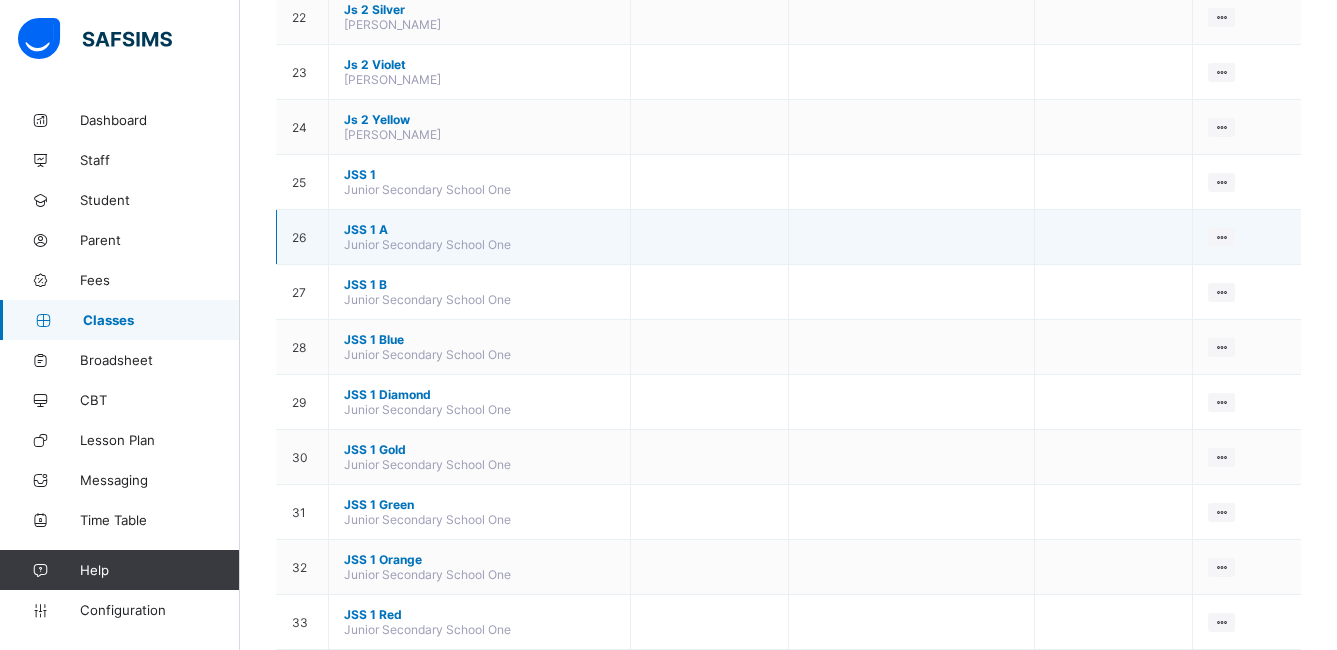 click on "JSS 1   A" at bounding box center [479, 229] 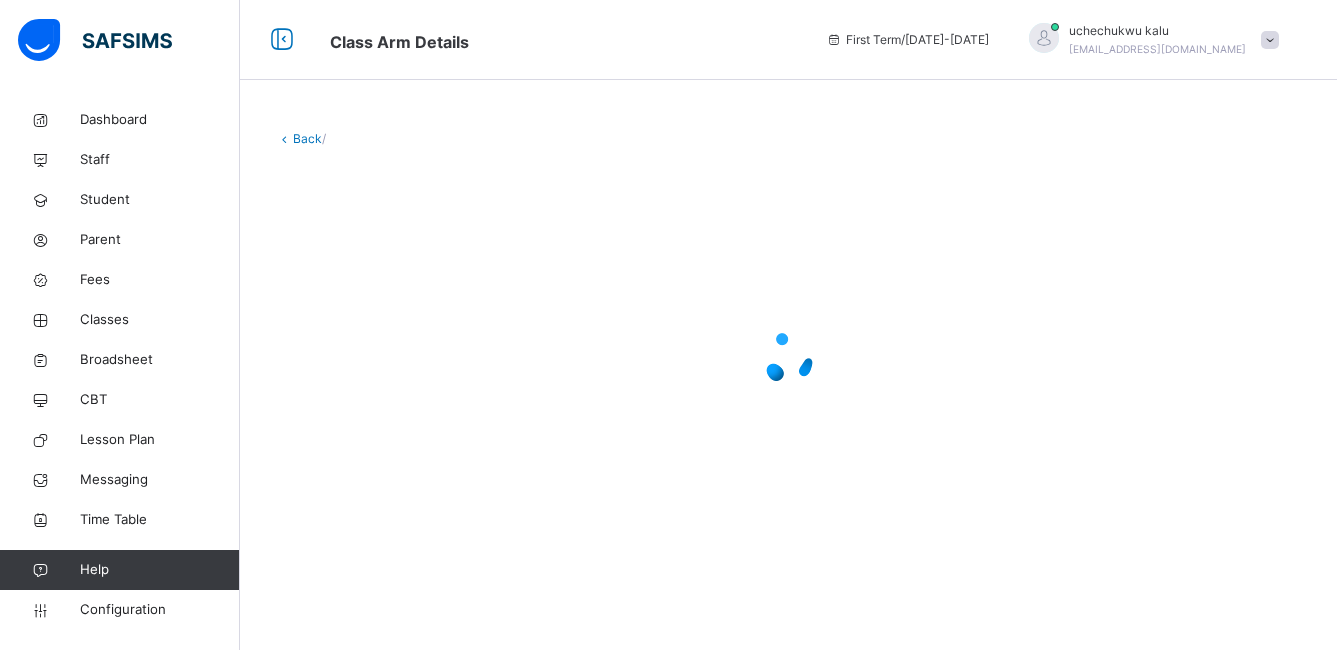 scroll, scrollTop: 0, scrollLeft: 0, axis: both 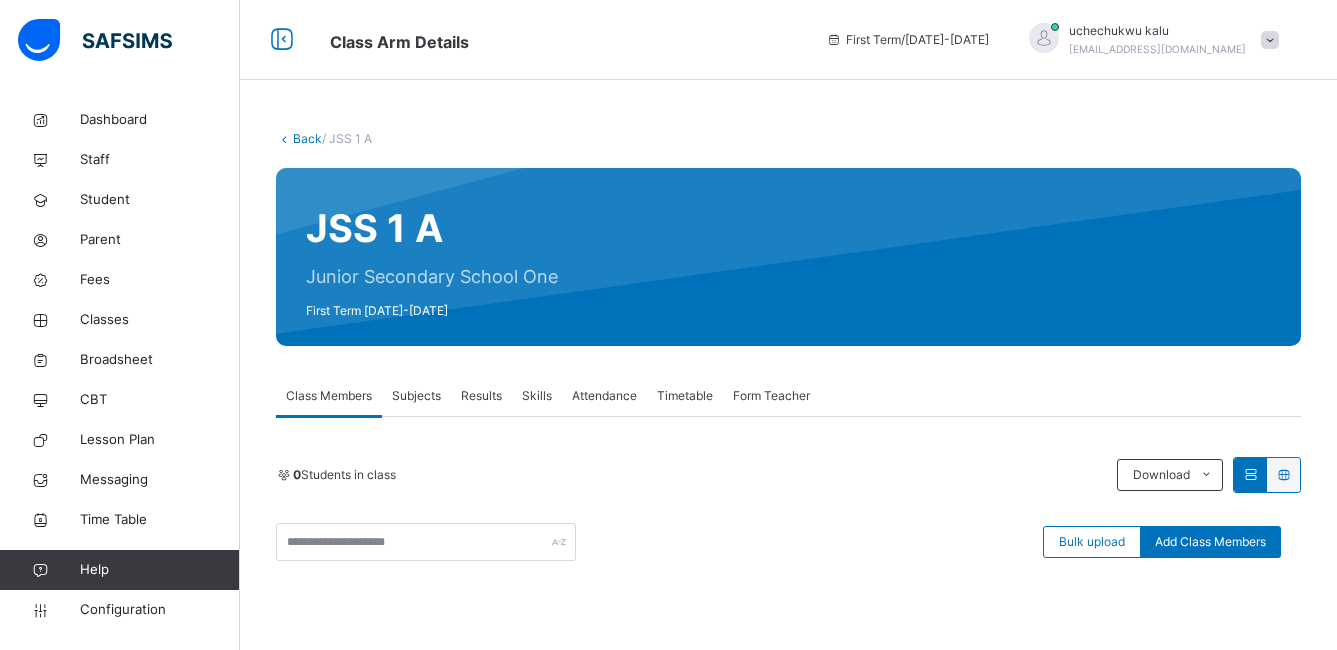 click on "Subjects" at bounding box center [416, 396] 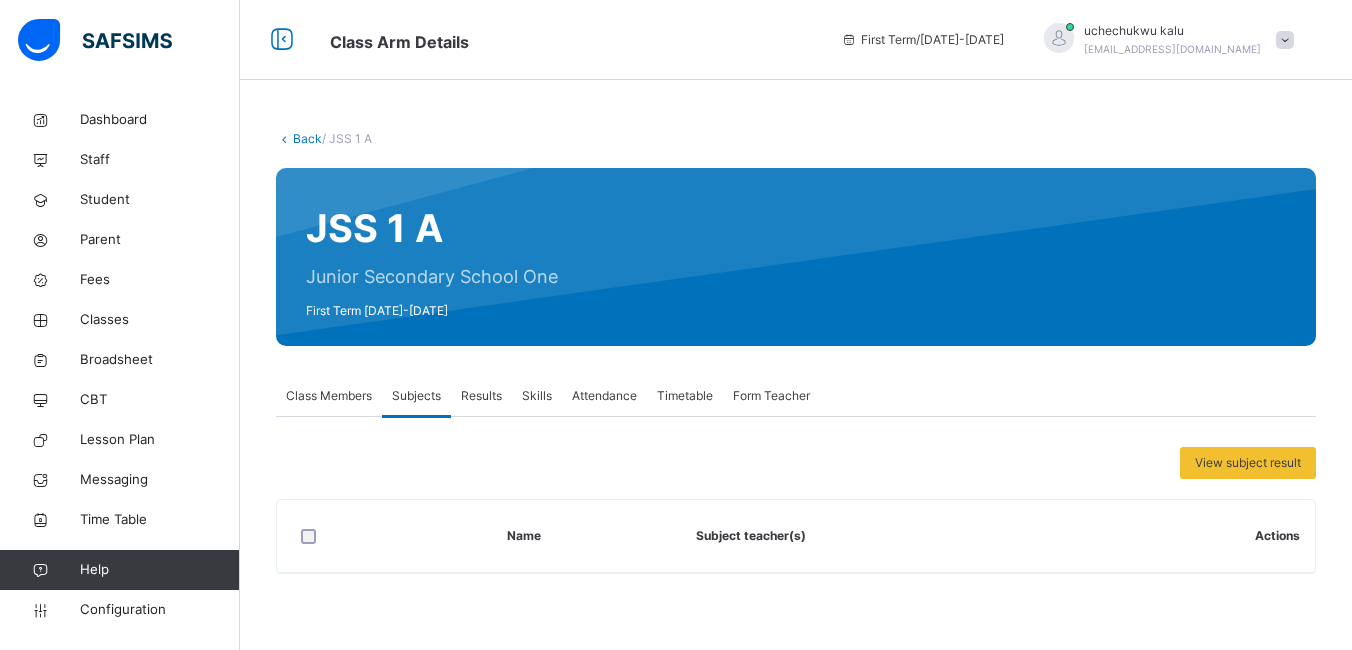 click on "Results" at bounding box center [481, 396] 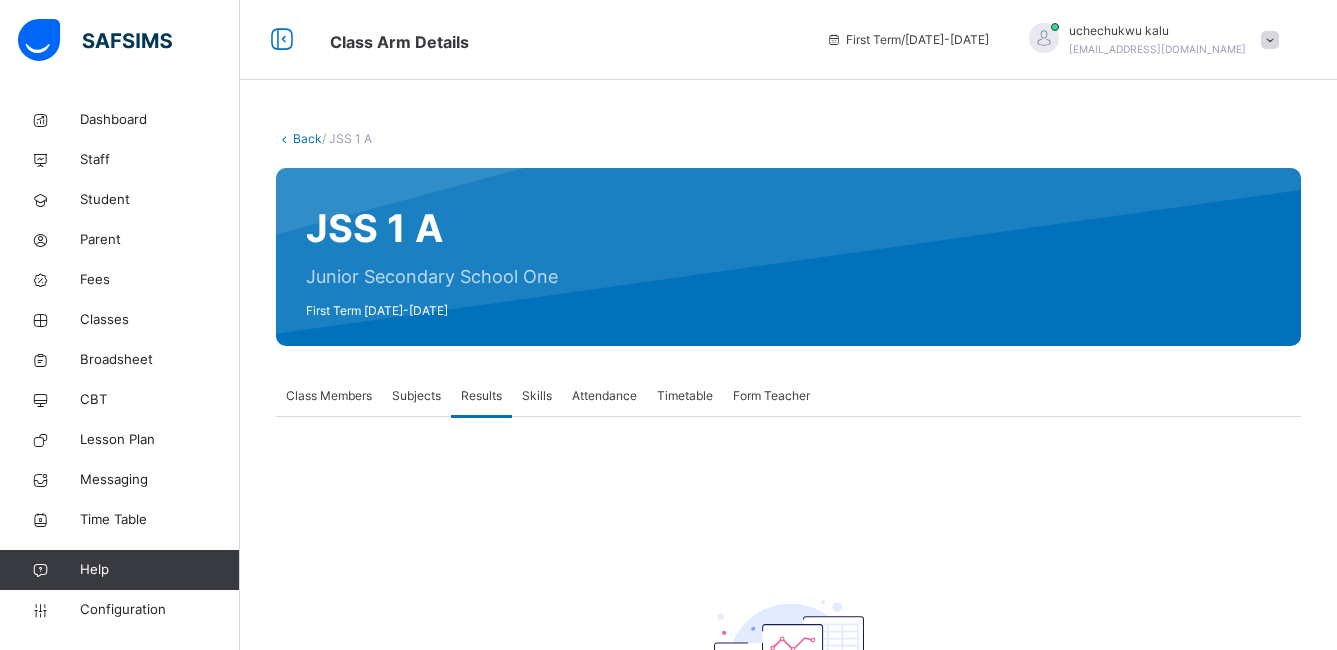 click on "Skills" at bounding box center [537, 396] 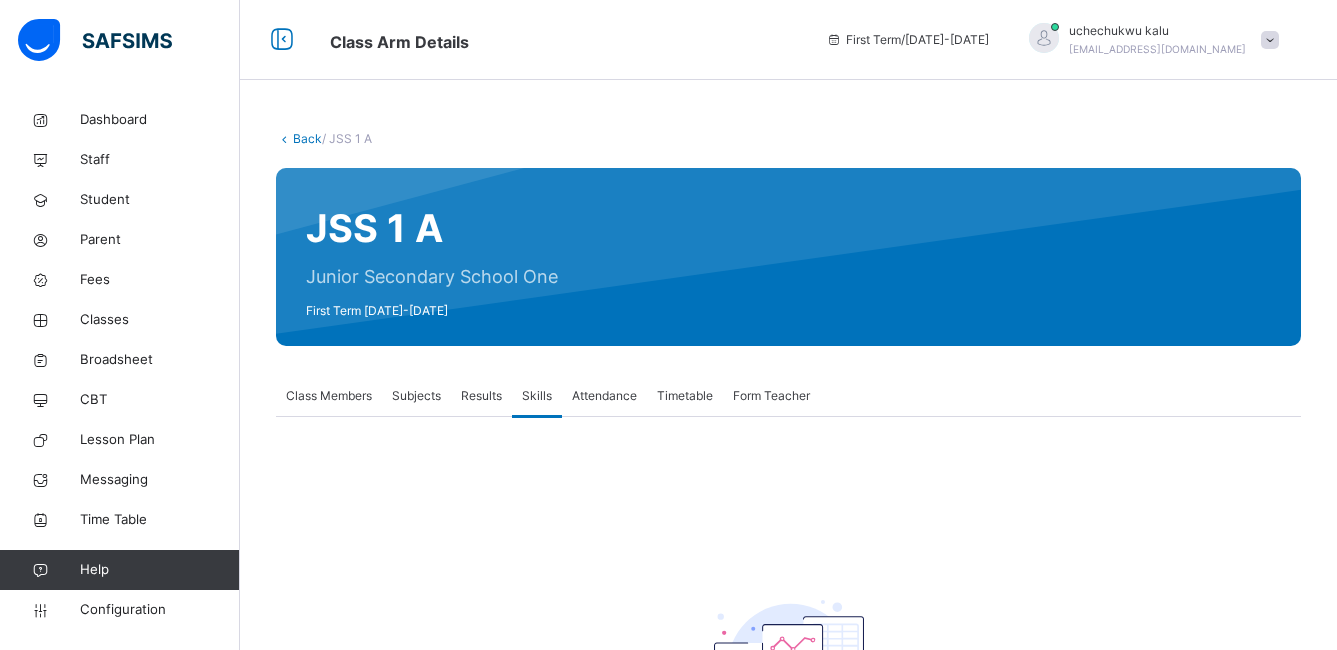 click on "Attendance" at bounding box center [604, 396] 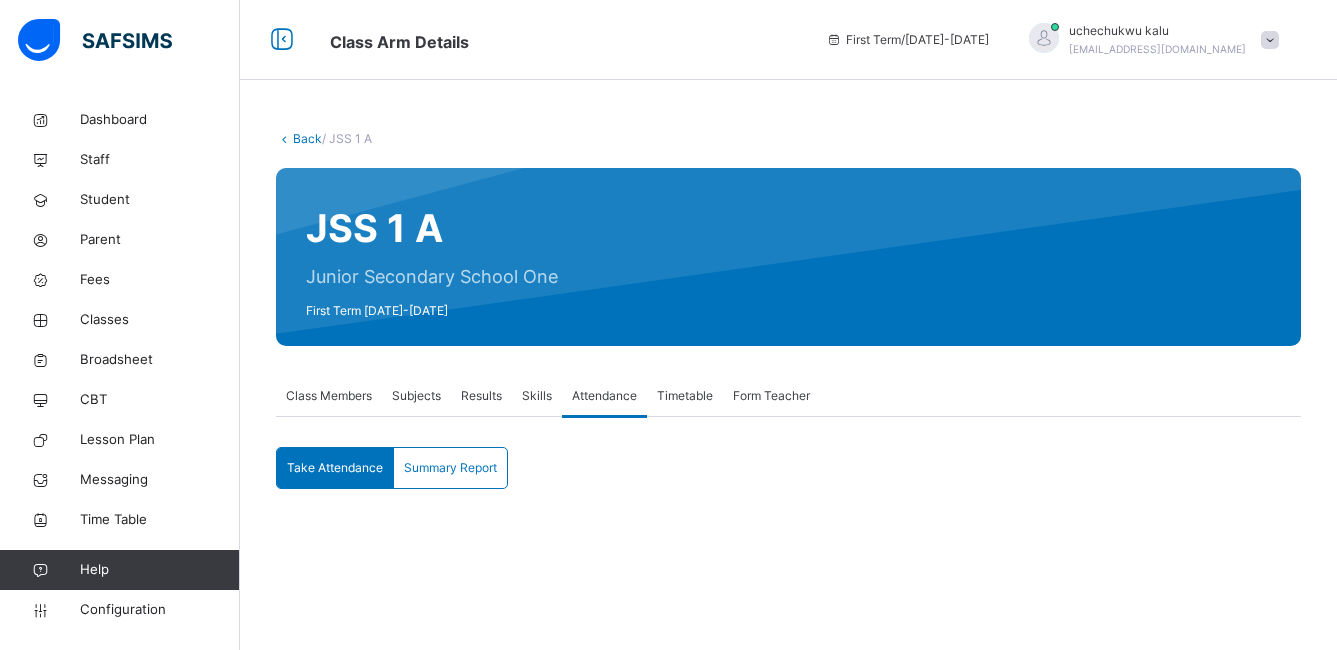 click on "Take Attendance" at bounding box center [335, 468] 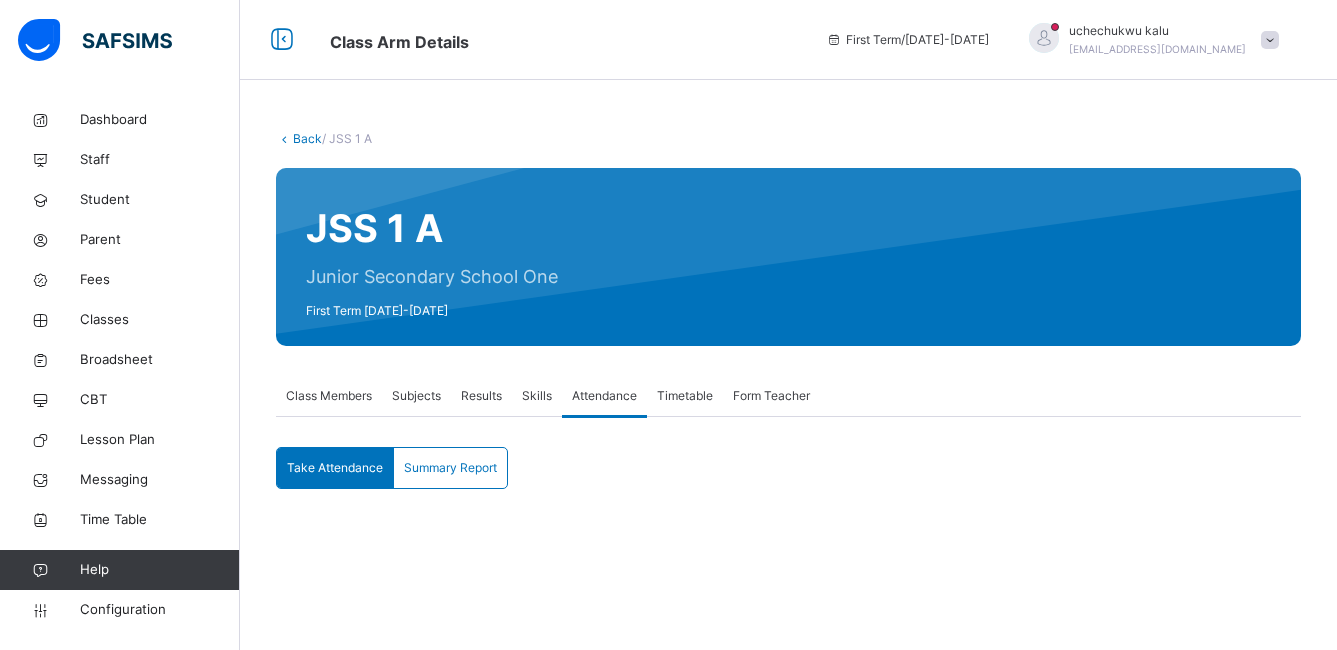 click on "Take Attendance" at bounding box center [335, 468] 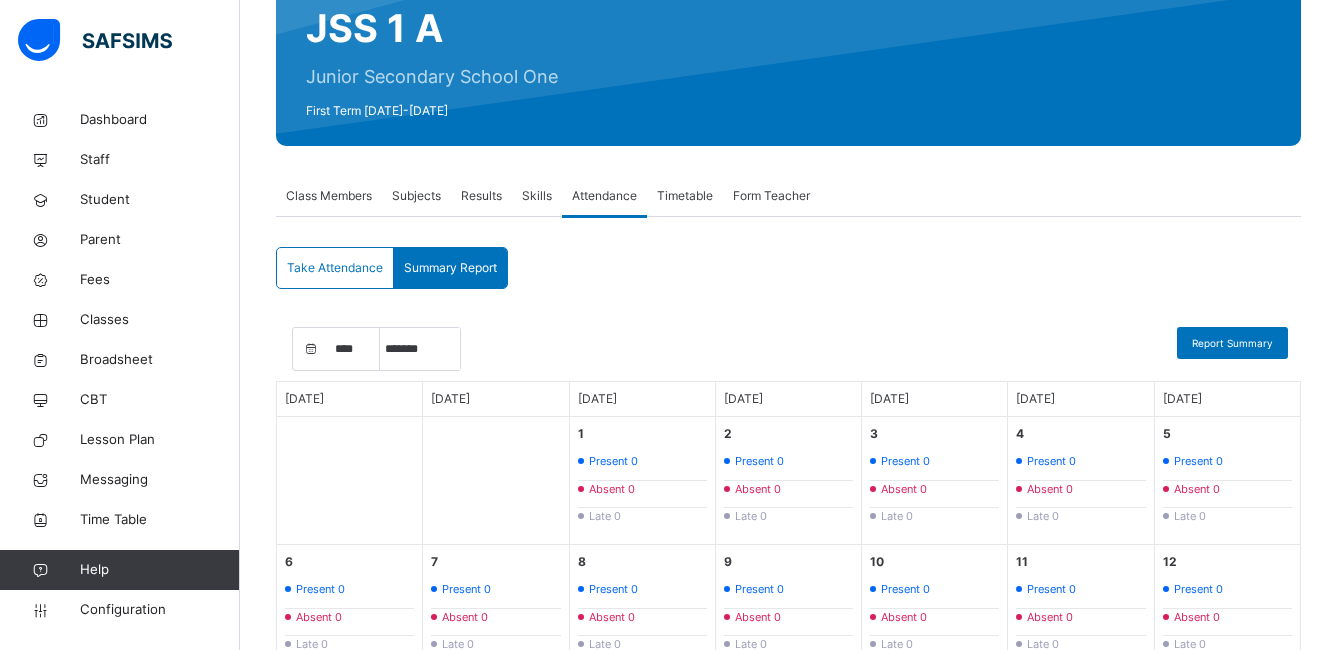 scroll, scrollTop: 293, scrollLeft: 0, axis: vertical 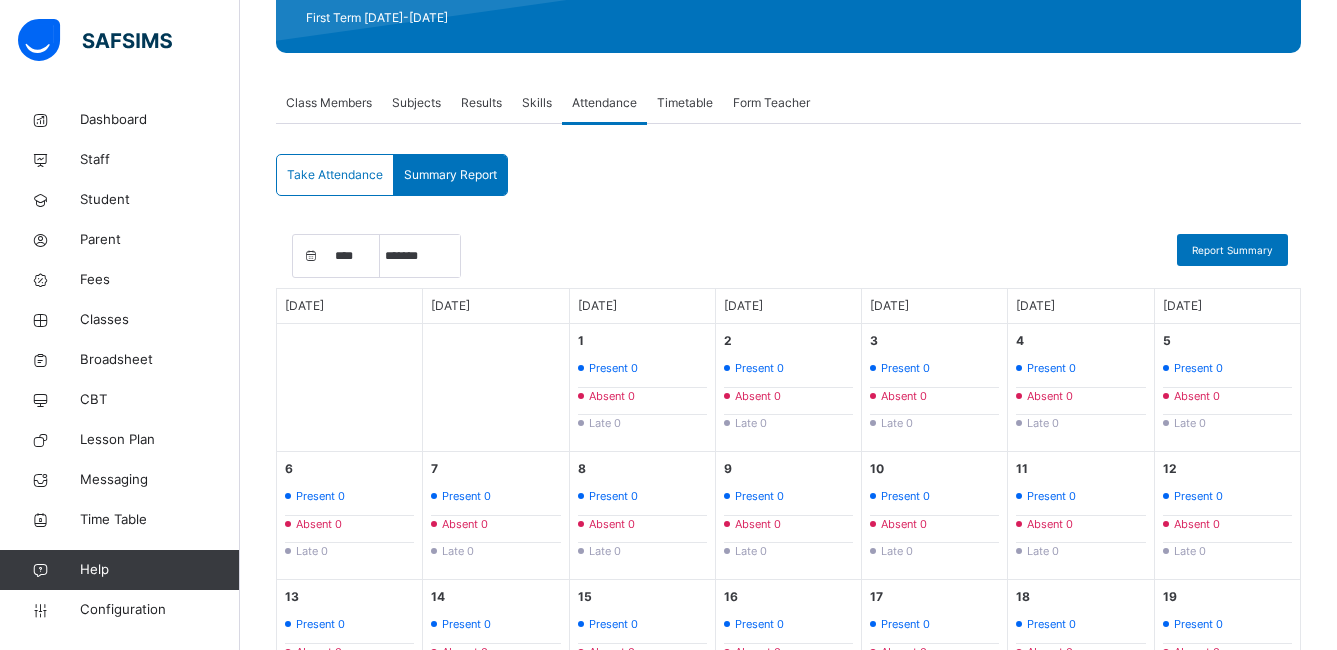 click on "Present 0" at bounding box center (613, 368) 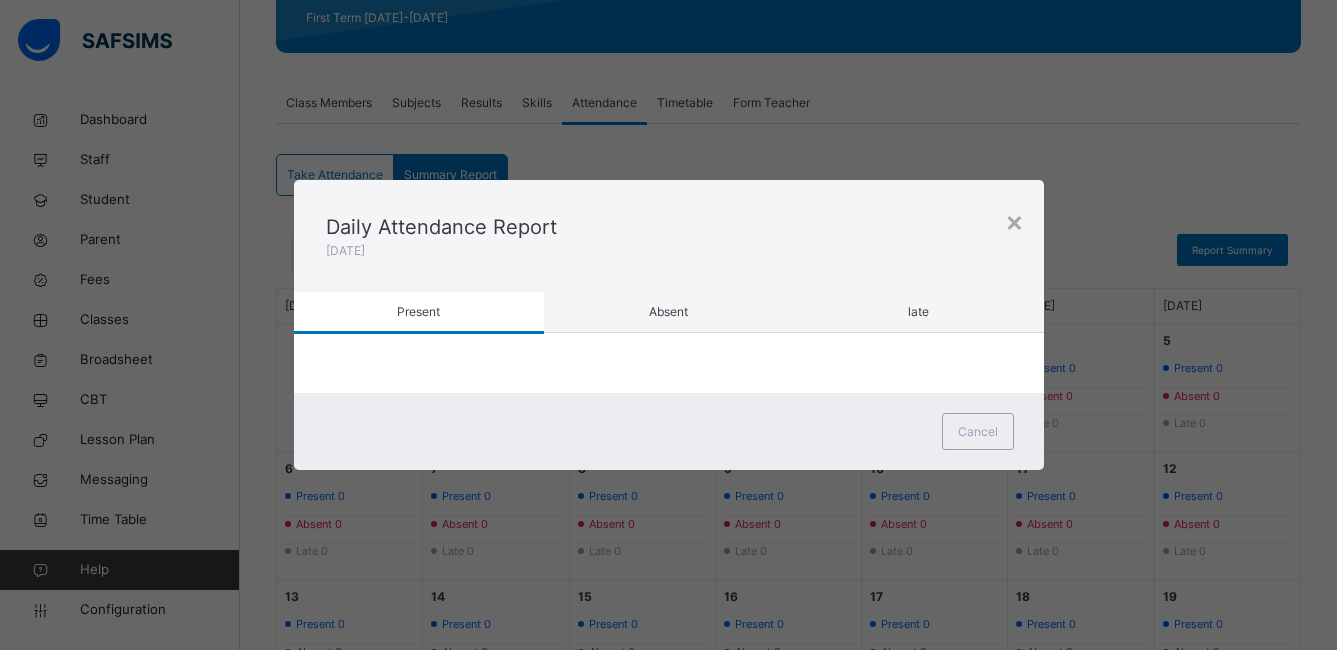 click on "Absent" at bounding box center (668, 311) 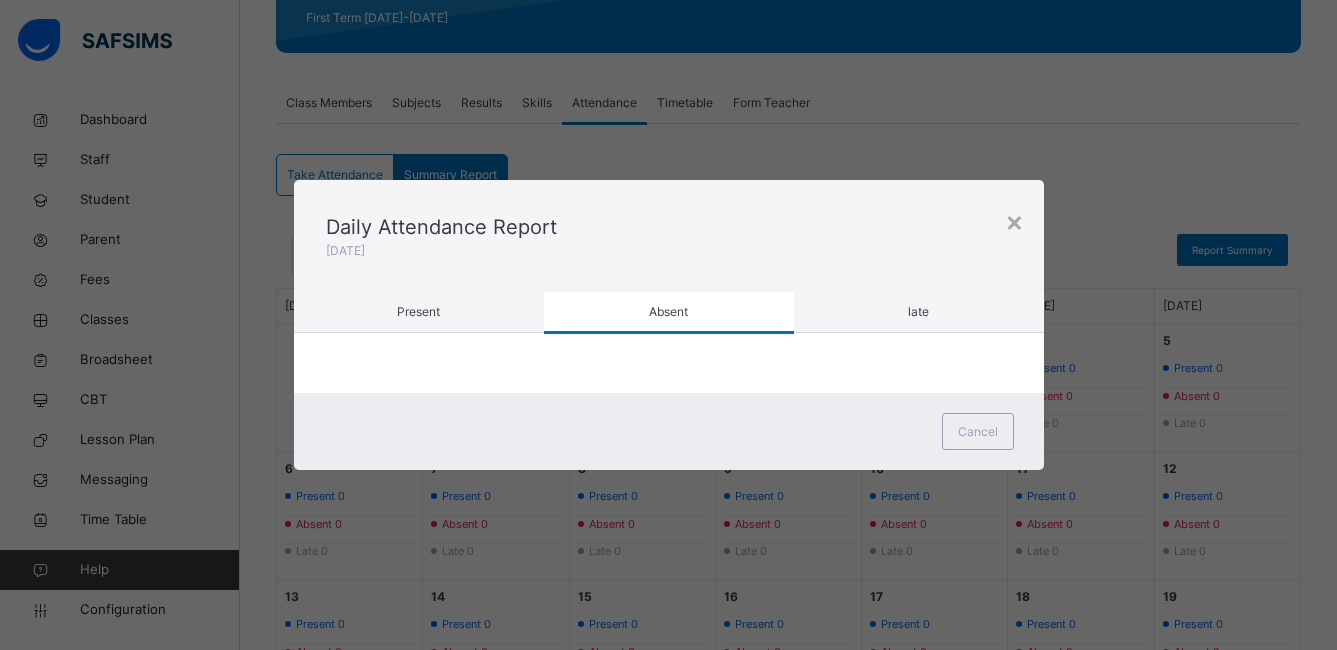 click on "late" at bounding box center (918, 311) 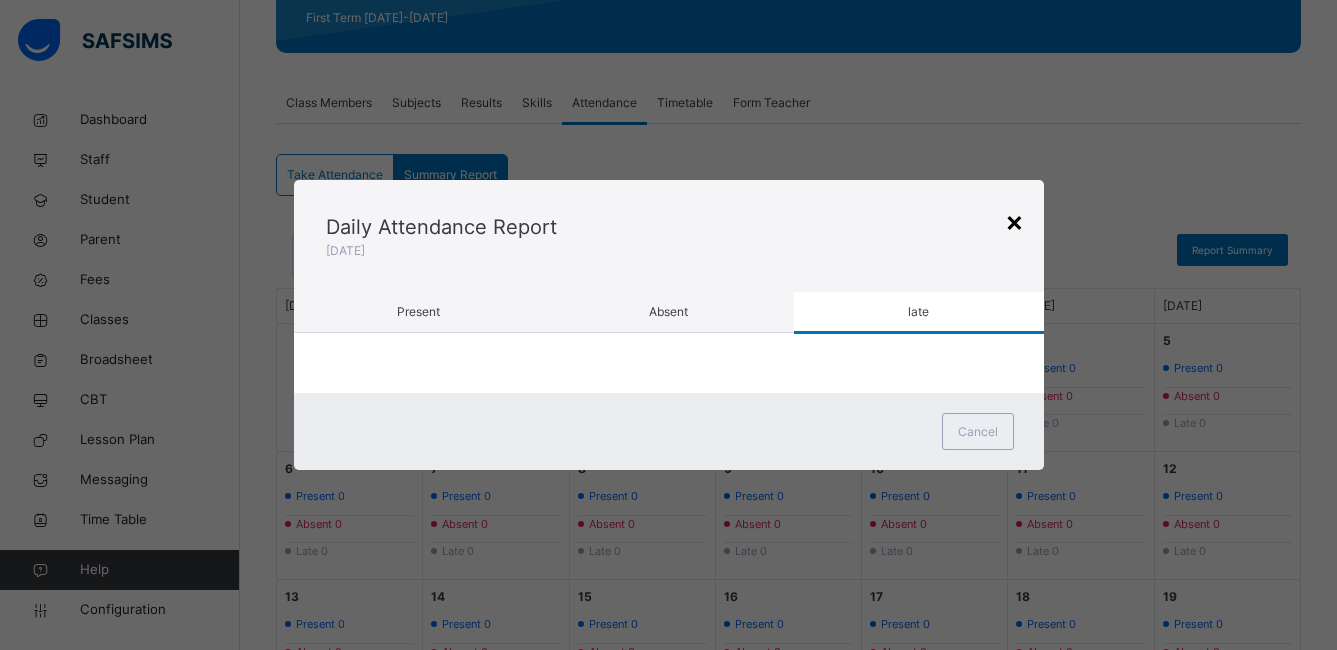 click on "×" at bounding box center (1014, 221) 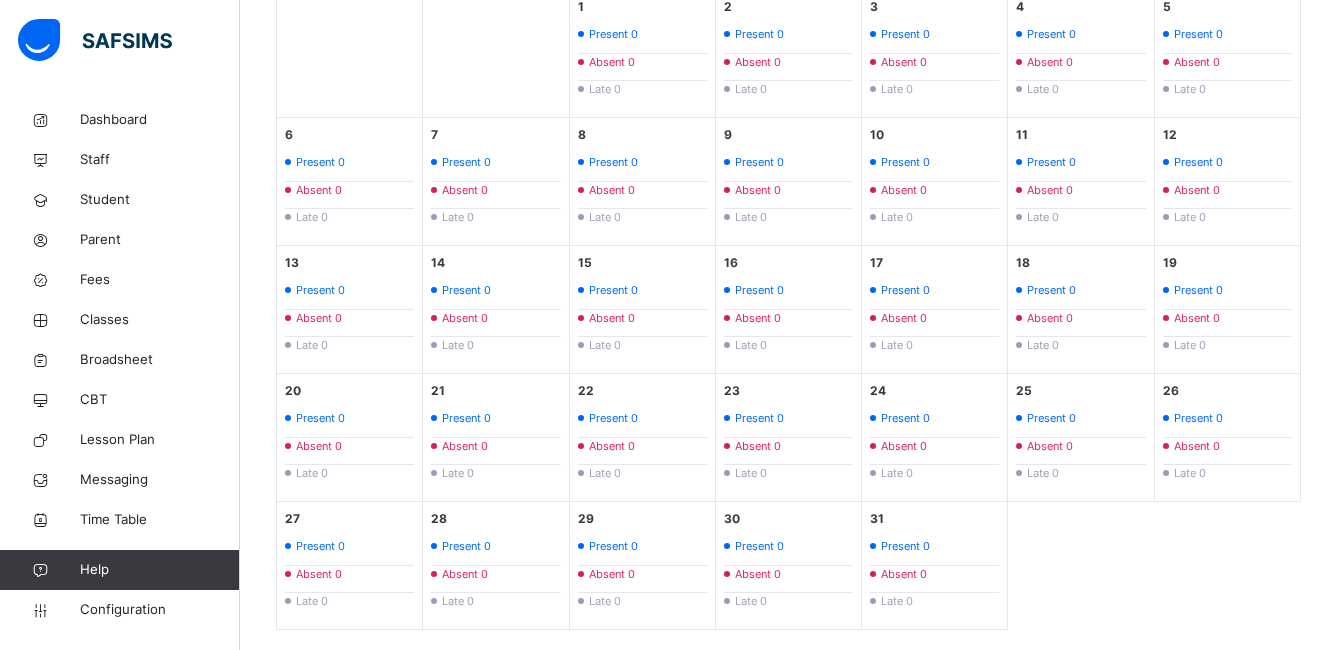 scroll, scrollTop: 662, scrollLeft: 0, axis: vertical 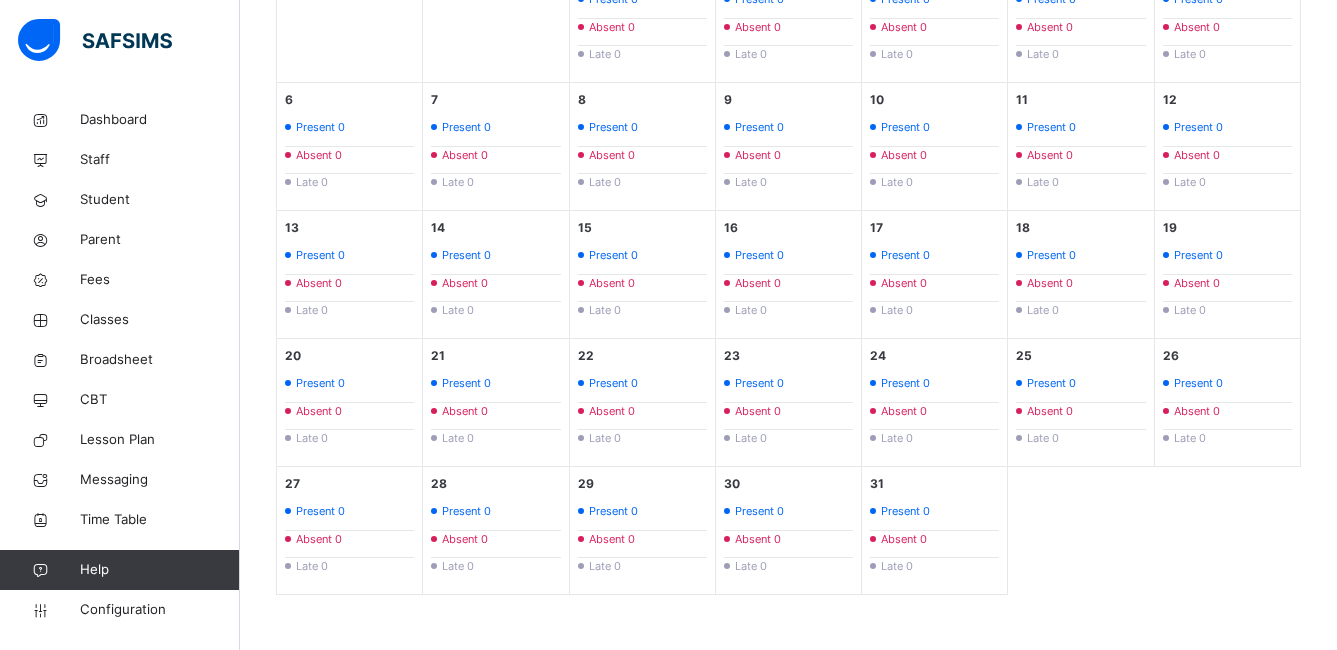 click on "Present 0" at bounding box center (905, 511) 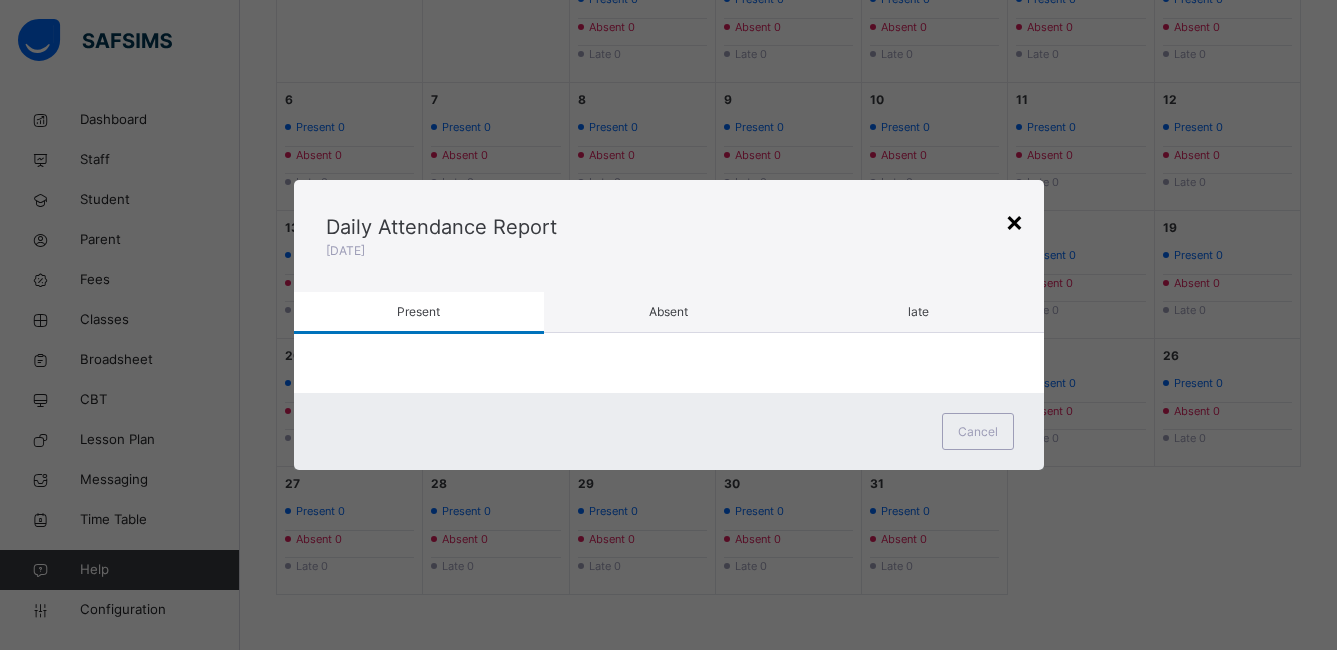 click on "×" at bounding box center (1014, 221) 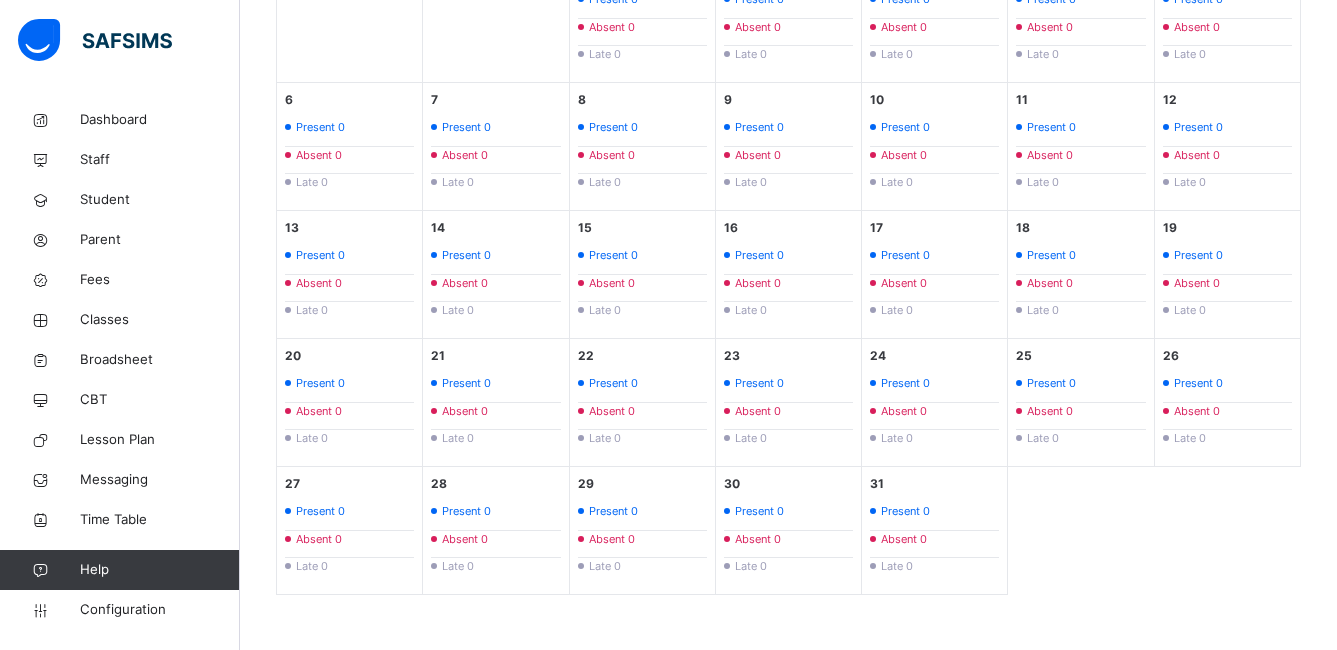 scroll, scrollTop: 94, scrollLeft: 0, axis: vertical 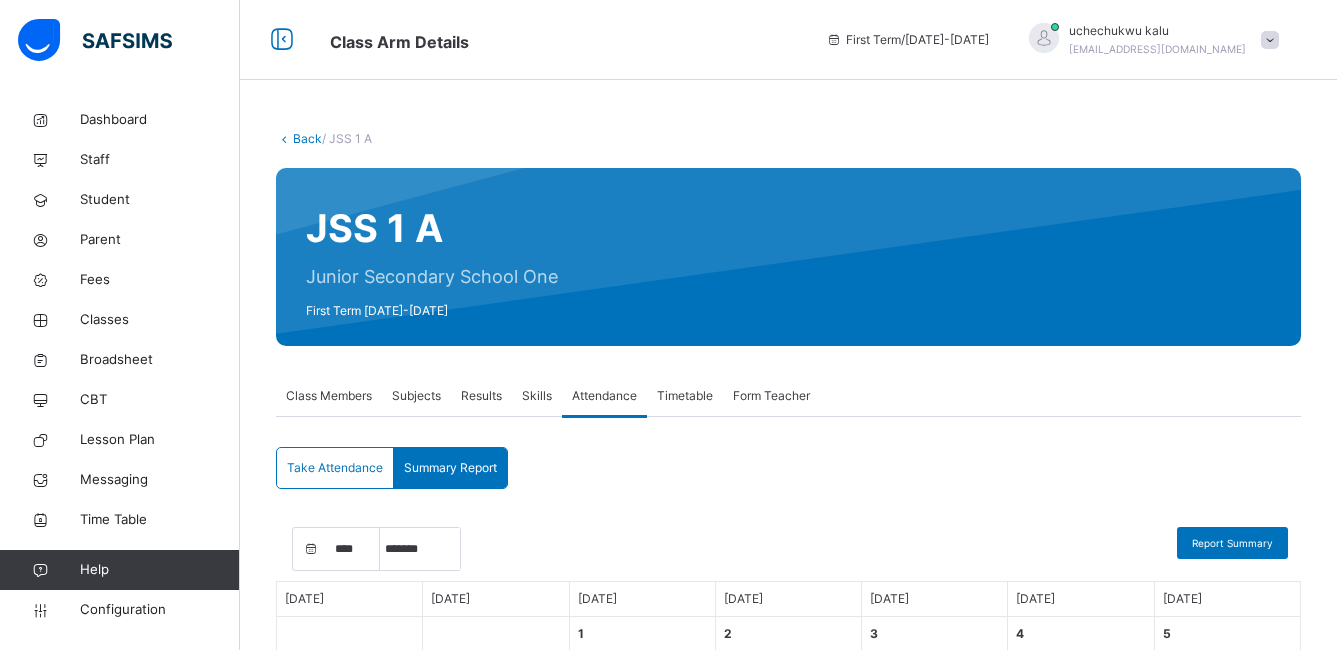 click at bounding box center [1270, 40] 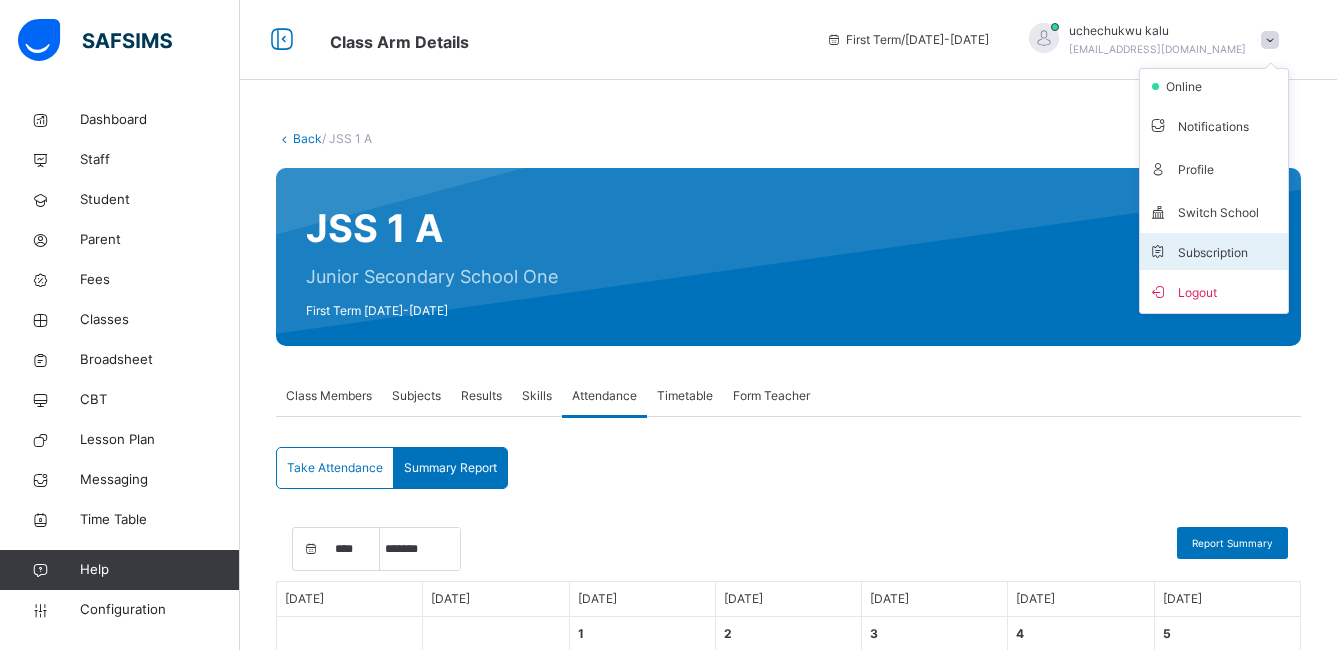 click on "Subscription" at bounding box center (1198, 252) 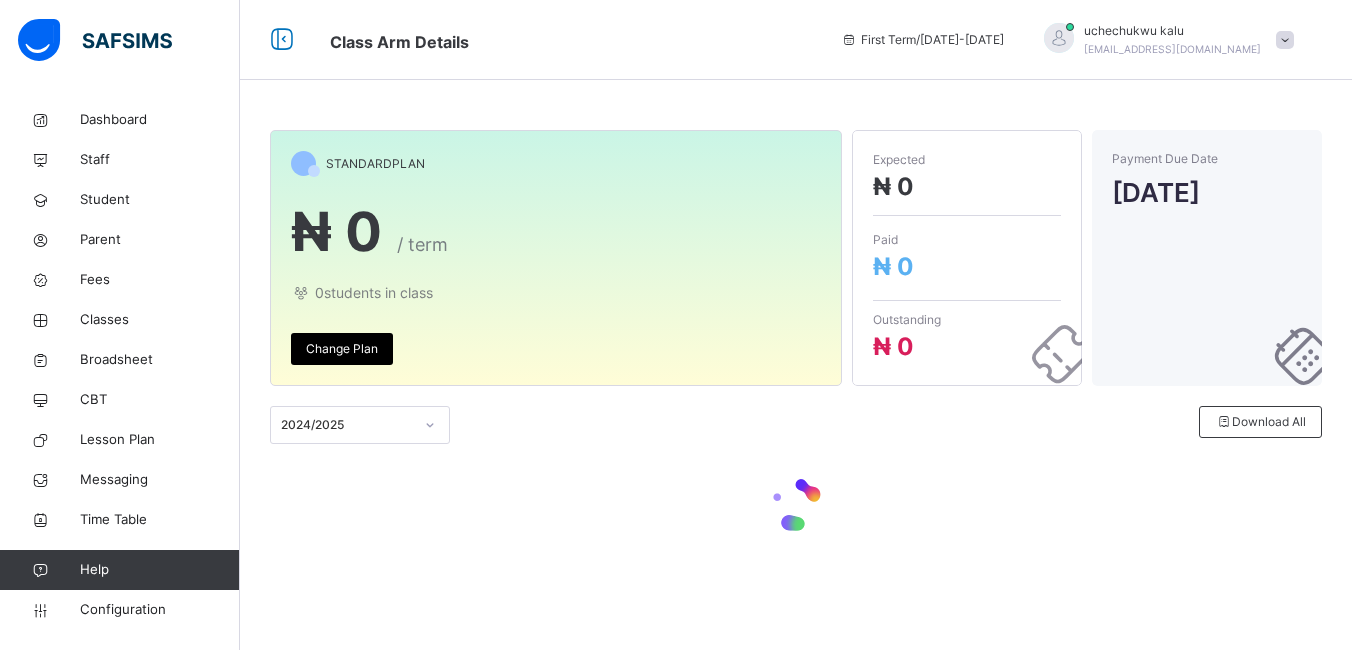click on "Change Plan" at bounding box center (342, 349) 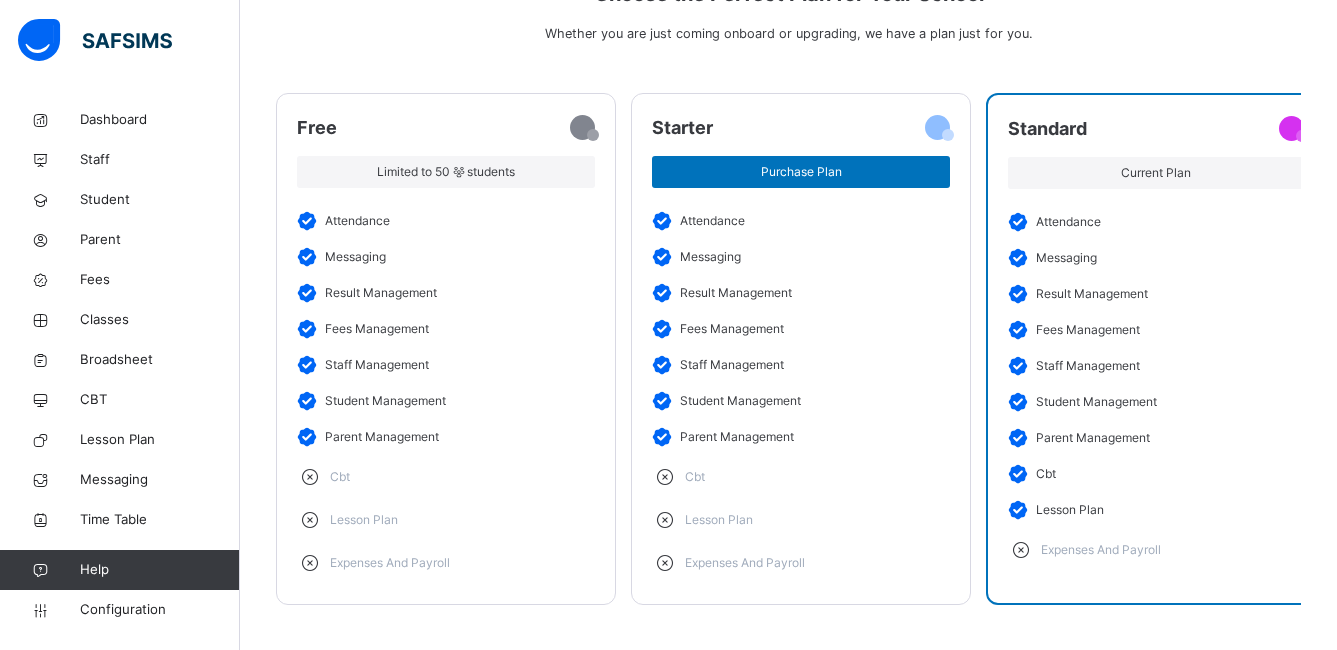 scroll, scrollTop: 233, scrollLeft: 0, axis: vertical 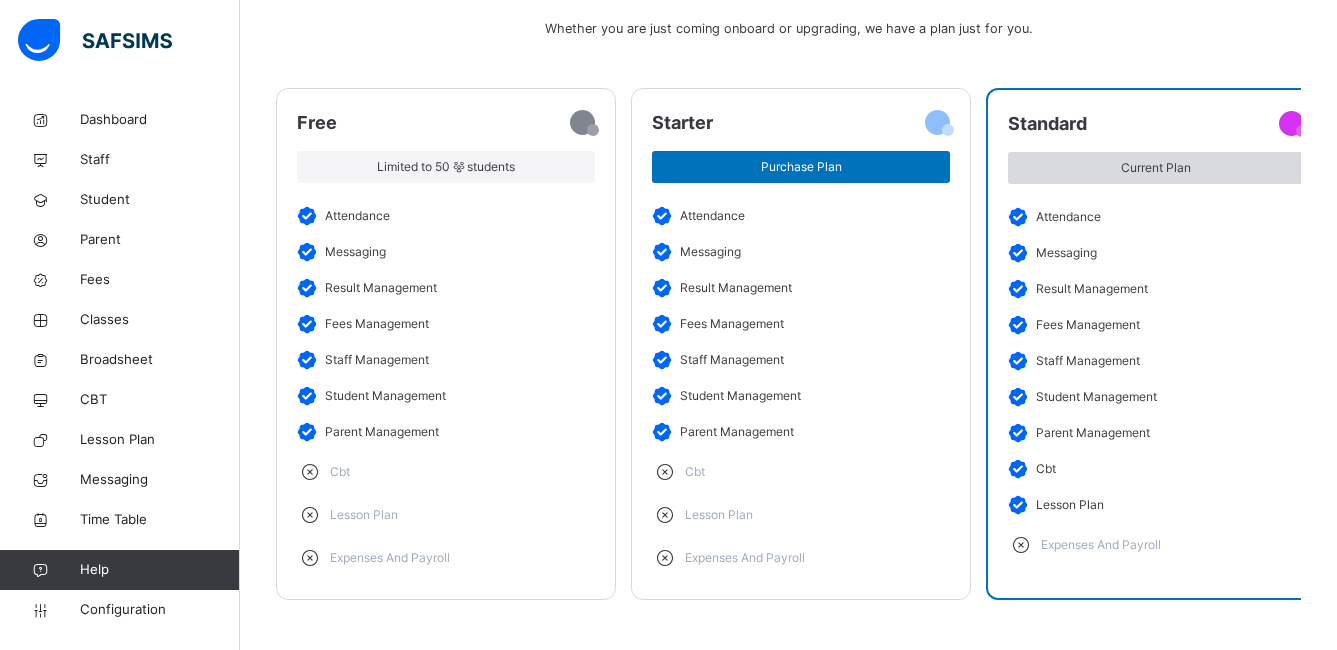 click on "Current Plan" at bounding box center (1156, 168) 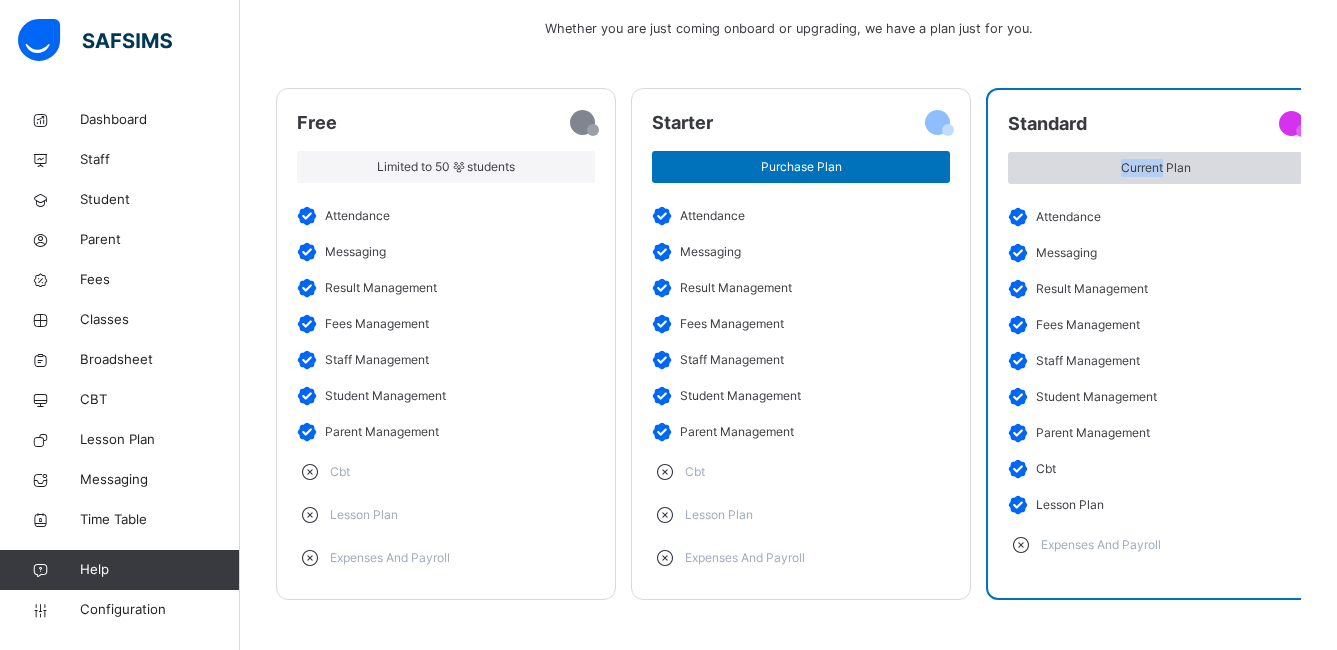 click on "Current Plan" at bounding box center (1156, 168) 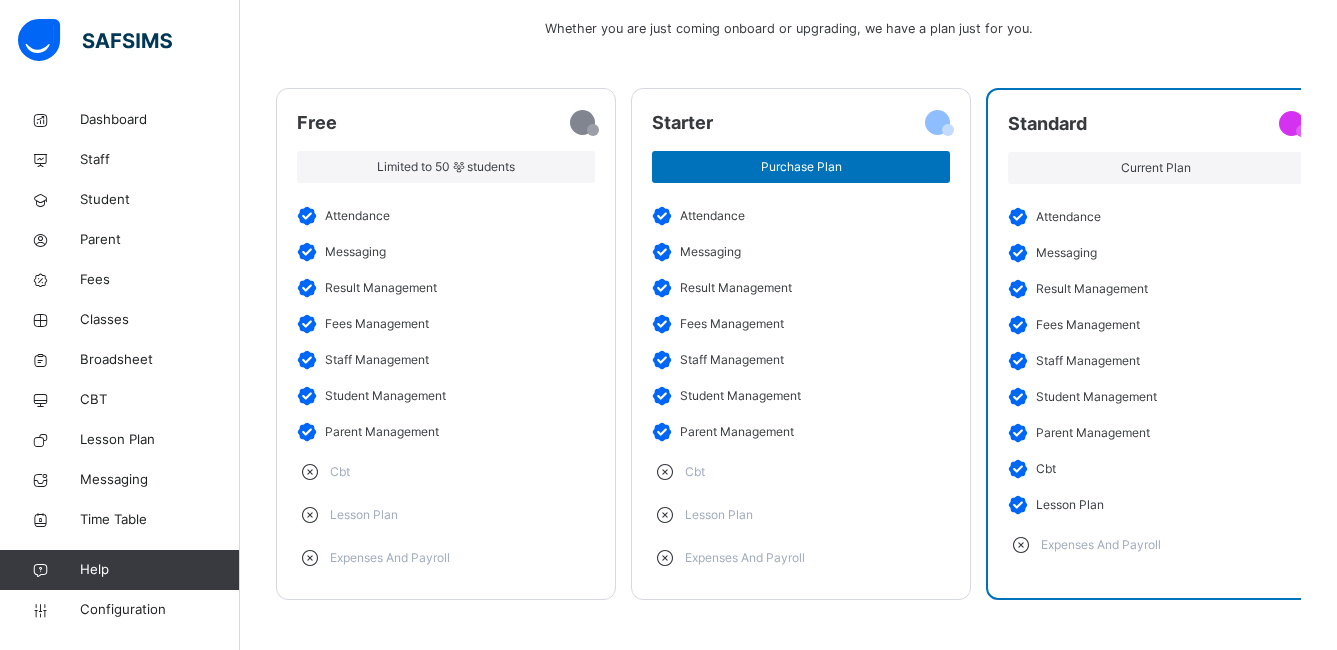 drag, startPoint x: 1151, startPoint y: 168, endPoint x: 1197, endPoint y: 214, distance: 65.053825 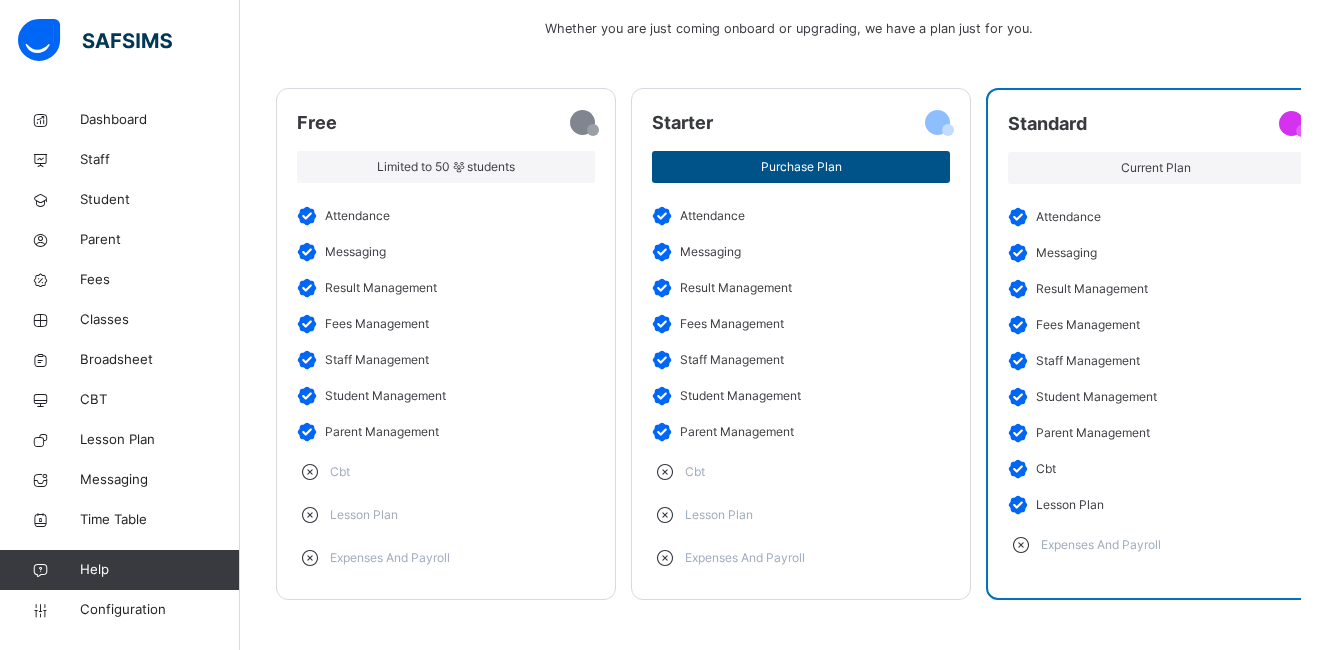 click on "Purchase Plan" at bounding box center [801, 167] 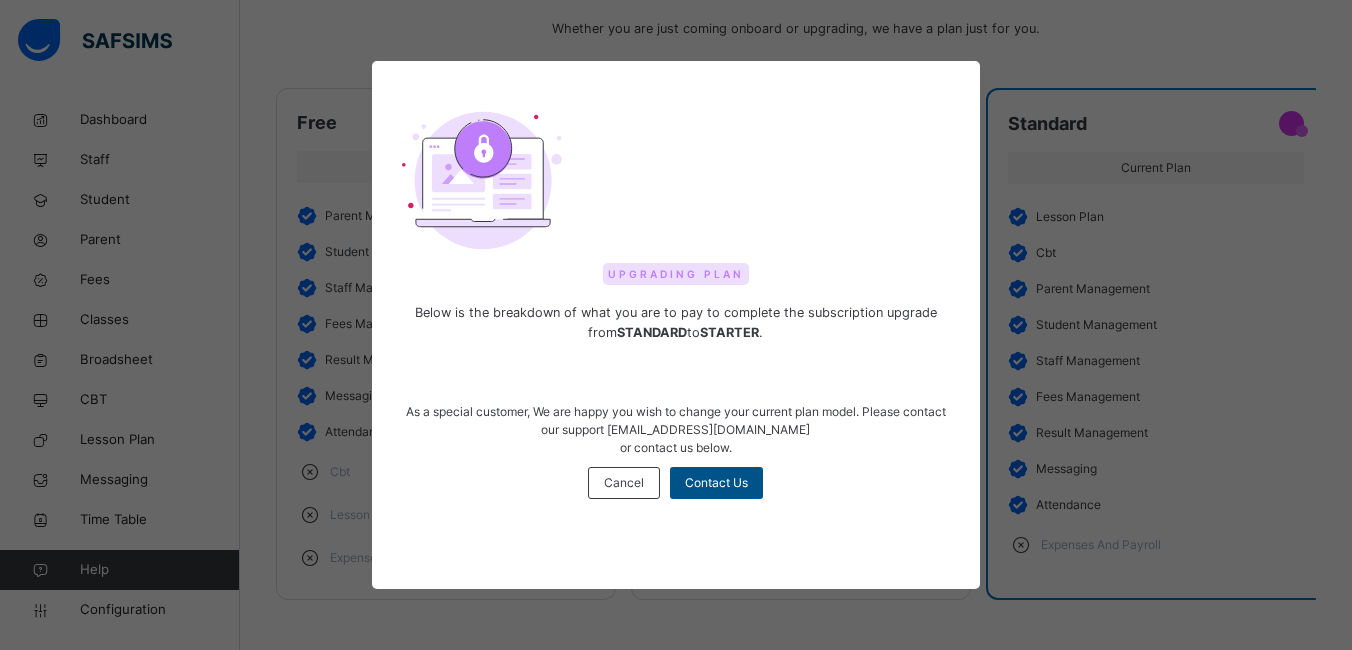 click on "Contact Us" at bounding box center (716, 483) 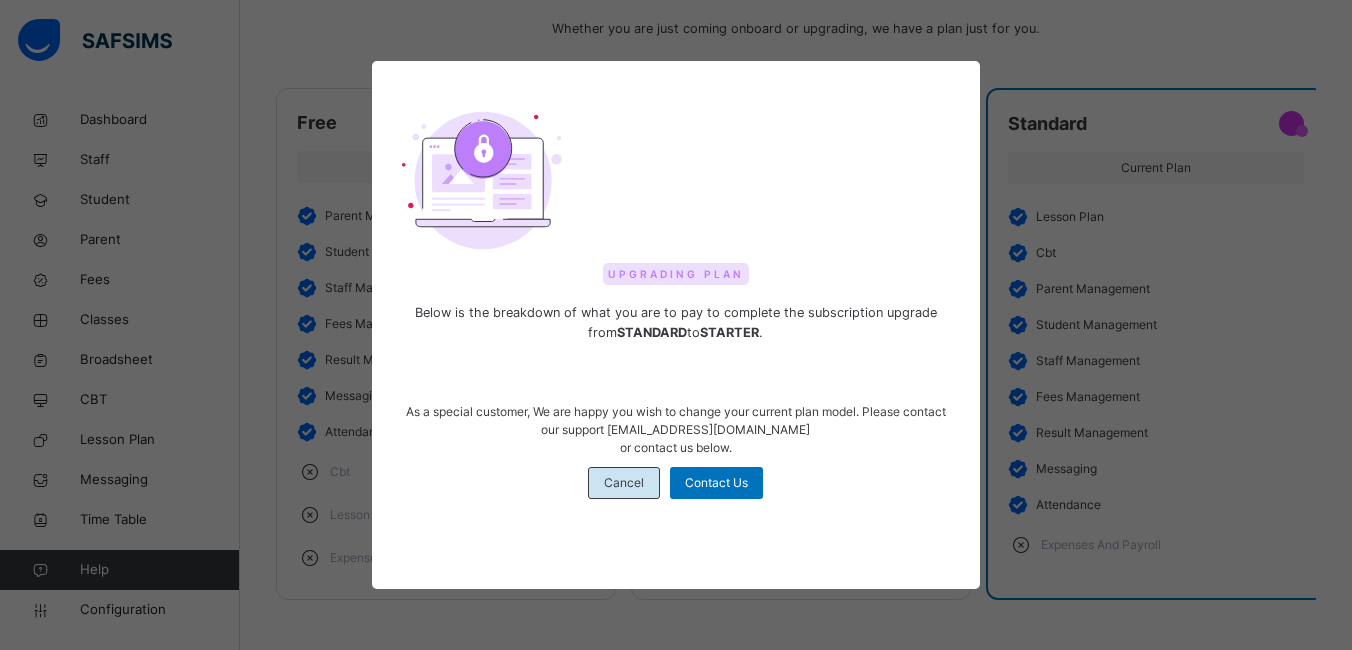 click on "Cancel" at bounding box center (624, 483) 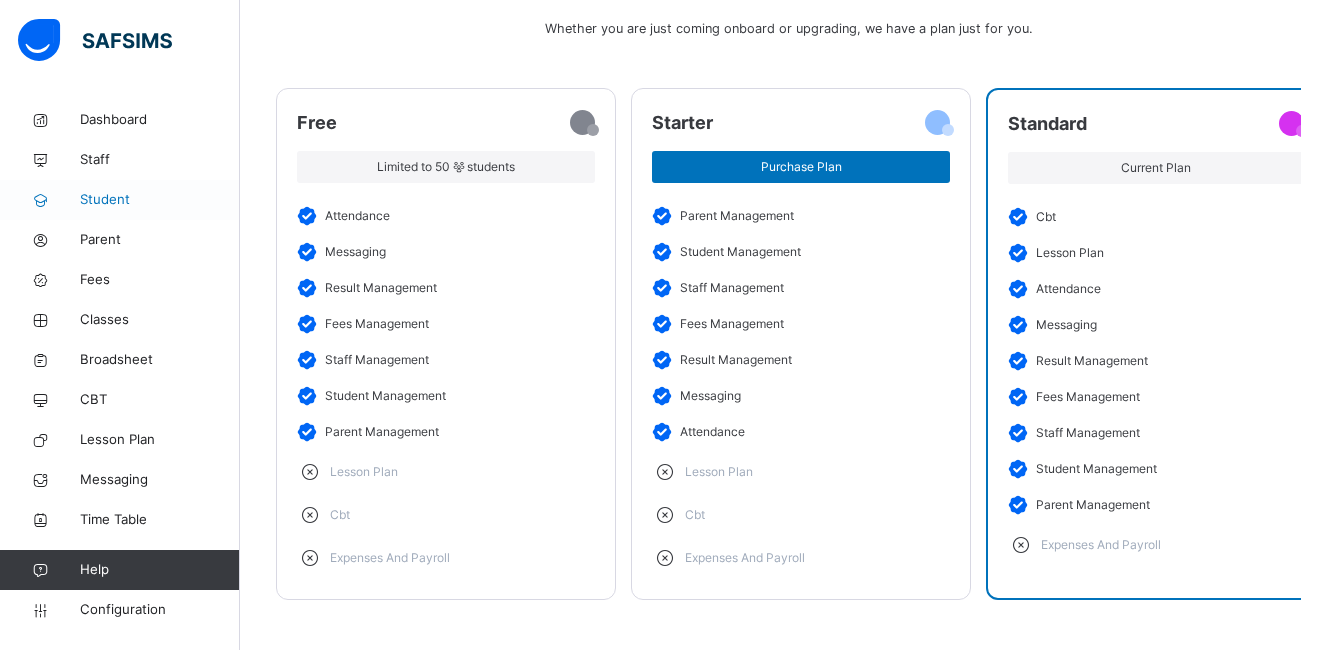 click on "Student" at bounding box center [160, 200] 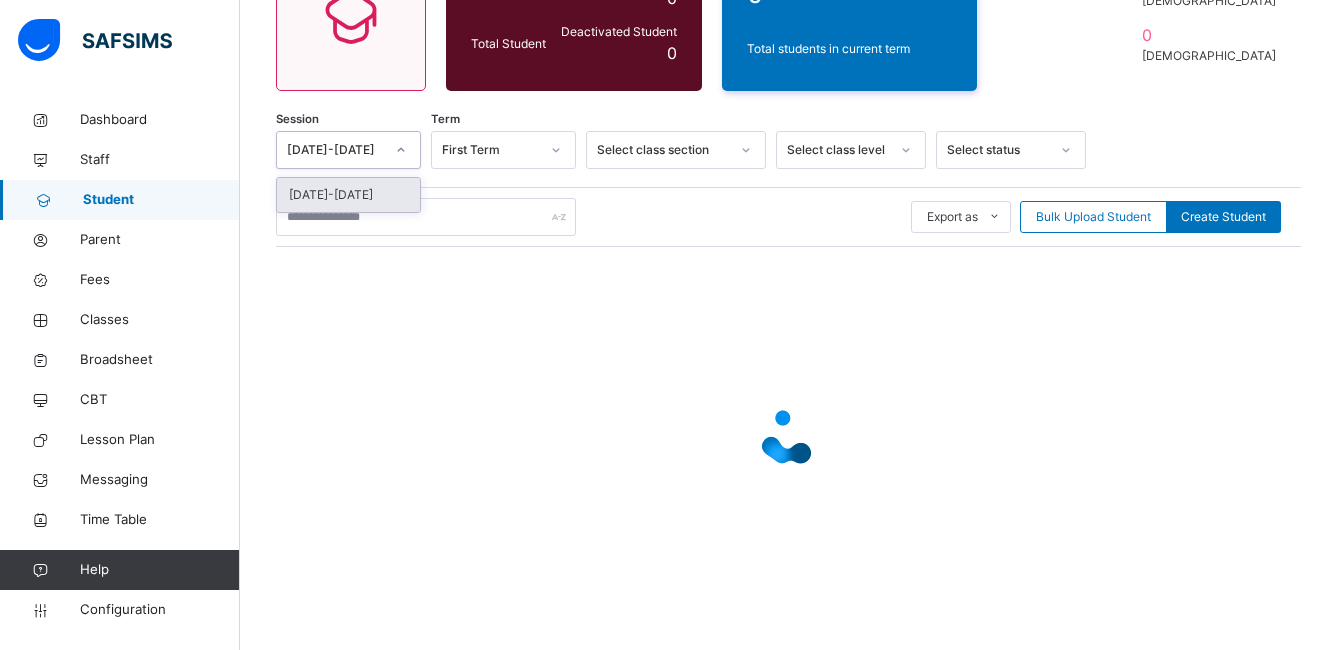 click 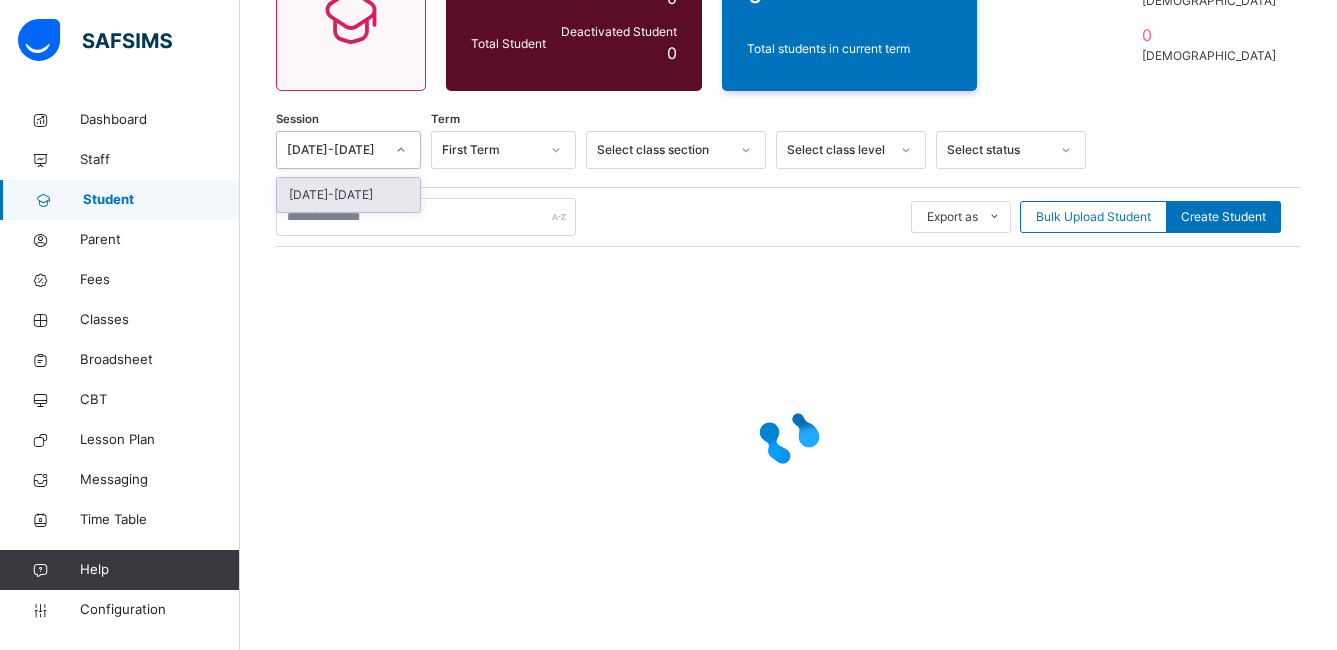 click on "[DATE]-[DATE]" at bounding box center (348, 195) 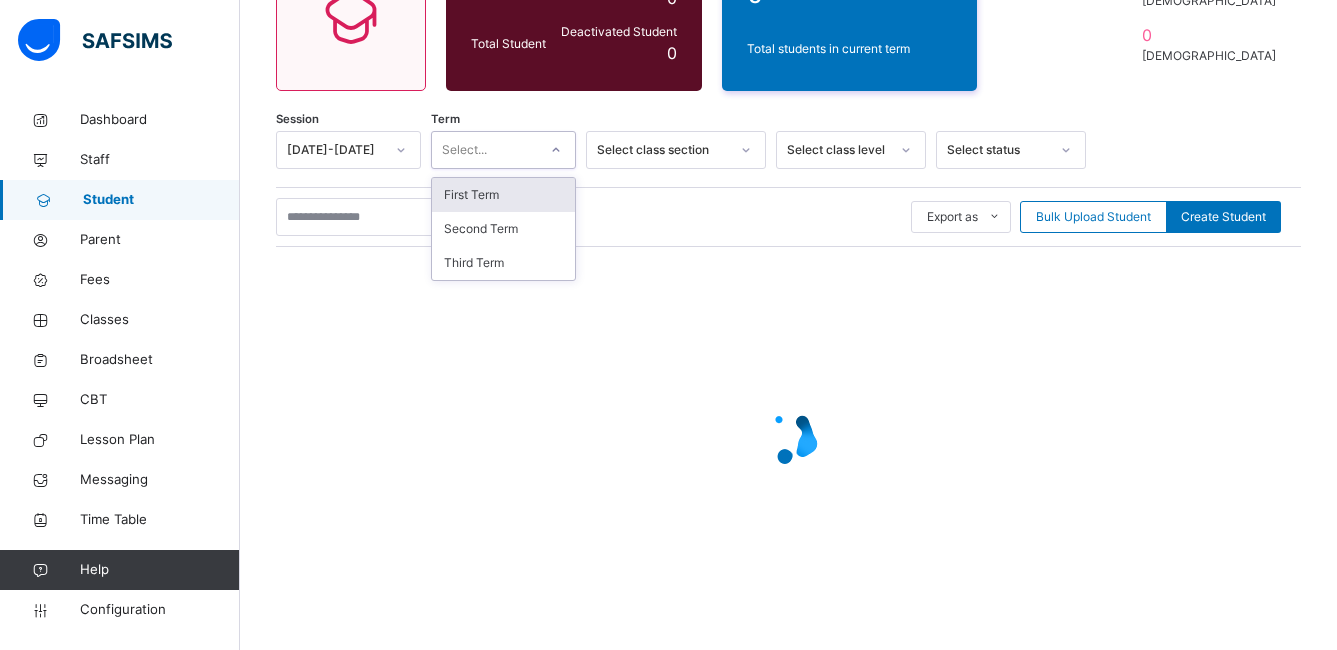 click 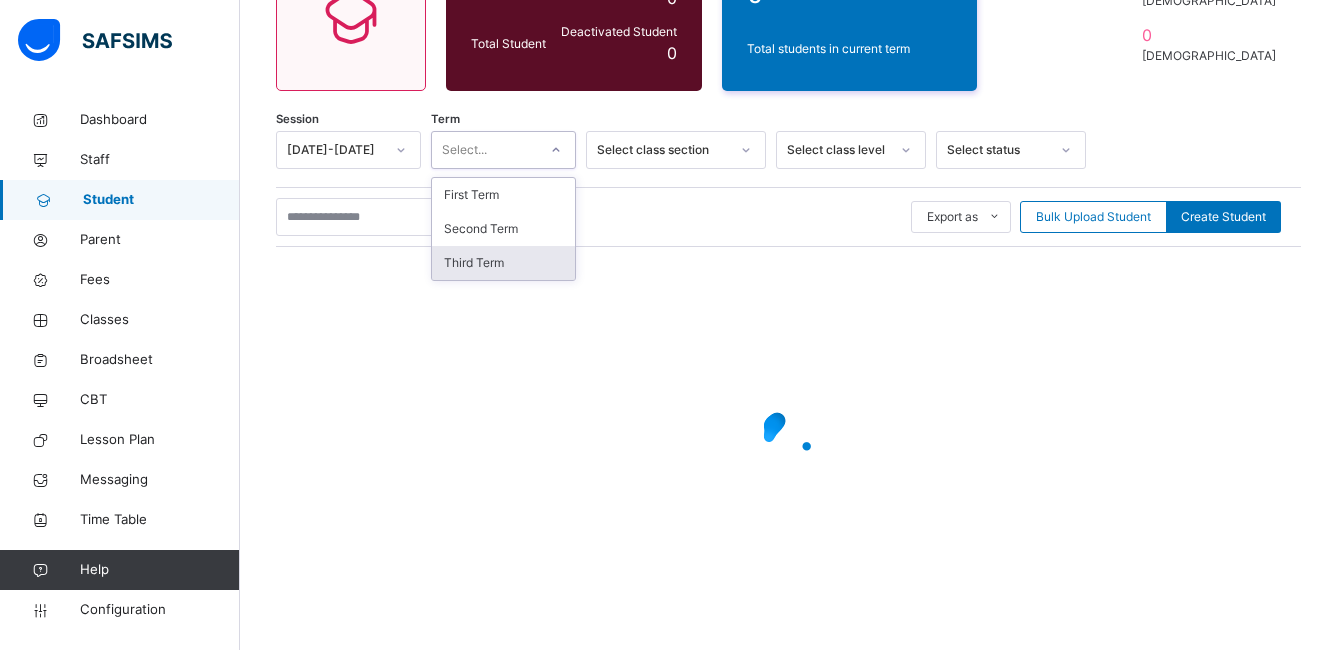 click on "Third Term" at bounding box center (503, 263) 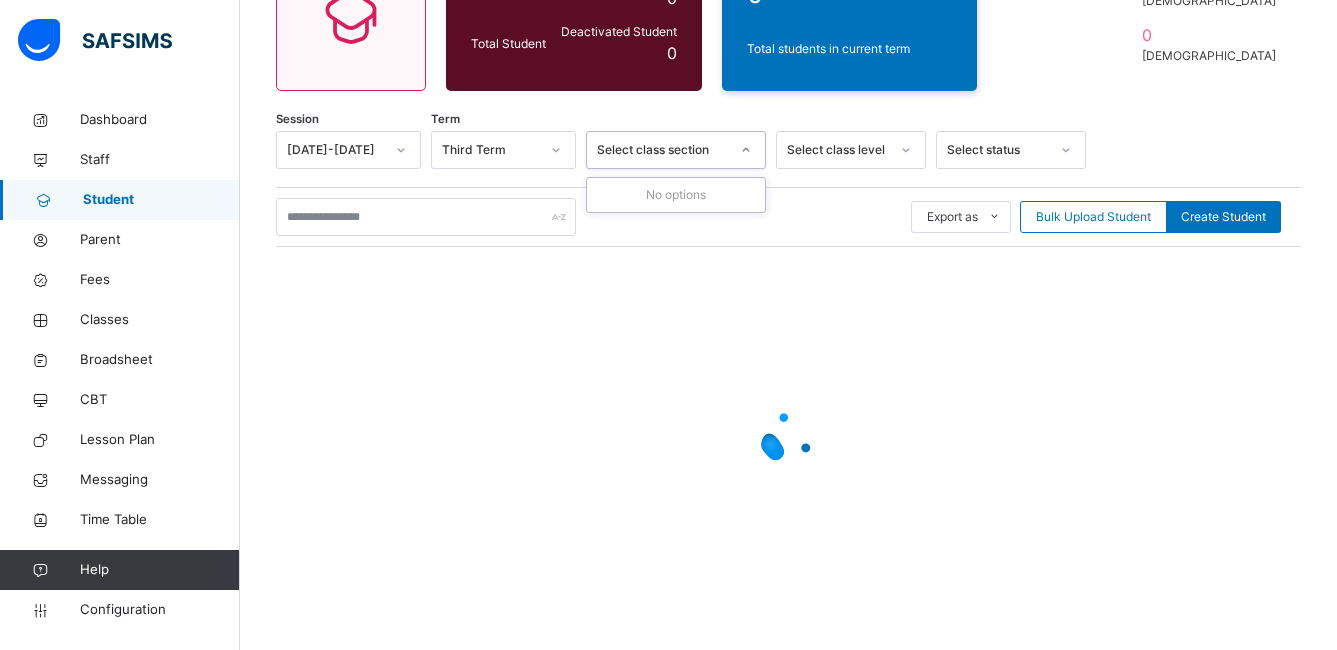 click 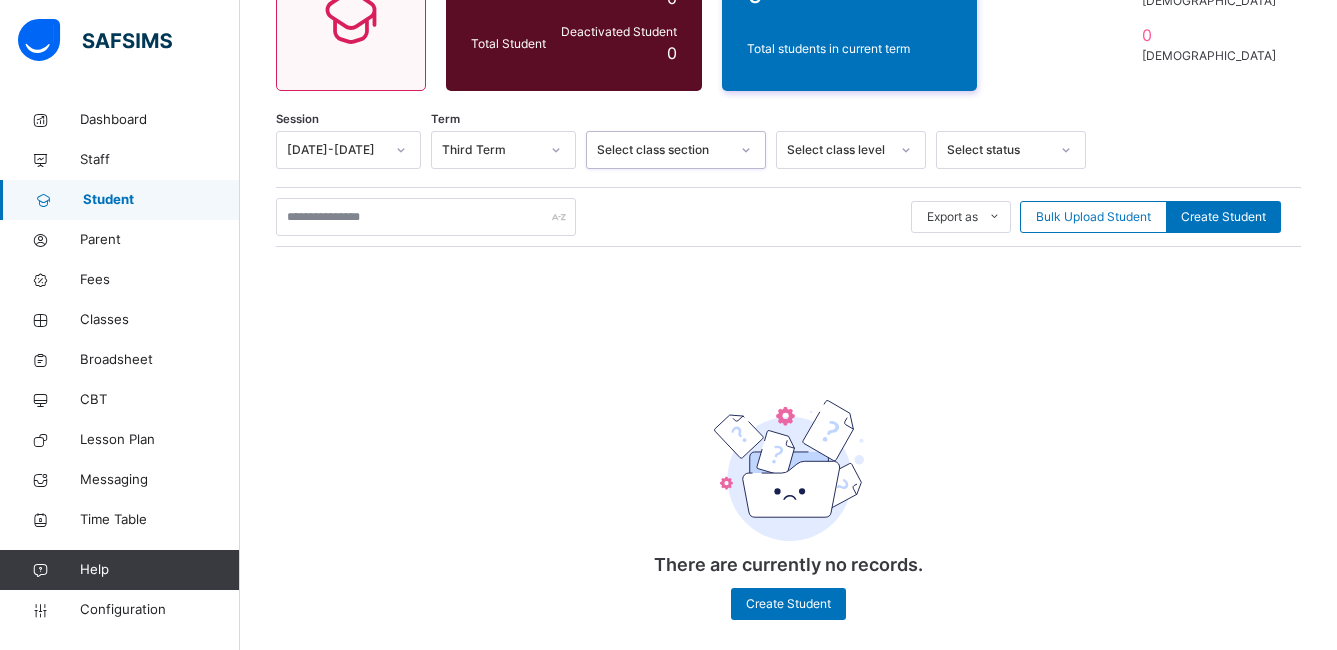 click 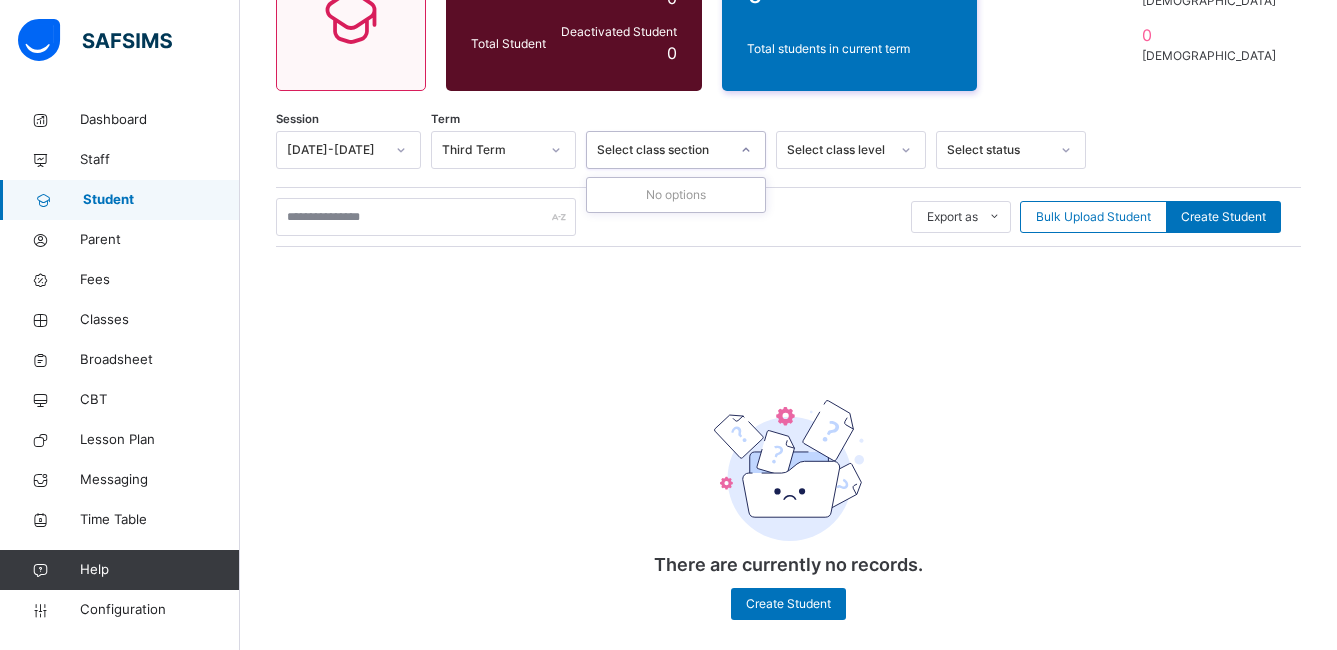 click 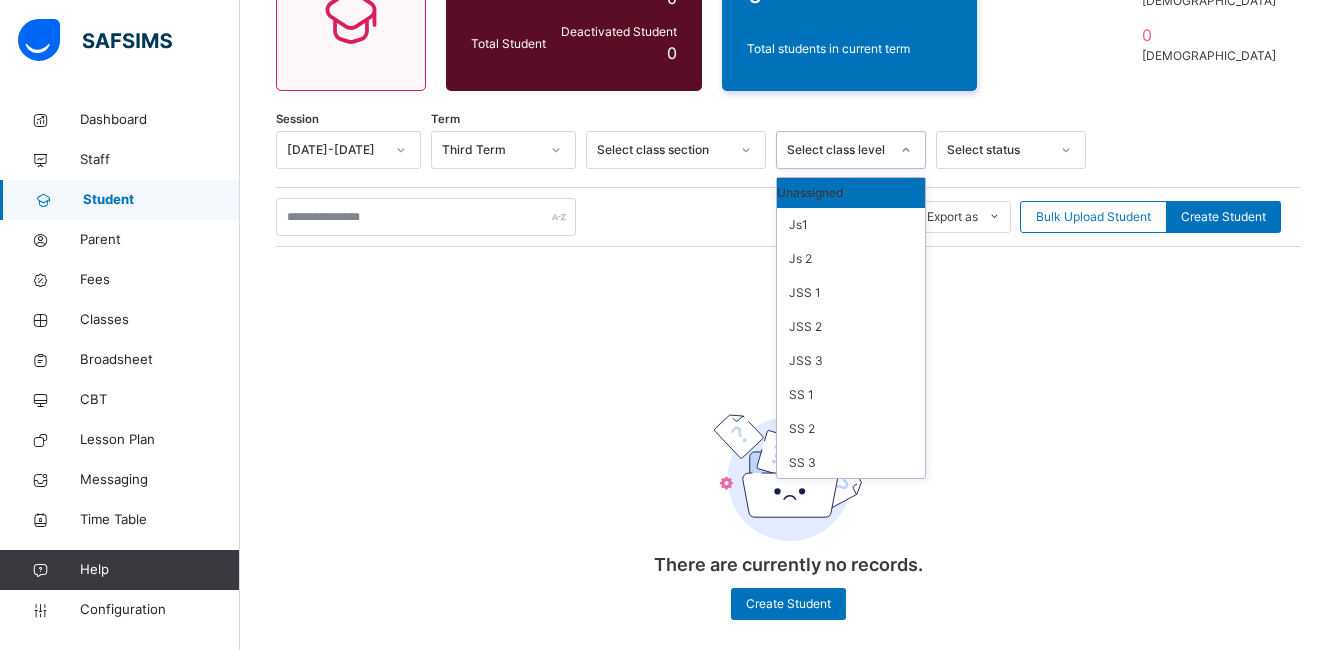 scroll, scrollTop: 6, scrollLeft: 0, axis: vertical 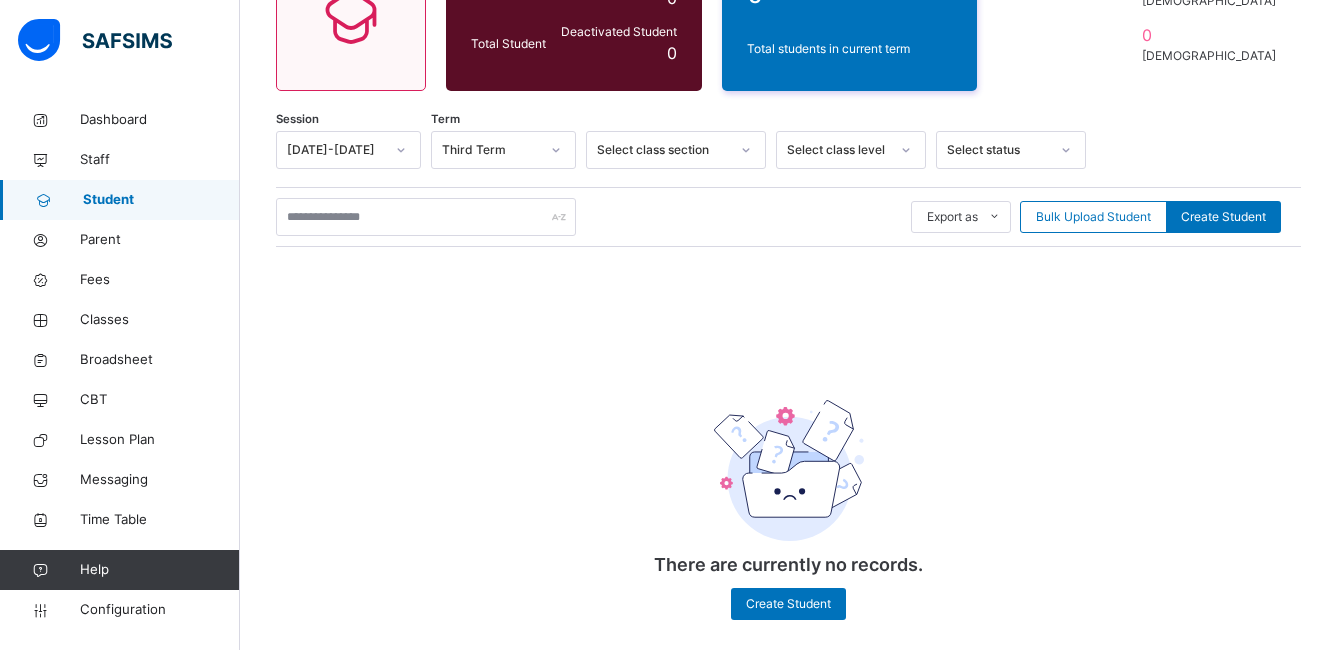 click on "There are currently no records. Create Student" at bounding box center [789, 492] 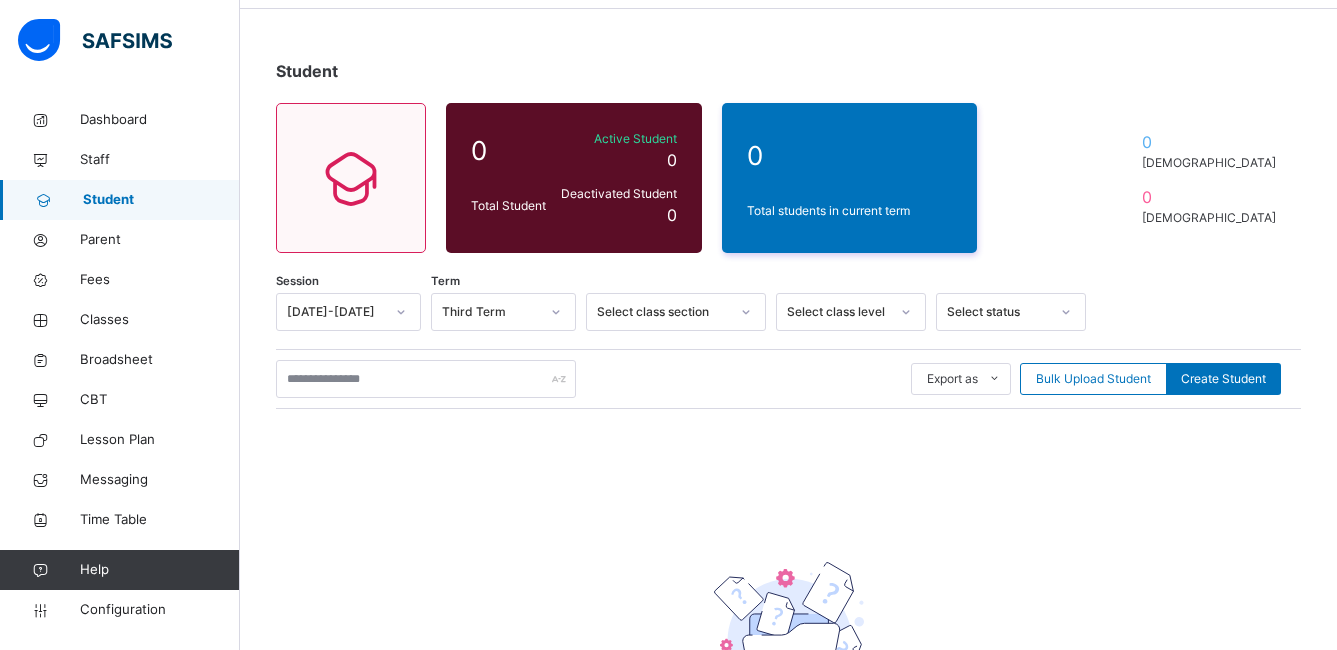 scroll, scrollTop: 0, scrollLeft: 0, axis: both 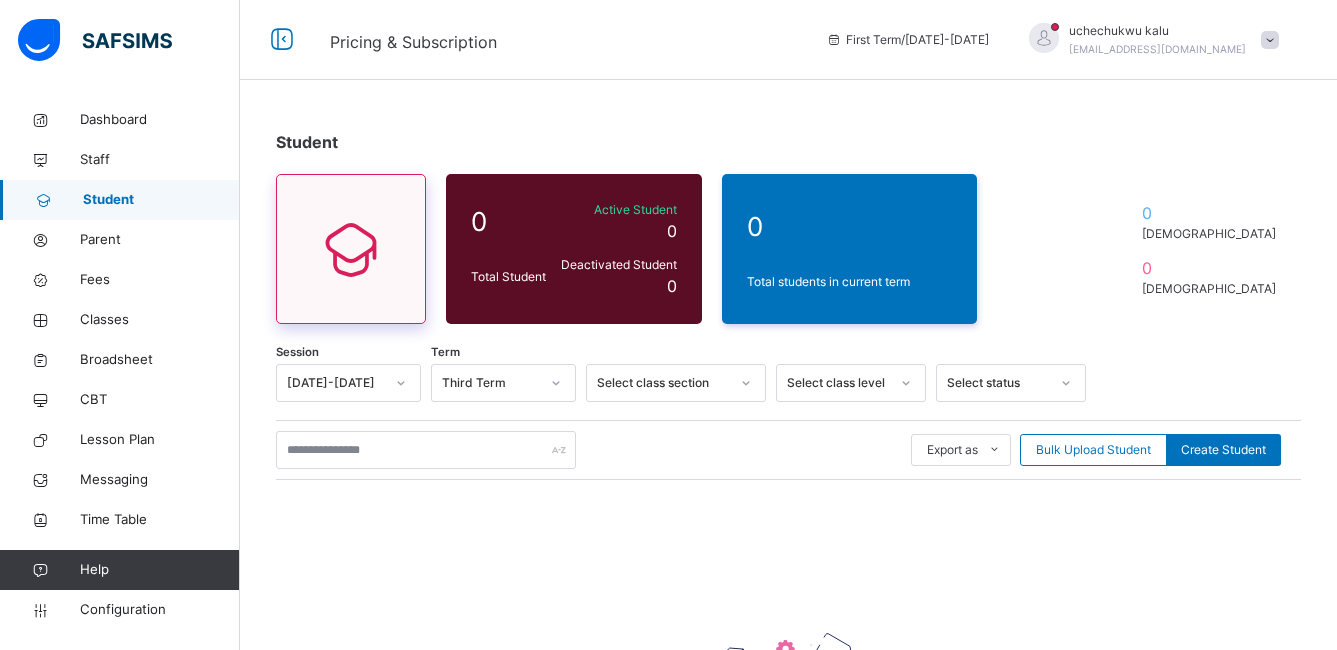click at bounding box center [351, 249] 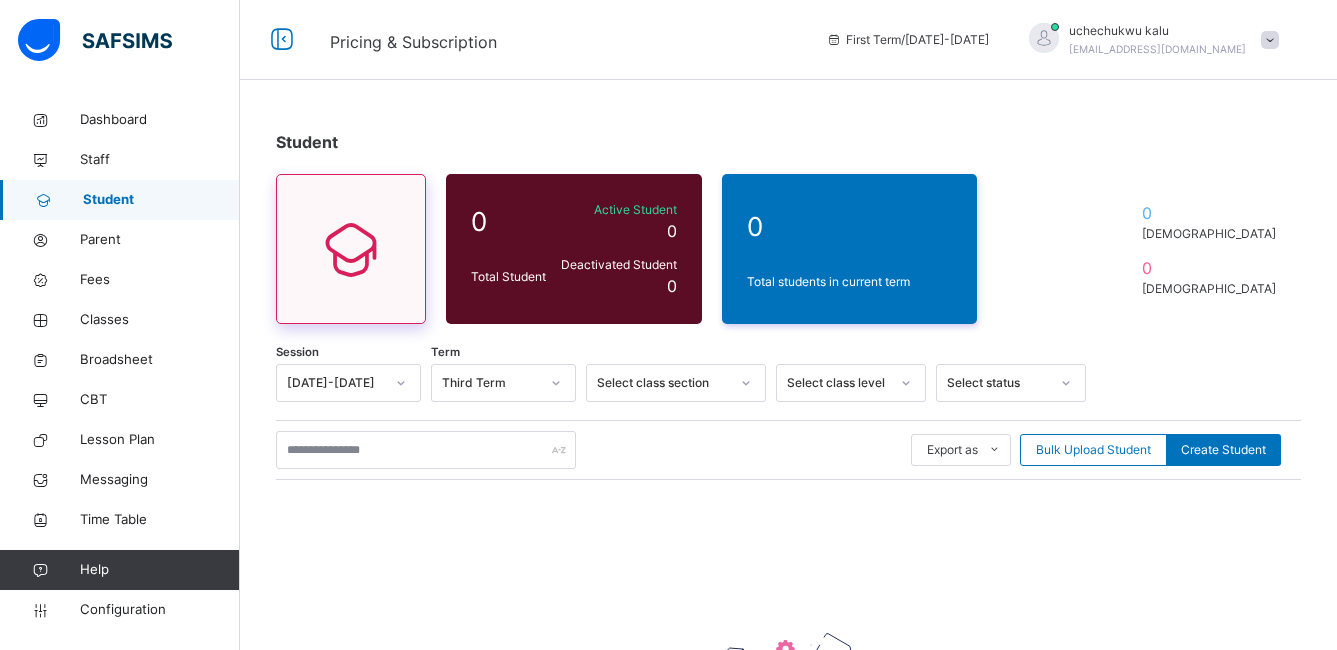 click at bounding box center [351, 249] 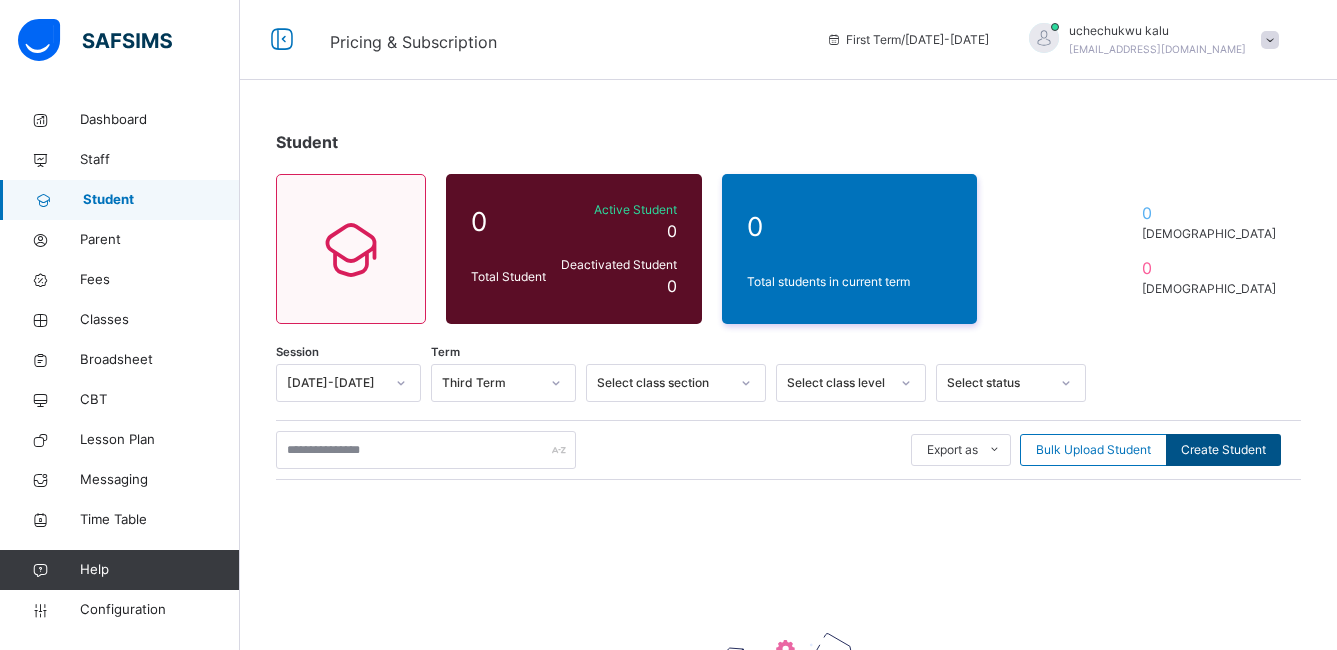 click on "Create Student" at bounding box center (1223, 450) 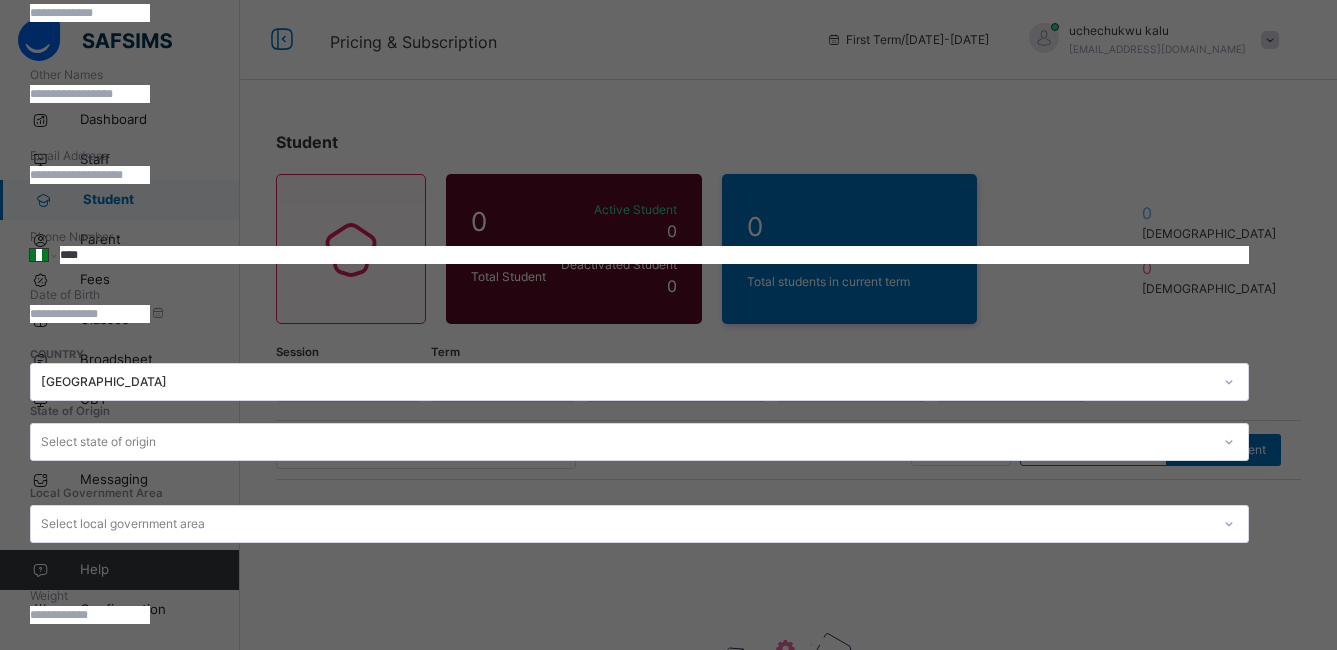 scroll, scrollTop: 569, scrollLeft: 0, axis: vertical 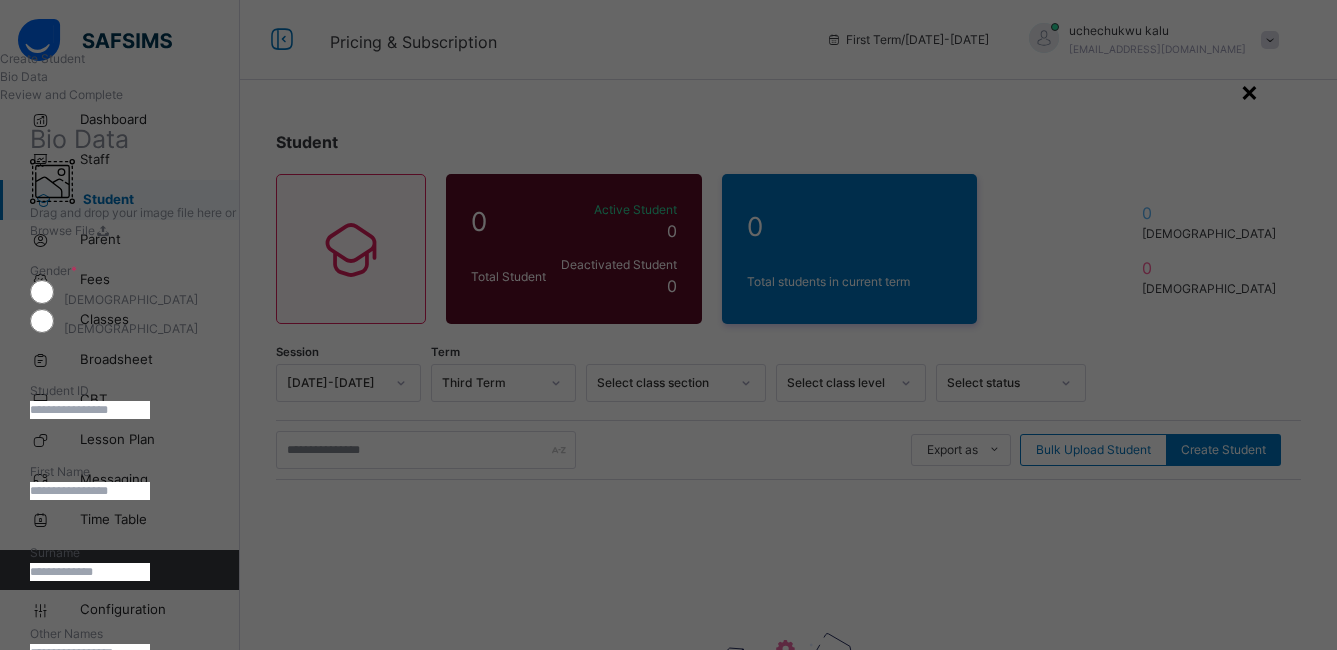 click on "×" at bounding box center [1249, 91] 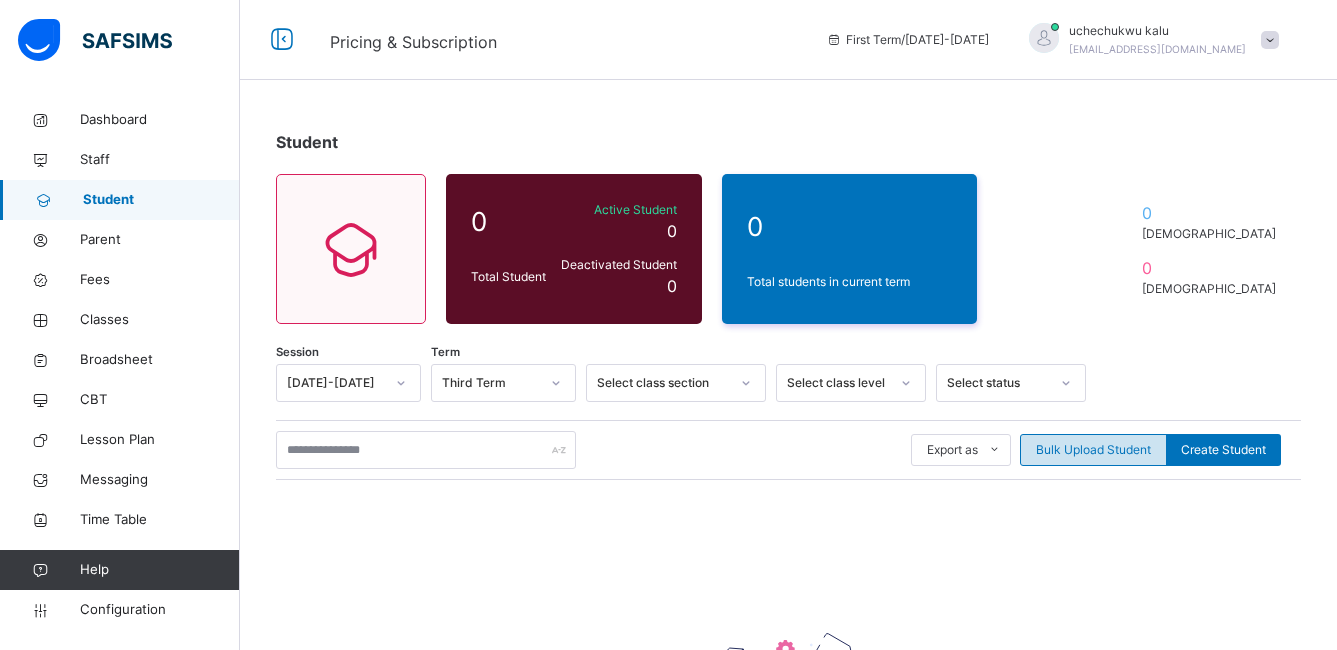 click on "Bulk Upload Student" at bounding box center [1093, 450] 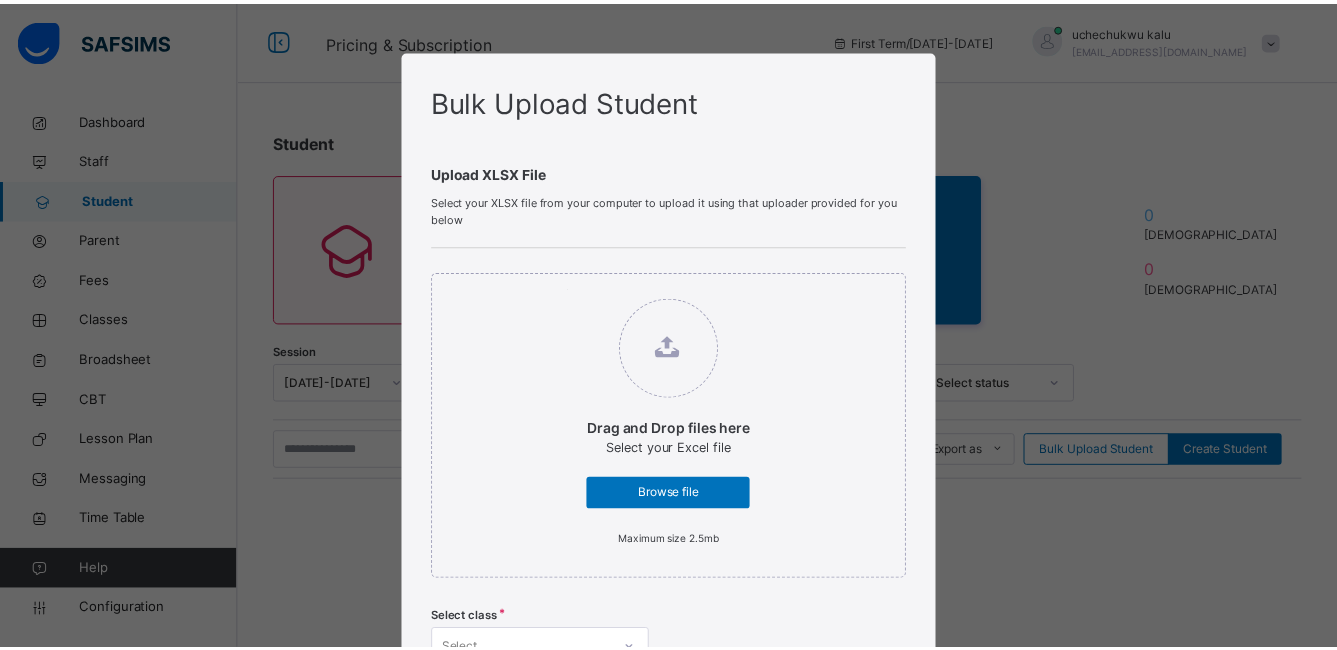 scroll, scrollTop: 569, scrollLeft: 0, axis: vertical 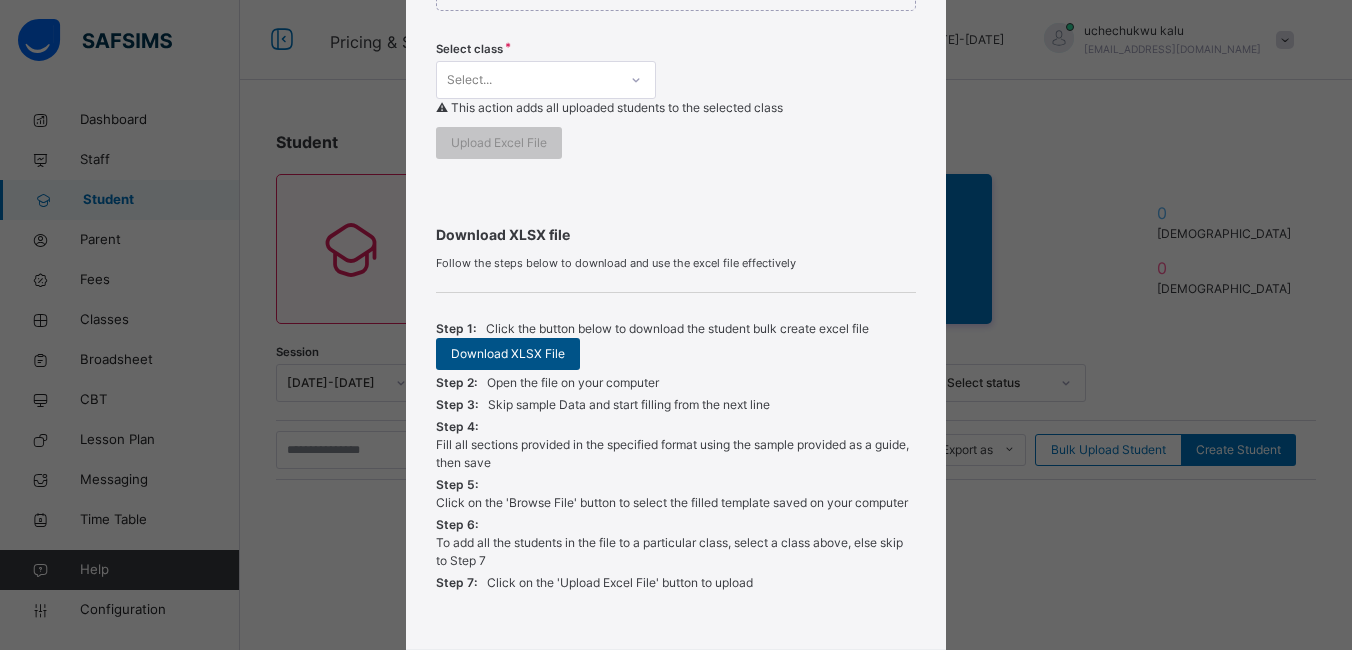 click on "Download XLSX File" at bounding box center [508, 354] 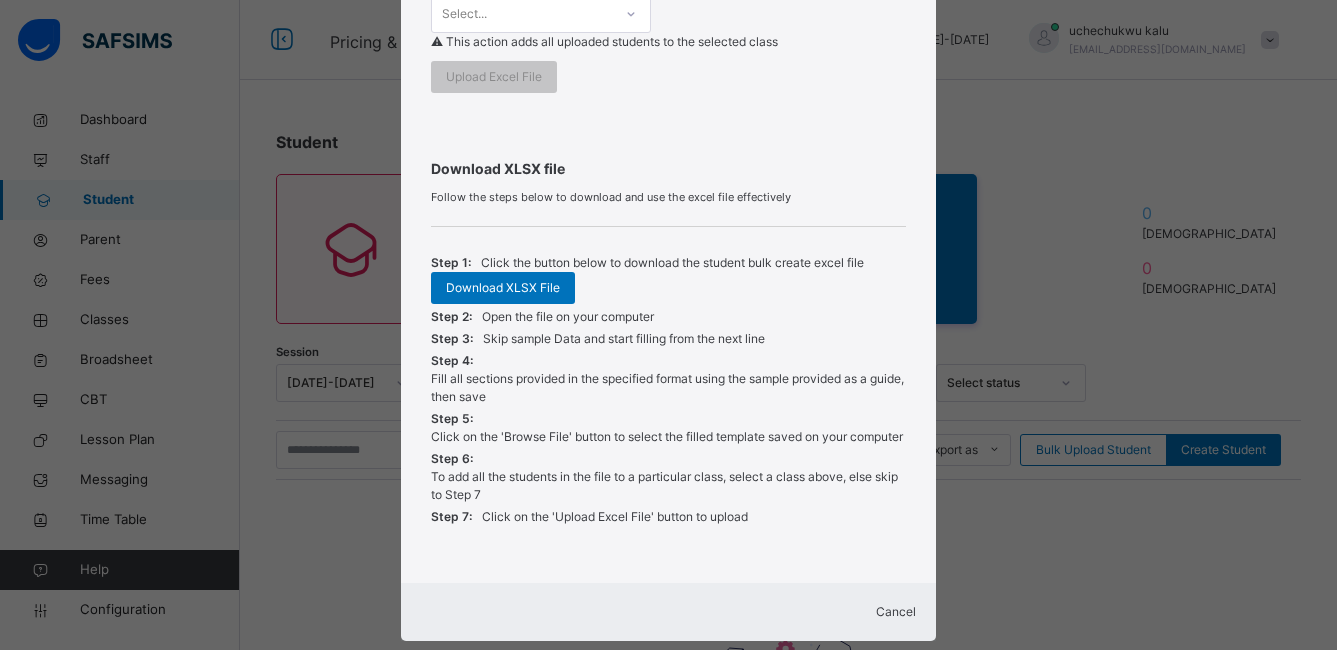 scroll, scrollTop: 690, scrollLeft: 0, axis: vertical 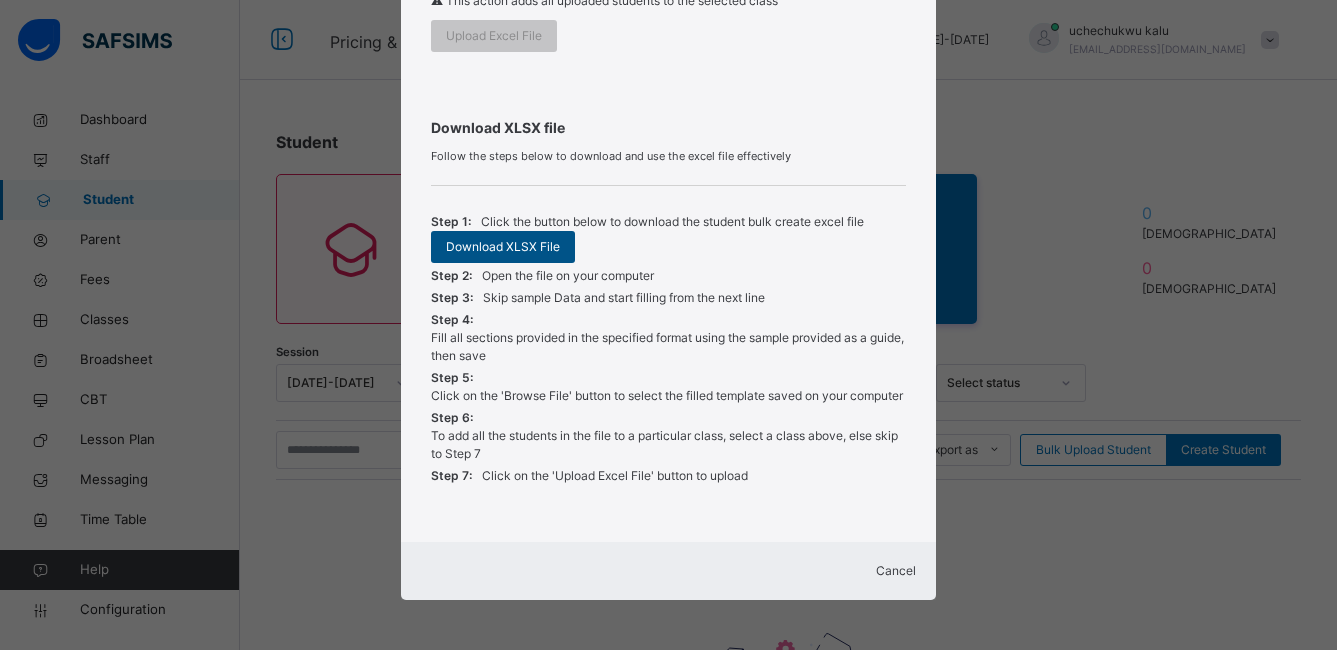 click on "Download XLSX File" at bounding box center [503, 247] 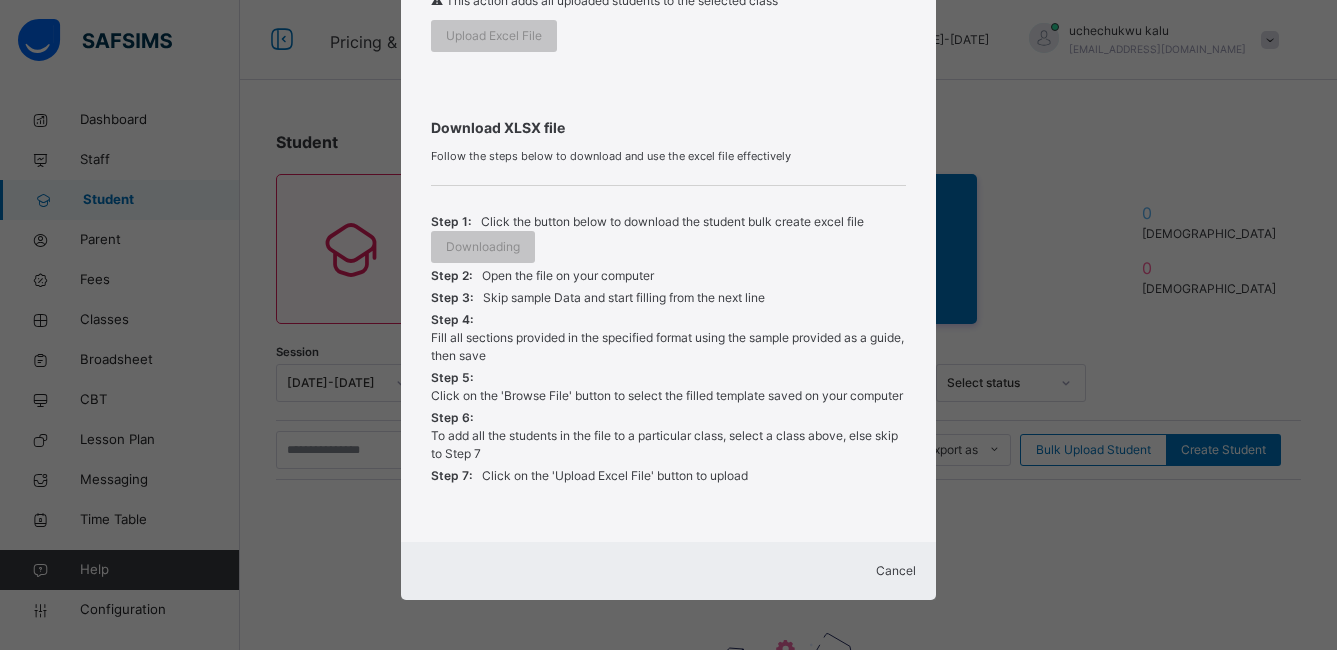 click on "Bulk Upload Student Upload XLSX File   Select your XLSX file from your computer to upload it using that uploader provided for you below   Drag and Drop files here Select your Excel file Browse file Maximum size 2.5mb Select class Select...  ⚠ This action adds all uploaded students to the selected class    Upload Excel File   Download XLSX file   Follow the steps below to download and use the excel file effectively    Step 1:  Click the button below to download the student bulk create excel file   Downloading    Step 2:  Open the file on your computer  Step 3:  Skip sample Data and start filling from the next line  Step 4:  Fill all sections provided in the specified format using the sample provided as a guide, then save  Step 5:  Click on the 'Browse File' button to select the filled template saved on your computer  Step 6:  To add all the students in the file to a particular class, select a class above, else skip to Step 7  Step 7:  Click on the 'Upload Excel File' button to upload Cancel" at bounding box center (668, 325) 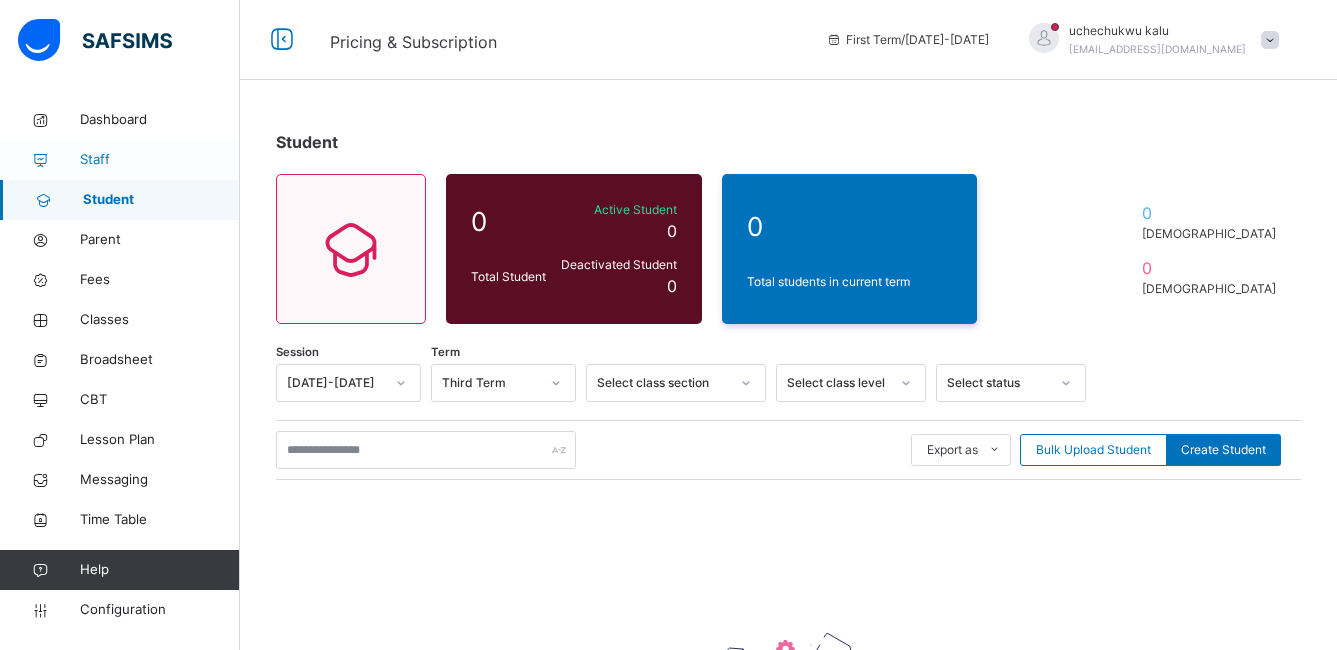 click on "Staff" at bounding box center [160, 160] 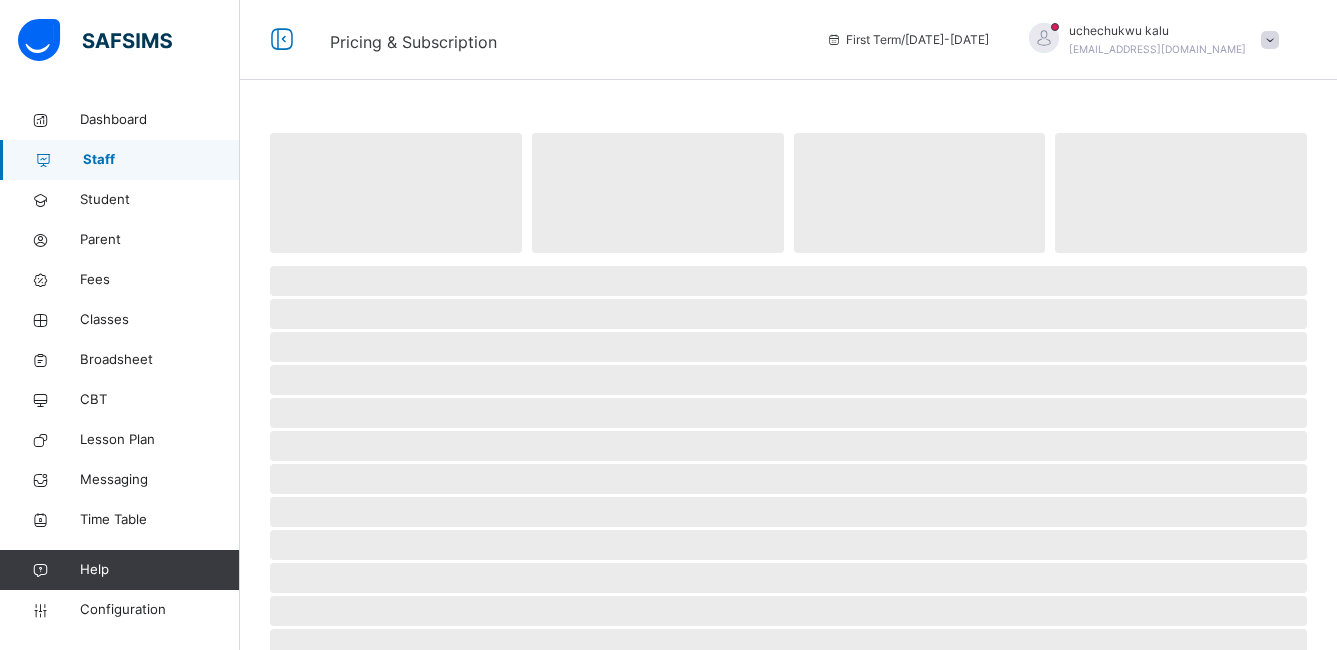 click at bounding box center [1270, 40] 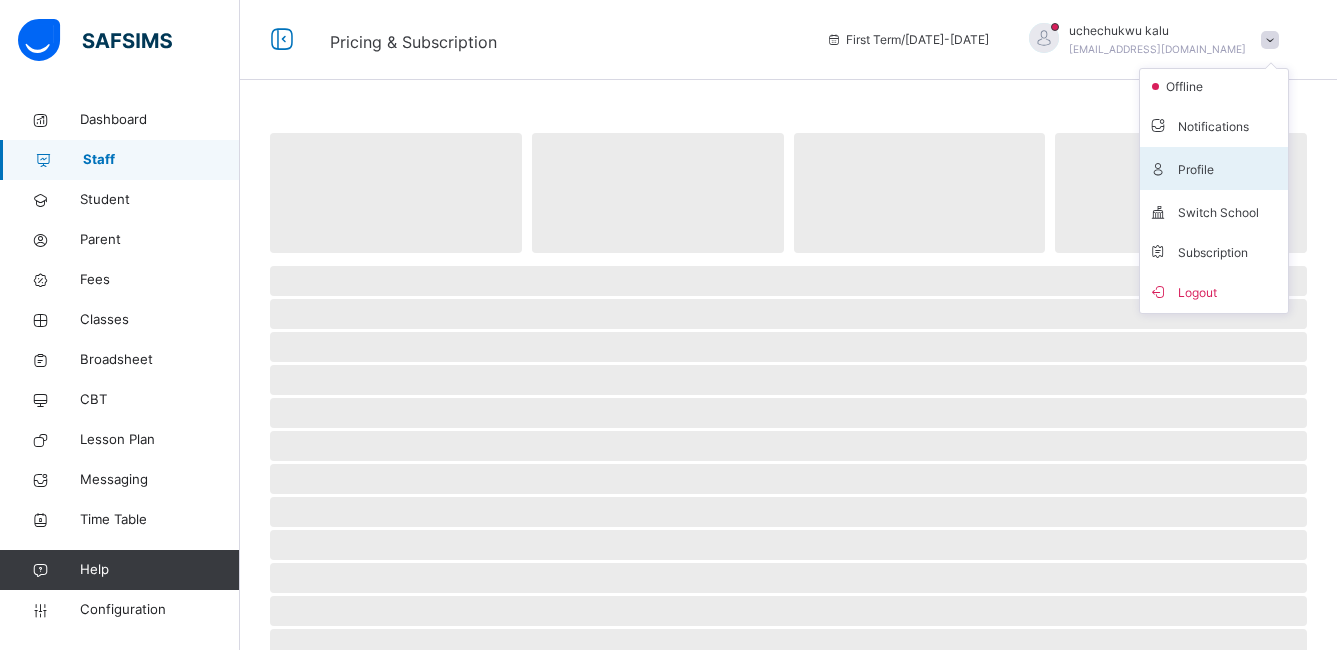 click on "Profile" at bounding box center (1214, 168) 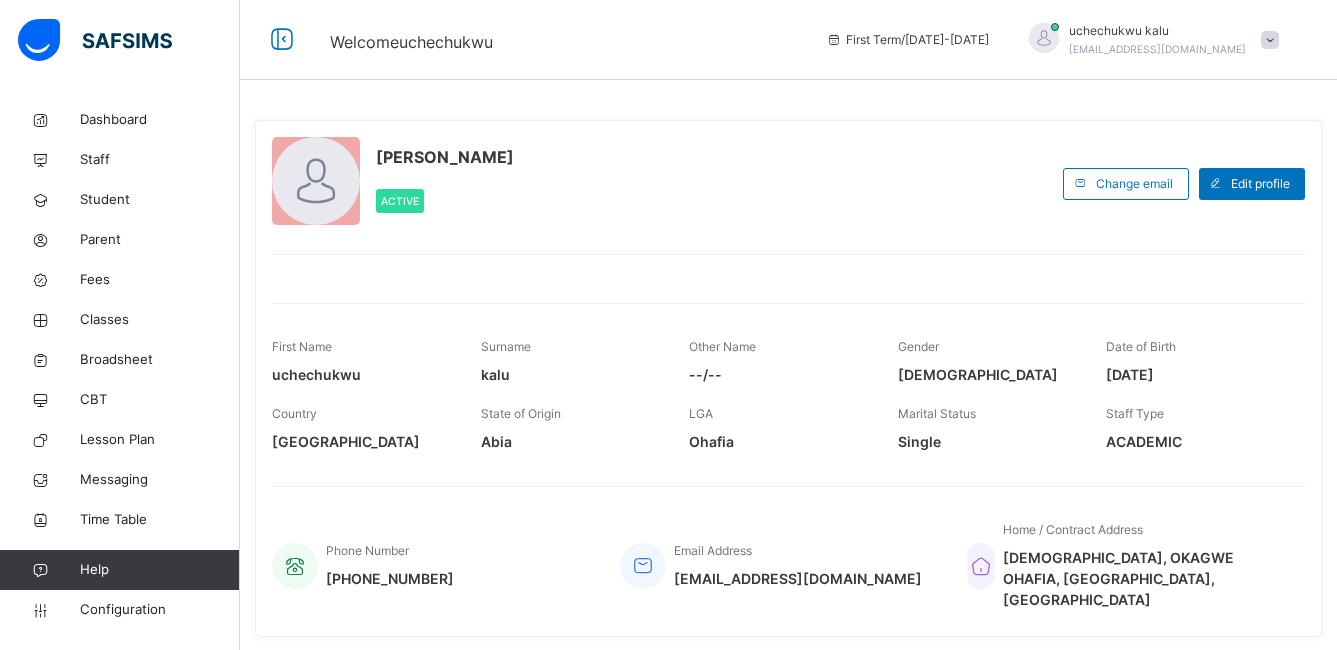 scroll, scrollTop: 40, scrollLeft: 0, axis: vertical 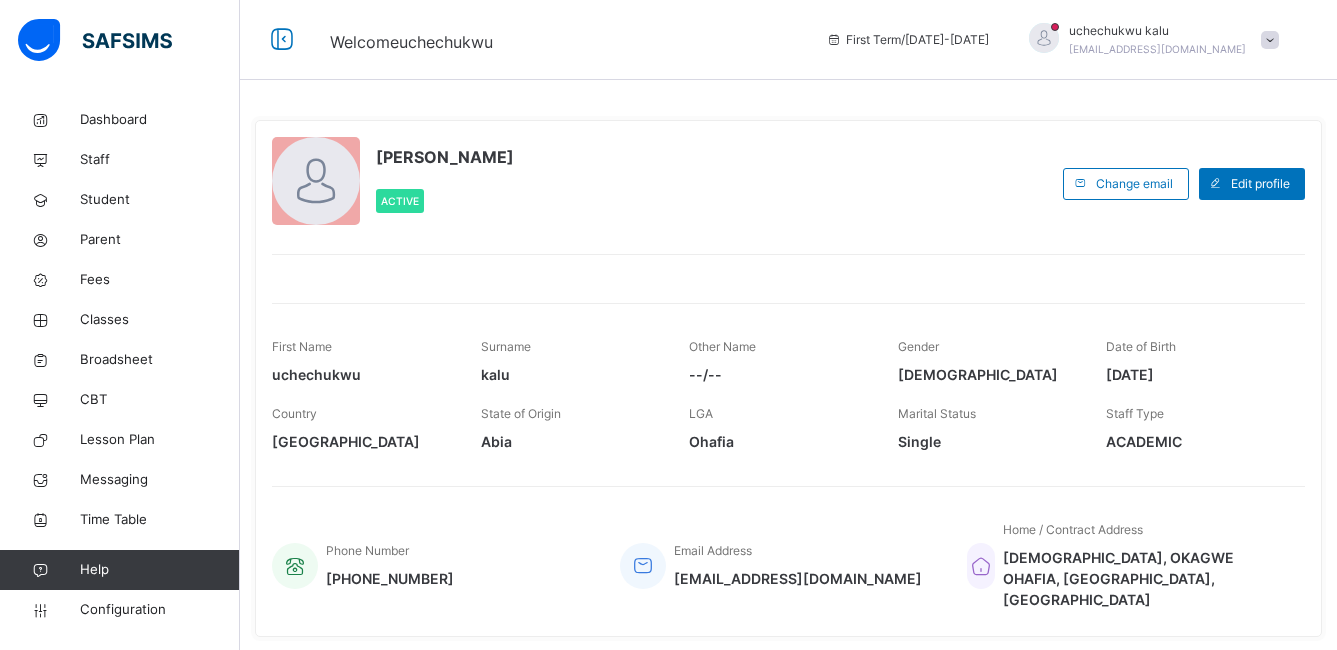 click at bounding box center (1270, 40) 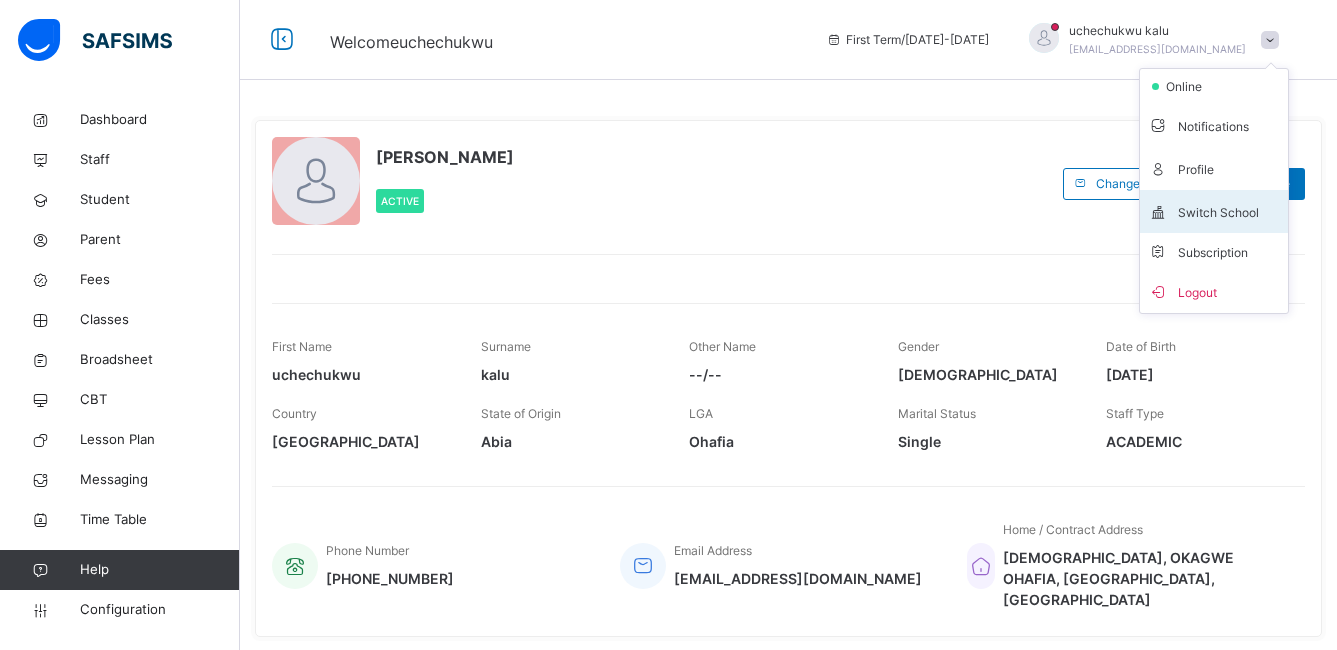 click on "Switch School" at bounding box center [1214, 211] 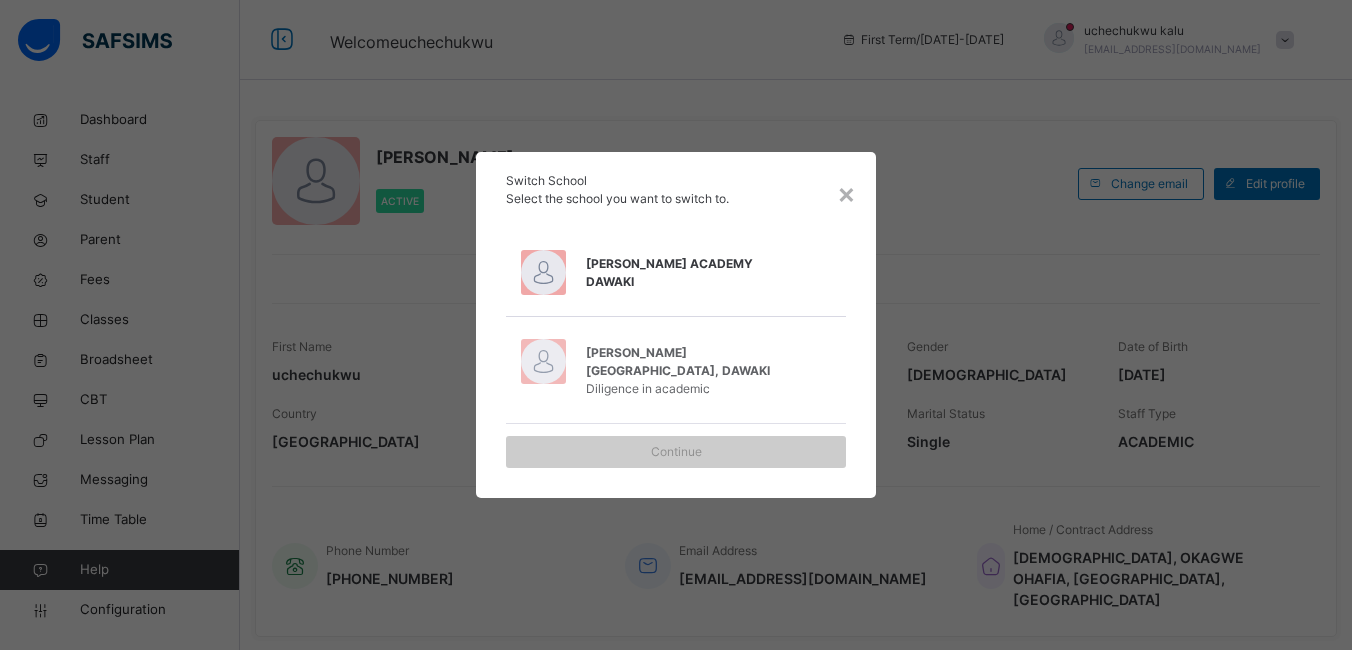 click on "[PERSON_NAME] ACADEMY DAWAKI" at bounding box center [686, 273] 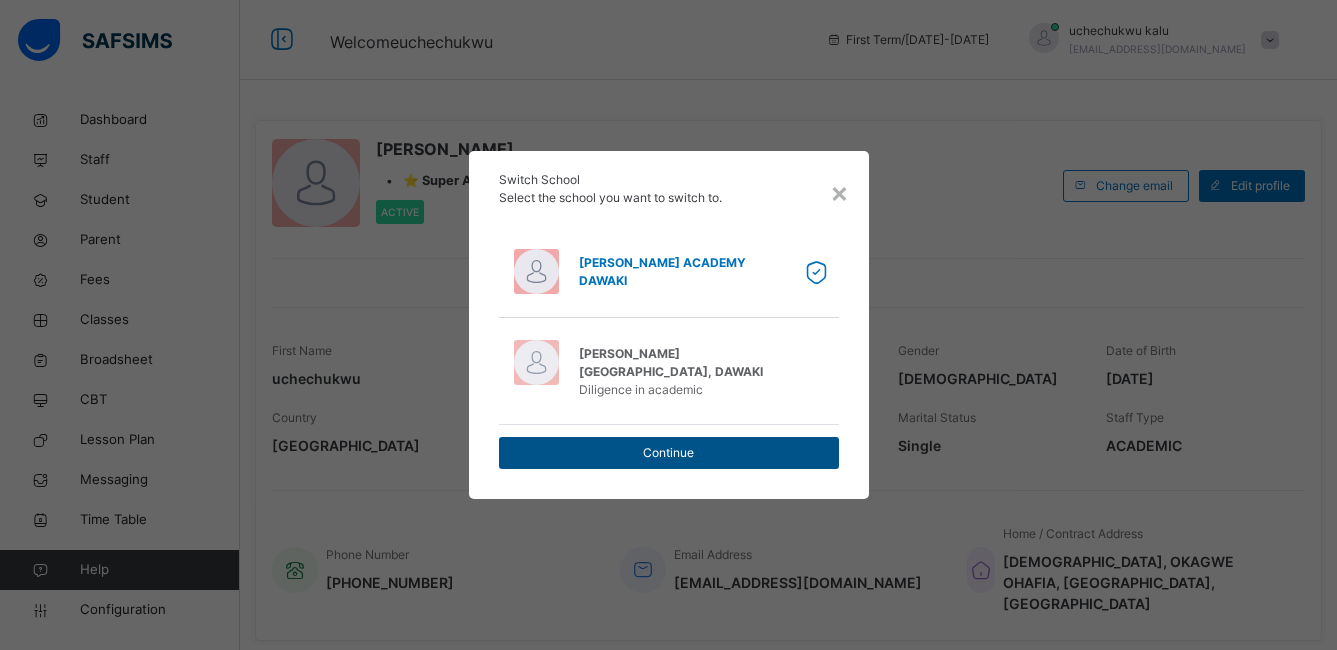 click on "Continue" at bounding box center (669, 453) 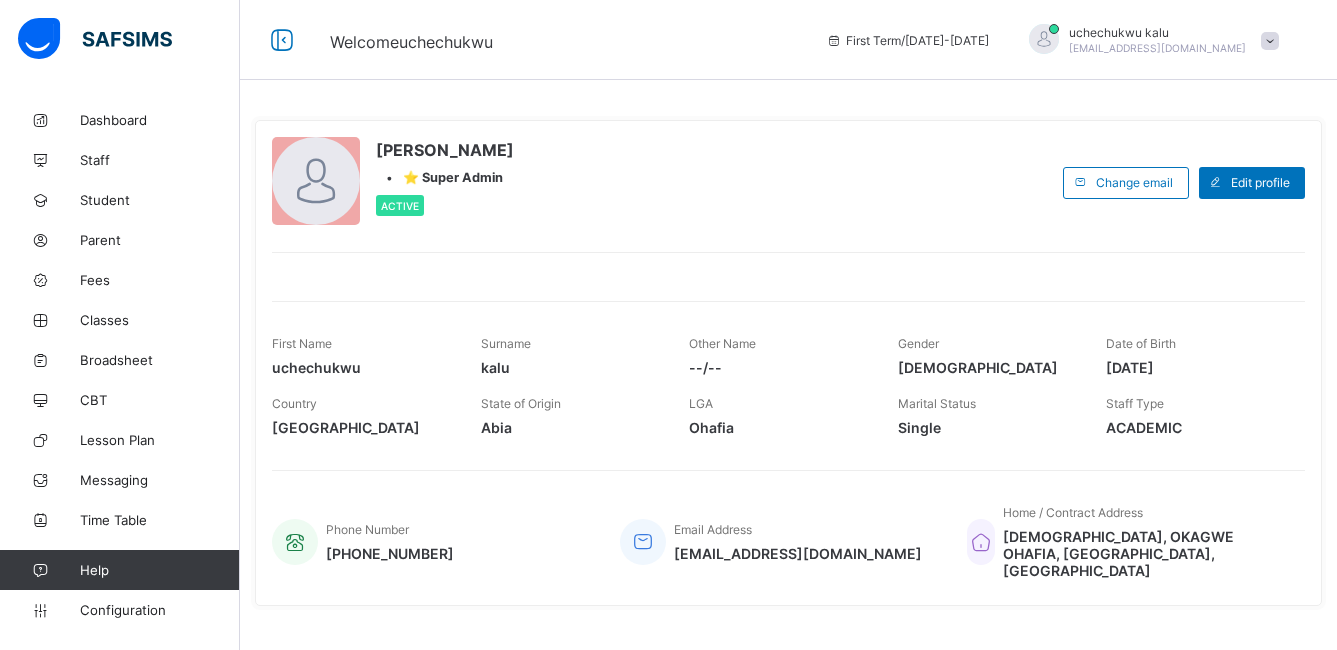 scroll, scrollTop: 0, scrollLeft: 0, axis: both 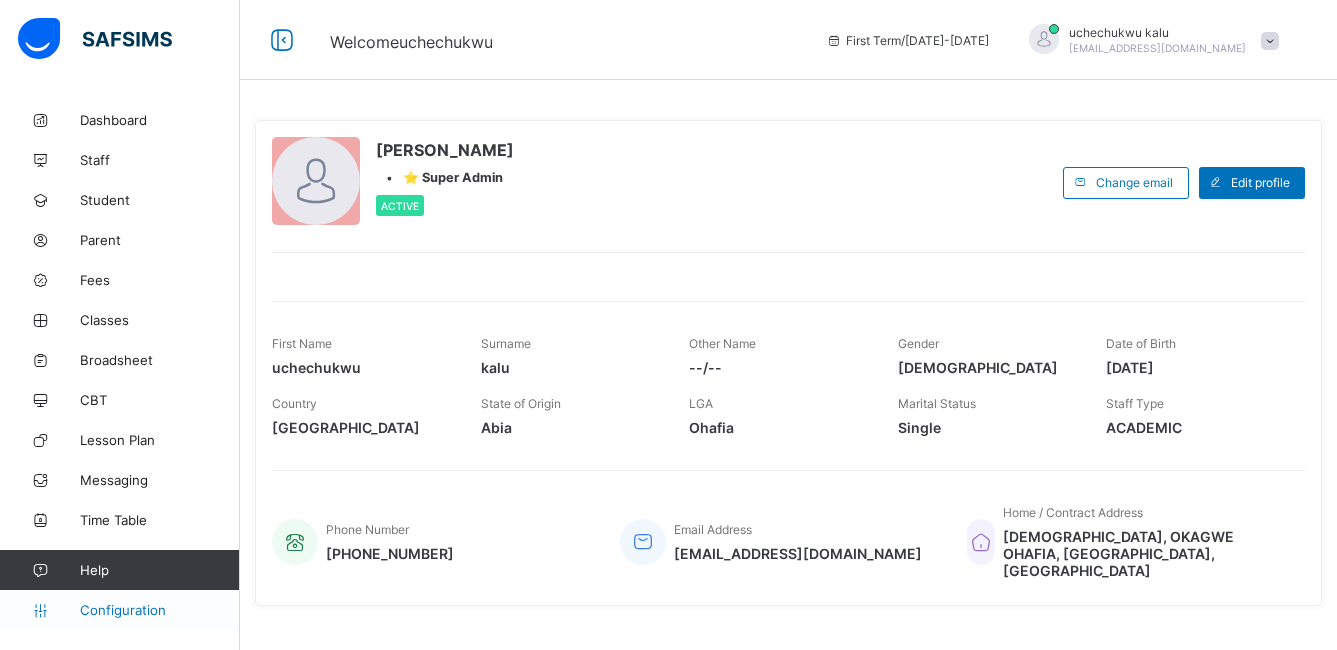 click on "Configuration" at bounding box center (159, 610) 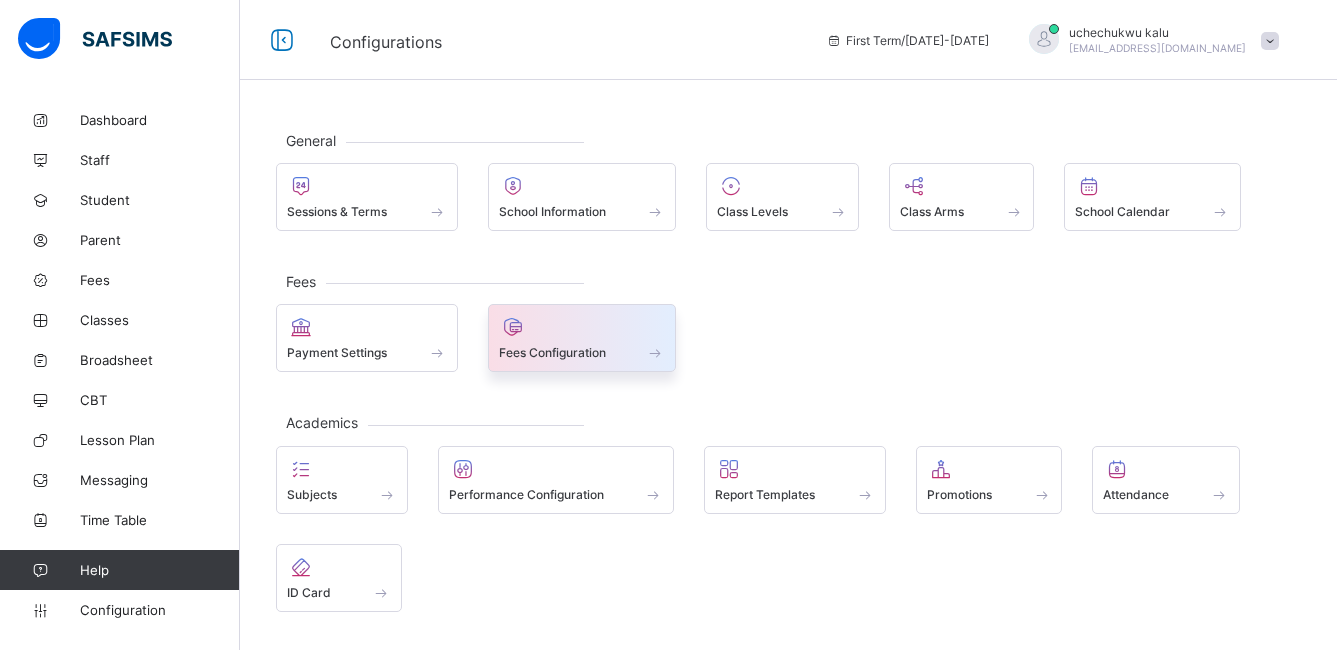 click on "Fees Configuration" at bounding box center [582, 338] 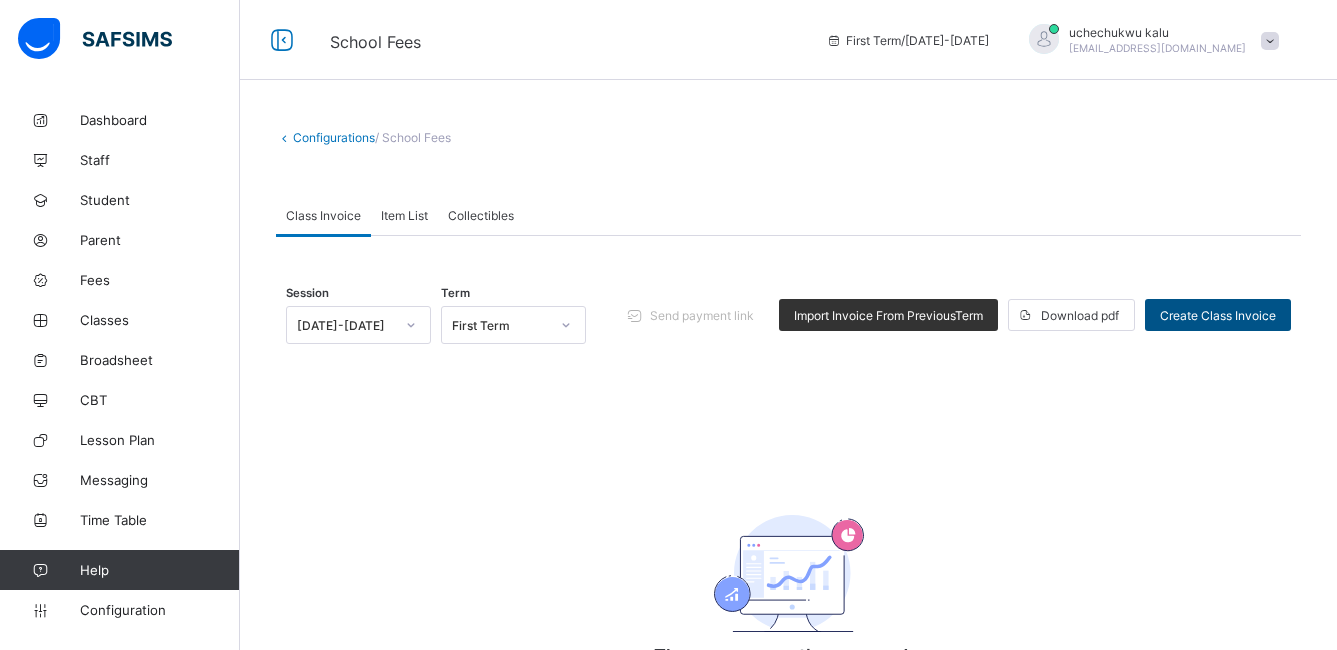 click on "Create Class Invoice" at bounding box center (1218, 315) 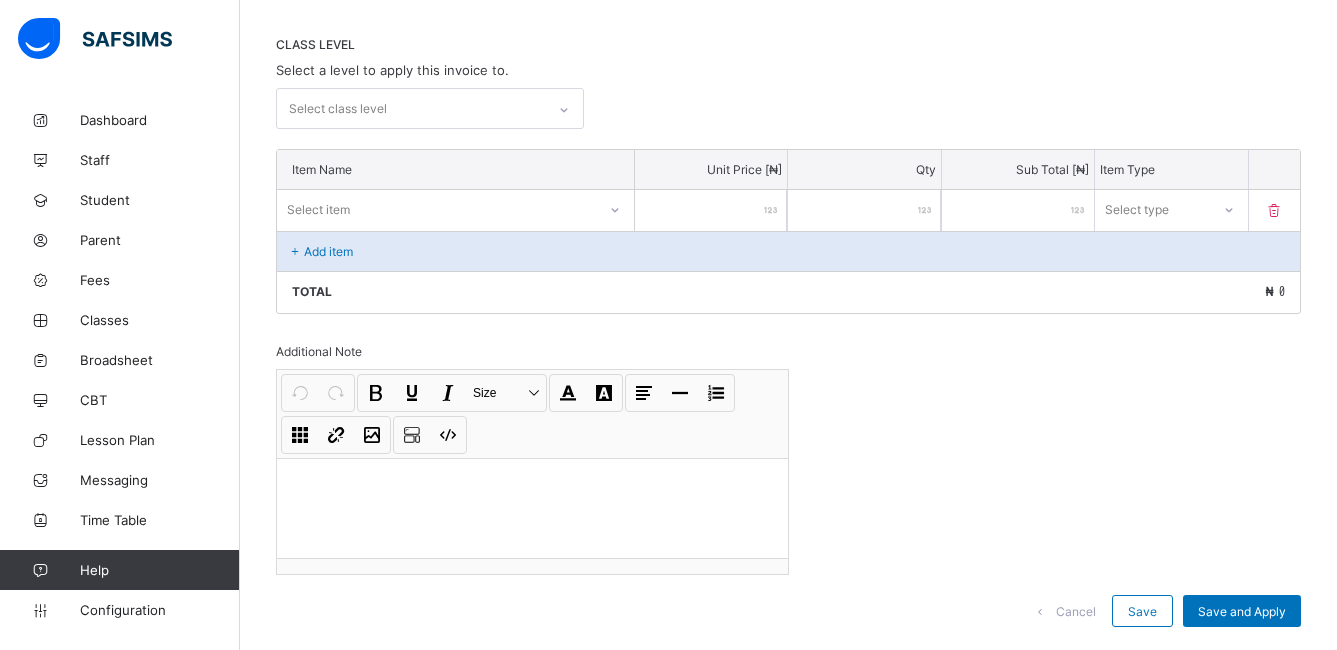 scroll, scrollTop: 373, scrollLeft: 0, axis: vertical 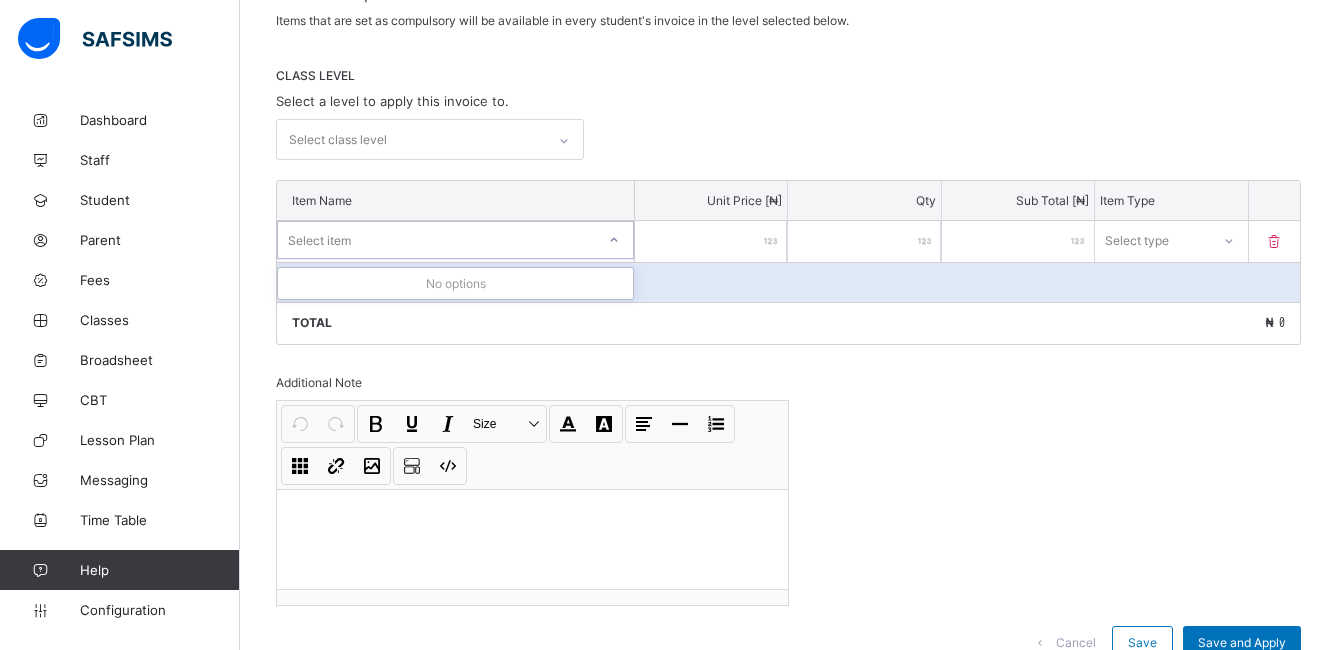 click 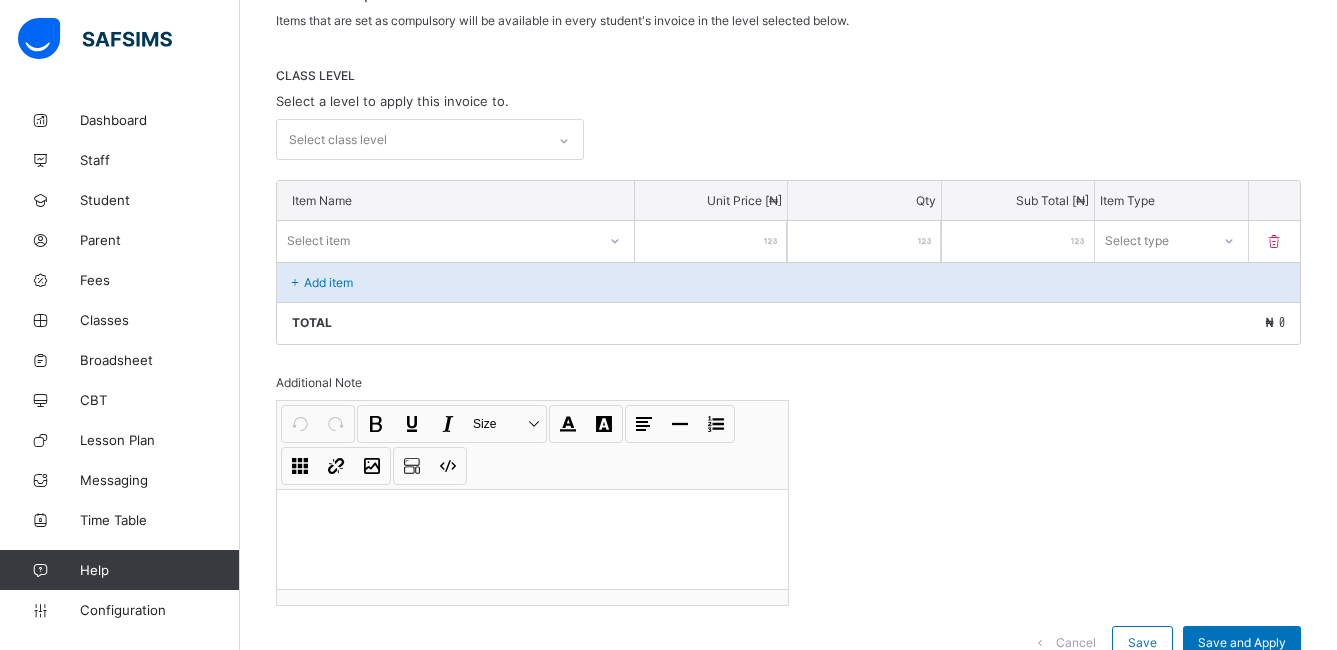click on "Total ₦ 0" at bounding box center [788, 323] 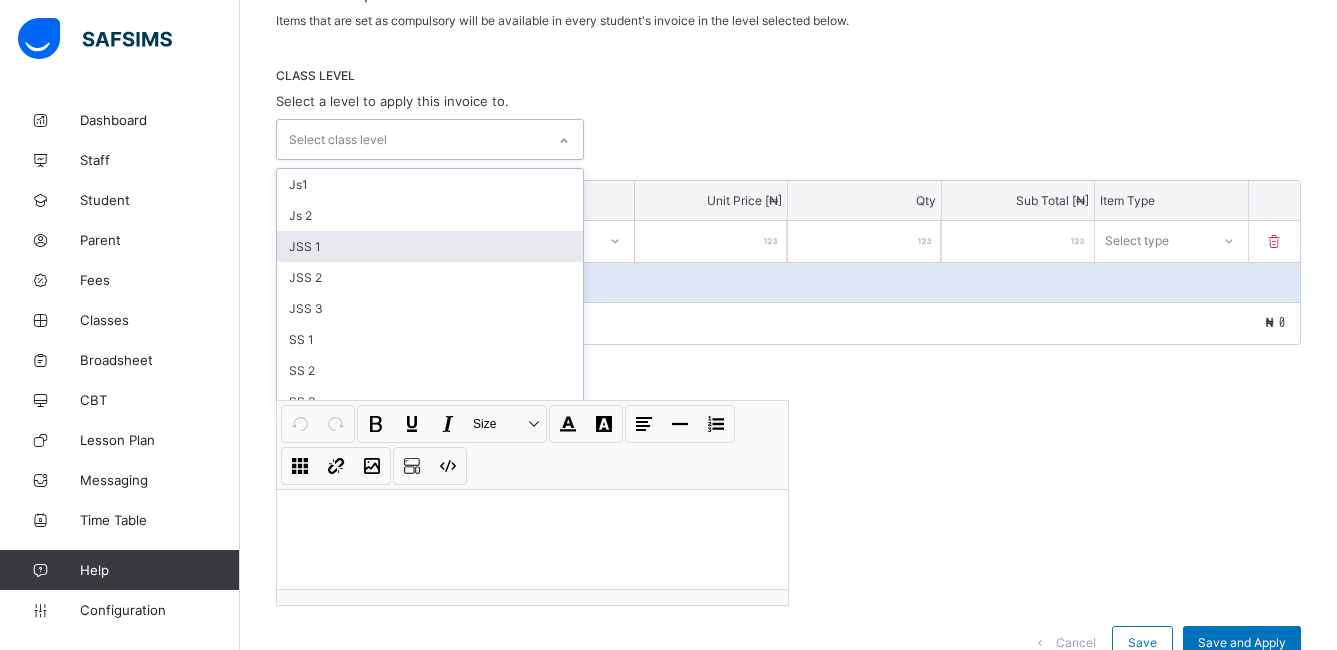 click on "JSS 1" at bounding box center (430, 246) 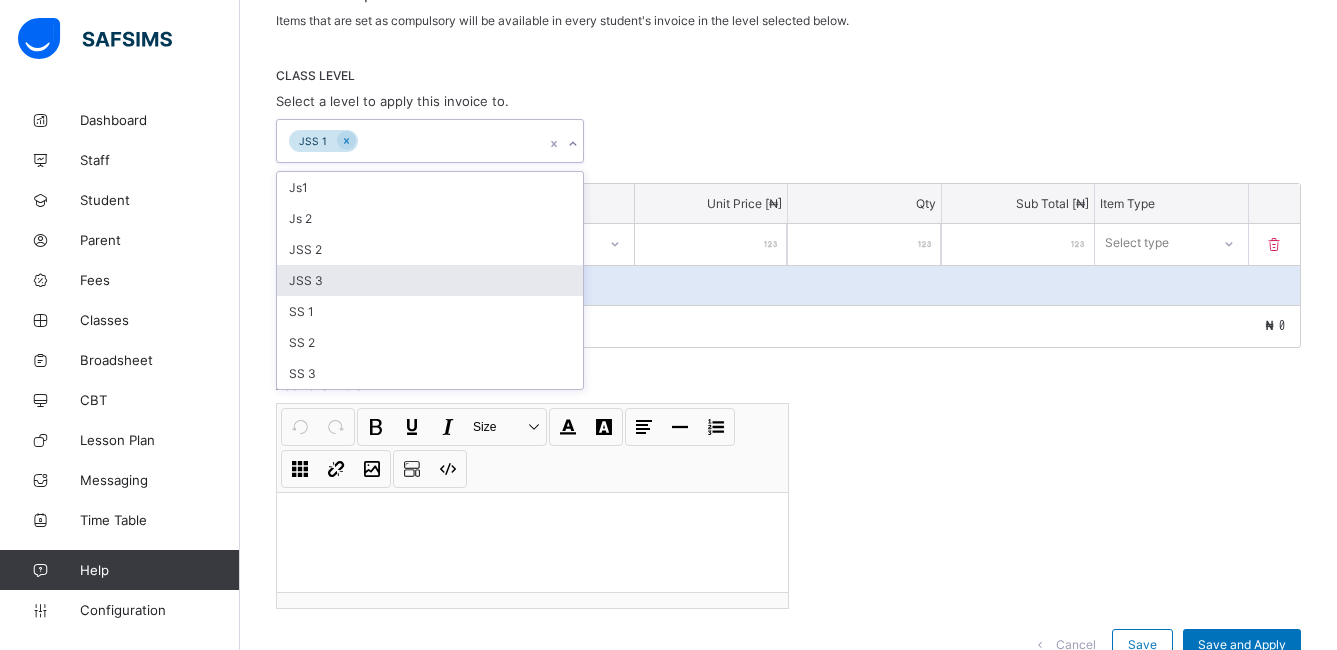 click on "JSS 3" at bounding box center [430, 280] 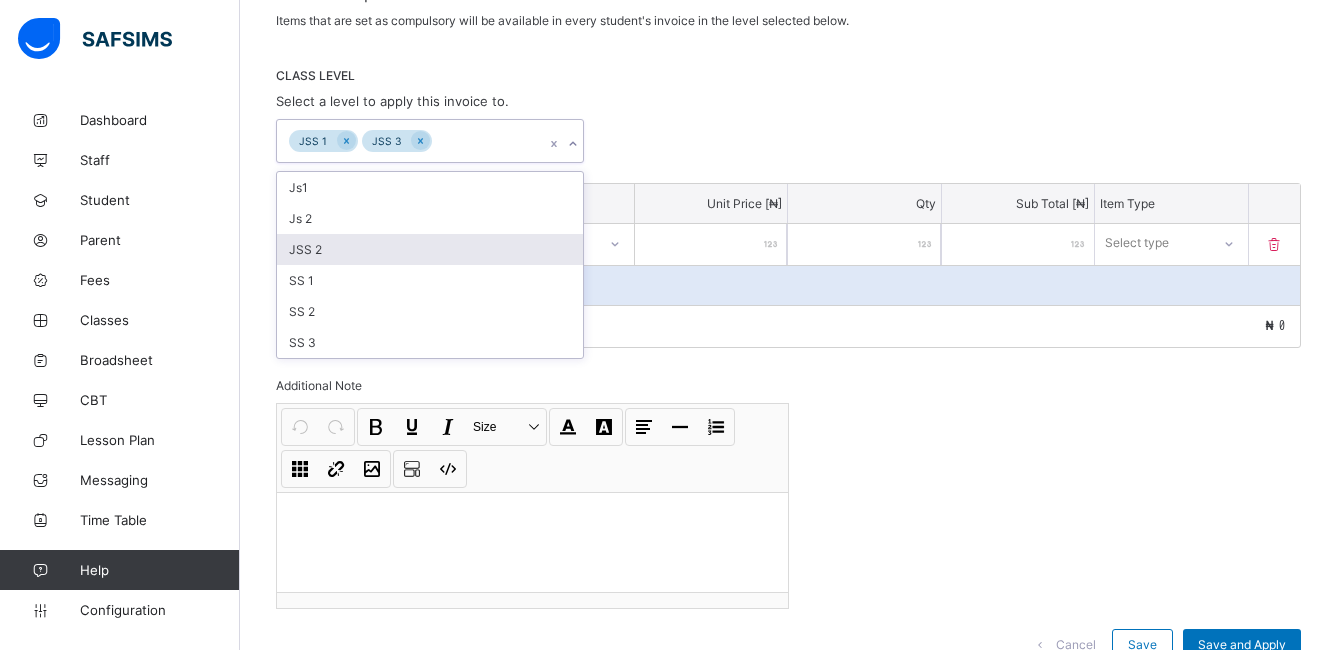 click on "JSS 2" at bounding box center [430, 249] 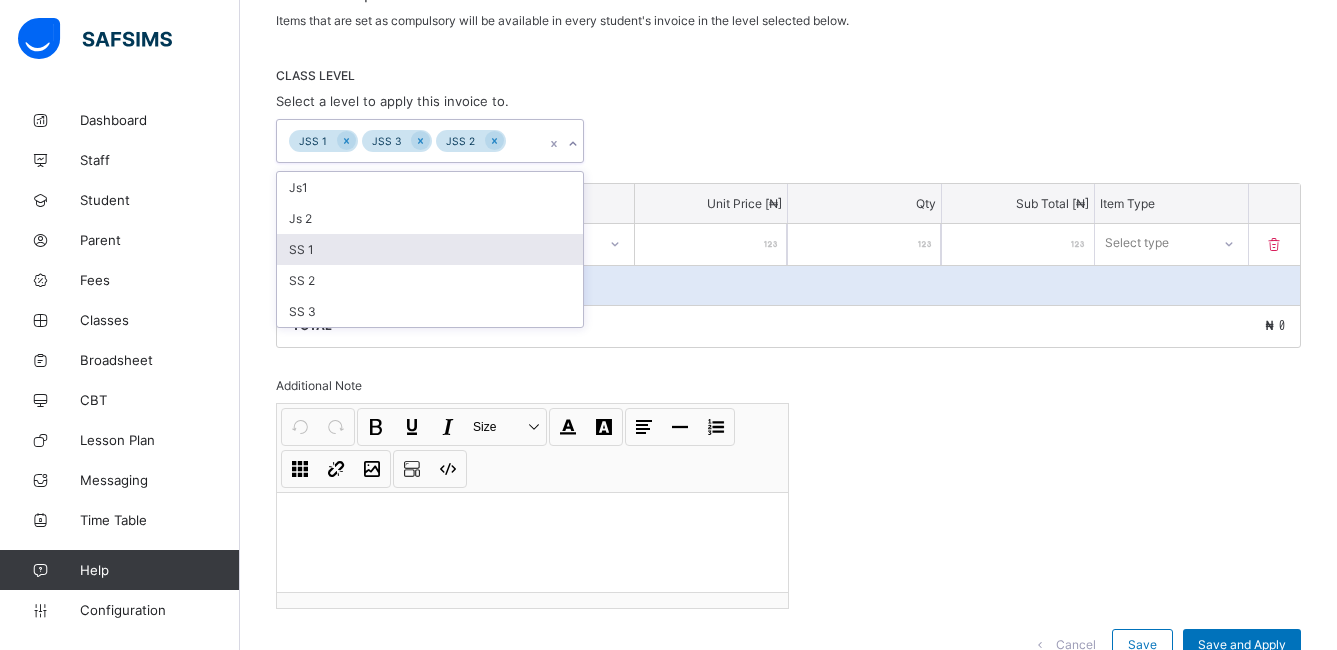 click on "SS 1" at bounding box center [430, 249] 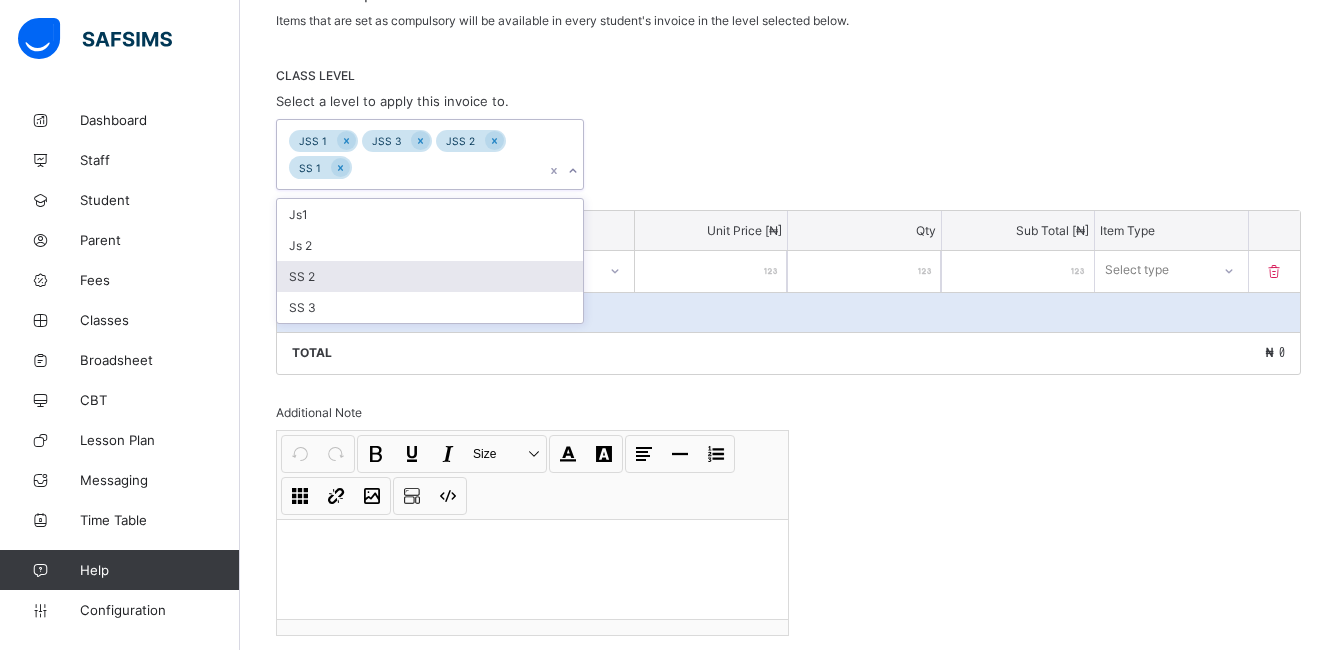 click on "SS 2" at bounding box center (430, 276) 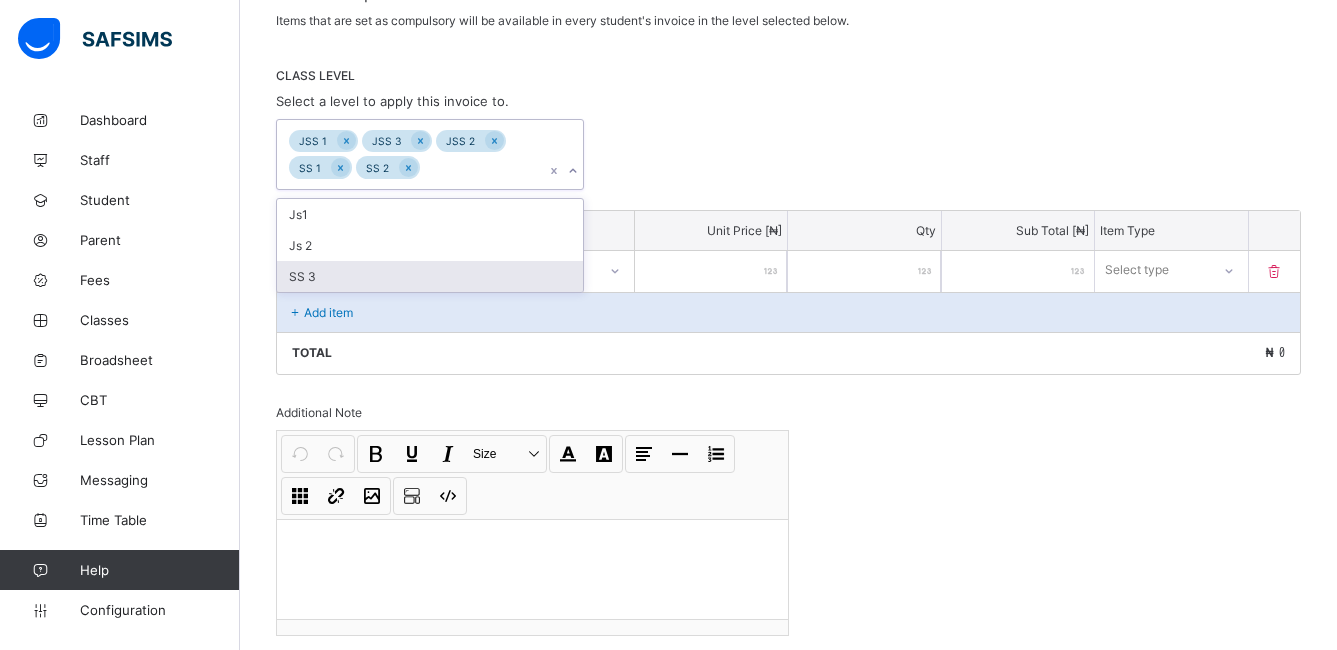 click on "SS 3" at bounding box center [430, 276] 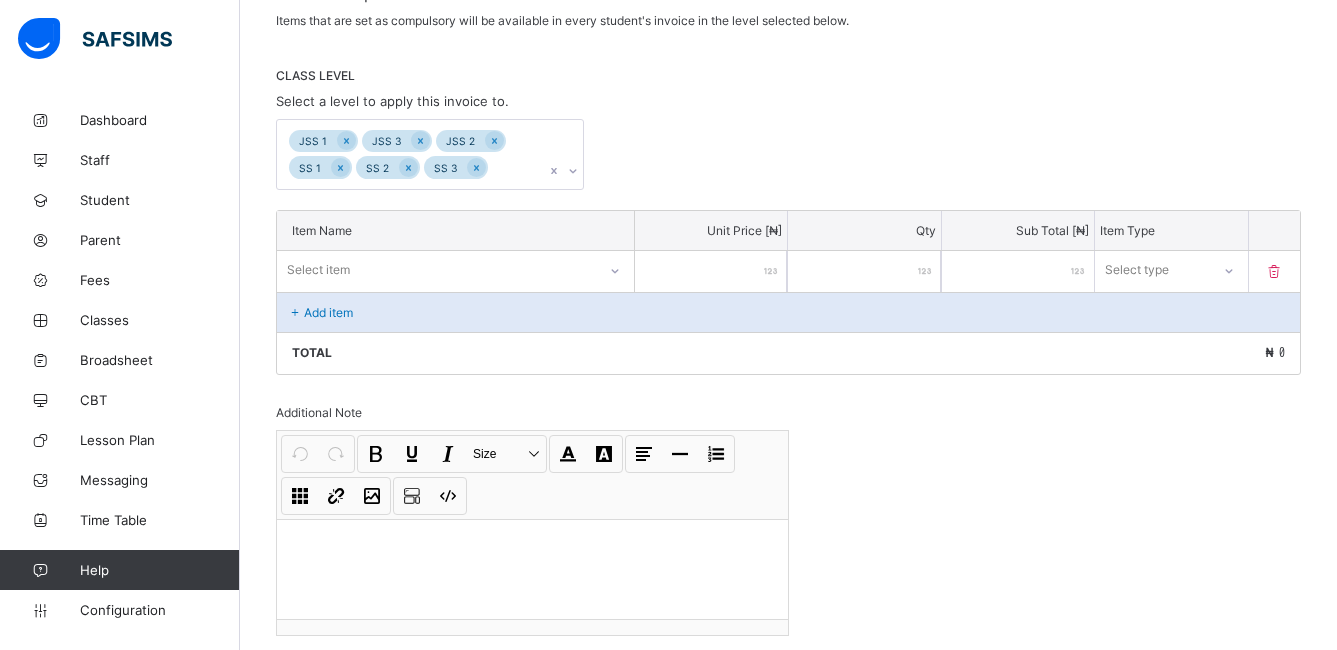 click on "JSS 1 JSS 3 JSS 2 SS 1 SS 2 SS 3" at bounding box center [788, 154] 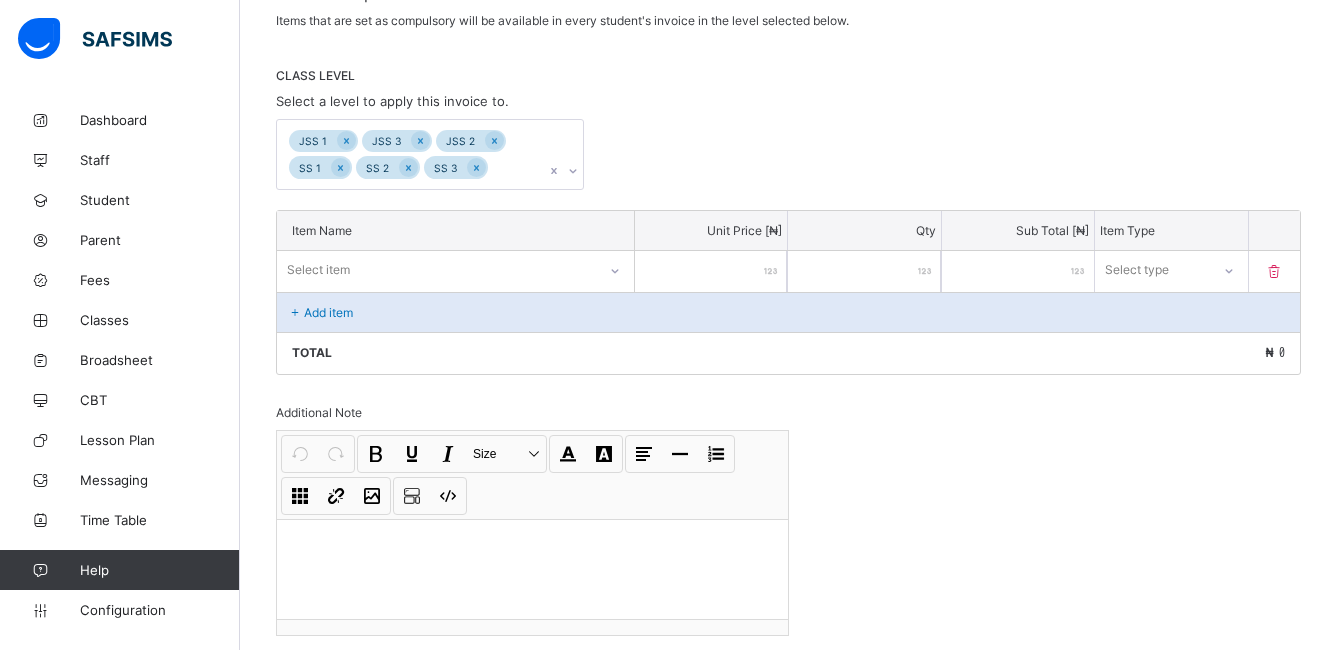 click at bounding box center [1018, 271] 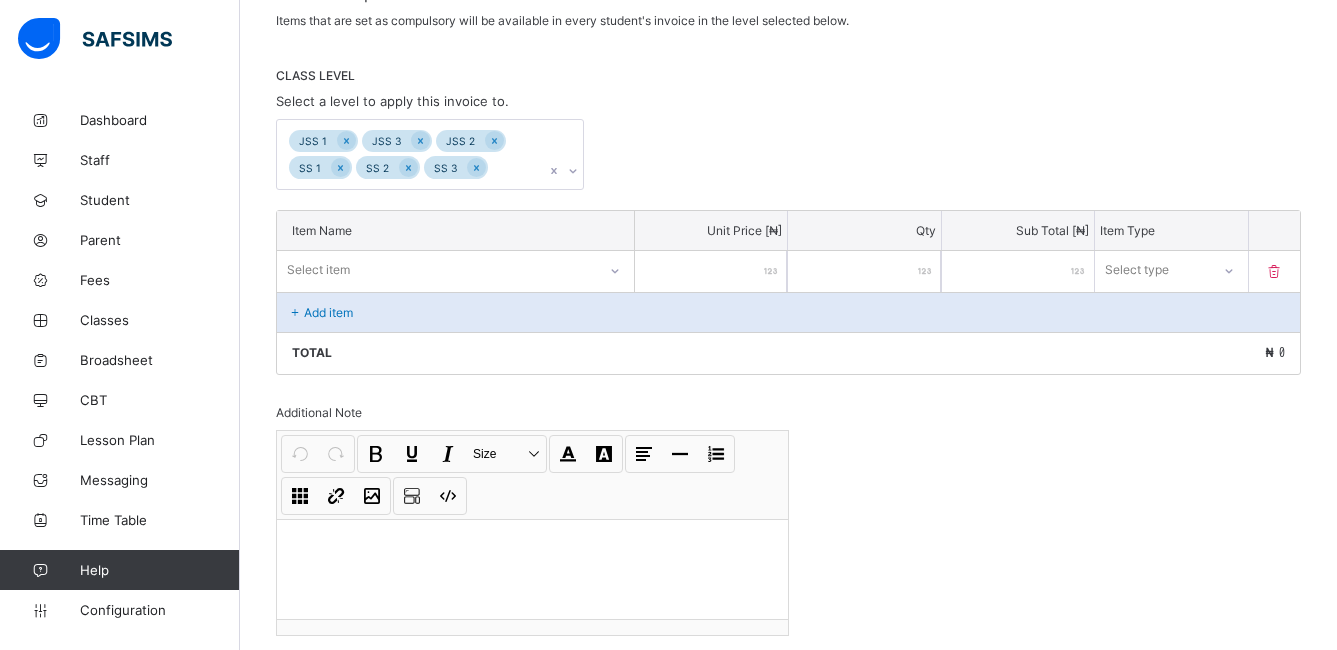 click at bounding box center (1018, 271) 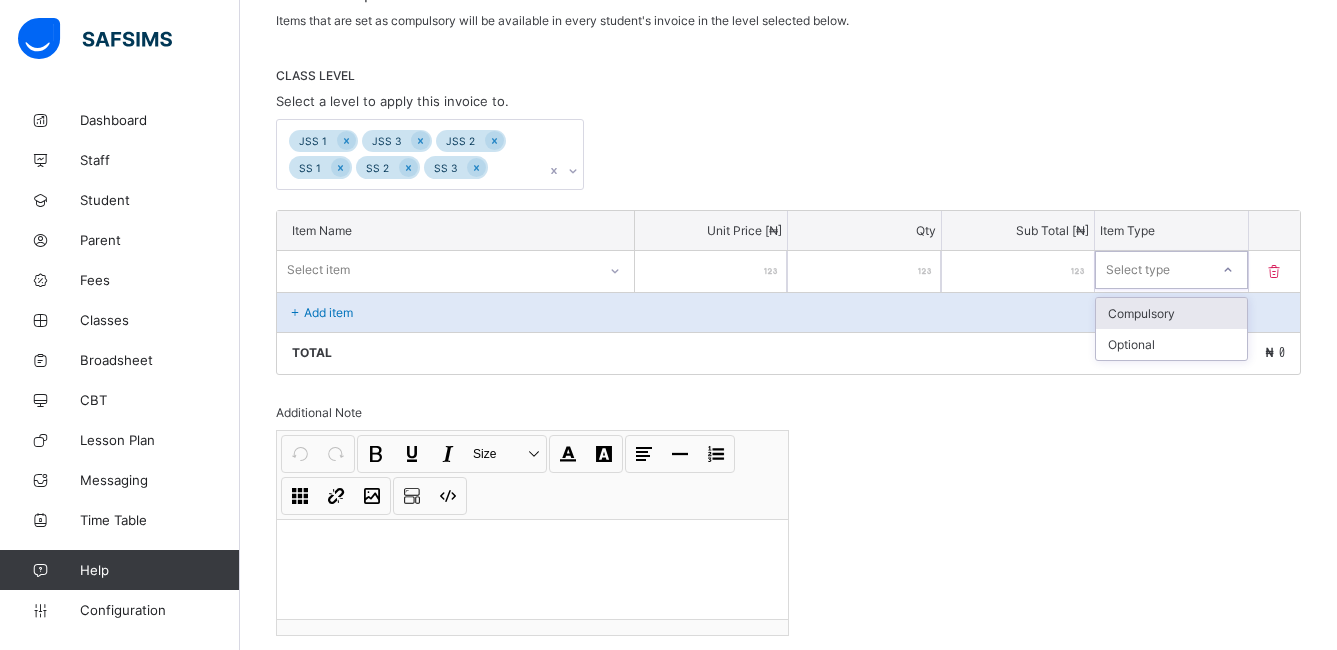 click 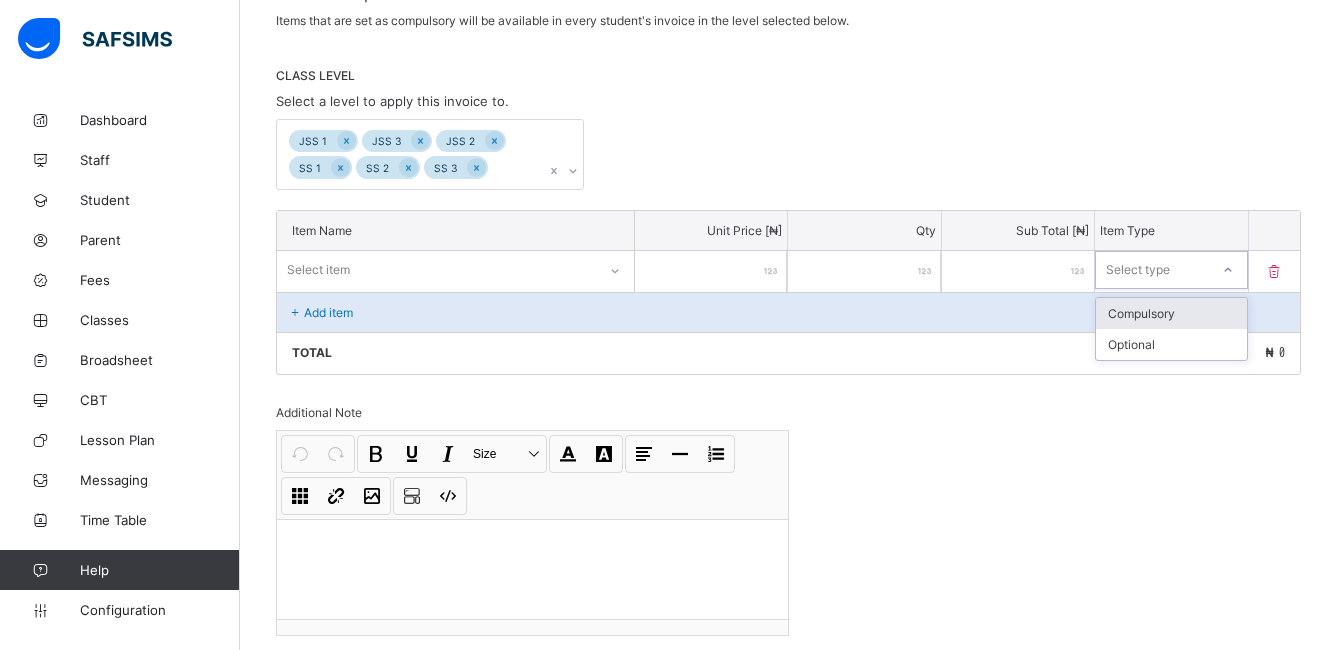 click on "Compulsory" at bounding box center (1171, 313) 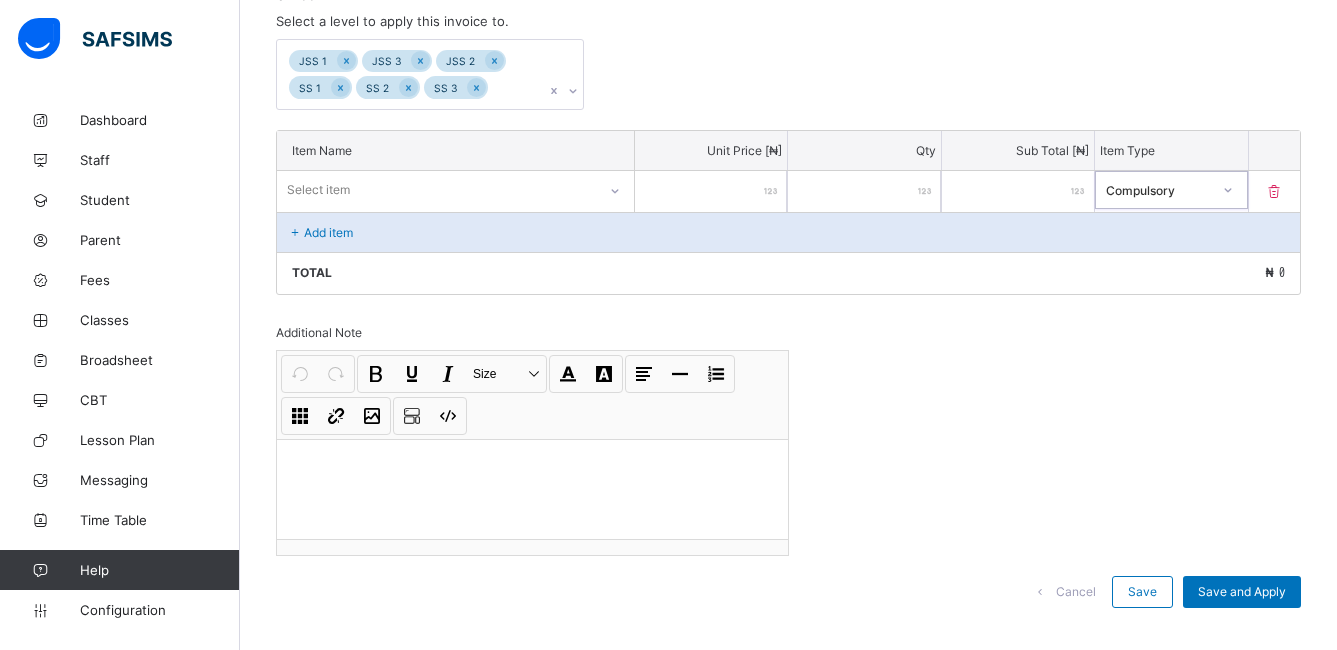 scroll, scrollTop: 479, scrollLeft: 0, axis: vertical 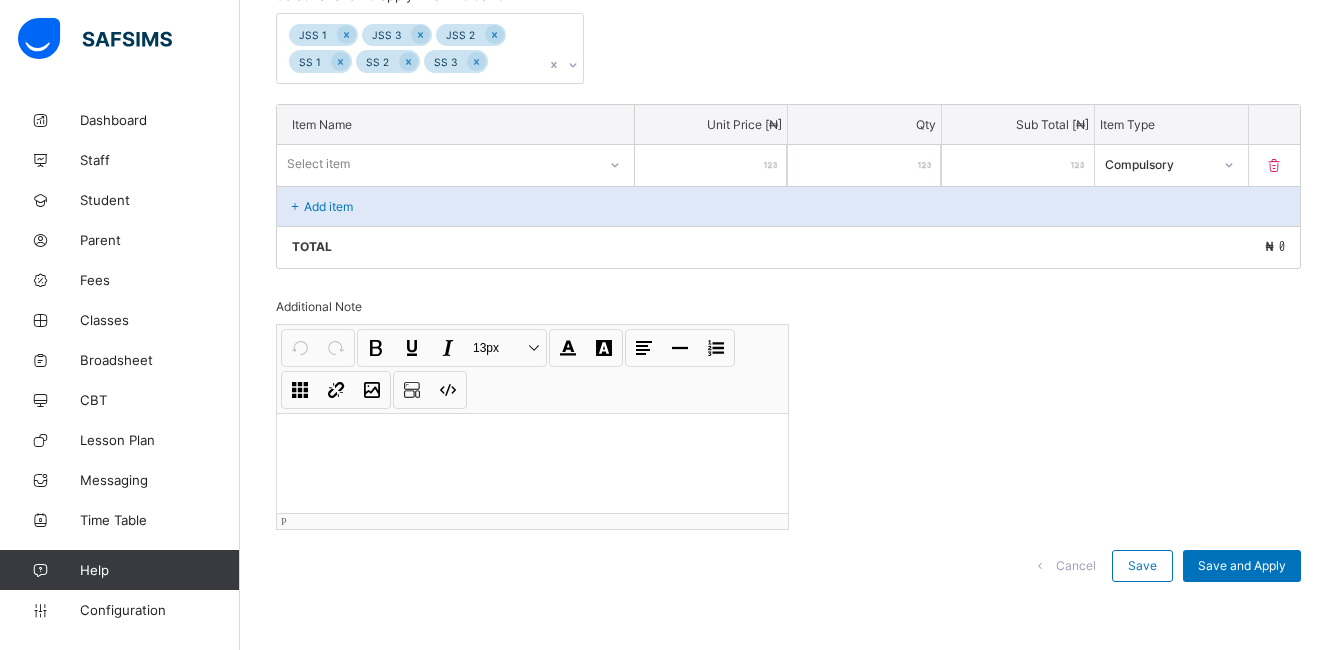 click at bounding box center [532, 439] 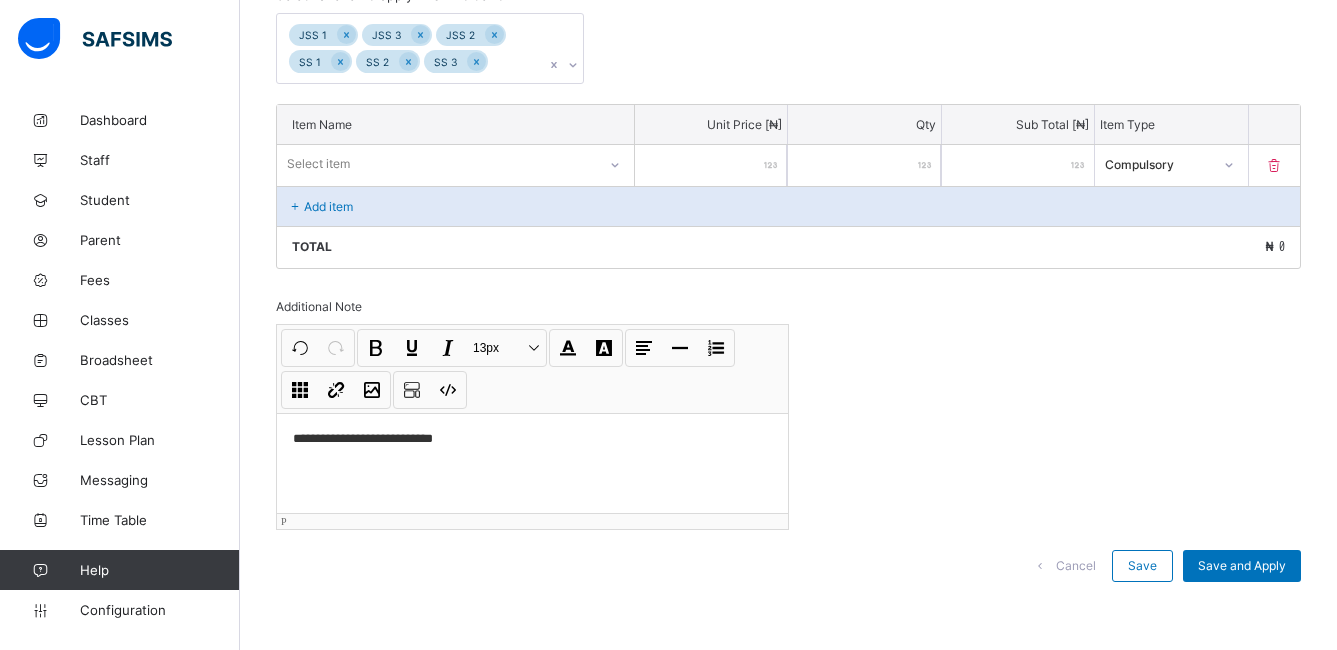 click on "**********" at bounding box center [536, 439] 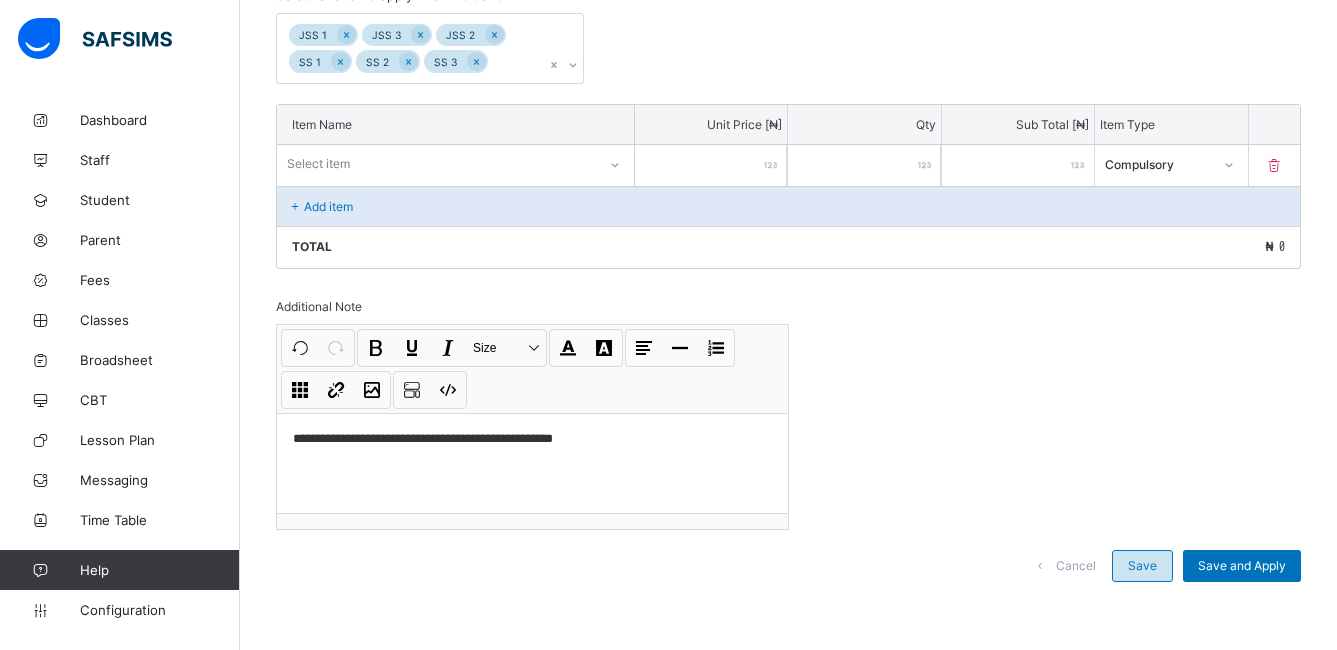 click on "Save" at bounding box center (1142, 566) 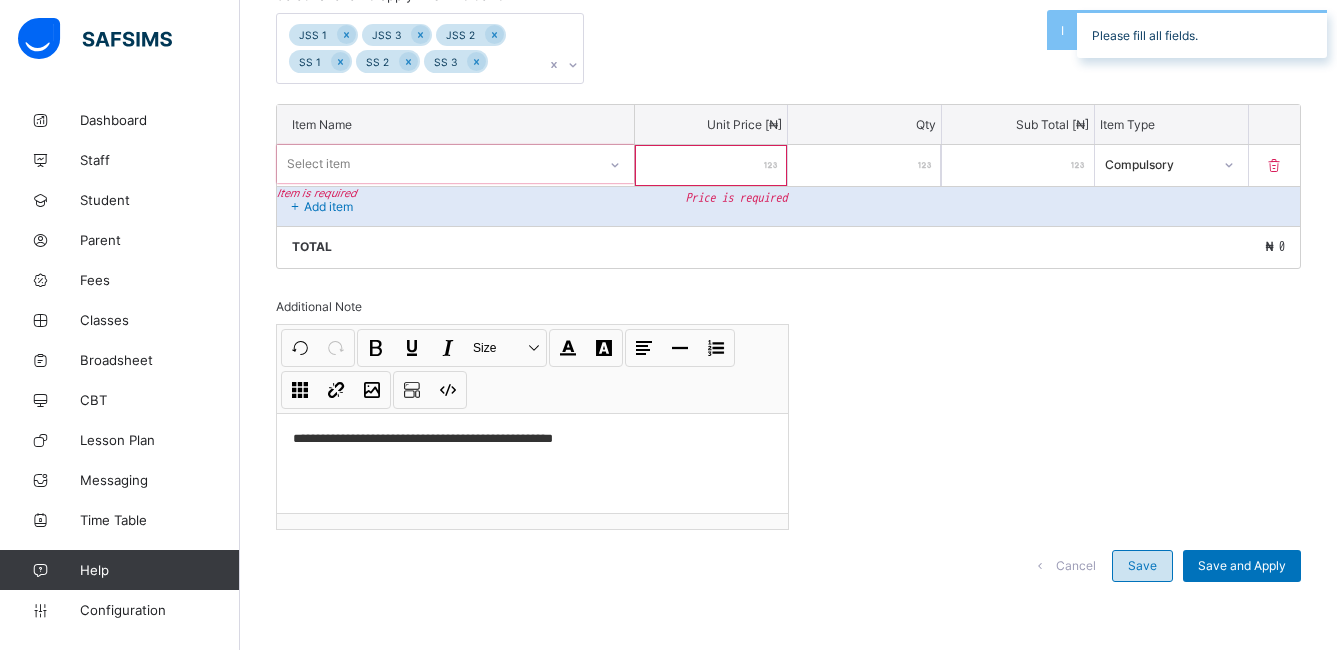 click on "Save" at bounding box center [1142, 566] 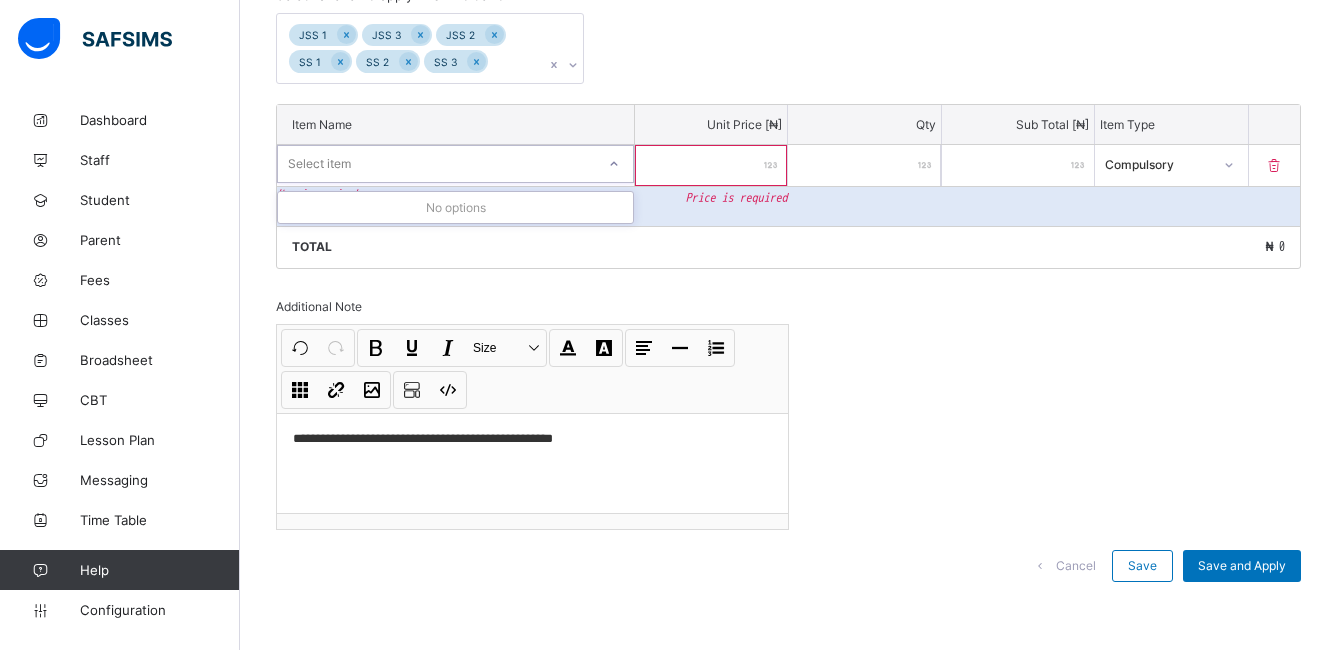 click on "Select item" at bounding box center (436, 164) 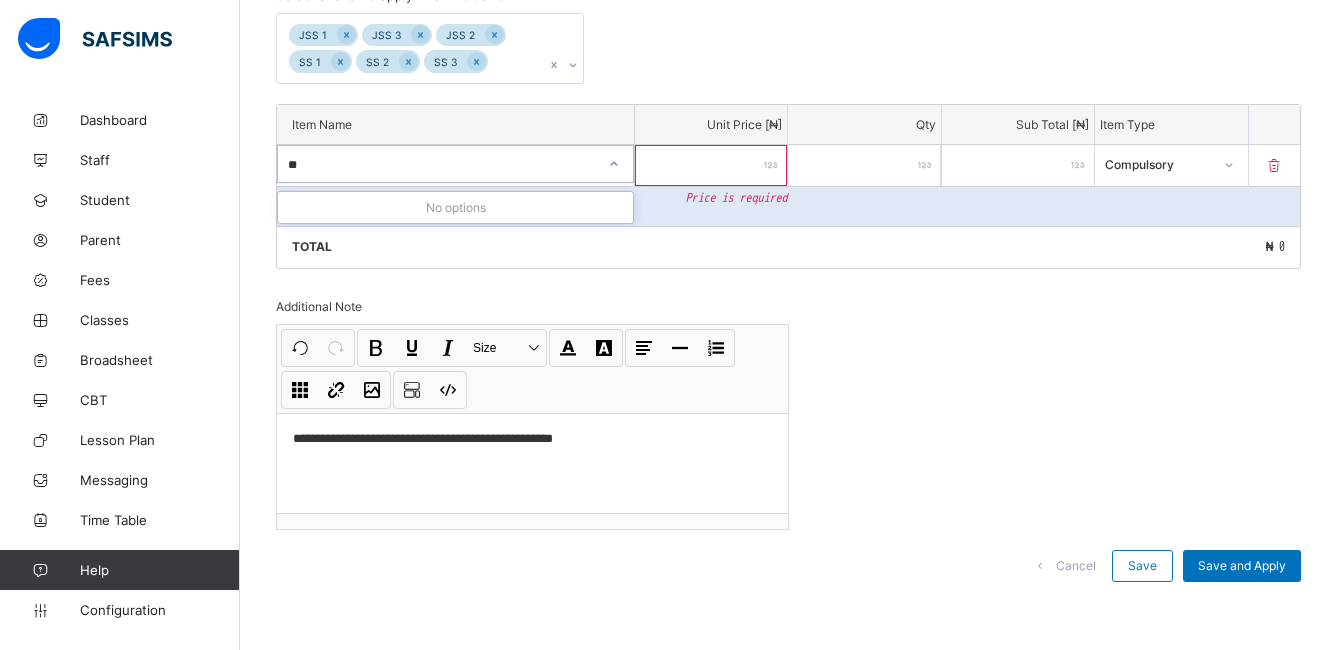 type on "*" 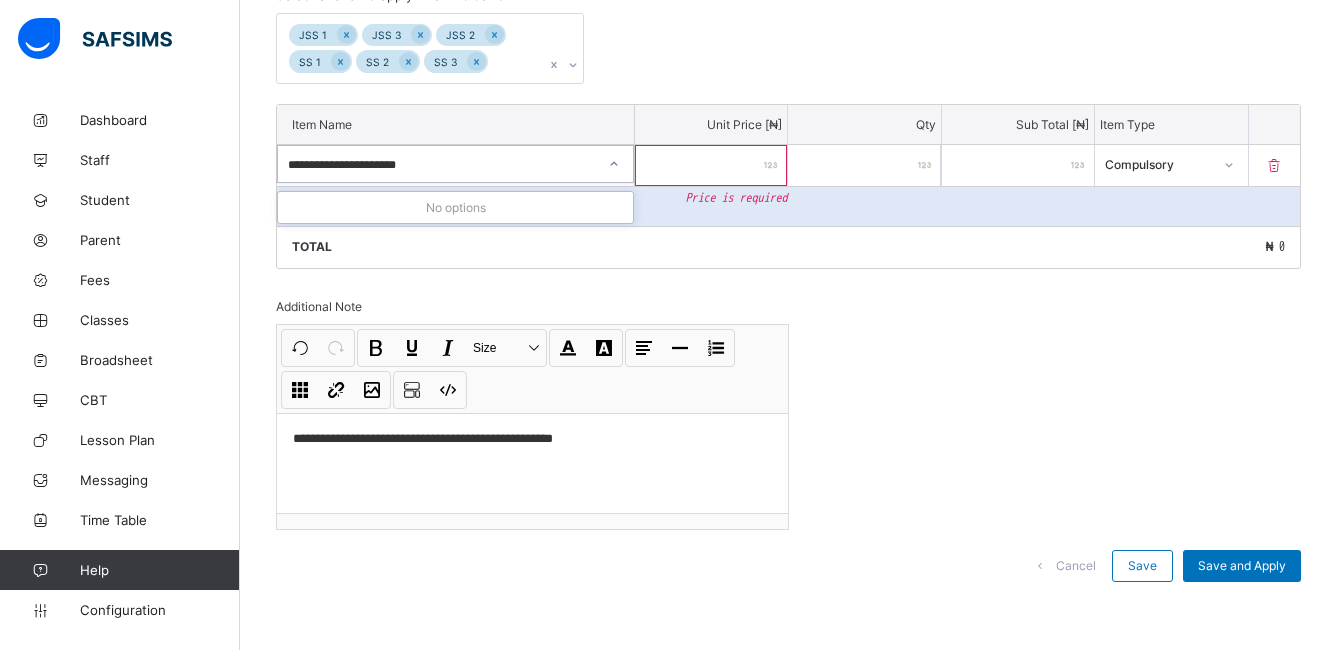 type on "**********" 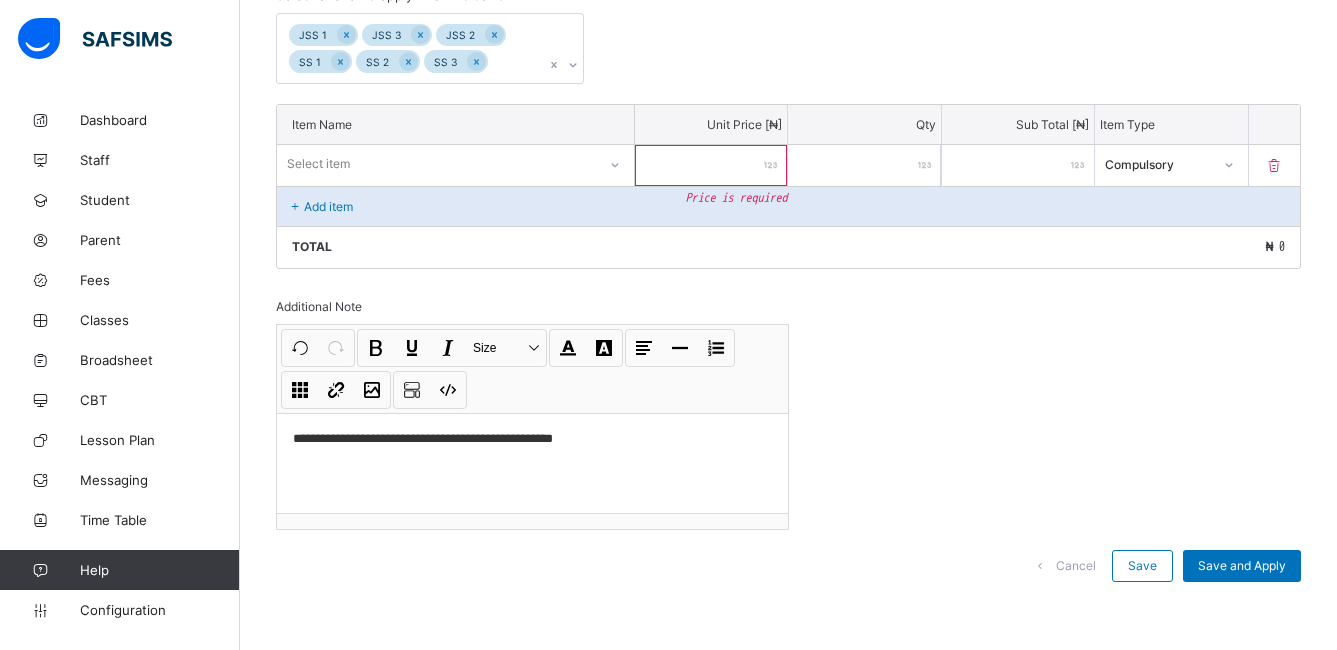 click at bounding box center (711, 165) 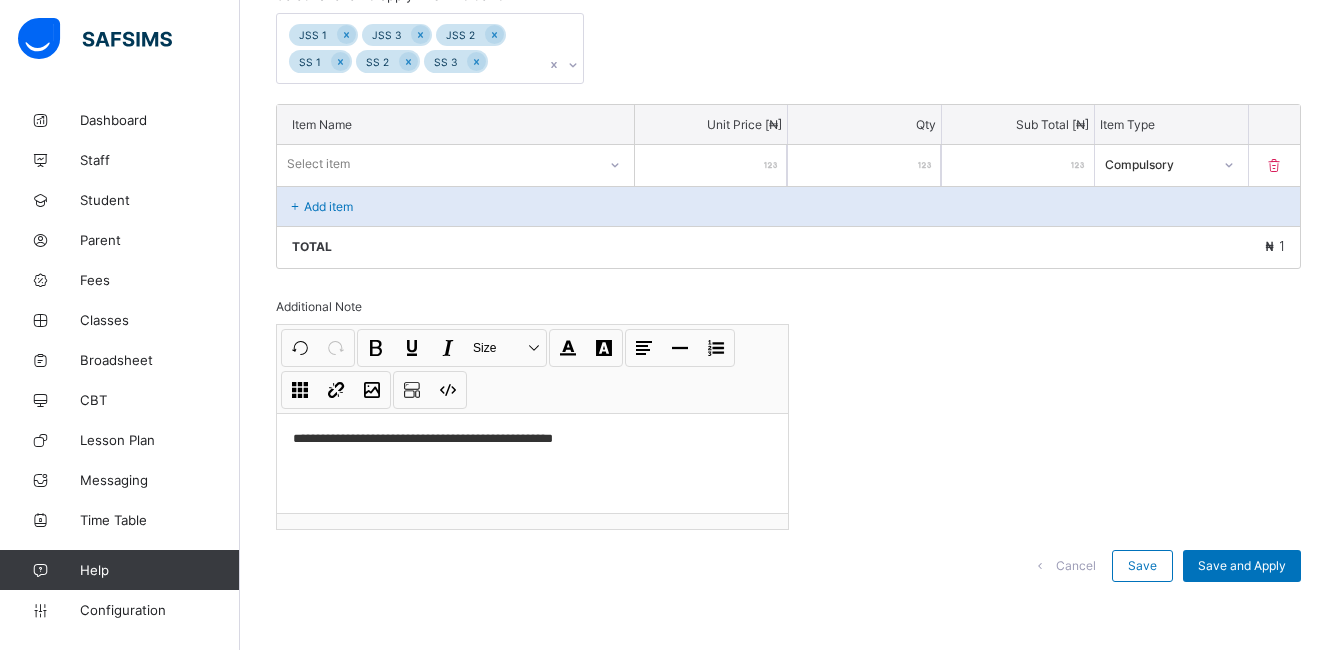type on "*" 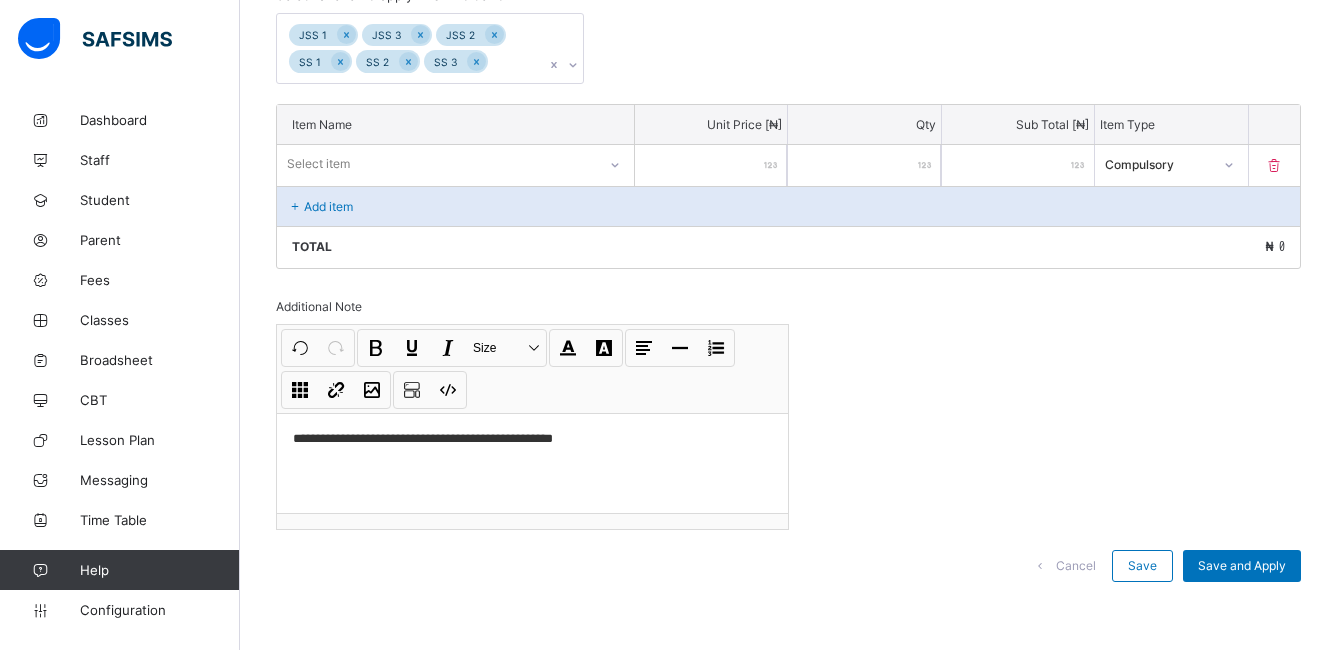 type on "*" 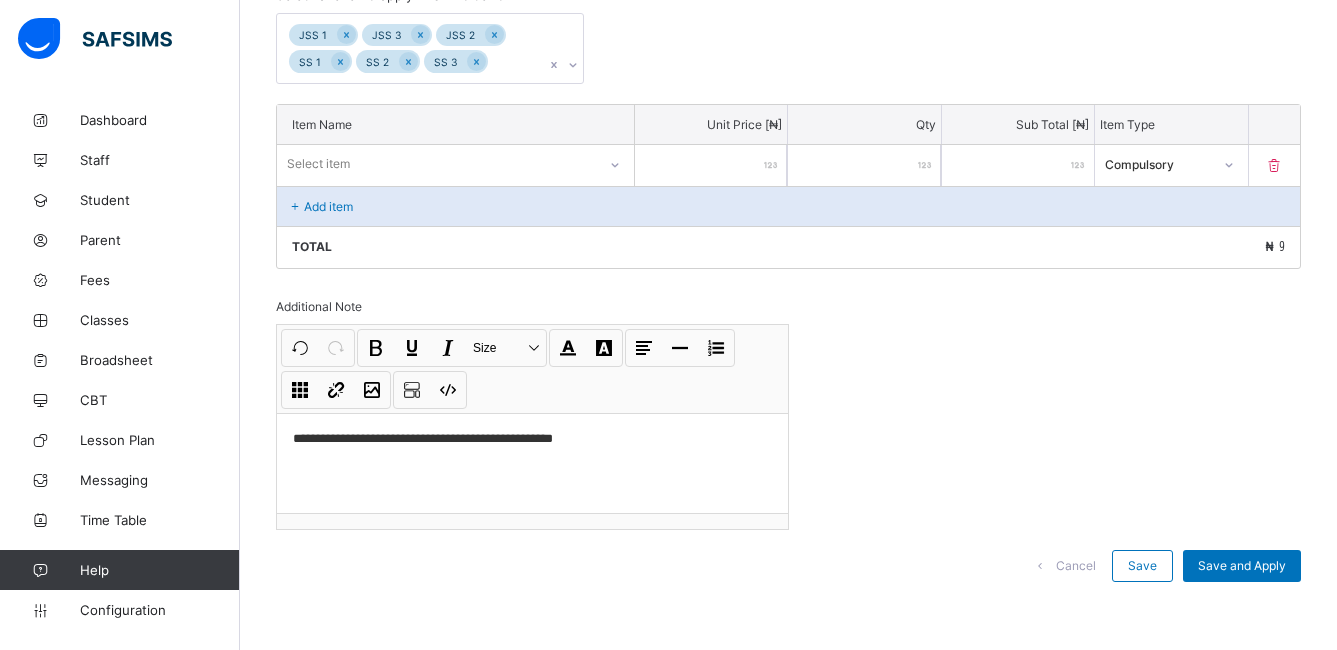 type on "**" 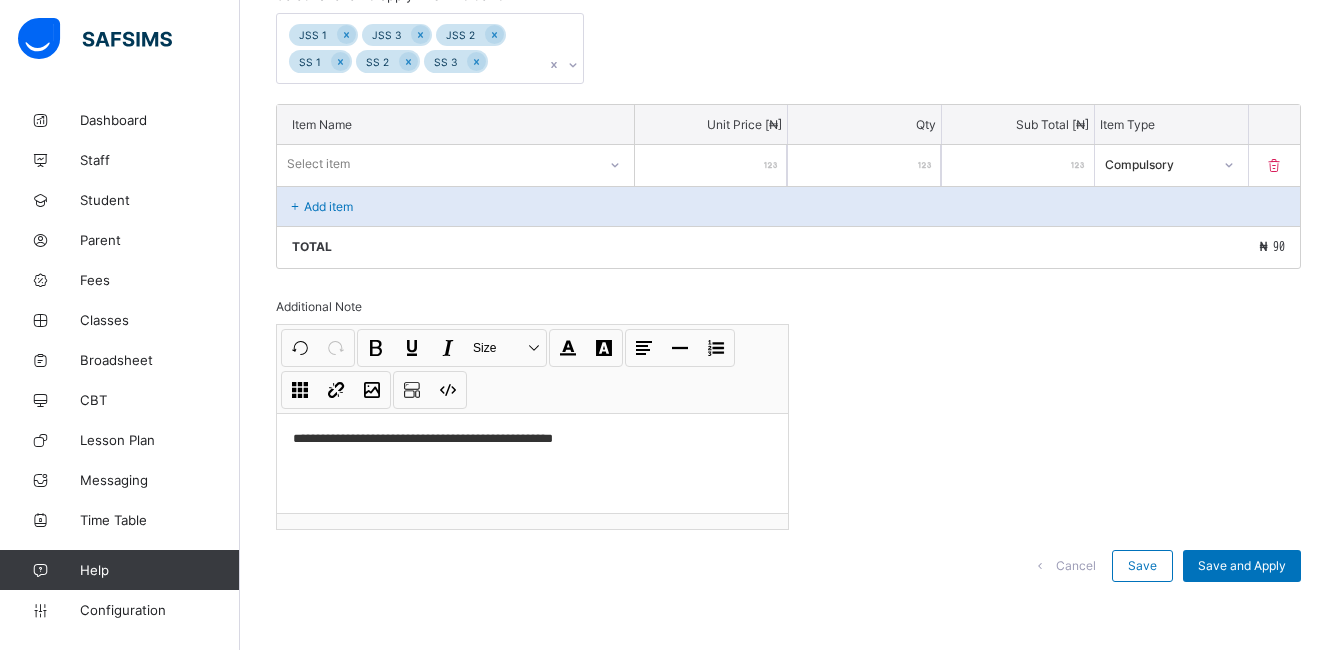 type on "***" 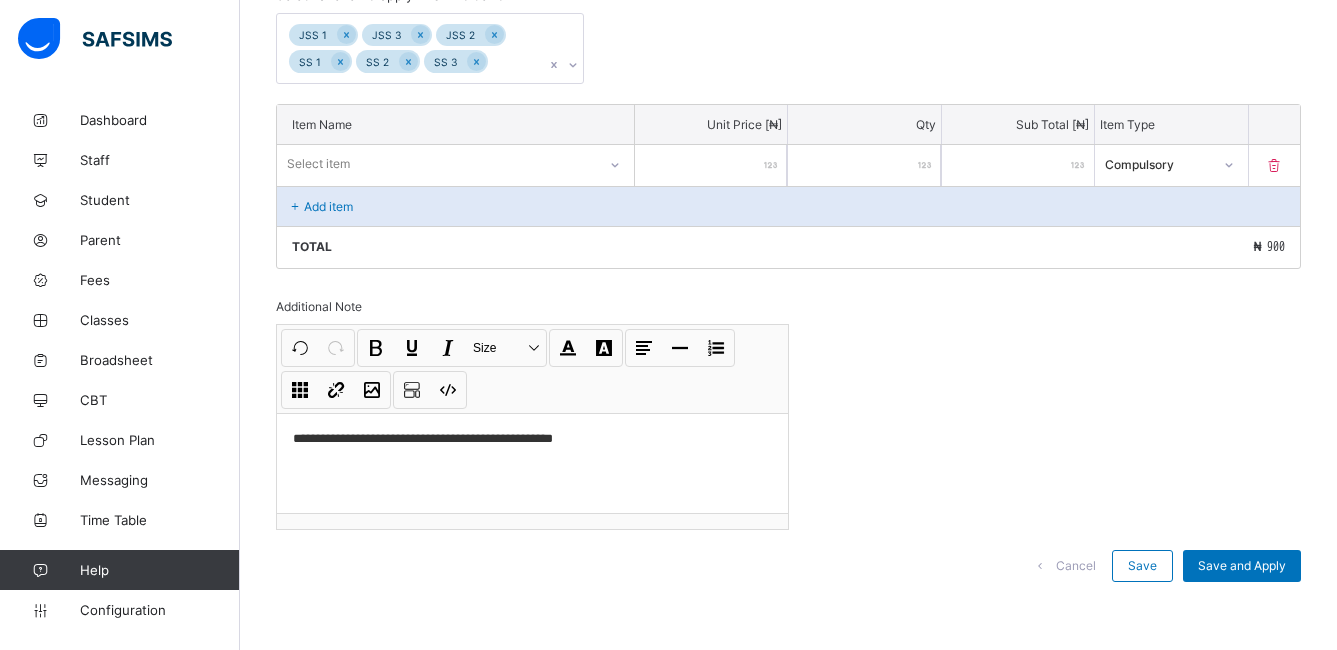 type on "****" 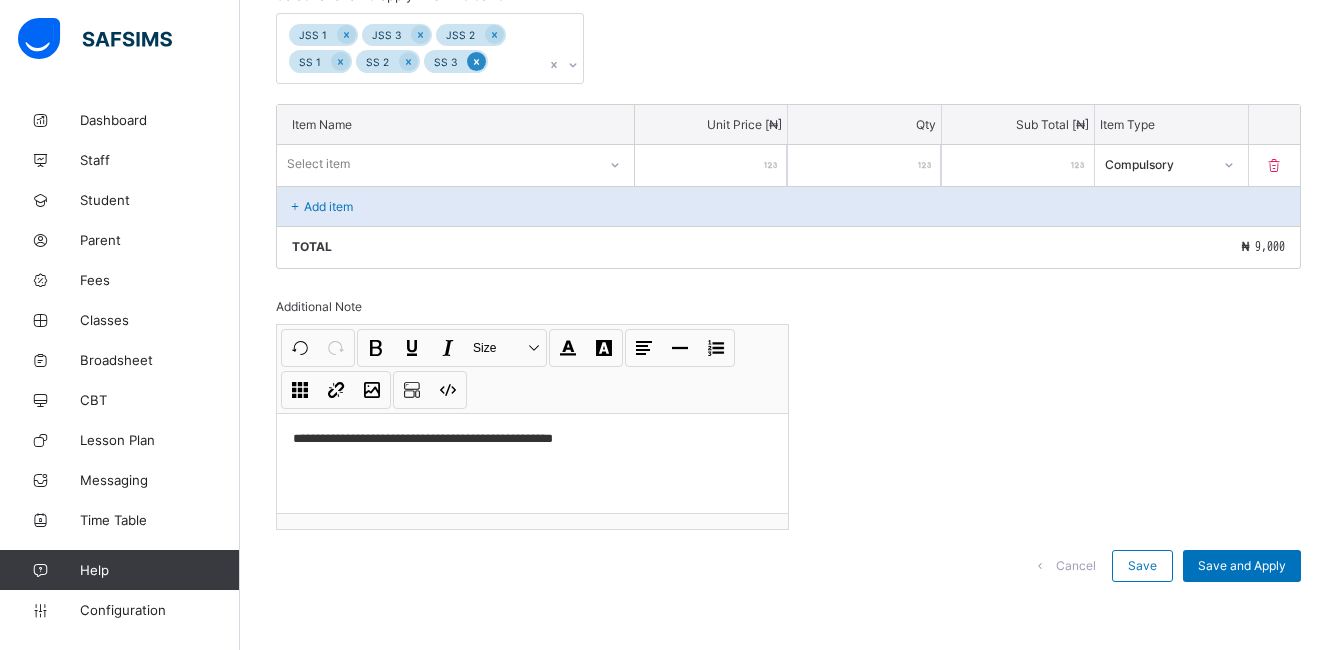 click 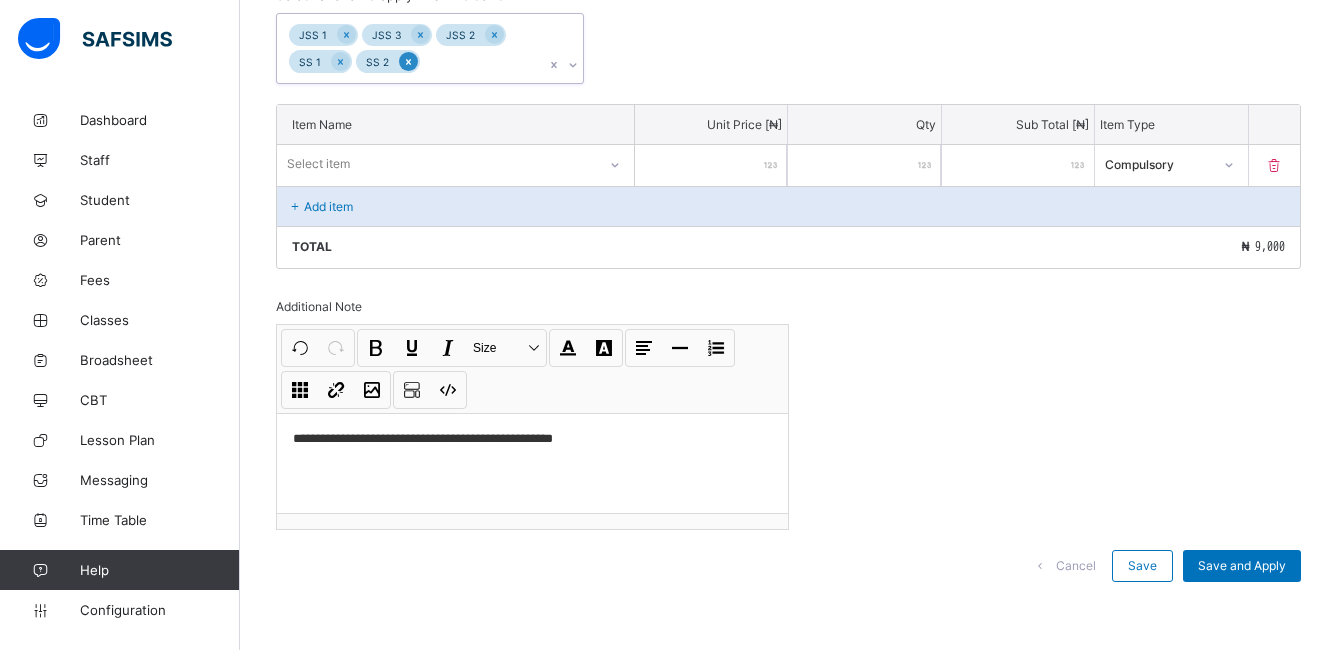 click 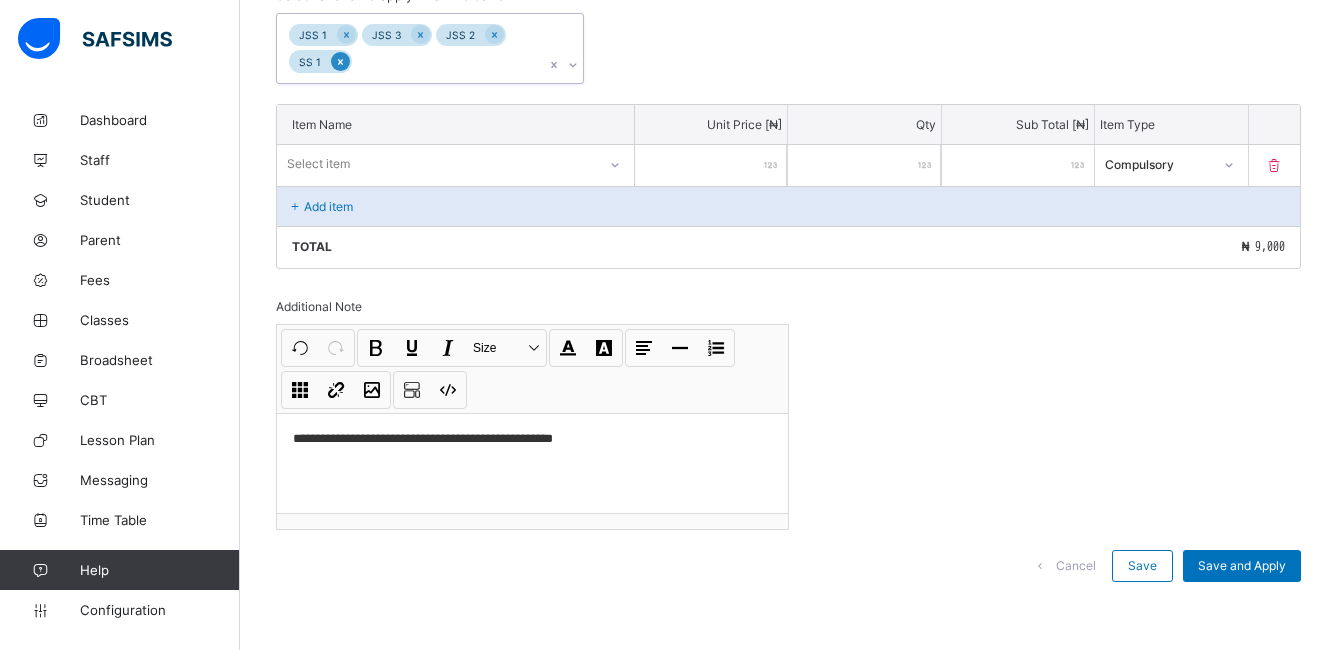 click 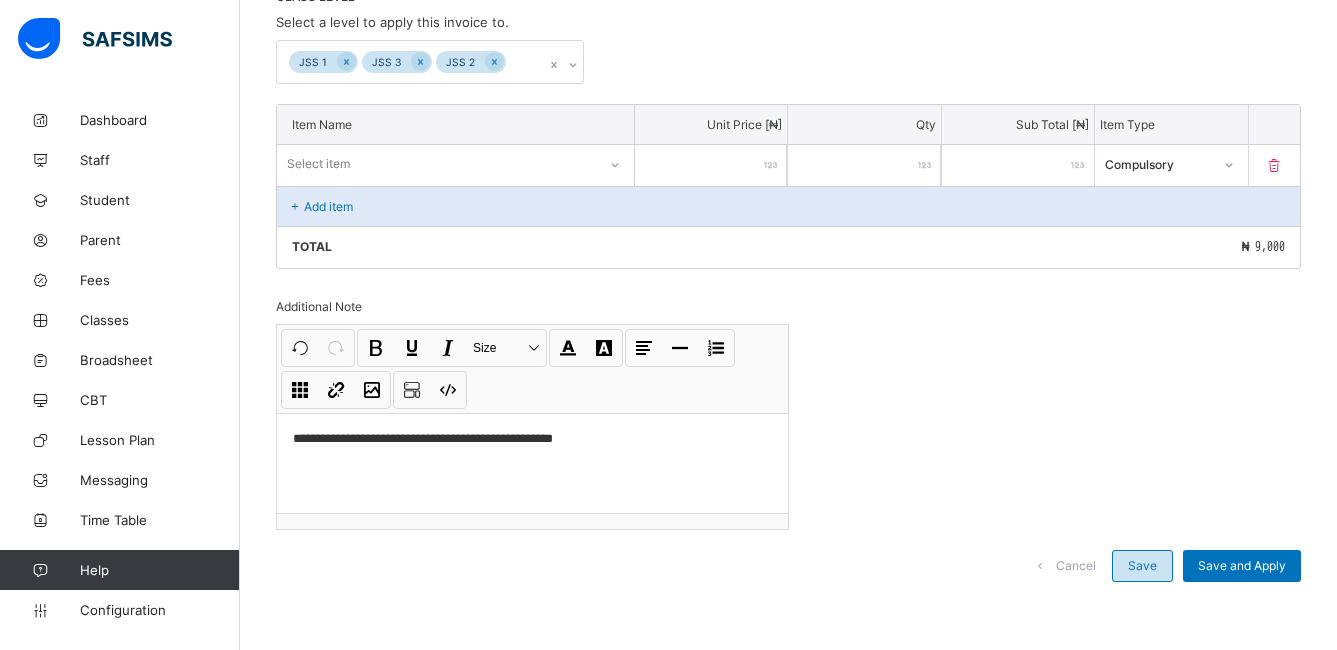 click on "Save" at bounding box center [1142, 566] 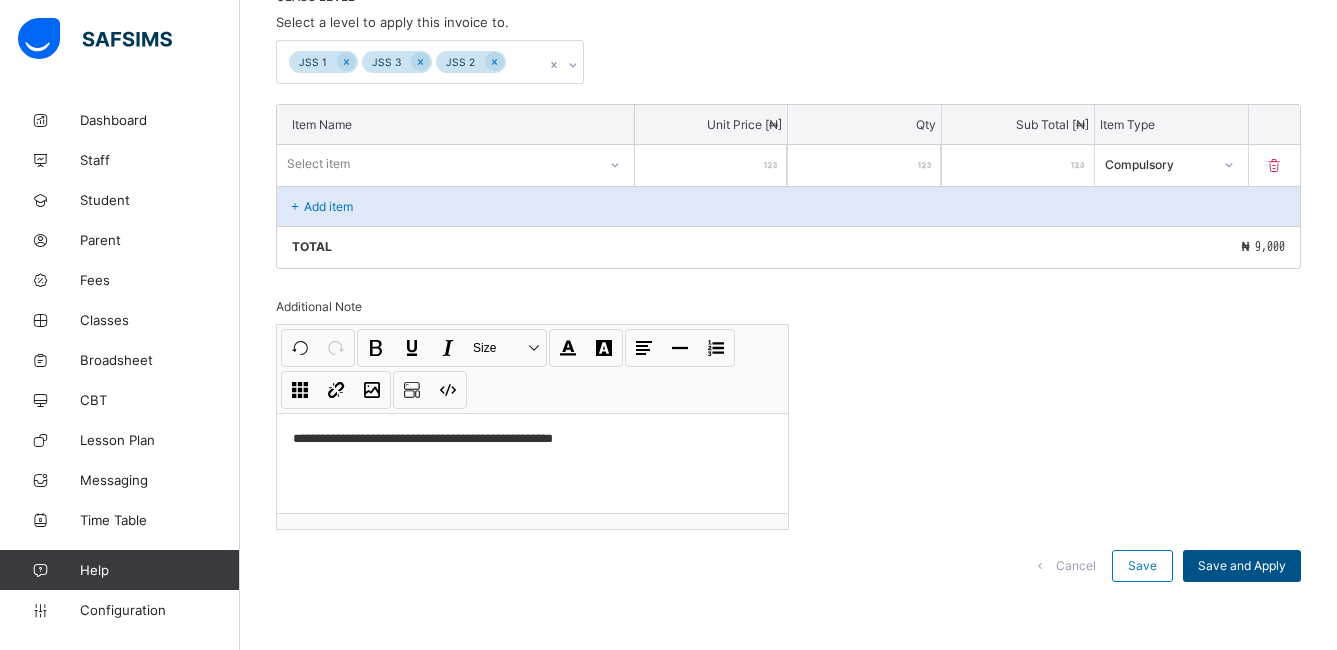 click on "Save and Apply" at bounding box center (1242, 566) 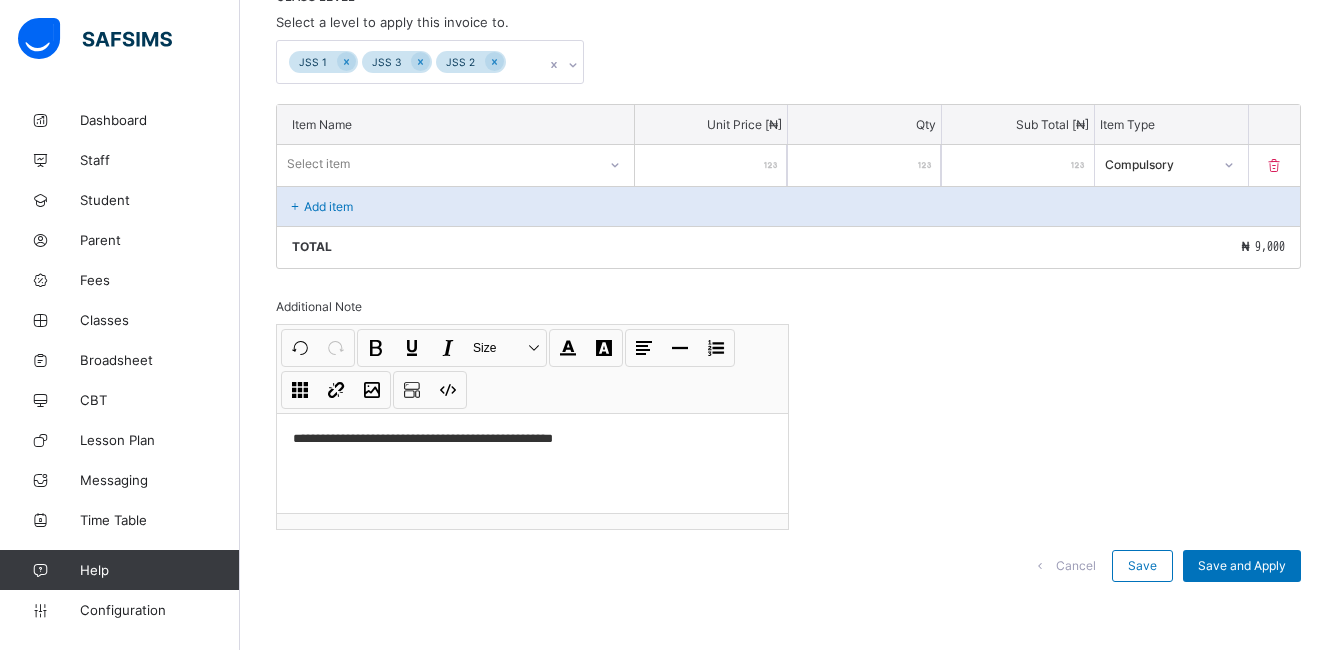 scroll, scrollTop: 0, scrollLeft: 0, axis: both 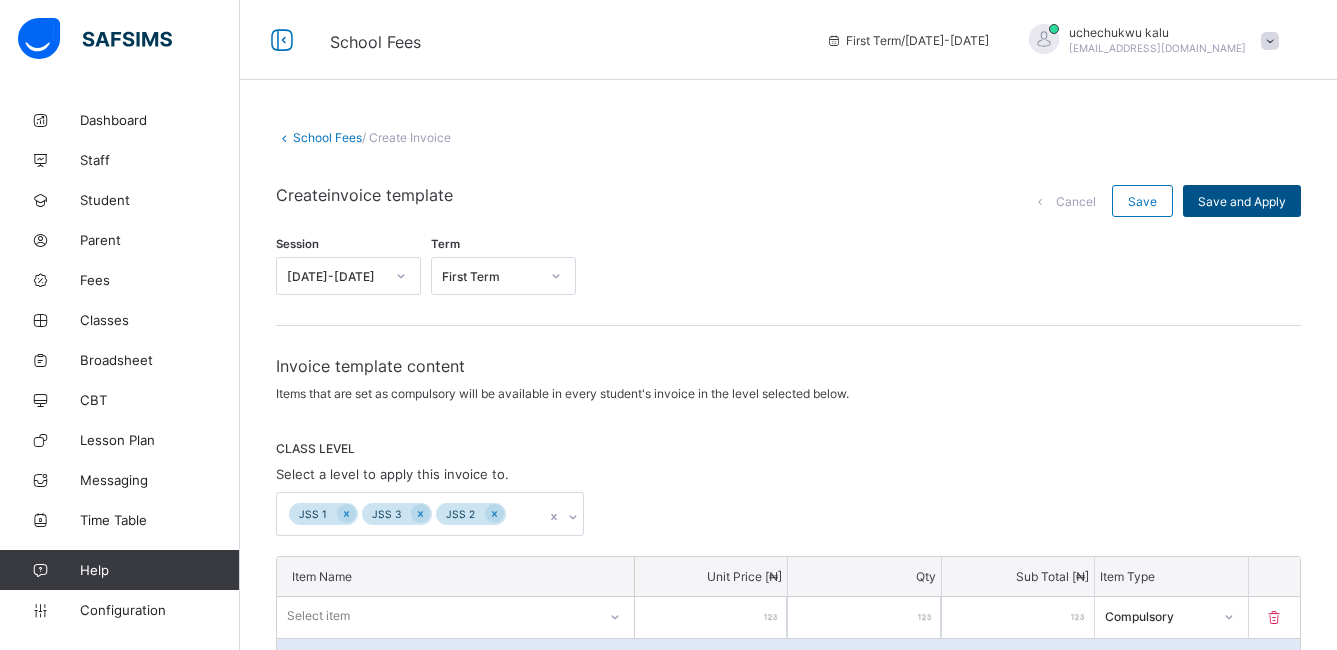 click on "Save and Apply" at bounding box center [1242, 201] 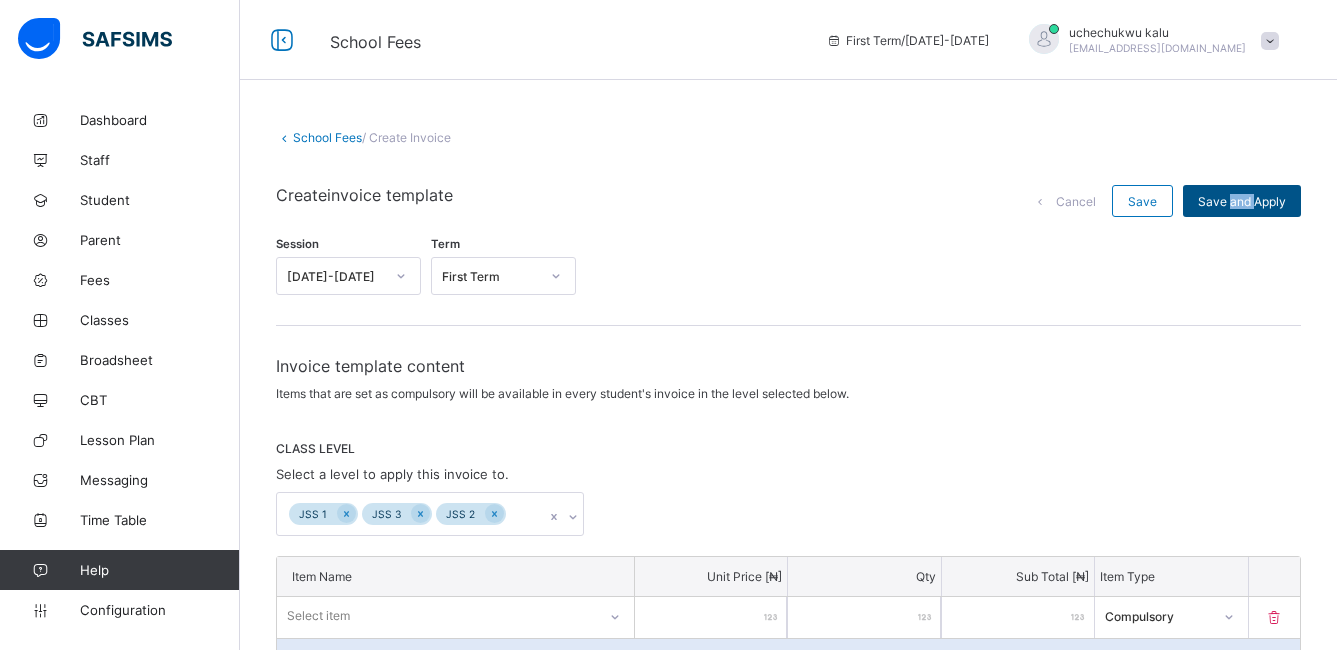 click on "Save and Apply" at bounding box center [1242, 201] 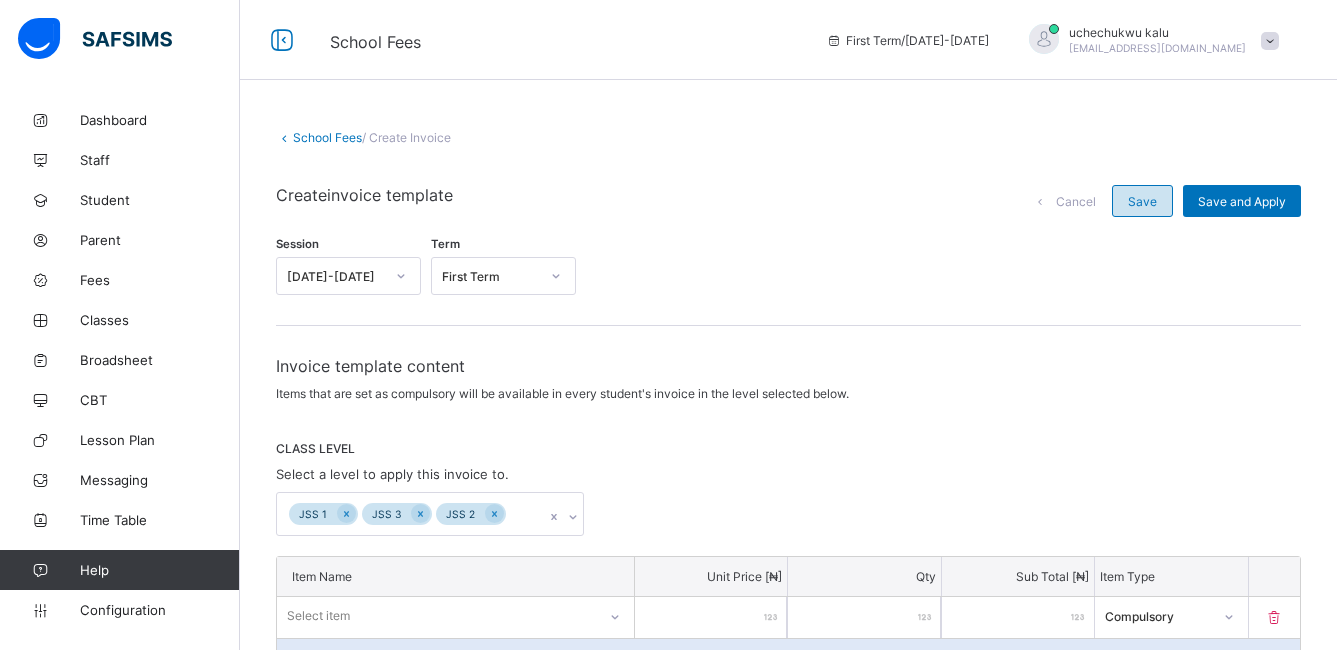 click on "Save" at bounding box center [1142, 201] 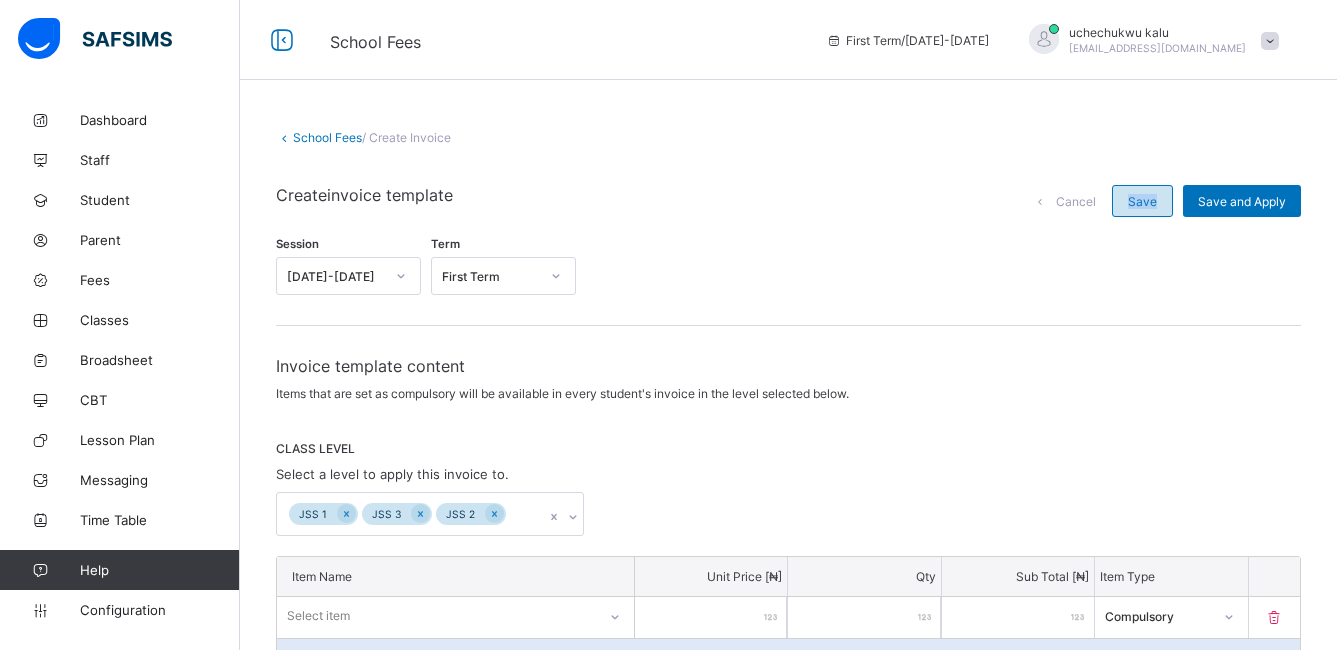 click on "Save" at bounding box center [1142, 201] 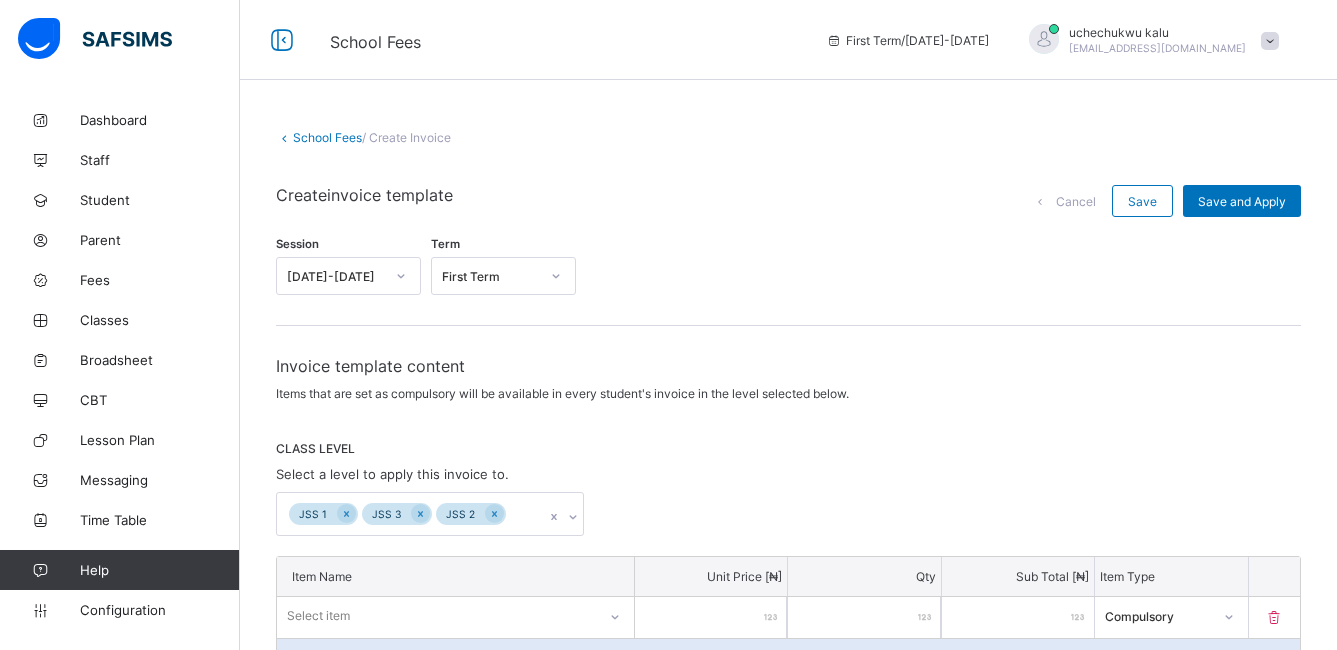 drag, startPoint x: 1166, startPoint y: 199, endPoint x: 1255, endPoint y: 307, distance: 139.94641 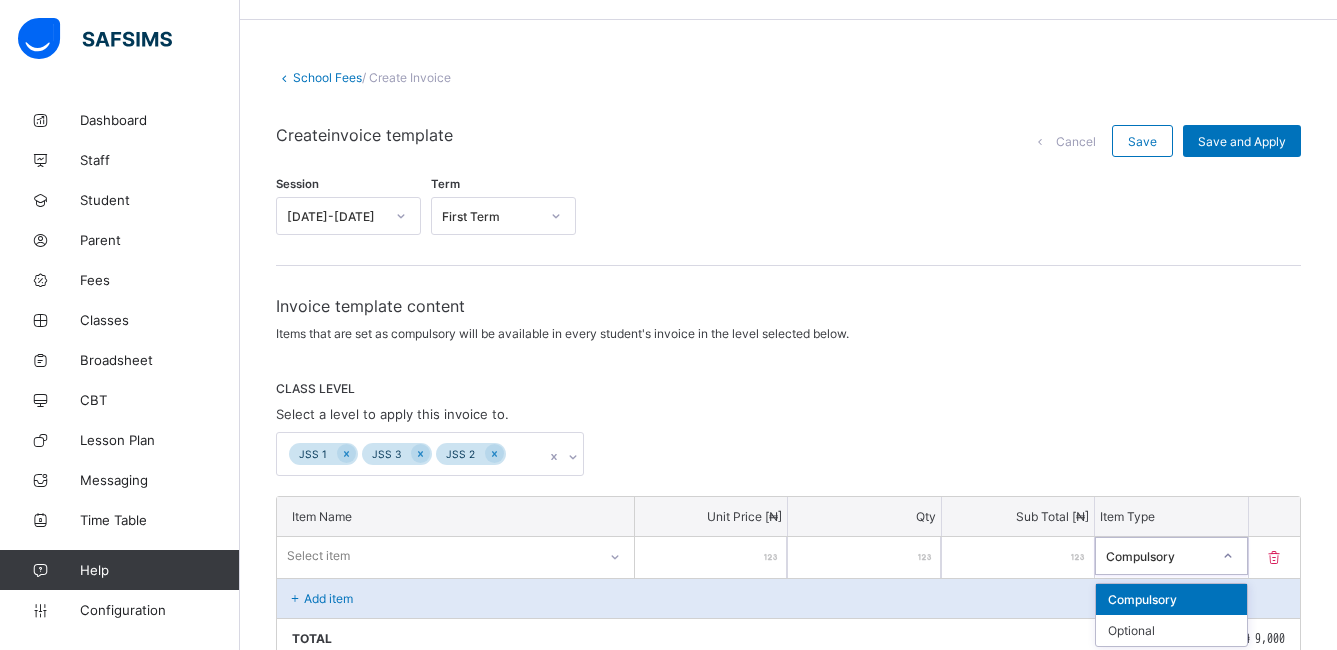 click on "option Compulsory, selected.    option Compulsory focused, 1 of 2. 2 results available. Use Up and Down to choose options, press Enter to select the currently focused option, press Escape to exit the menu, press Tab to select the option and exit the menu. Compulsory Compulsory Optional" at bounding box center [1171, 556] 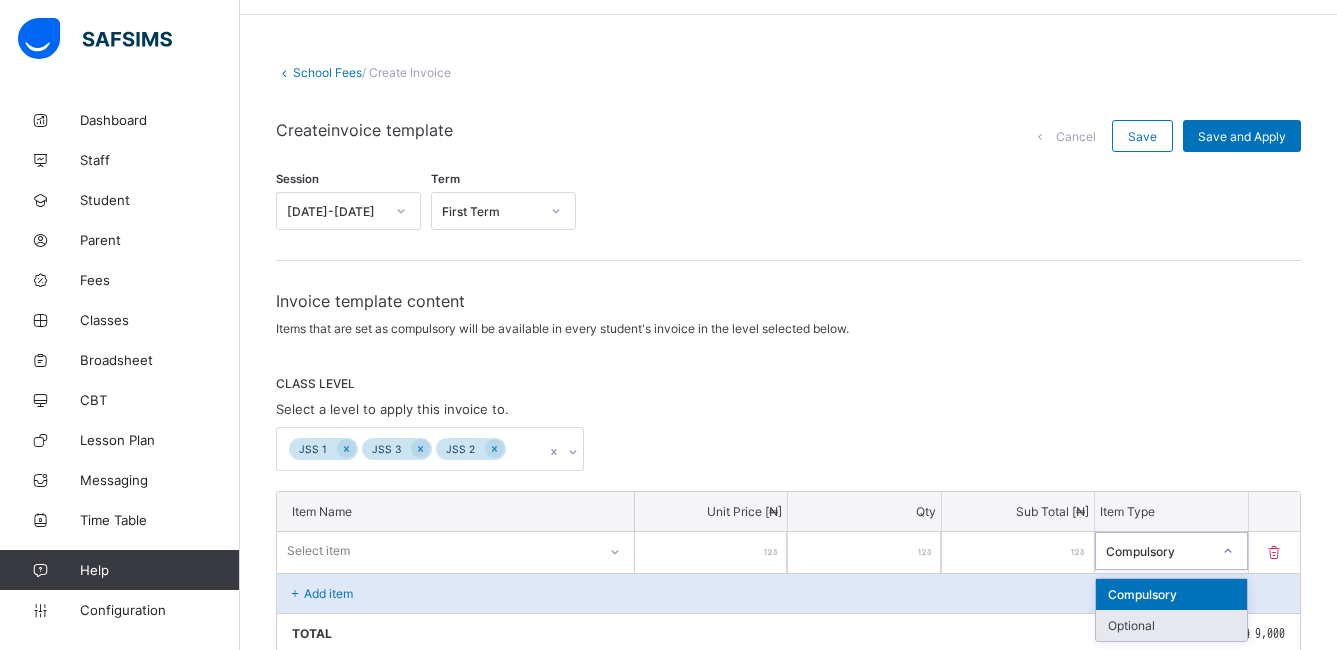 click on "Optional" at bounding box center [1171, 625] 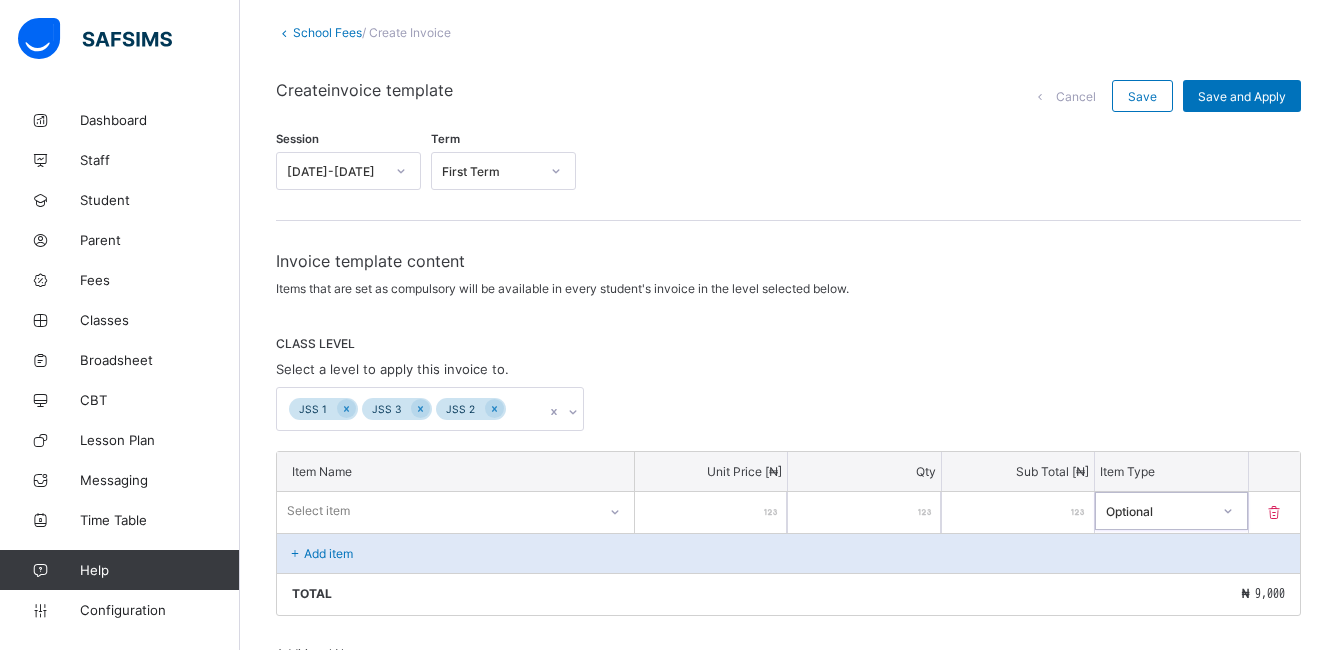 scroll, scrollTop: 292, scrollLeft: 0, axis: vertical 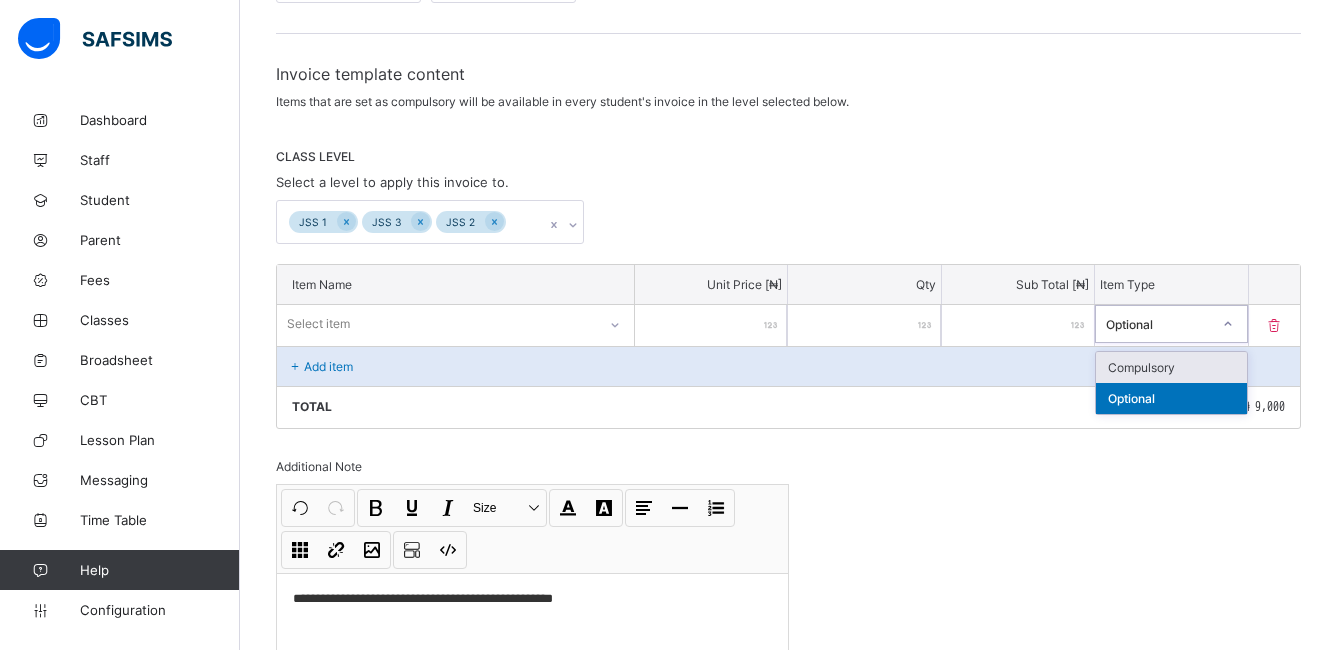 click 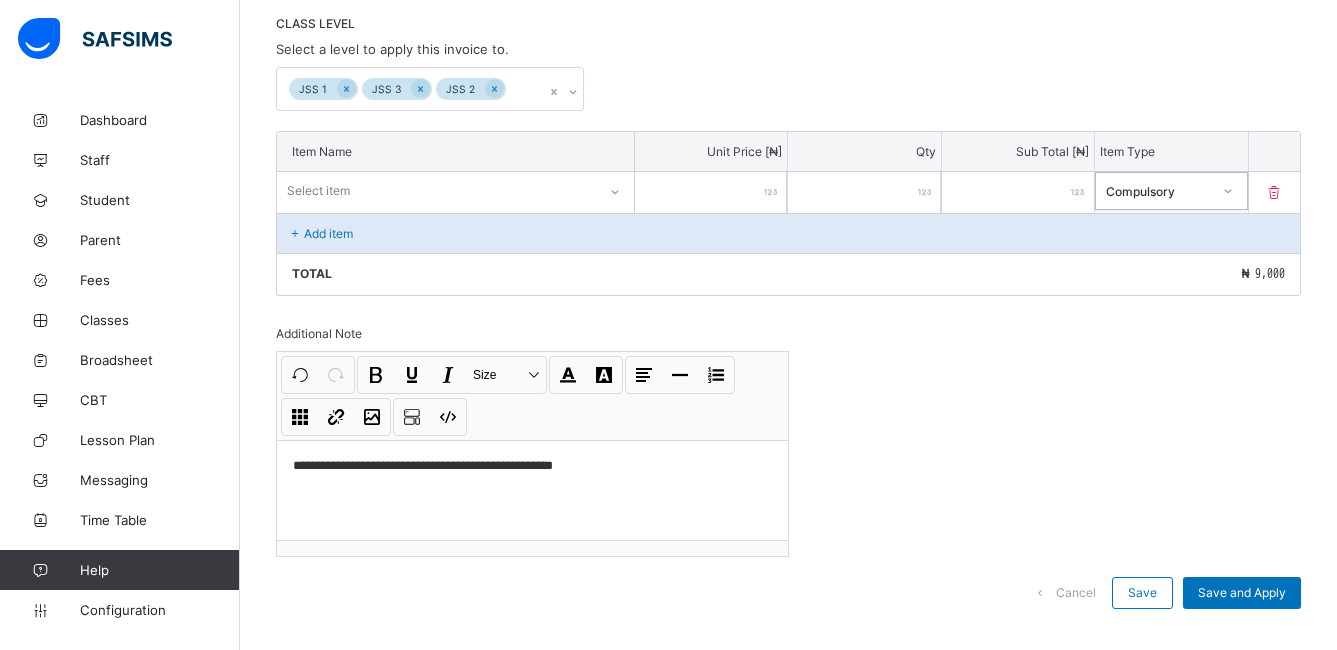 scroll, scrollTop: 452, scrollLeft: 0, axis: vertical 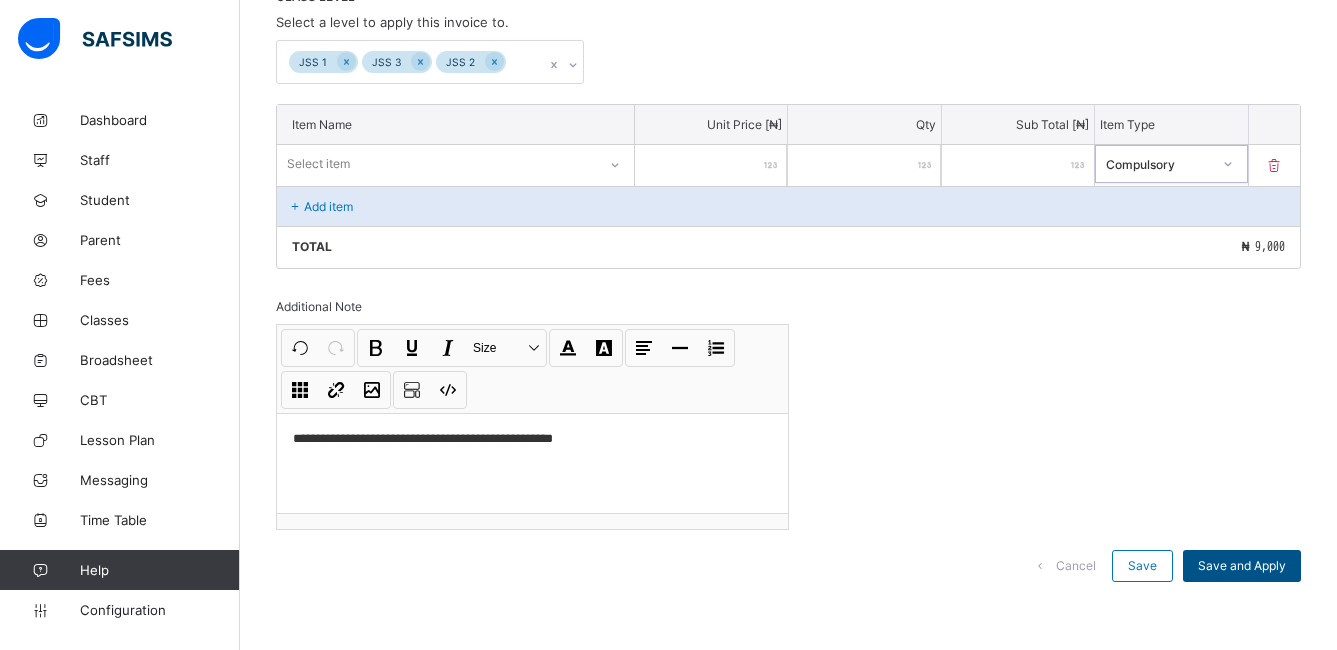 click on "Save and Apply" at bounding box center (1242, 565) 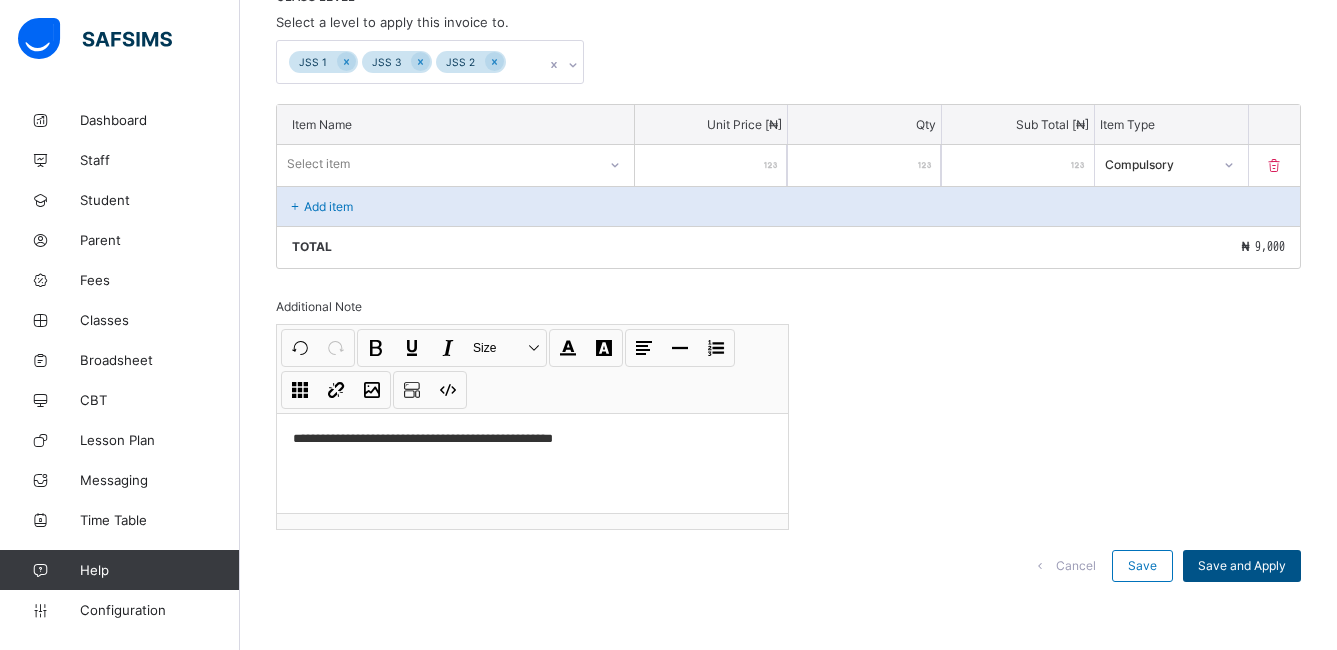 click on "Save and Apply" at bounding box center [1242, 565] 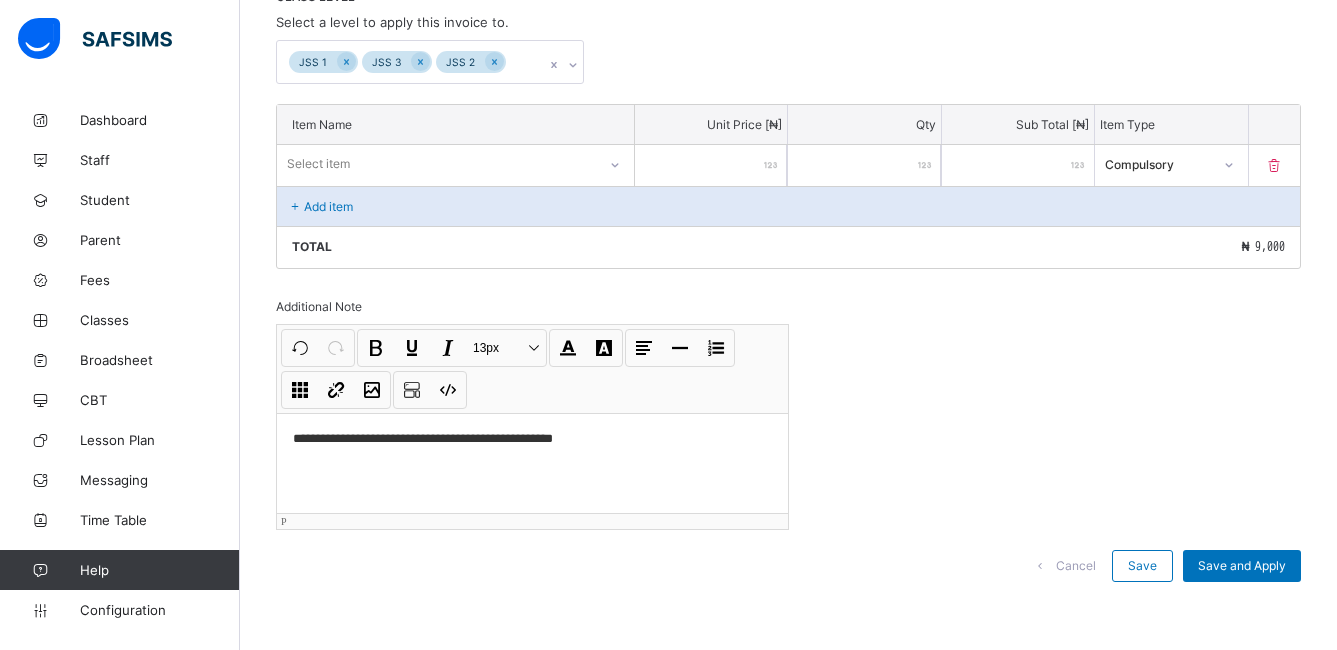 click on "**********" at bounding box center [536, 439] 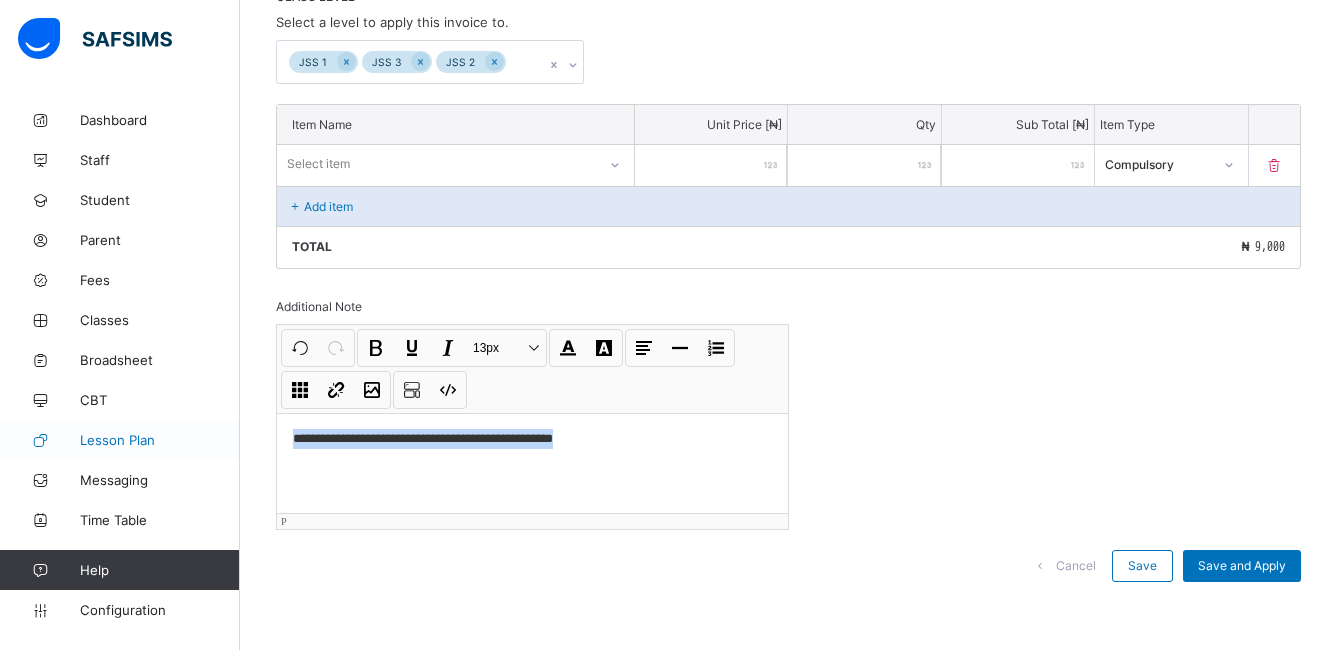 drag, startPoint x: 569, startPoint y: 441, endPoint x: 234, endPoint y: 437, distance: 335.02386 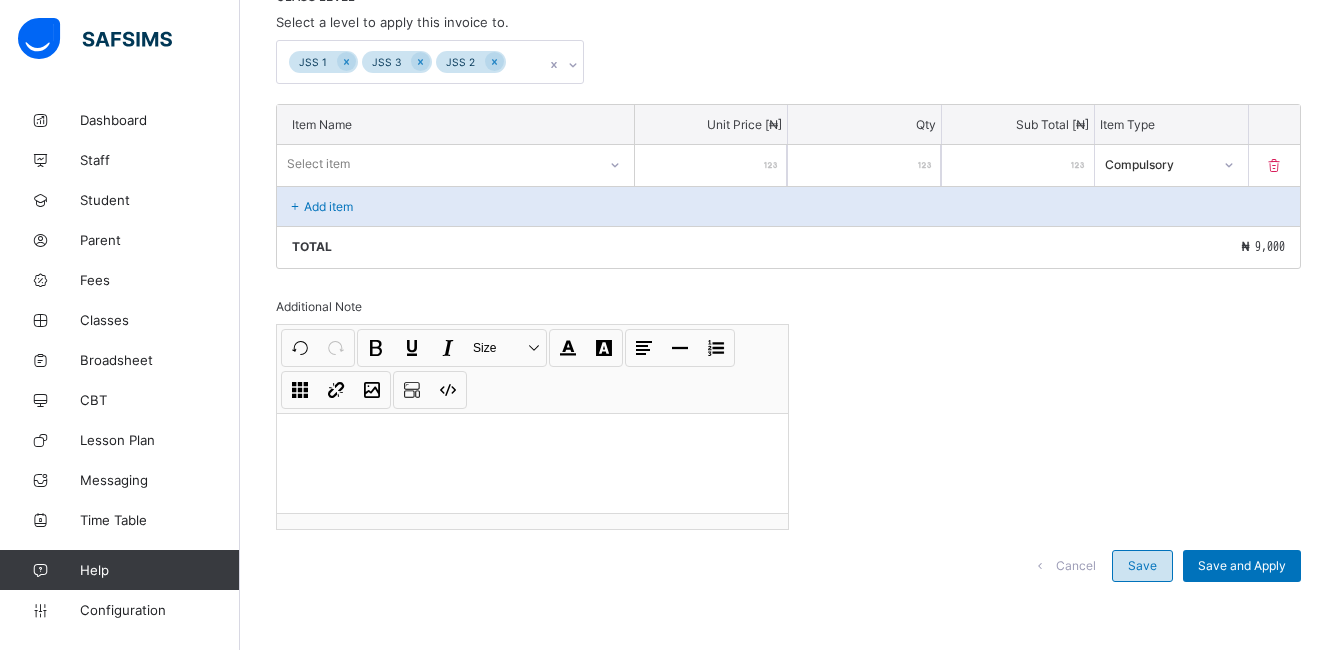 click on "Save" at bounding box center (1142, 565) 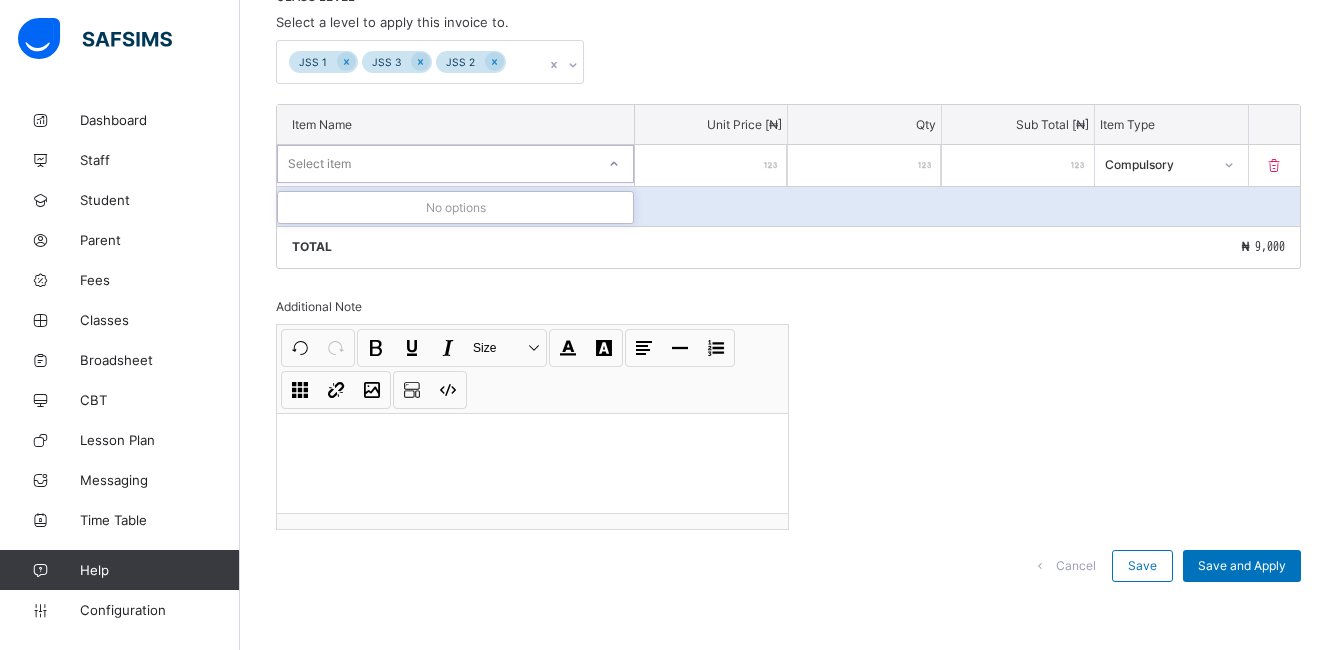 click 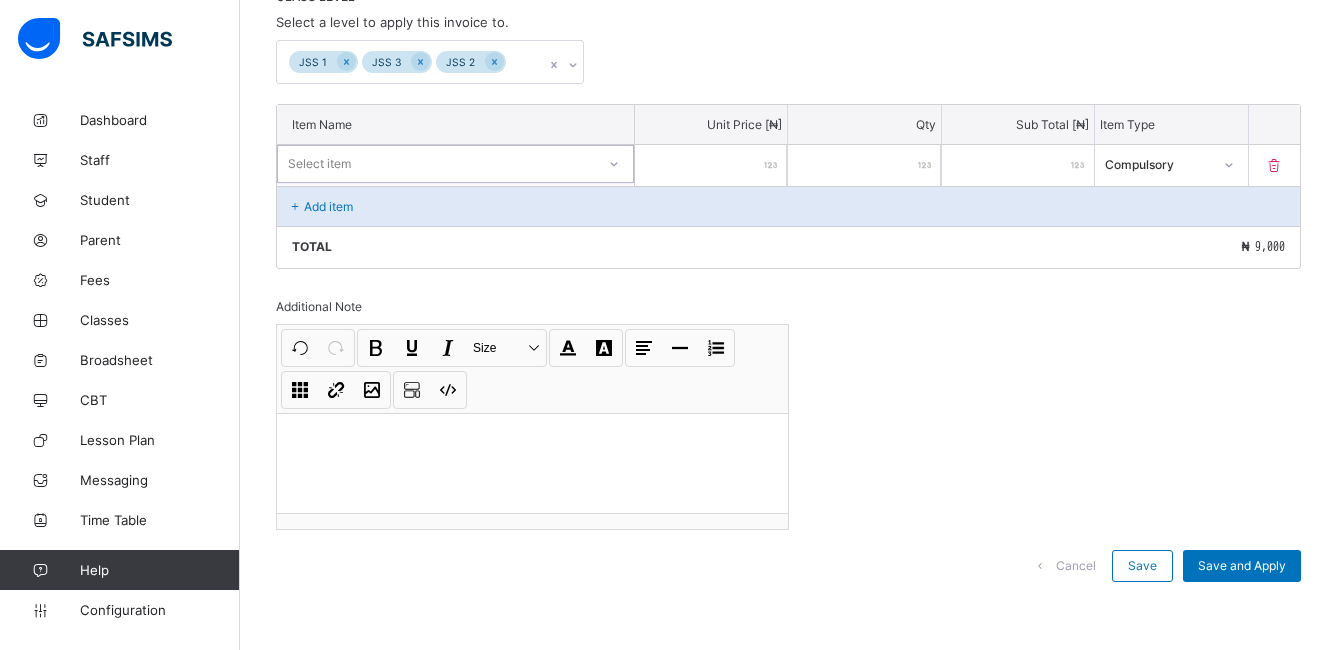 click on "Select item" at bounding box center [436, 164] 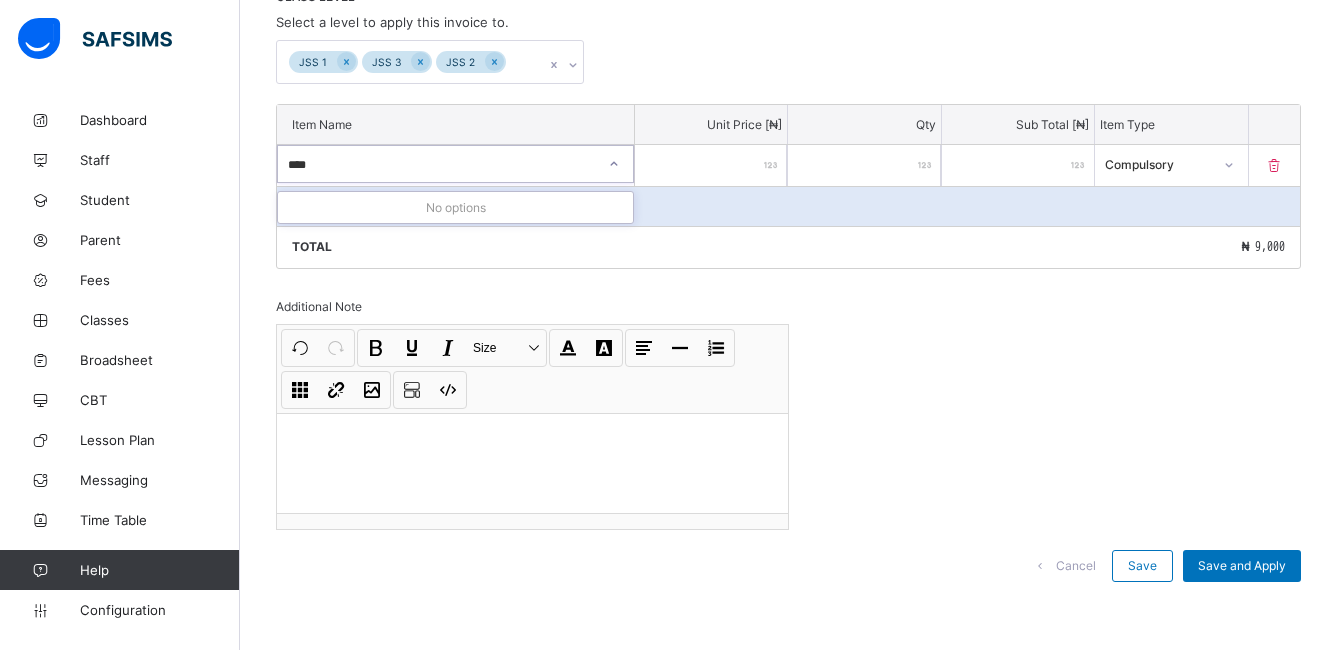 type on "****" 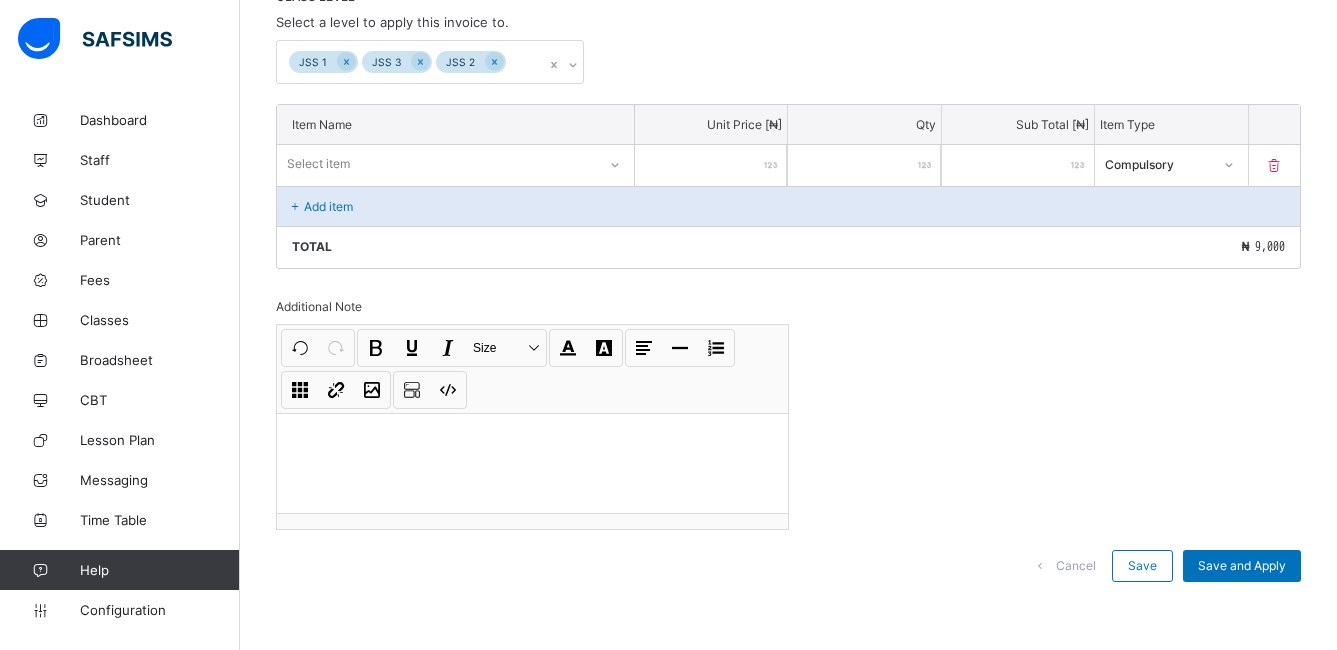 click on "Invoice template content Items that are set as compulsory will be available in every student's invoice in the level selected below. CLASS LEVEL Select a level to apply this invoice to. JSS 1 JSS 3 JSS 2 Item Name Unit Price [ ₦ ] Qty Sub Total [ ₦ ] Item Type Select item **** * **** Compulsory Add item Total ₦ 9,000 Additional Note Undo CTRL+ Z Redo CTRL+ Y  / CTRL+SHIFT+ Z Bold CTRL+ B Underline CTRL+ U Italic CTRL+ I Size Size Font Color Highlight Color Align Horizontal line List Table Link Image Show blocks Code view Align left Align center Align right Align justify (Default) 12 14 16 18 20 Insert Link URL to link Text to display  Open in new window  Download link Submit Insert image Image Link Select from files Image URL Alternative text Width   Height **** x ****  Constrain proportions  Insert description URL to link Text to display  Open in new window  Download link Basic Left Center Right Submit Insert Video Media embed URL, YouTube/Vimeo Width   Height (Ratio) x * **** *** **** Basic" at bounding box center [788, 253] 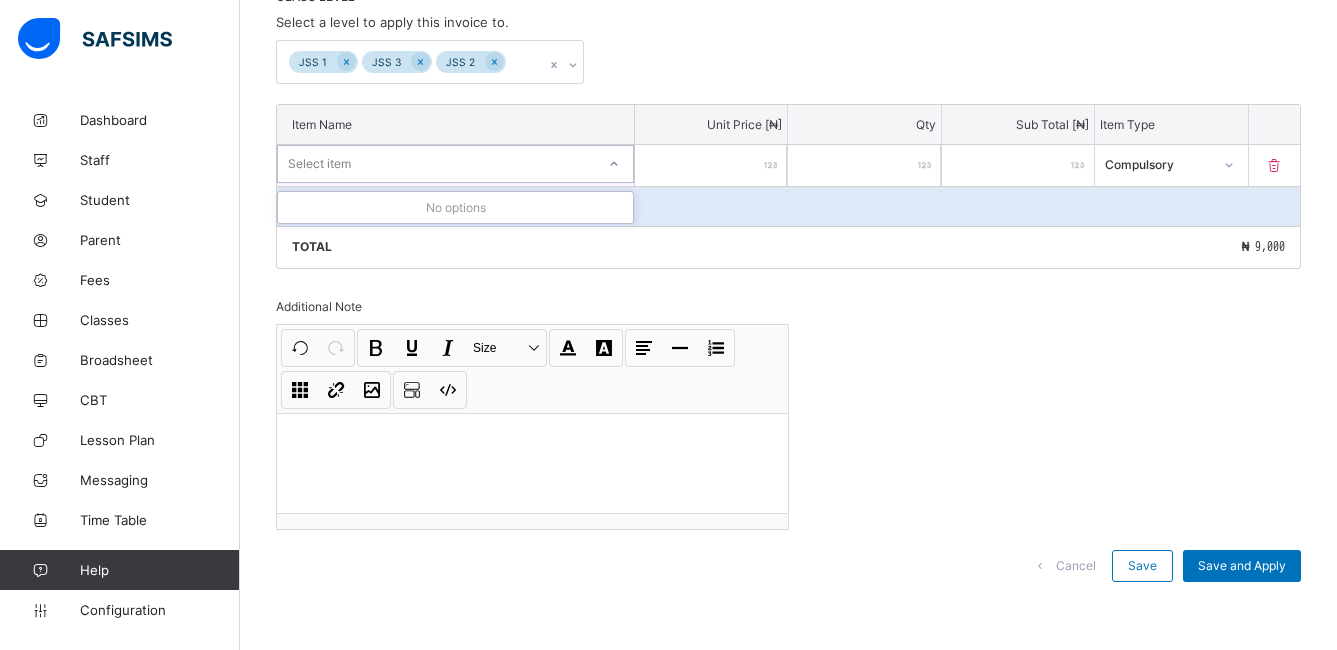 click 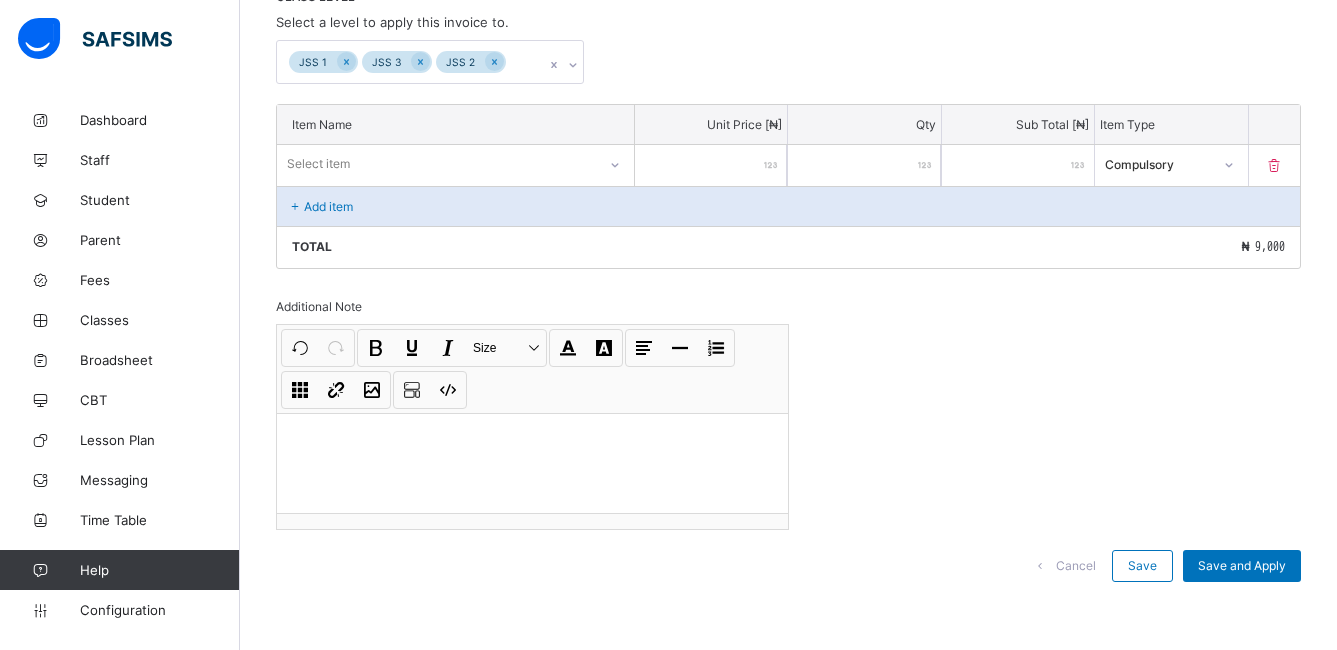 click on "Add item" at bounding box center [328, 206] 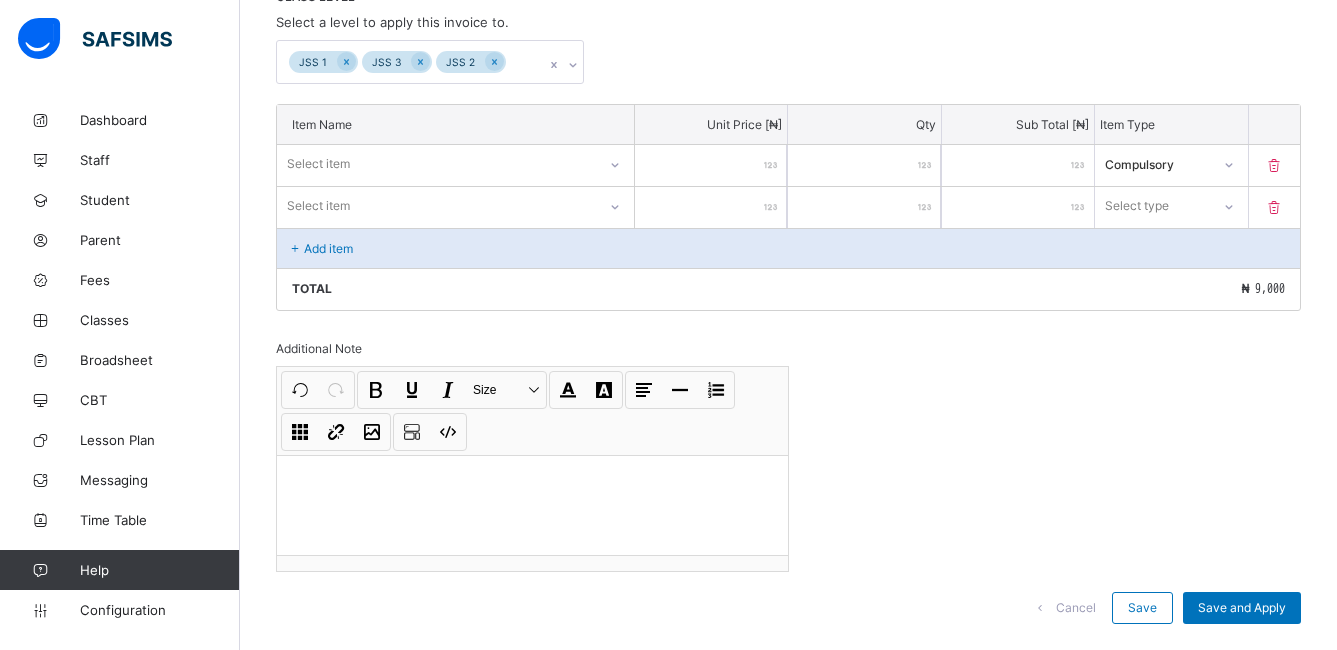 click at bounding box center [1275, 207] 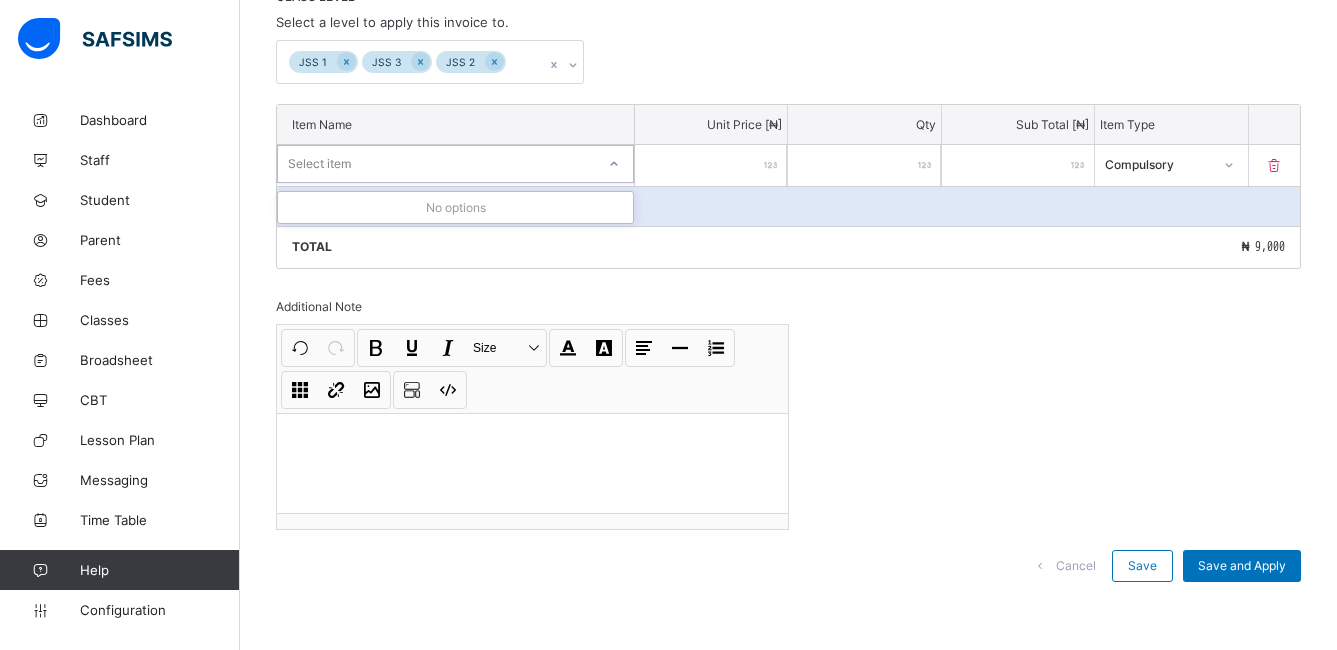 click on "Select item" at bounding box center [436, 164] 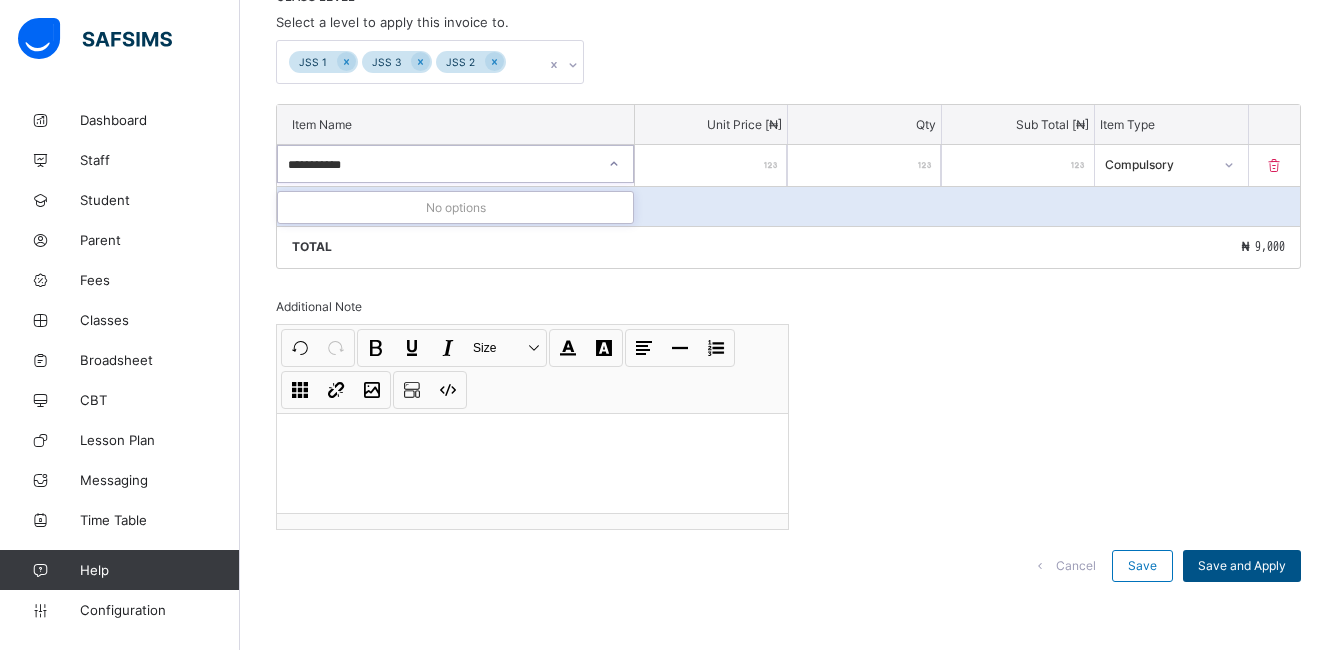 type on "**********" 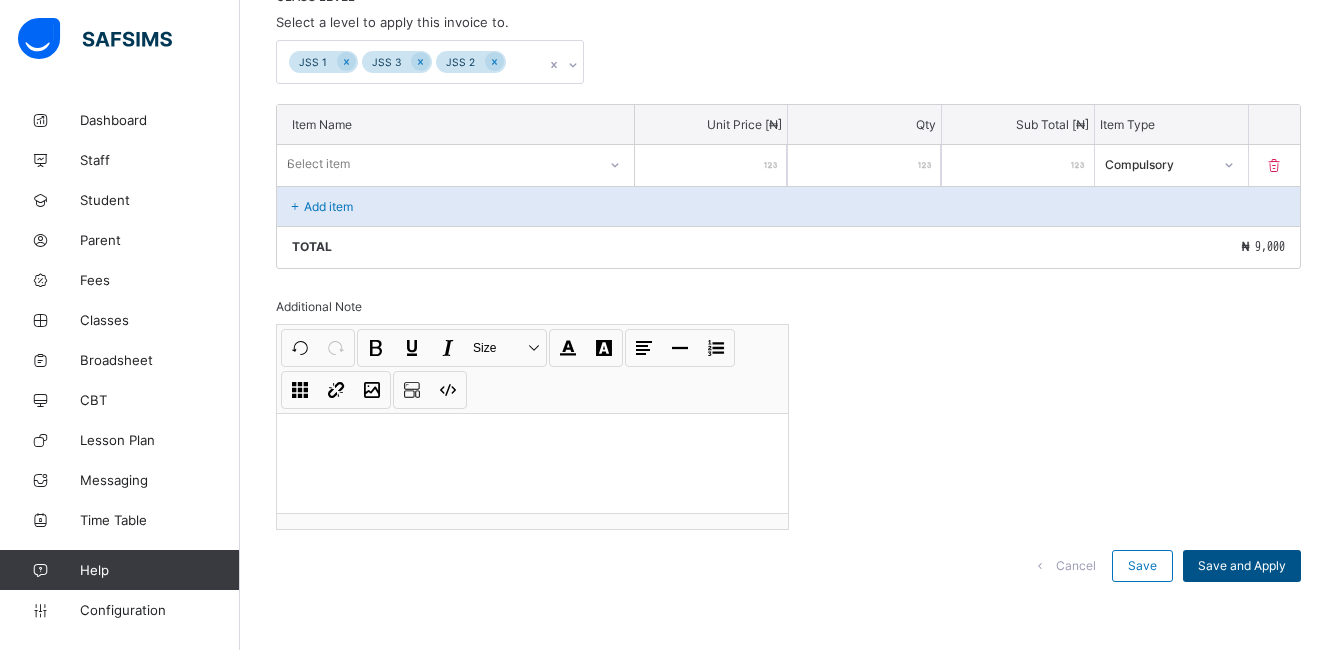 type 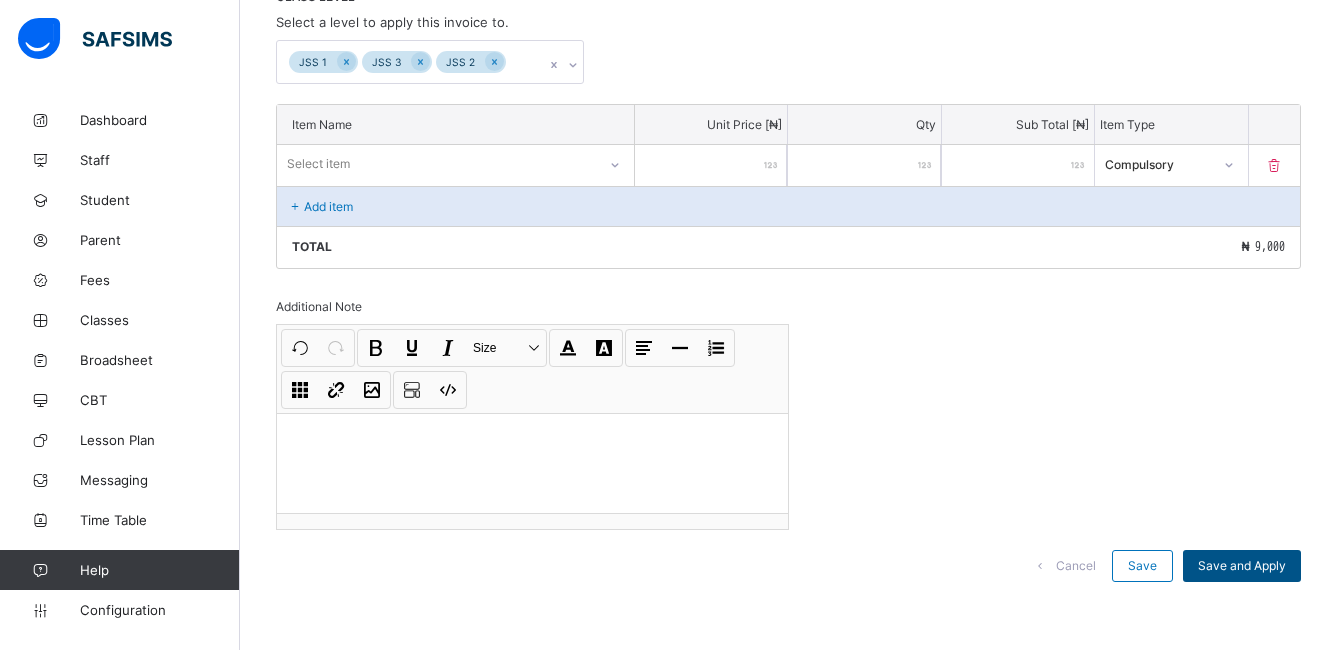 click on "Save and Apply" at bounding box center [1242, 565] 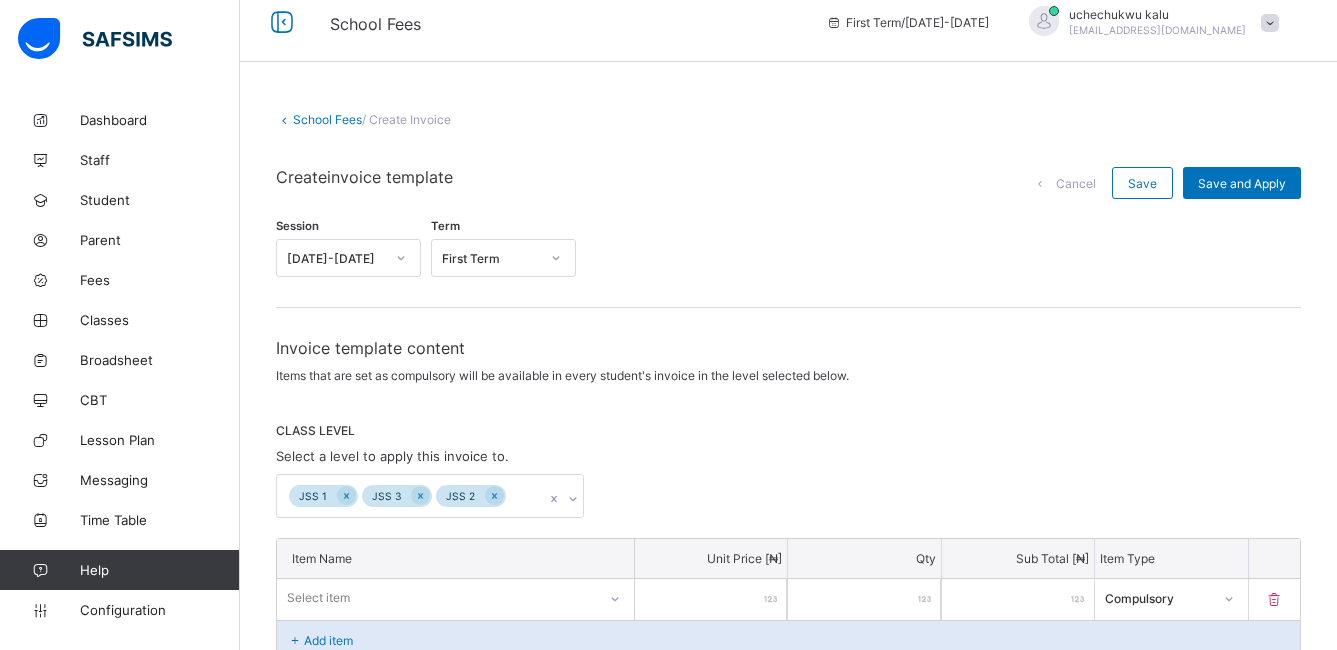 scroll, scrollTop: 0, scrollLeft: 0, axis: both 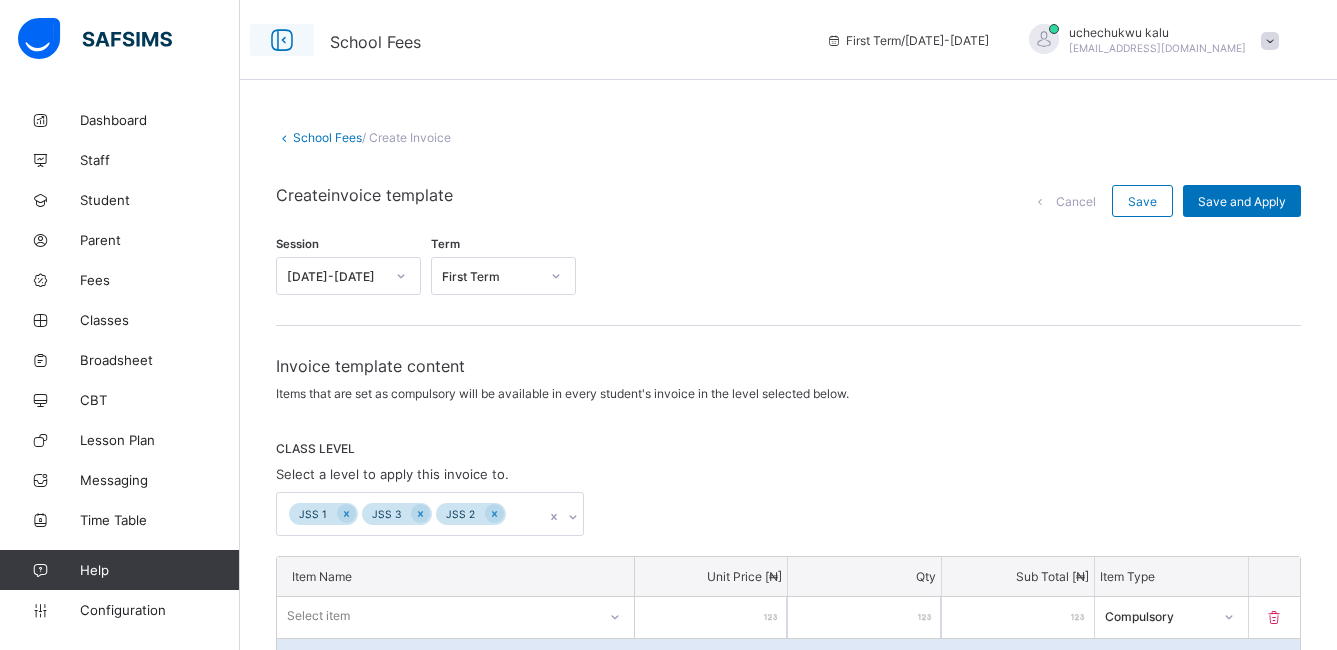 click at bounding box center [282, 40] 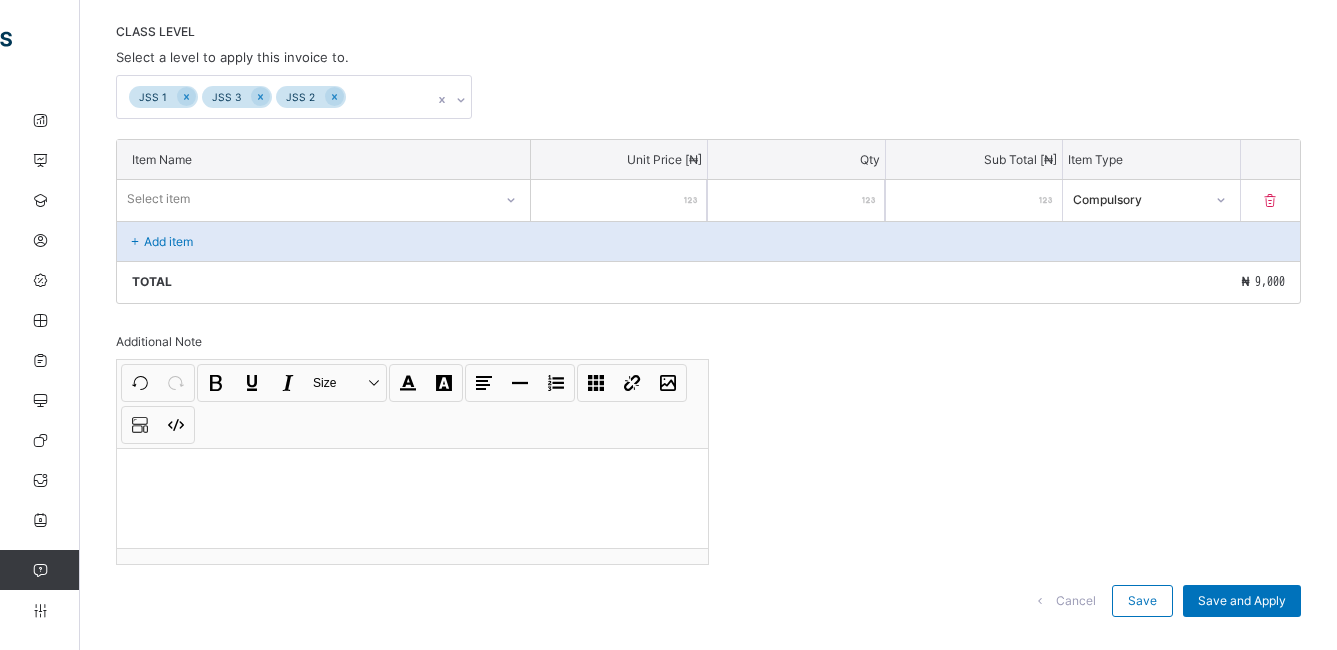 scroll, scrollTop: 421, scrollLeft: 0, axis: vertical 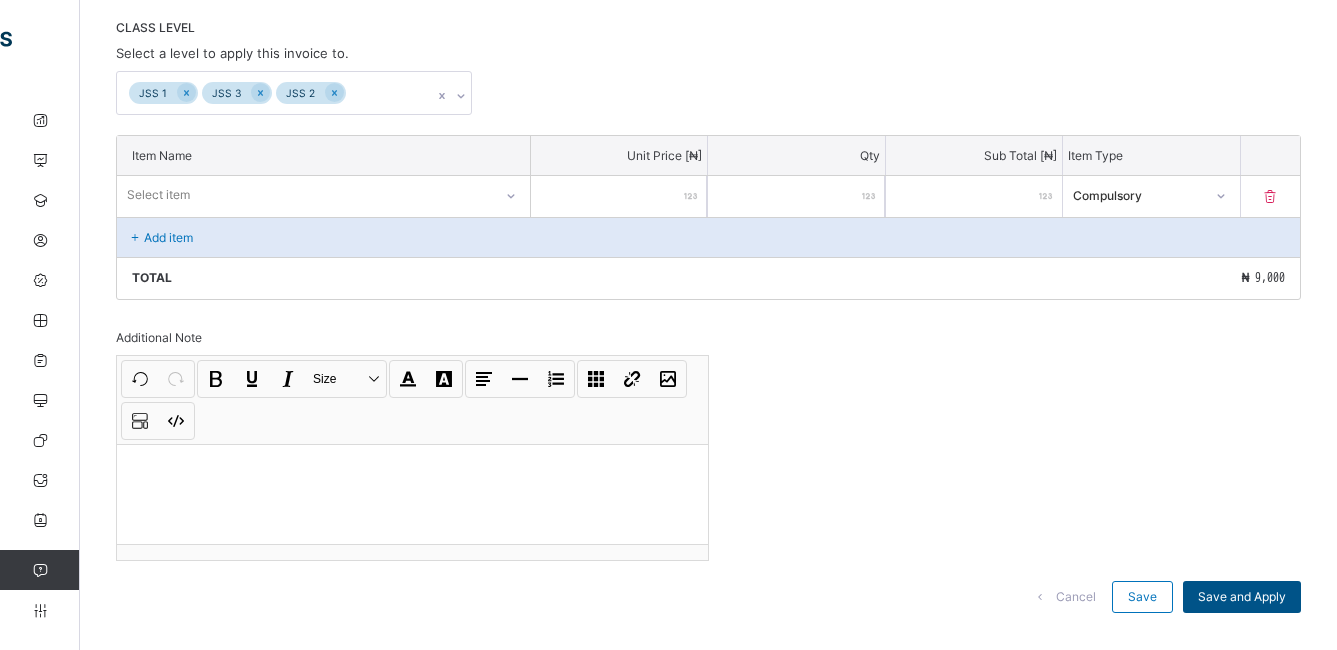 click on "Save and Apply" at bounding box center [1242, 596] 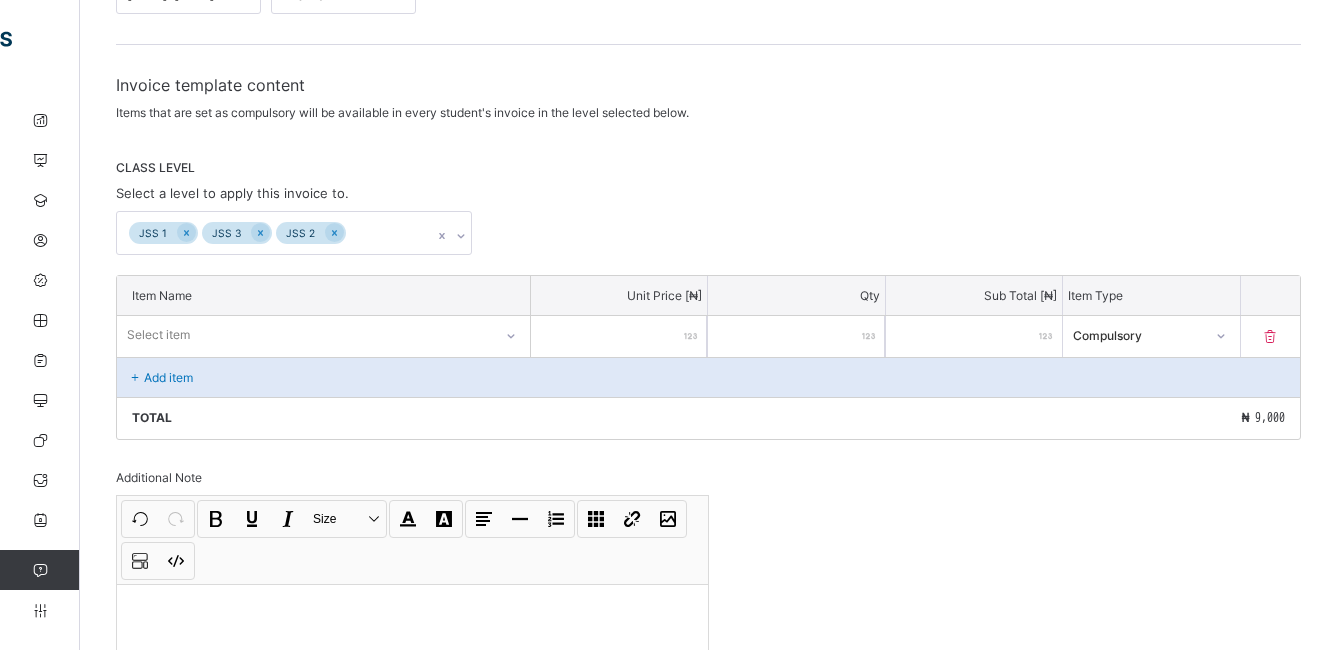 scroll, scrollTop: 0, scrollLeft: 0, axis: both 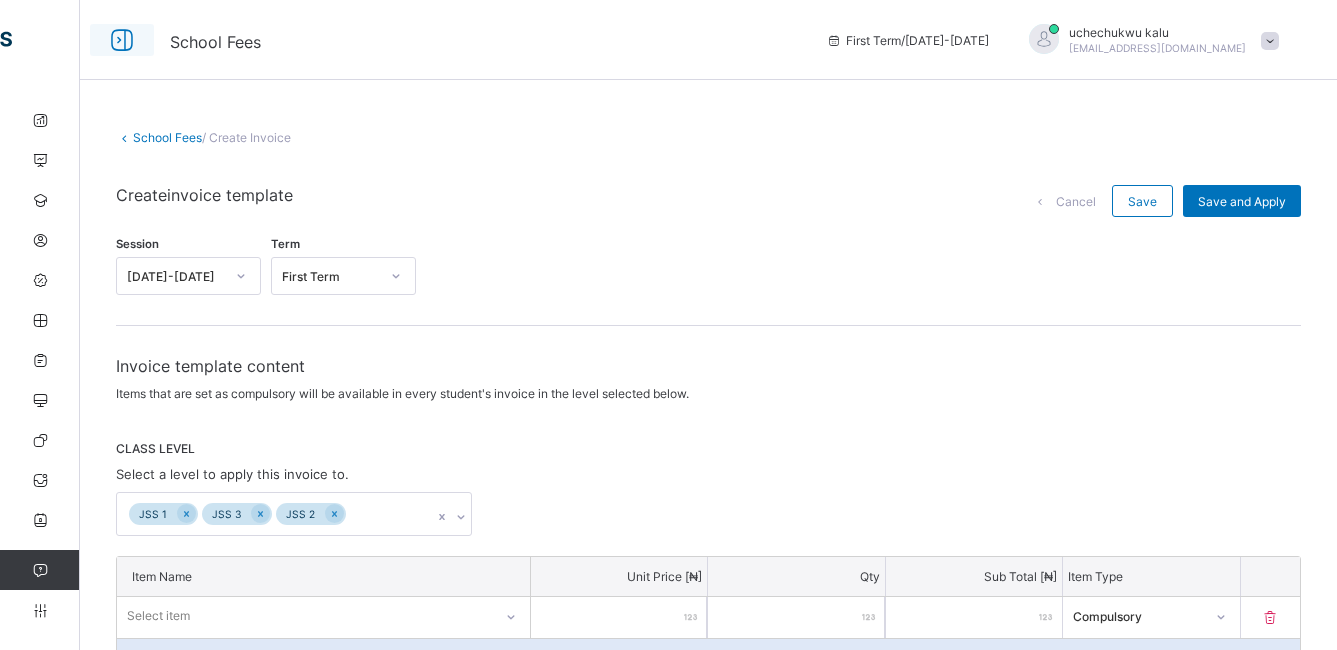 click at bounding box center (122, 40) 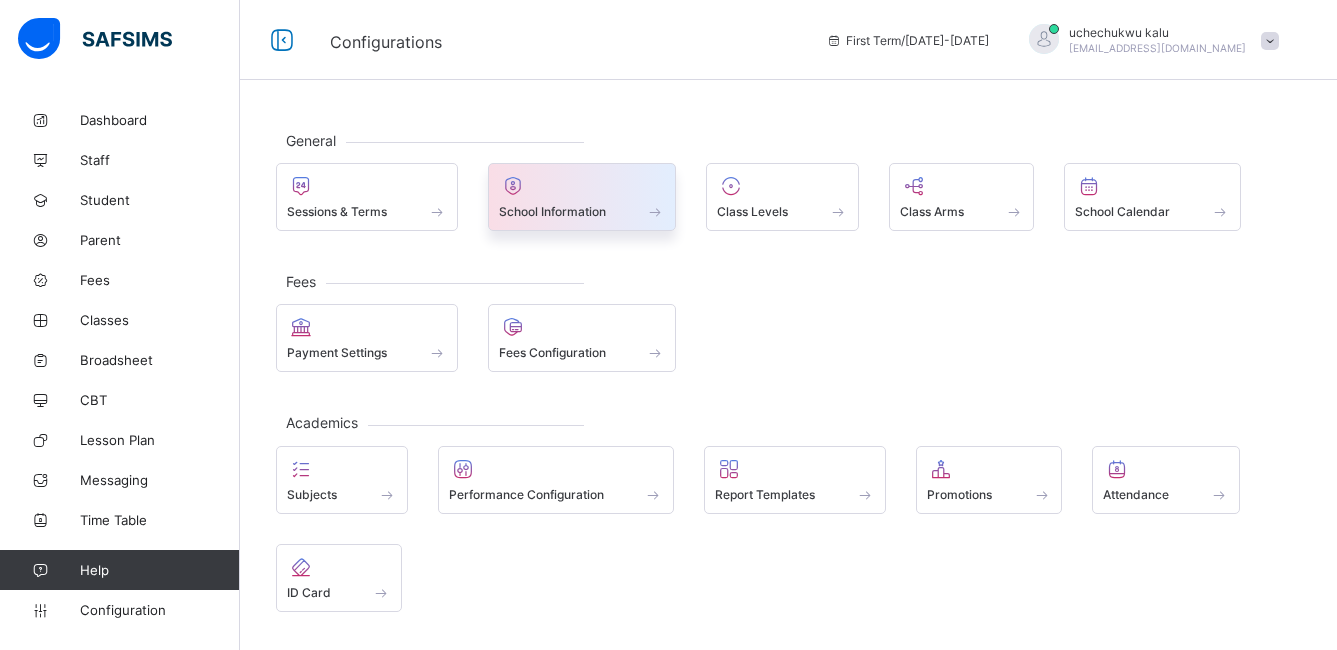 click at bounding box center [582, 186] 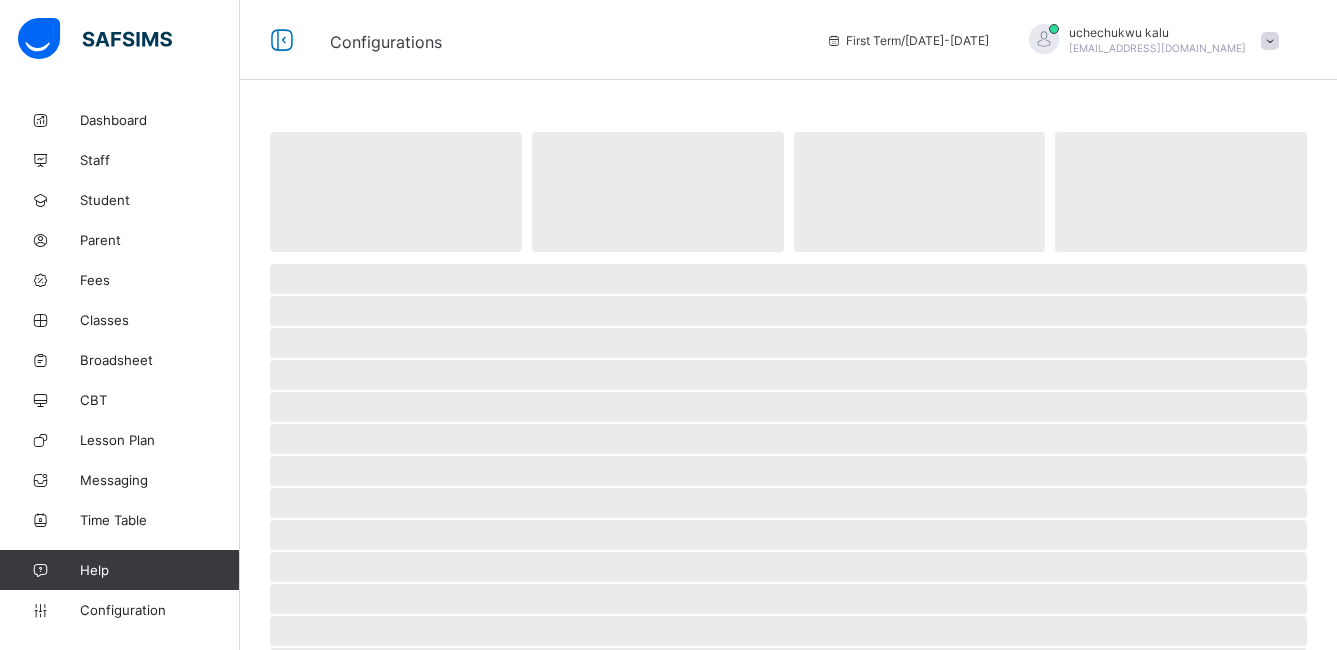 select on "**" 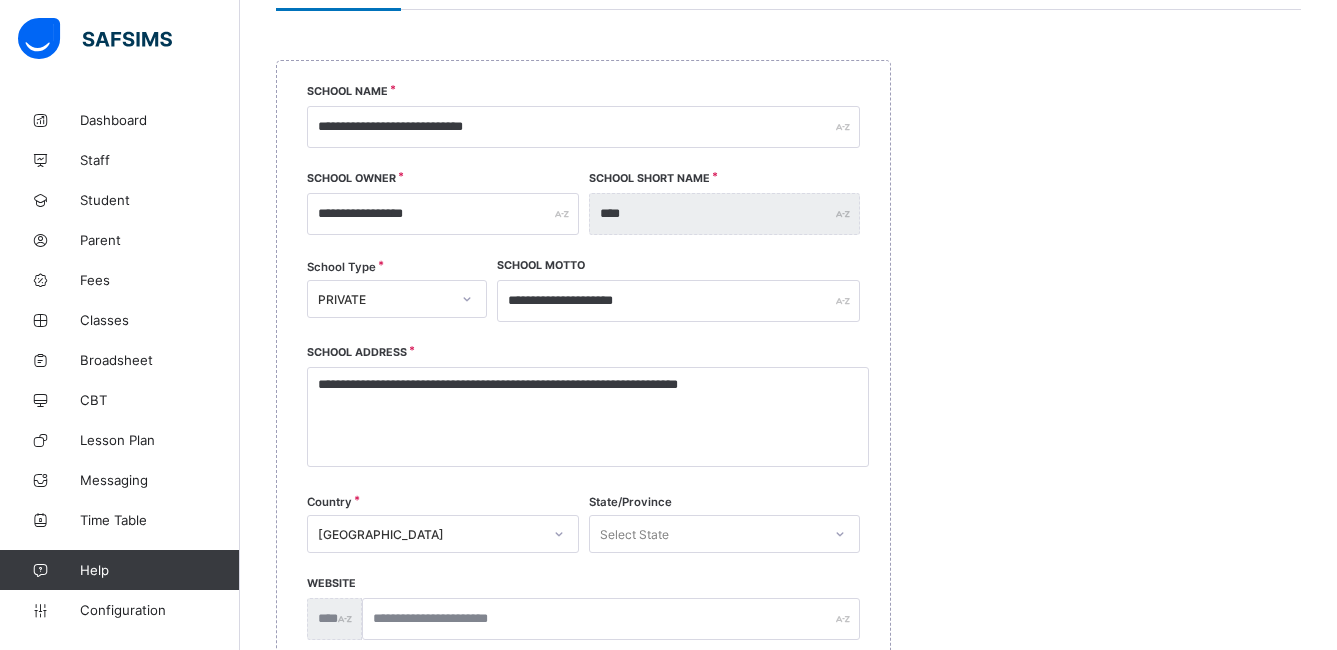 scroll, scrollTop: 234, scrollLeft: 0, axis: vertical 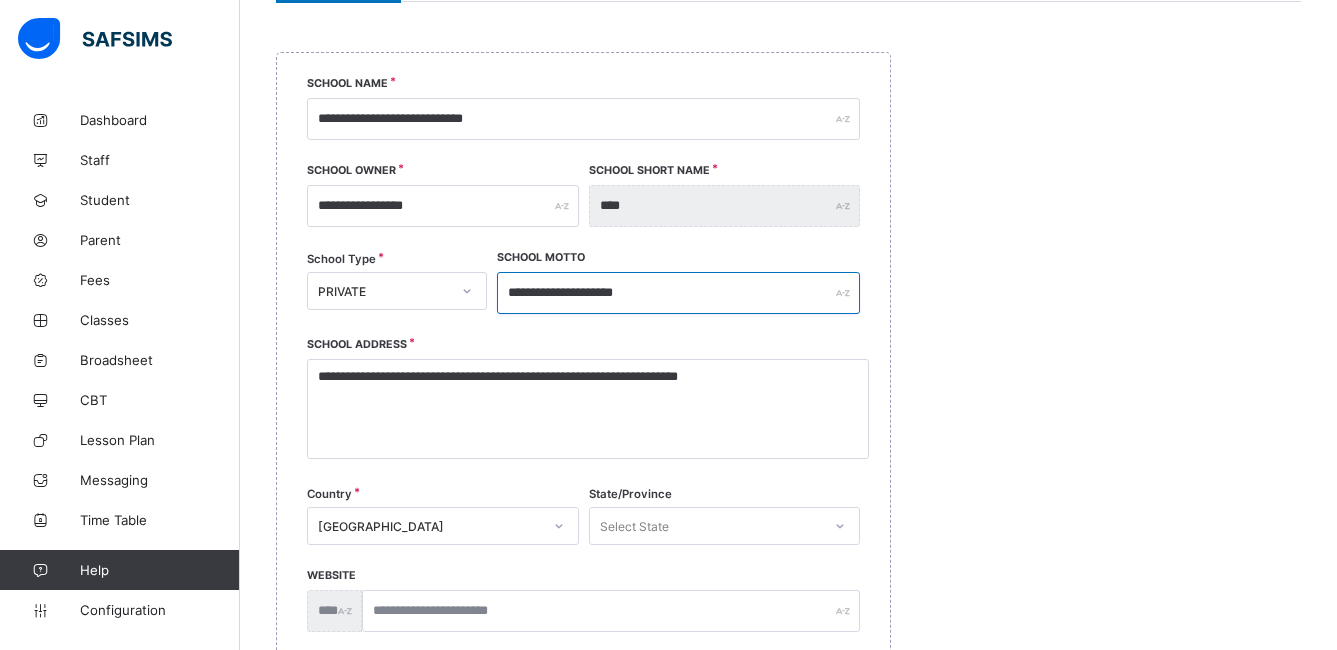 drag, startPoint x: 647, startPoint y: 204, endPoint x: 667, endPoint y: 274, distance: 72.8011 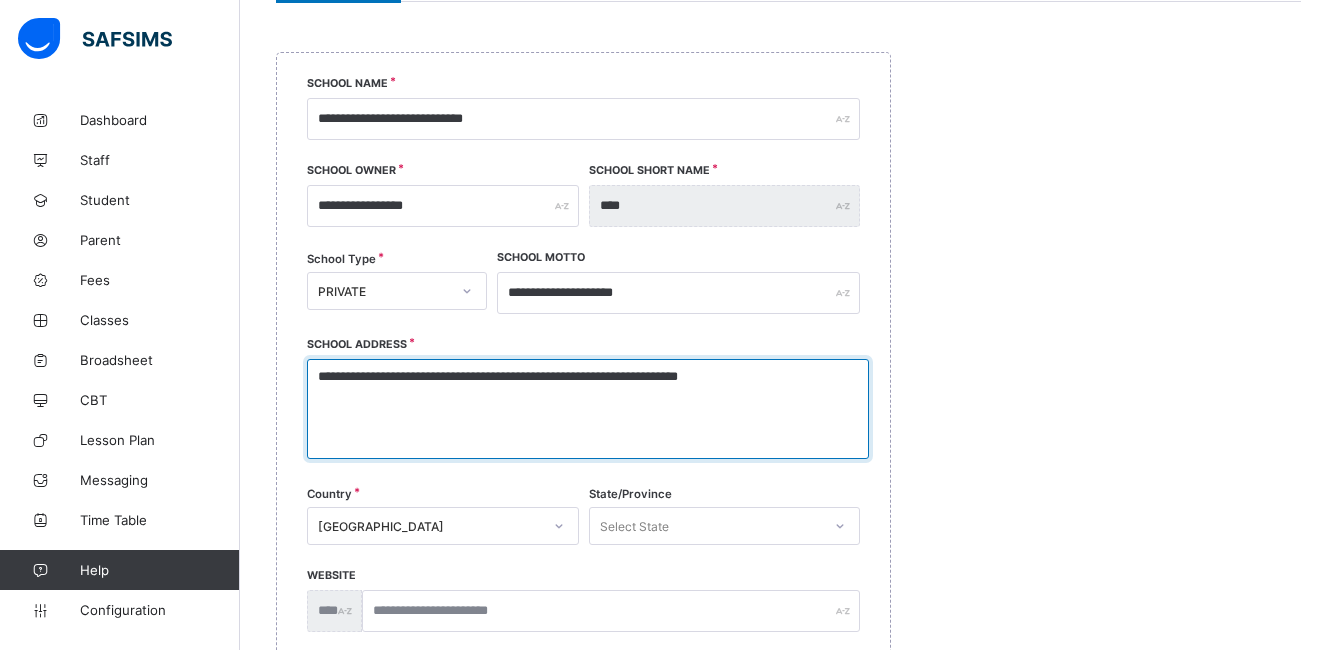 click on "**********" at bounding box center [588, 409] 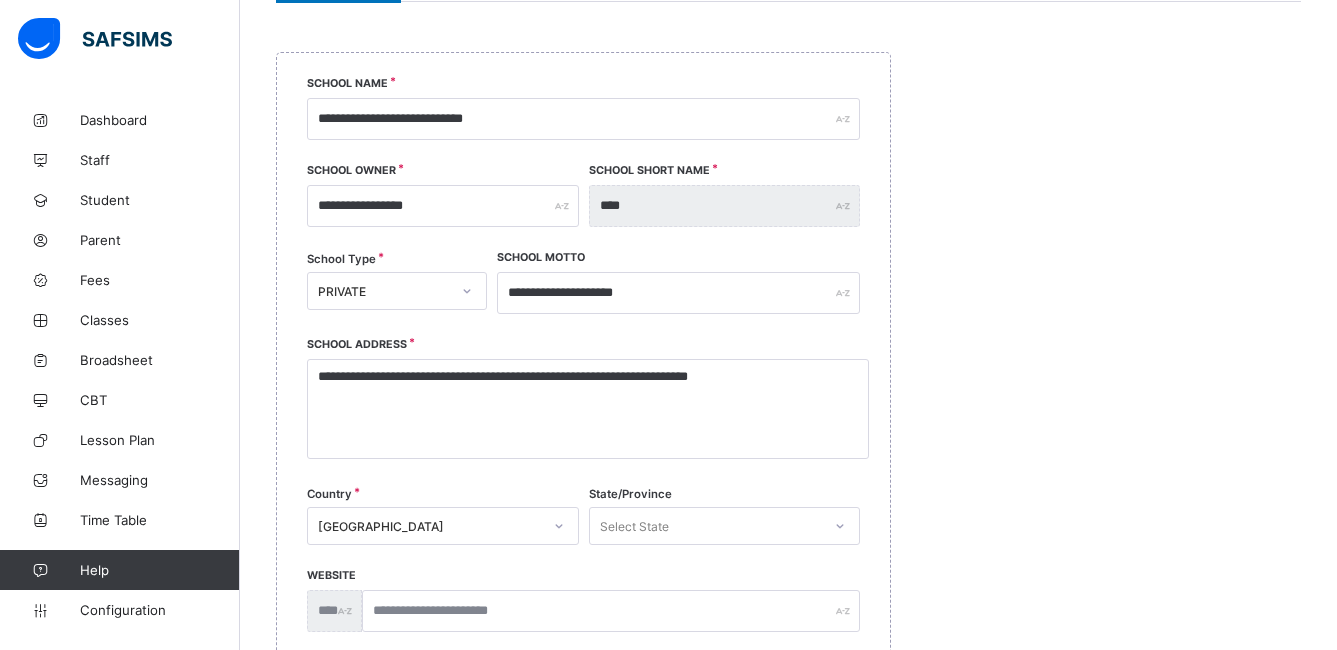 click on "**********" at bounding box center (788, 1171) 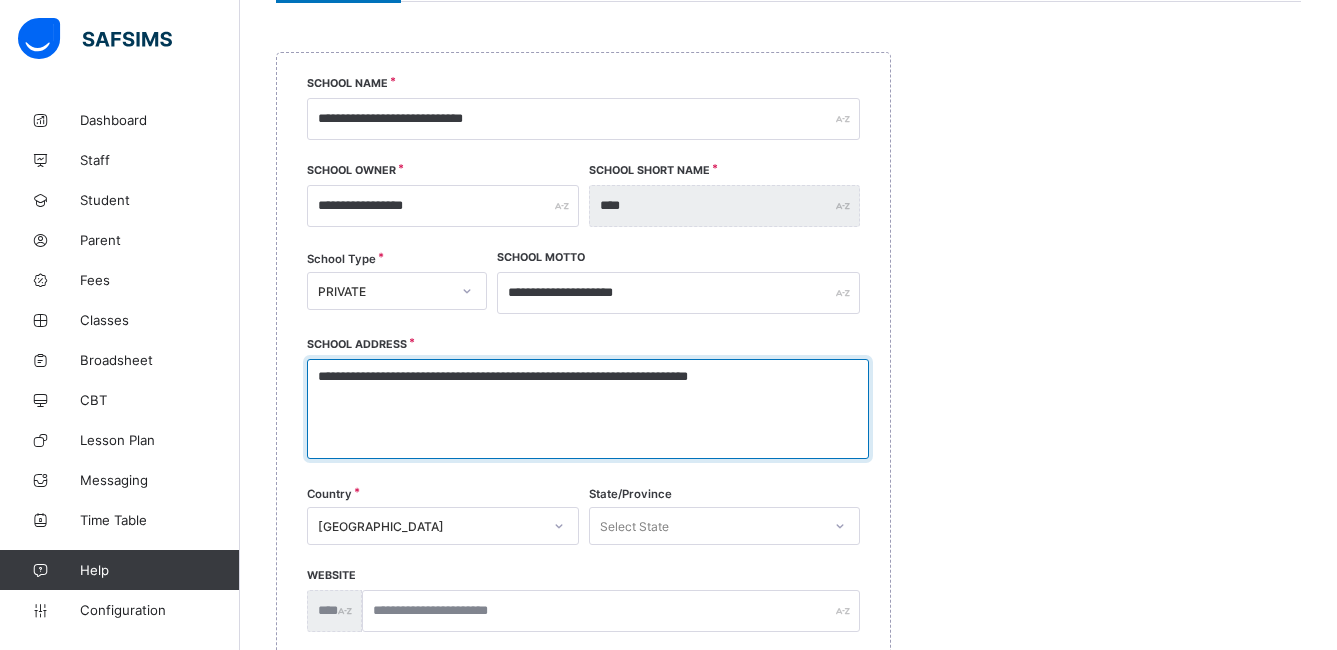 click on "**********" at bounding box center (588, 409) 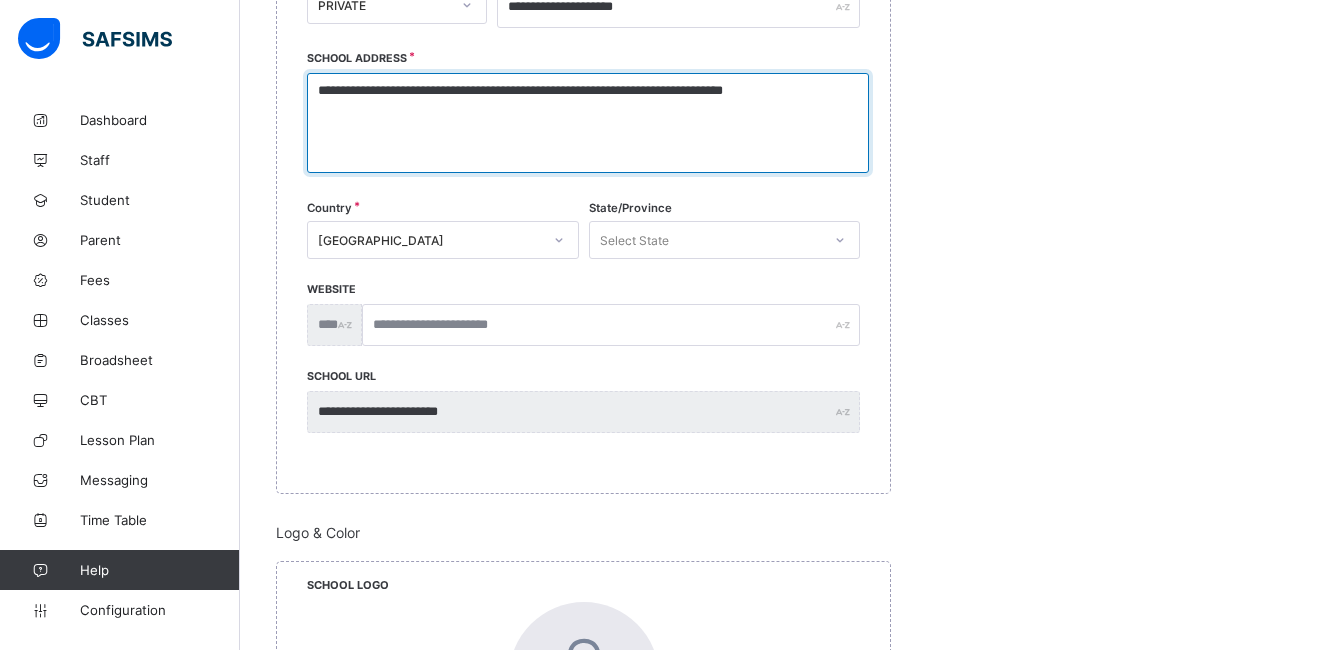 scroll, scrollTop: 528, scrollLeft: 0, axis: vertical 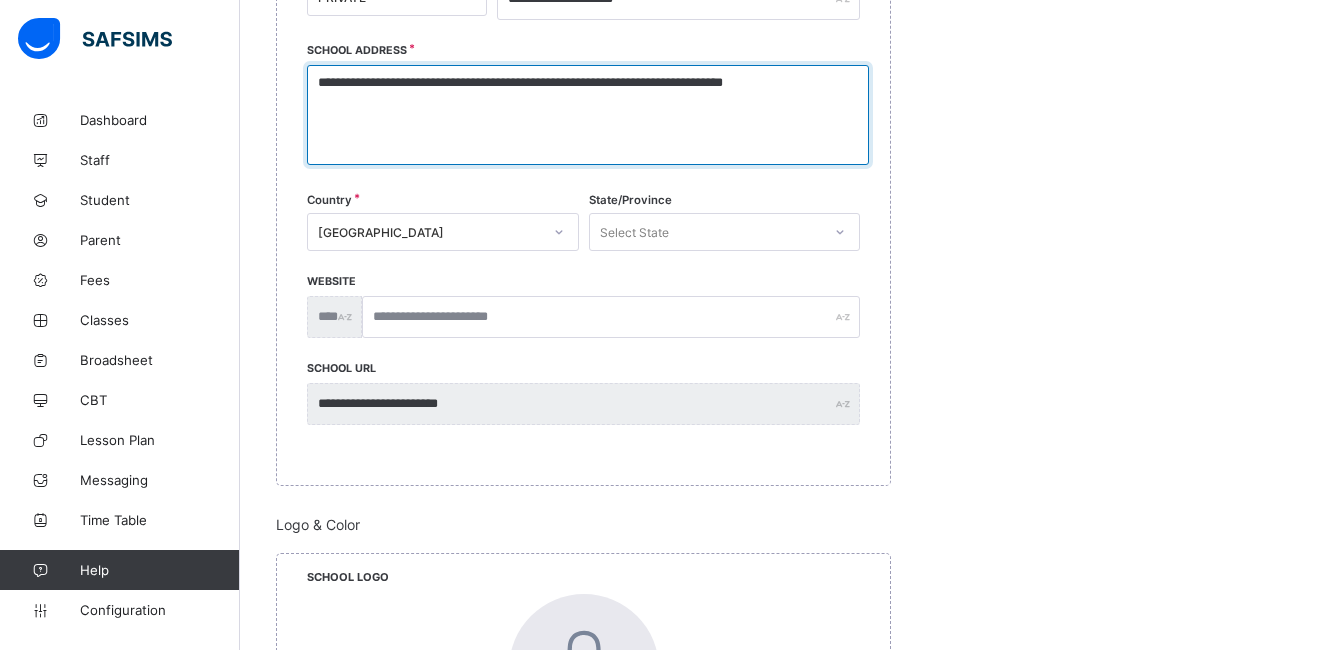 type on "**********" 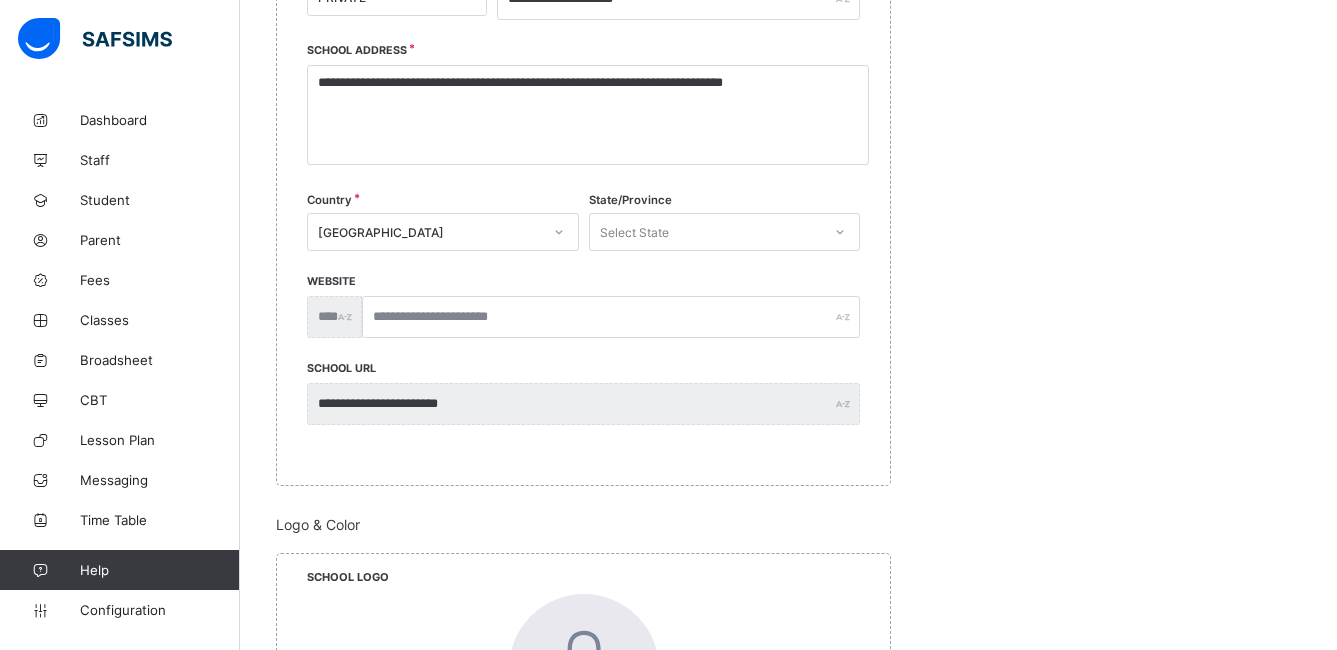 click 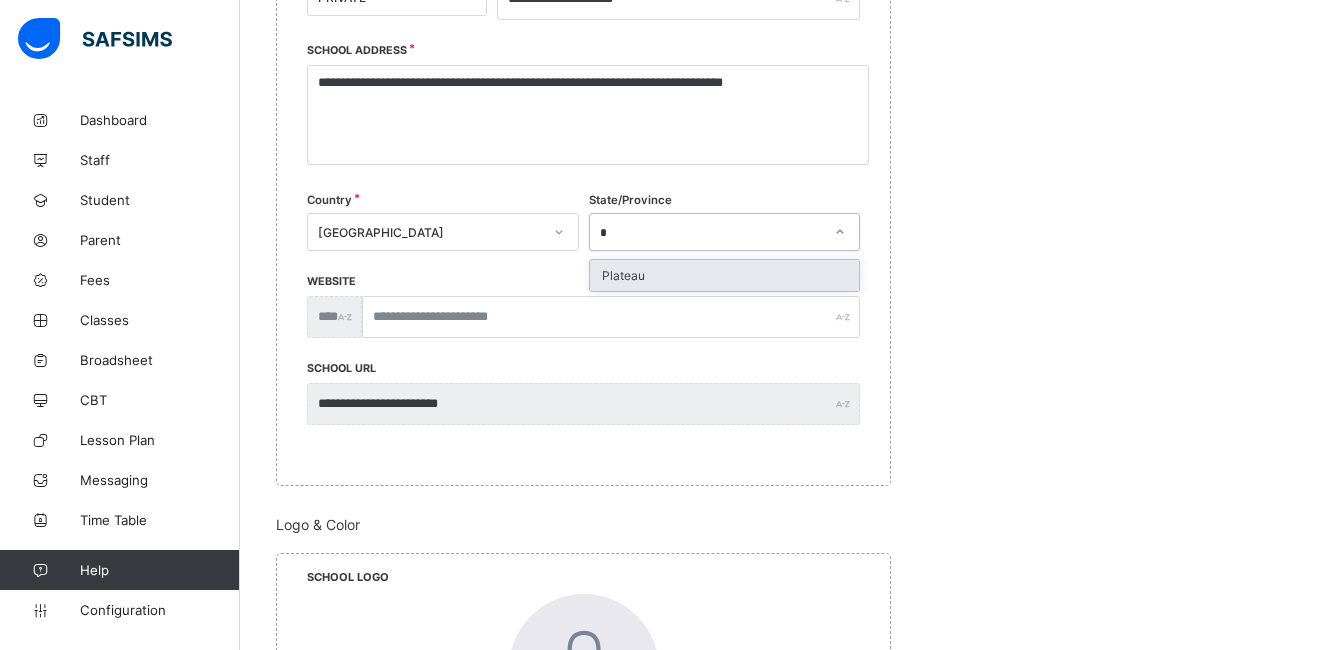 type on "**" 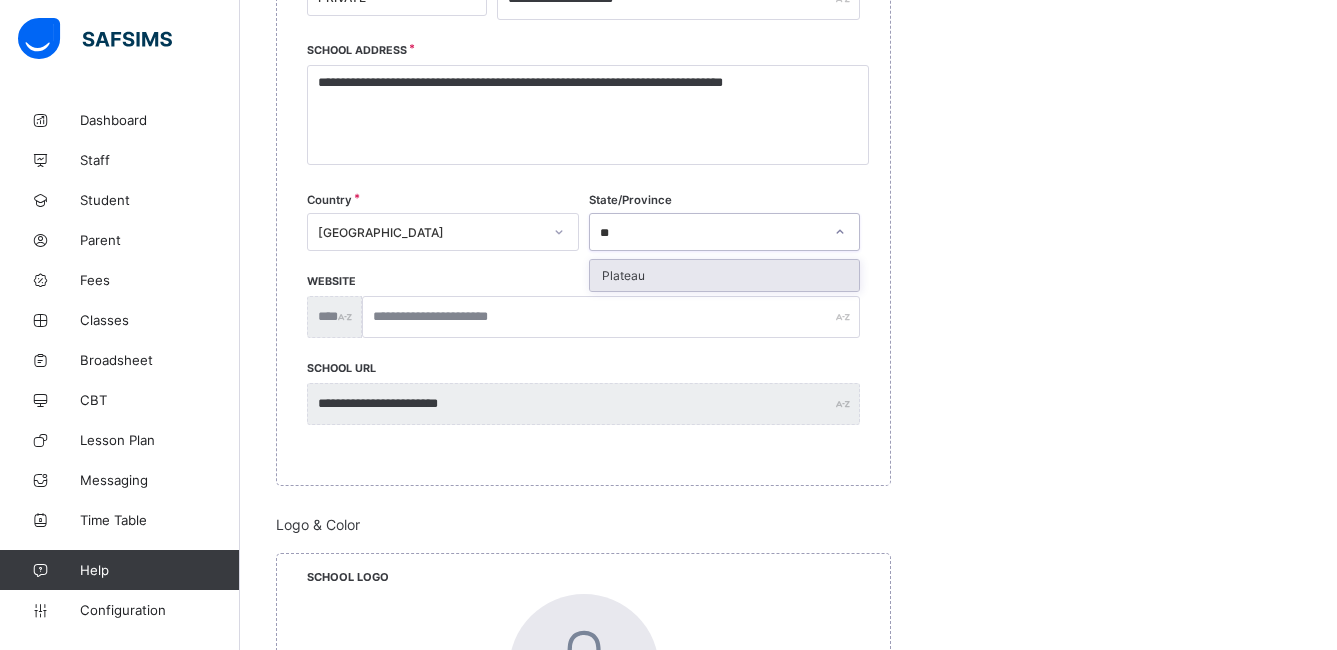 click on "Plateau" at bounding box center (725, 275) 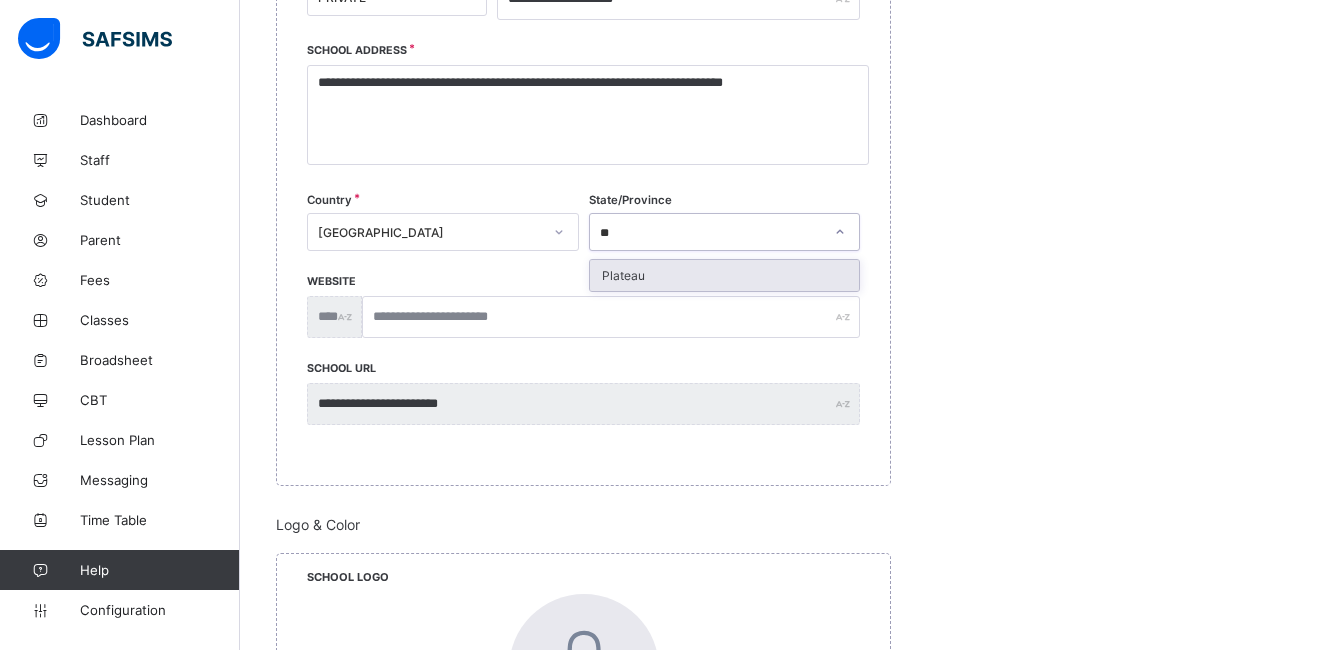 type 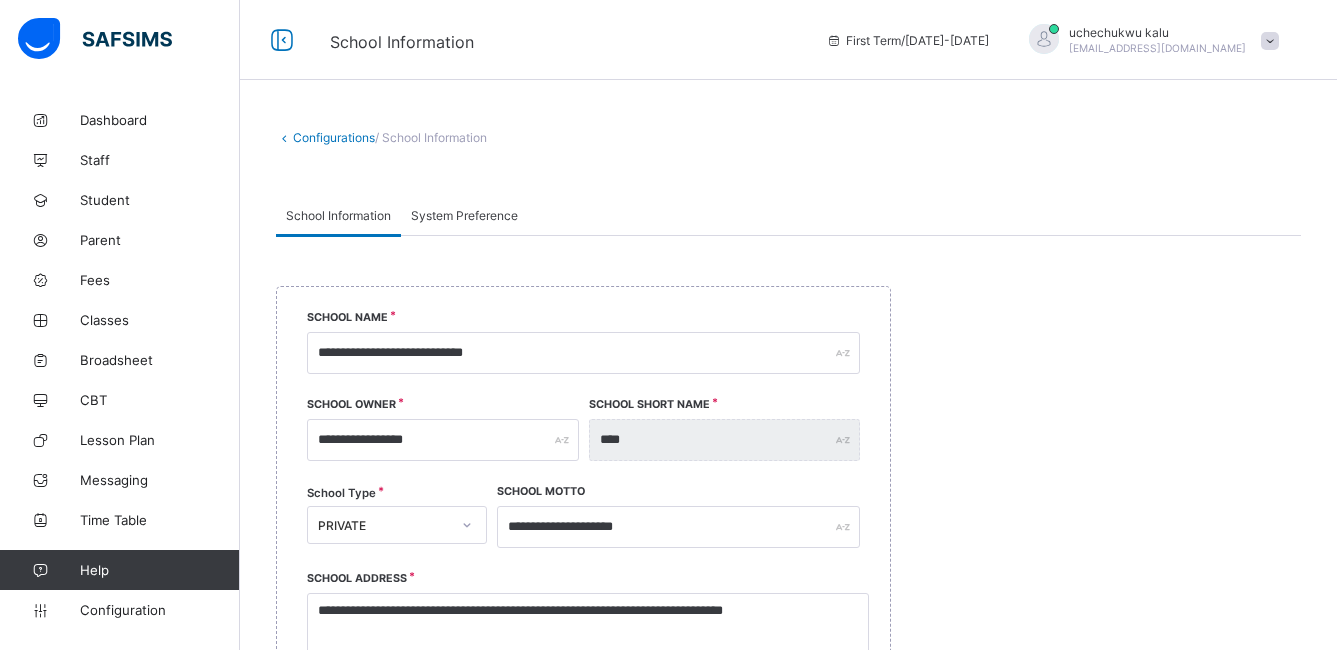 scroll, scrollTop: 13, scrollLeft: 0, axis: vertical 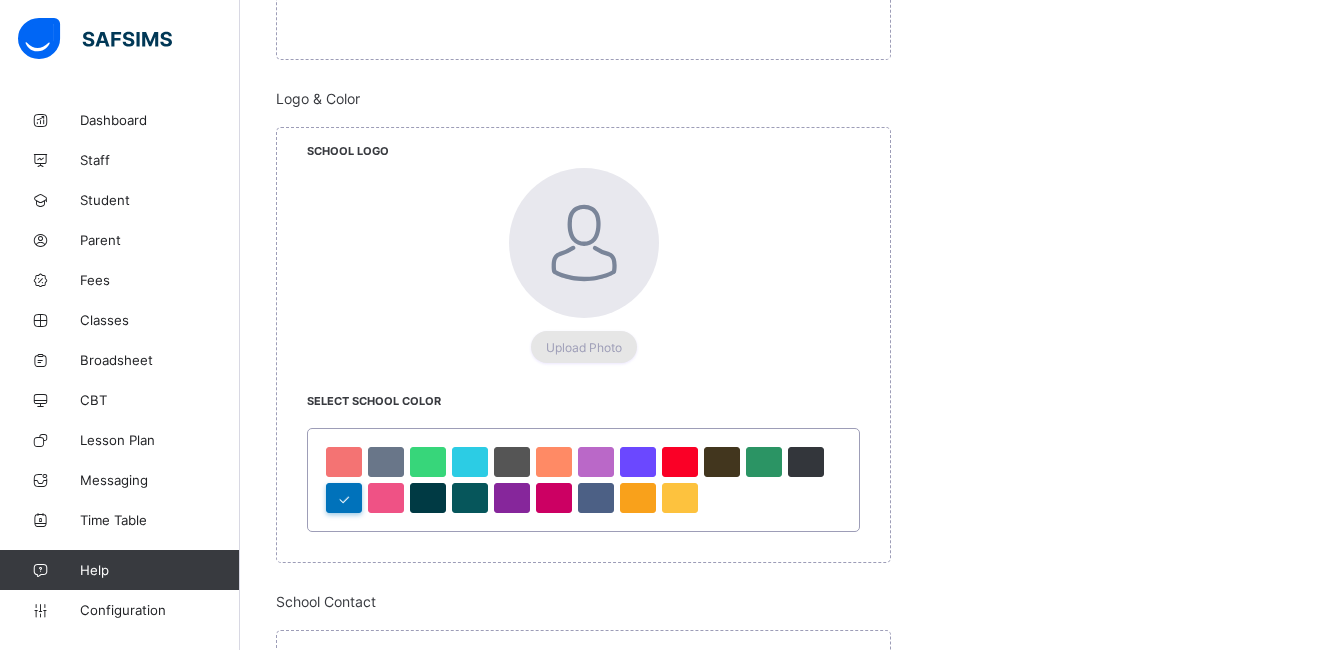 click on "Upload Photo" at bounding box center (584, 347) 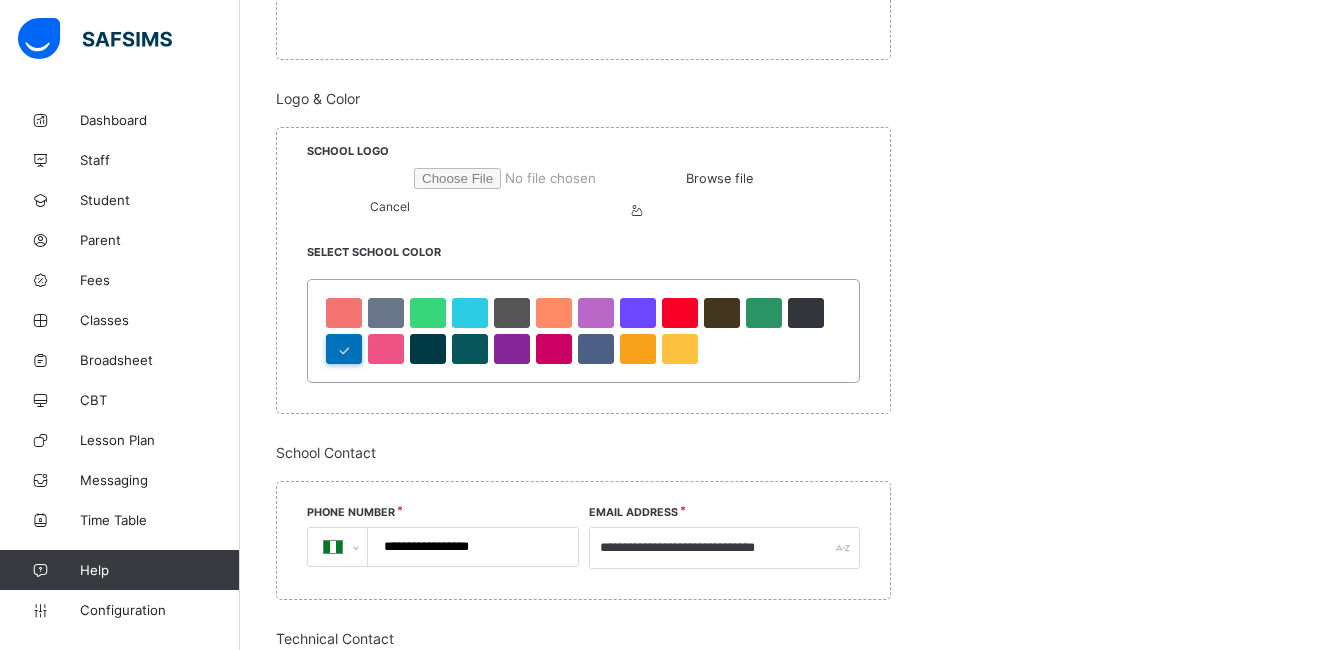 click on "Browse file" at bounding box center (719, 178) 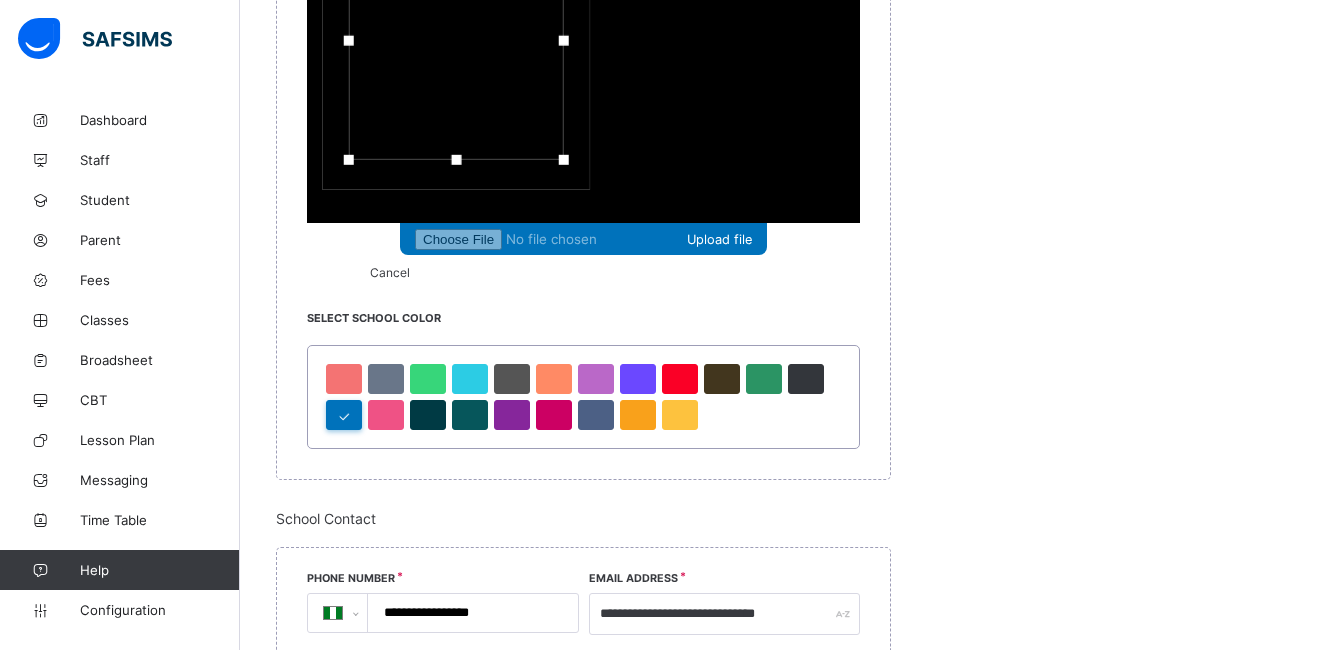 scroll, scrollTop: 1234, scrollLeft: 0, axis: vertical 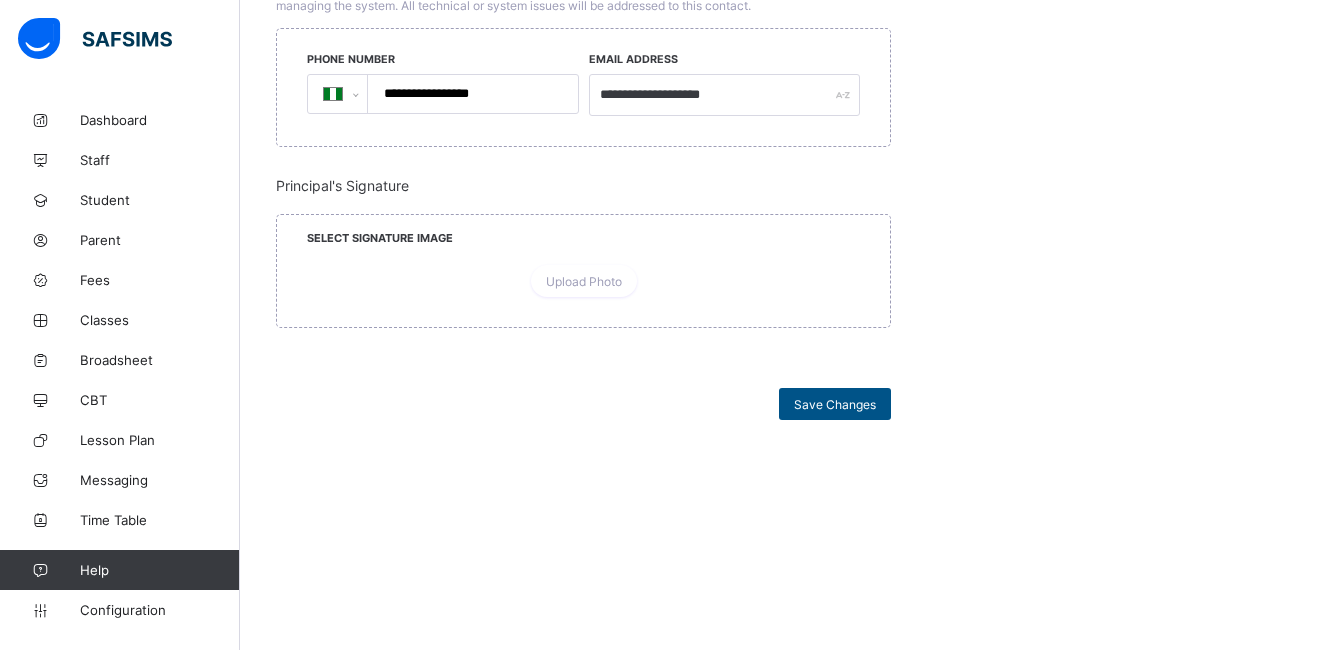 click on "Save Changes" at bounding box center [835, 404] 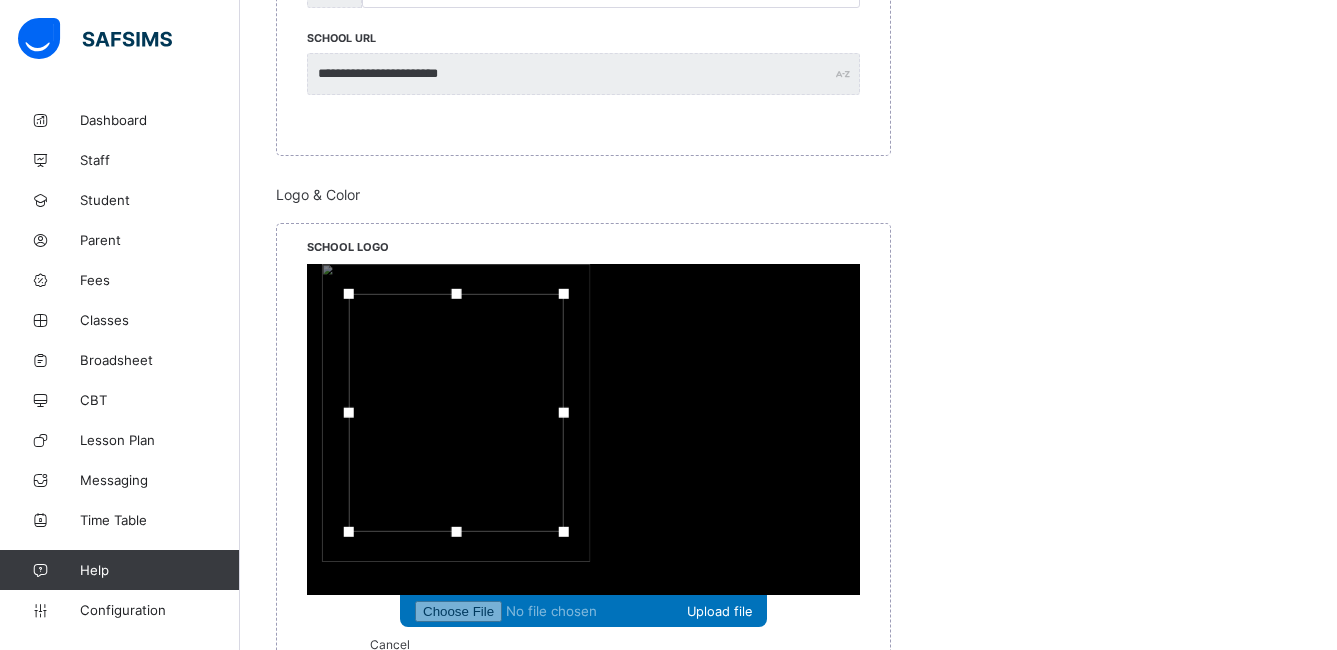 scroll, scrollTop: 290, scrollLeft: 0, axis: vertical 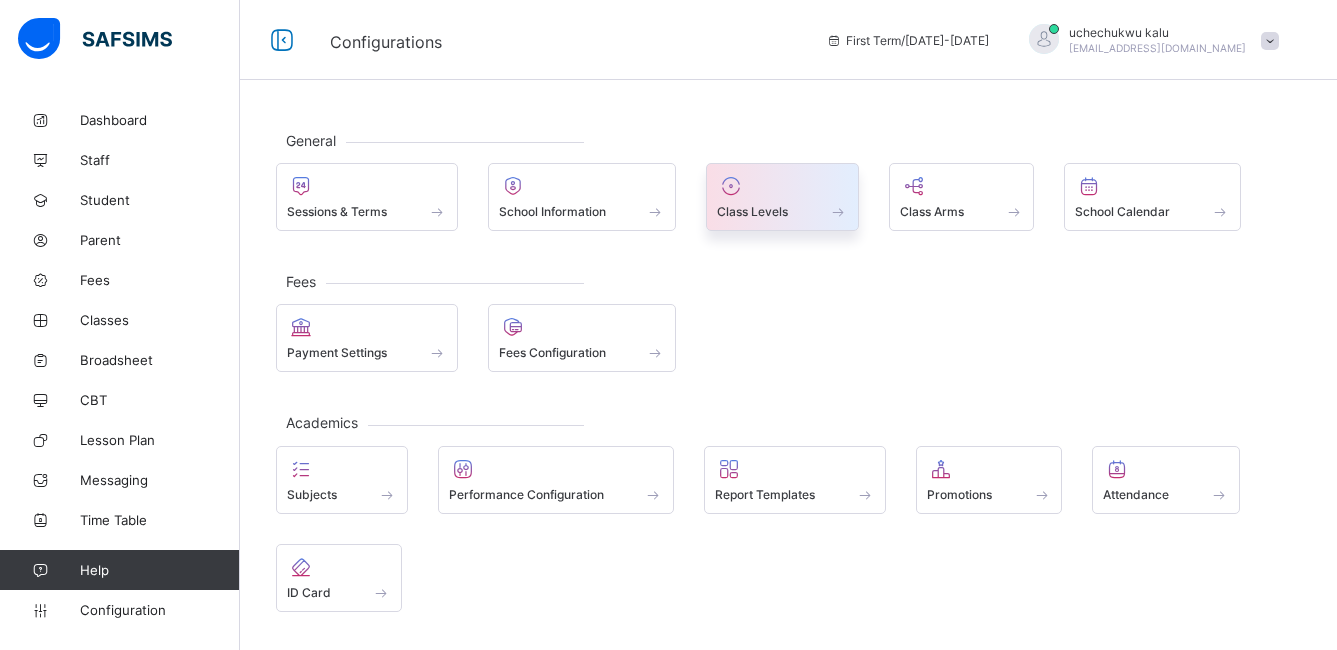 click on "Class Levels" at bounding box center [782, 211] 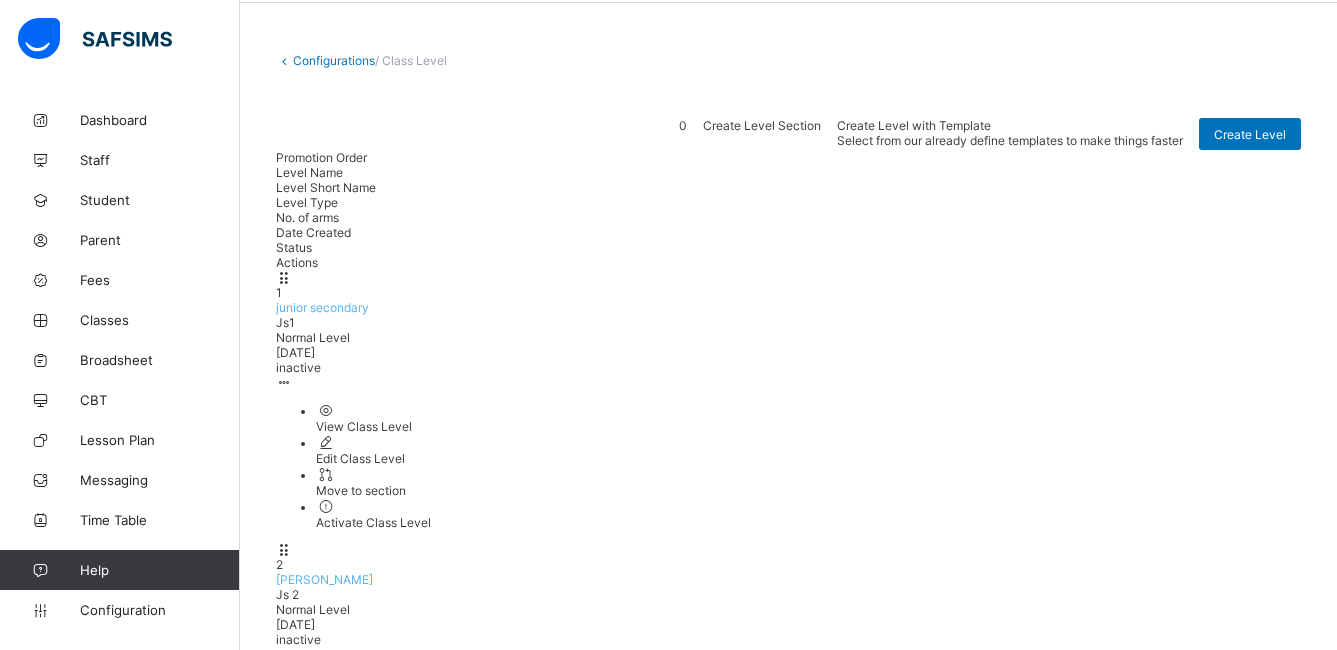 scroll, scrollTop: 78, scrollLeft: 0, axis: vertical 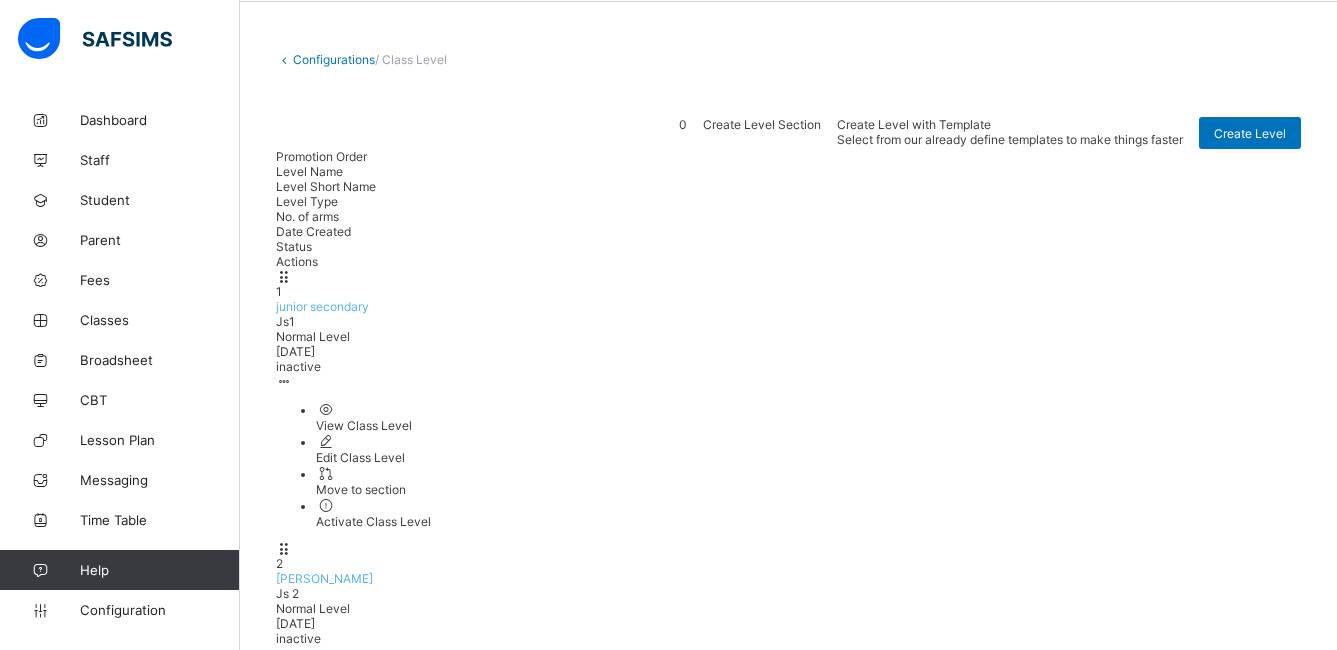 click on "Edit Class Level" at bounding box center (808, 1001) 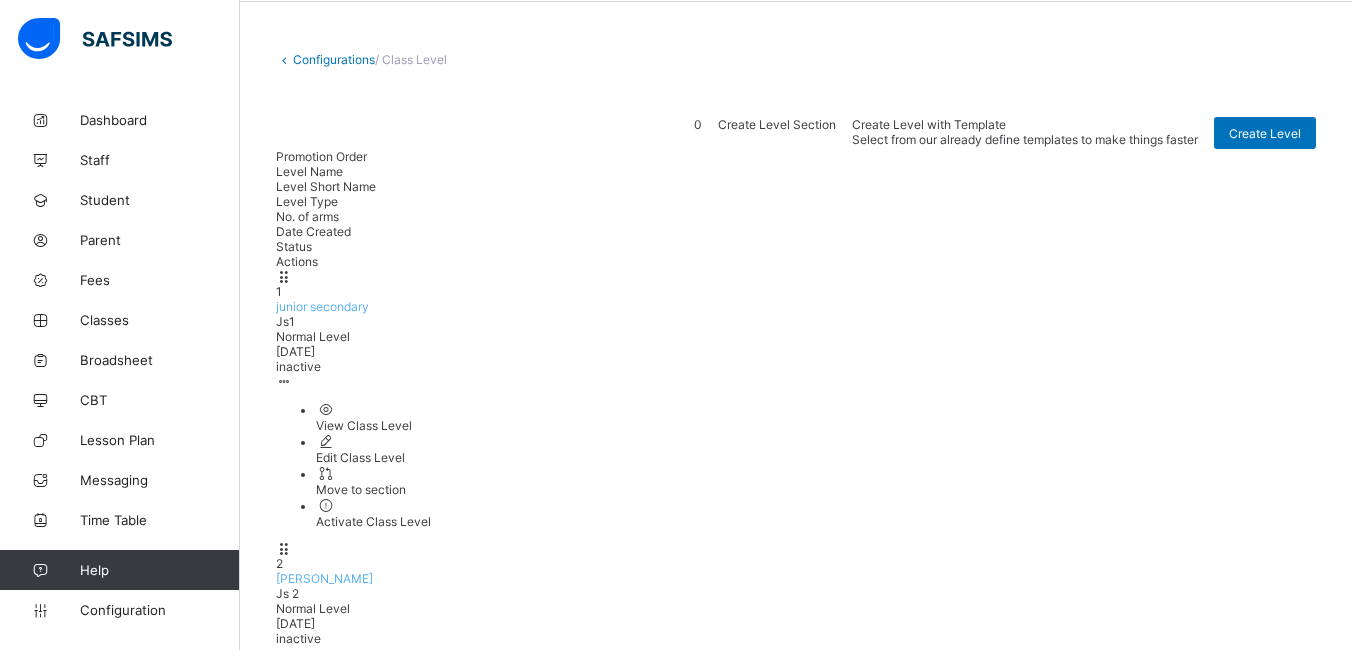 click on "*****" at bounding box center [694, 2639] 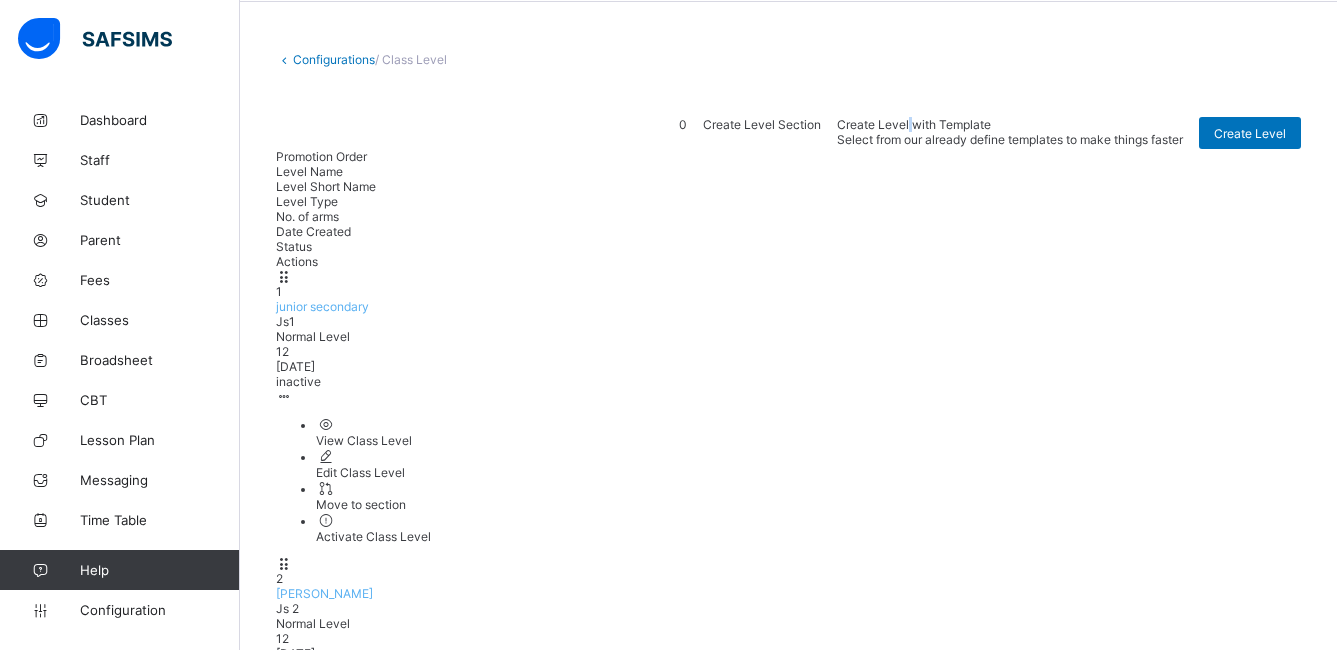 click on "Create Level with Template" at bounding box center (914, 124) 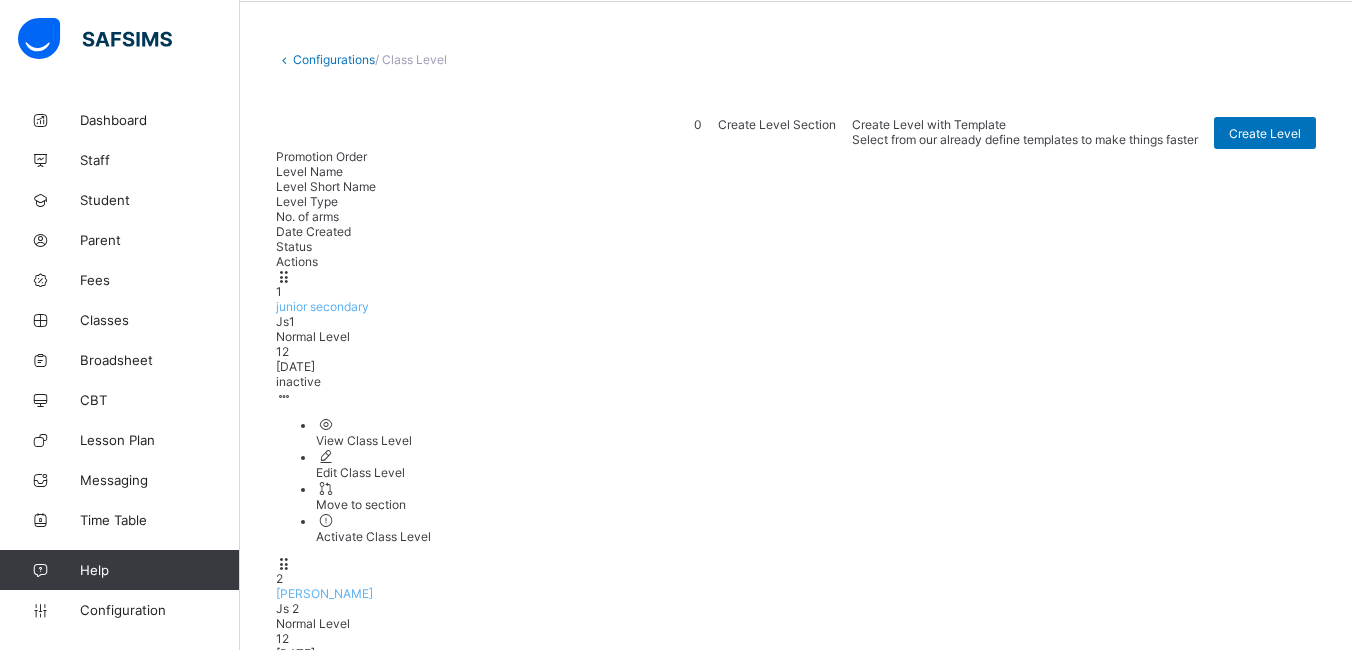 click on "× Select Class Levels   Nursery Level   Playgroup Kindergarten Reception Nursery One Nursery Two   Grade Levels   Grade One Grade Two Grade Three Grade Four Grade Five   Primary Levels   Primary One Primary Two Primary Three Primary Four Primary Five Primary Six   Junior Secondary Levels   Junior Secondary School One Junior Secondary School Two Junior Secondary School Three   Senior Secondary Levels   Senior Secondary School One Senior Secondary School Two Senior Secondary School Three Cancel Create Levels" at bounding box center [796, 2763] 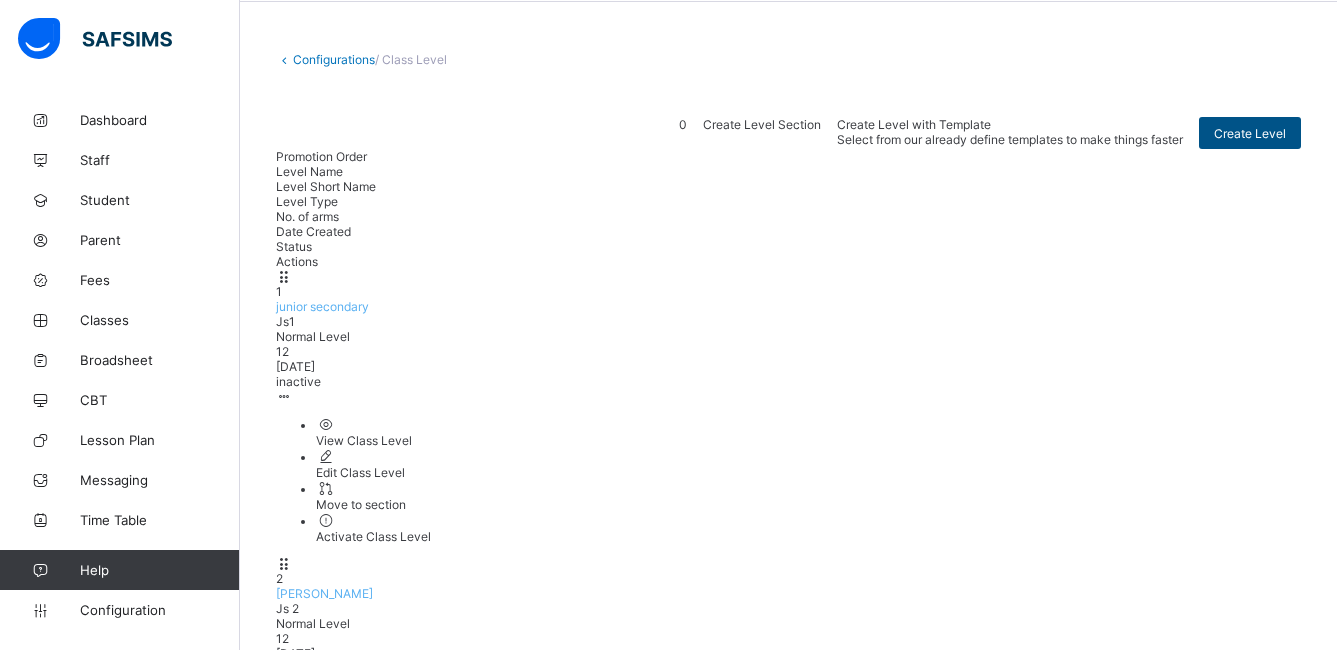 click on "Create Level" at bounding box center [1250, 133] 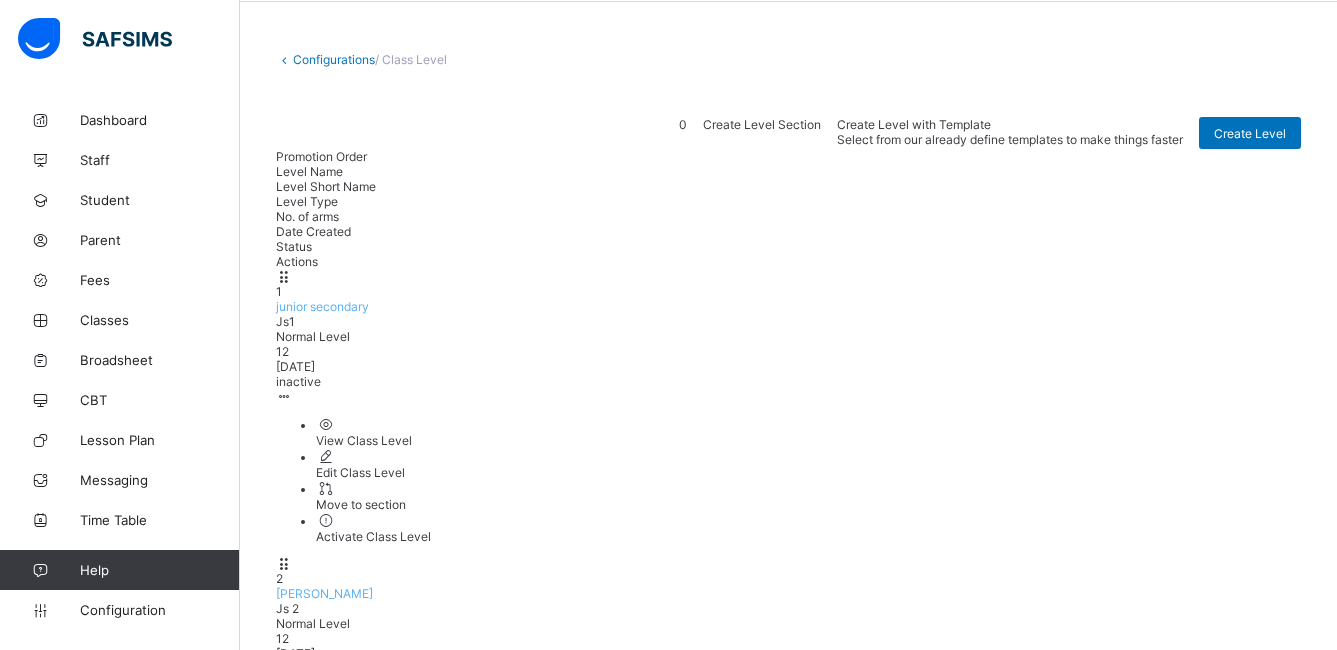 click at bounding box center [689, 2702] 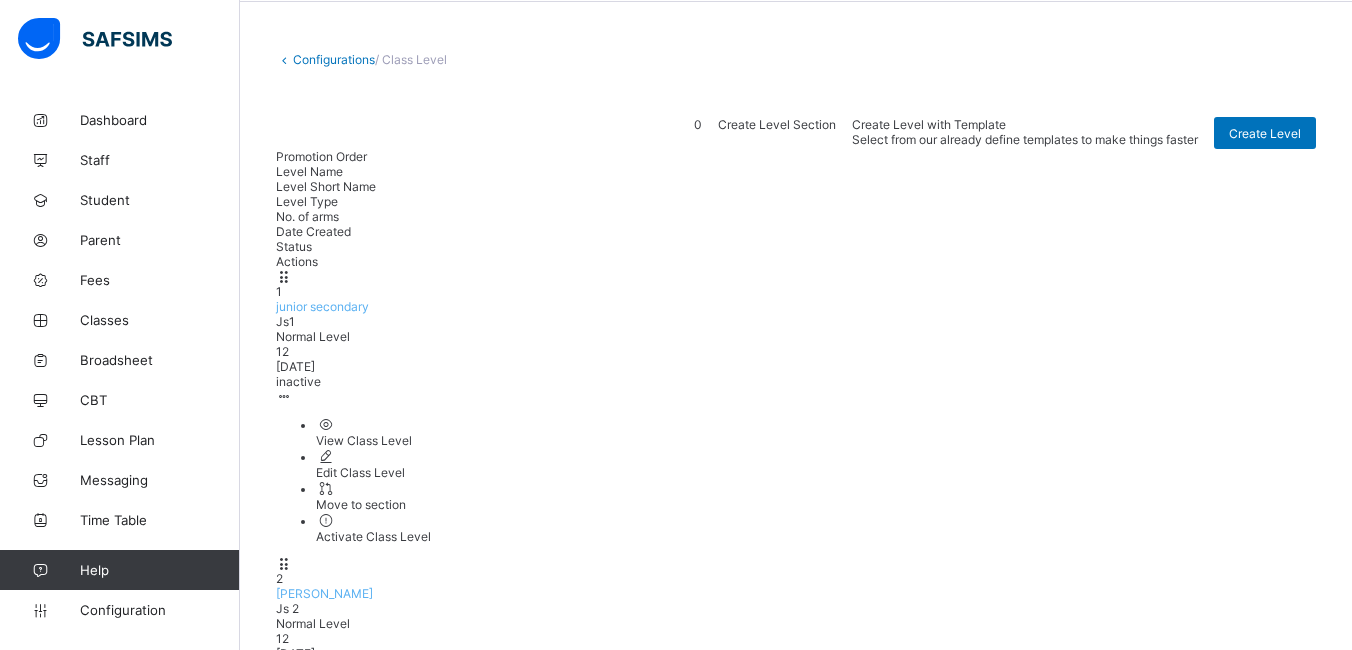 type on "*****" 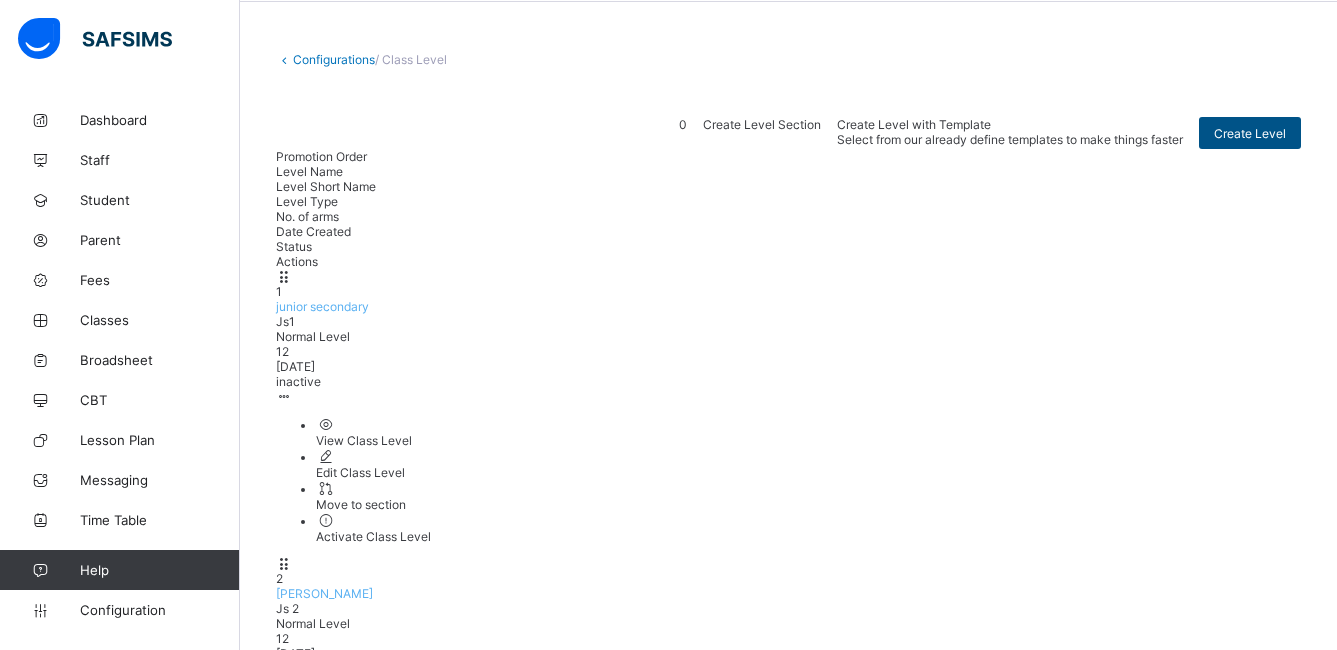 click on "Create Level" at bounding box center [1250, 133] 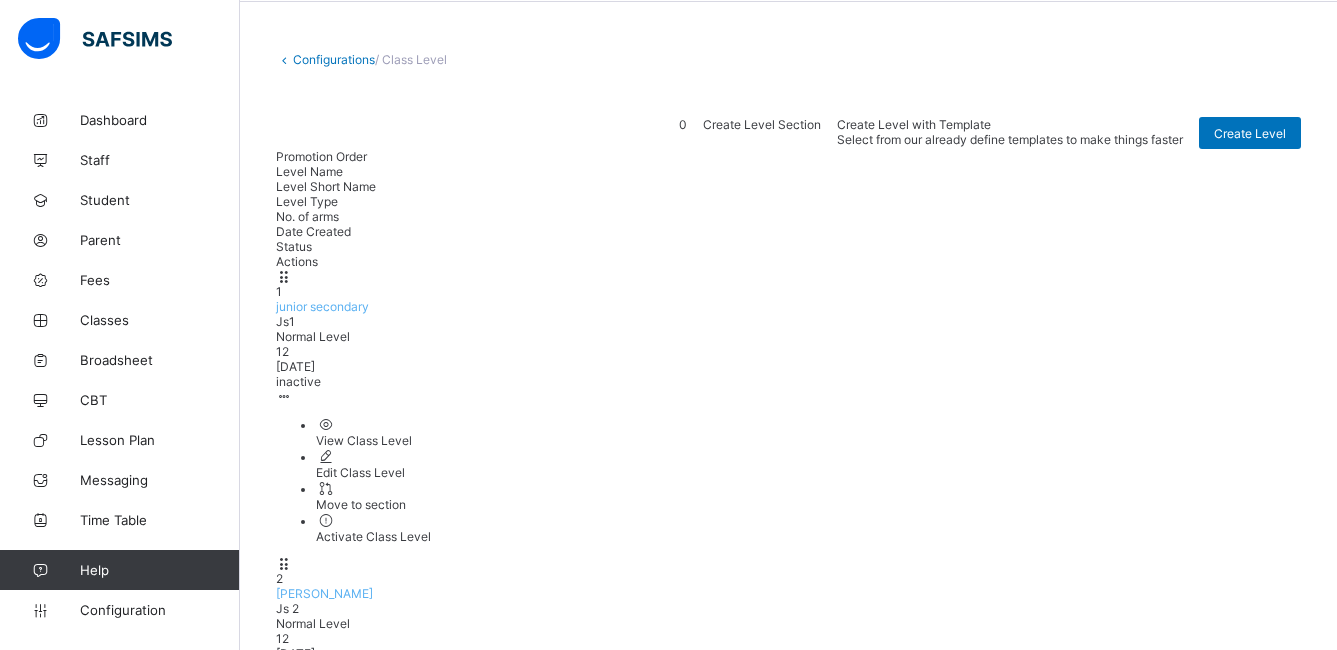 click at bounding box center [689, 2702] 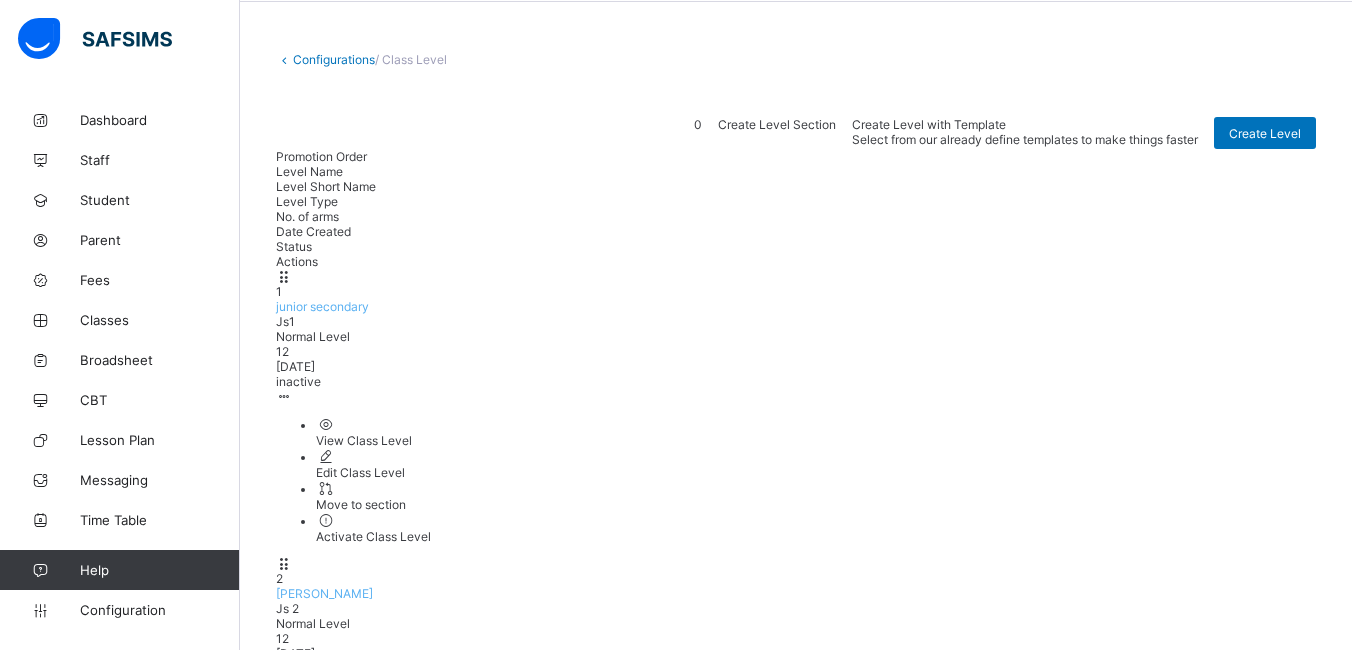 type on "*****" 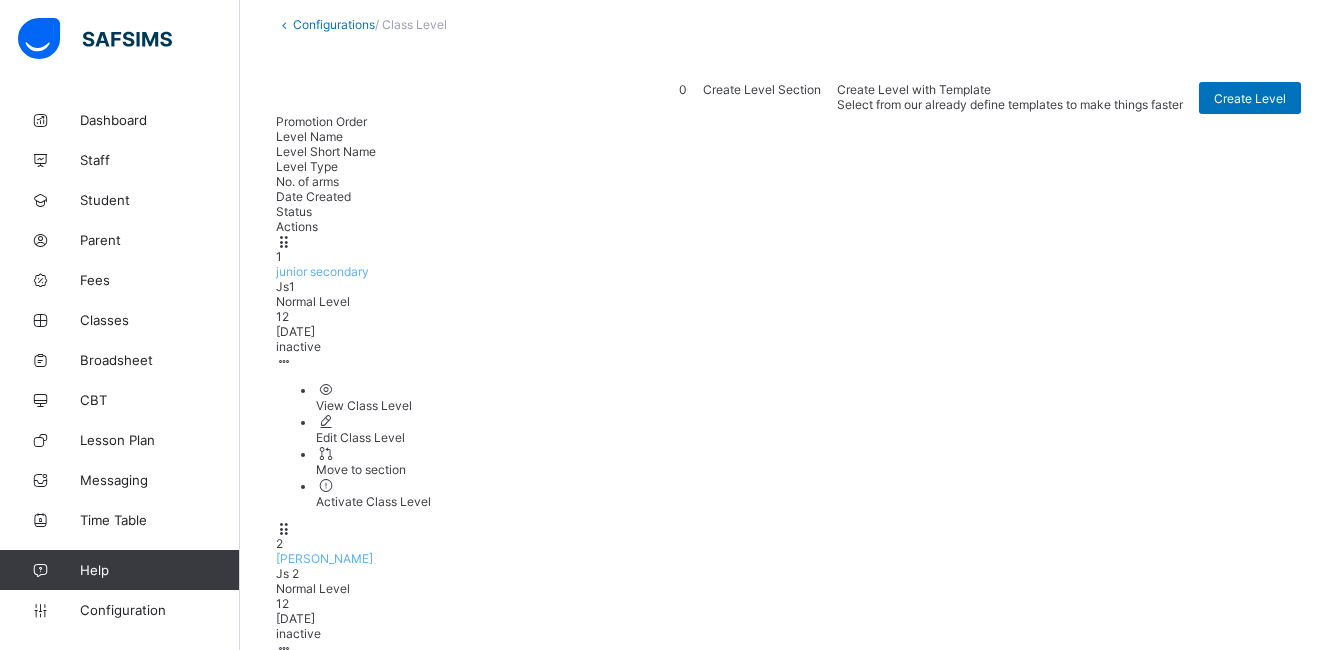 scroll, scrollTop: 132, scrollLeft: 0, axis: vertical 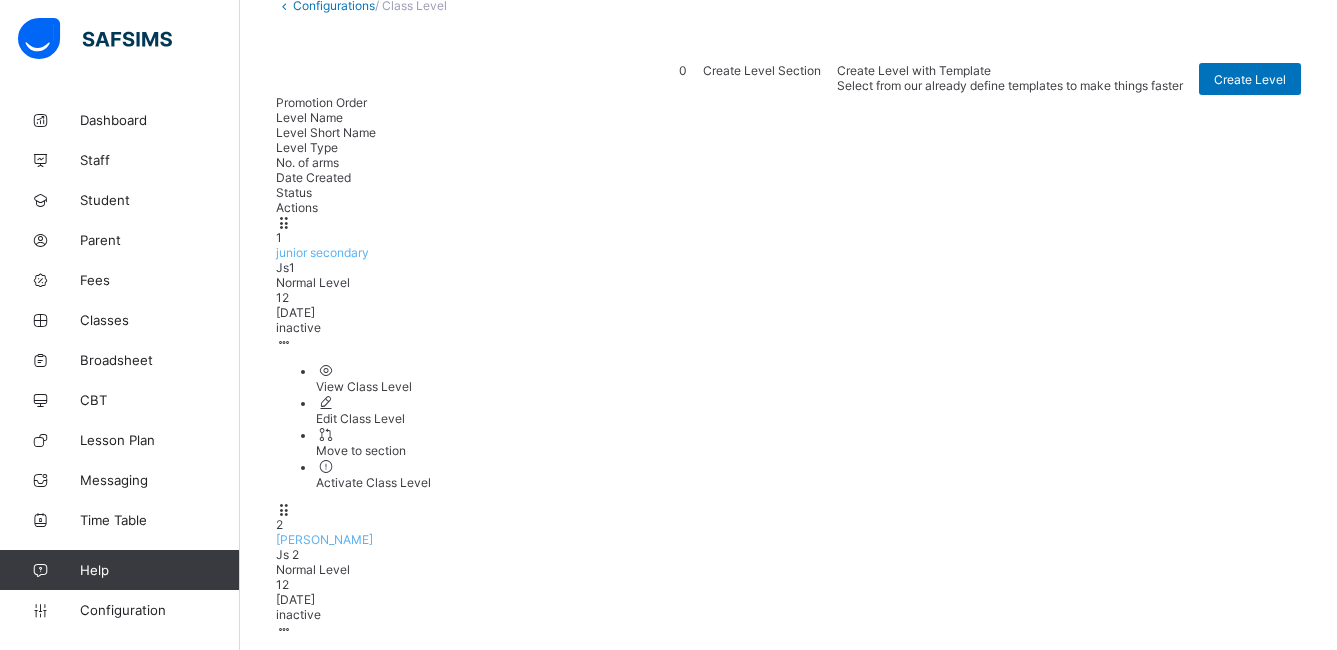 click on "Create Level Section" at bounding box center [762, 70] 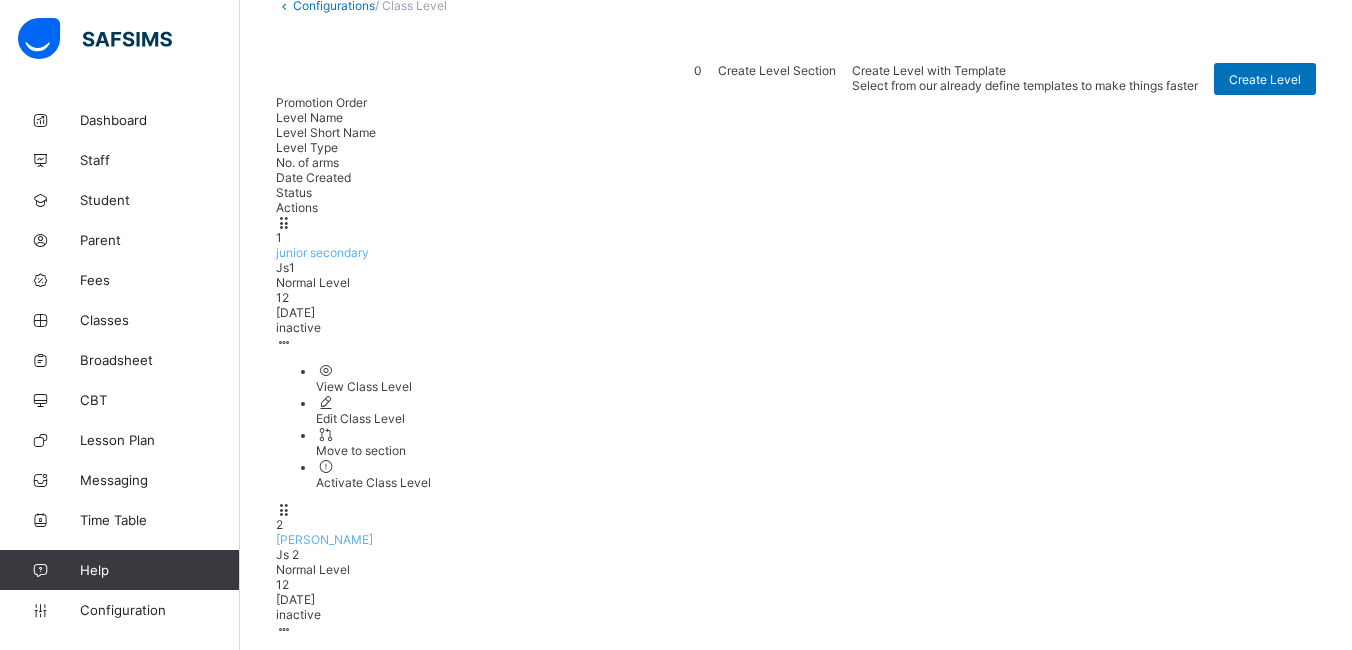 click on "×" at bounding box center (1286, 2820) 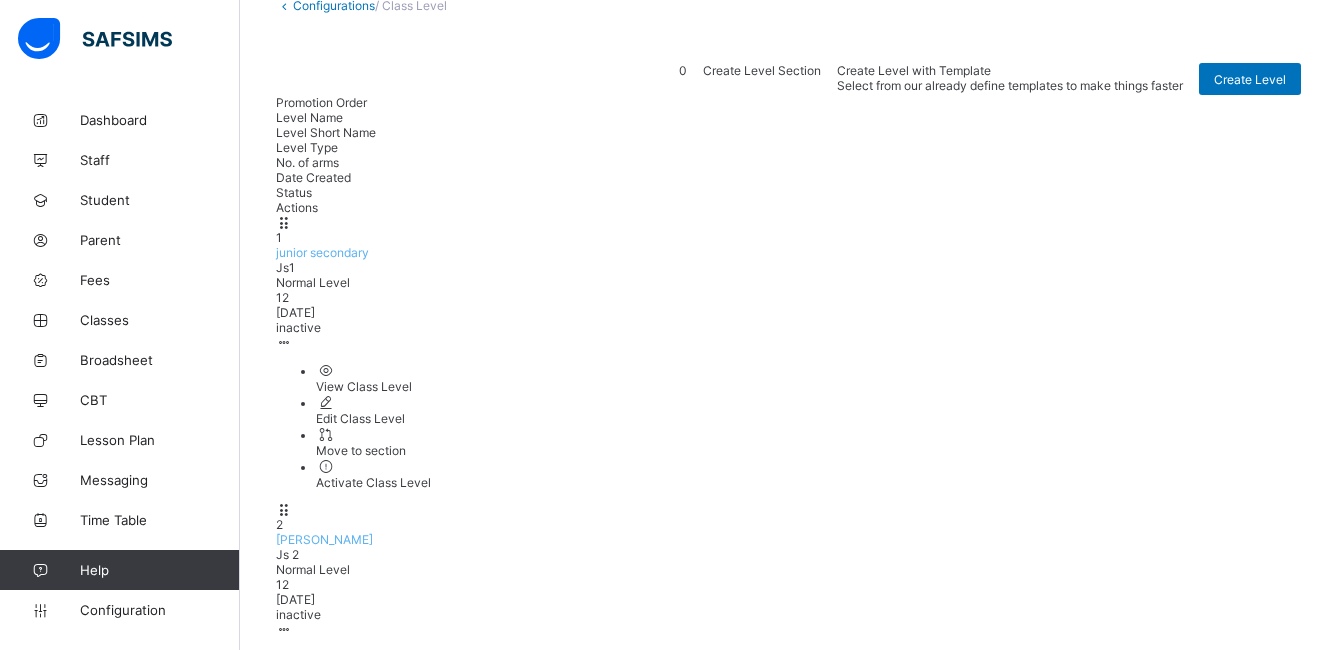 click on "Create Level with Template" at bounding box center [914, 70] 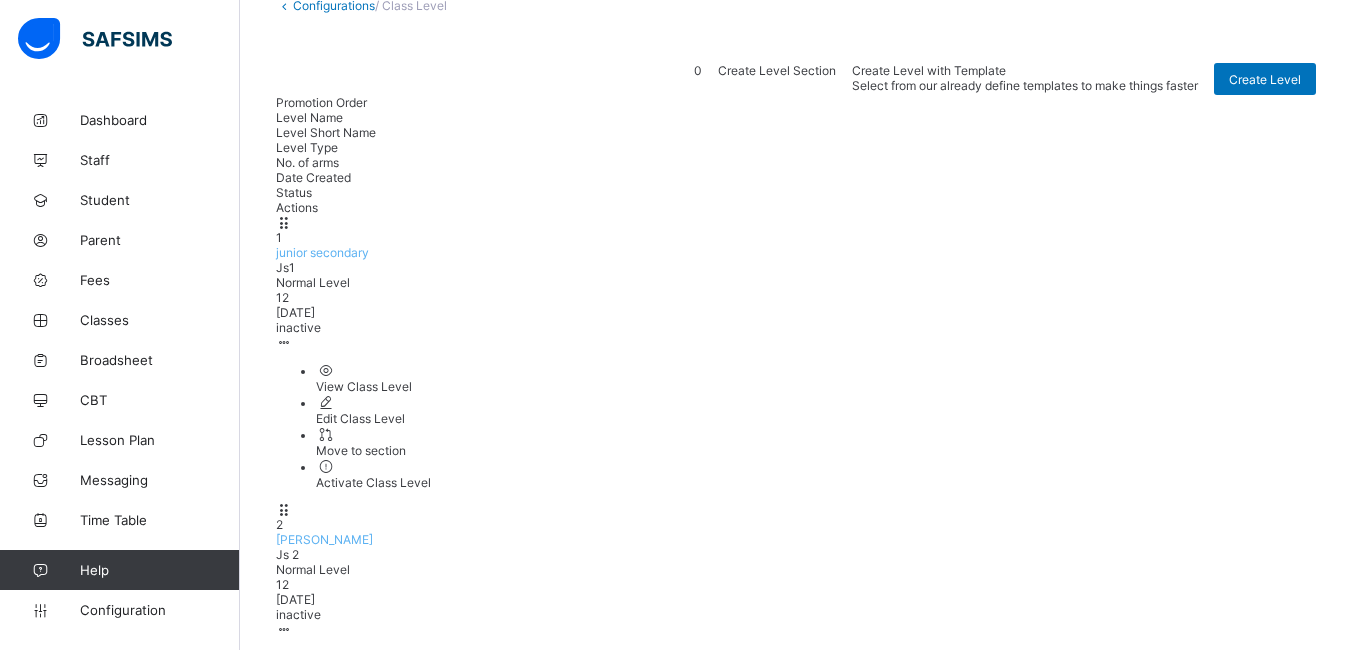 click on "×" at bounding box center (1286, 2820) 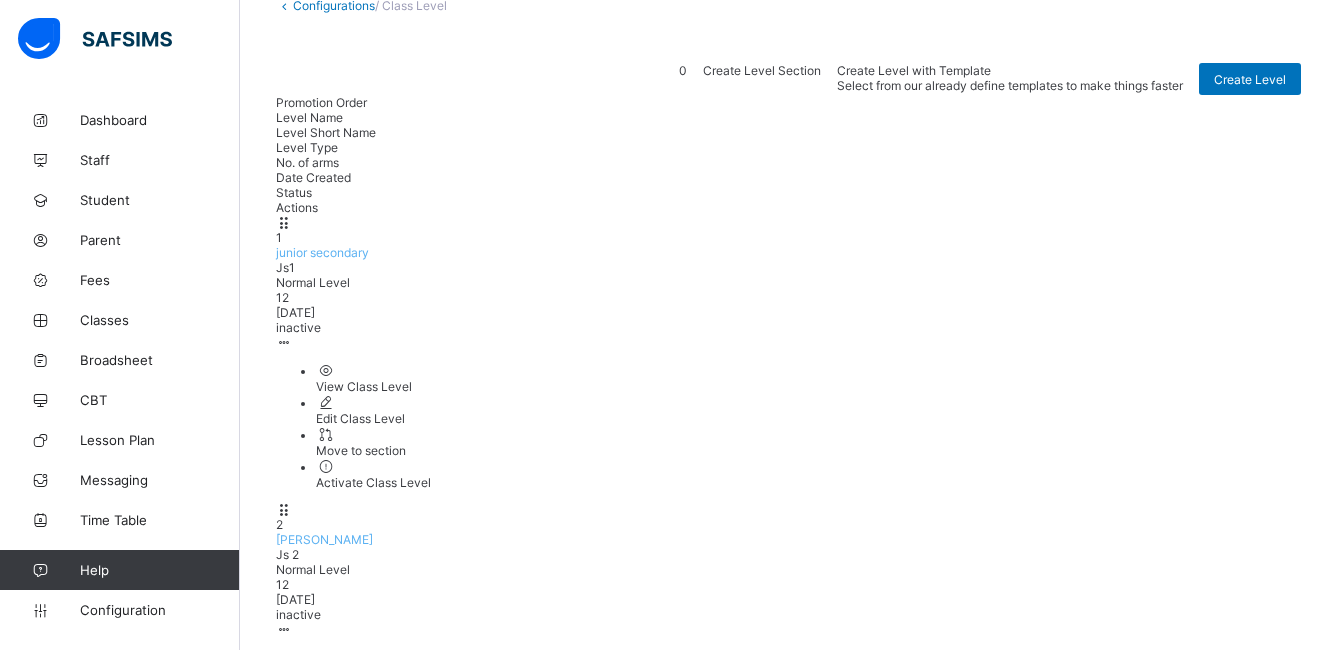 click on "Create Level Section" at bounding box center [762, 70] 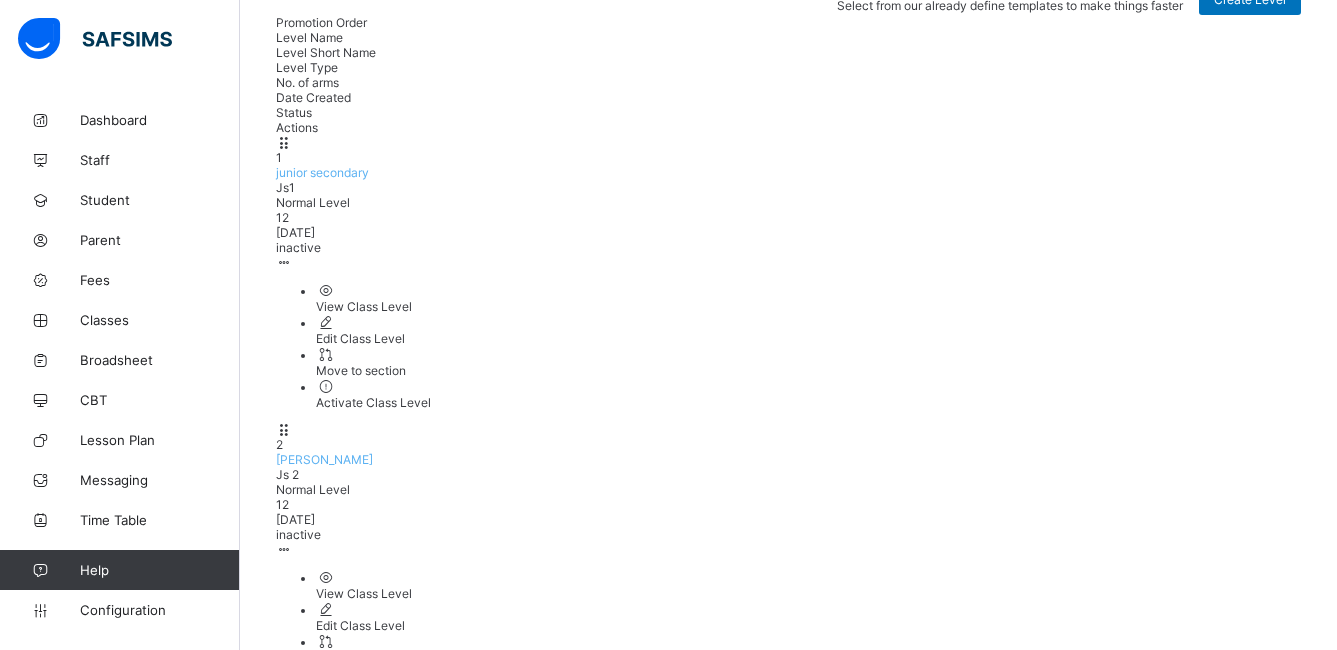 scroll, scrollTop: 246, scrollLeft: 0, axis: vertical 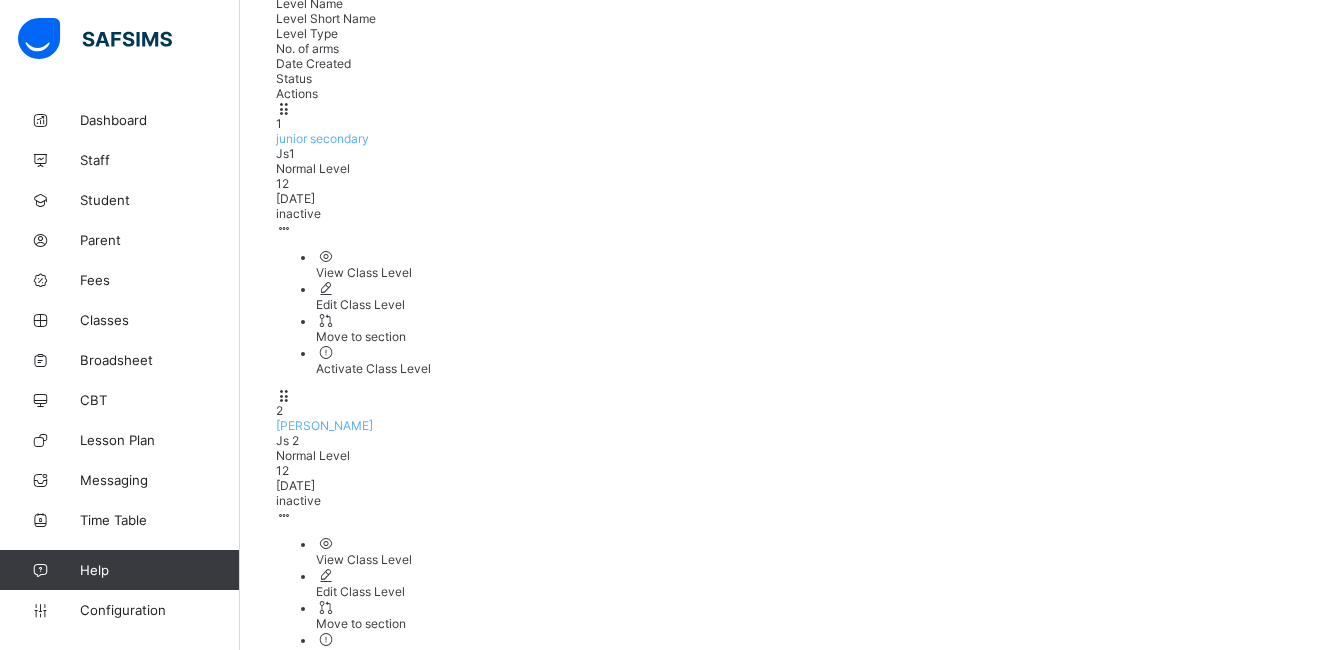 click on "View Class Level" at bounding box center [808, 2545] 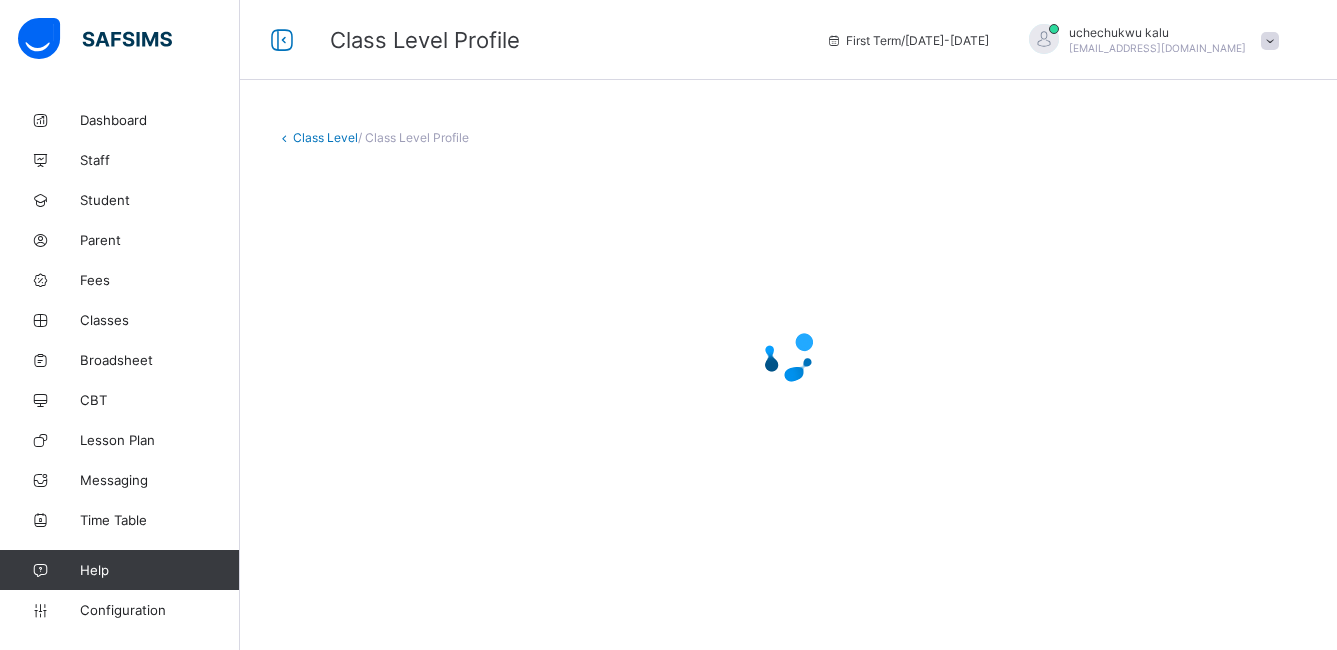 scroll, scrollTop: 0, scrollLeft: 0, axis: both 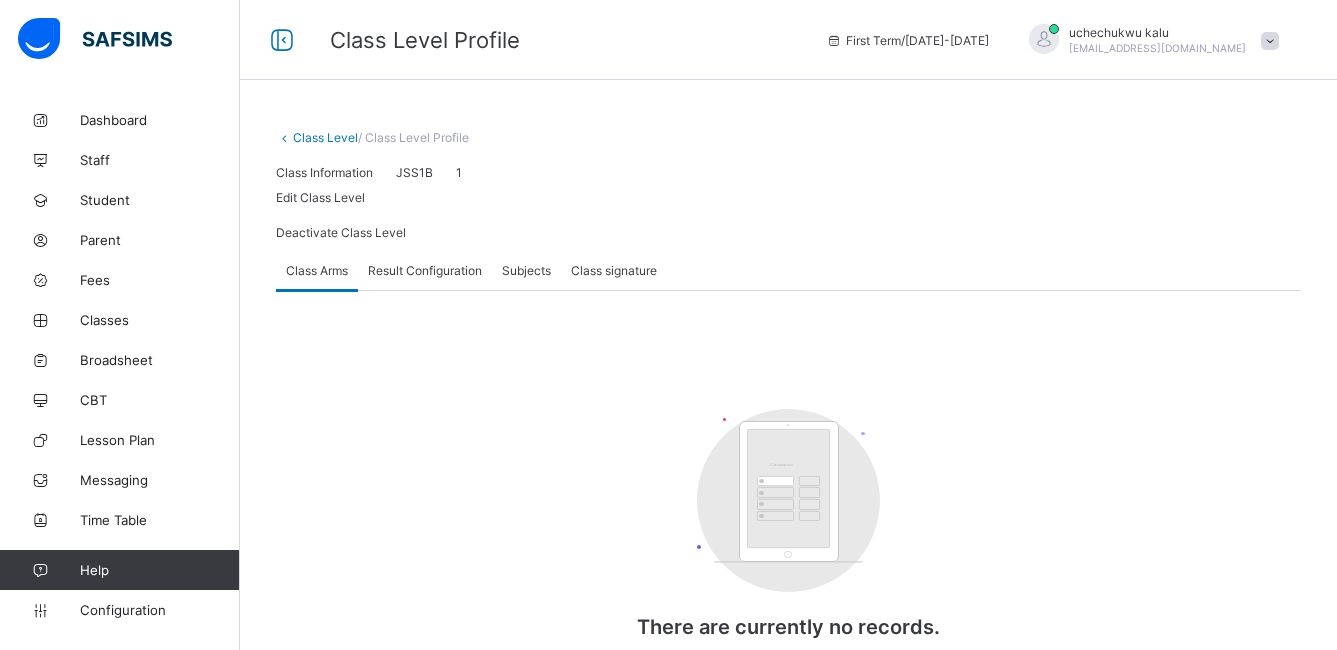 click on "Edit Class Level" at bounding box center [320, 197] 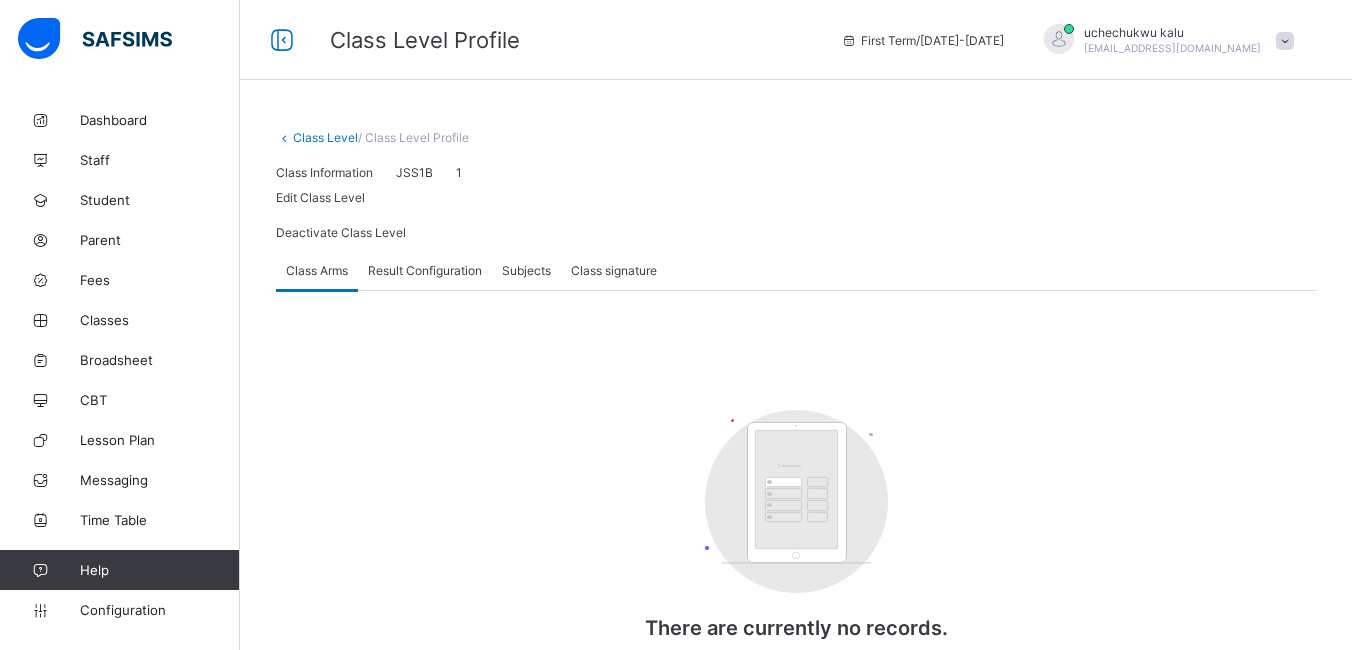 type on "**********" 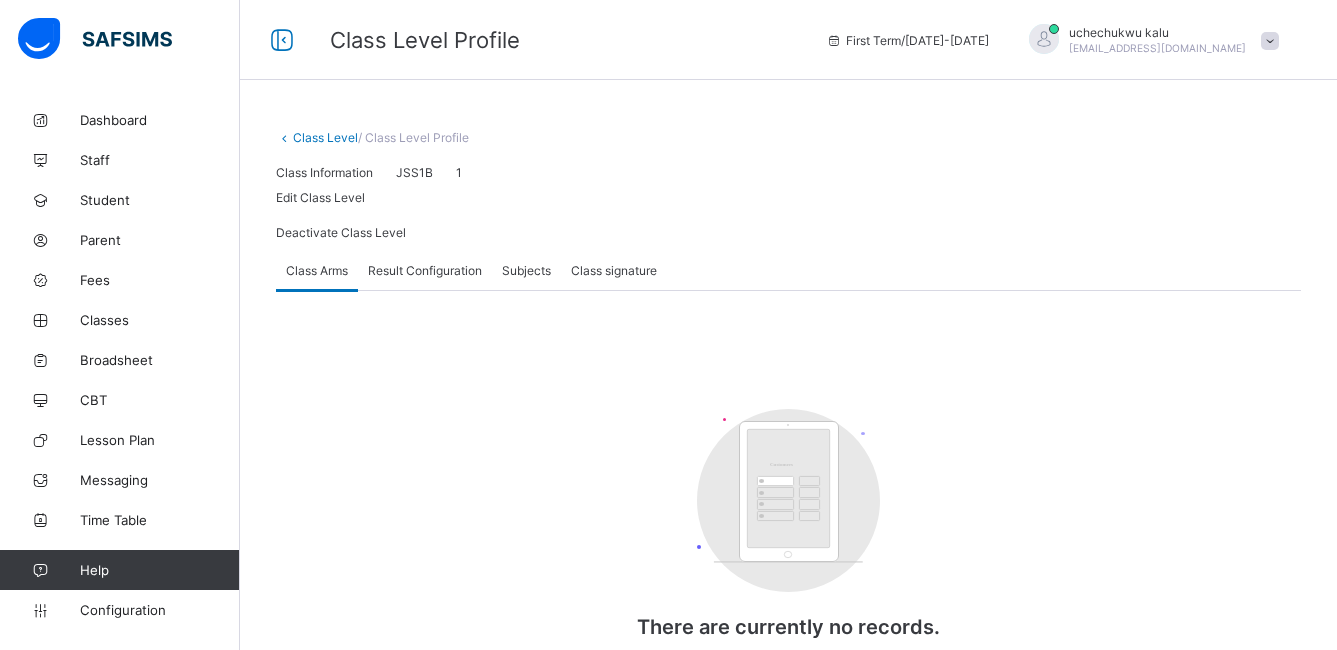 click on "Result Configuration" at bounding box center (425, 270) 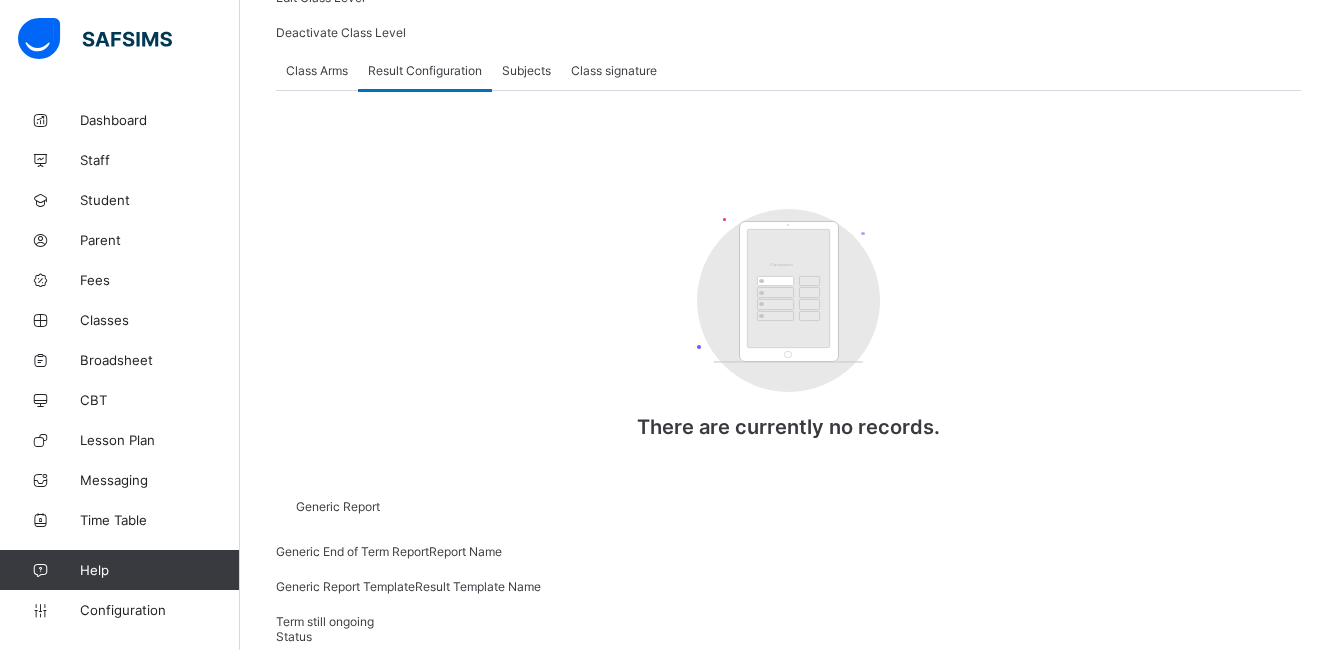 scroll, scrollTop: 280, scrollLeft: 0, axis: vertical 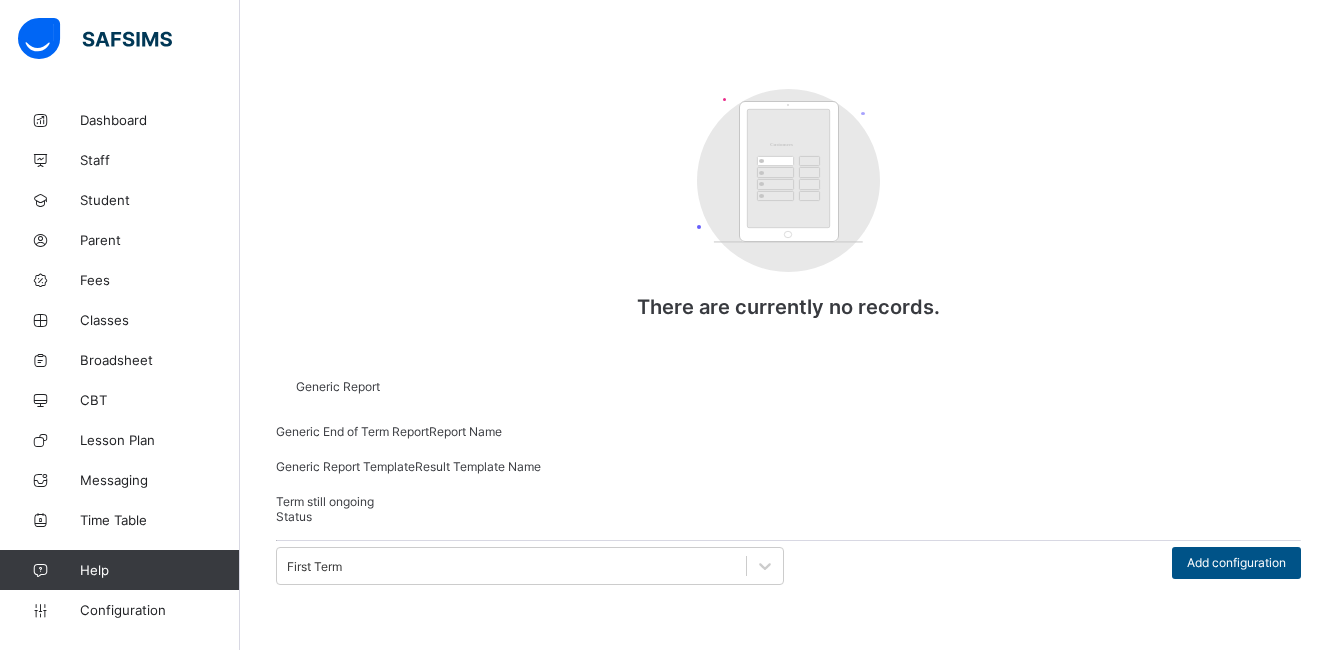 click on "Add configuration" at bounding box center (1236, 563) 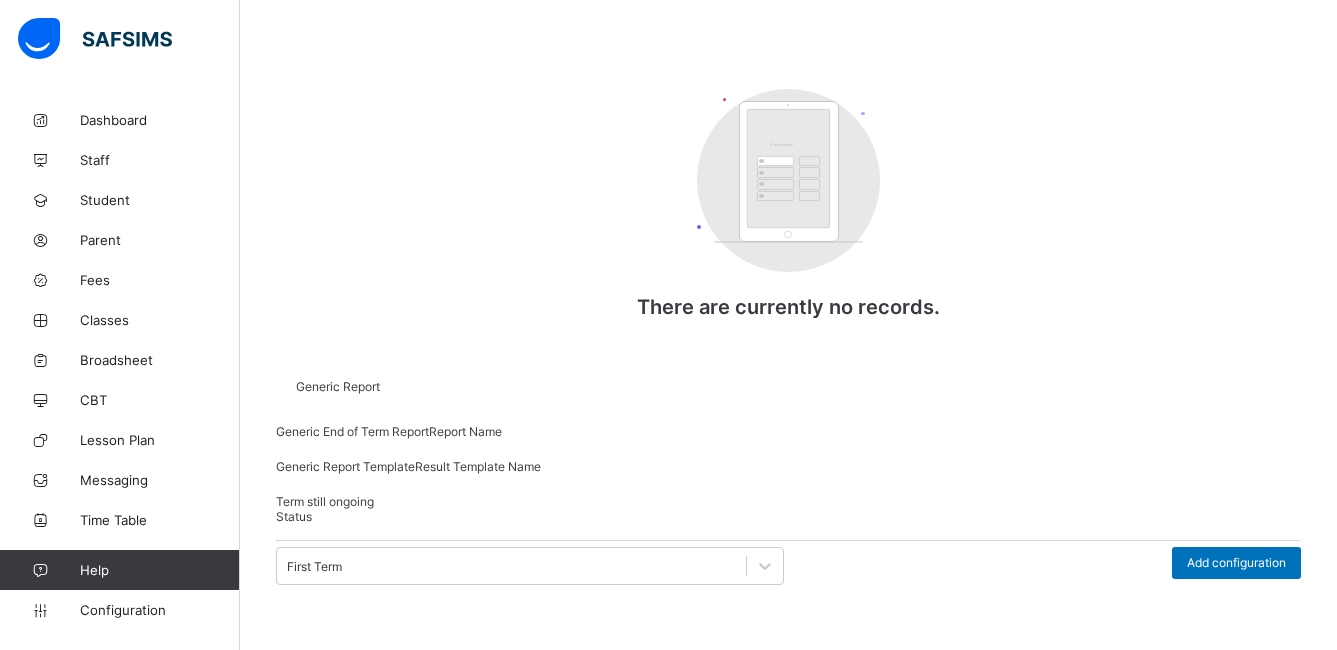 click on "Subjects" at bounding box center (526, -50) 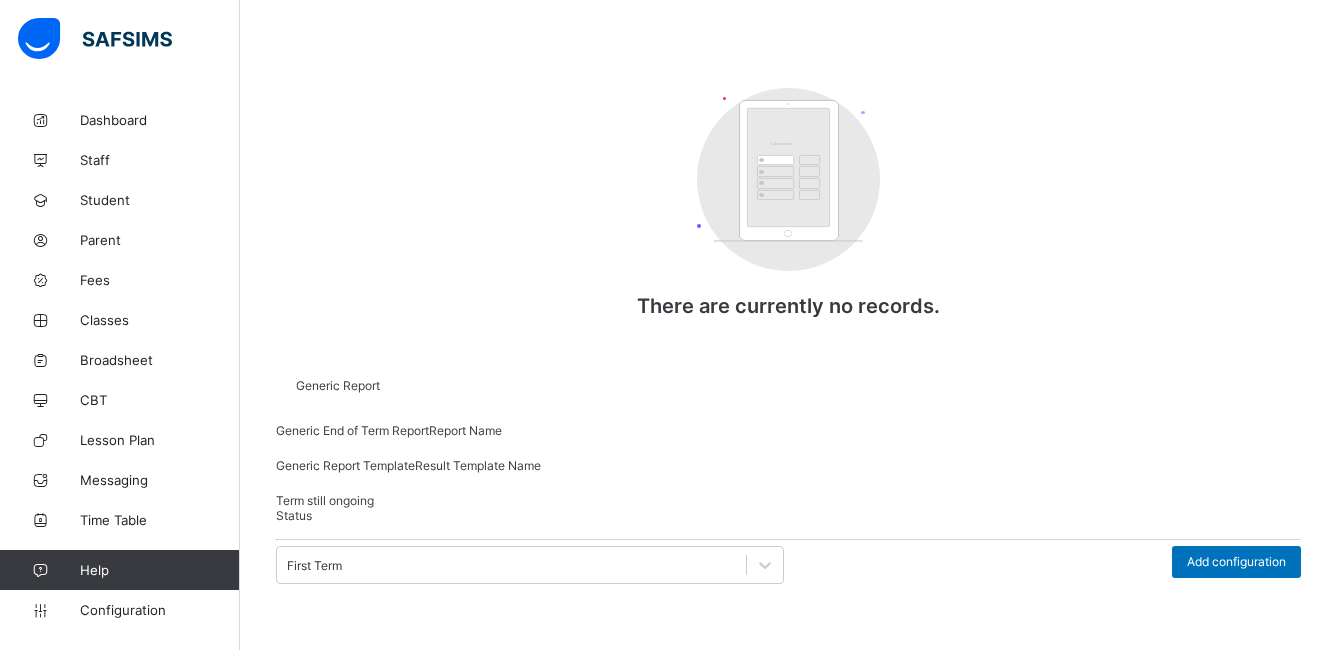 click at bounding box center [483, 1086] 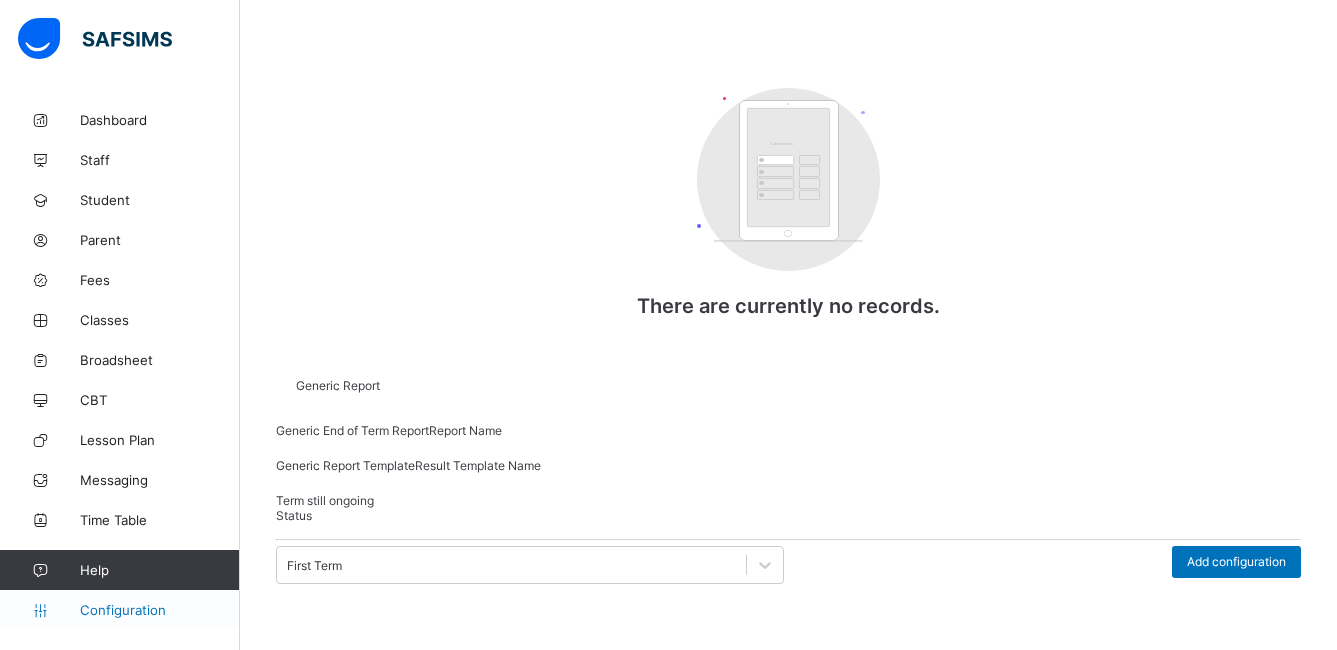 click on "Configuration" at bounding box center (159, 610) 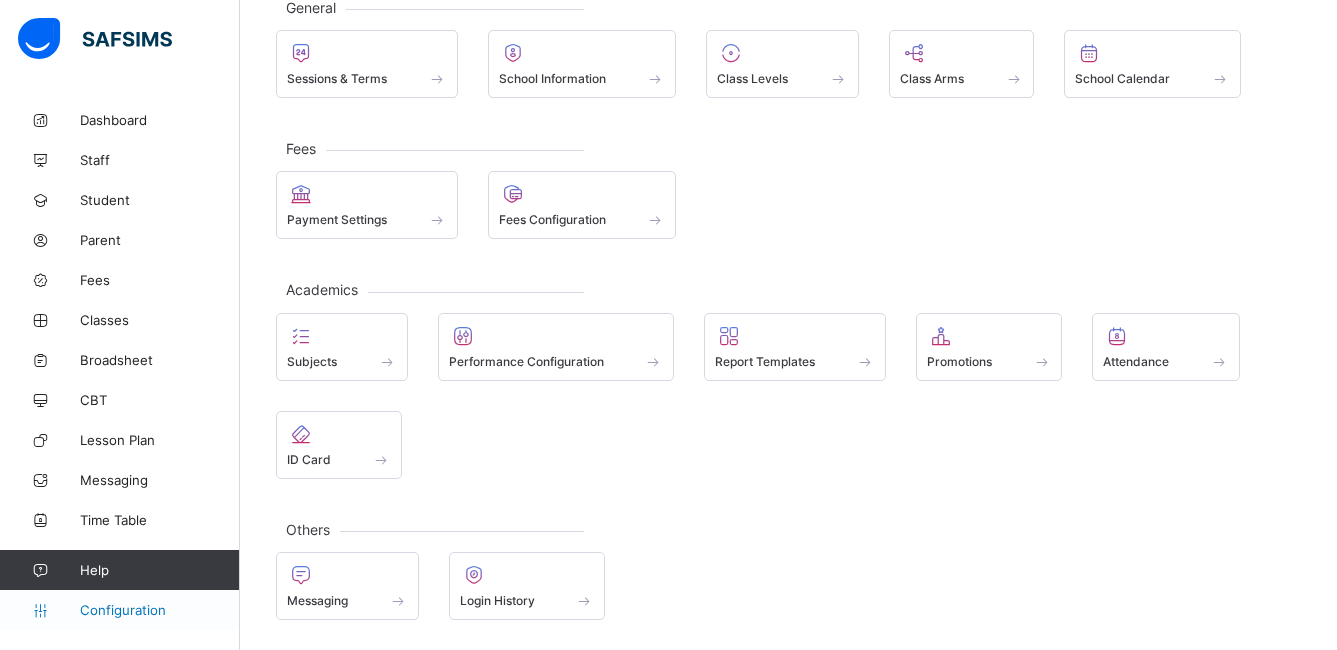 scroll, scrollTop: 133, scrollLeft: 0, axis: vertical 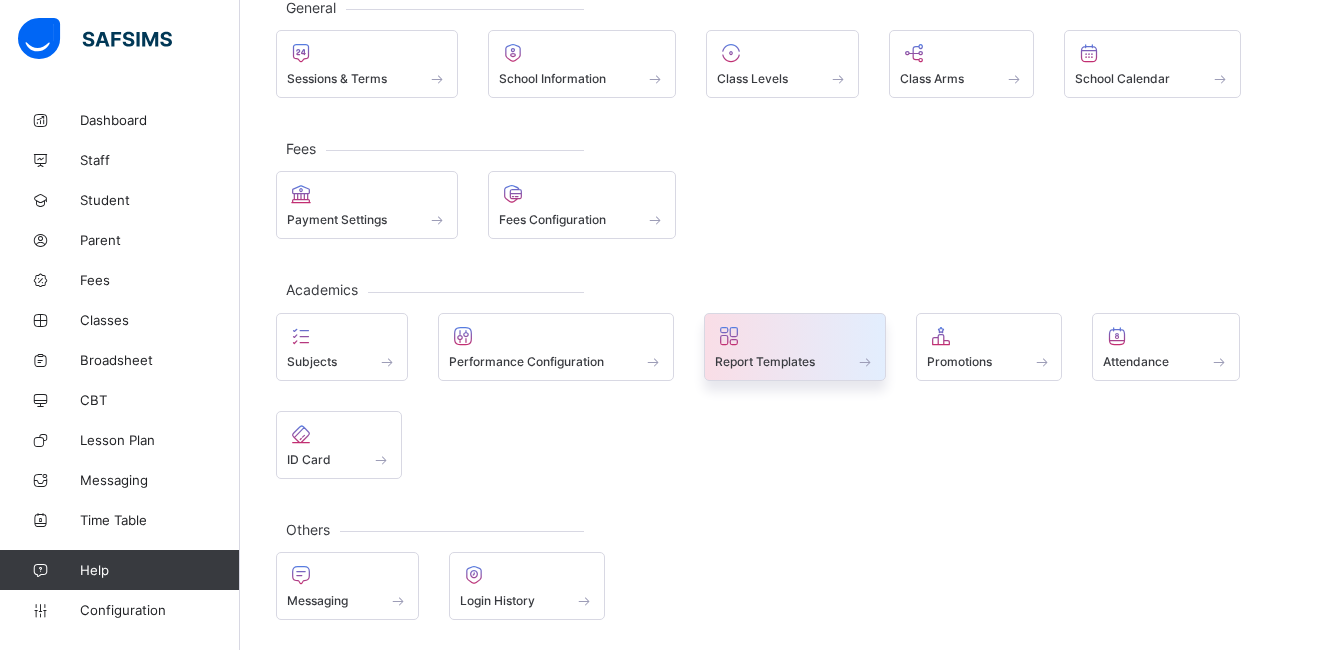 click on "Report Templates" at bounding box center [765, 361] 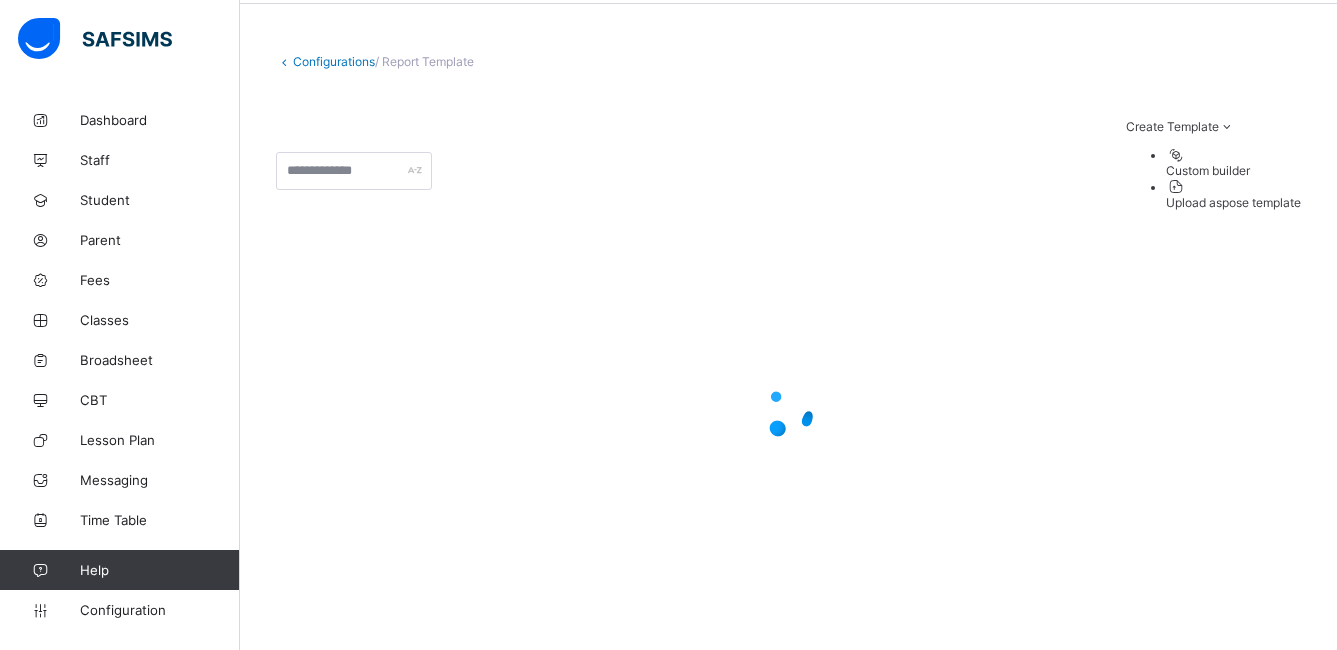 scroll, scrollTop: 0, scrollLeft: 0, axis: both 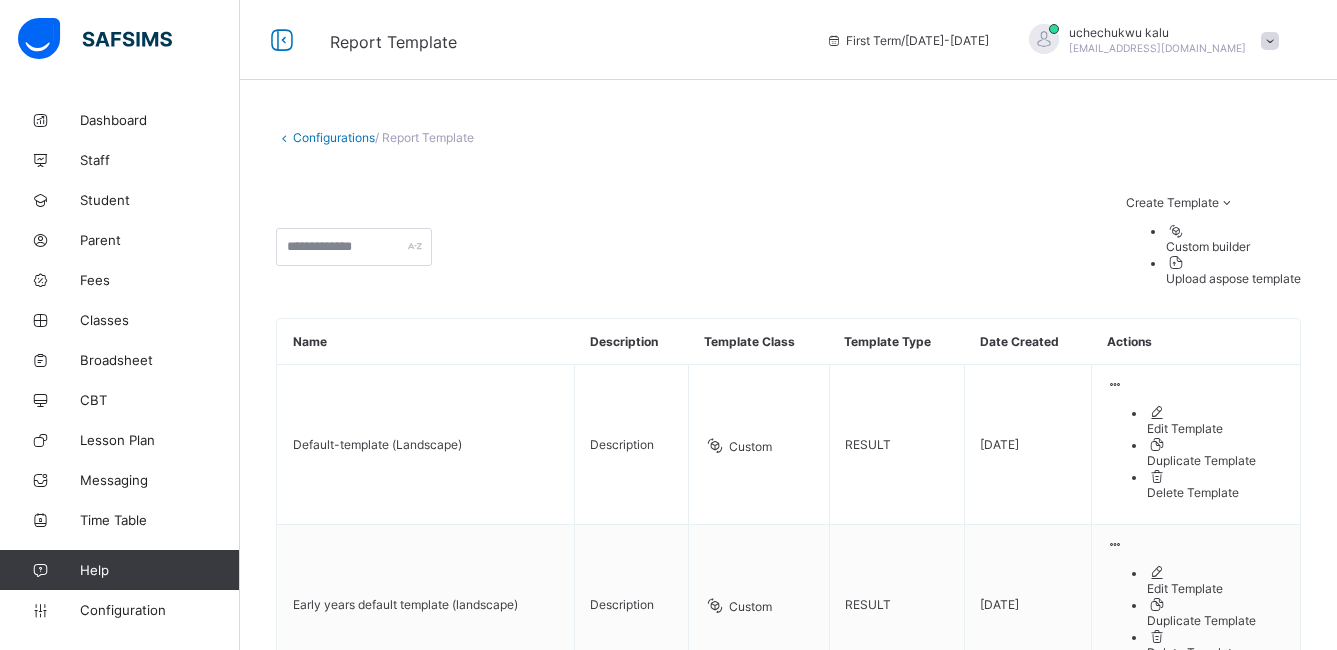 click on "Create Template" at bounding box center [1172, 202] 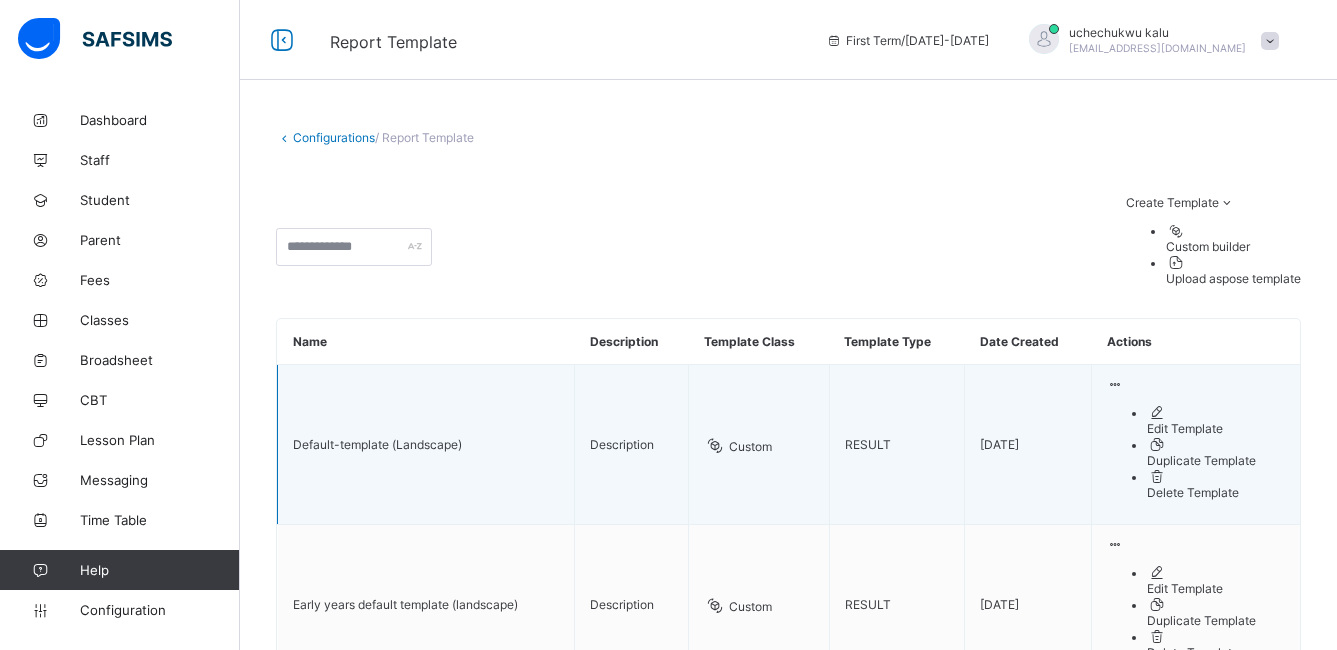 click on "Edit Template" at bounding box center (1216, 428) 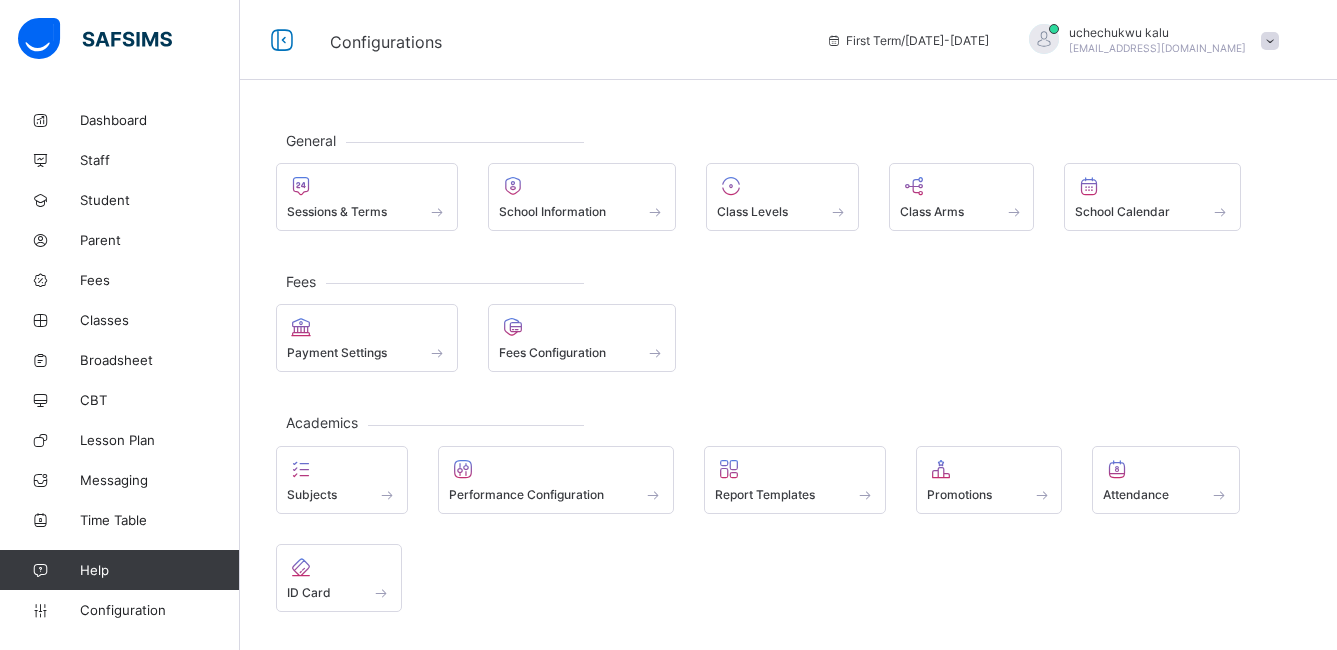 scroll, scrollTop: 133, scrollLeft: 0, axis: vertical 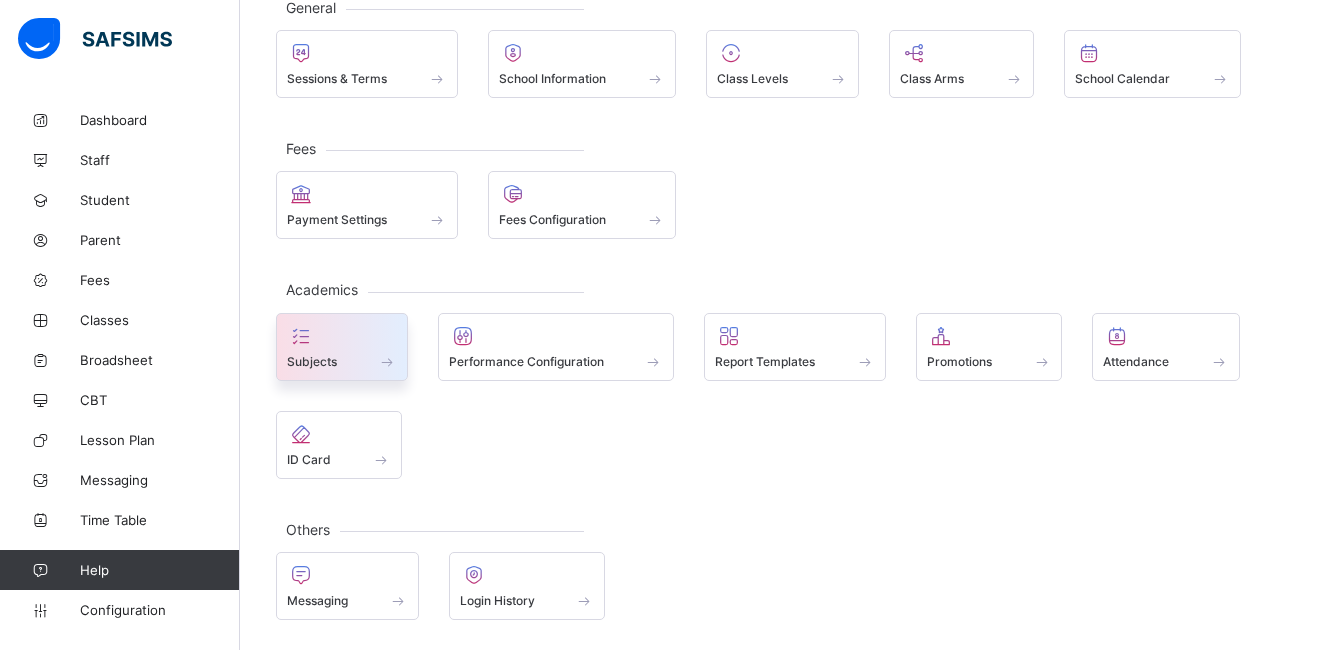 click on "Subjects" at bounding box center (342, 361) 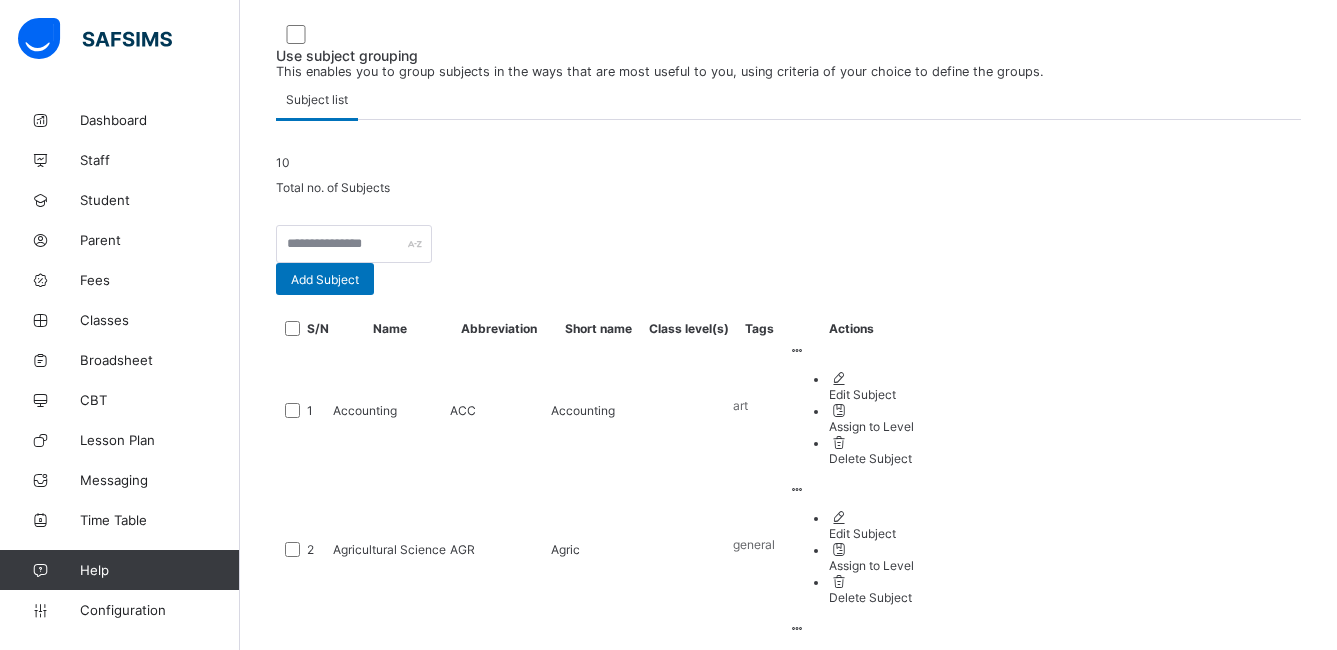 scroll, scrollTop: 360, scrollLeft: 0, axis: vertical 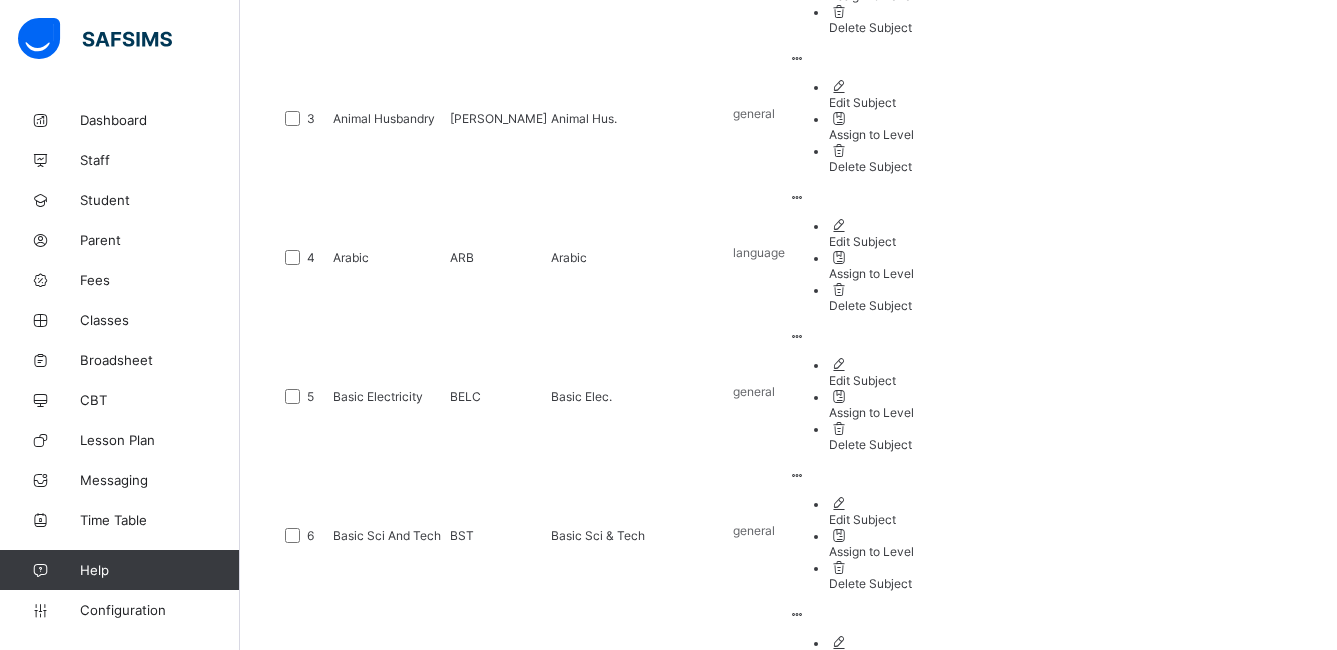 click on "2" at bounding box center [541, 1216] 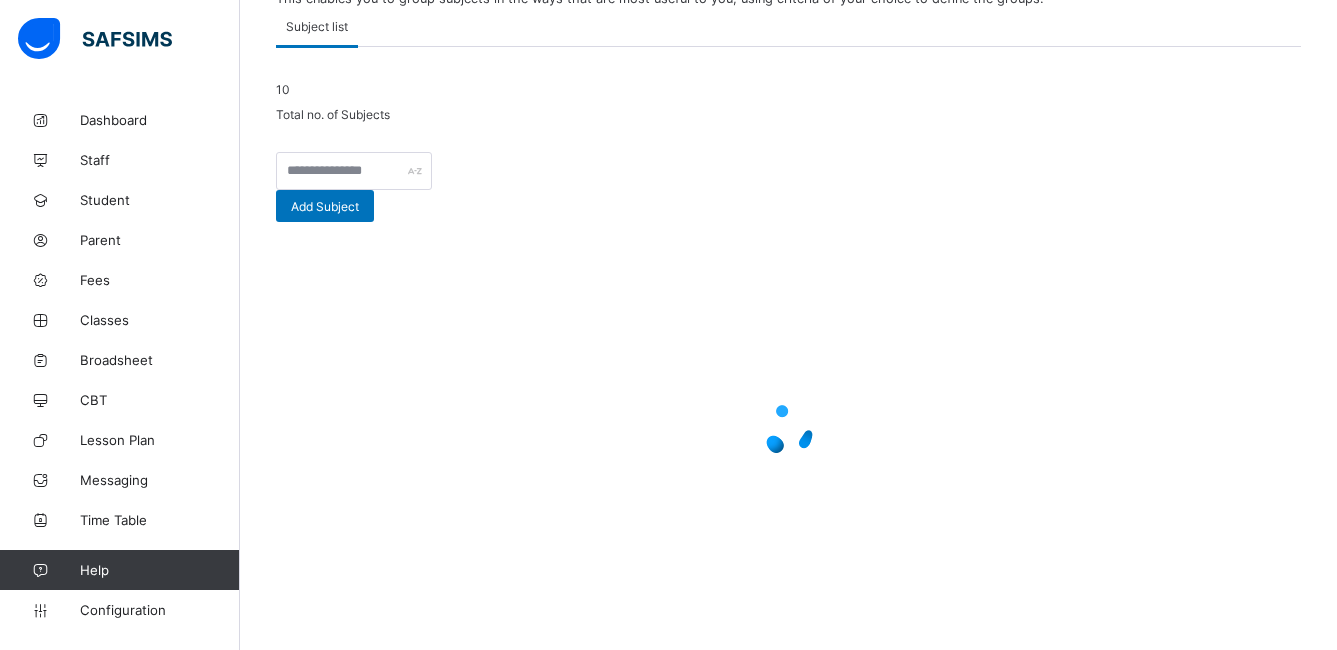 scroll, scrollTop: 0, scrollLeft: 0, axis: both 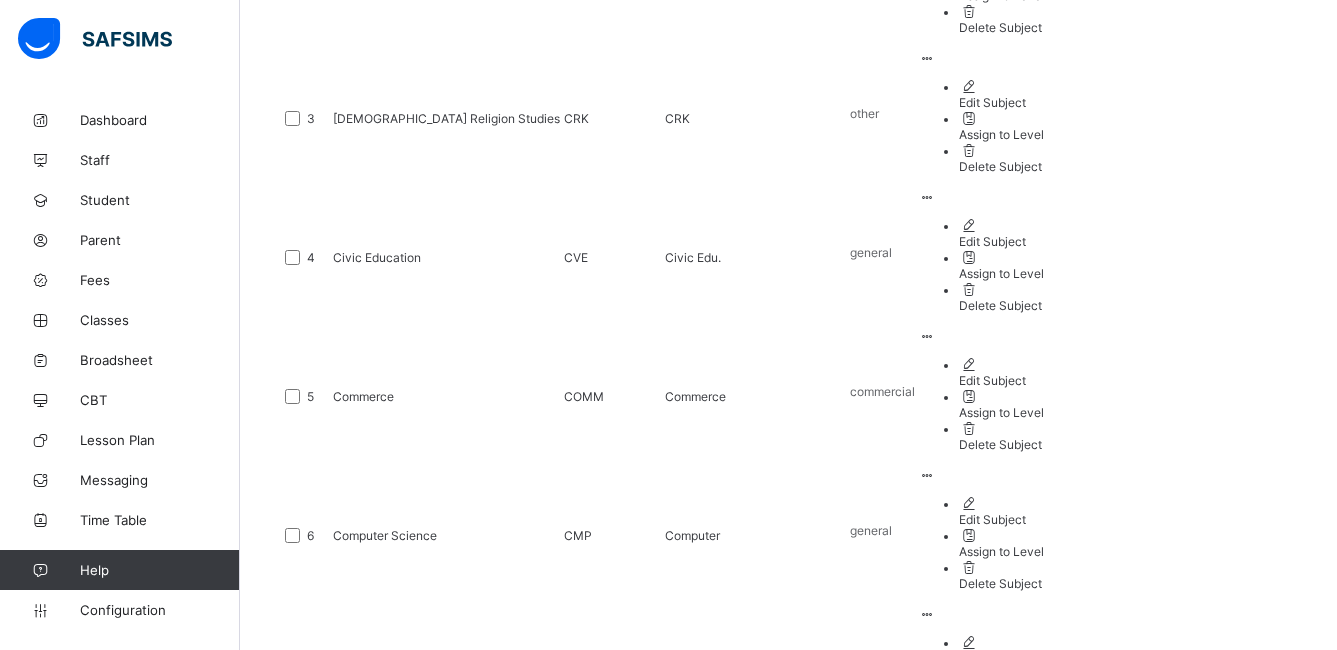 click on "Configurations  / Subjects Use subject grouping This enables you to group subjects in the ways that are most useful to you, using criteria of your choice to define the groups. Subject list Subject list 10 Total no. of Subjects Add Subject S/N Name Abbreviation Short name Class level(s) Tags Actions 1 Business Studies BUS Business Stu. general Edit Subject Assign to Level Delete Subject 2 Chemistry CHEM Chemistry science Edit Subject Assign to Level Delete Subject 3 Christian Religion Studies CRK CRK other Edit Subject Assign to Level Delete Subject 4 Civic Education CVE Civic Edu. general Edit Subject Assign to Level Delete Subject 5 Commerce COMM Commerce commercial Edit Subject Assign to Level Delete Subject 6 Computer Science CMP Computer general Edit Subject Assign to Level Delete Subject 7 Creative Arts C.ART C.art ART Edit Subject Assign to Level Delete Subject 8 Cultural Activities C.ACT Cult Act science Edit Subject Assign to Level Delete Subject 9 Cultural/Creative Arts CCA CCA --/-- Edit Subject 10" at bounding box center (788, 308) 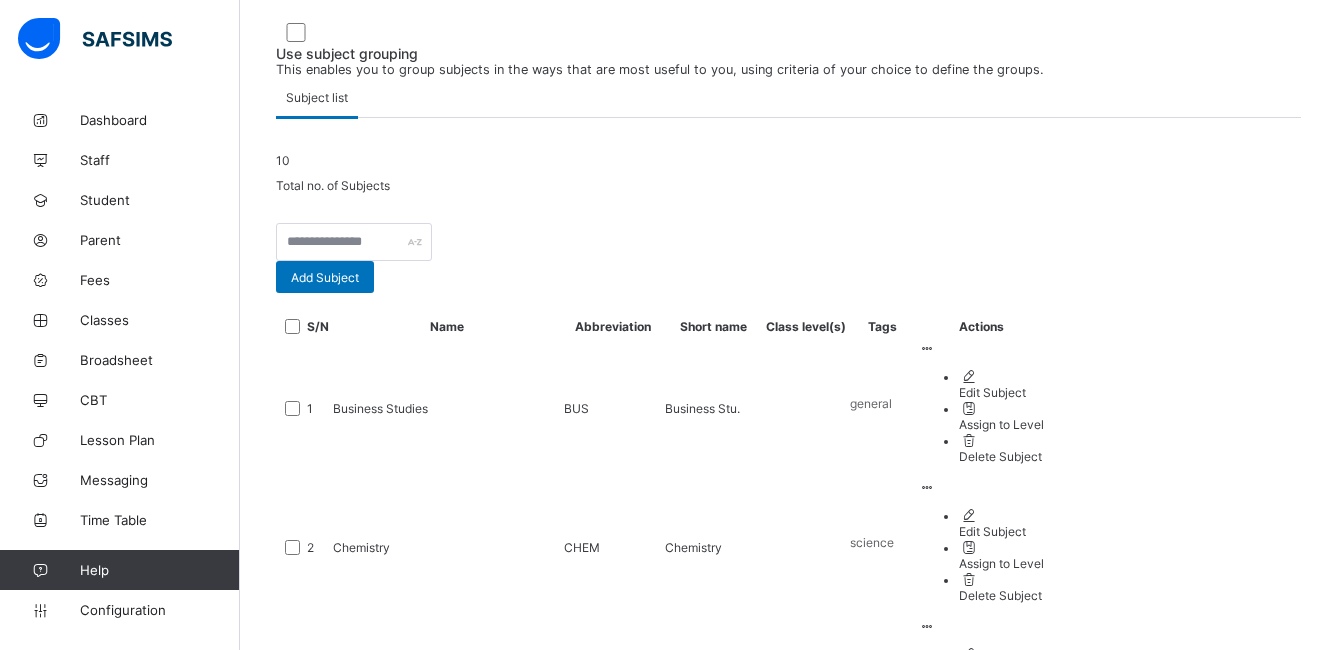 click on "Configurations  / Subjects Use subject grouping This enables you to group subjects in the ways that are most useful to you, using criteria of your choice to define the groups. Subject list Subject list 10 Total no. of Subjects Add Subject S/N Name Abbreviation Short name Class level(s) Tags Actions 1 Business Studies BUS Business Stu. general Edit Subject Assign to Level Delete Subject 2 Chemistry CHEM Chemistry science Edit Subject Assign to Level Delete Subject 3 Christian Religion Studies CRK CRK other Edit Subject Assign to Level Delete Subject 4 Civic Education CVE Civic Edu. general Edit Subject Assign to Level Delete Subject 5 Commerce COMM Commerce commercial Edit Subject Assign to Level Delete Subject 6 Computer Science CMP Computer general Edit Subject Assign to Level Delete Subject 7 Creative Arts C.ART C.art ART Edit Subject Assign to Level Delete Subject 8 Cultural Activities C.ACT Cult Act science Edit Subject Assign to Level Delete Subject 9 Cultural/Creative Arts CCA CCA --/-- Edit Subject 10" at bounding box center [788, 876] 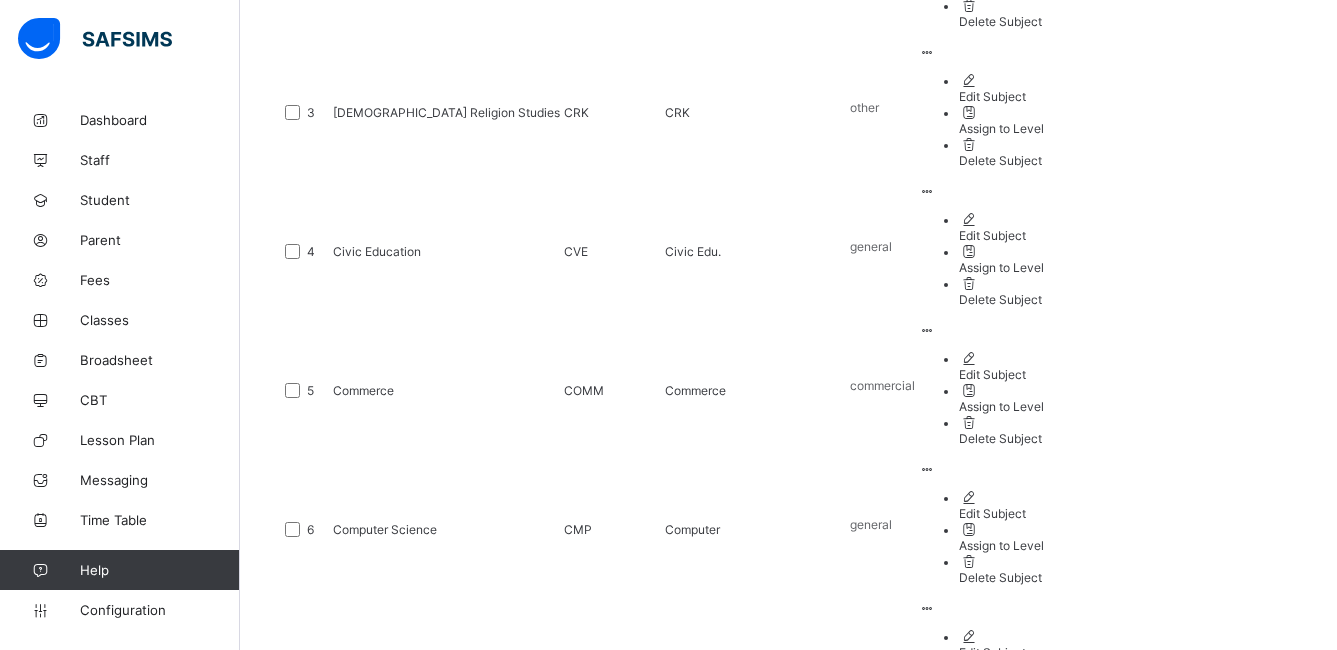 scroll, scrollTop: 815, scrollLeft: 0, axis: vertical 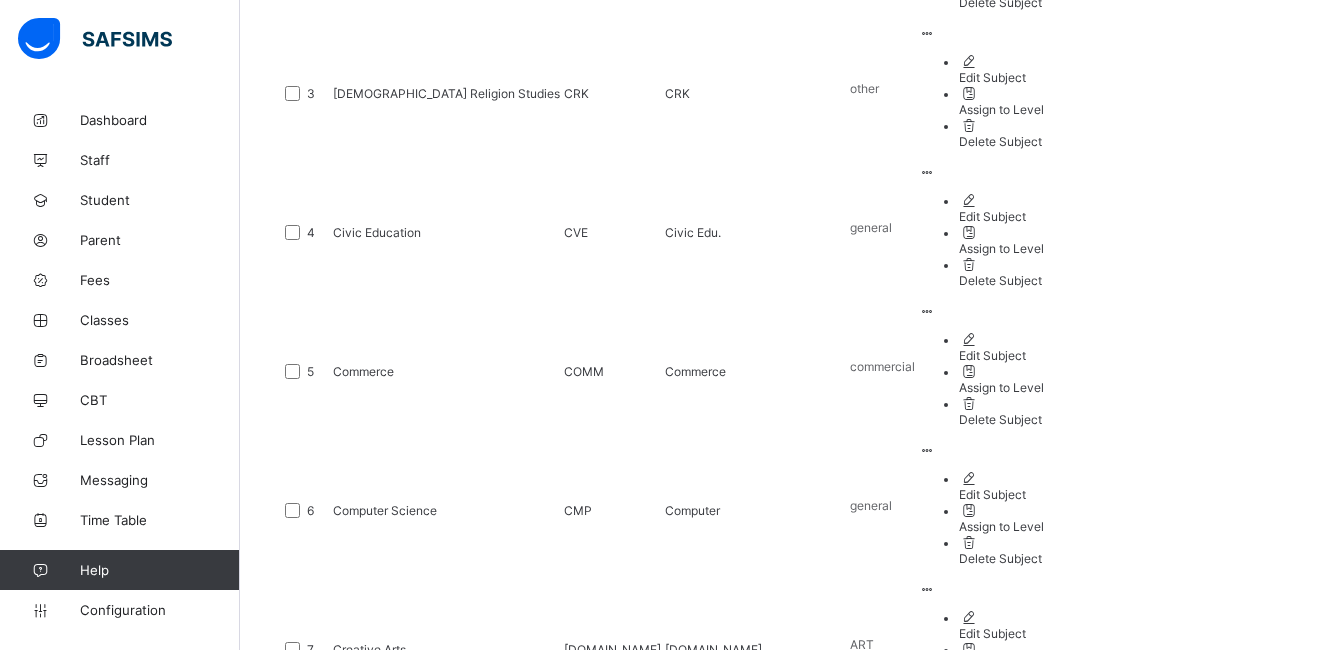 click on "3" at bounding box center [585, 1191] 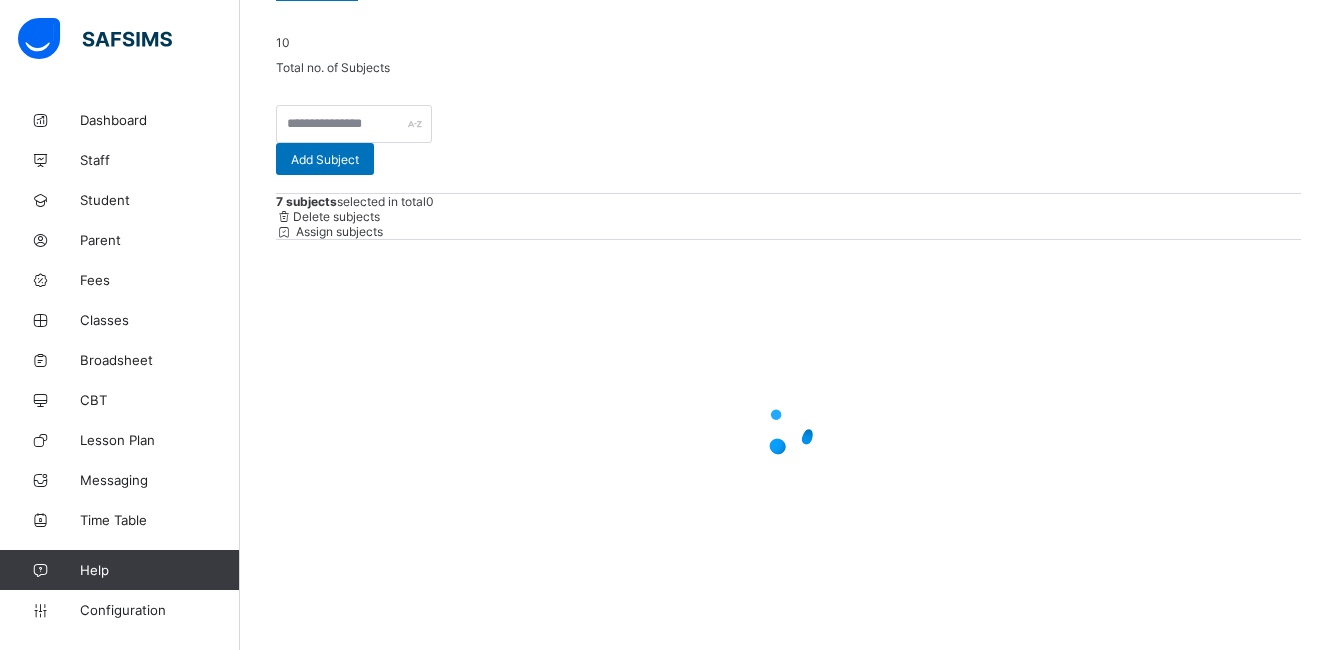 scroll, scrollTop: 51, scrollLeft: 0, axis: vertical 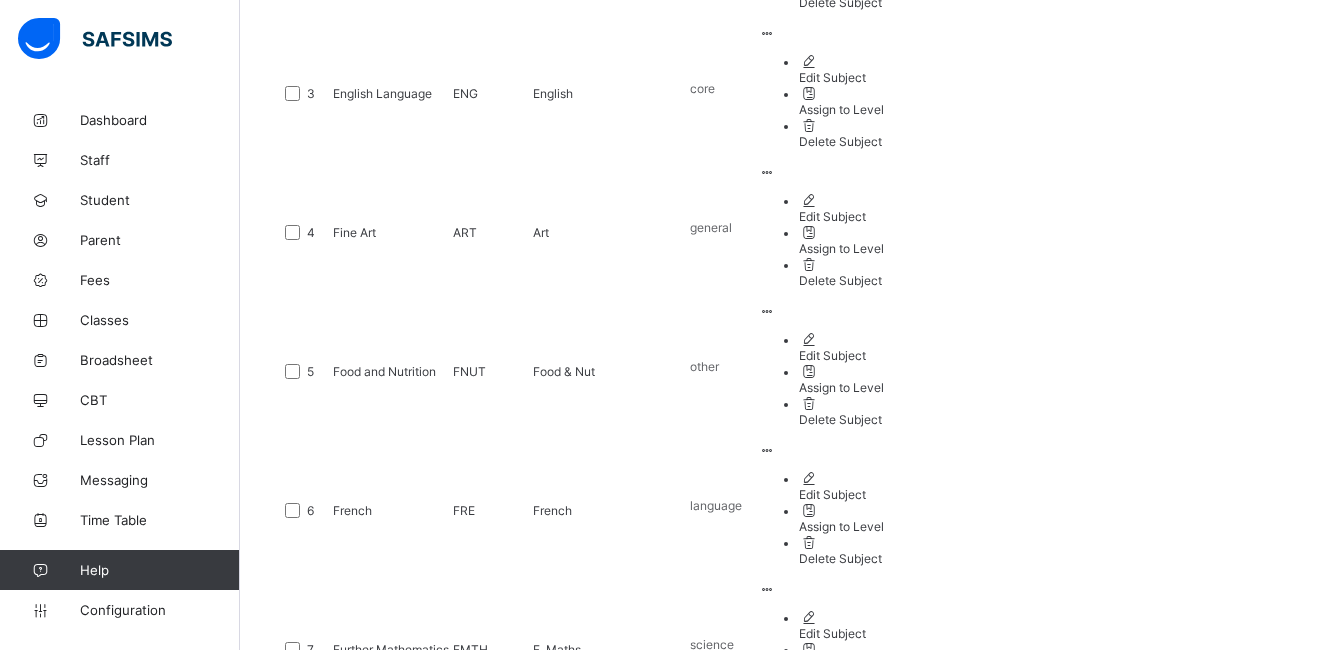 click on "4" at bounding box center [623, 1191] 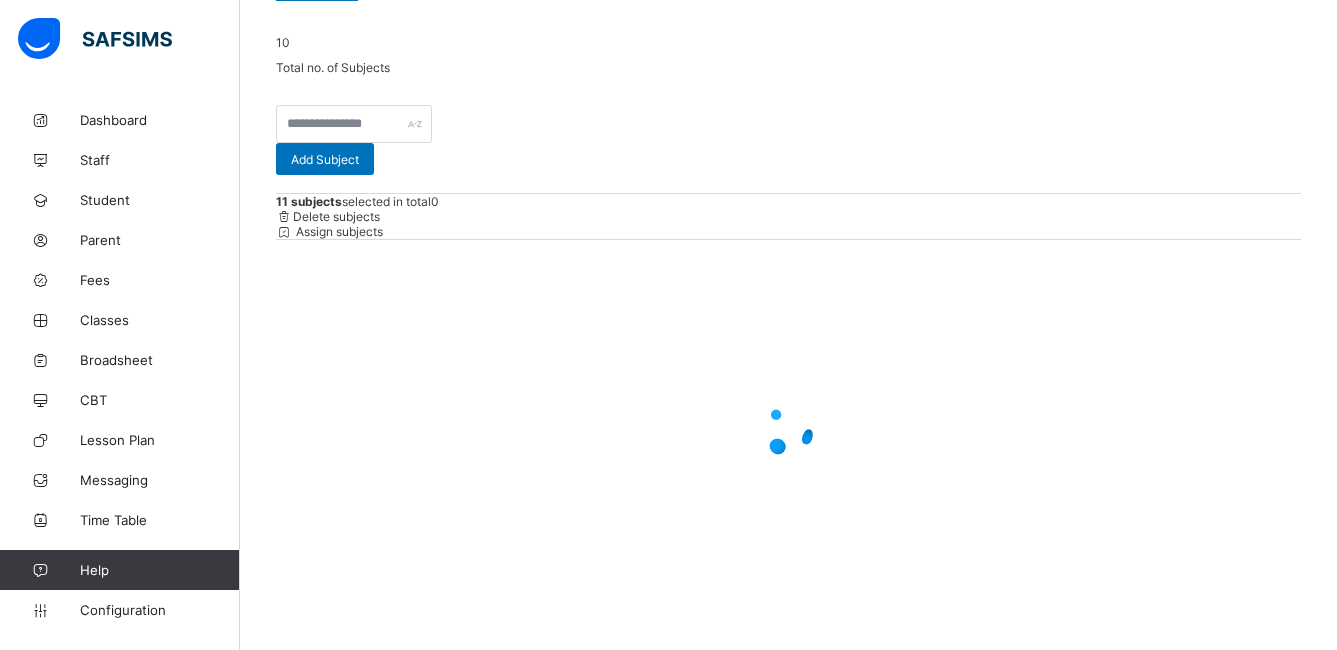 scroll, scrollTop: 51, scrollLeft: 0, axis: vertical 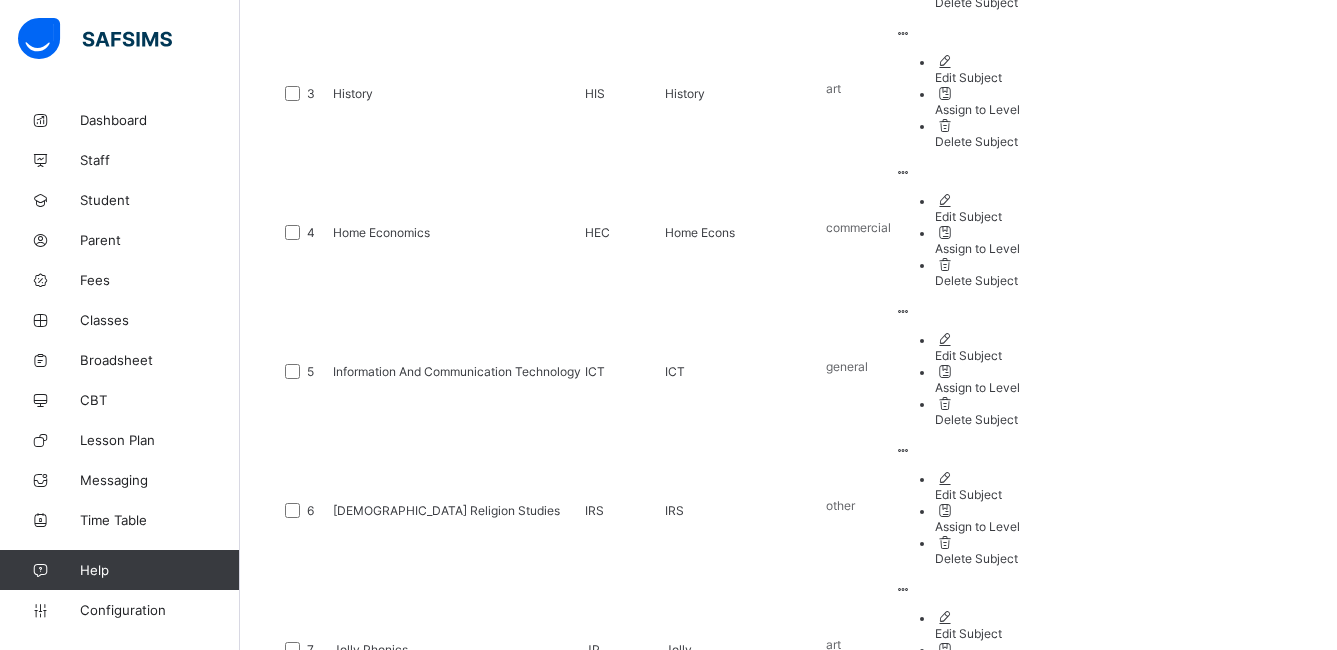 click on "5" at bounding box center [660, 1191] 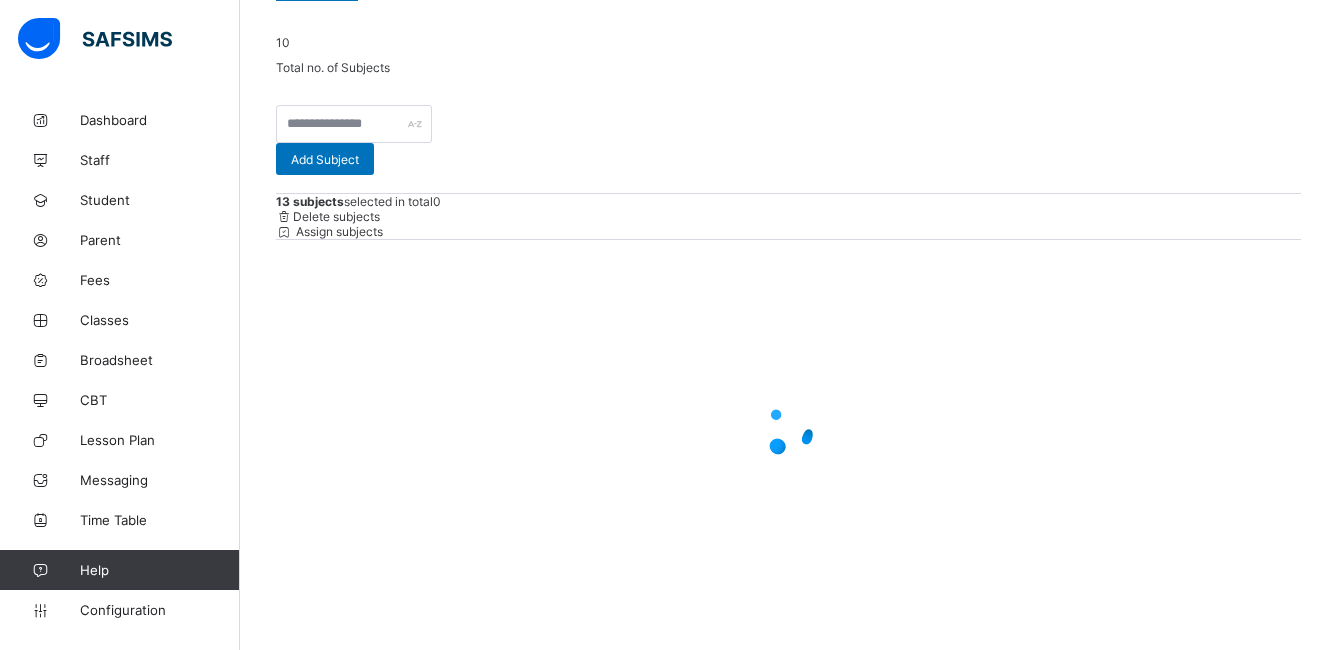 scroll, scrollTop: 51, scrollLeft: 0, axis: vertical 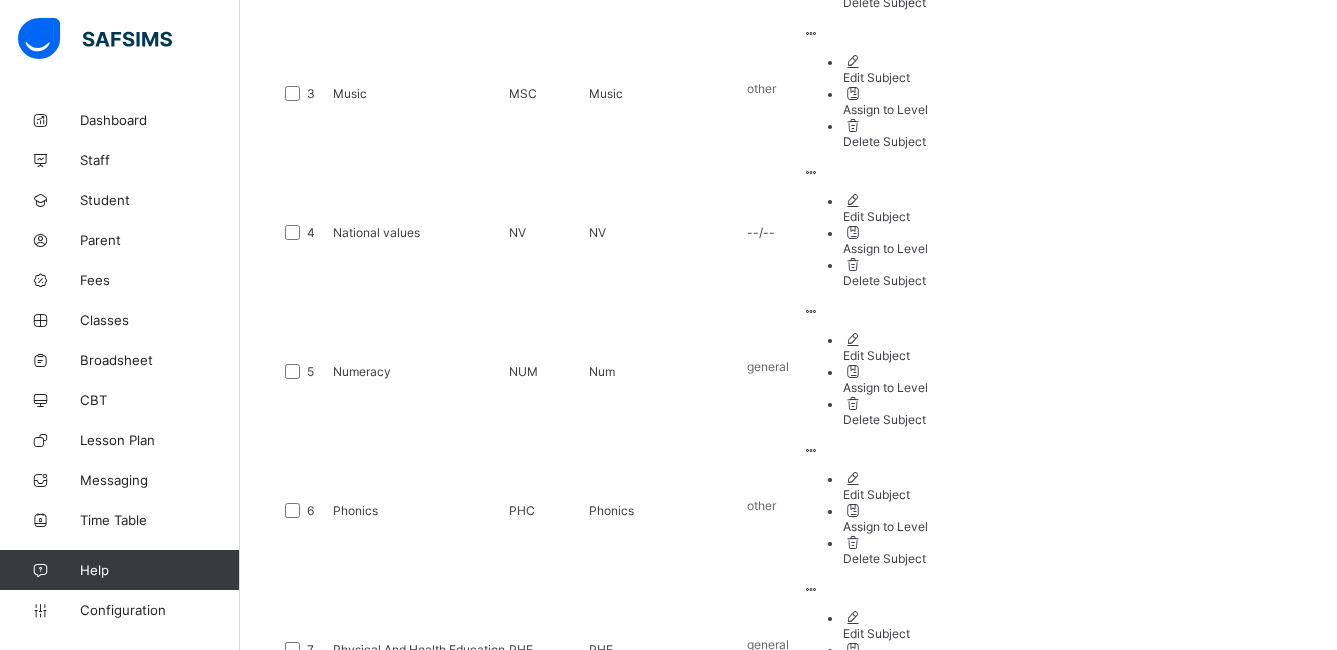 click on "6" at bounding box center [696, 1191] 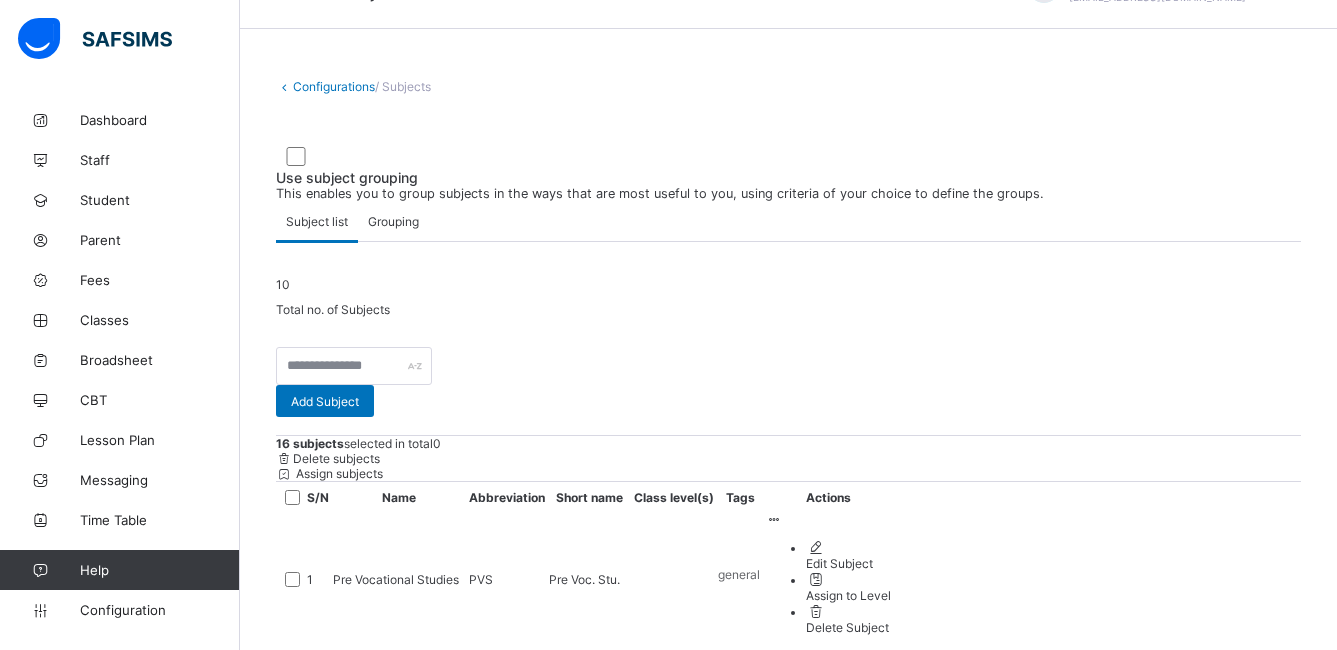 scroll, scrollTop: 619, scrollLeft: 0, axis: vertical 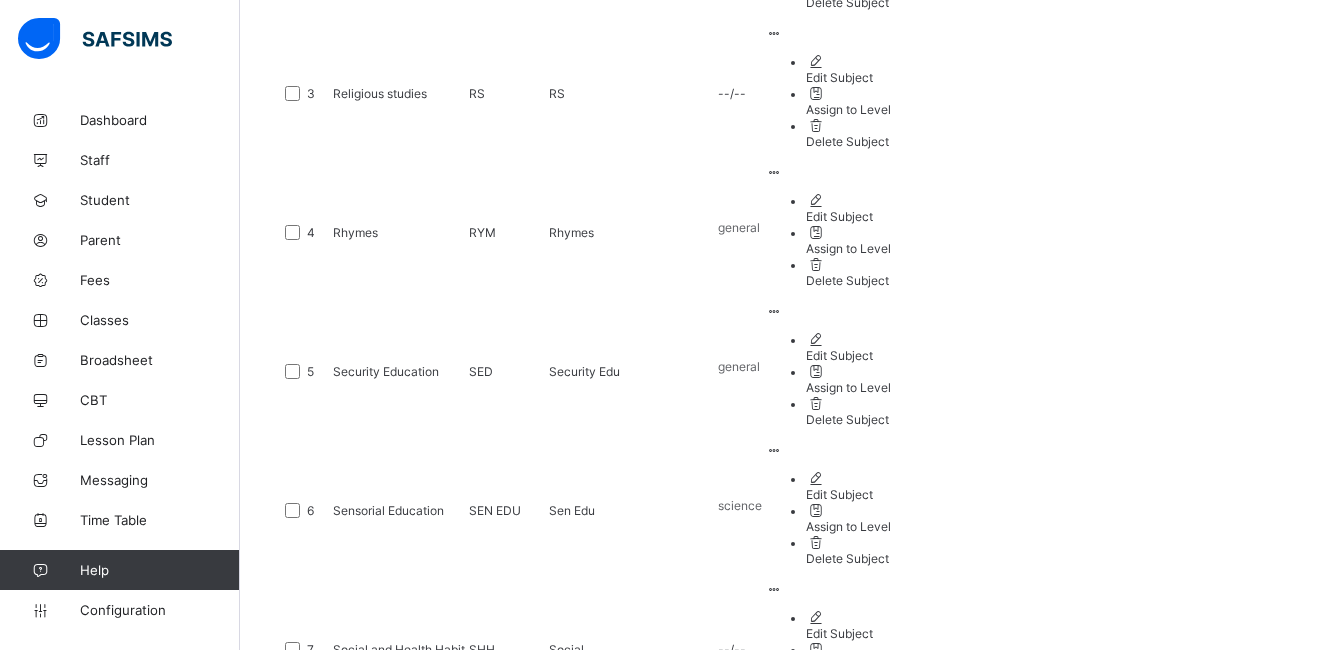 click on "7" at bounding box center (732, 1191) 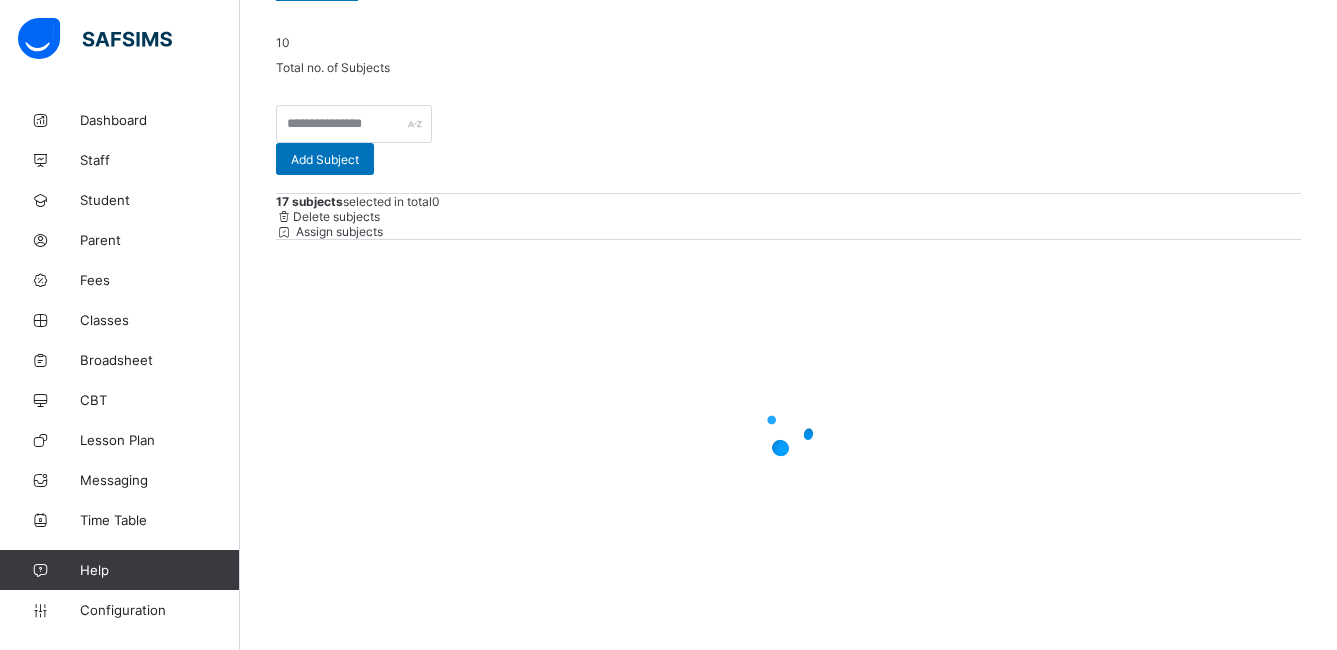 scroll, scrollTop: 51, scrollLeft: 0, axis: vertical 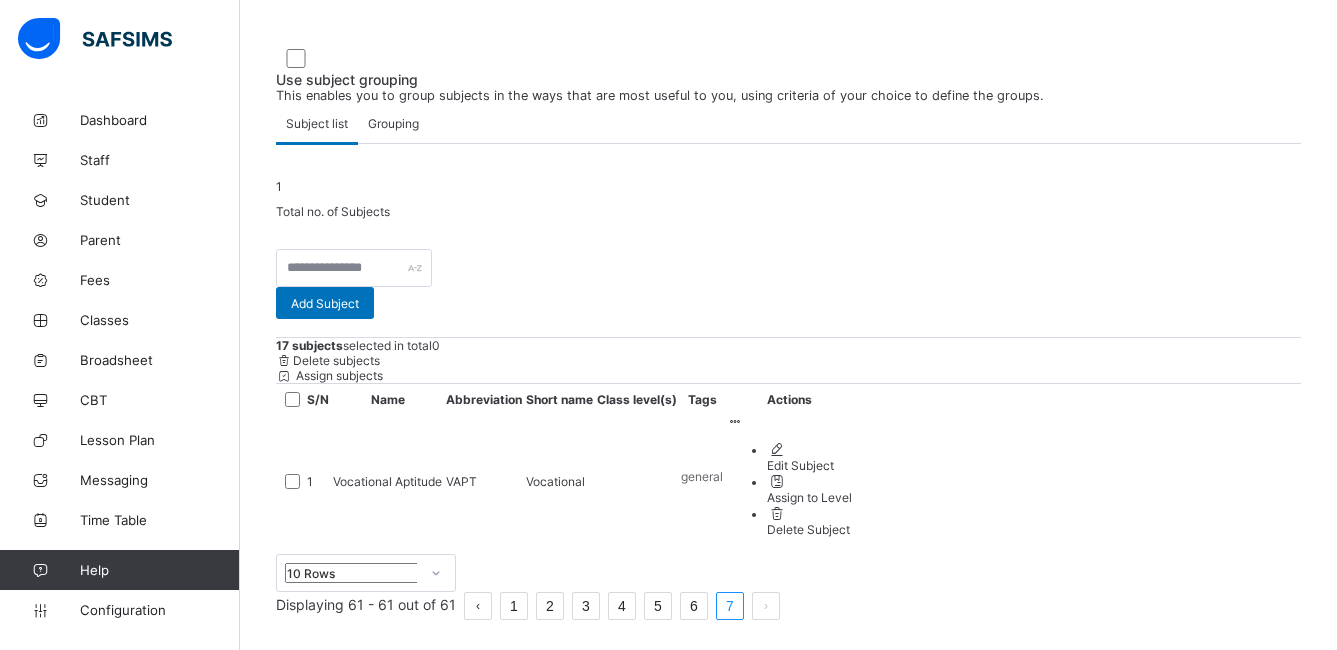 click on "1" at bounding box center (514, 606) 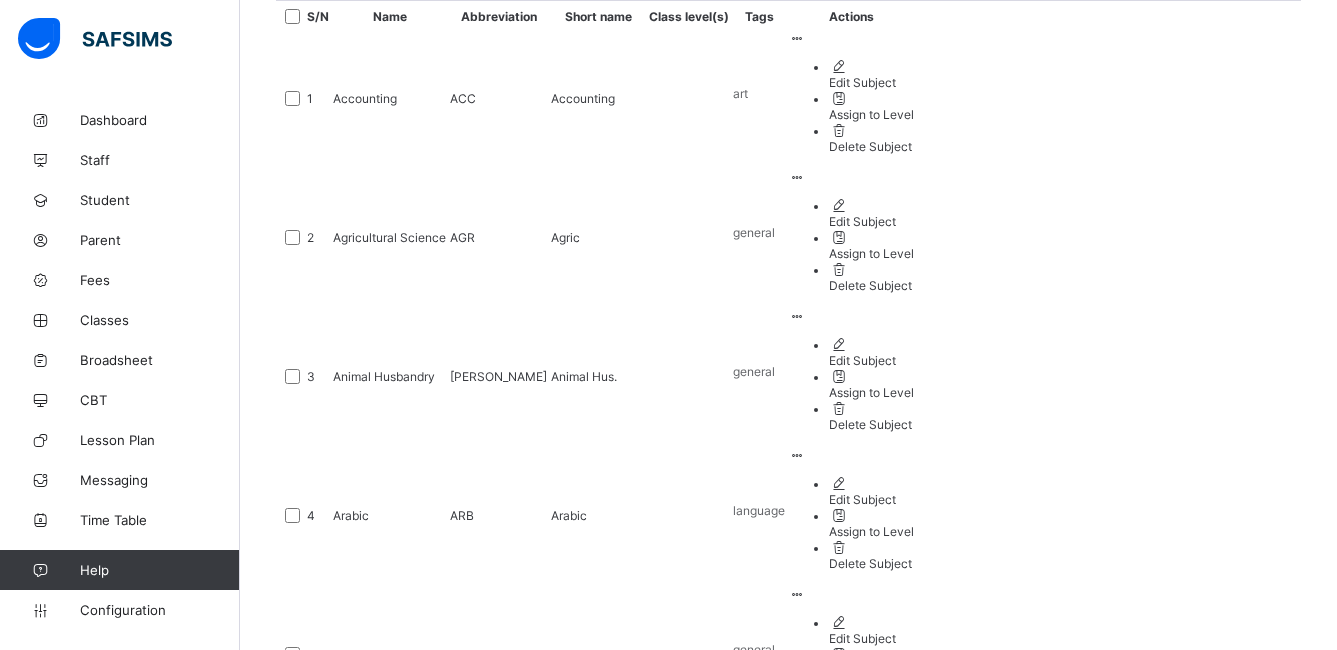 scroll, scrollTop: 535, scrollLeft: 0, axis: vertical 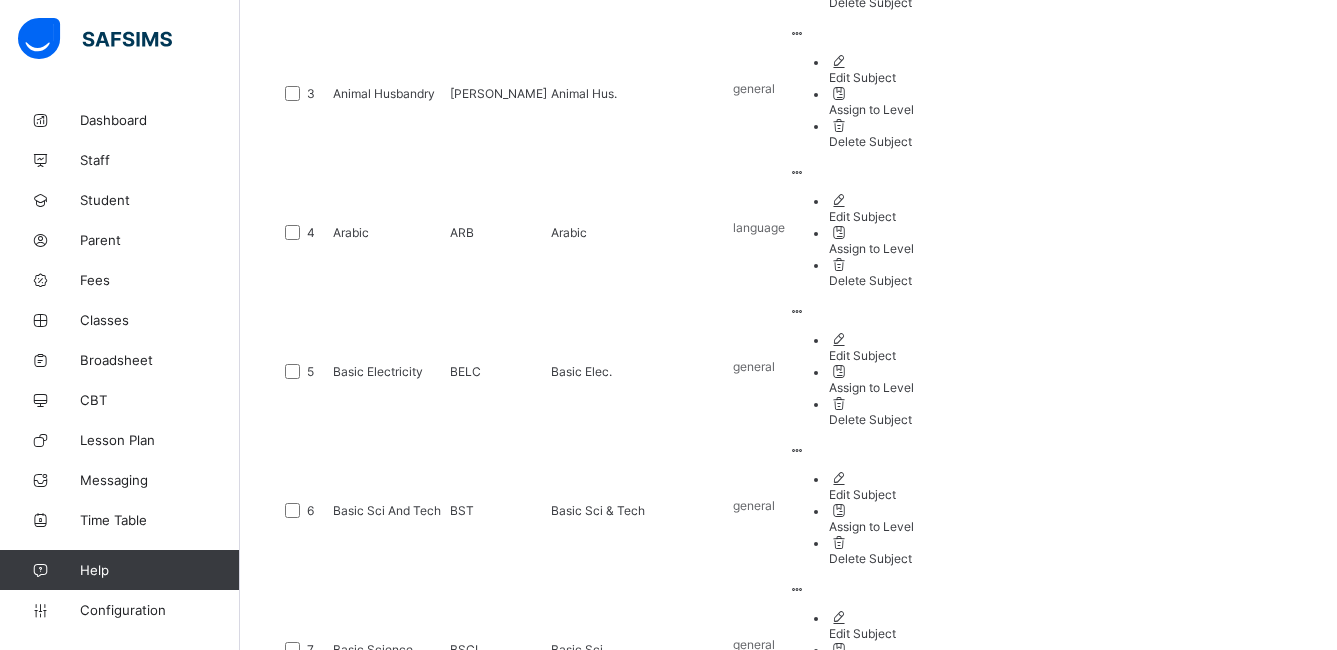 click on "2" at bounding box center (541, 1191) 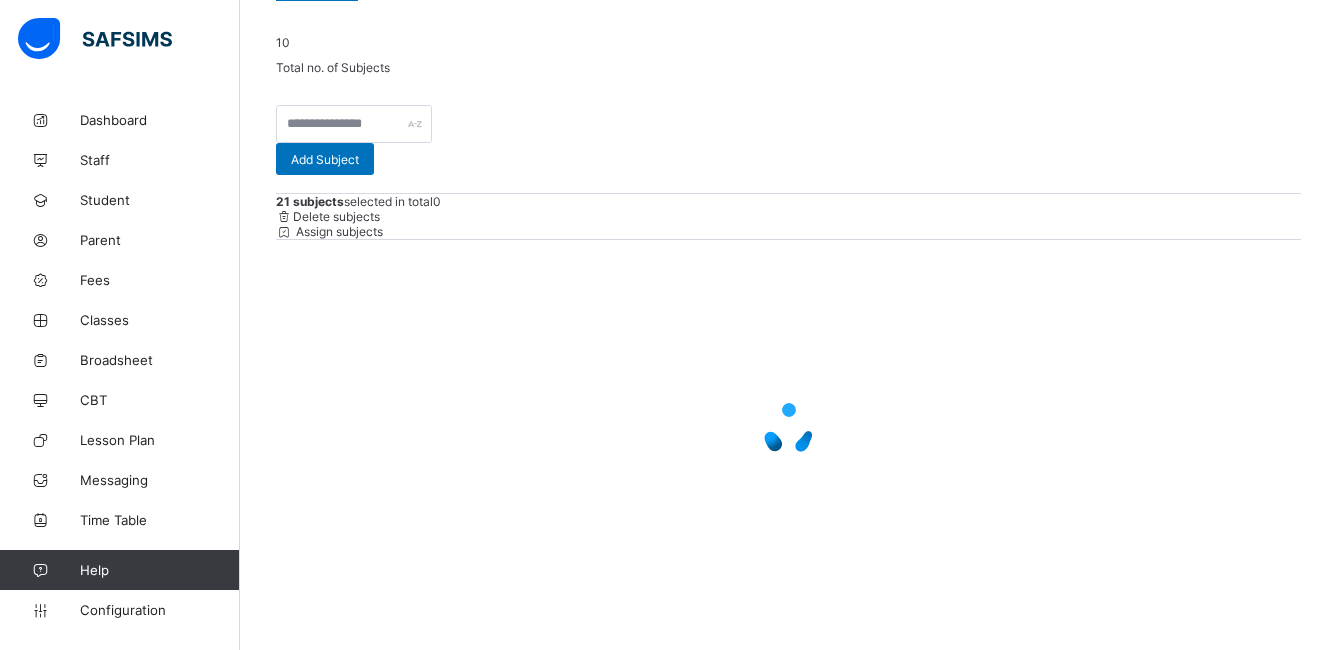 scroll, scrollTop: 51, scrollLeft: 0, axis: vertical 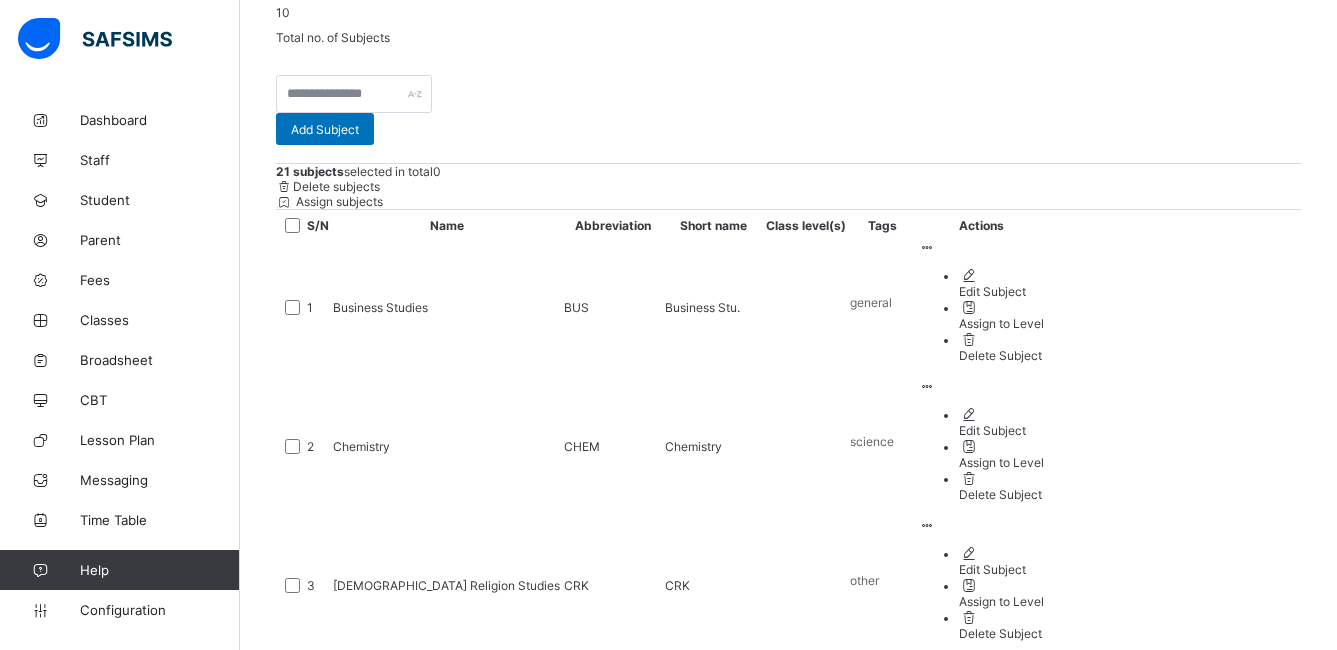 click on "Assign subjects" at bounding box center (338, 201) 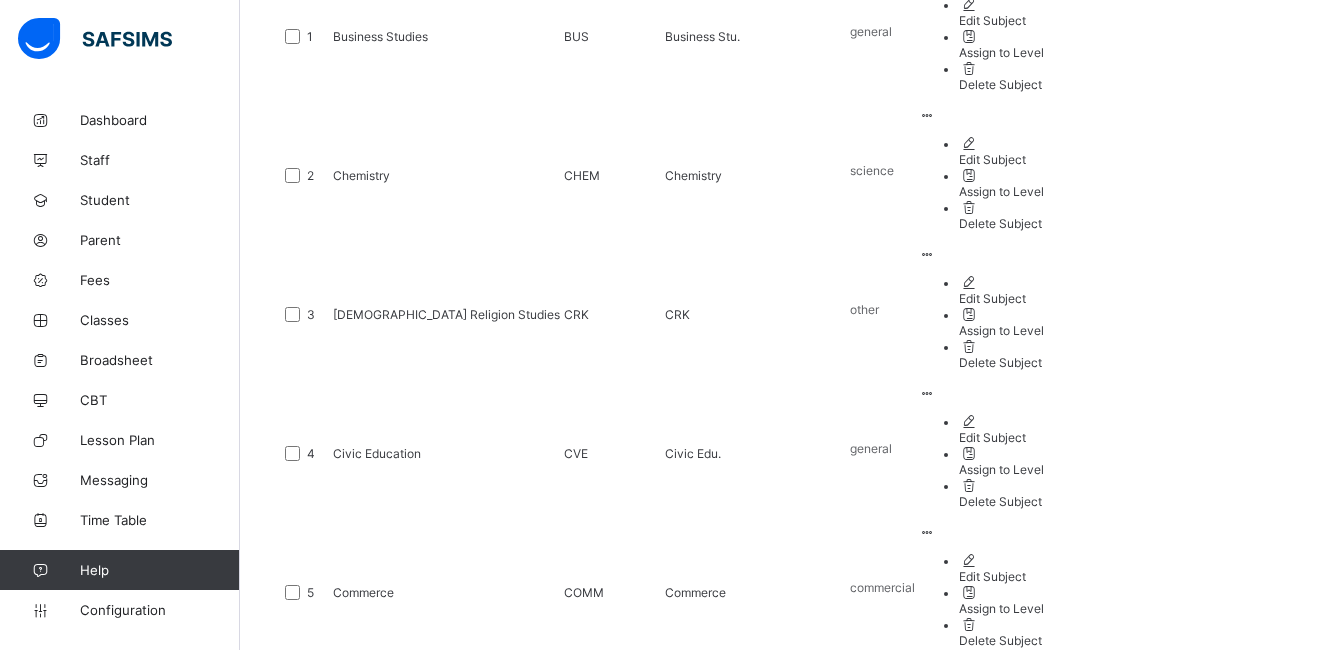 scroll, scrollTop: 602, scrollLeft: 0, axis: vertical 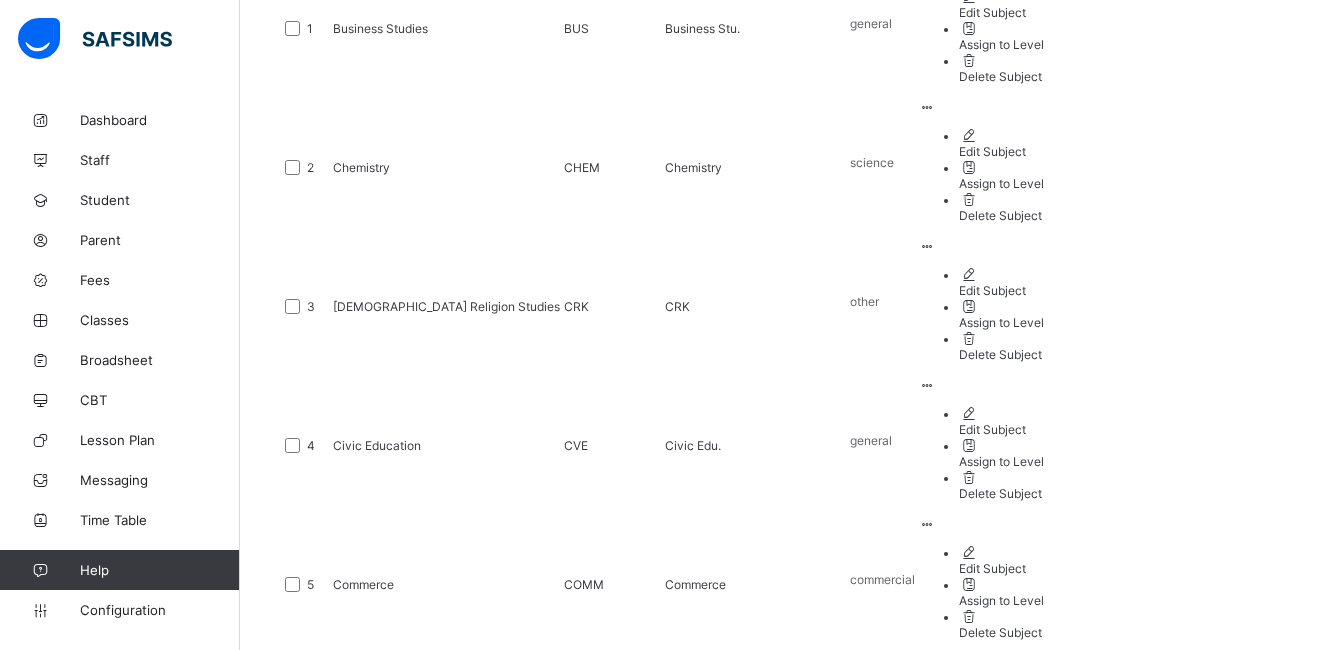 click at bounding box center (292, 862) 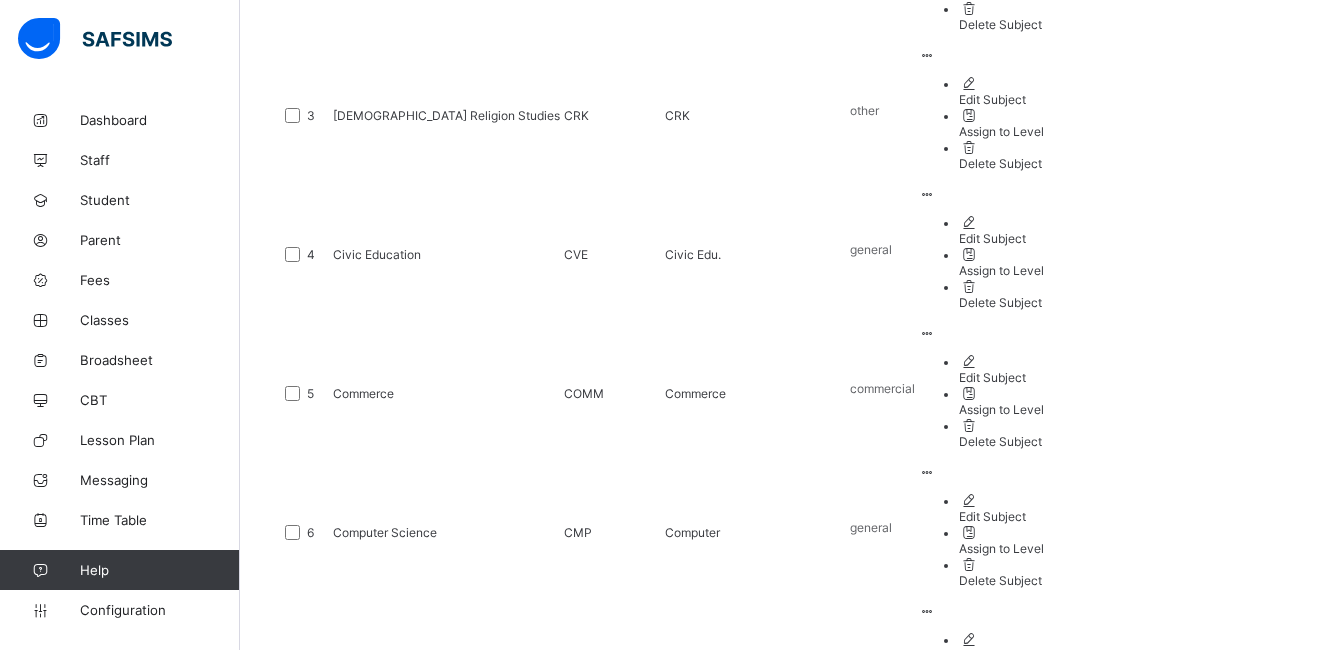 scroll, scrollTop: 815, scrollLeft: 0, axis: vertical 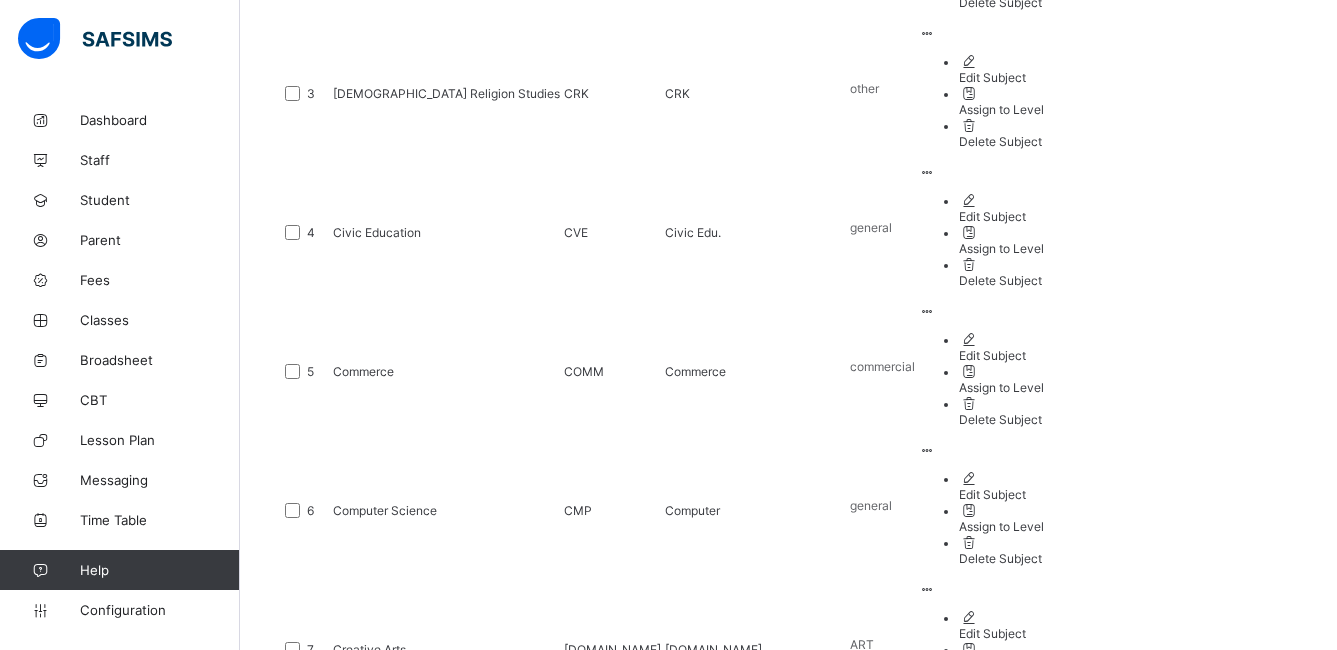 click on "1" at bounding box center [513, 1191] 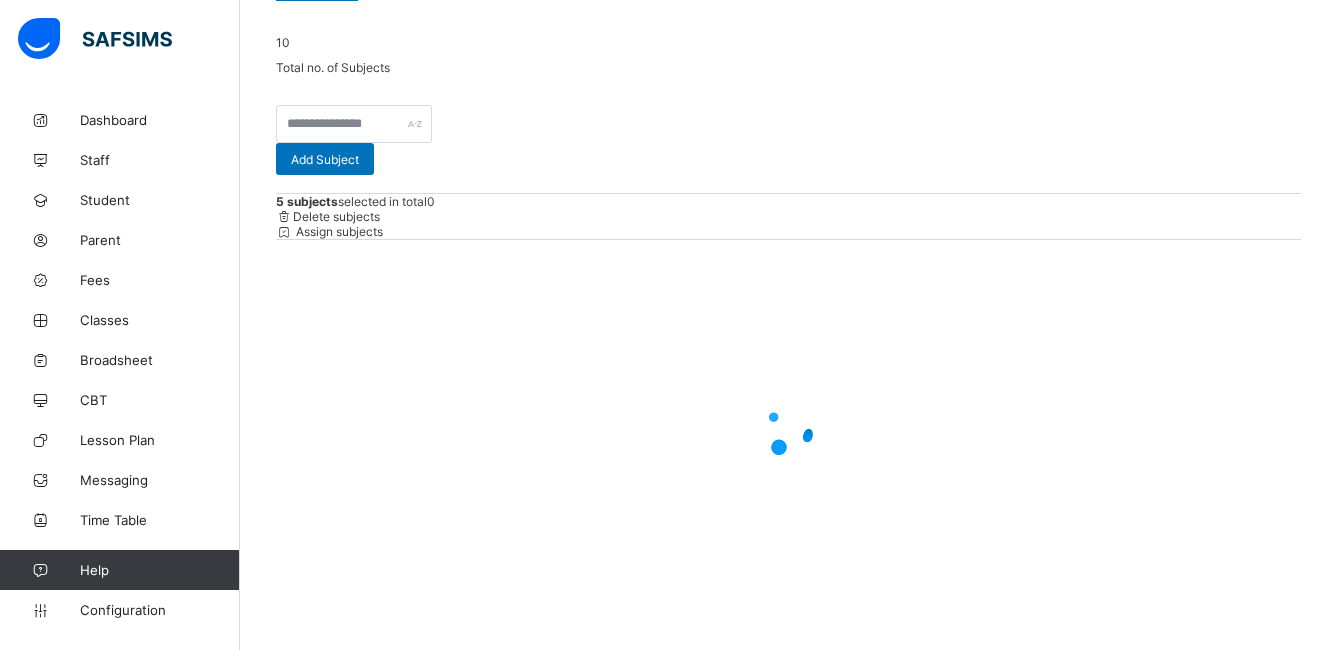 scroll, scrollTop: 51, scrollLeft: 0, axis: vertical 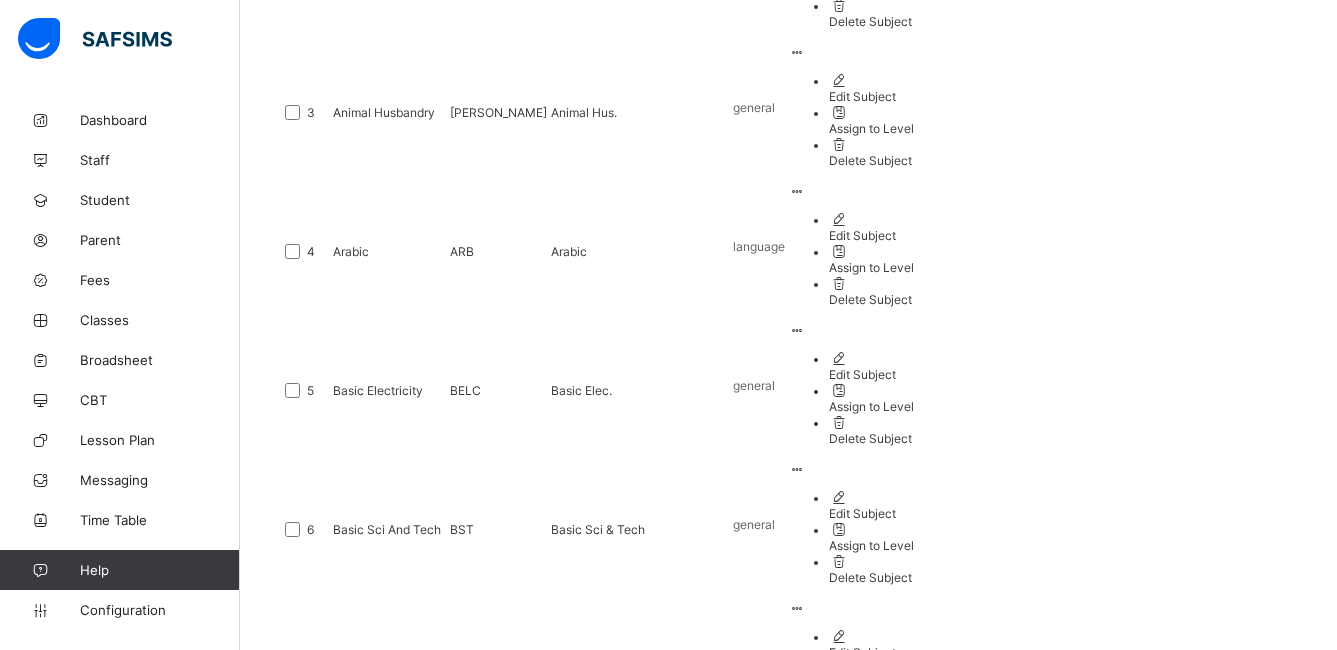 click on "2" at bounding box center (541, 1210) 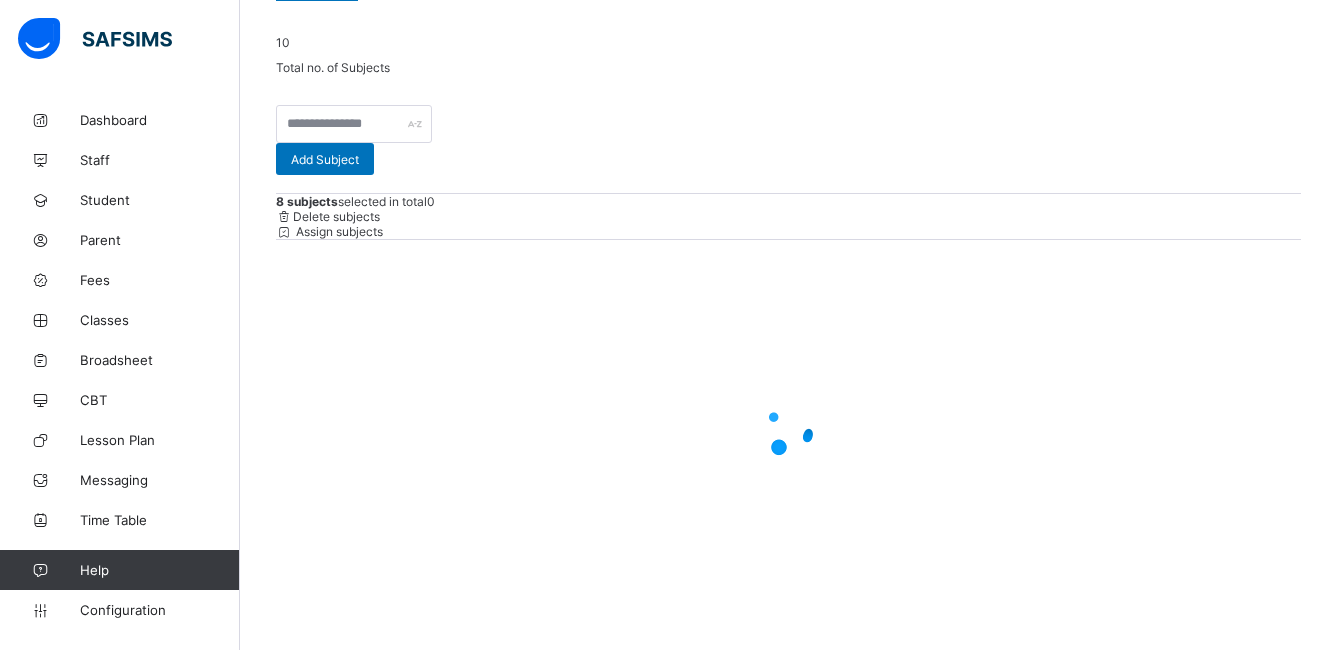 scroll, scrollTop: 32, scrollLeft: 0, axis: vertical 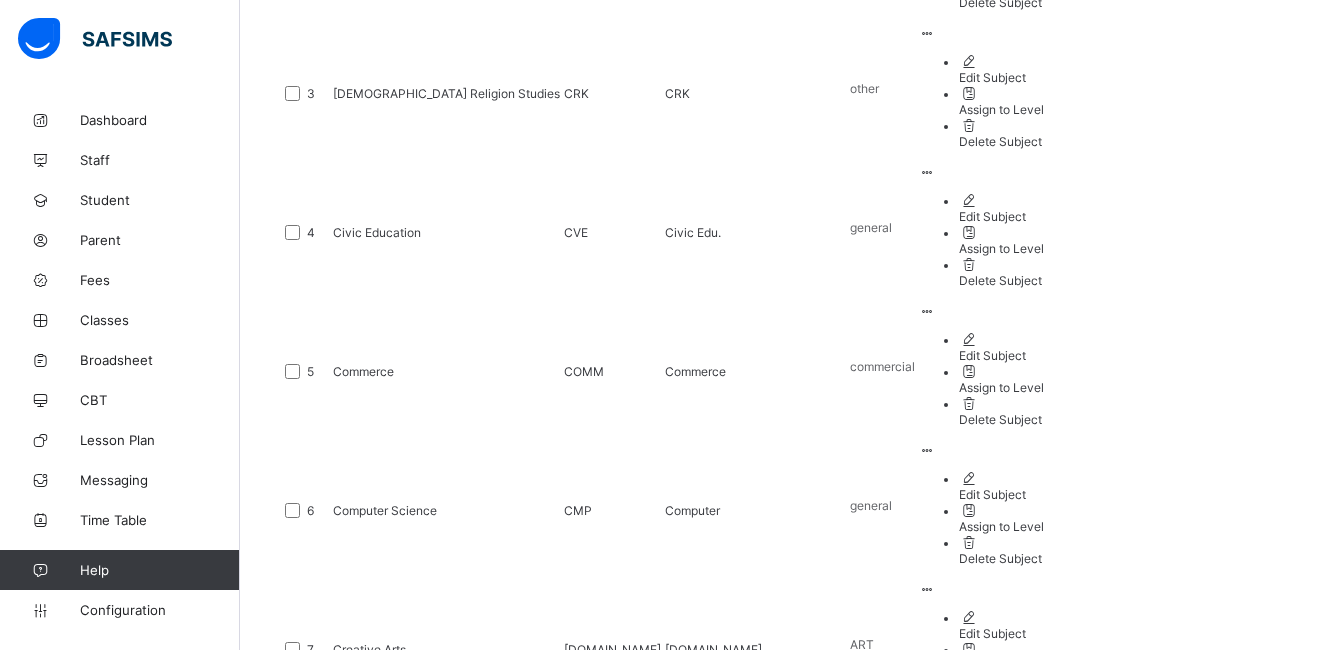 click on "3" at bounding box center [585, 1191] 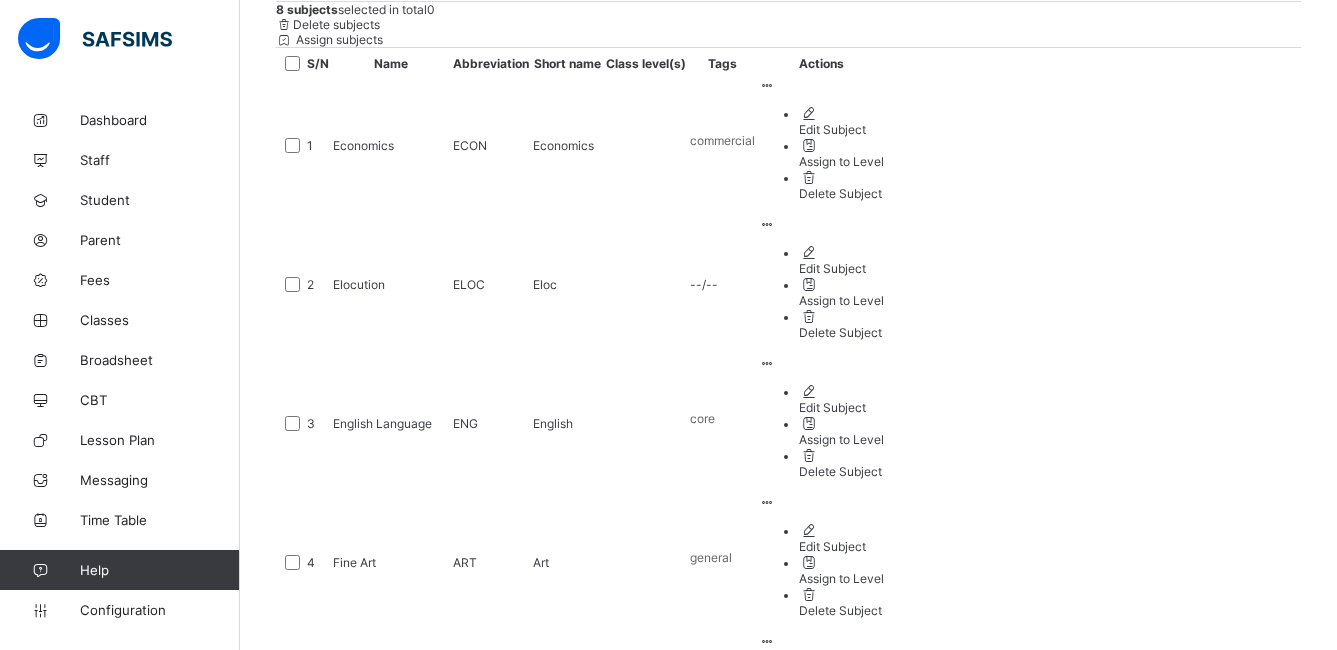 scroll, scrollTop: 495, scrollLeft: 0, axis: vertical 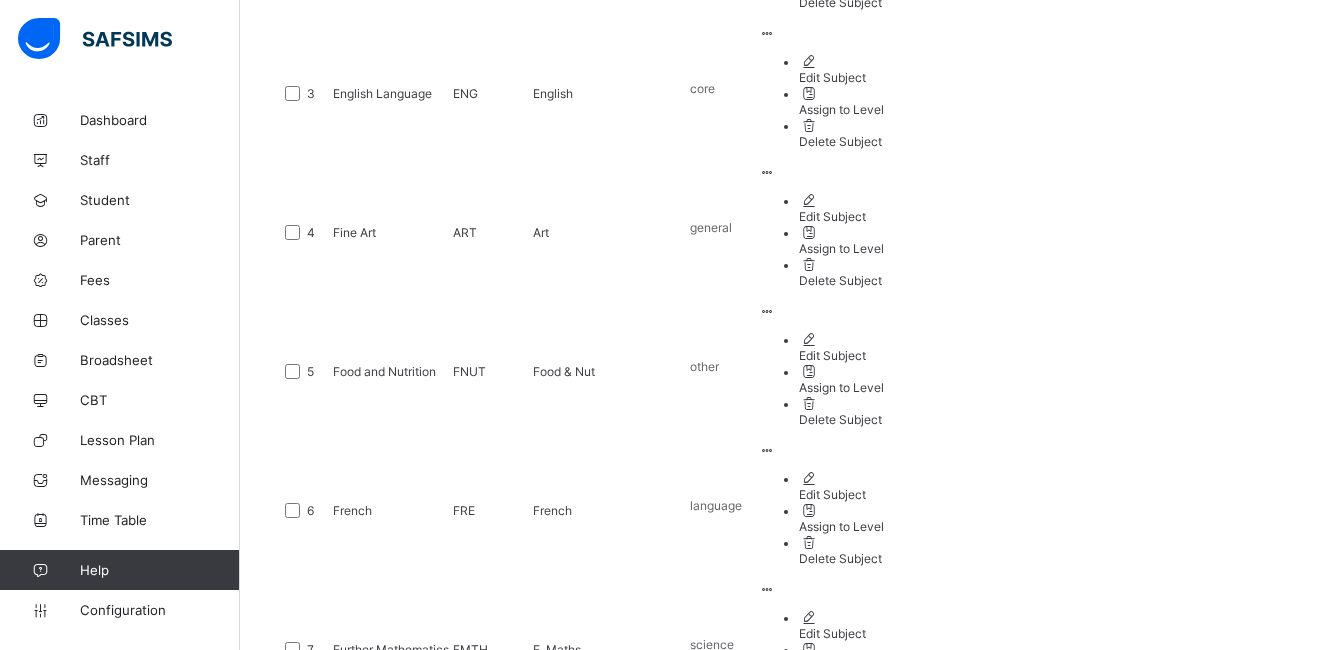 click on "4" at bounding box center [623, 1191] 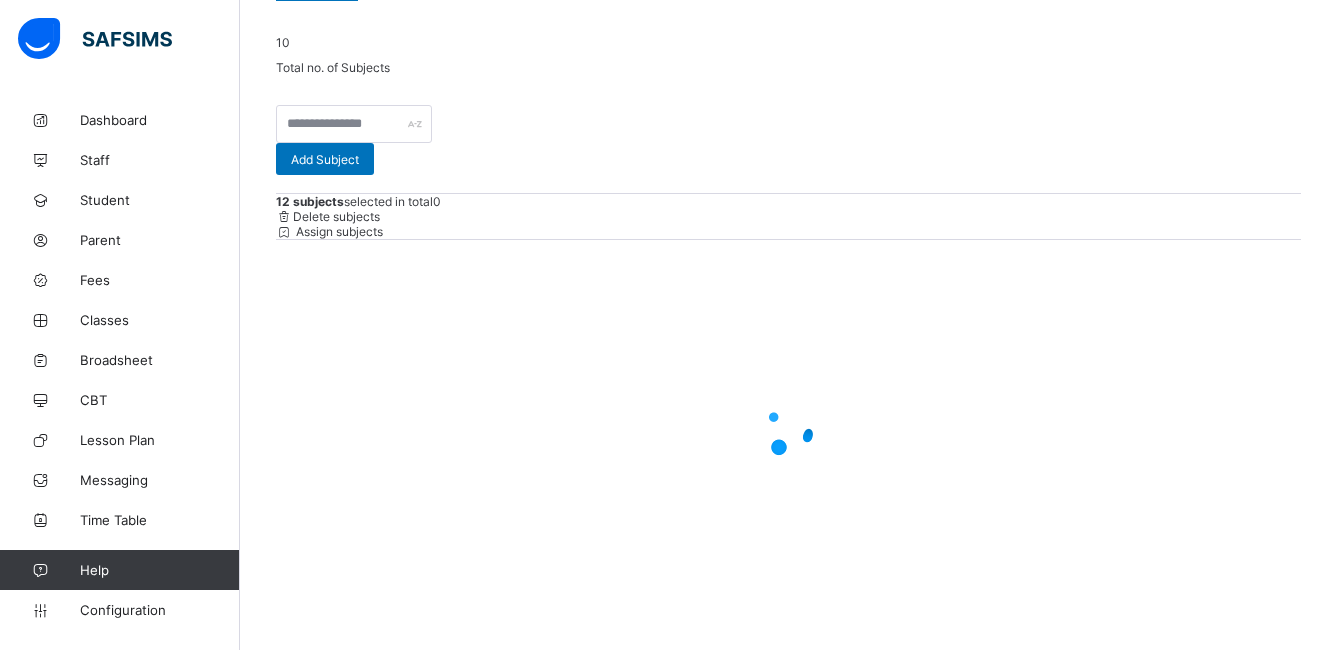scroll, scrollTop: 51, scrollLeft: 0, axis: vertical 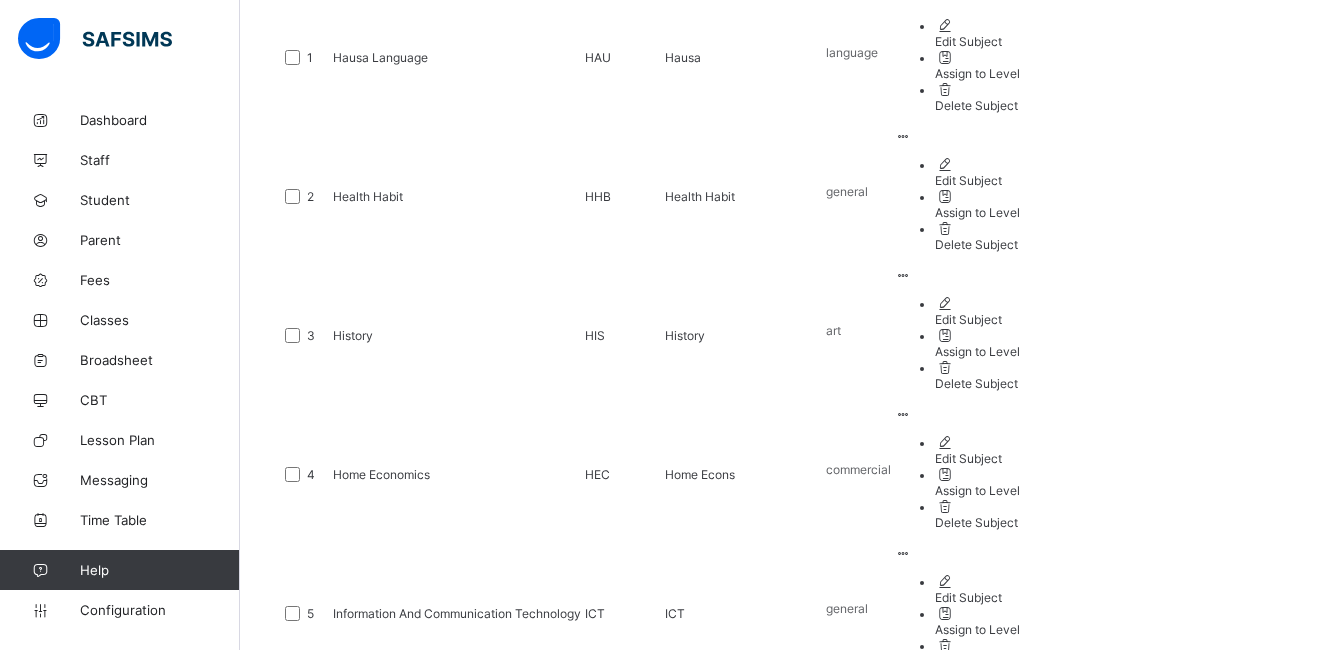 drag, startPoint x: 1336, startPoint y: 493, endPoint x: 1343, endPoint y: 524, distance: 31.780497 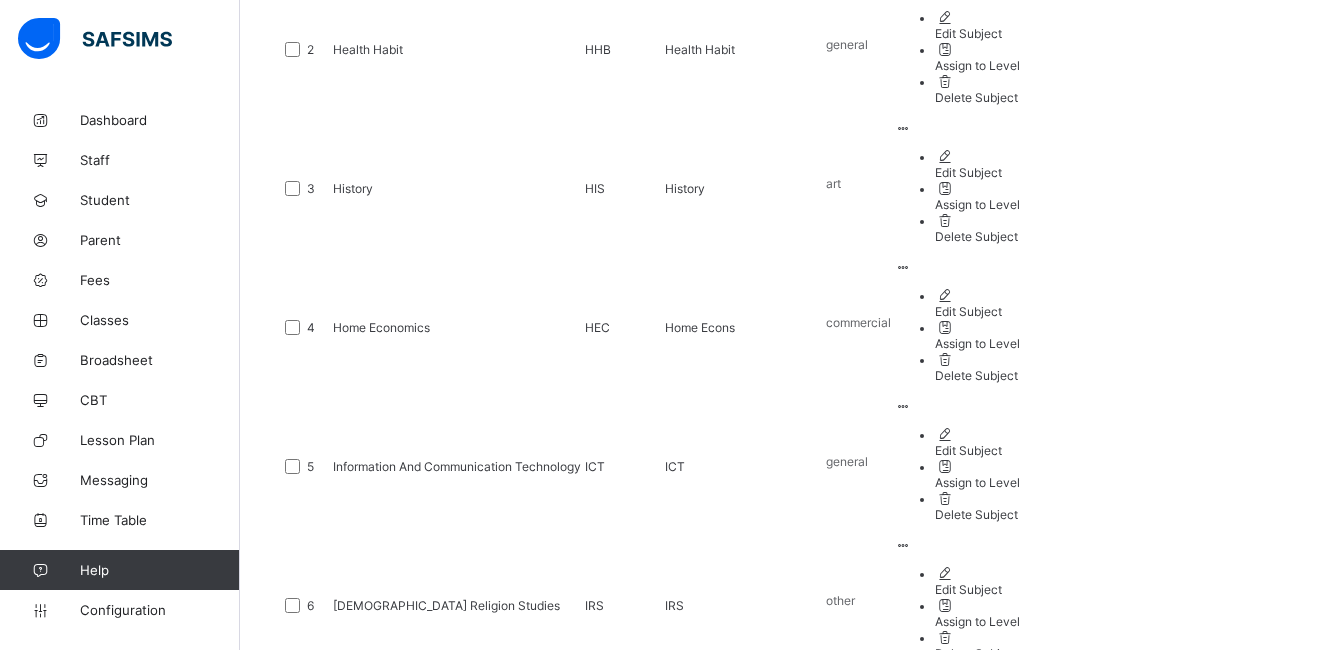scroll, scrollTop: 723, scrollLeft: 0, axis: vertical 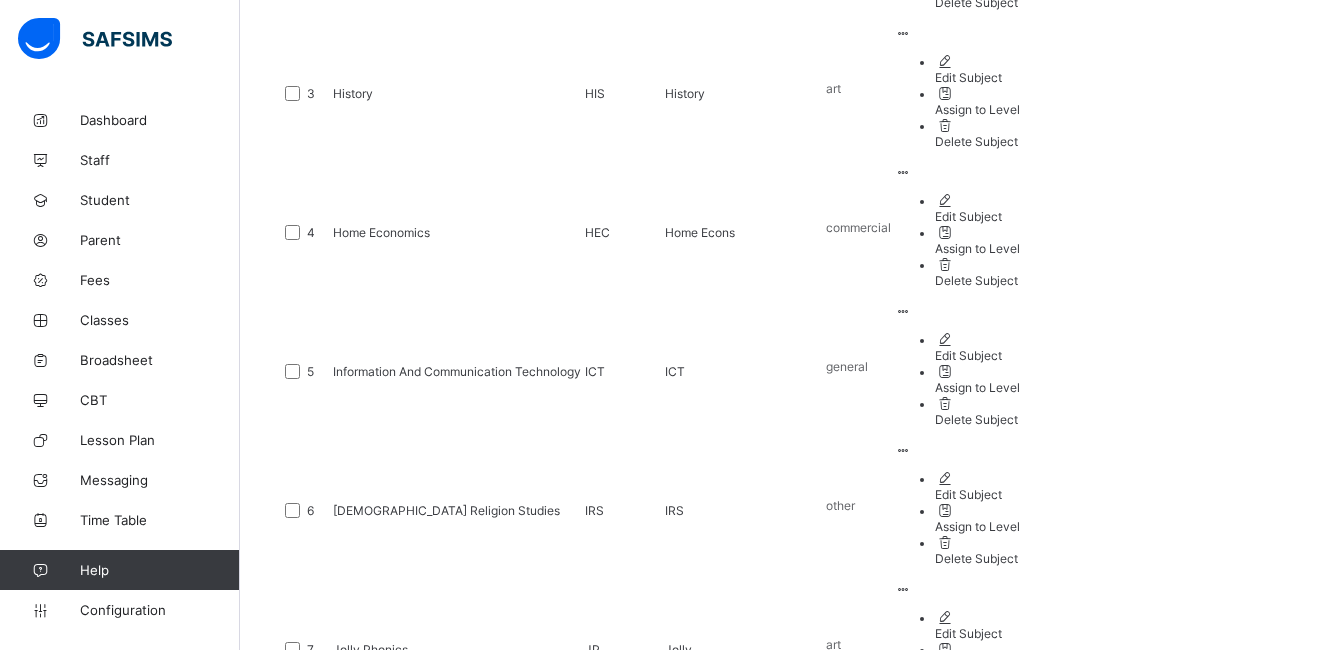 click on "5" at bounding box center (660, 1191) 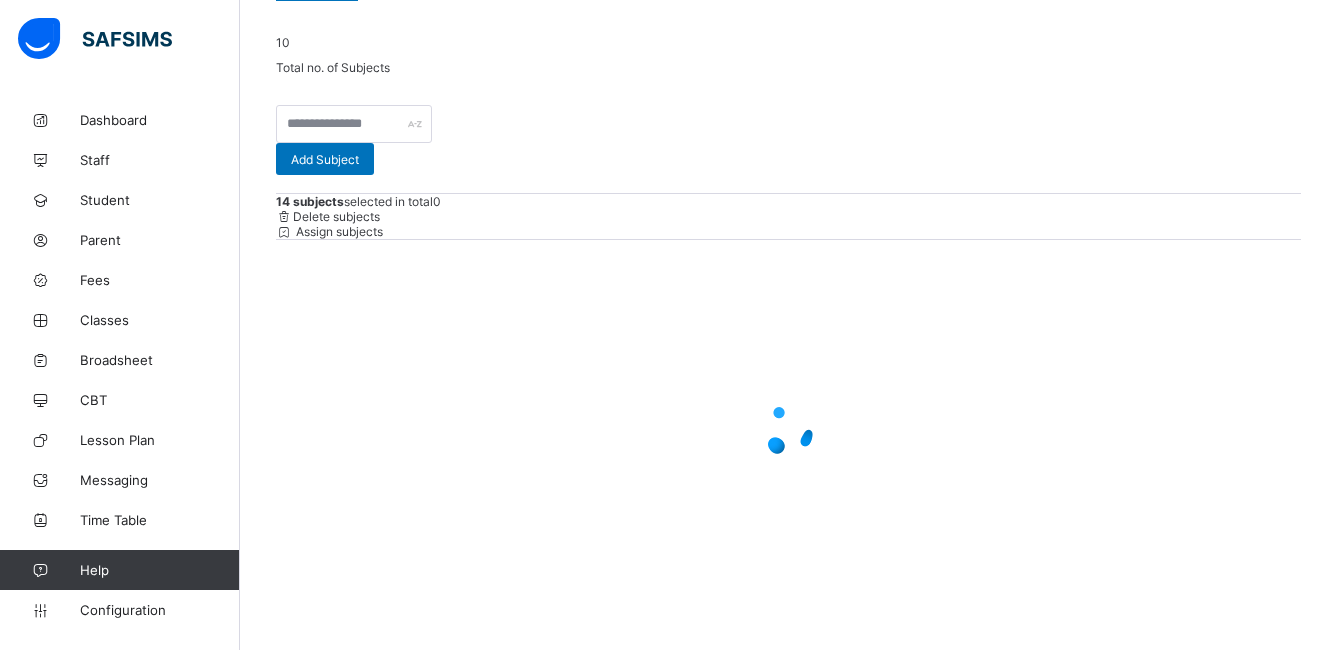 scroll, scrollTop: 51, scrollLeft: 0, axis: vertical 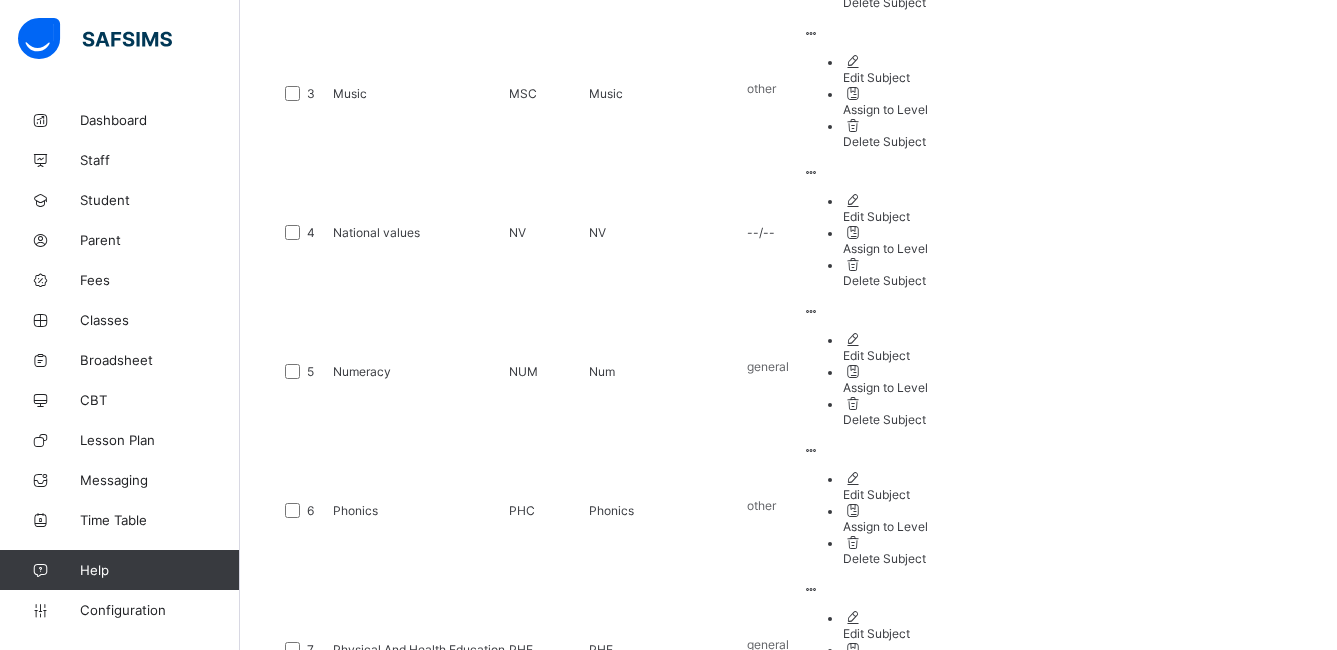 click on "6" at bounding box center (696, 1191) 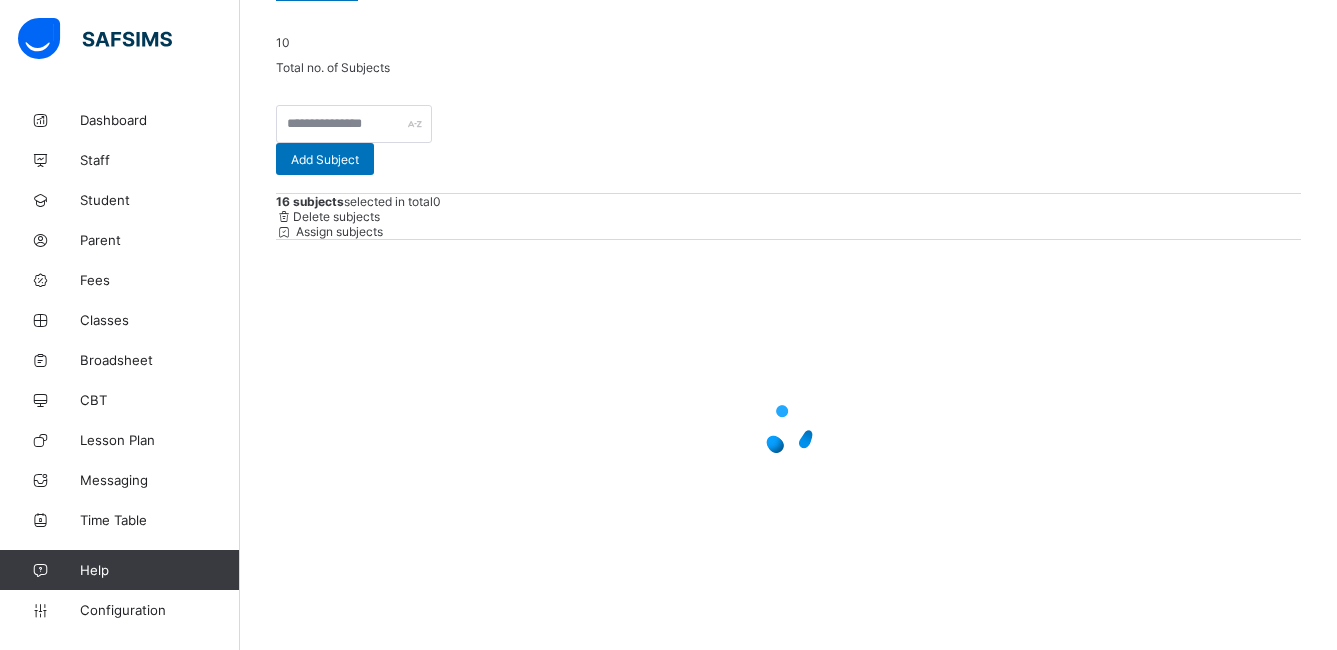 scroll, scrollTop: 51, scrollLeft: 0, axis: vertical 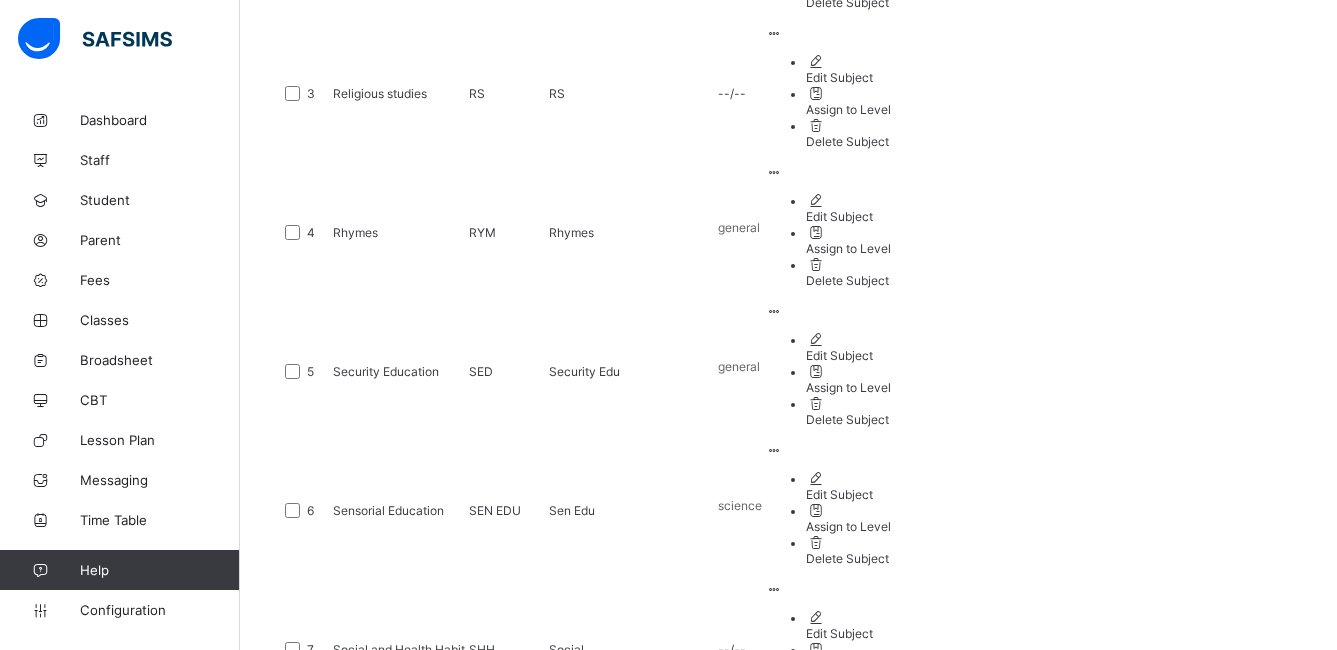 click on "7" at bounding box center [732, 1191] 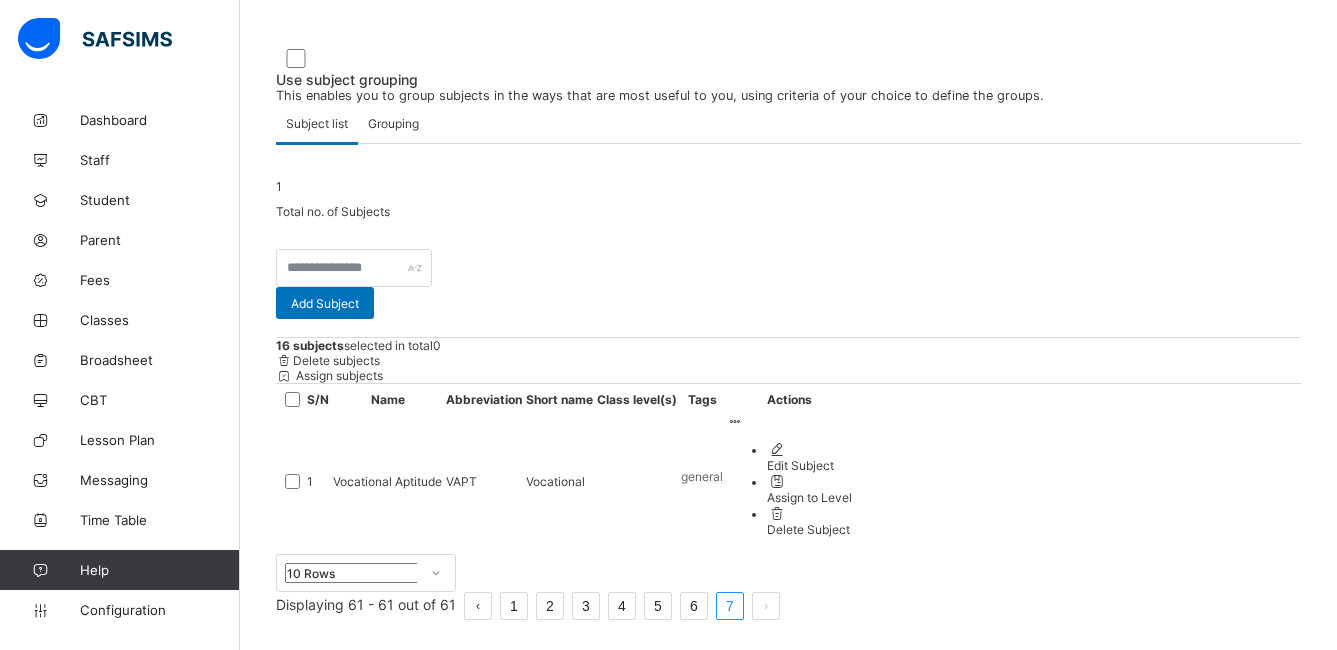scroll, scrollTop: 212, scrollLeft: 0, axis: vertical 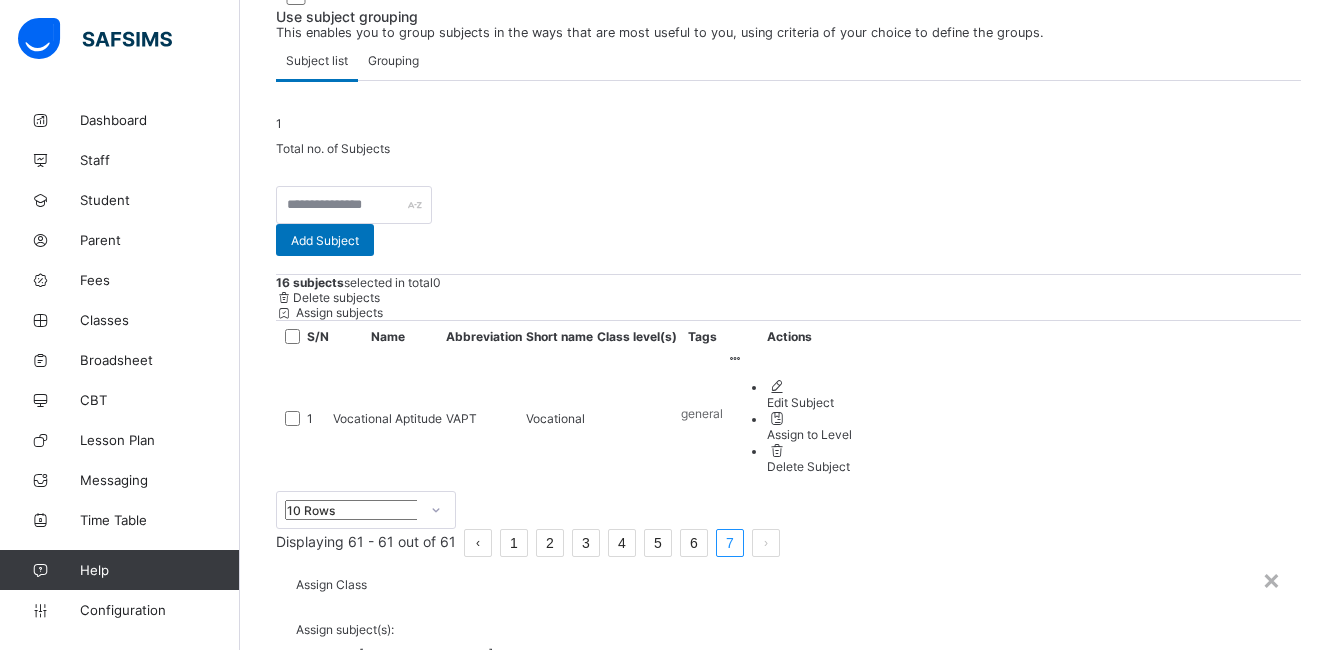 click at bounding box center [1261, 699] 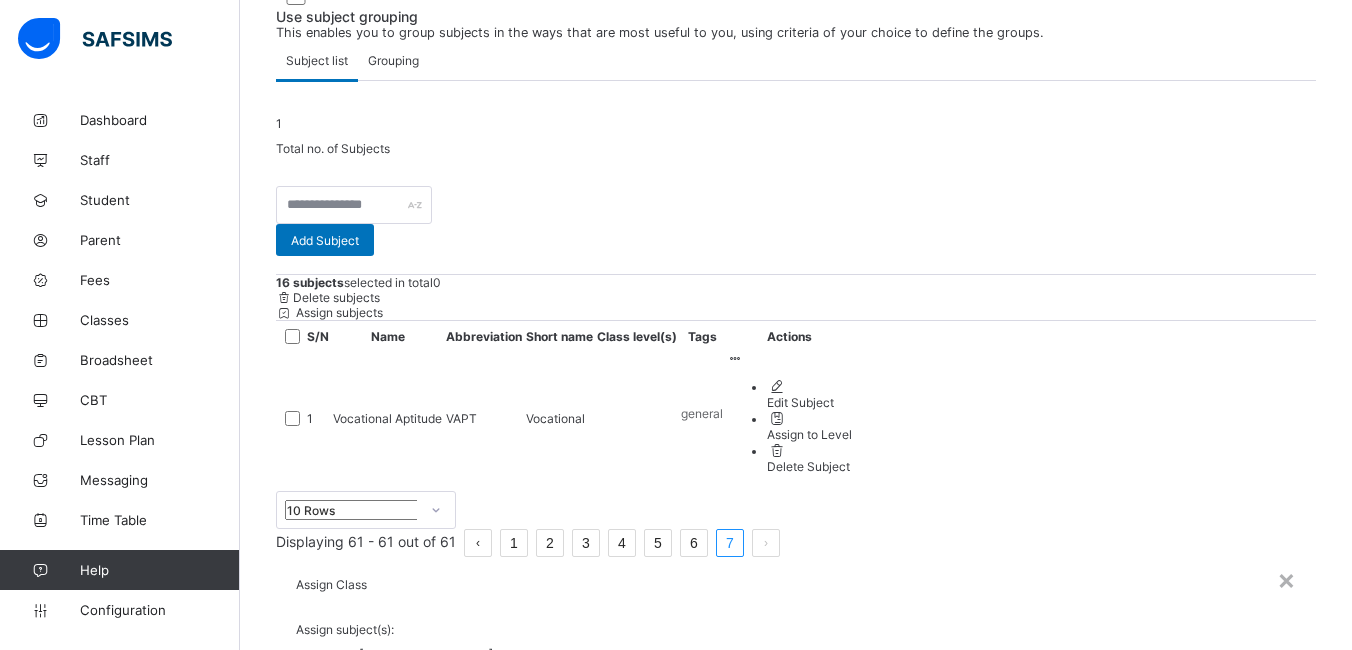 click on "SS 2" at bounding box center (796, 838) 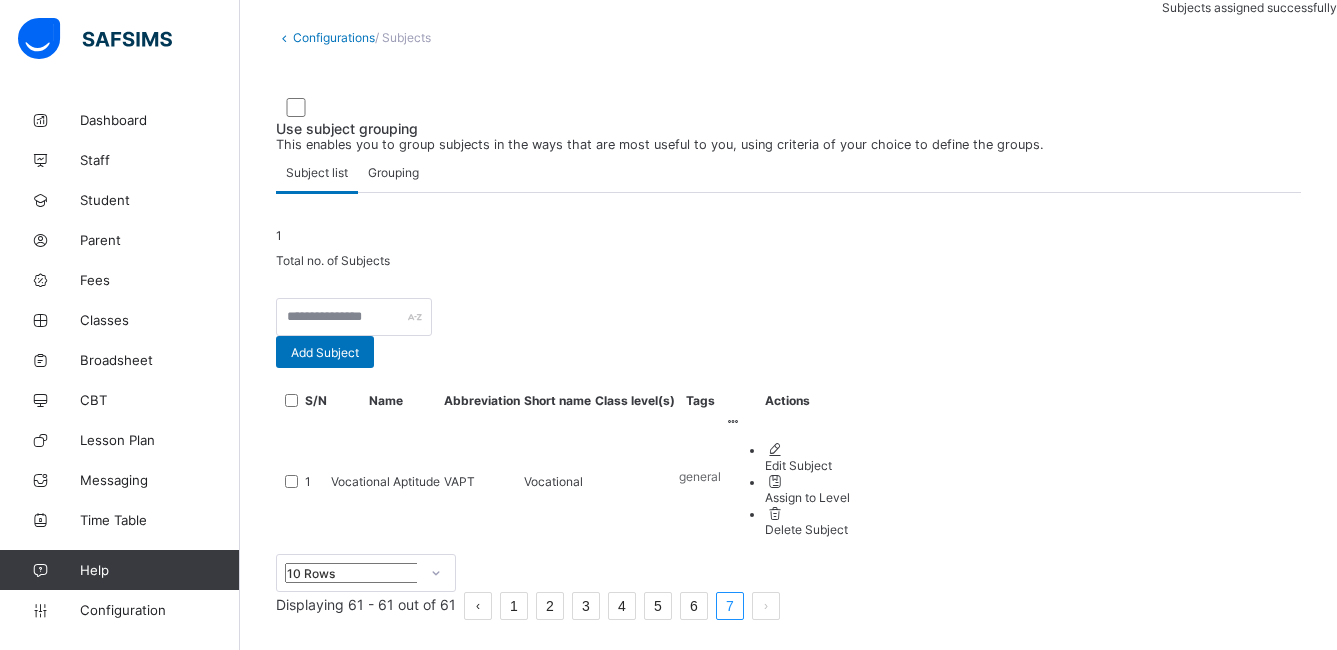 scroll, scrollTop: 140, scrollLeft: 0, axis: vertical 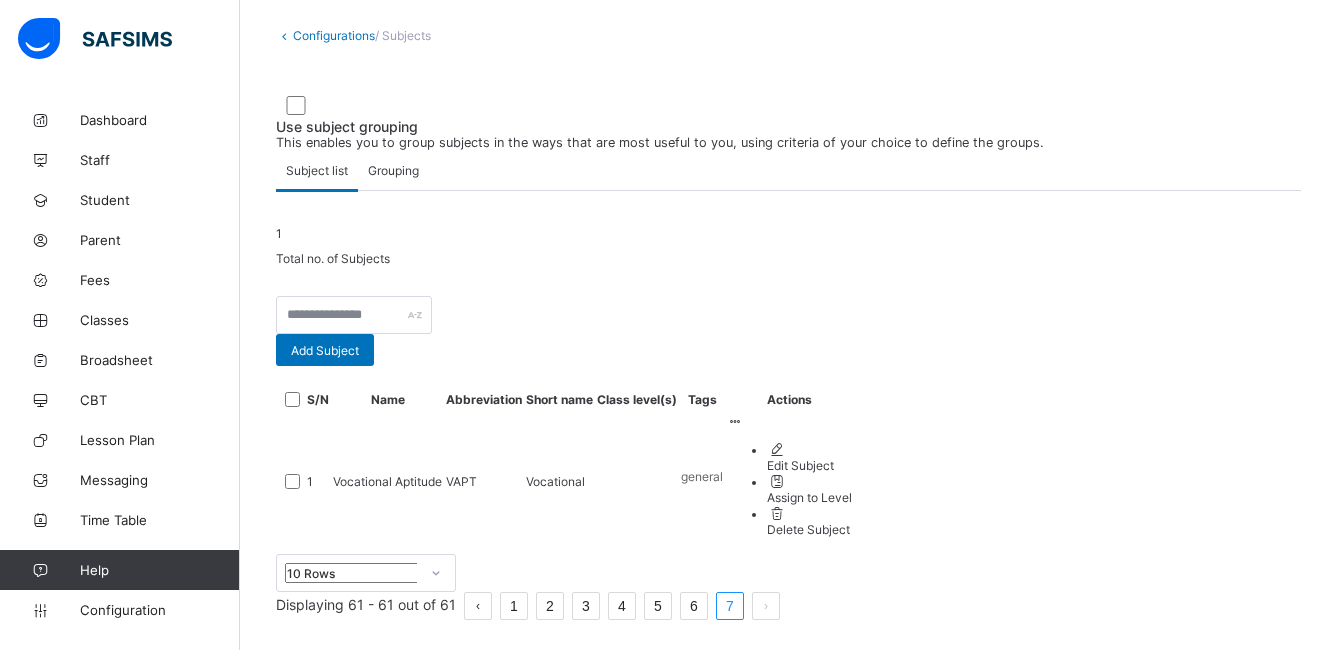 click on "6" at bounding box center (694, 606) 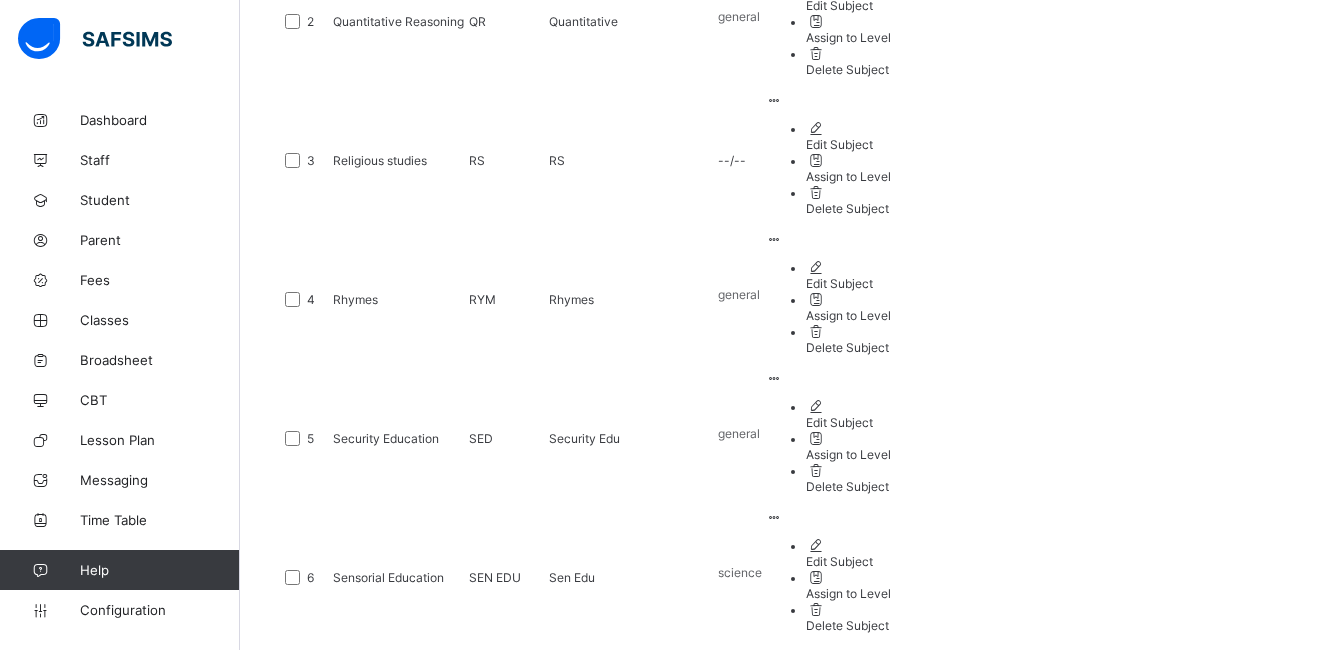 scroll, scrollTop: 706, scrollLeft: 0, axis: vertical 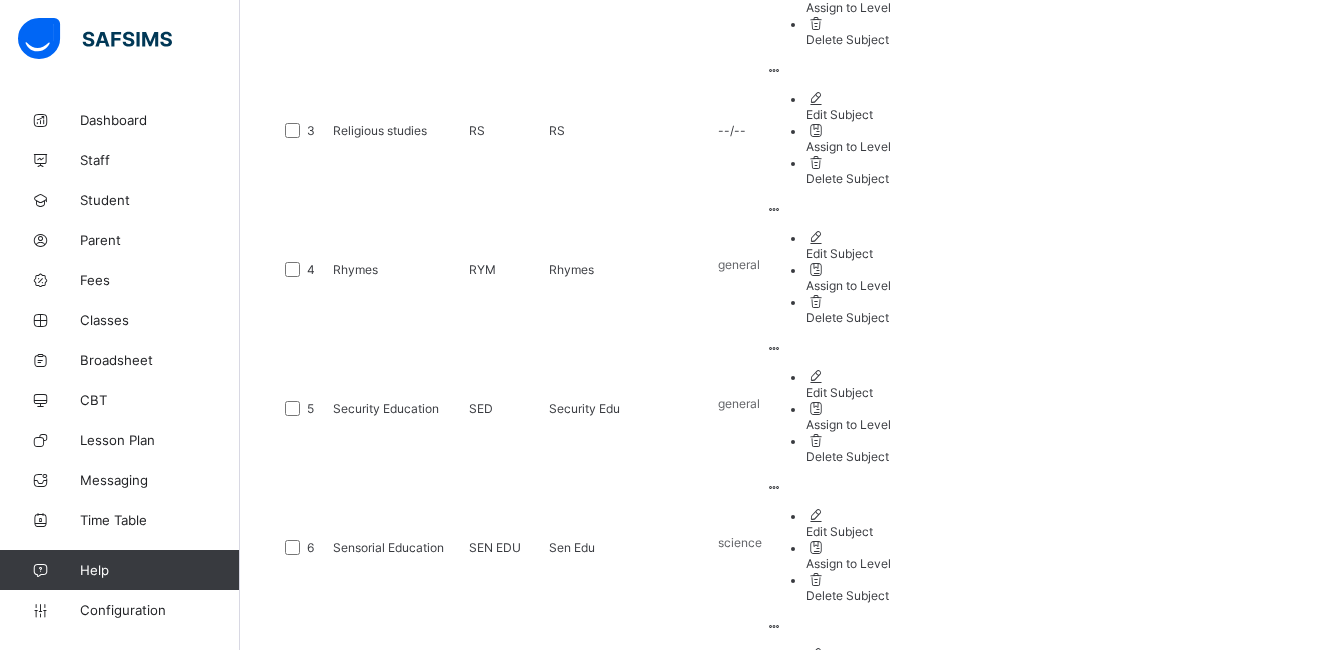 click on "5" at bounding box center (660, 1228) 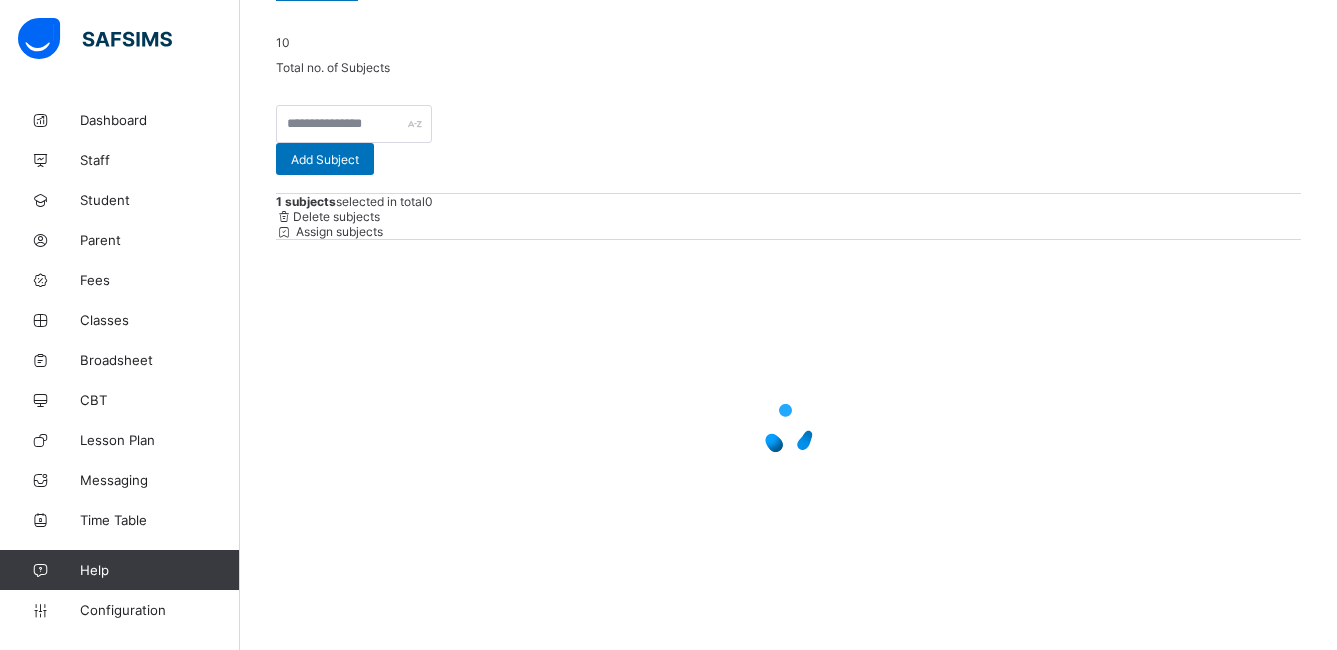 scroll, scrollTop: 14, scrollLeft: 0, axis: vertical 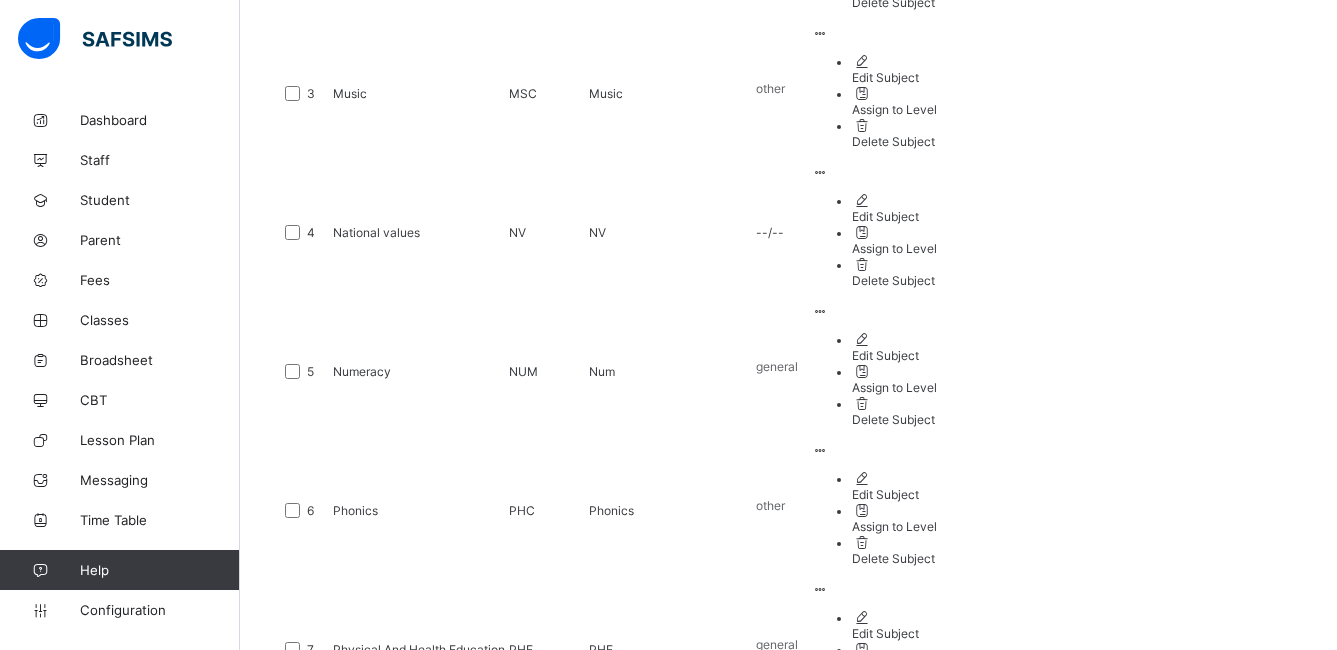 click on "4" at bounding box center (624, 1191) 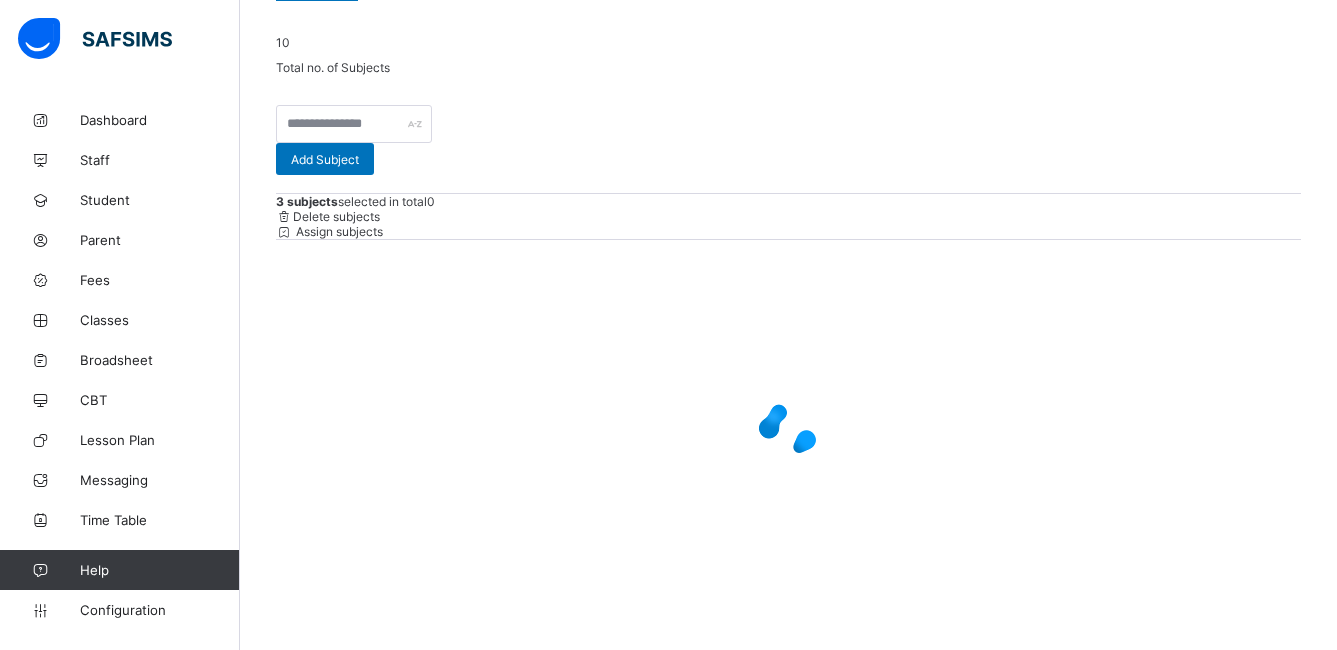 scroll, scrollTop: 51, scrollLeft: 0, axis: vertical 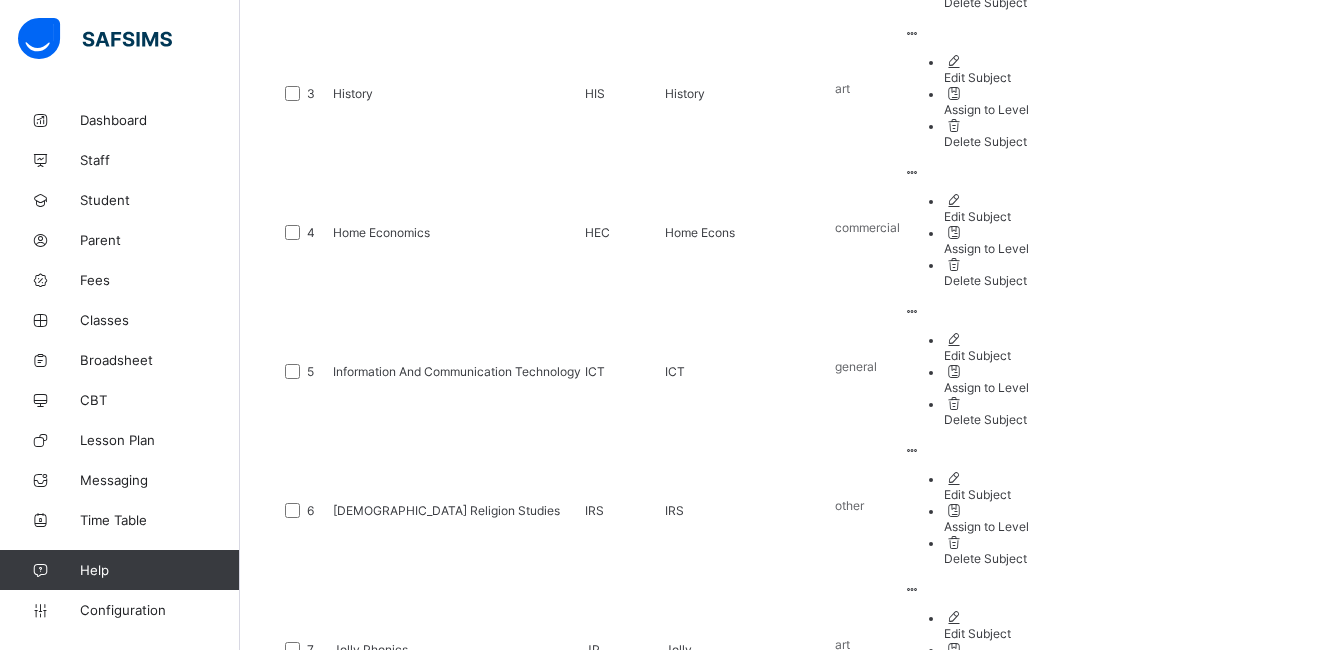 click on "3" at bounding box center (588, 1191) 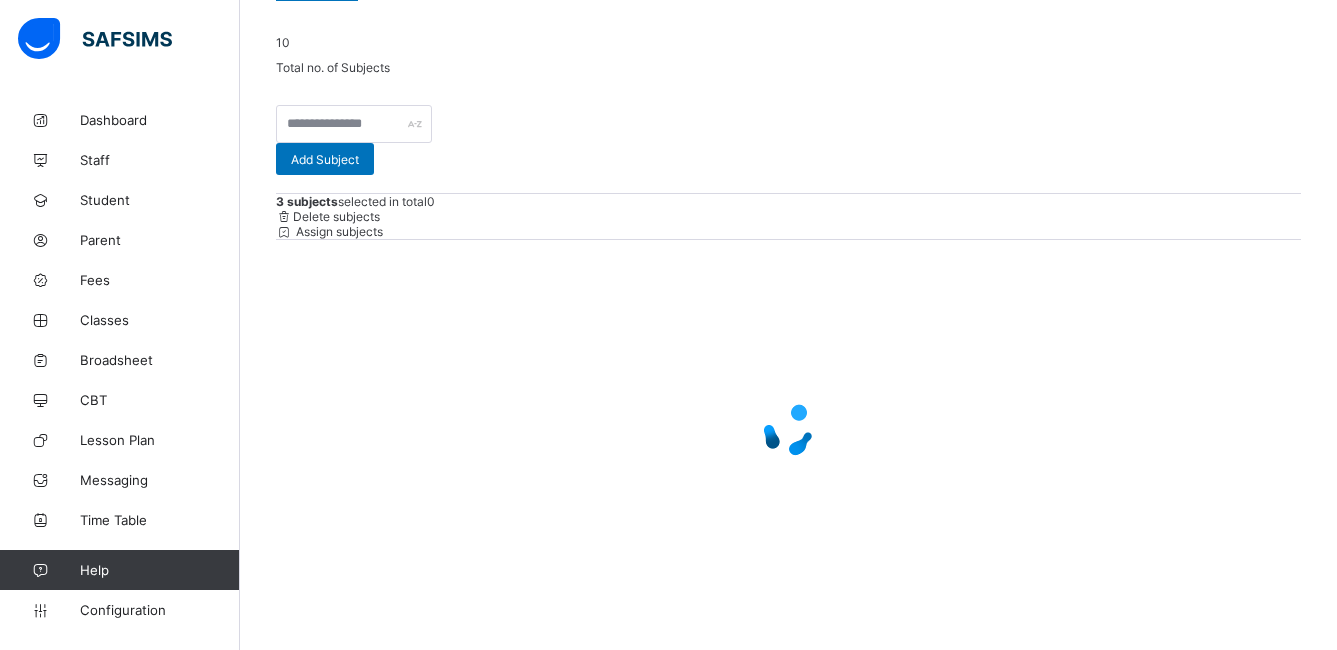 scroll, scrollTop: 51, scrollLeft: 0, axis: vertical 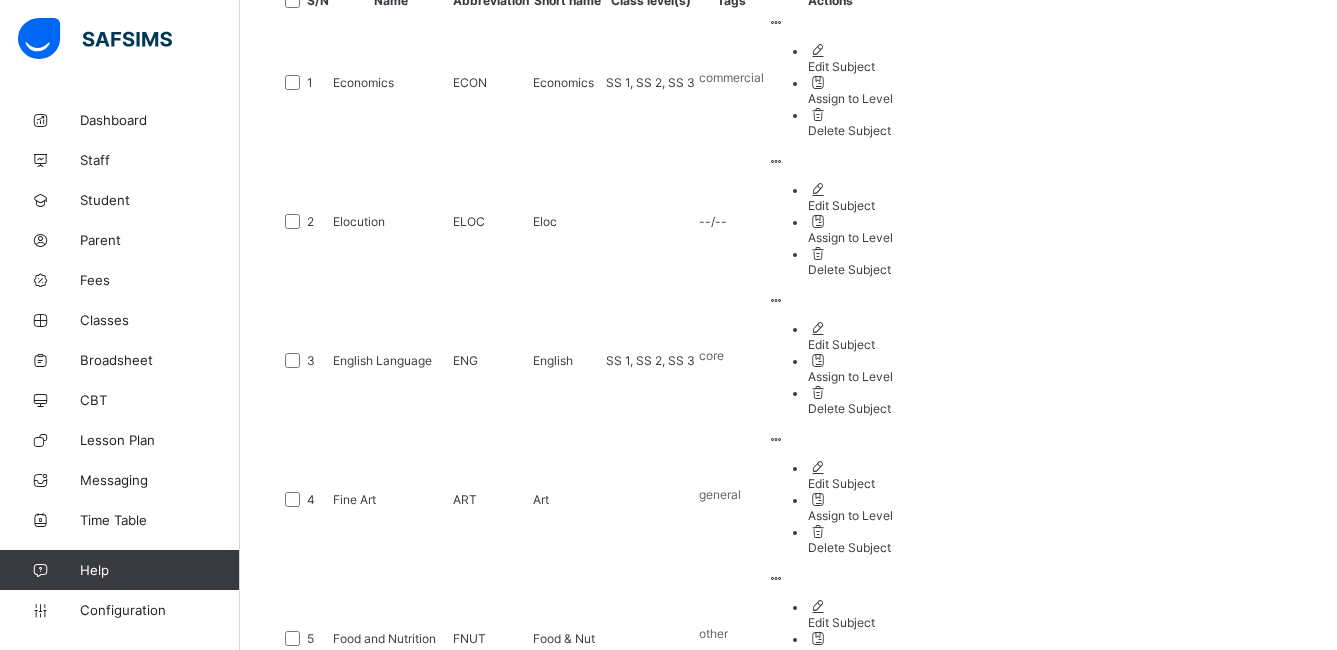 click at bounding box center [292, 360] 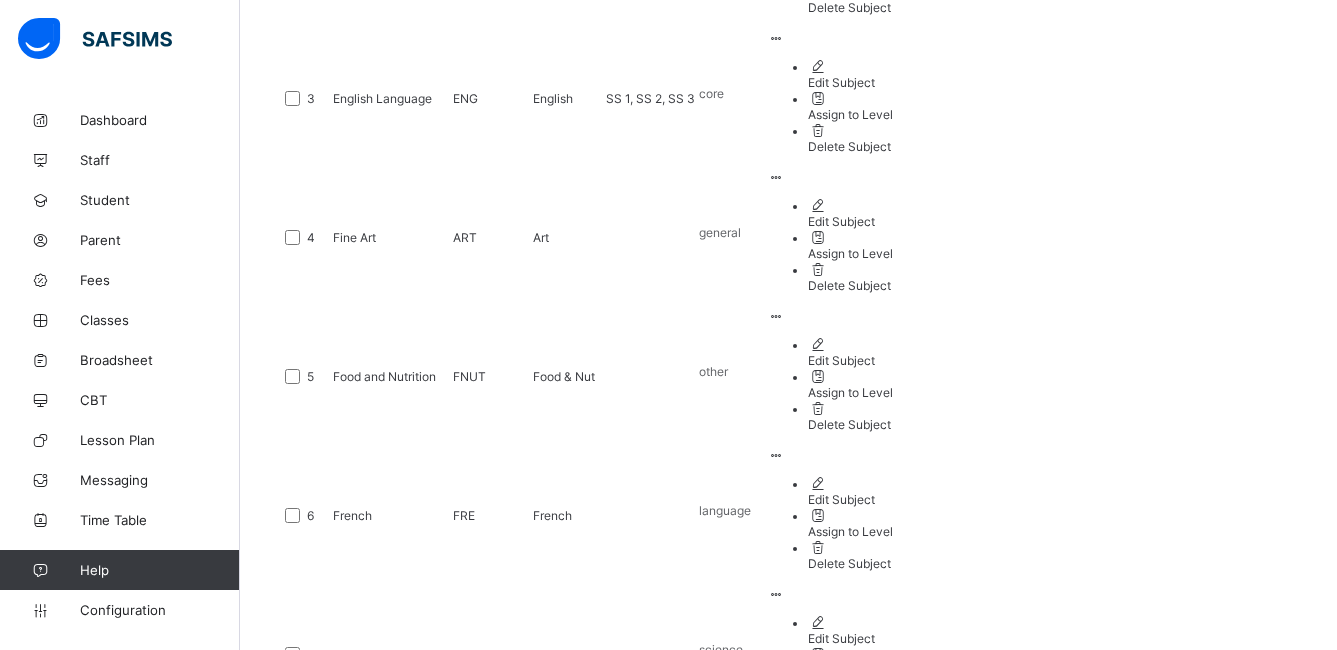 scroll, scrollTop: 812, scrollLeft: 0, axis: vertical 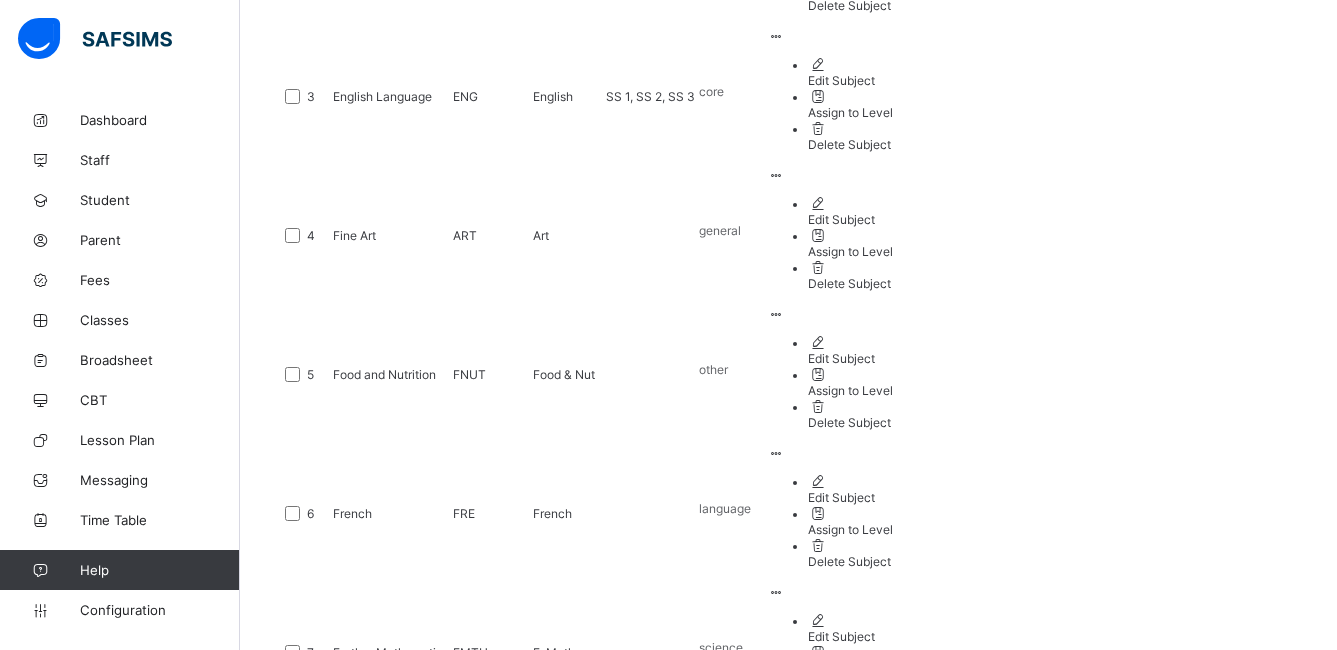 click on "2" at bounding box center [551, 1194] 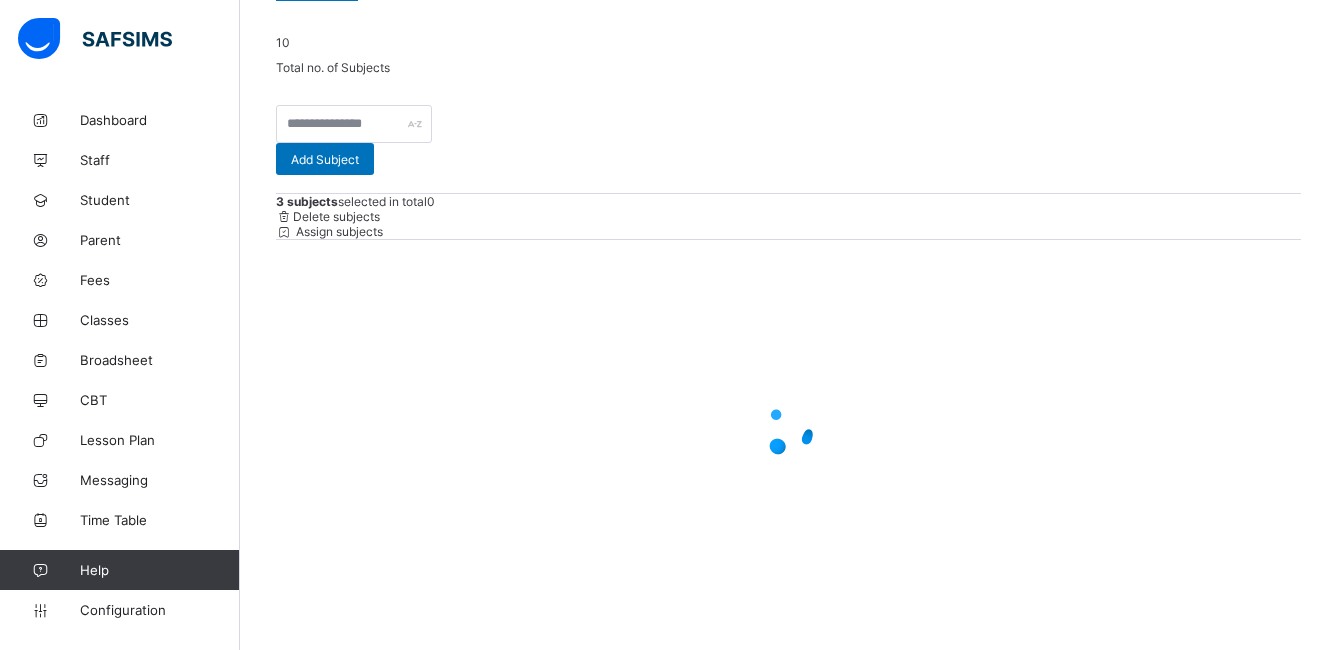 scroll, scrollTop: 48, scrollLeft: 0, axis: vertical 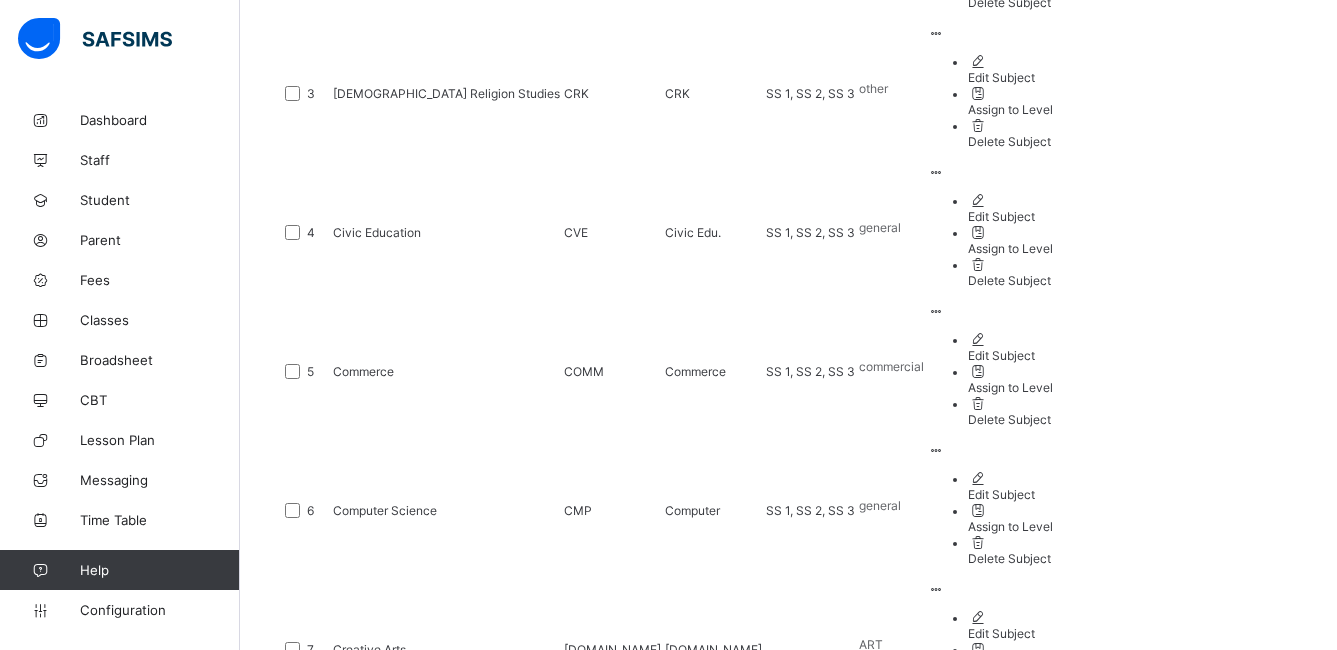 click on "1" at bounding box center [513, 1191] 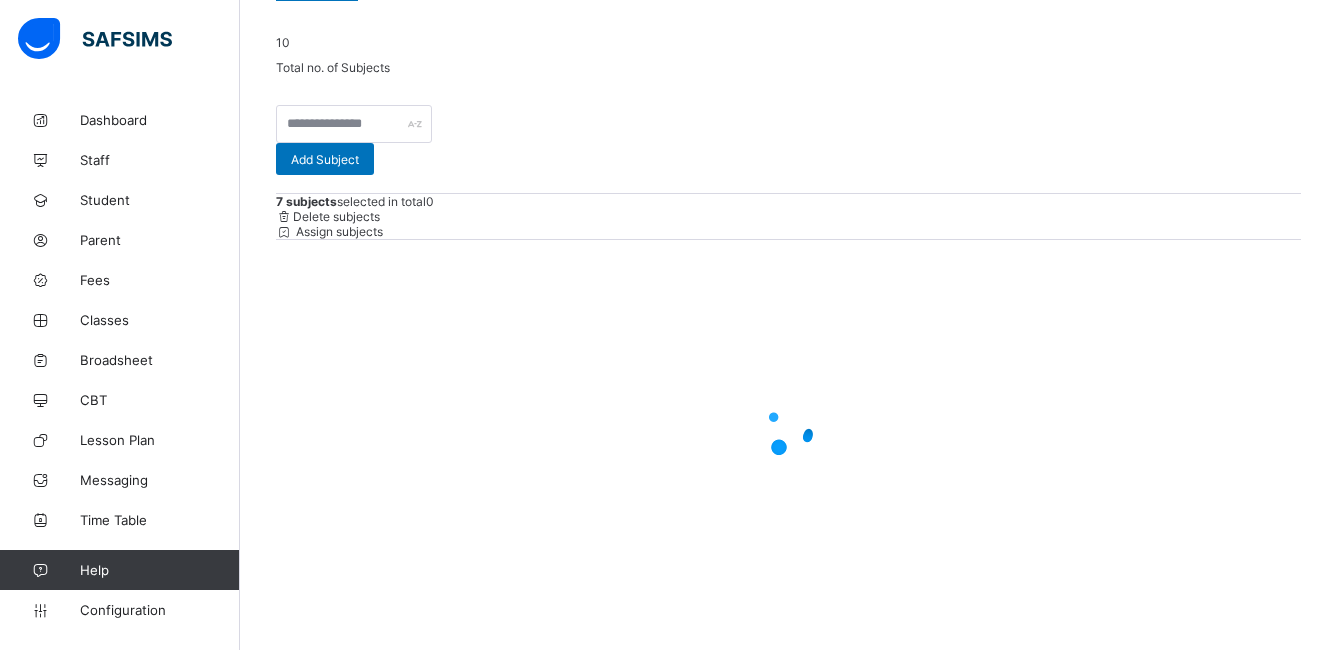 scroll, scrollTop: 51, scrollLeft: 0, axis: vertical 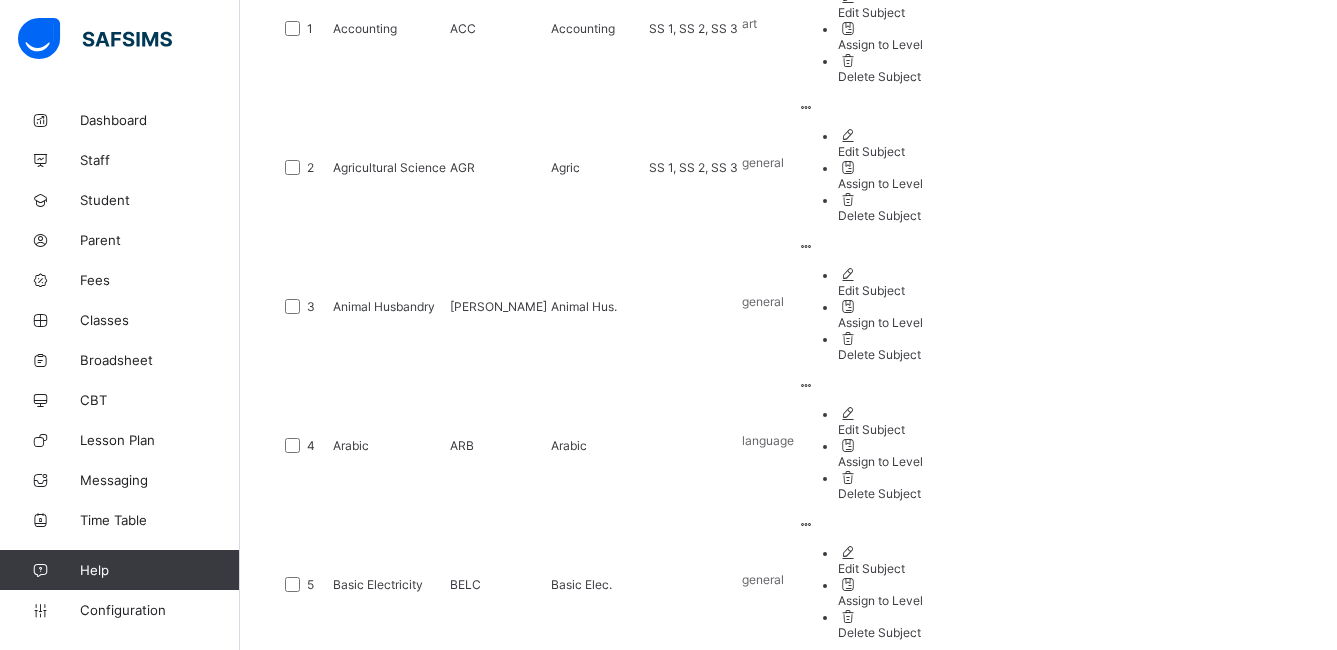 click at bounding box center [292, 1001] 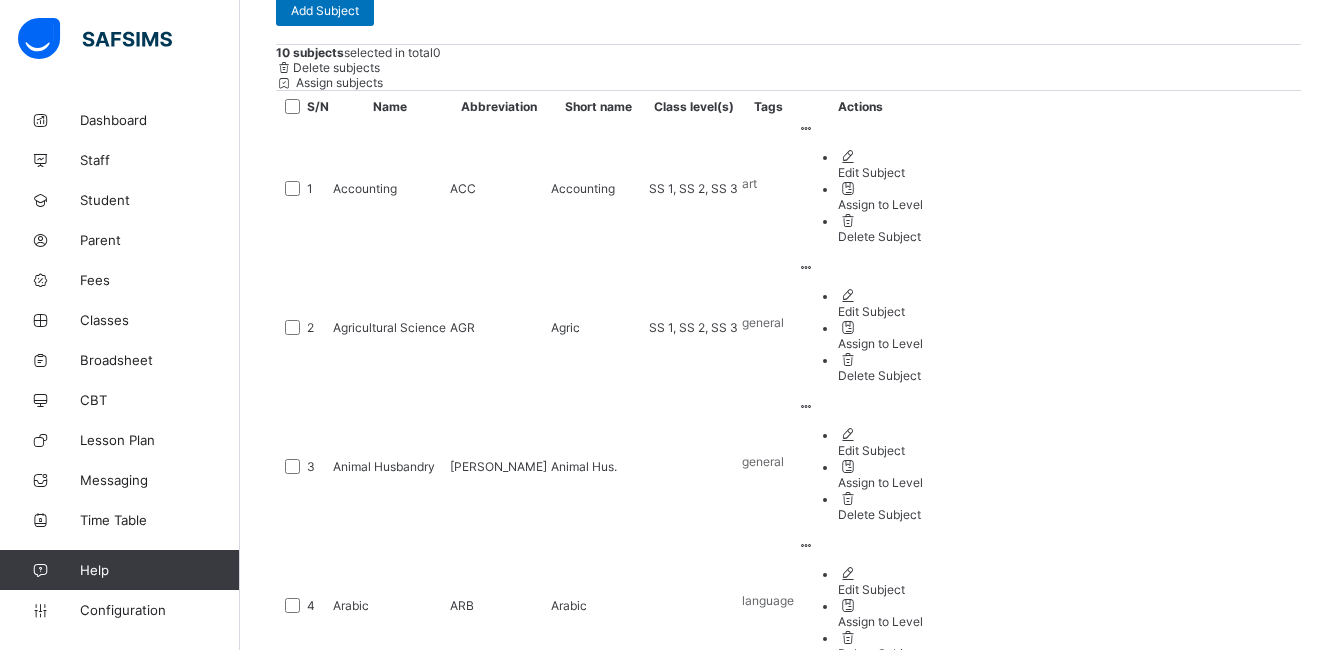 scroll, scrollTop: 439, scrollLeft: 0, axis: vertical 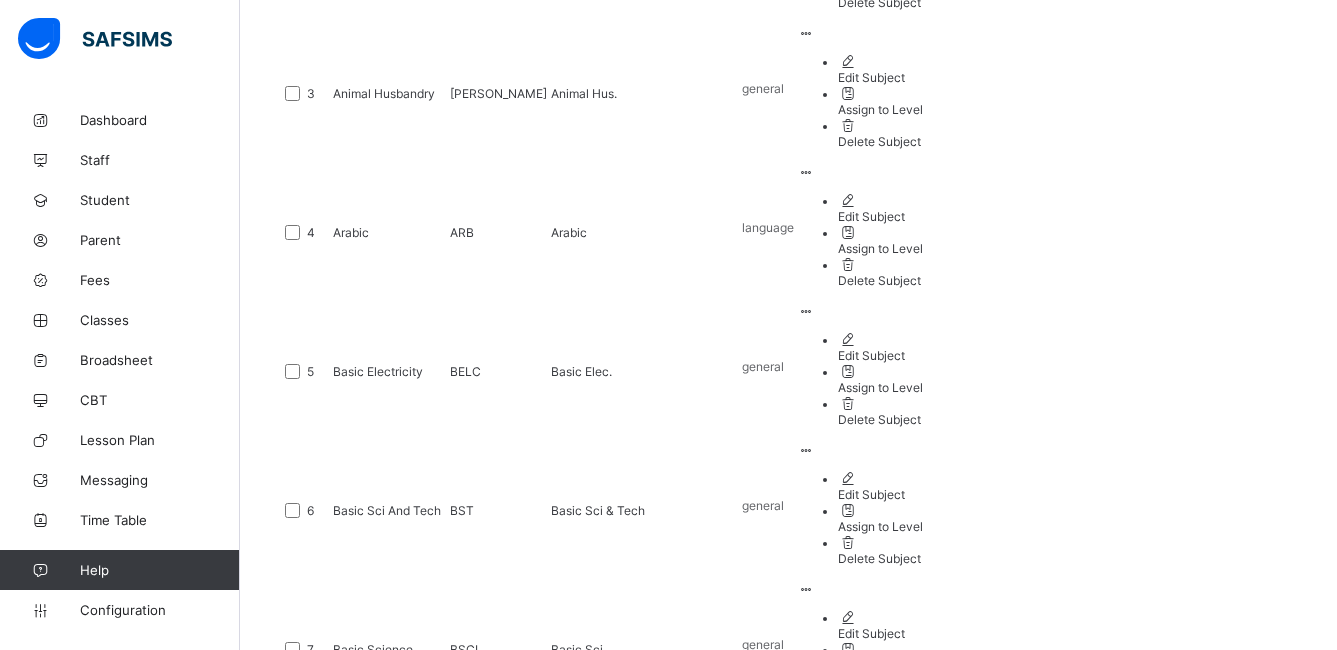 click on "2" at bounding box center [541, 1191] 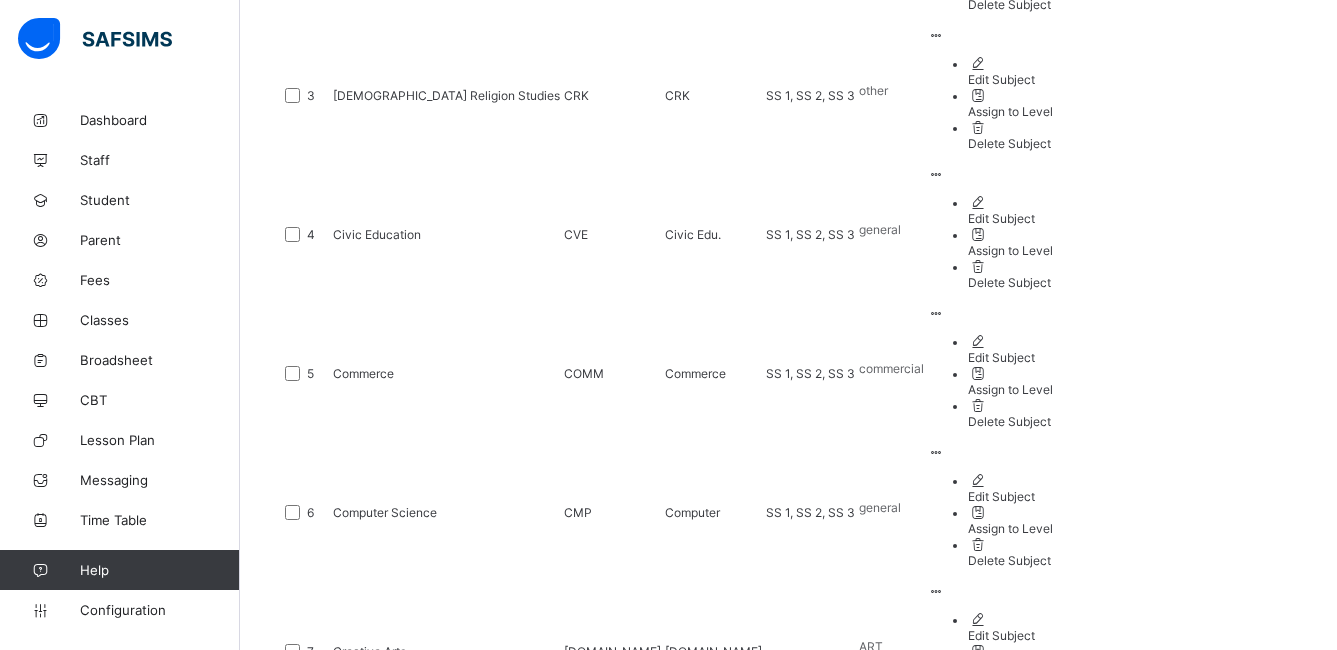 scroll, scrollTop: 815, scrollLeft: 0, axis: vertical 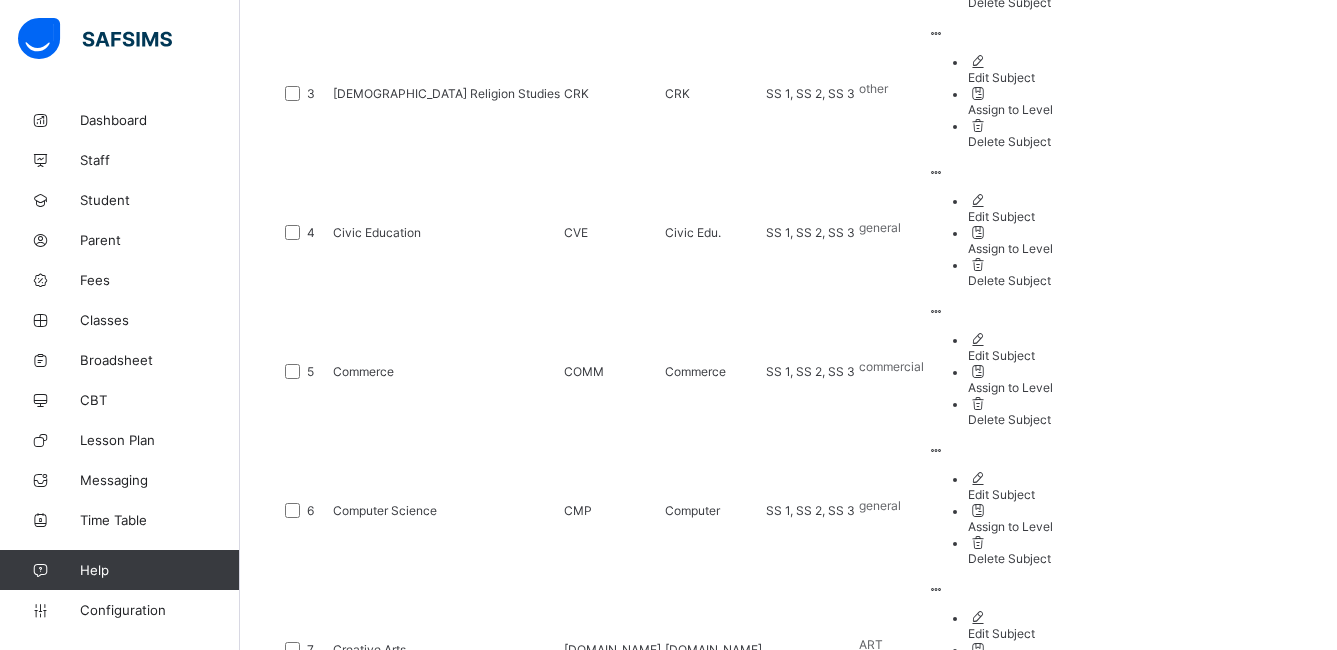 click on "3" at bounding box center (585, 1191) 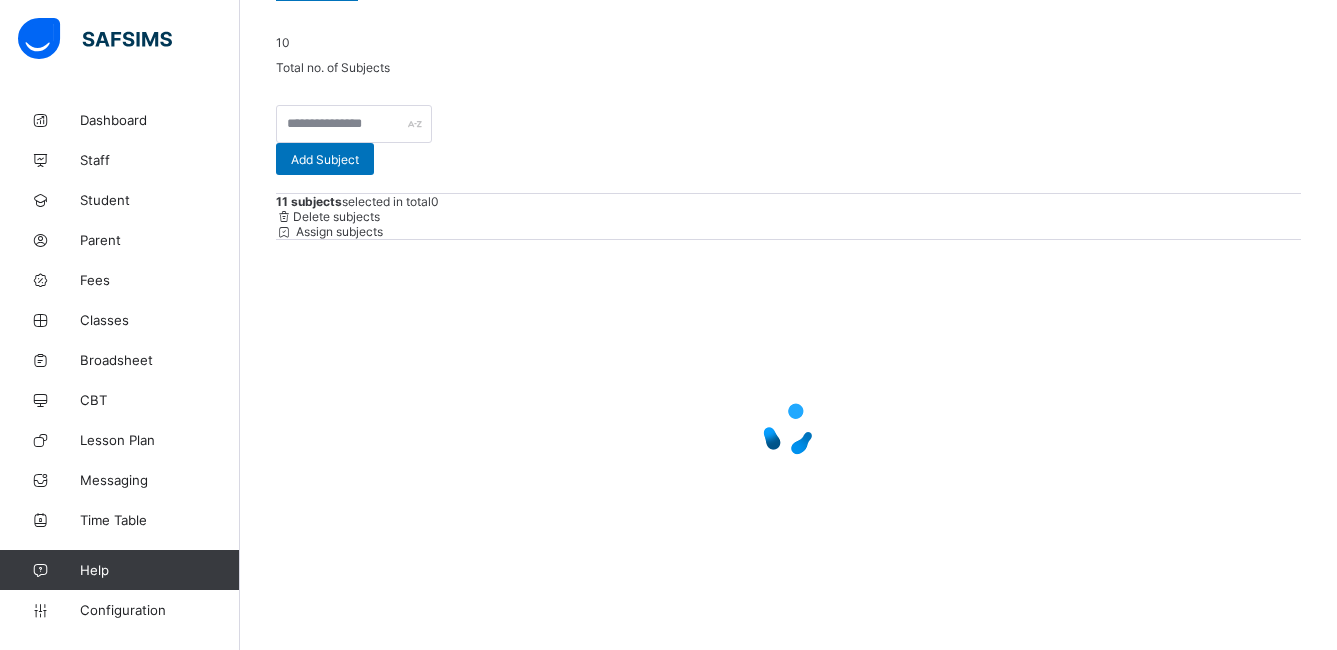 scroll, scrollTop: 51, scrollLeft: 0, axis: vertical 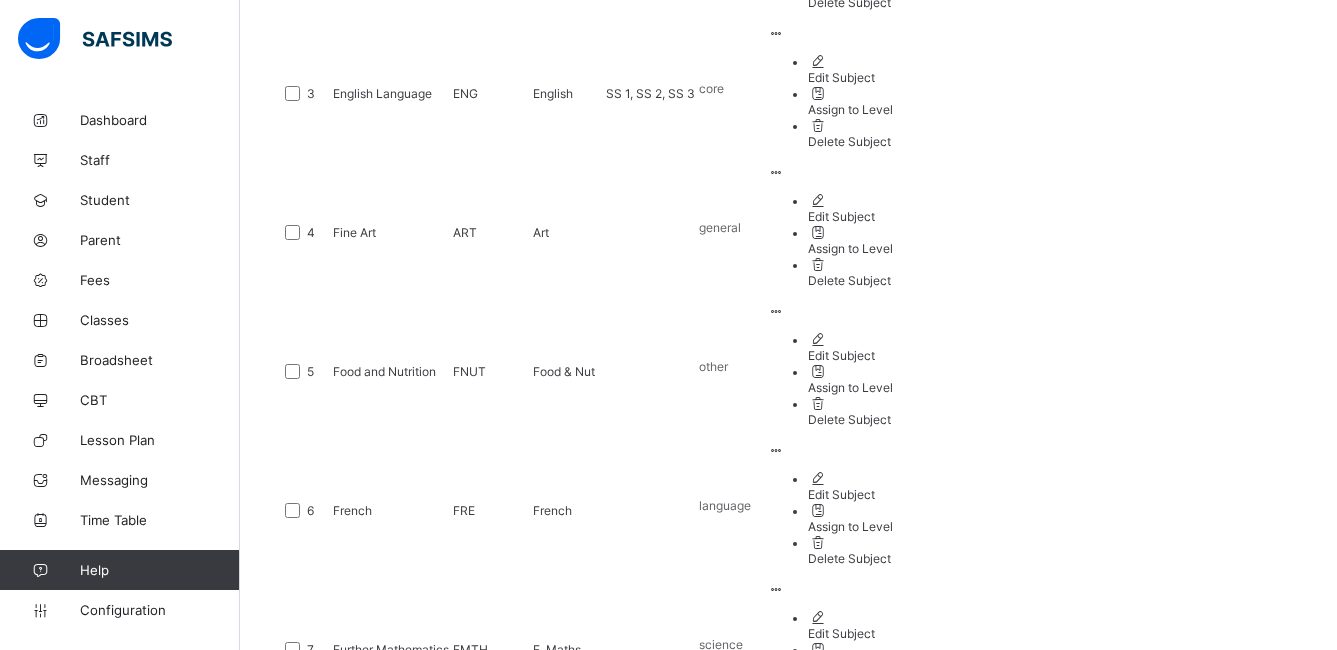 click on "4" at bounding box center (623, 1191) 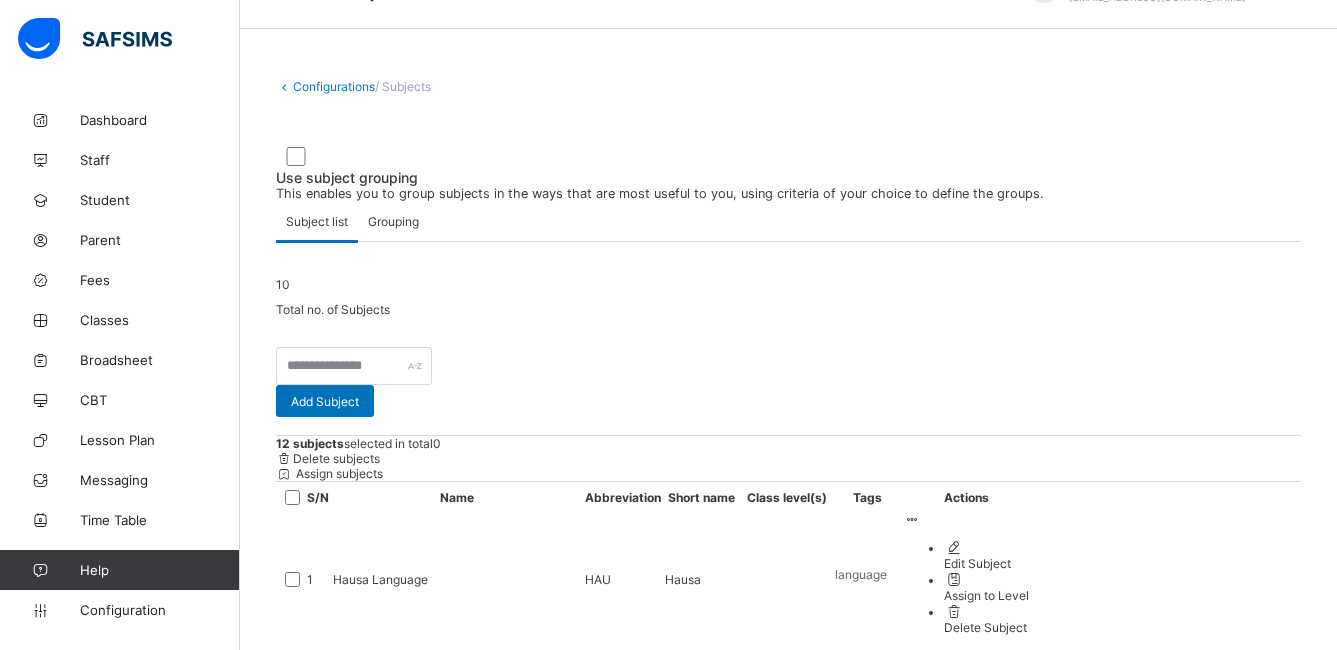 scroll, scrollTop: 619, scrollLeft: 0, axis: vertical 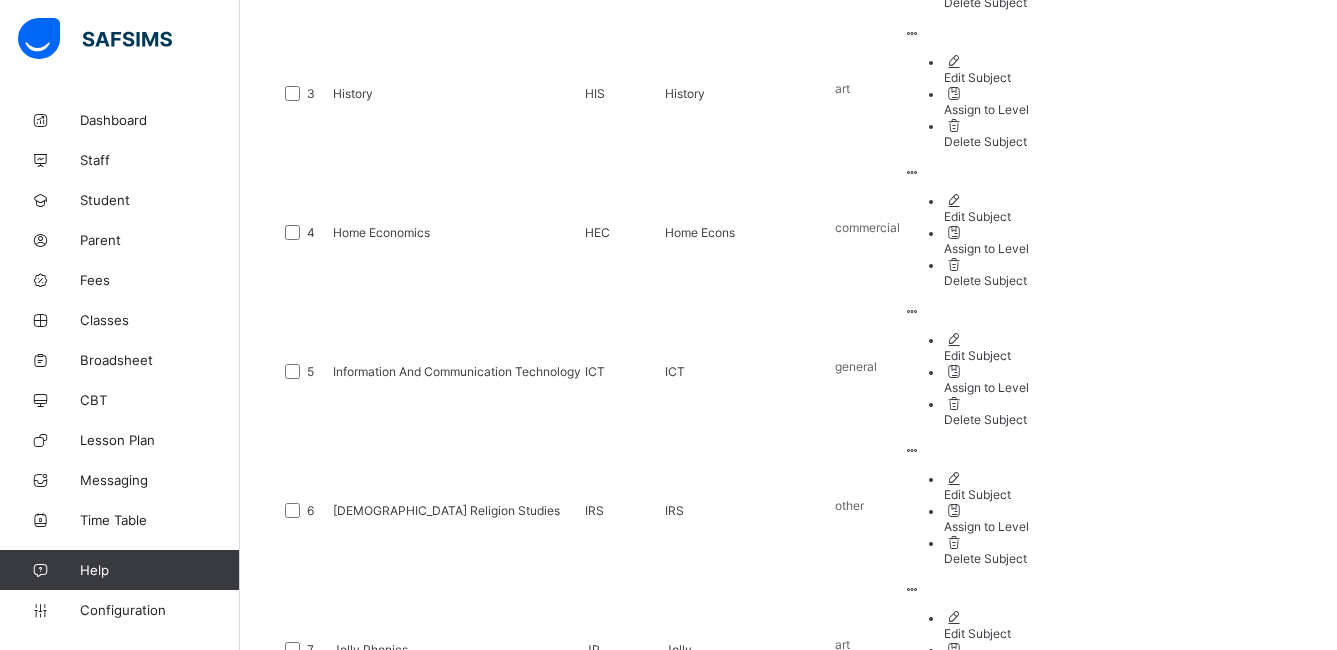 click on "5" at bounding box center (660, 1191) 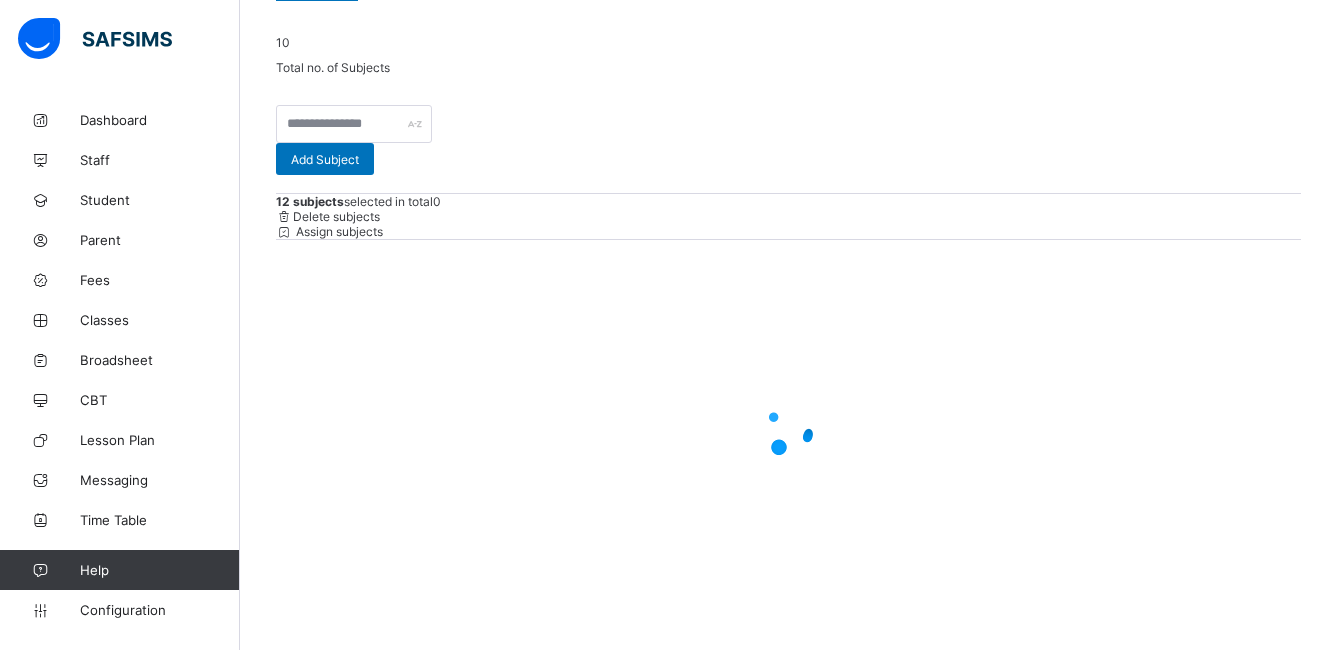 scroll, scrollTop: 51, scrollLeft: 0, axis: vertical 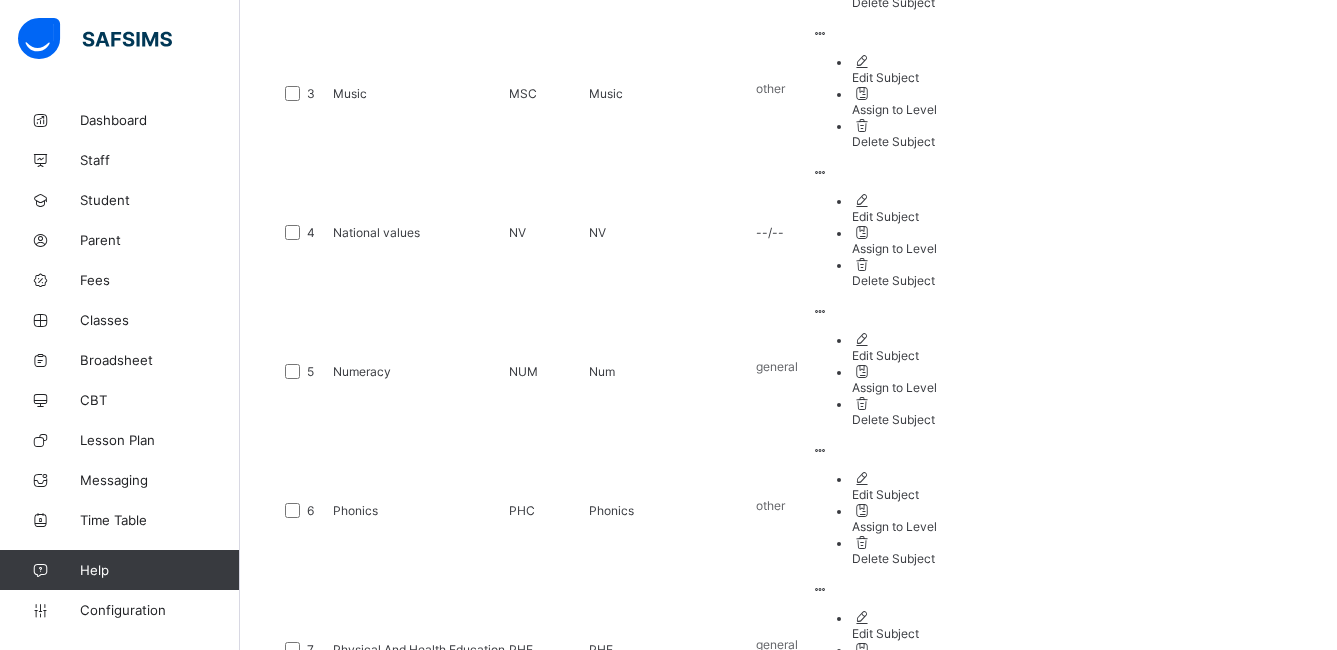 click on "6" at bounding box center (696, 1191) 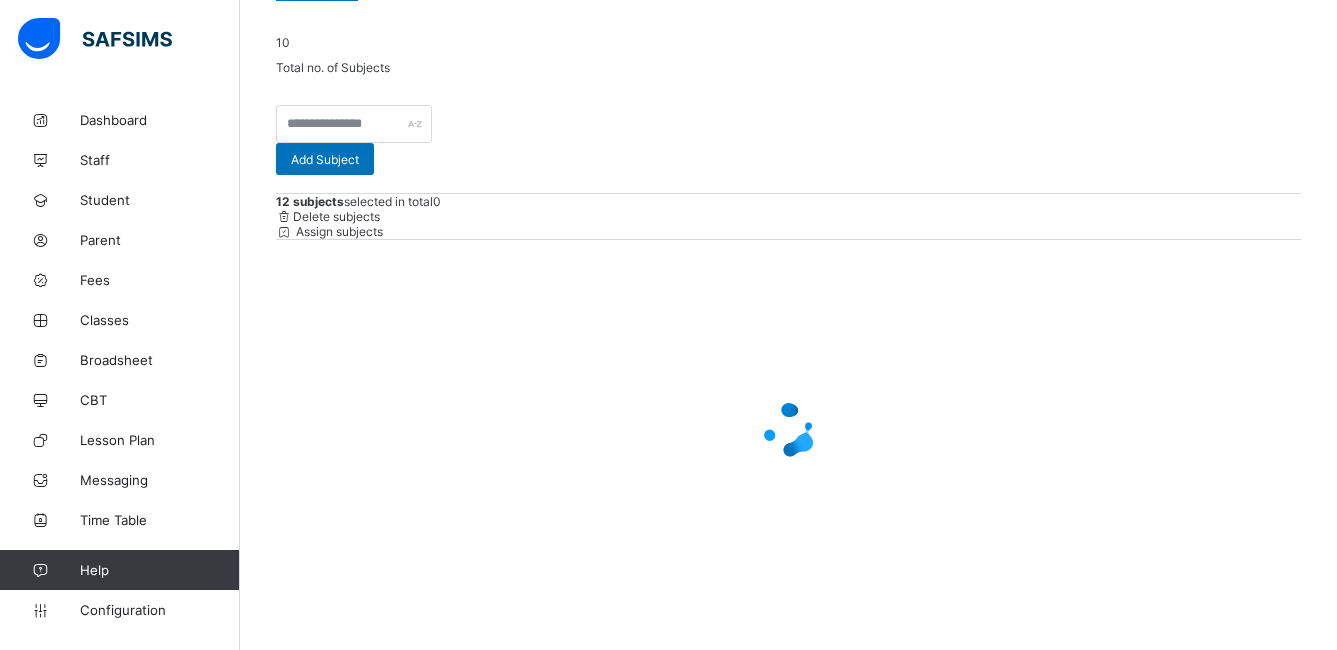 scroll, scrollTop: 51, scrollLeft: 0, axis: vertical 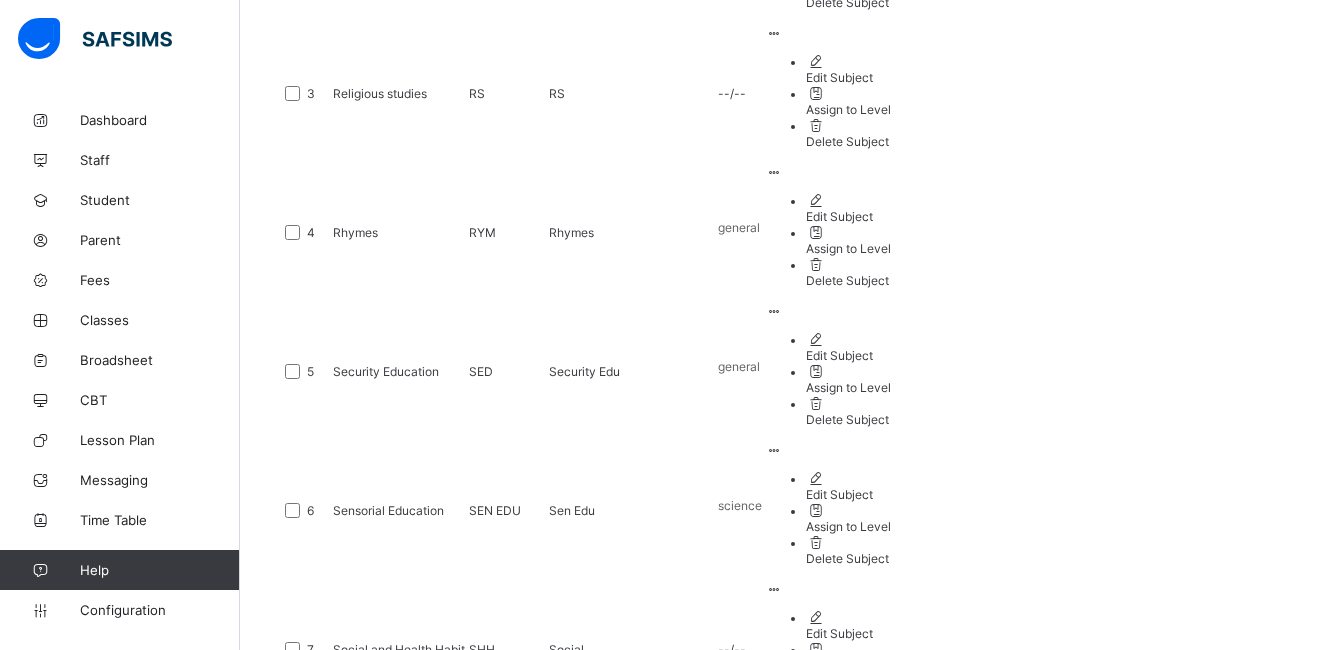click on "7" at bounding box center (732, 1191) 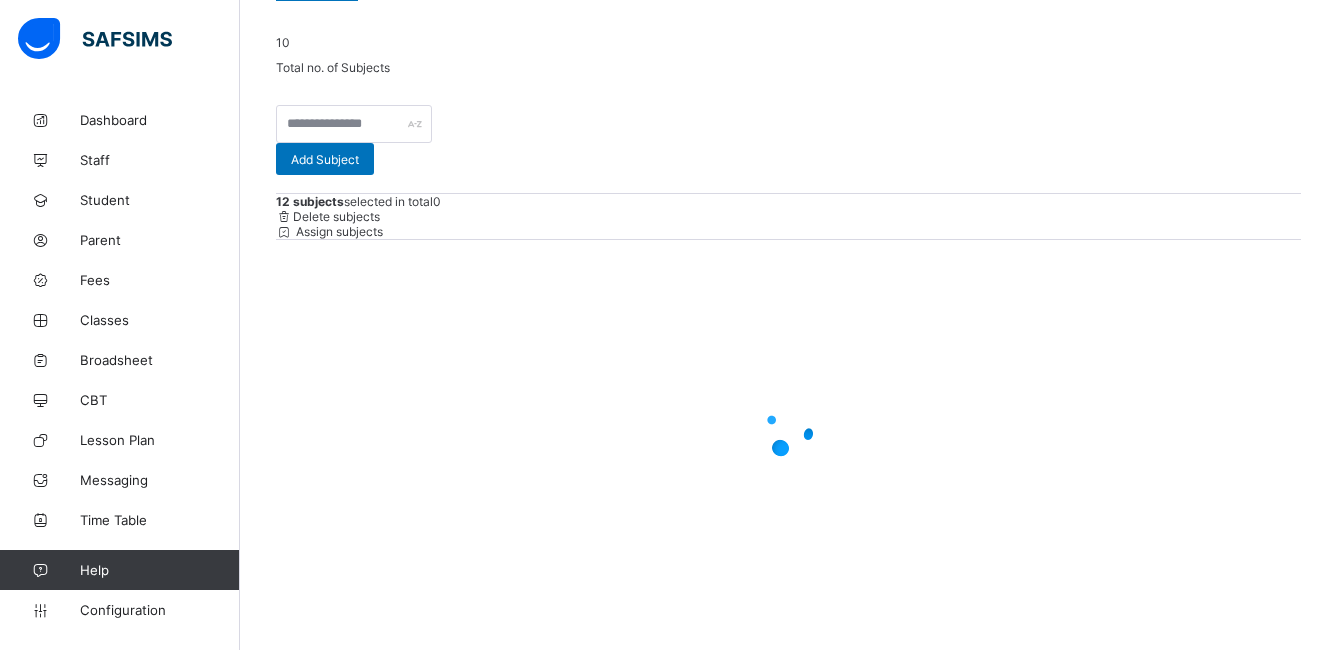 scroll, scrollTop: 51, scrollLeft: 0, axis: vertical 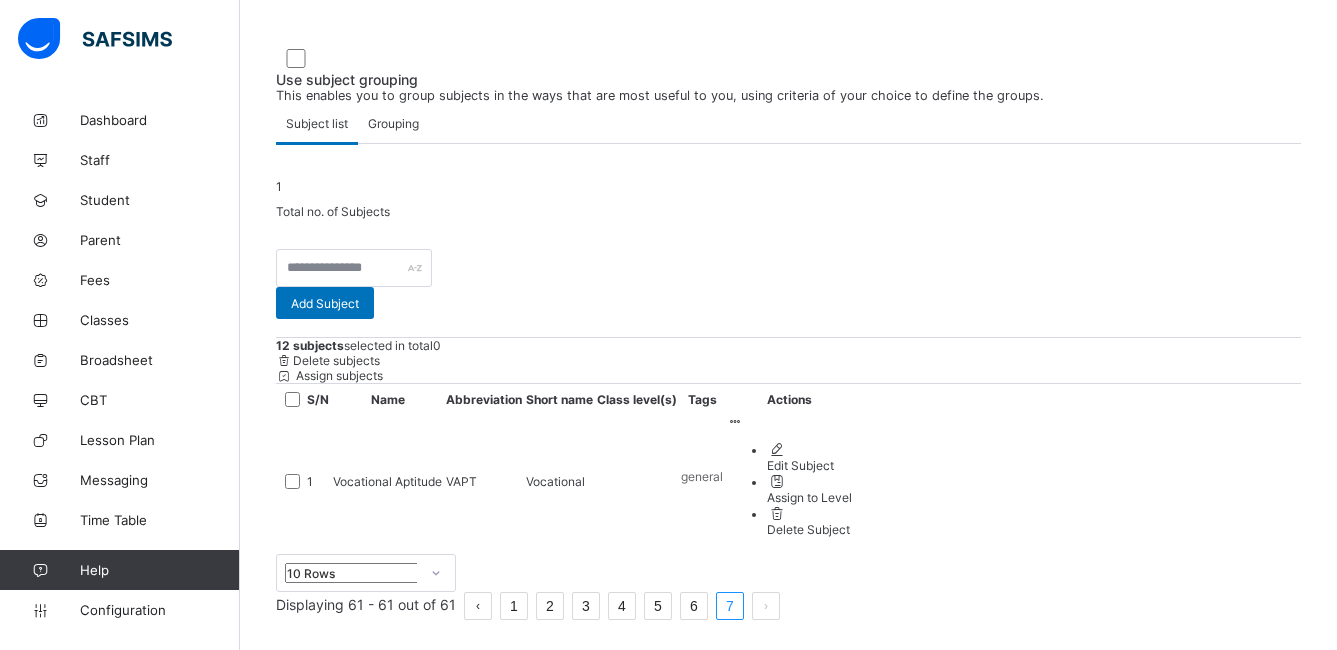click on "Assign subjects" at bounding box center [338, 375] 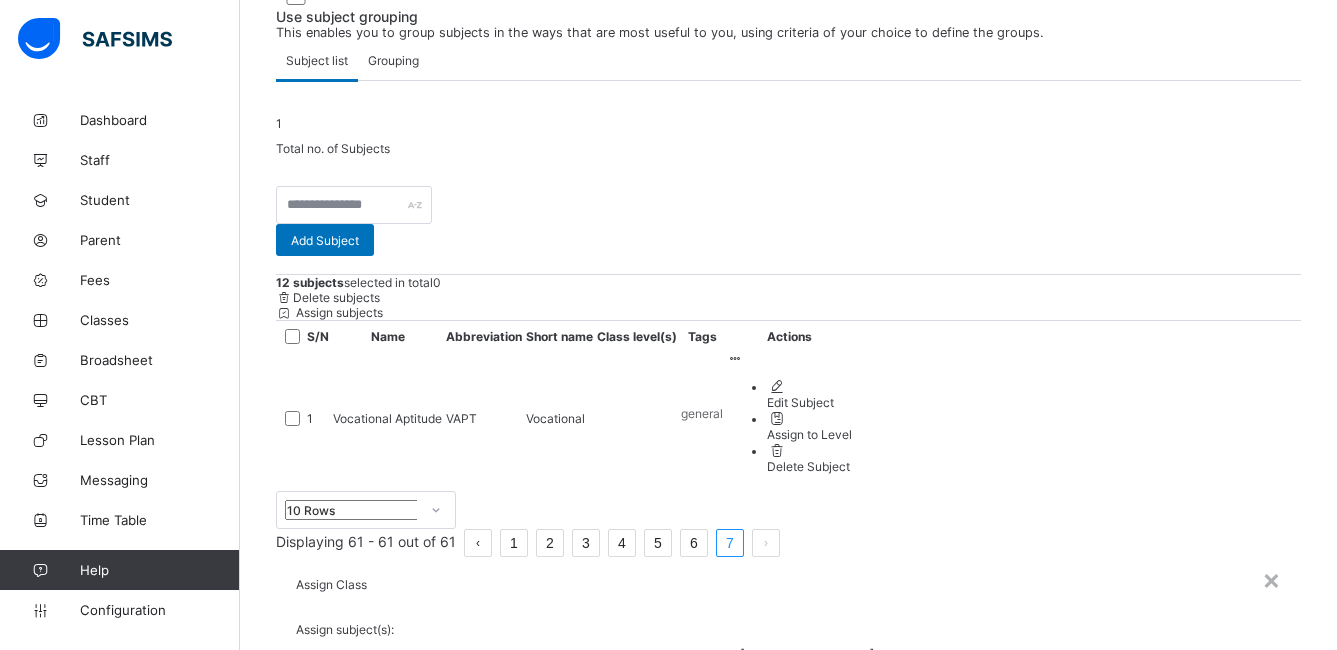 click at bounding box center (1261, 699) 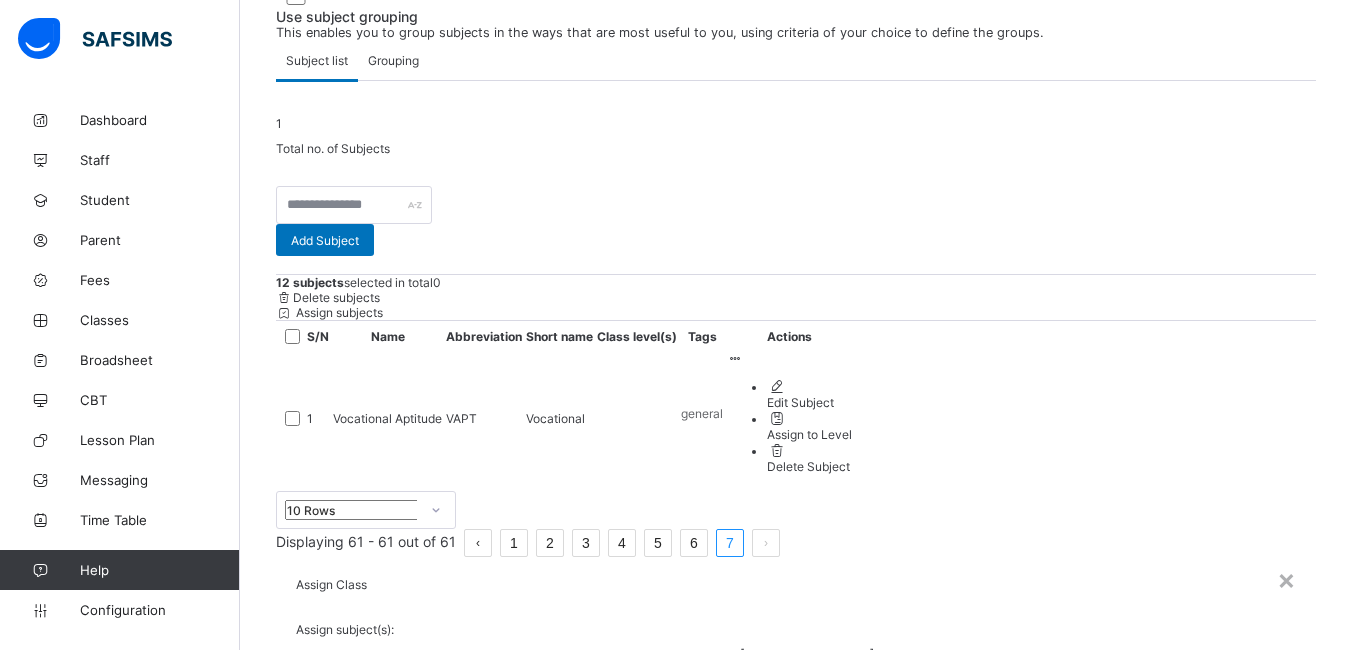 click on "JSS 2" at bounding box center [796, 745] 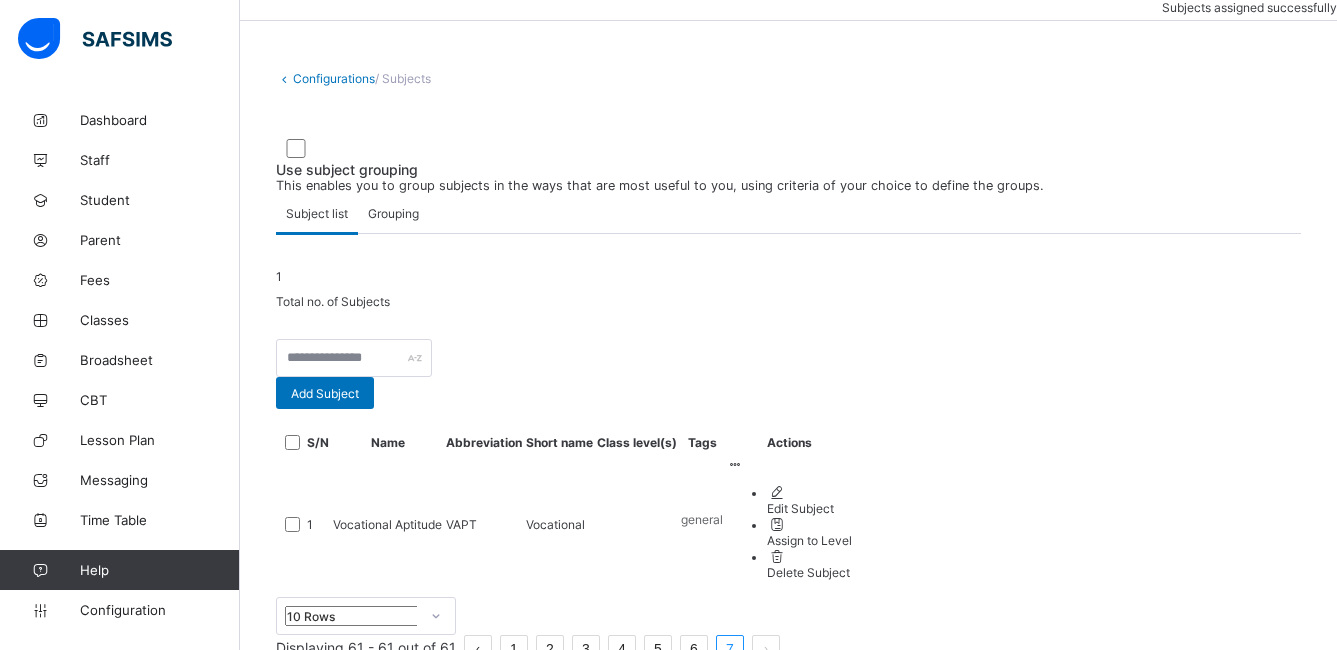 scroll, scrollTop: 0, scrollLeft: 0, axis: both 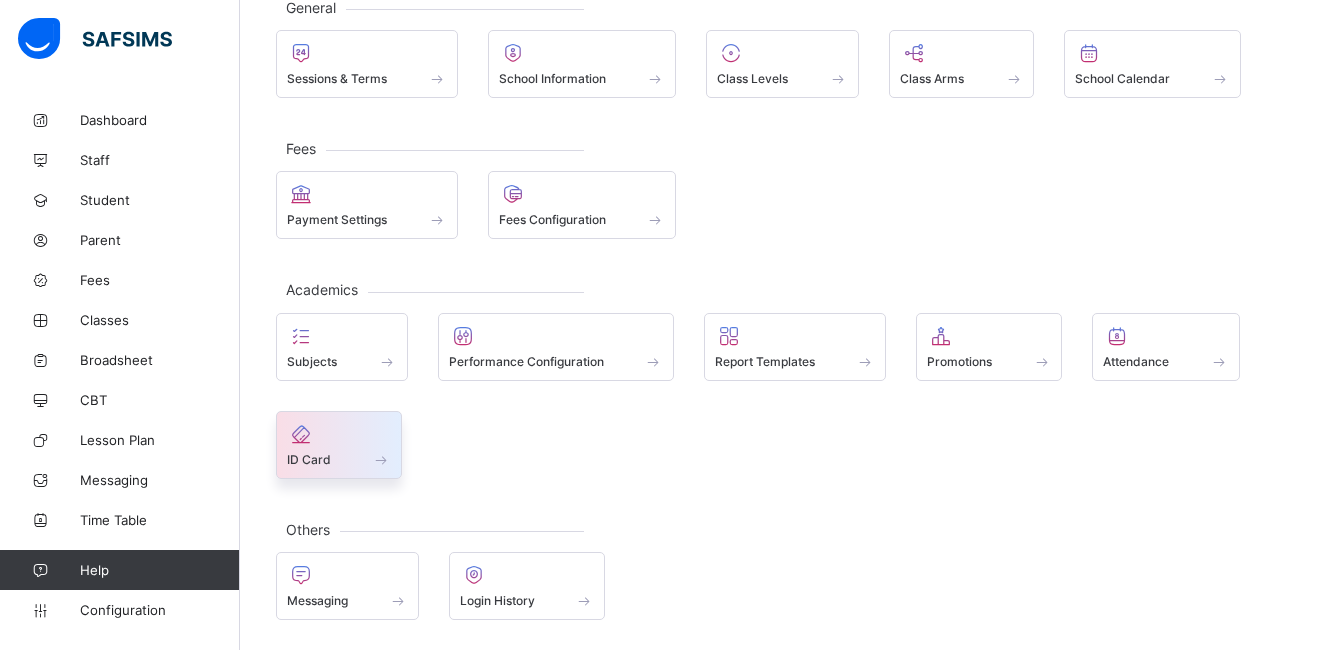 click at bounding box center [339, 434] 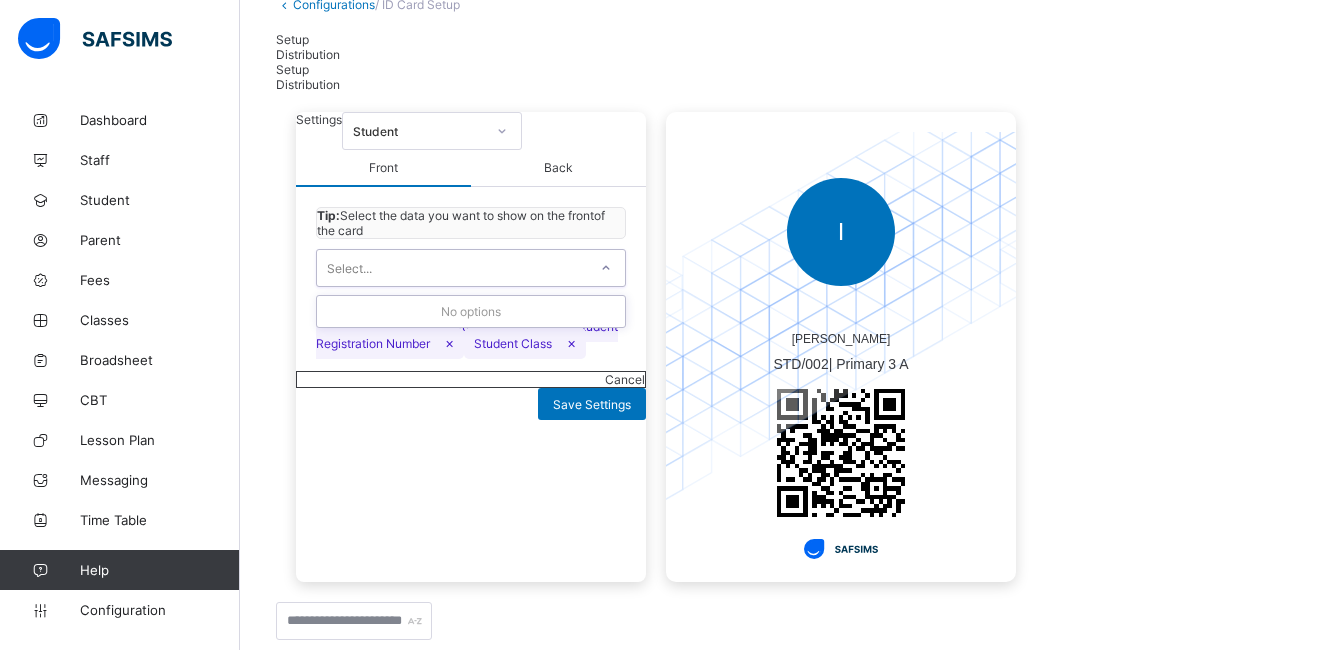 click on "Select..." at bounding box center (452, 268) 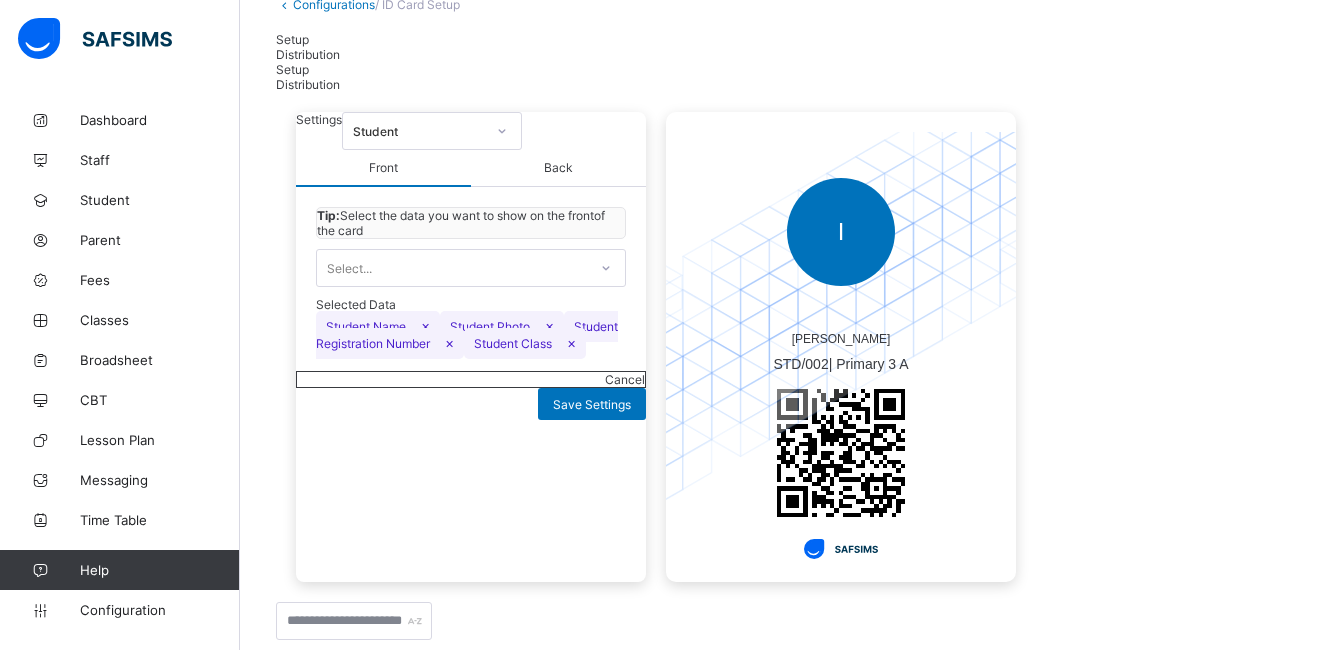 click on "Tip:  Select the data you want to show on the   front  of the card Select... Selected Data Student Name × Student Photo × Student Registration Number × Student Class ×" at bounding box center (471, 279) 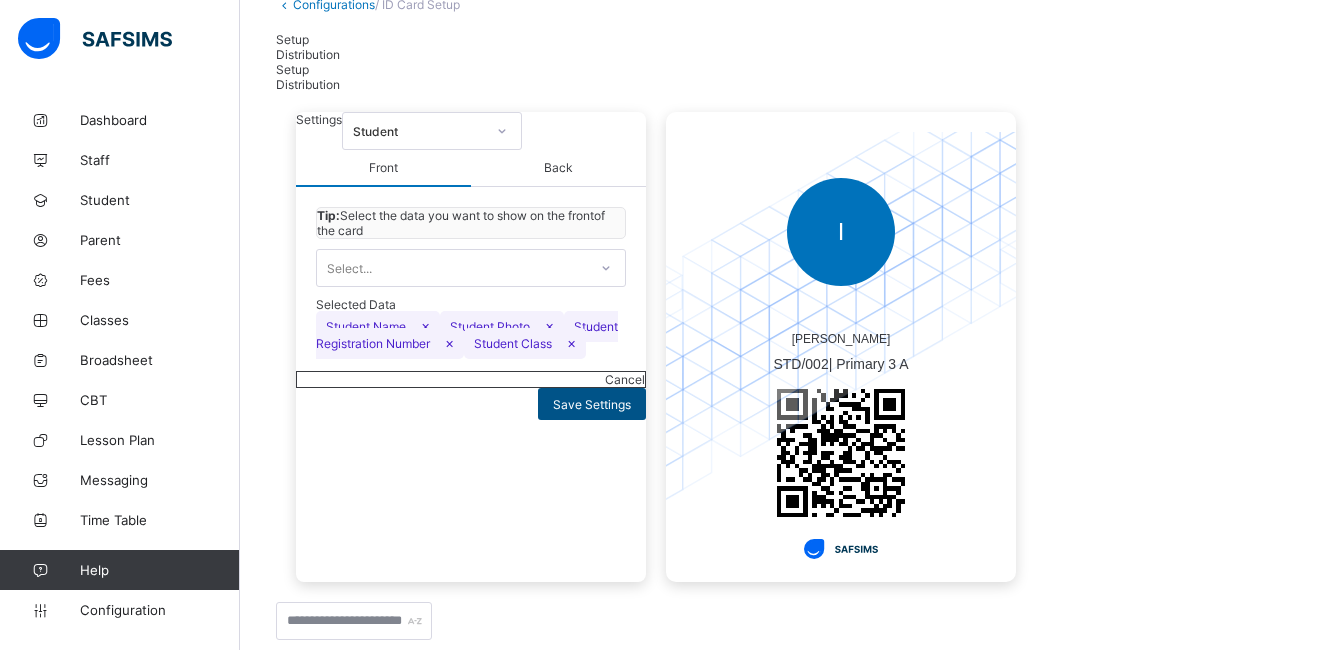 click on "Save Settings" at bounding box center [592, 404] 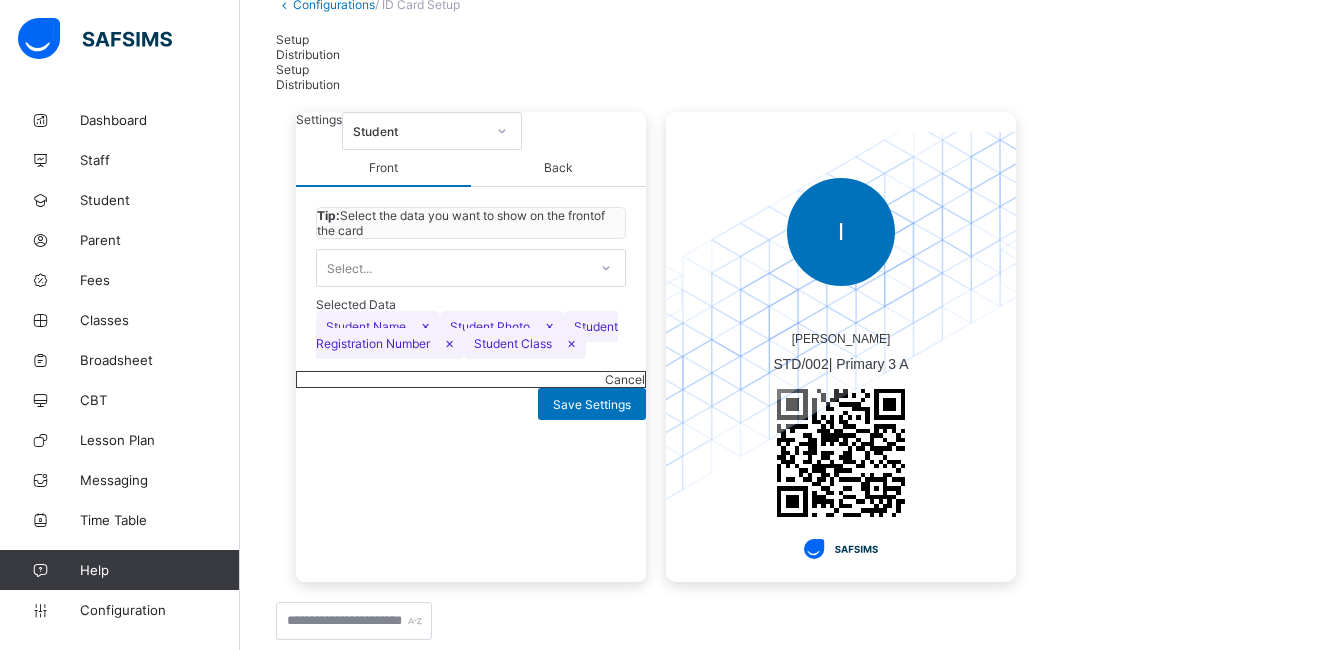 click on "Distribution" at bounding box center [308, 54] 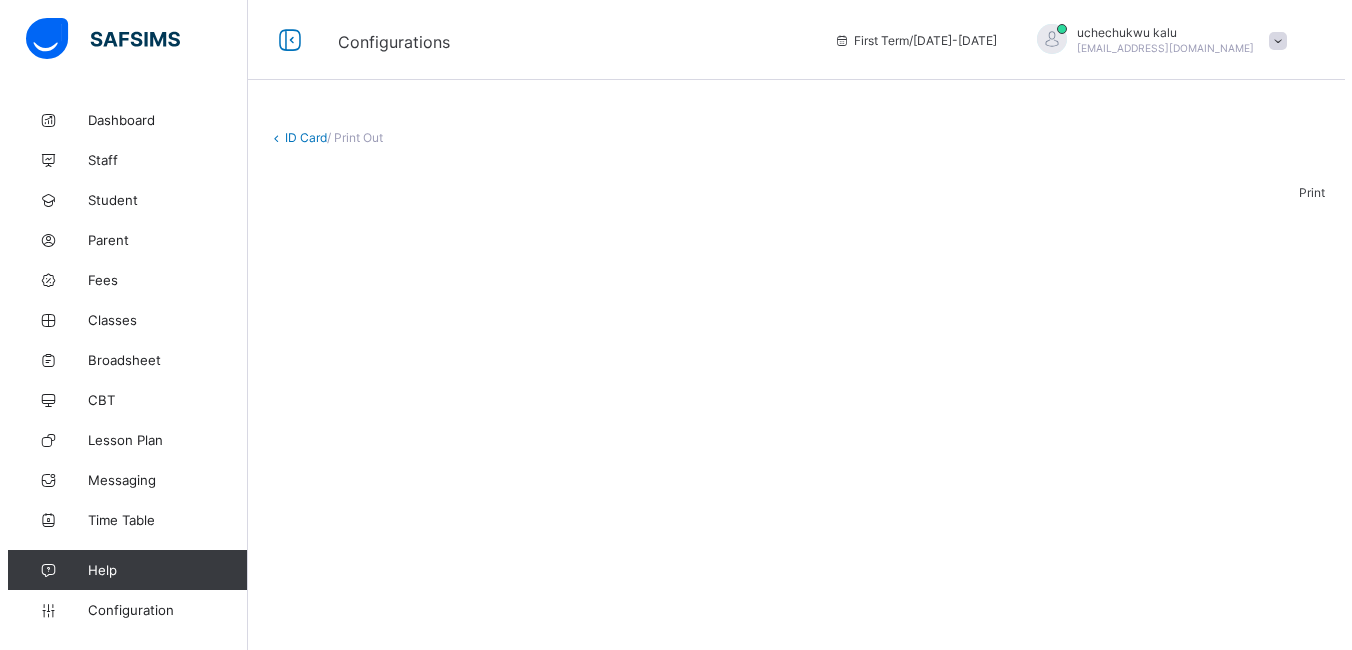 scroll, scrollTop: 0, scrollLeft: 0, axis: both 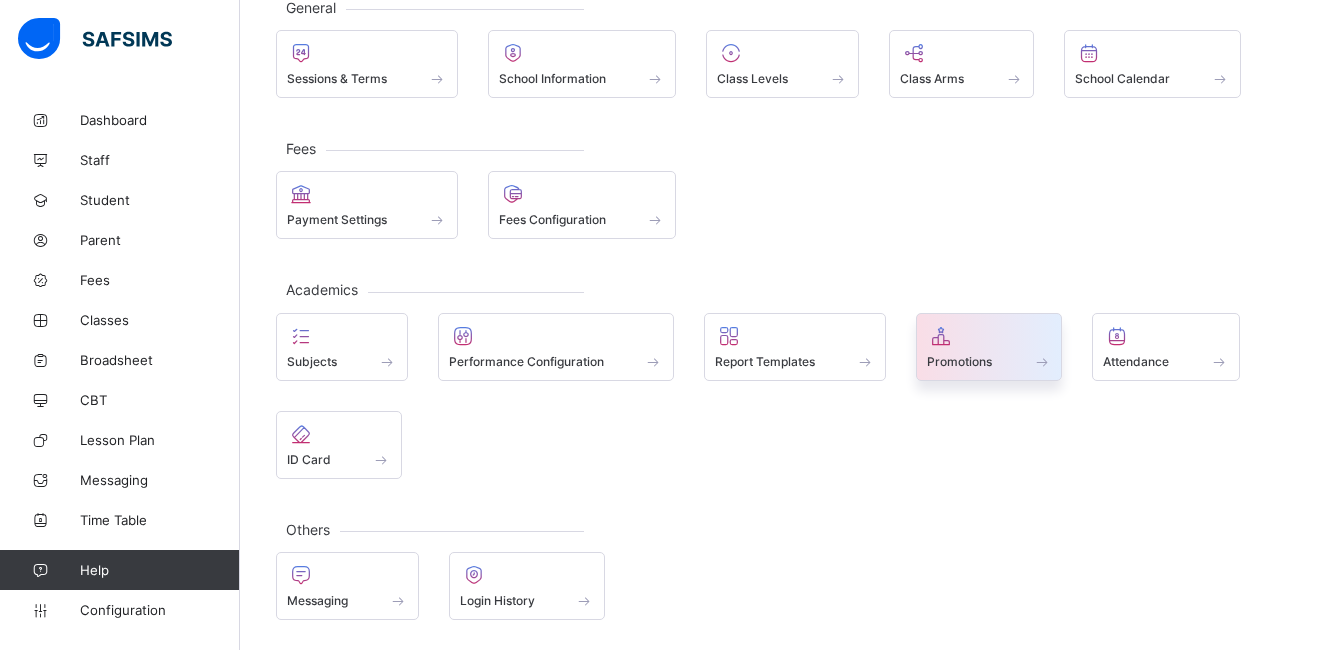 click at bounding box center [1042, 361] 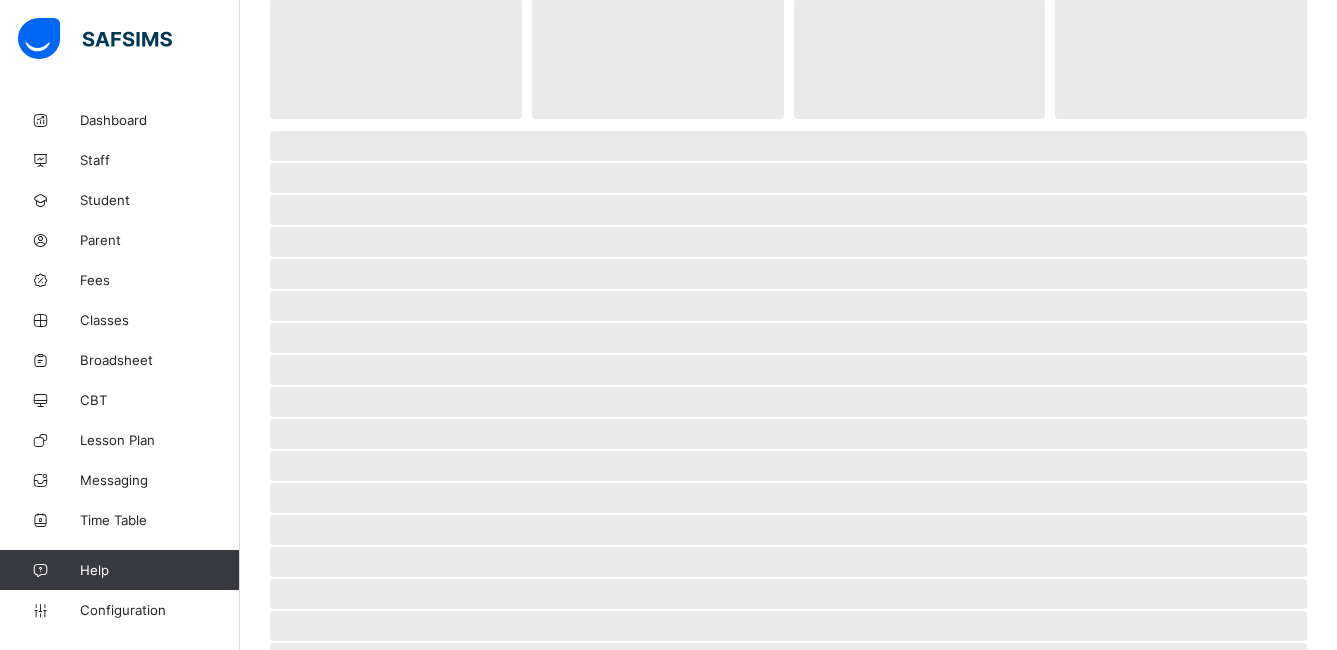 scroll, scrollTop: 0, scrollLeft: 0, axis: both 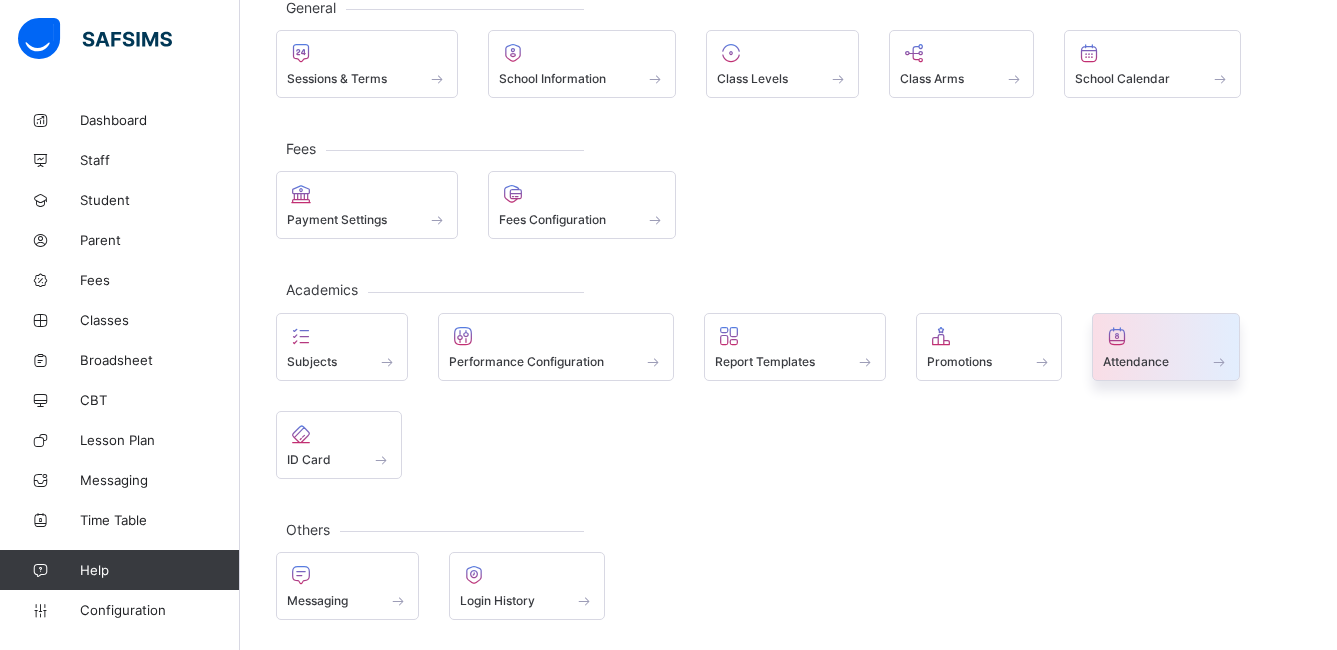 click at bounding box center [1166, 336] 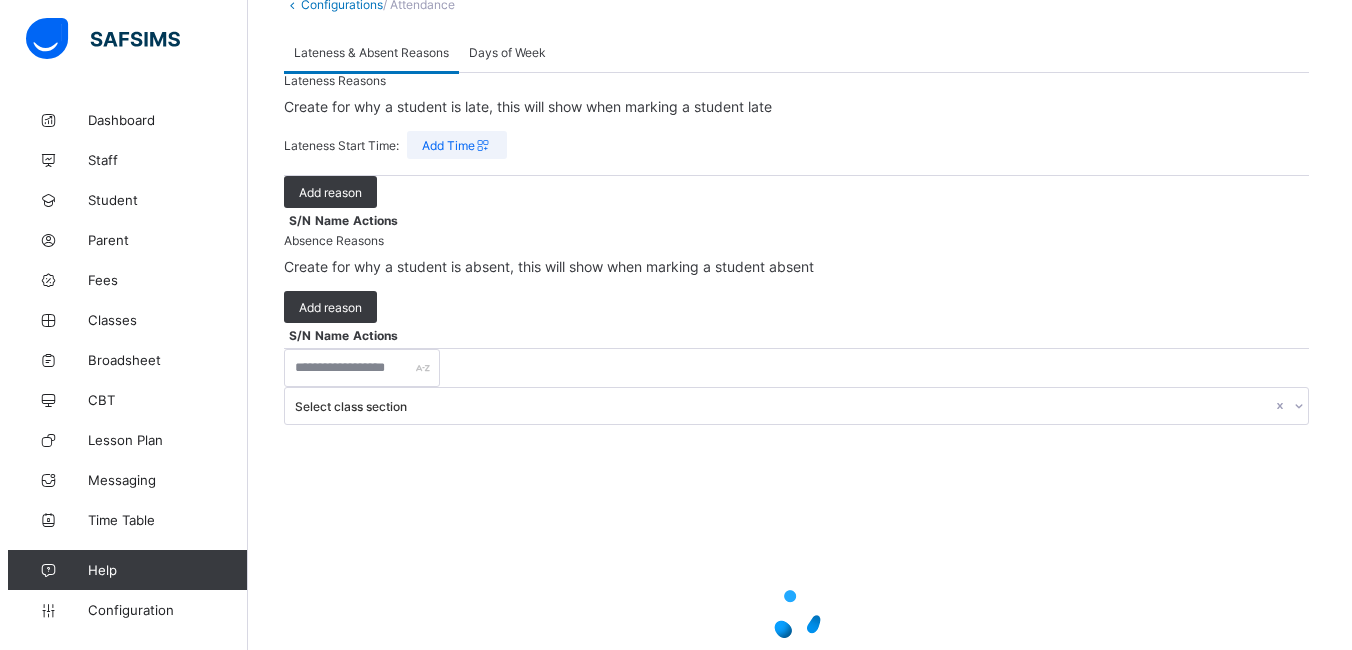 scroll, scrollTop: 33, scrollLeft: 0, axis: vertical 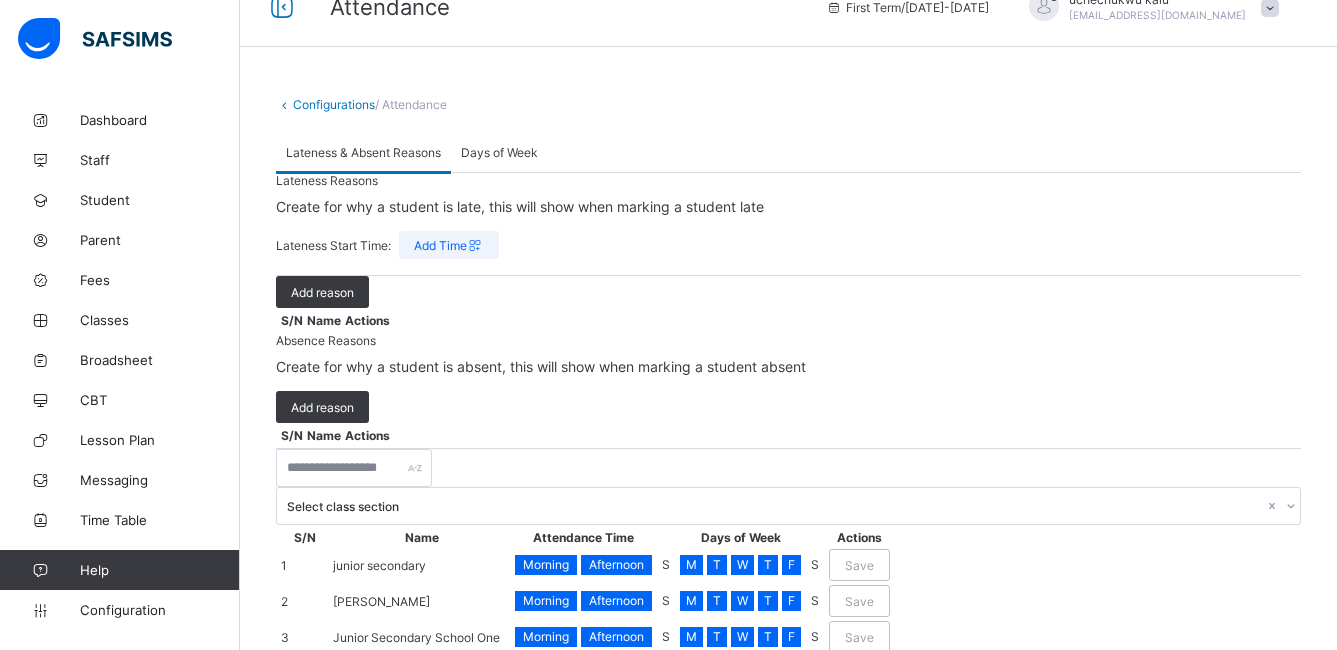click on "Add Time" at bounding box center [449, 245] 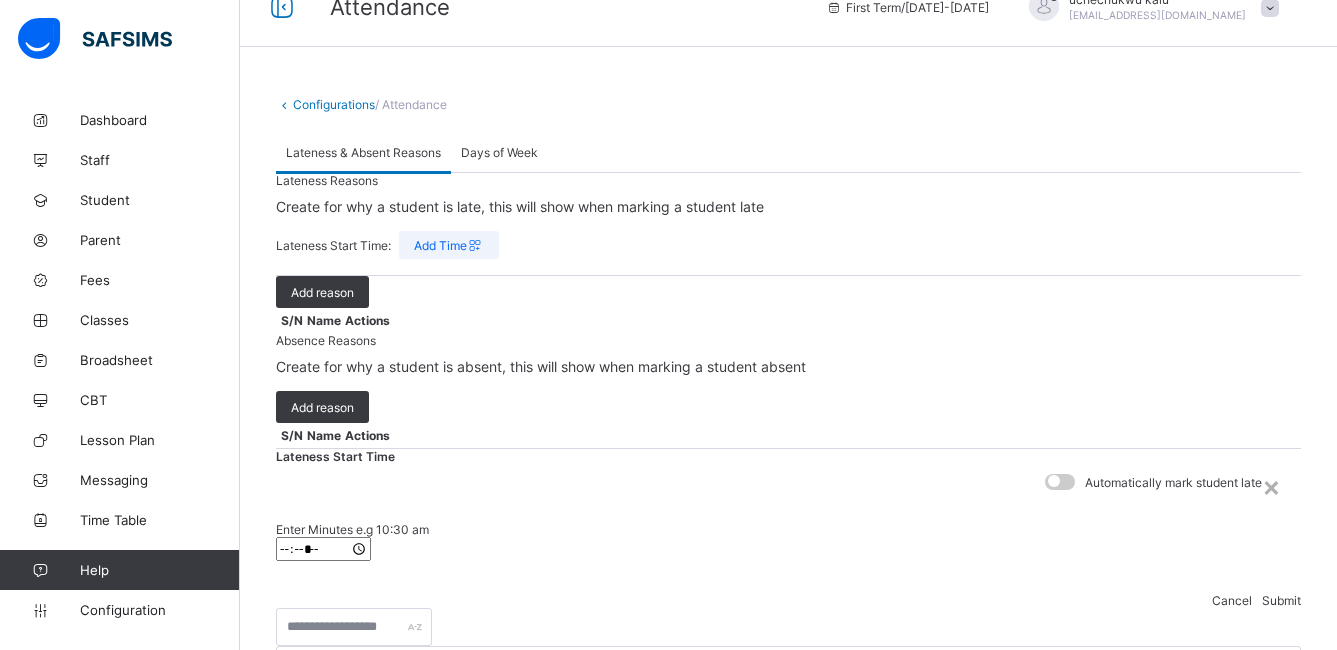 click on "Submit" at bounding box center (1281, 600) 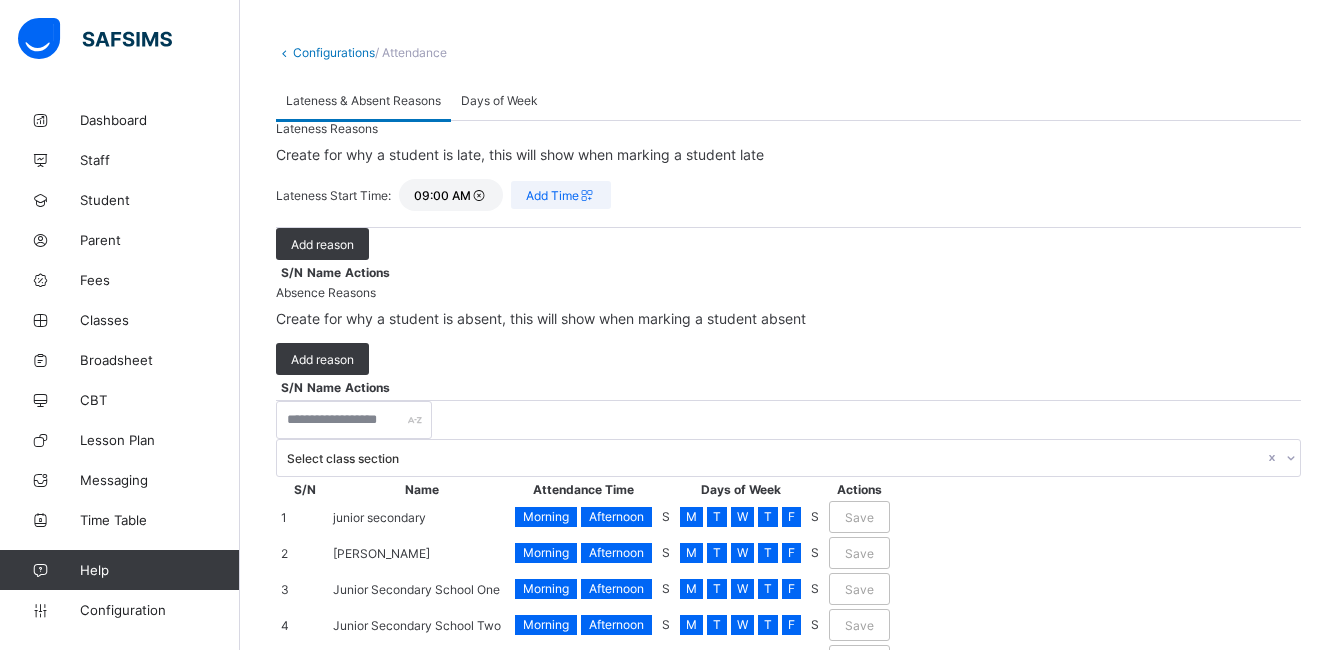 scroll, scrollTop: 37, scrollLeft: 0, axis: vertical 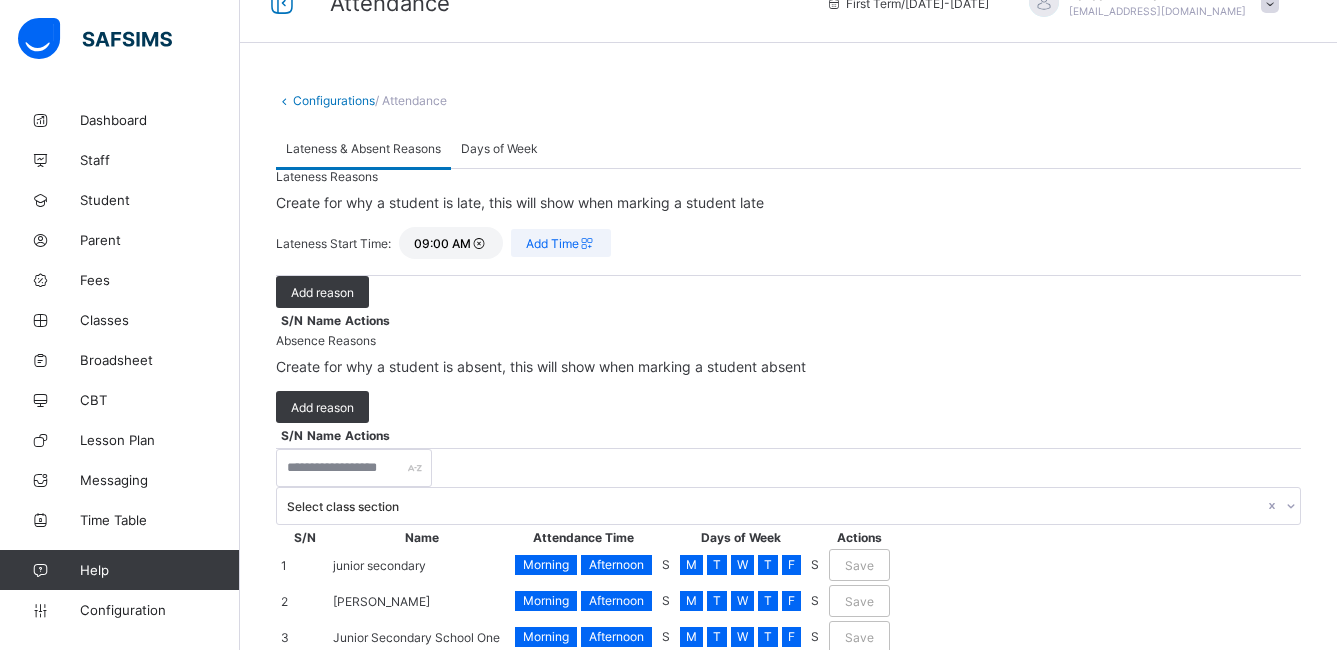 click on "Add Time" at bounding box center [561, 243] 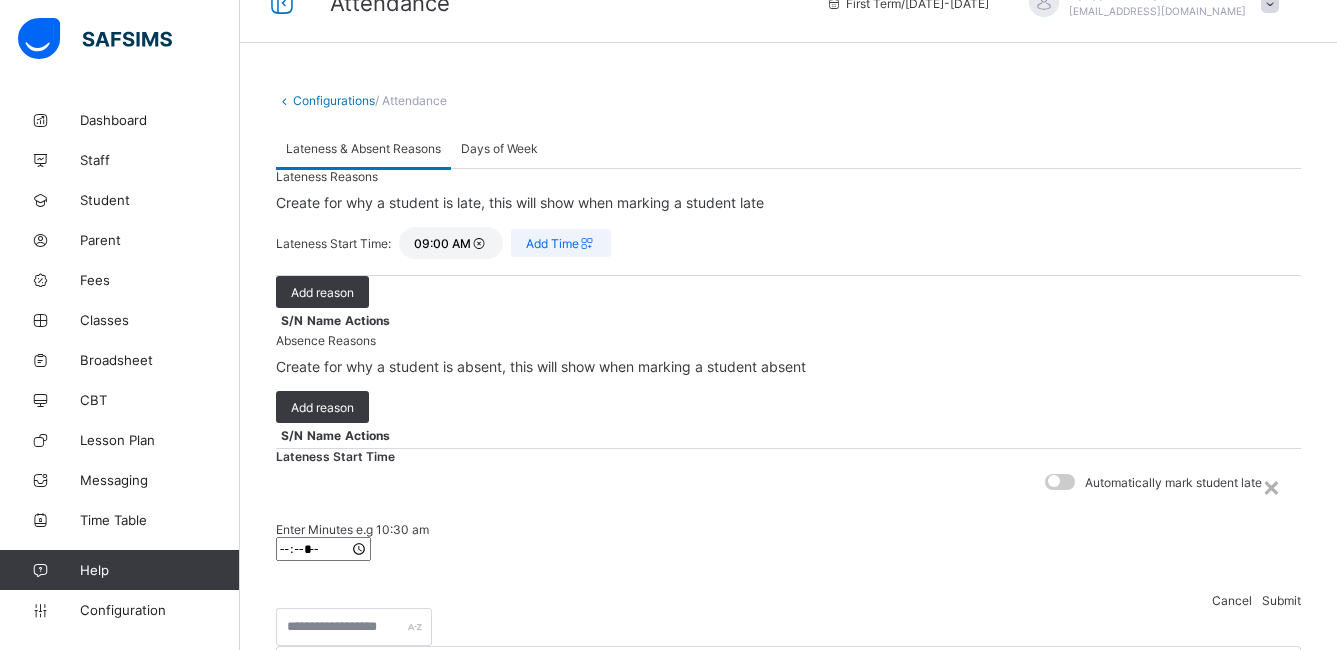 click at bounding box center (323, 549) 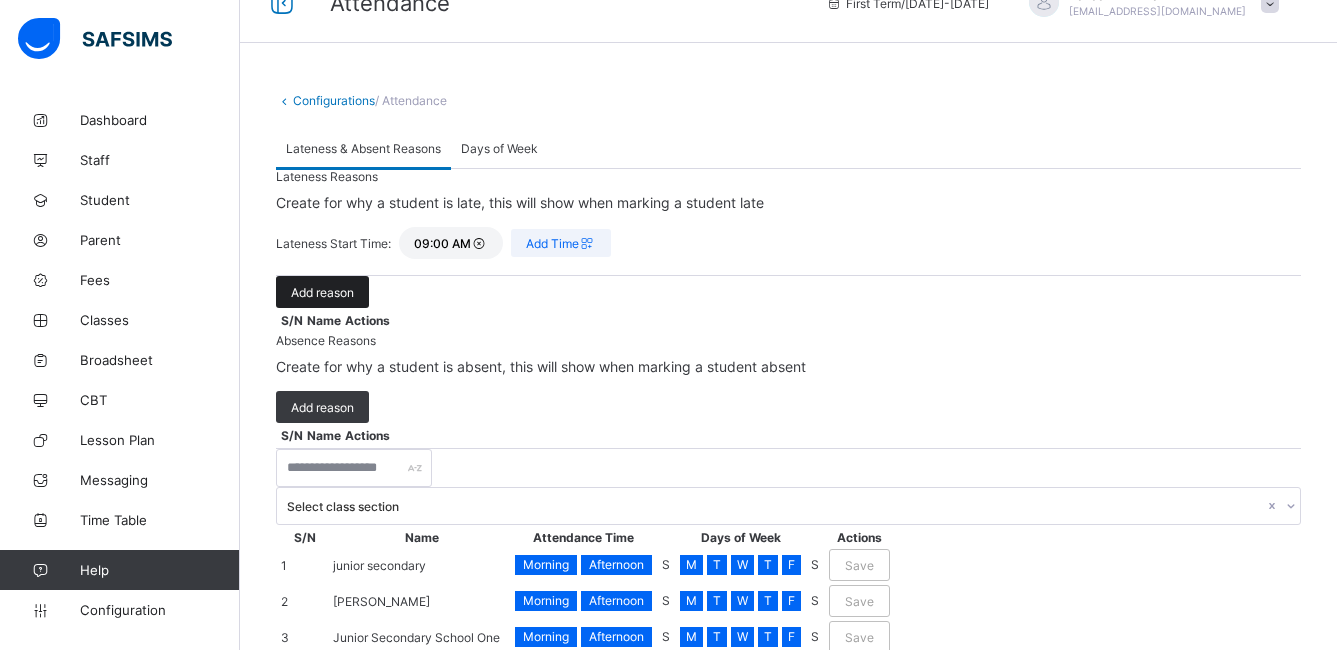 click on "Add reason" at bounding box center [322, 292] 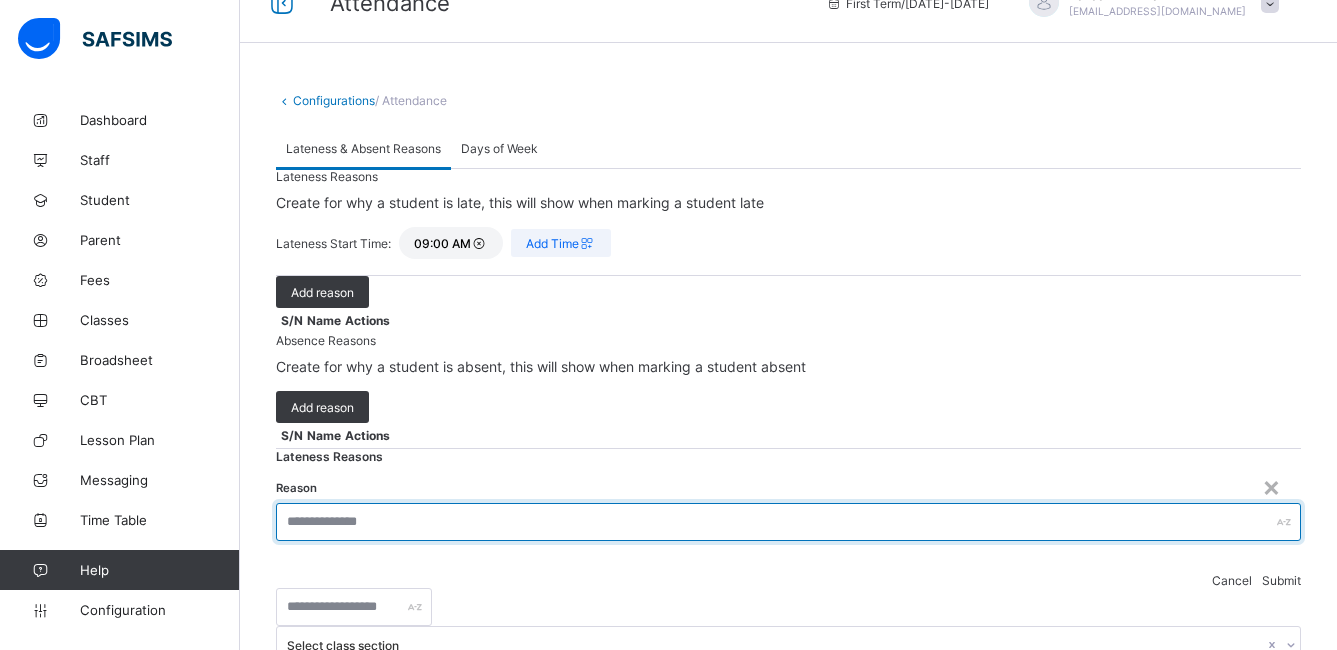 click at bounding box center [788, 522] 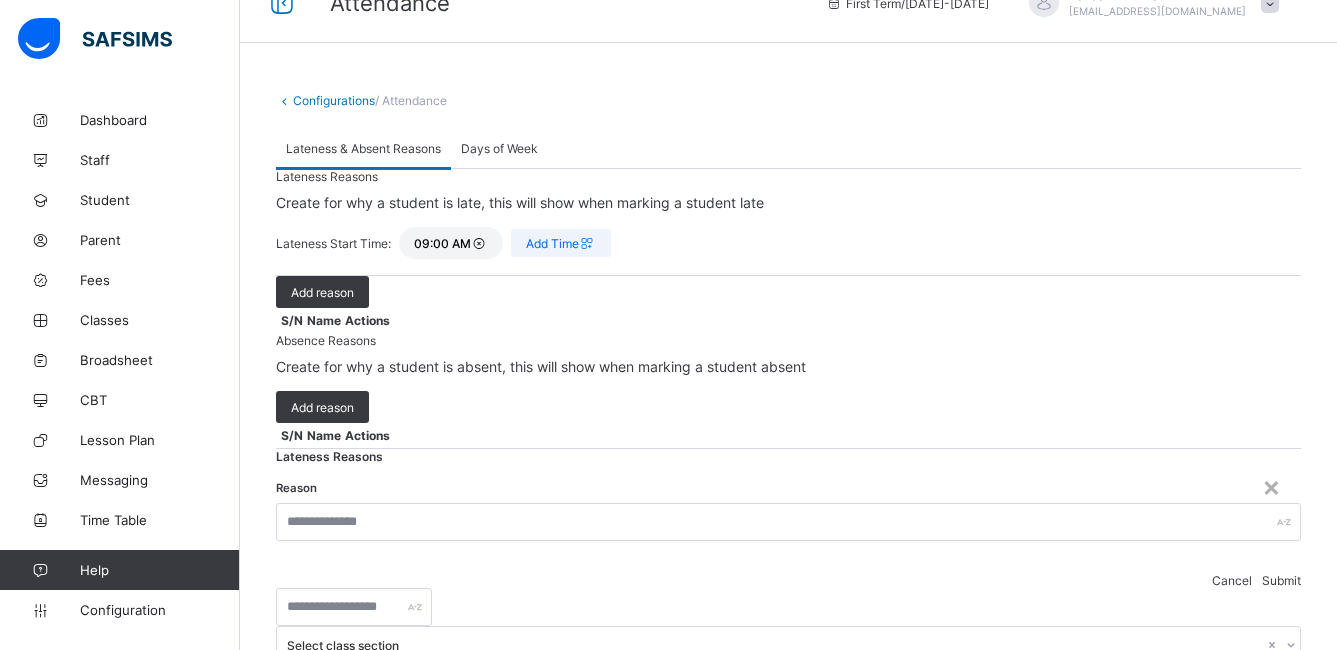 click on "Cancel" at bounding box center (1232, 580) 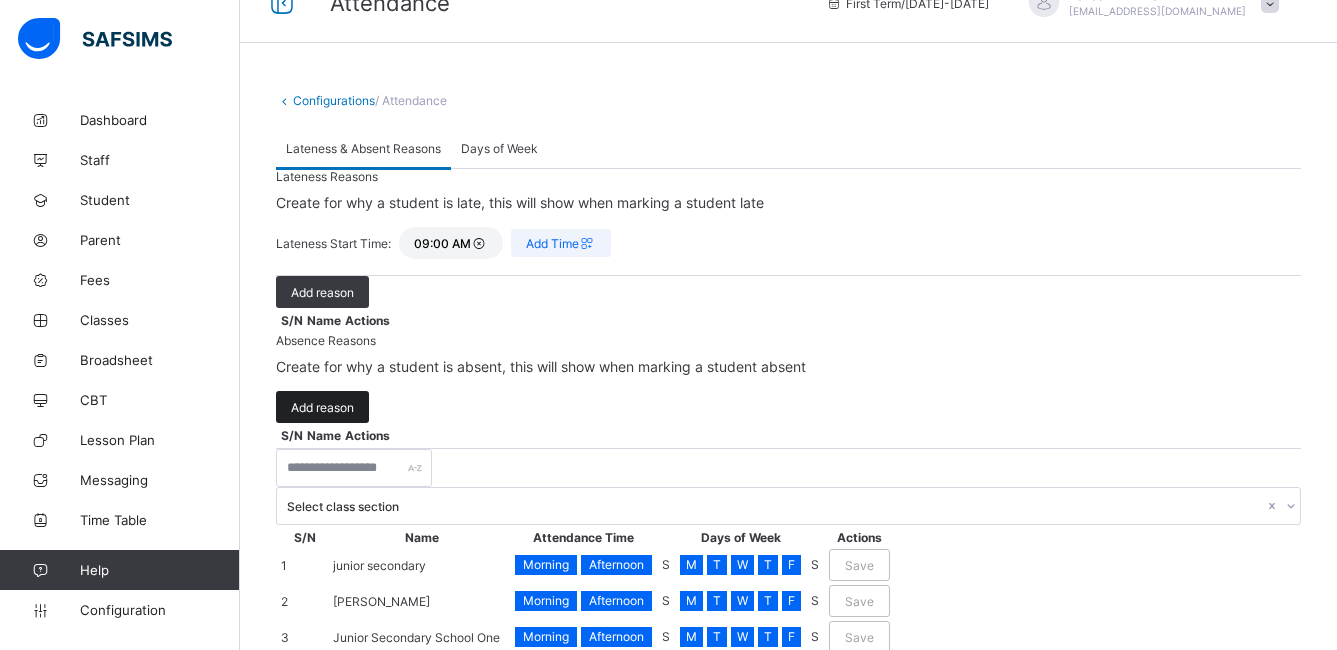 click on "Add reason" at bounding box center [322, 407] 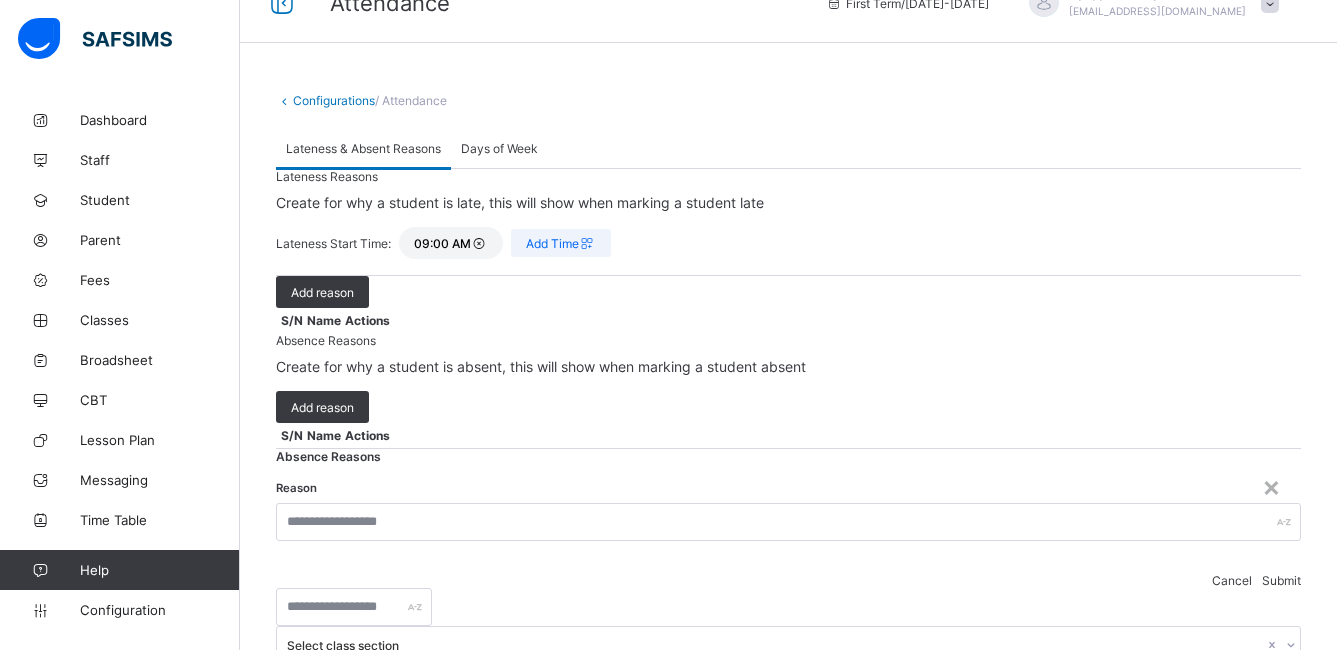click on "Submit" at bounding box center [1281, 580] 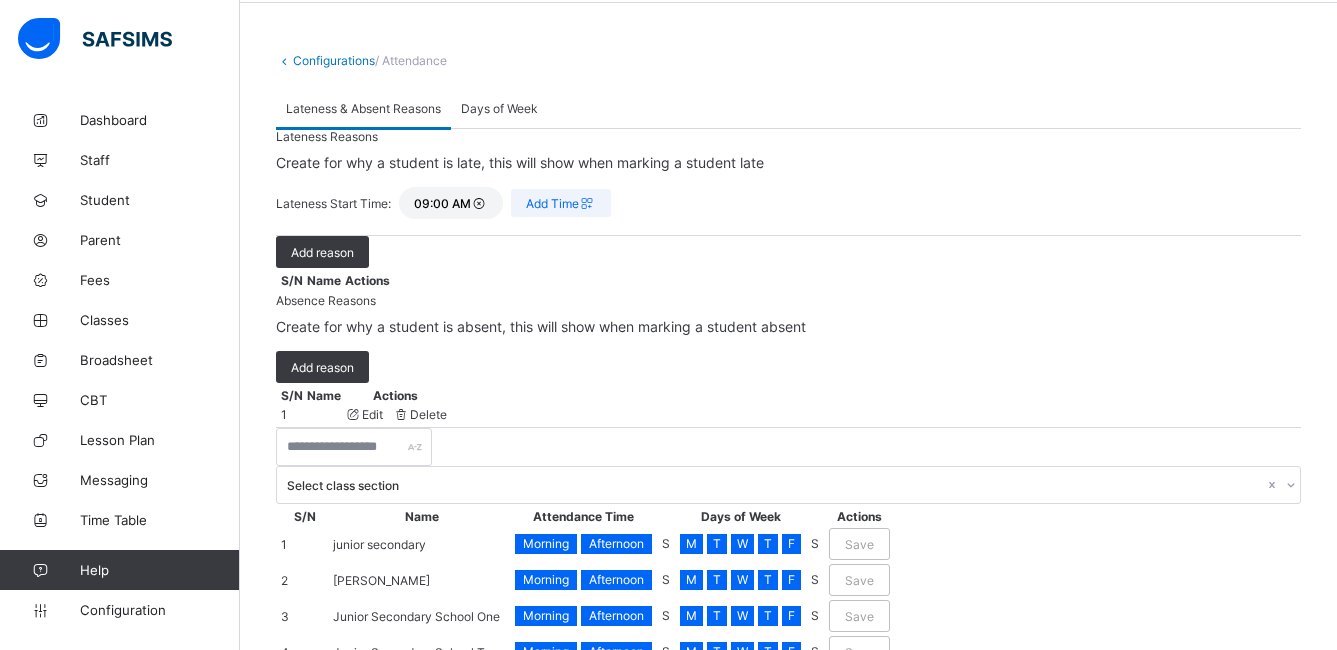 scroll, scrollTop: 93, scrollLeft: 0, axis: vertical 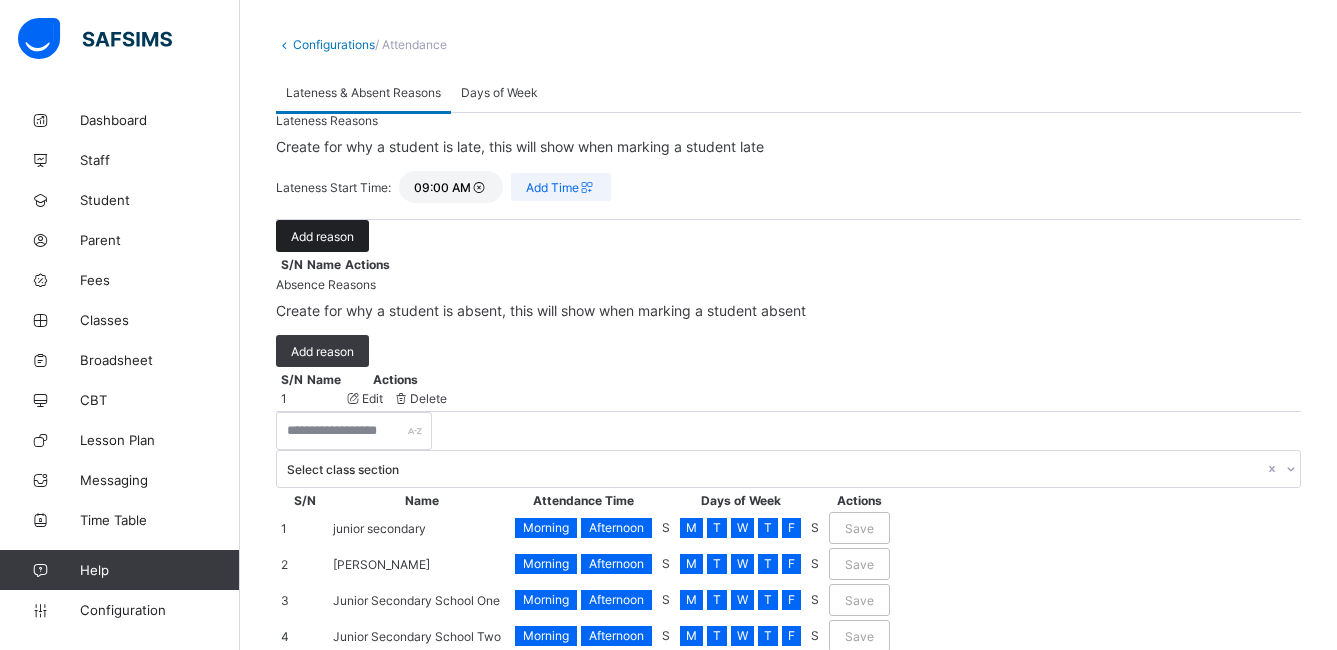 click on "Add reason" at bounding box center [322, 236] 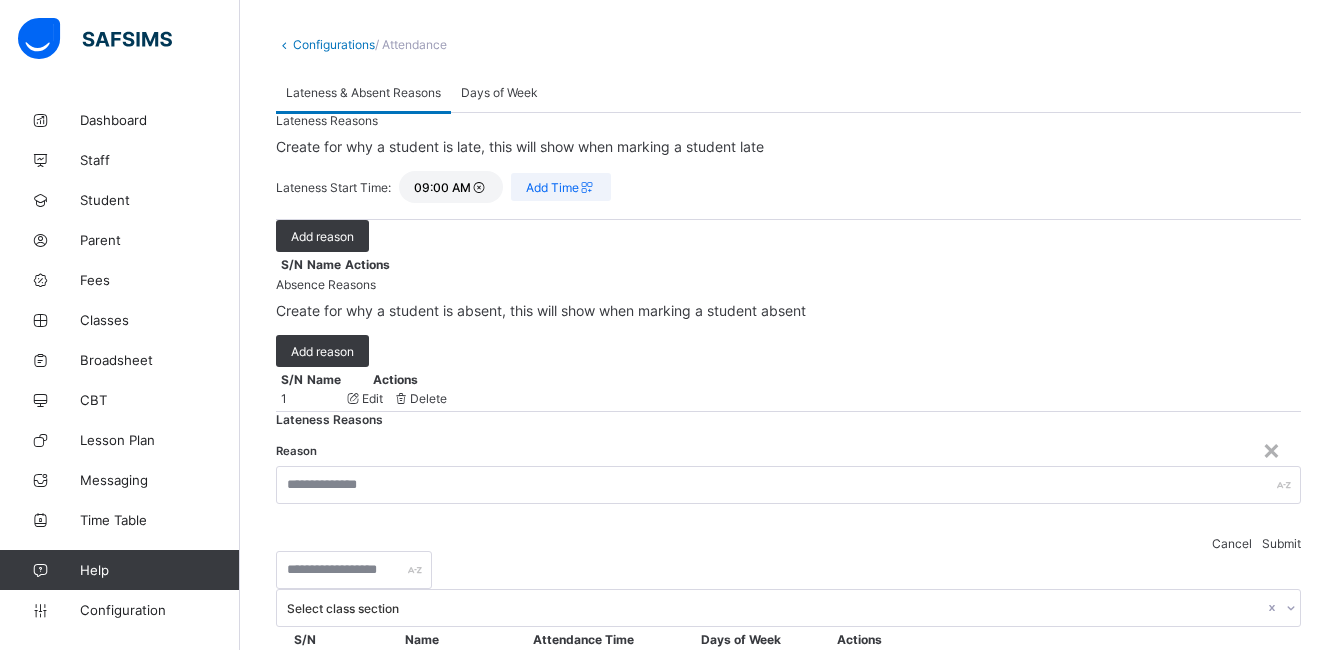 click on "Submit" at bounding box center [1281, 543] 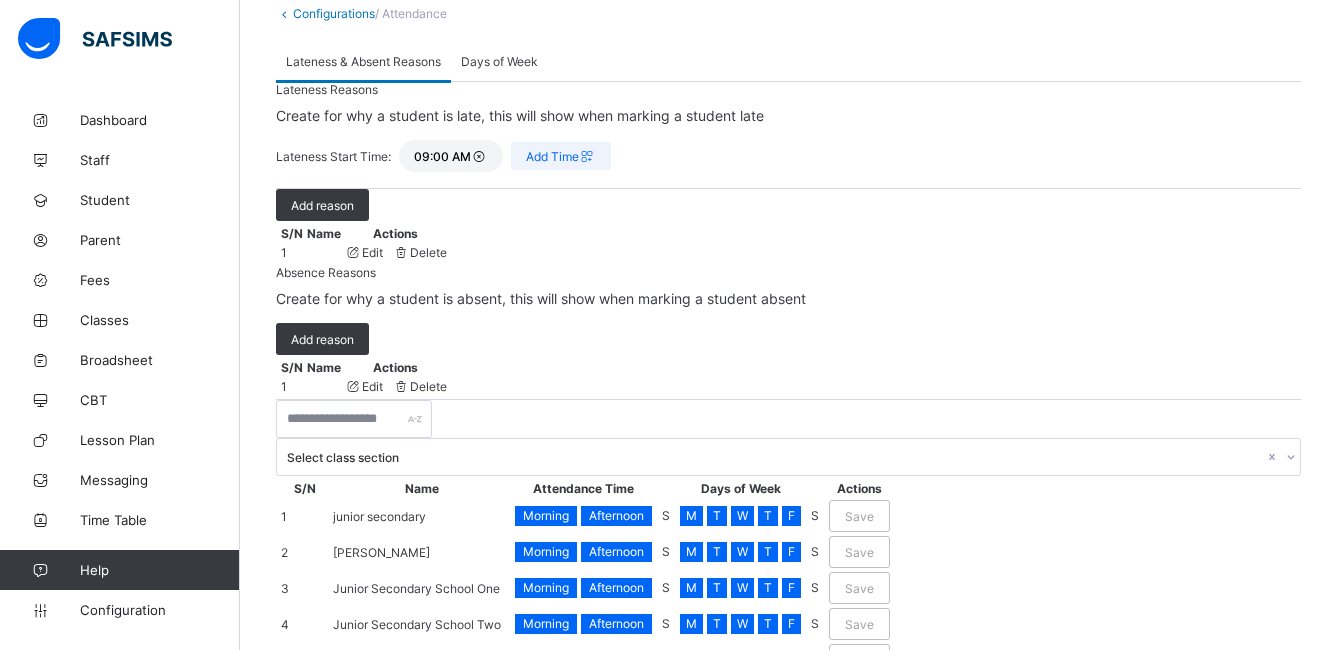 scroll, scrollTop: 149, scrollLeft: 0, axis: vertical 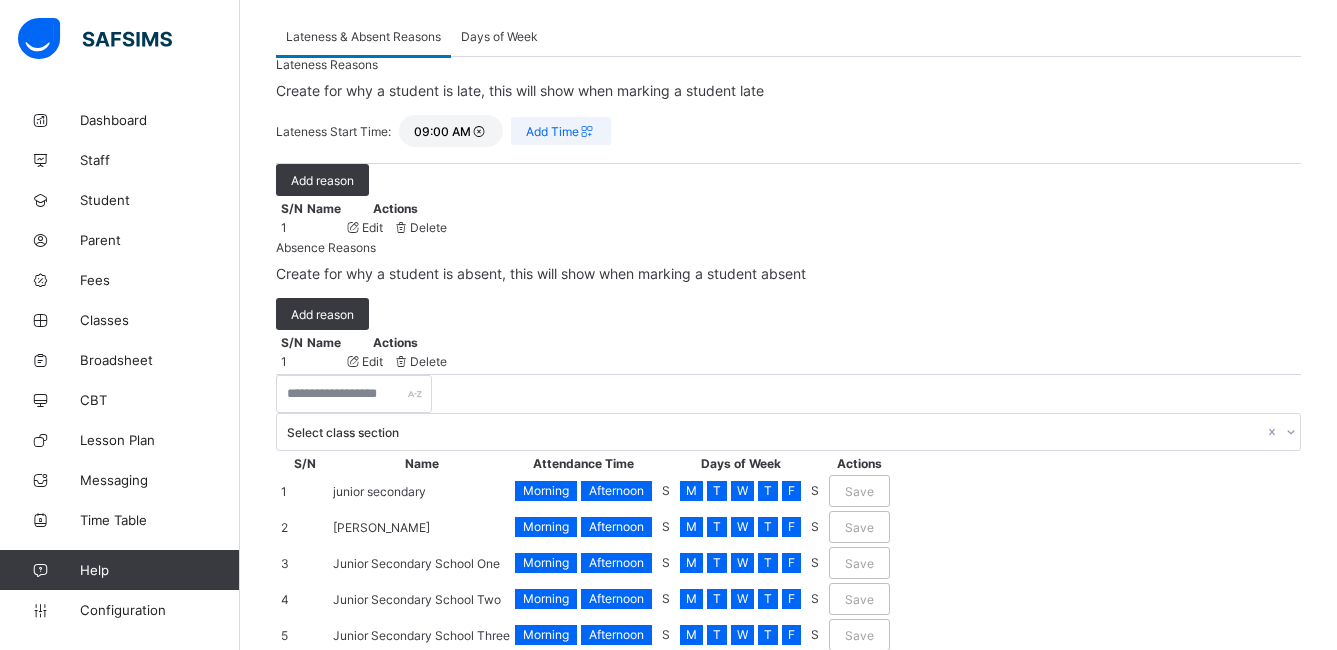 click on "Days of Week" at bounding box center [499, 36] 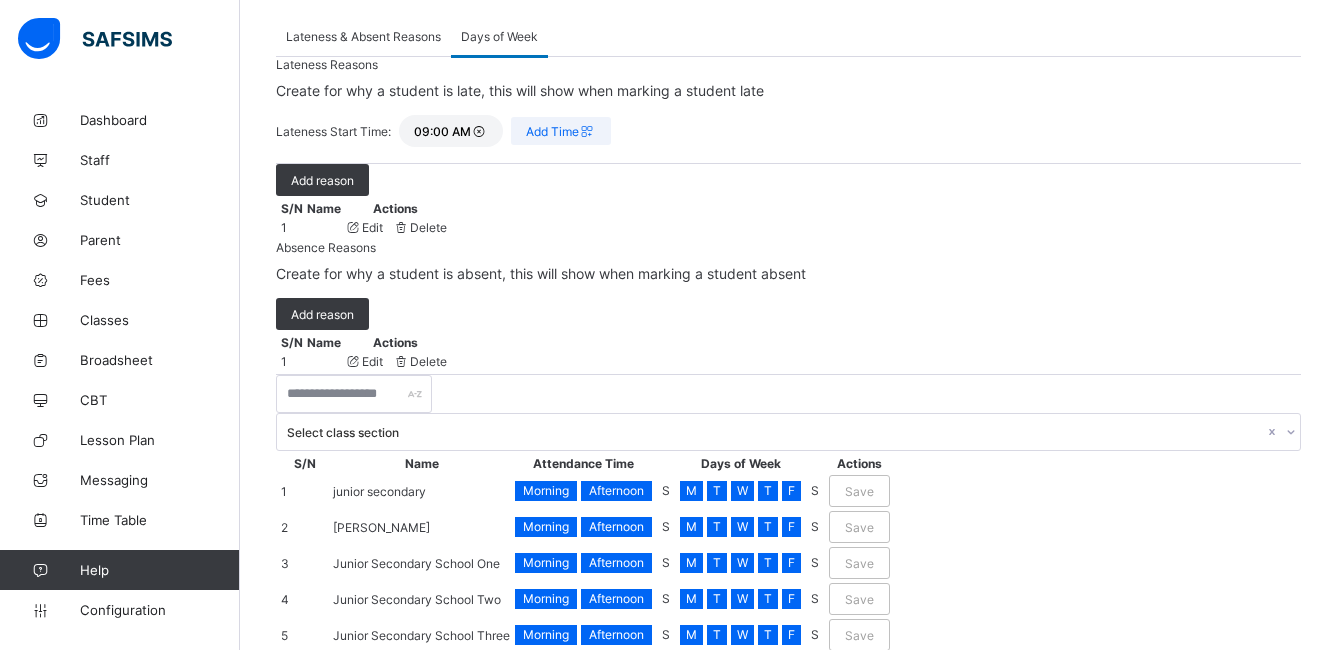 click on "Morning" at bounding box center (546, 490) 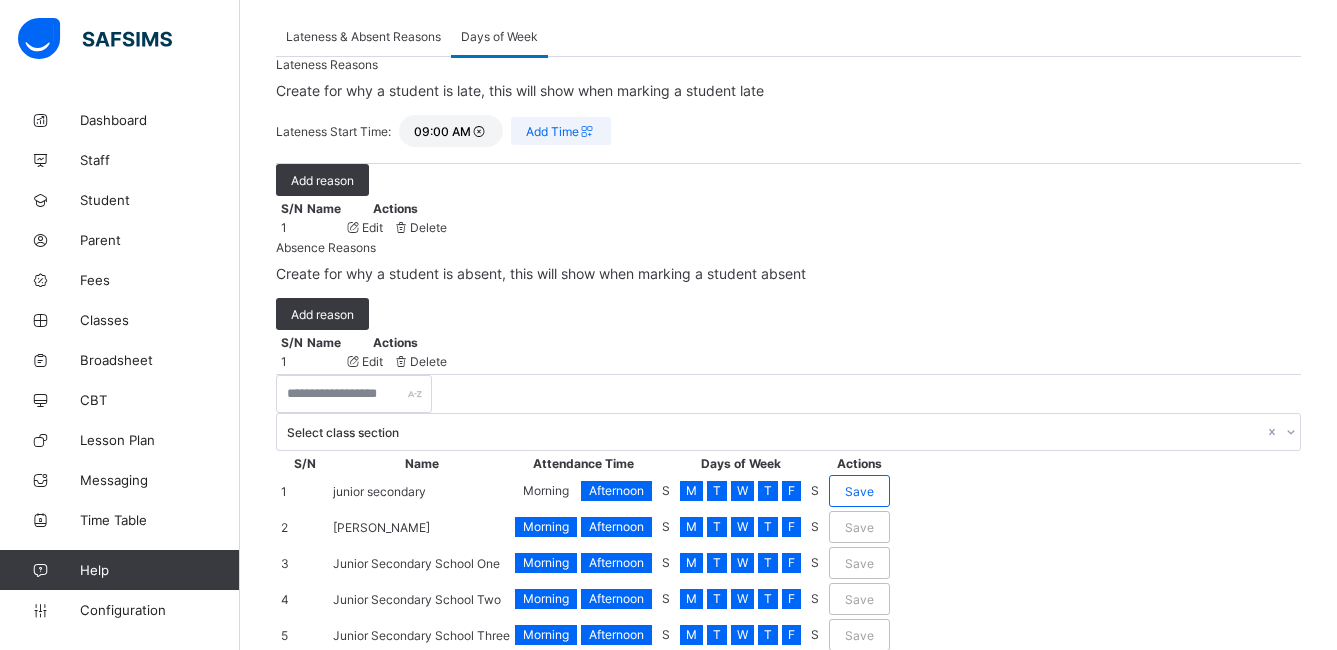 click on "Morning" at bounding box center [546, 490] 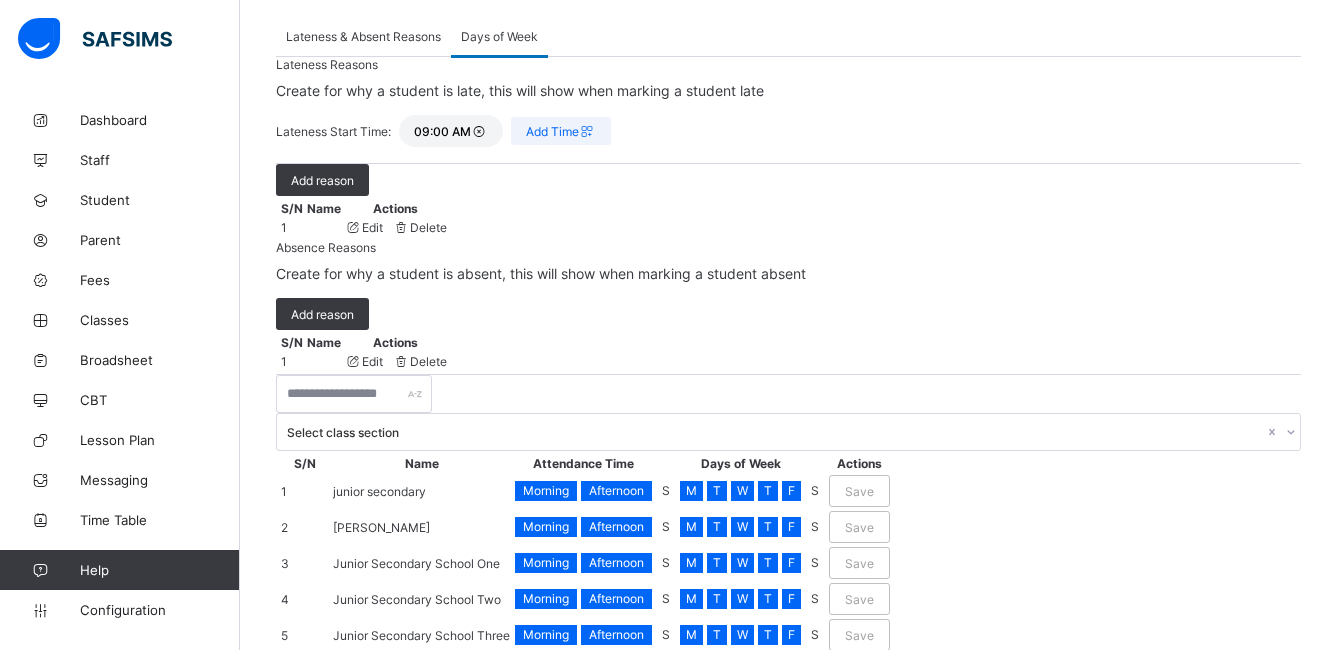 click on "Afternoon" at bounding box center [616, 490] 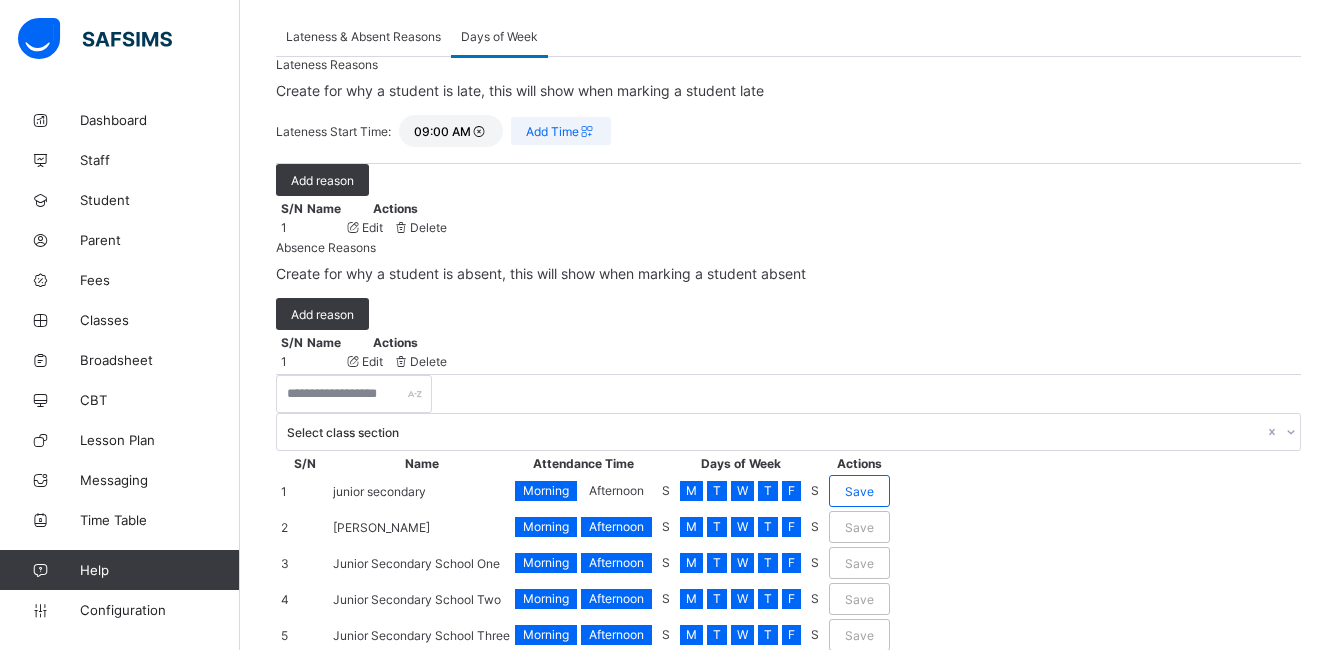 click on "Afternoon" at bounding box center (616, 490) 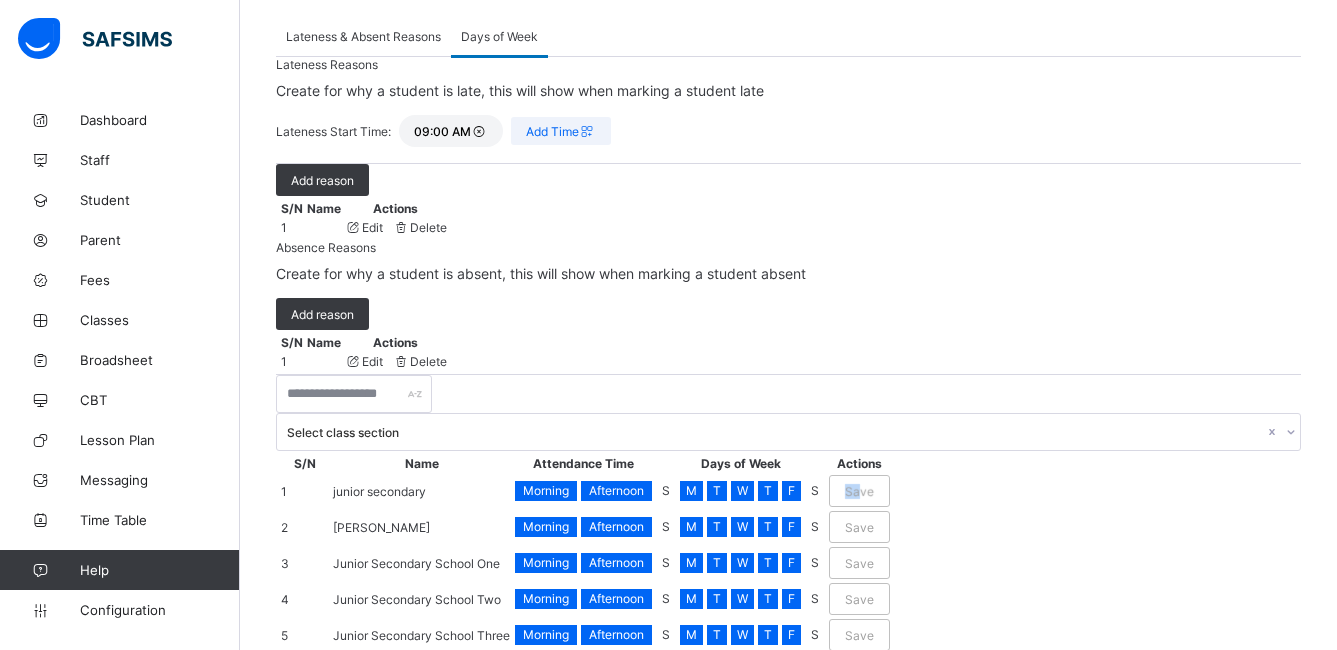 drag, startPoint x: 1218, startPoint y: 238, endPoint x: 1234, endPoint y: 226, distance: 20 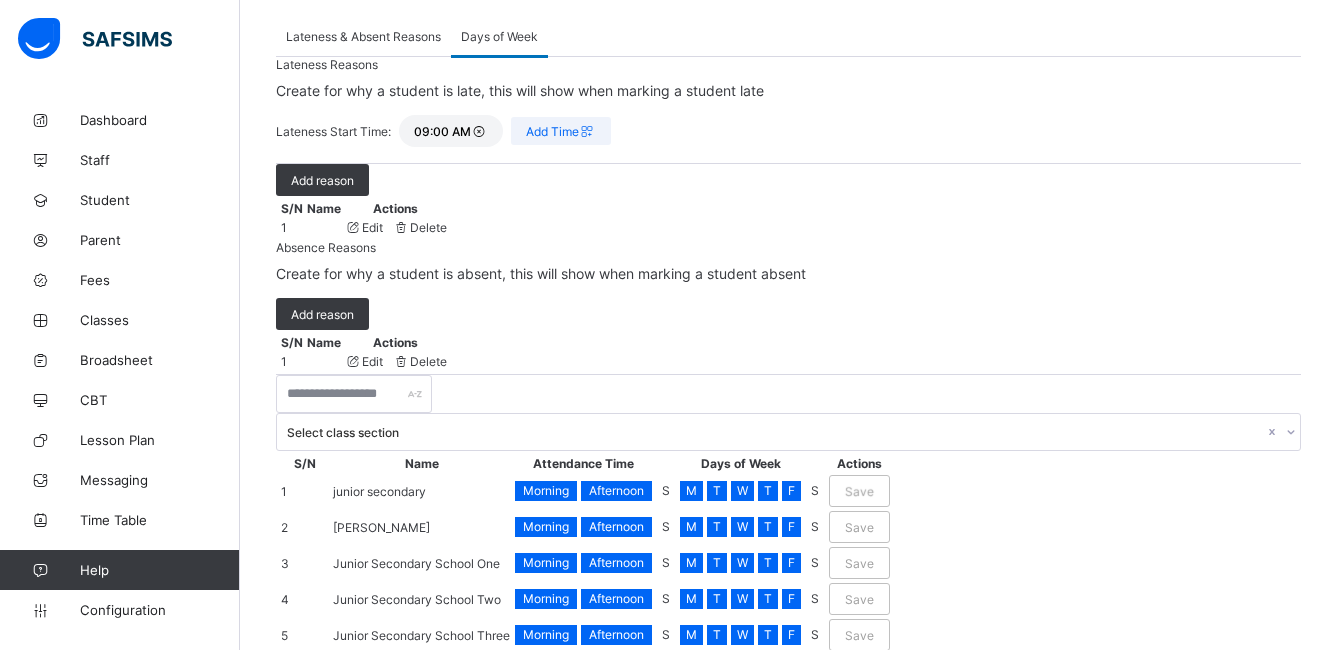 drag, startPoint x: 1234, startPoint y: 226, endPoint x: 1254, endPoint y: 238, distance: 23.323807 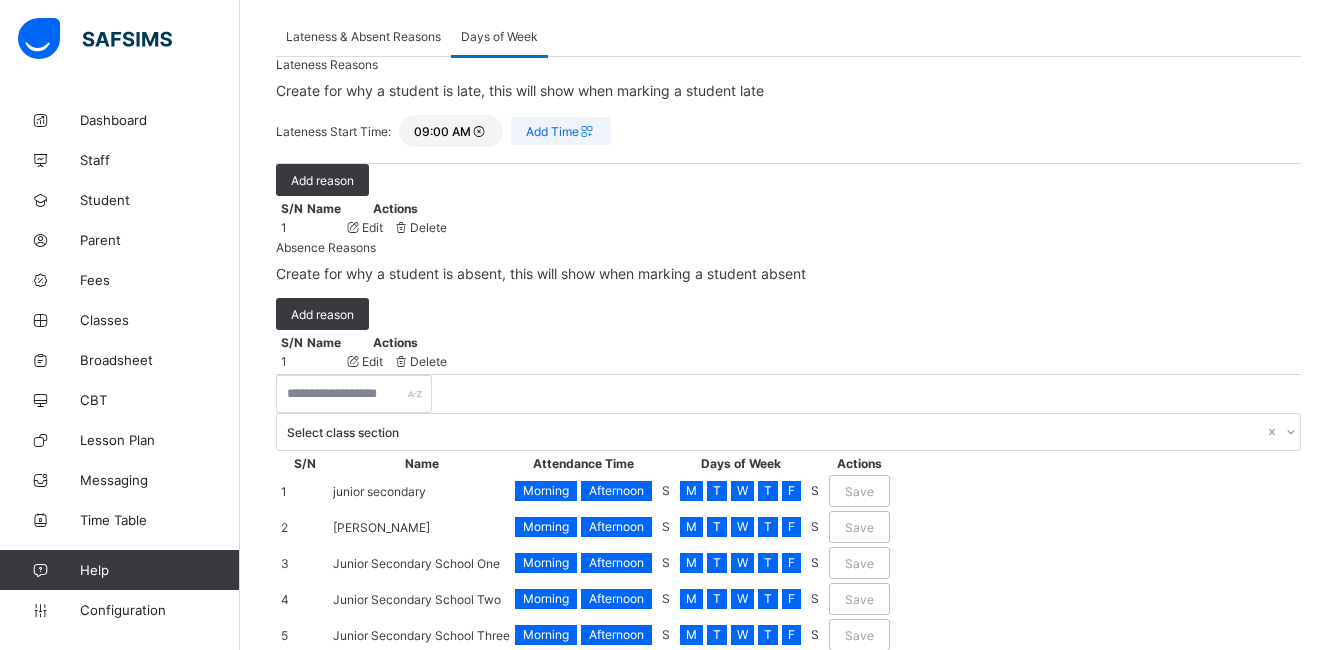 click on "Afternoon" at bounding box center [616, 490] 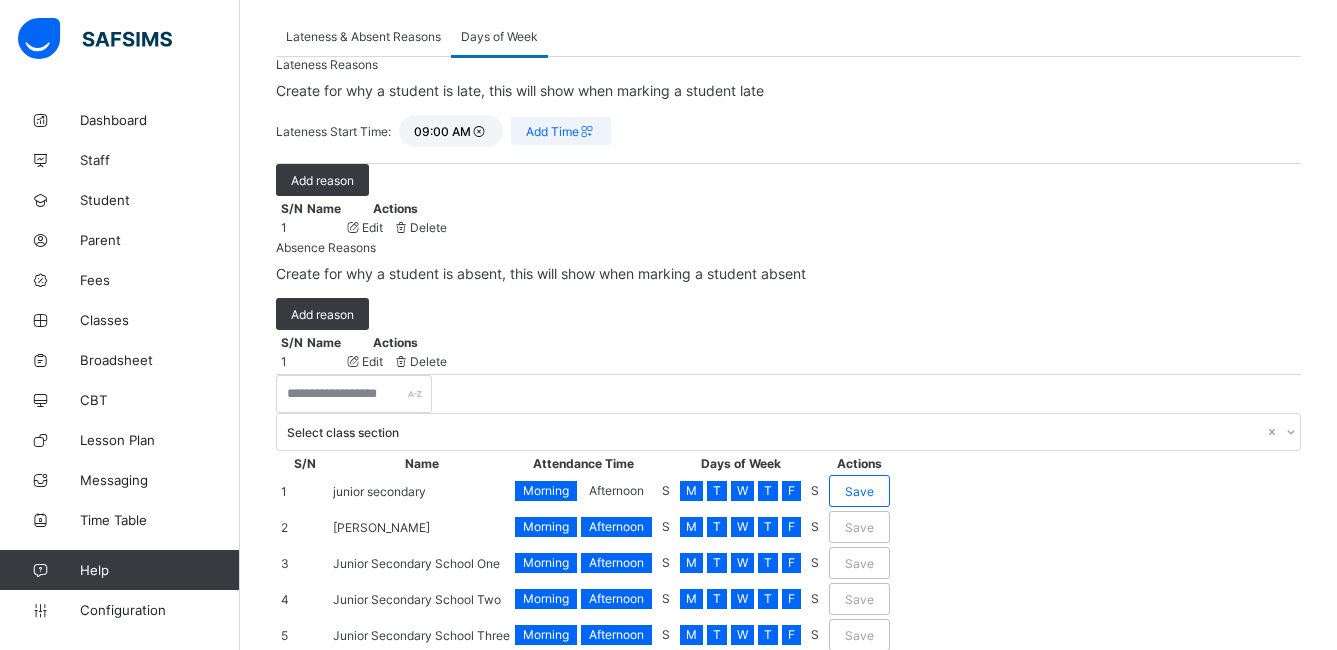 click on "Save" at bounding box center (859, 491) 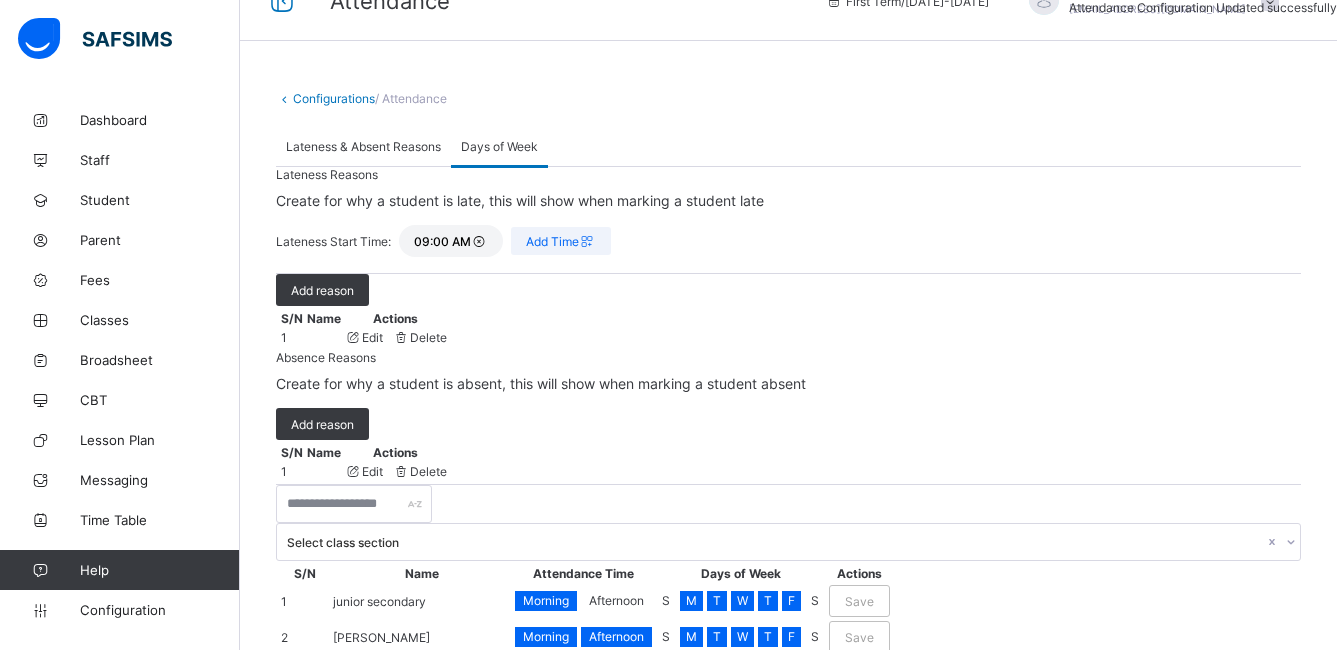 scroll, scrollTop: 149, scrollLeft: 0, axis: vertical 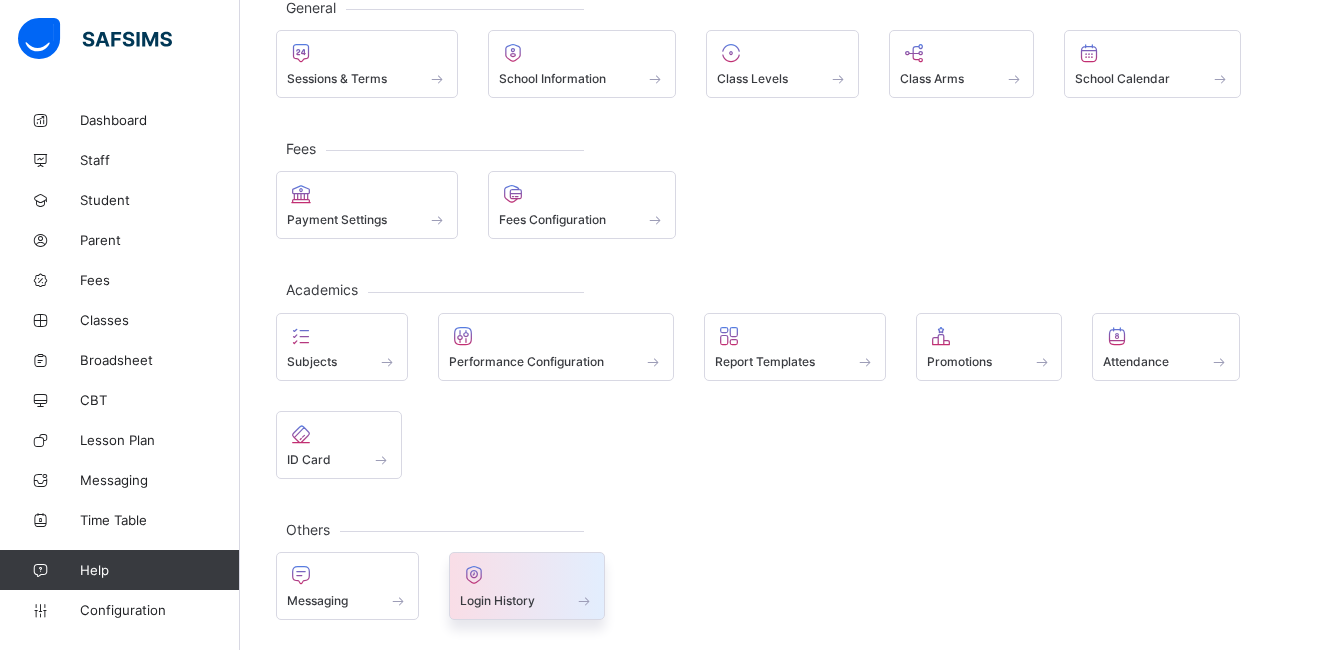 click on "Login History" at bounding box center (497, 600) 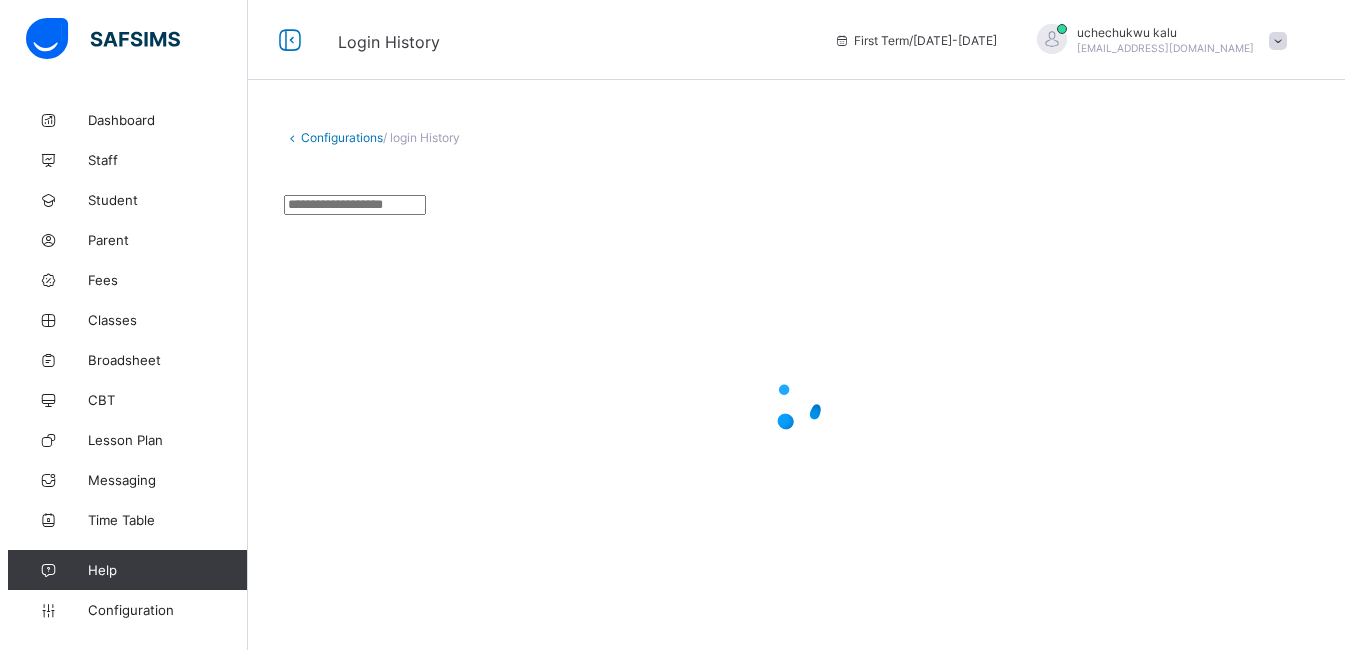 scroll, scrollTop: 0, scrollLeft: 0, axis: both 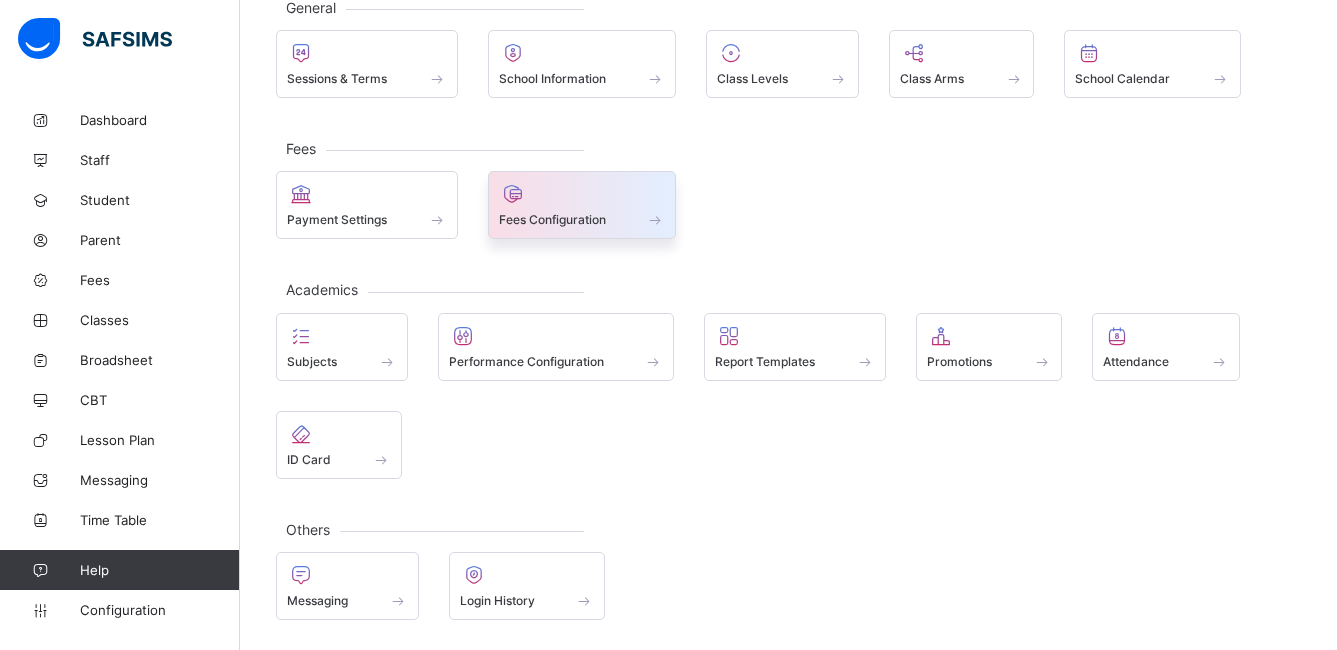 click at bounding box center [582, 194] 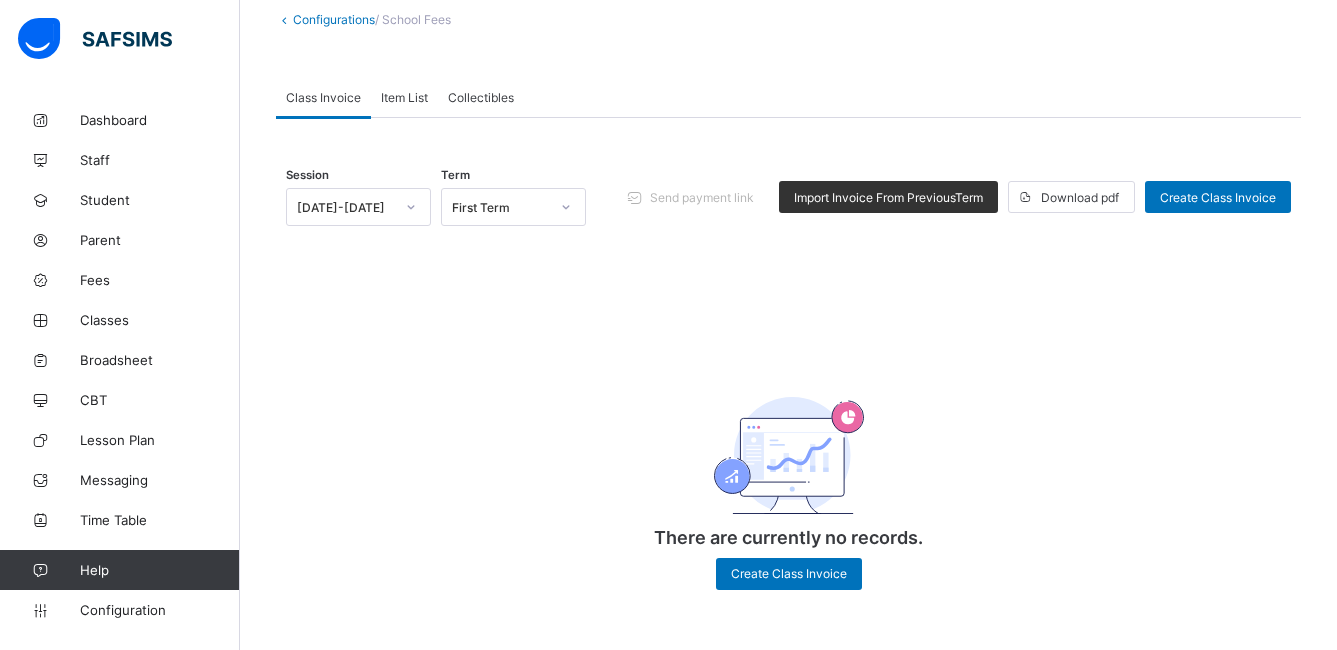 scroll, scrollTop: 119, scrollLeft: 0, axis: vertical 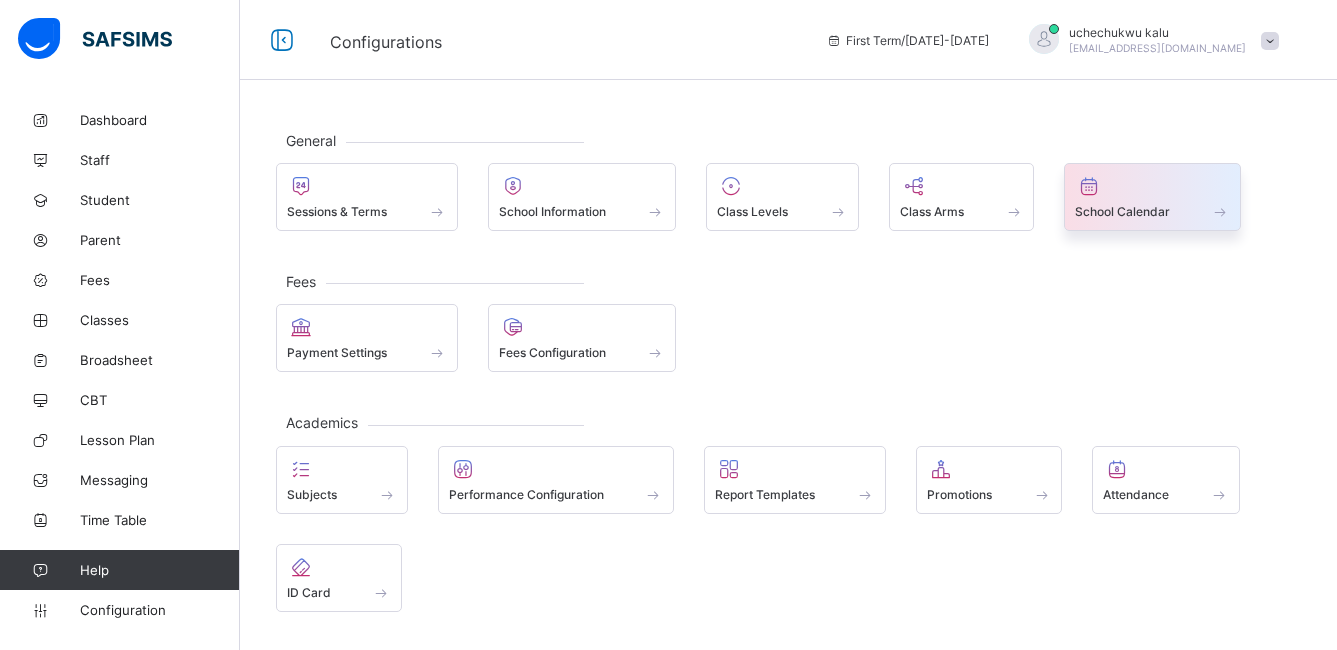 click at bounding box center [1152, 186] 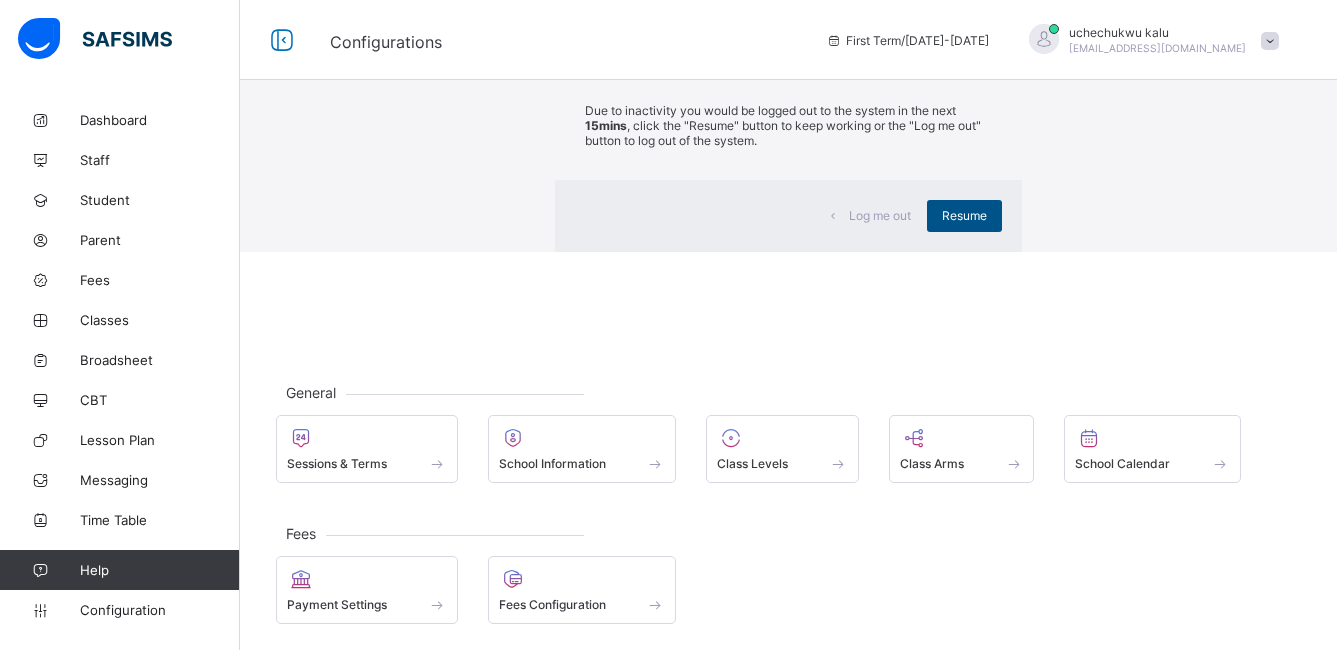 click on "Resume" at bounding box center [964, 215] 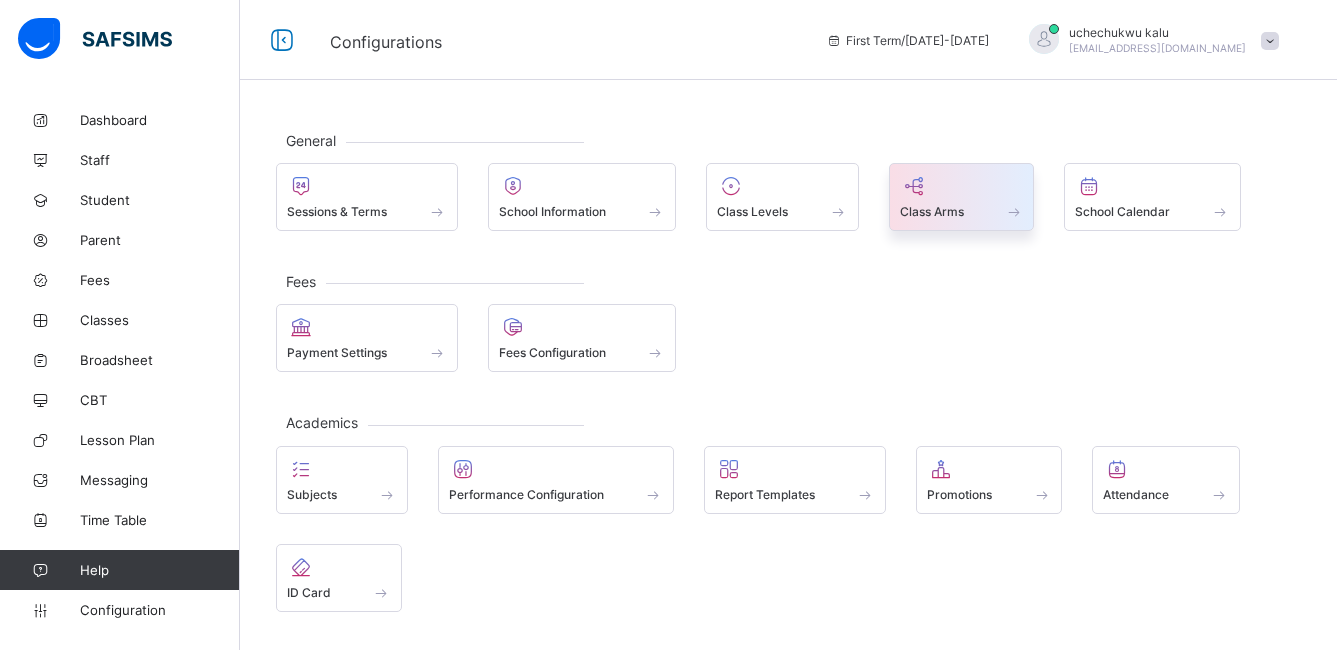 click on "Class Arms" at bounding box center [962, 197] 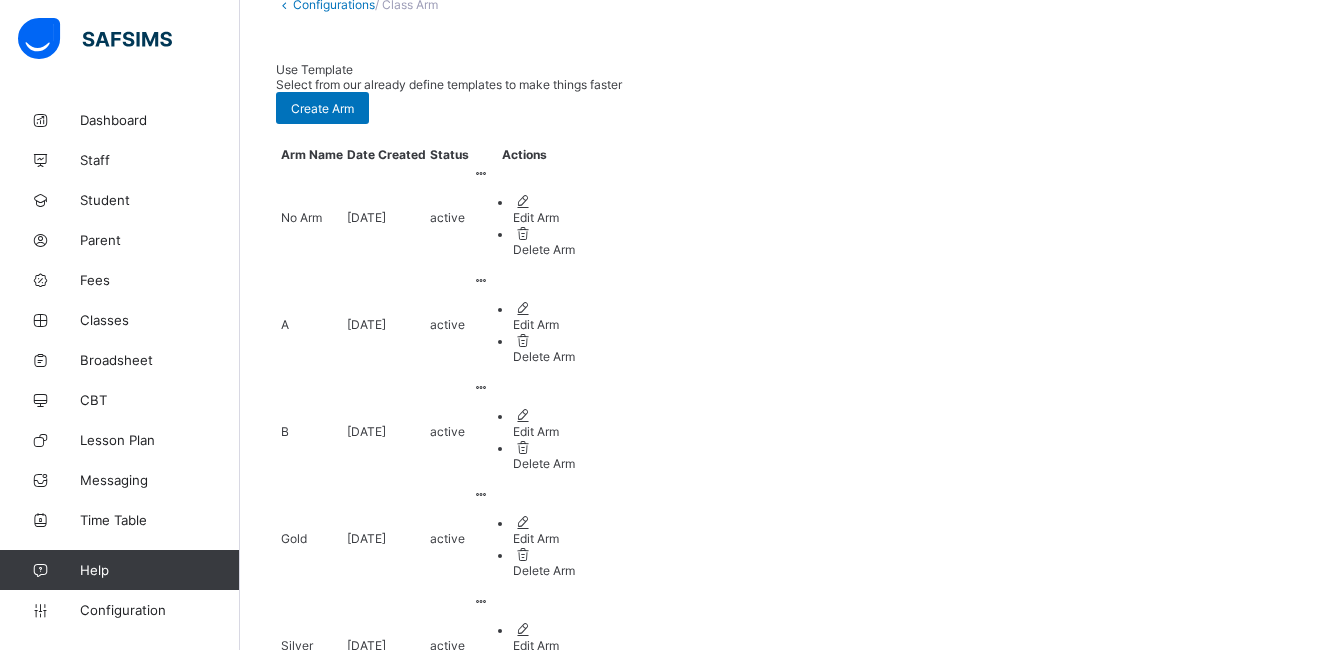 scroll, scrollTop: 172, scrollLeft: 0, axis: vertical 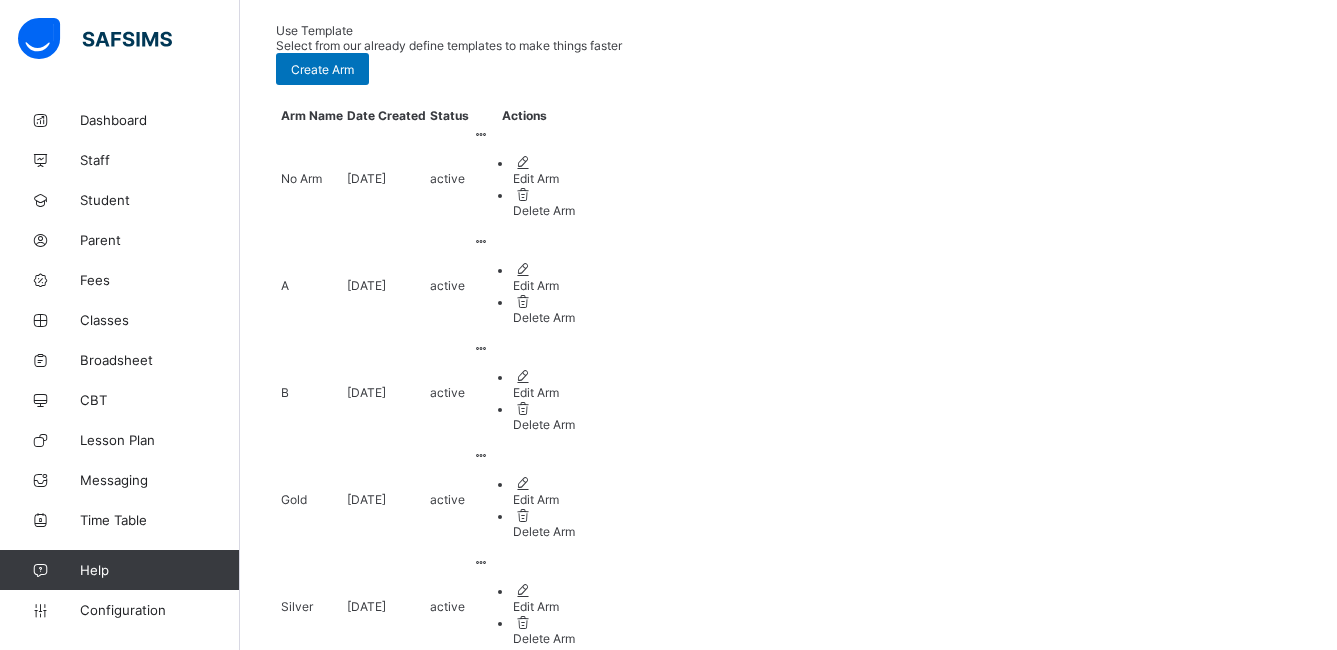 click on "Edit Arm Delete Arm" at bounding box center [524, 293] 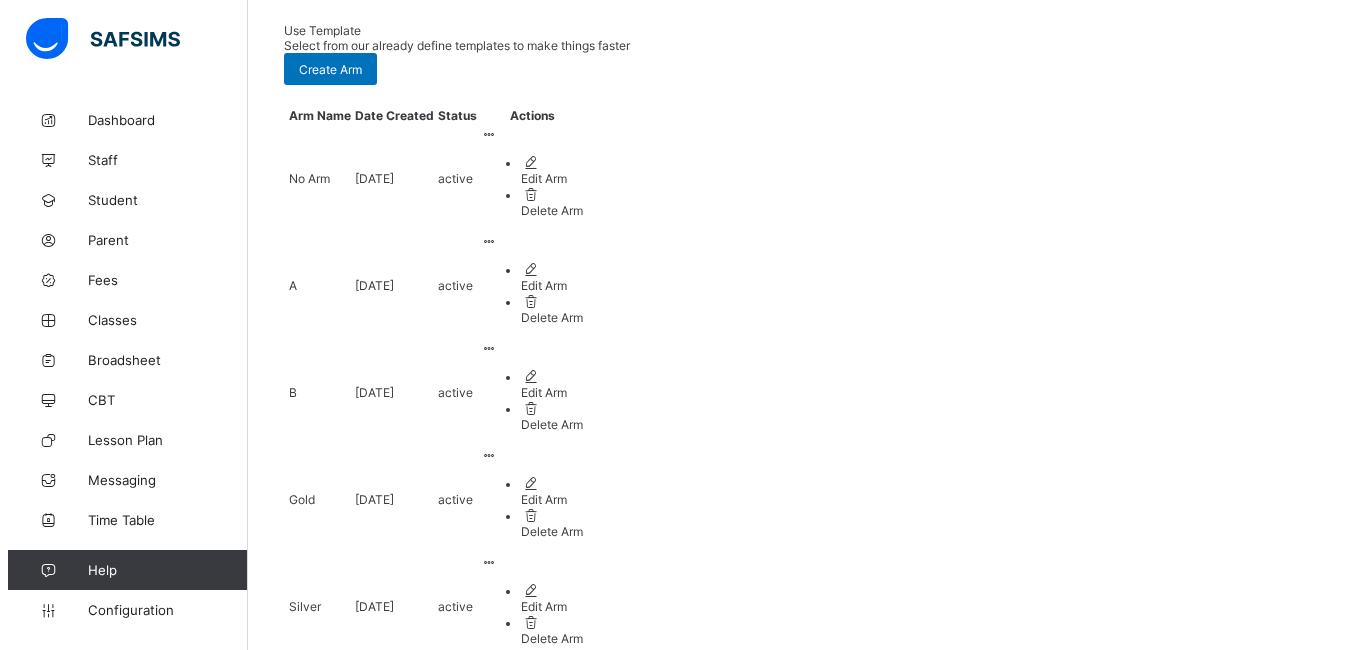 scroll, scrollTop: 0, scrollLeft: 0, axis: both 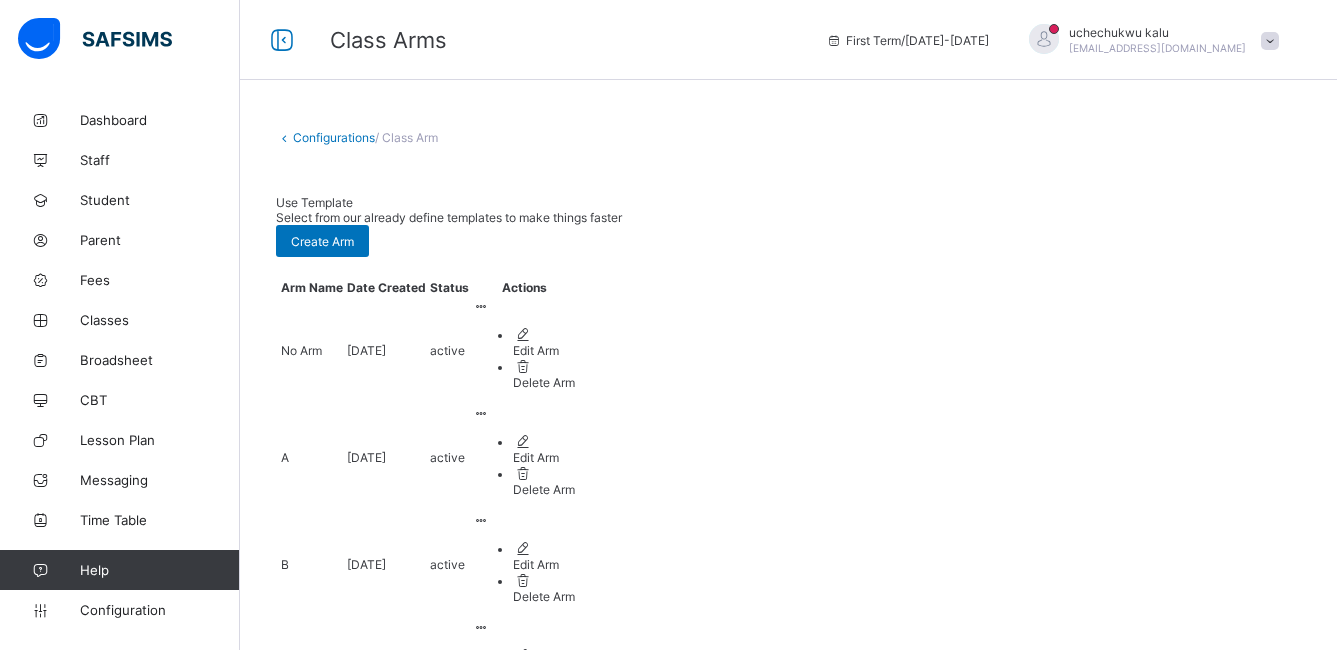 click at bounding box center [1270, 41] 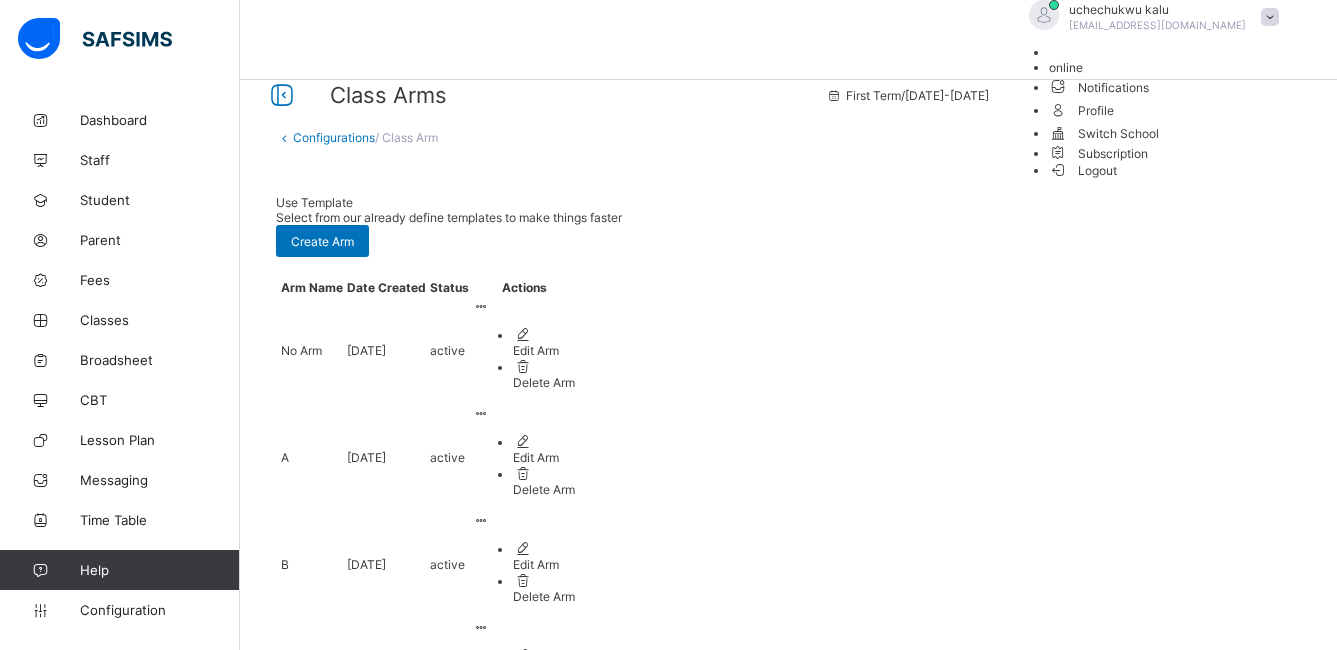 click on "Logout" at bounding box center (1083, 170) 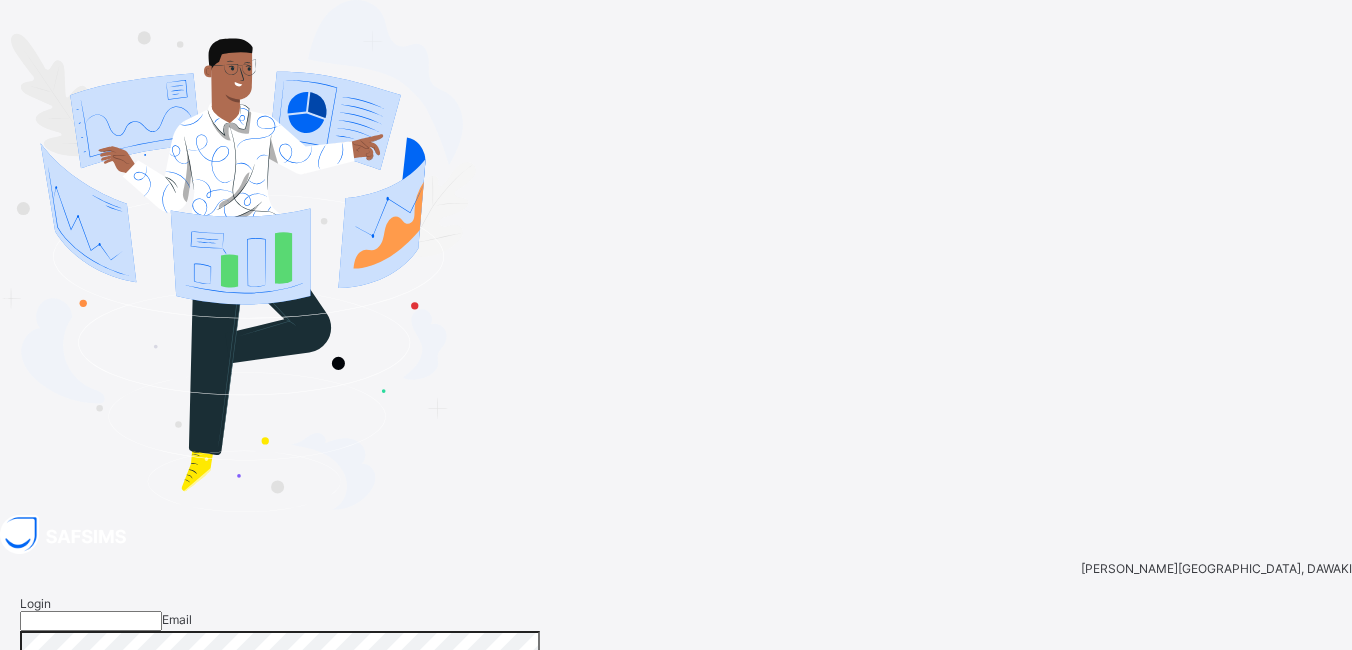 type on "**********" 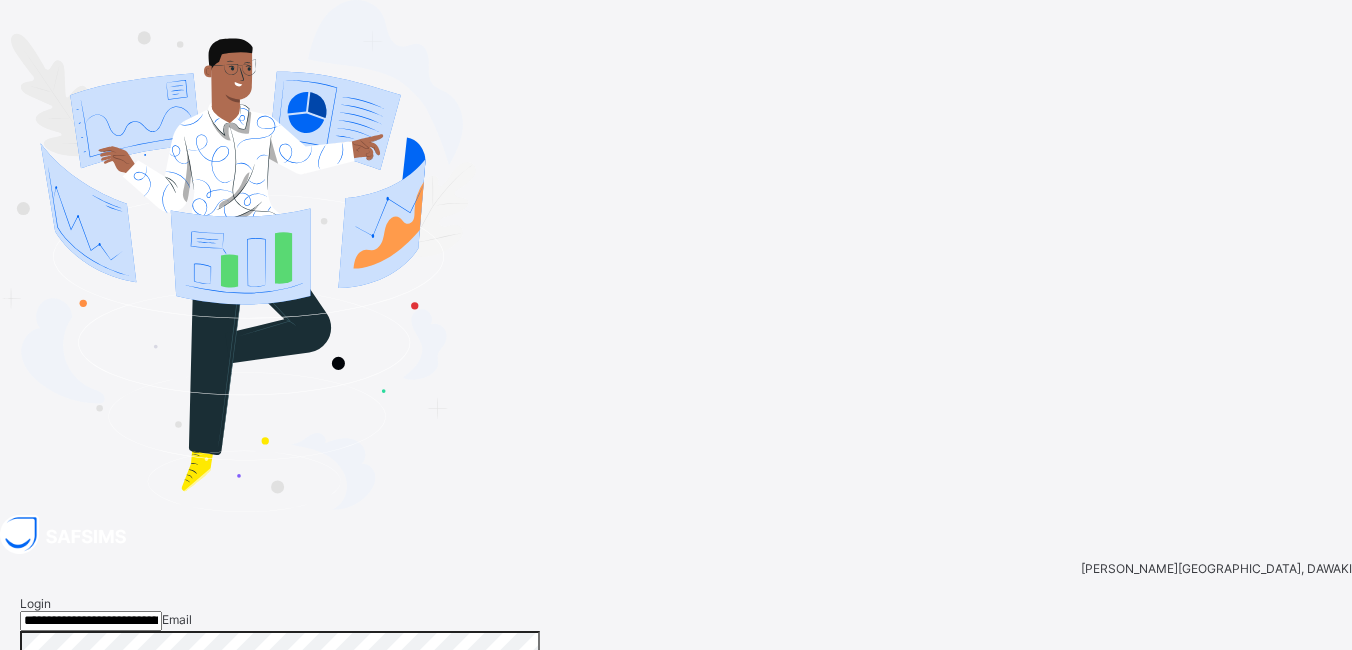 click on "Login" at bounding box center [1308, 790] 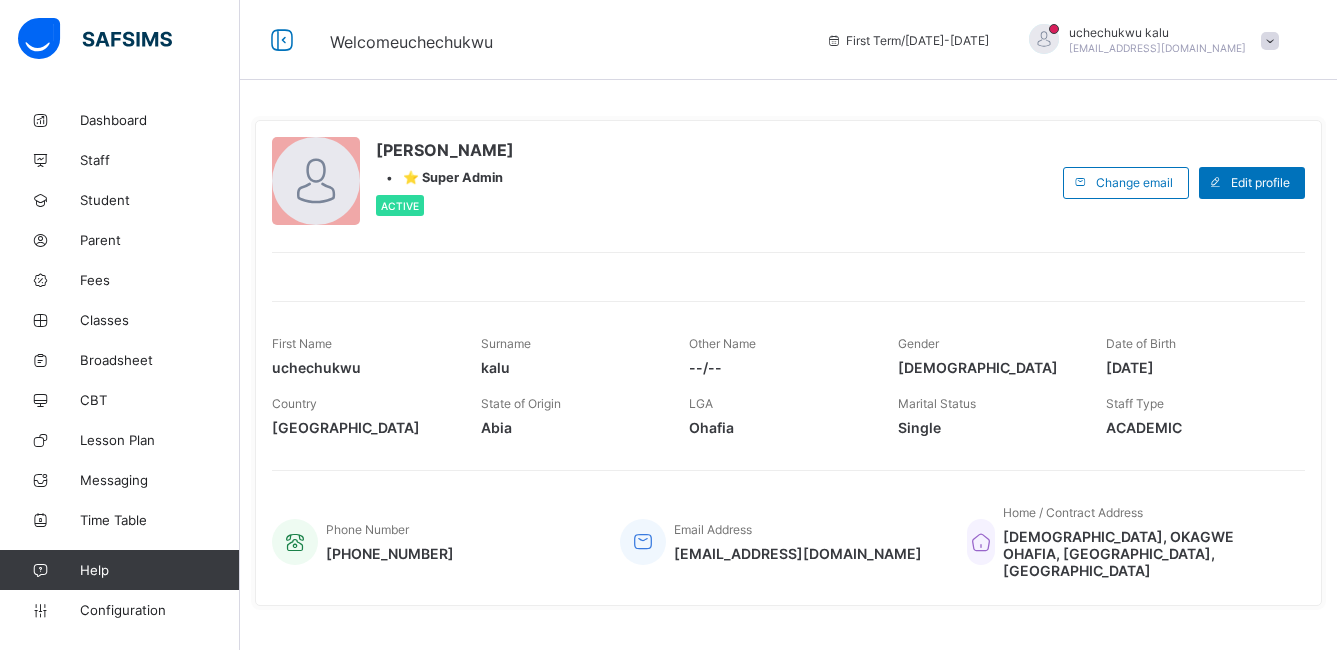 click at bounding box center (1270, 41) 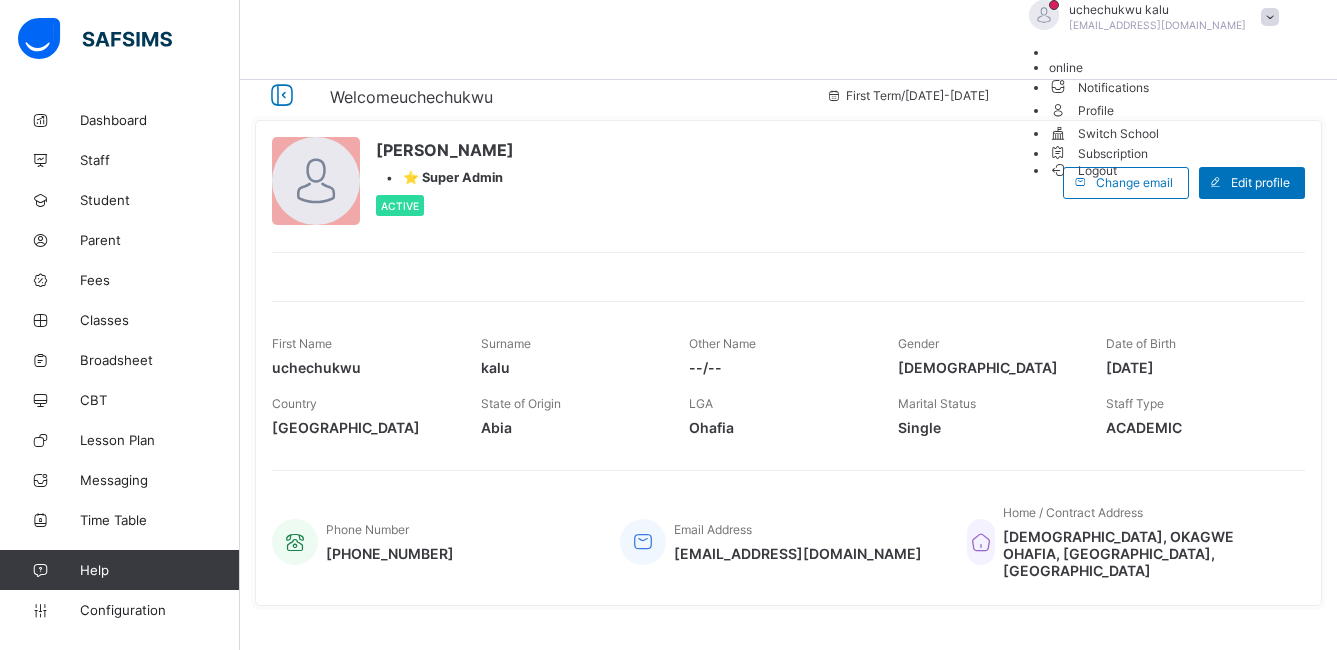 click on "Switch School" at bounding box center (1169, 132) 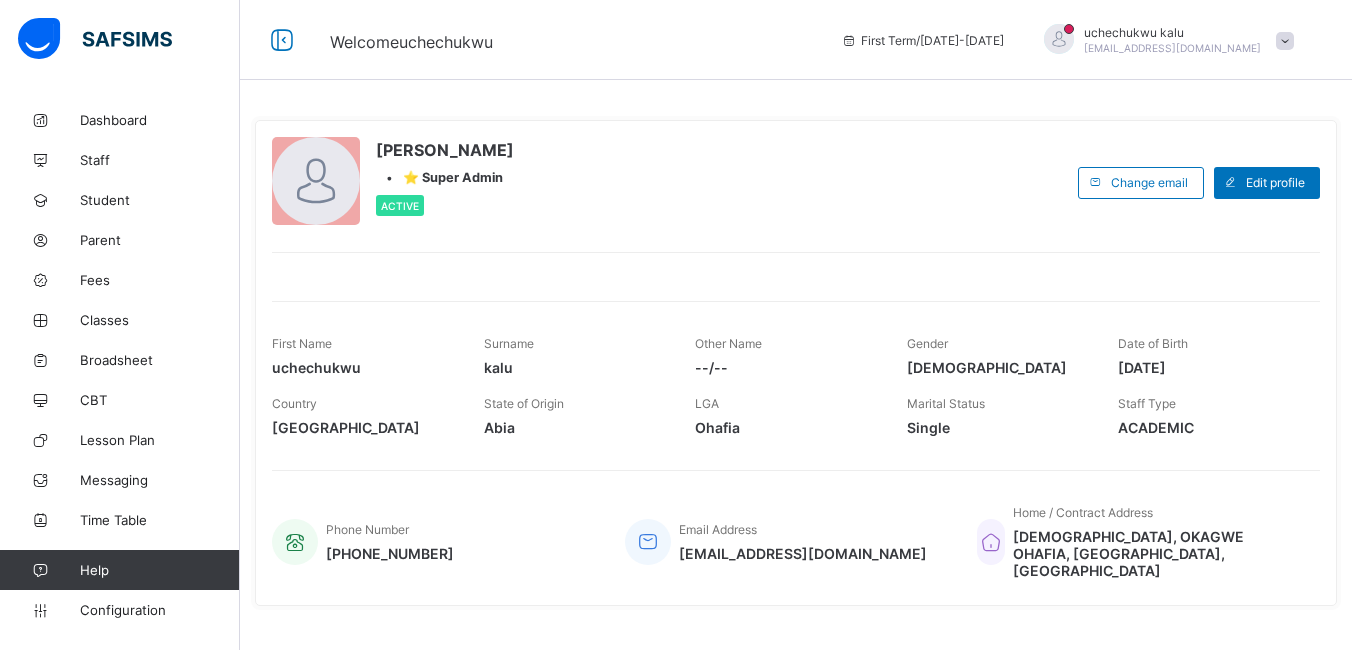 click on "Diligence in academic" at bounding box center (648, 1298) 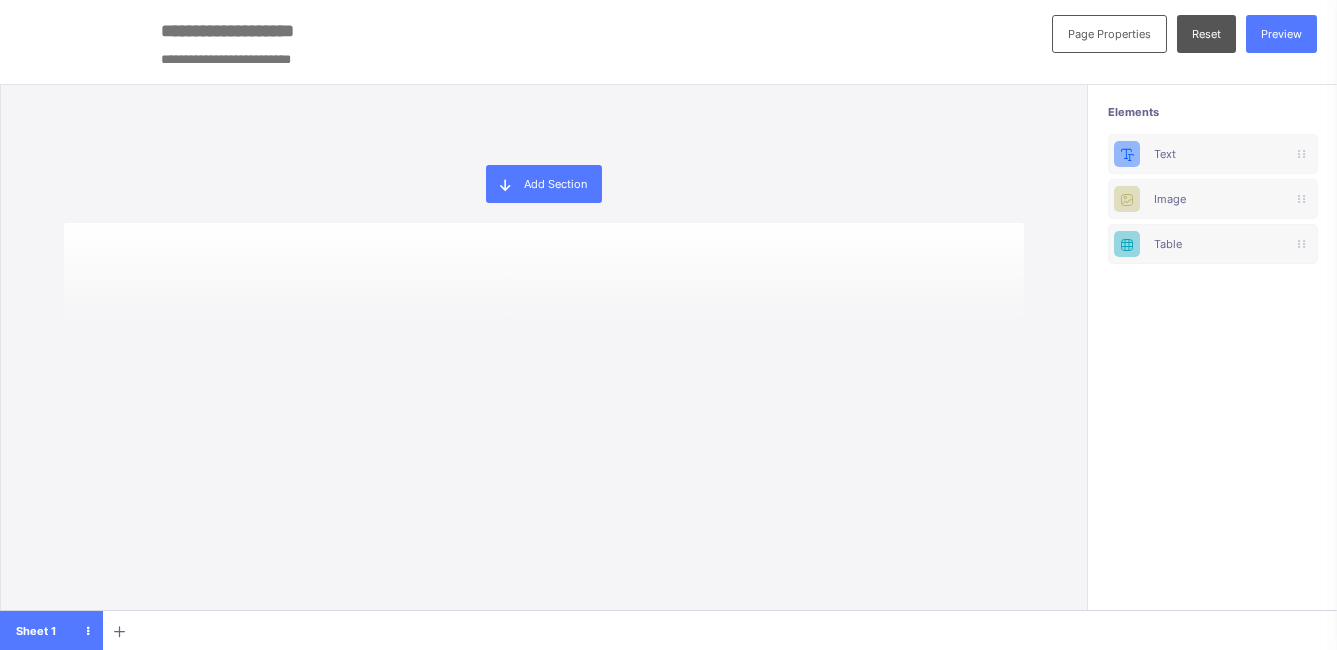 scroll, scrollTop: 0, scrollLeft: 0, axis: both 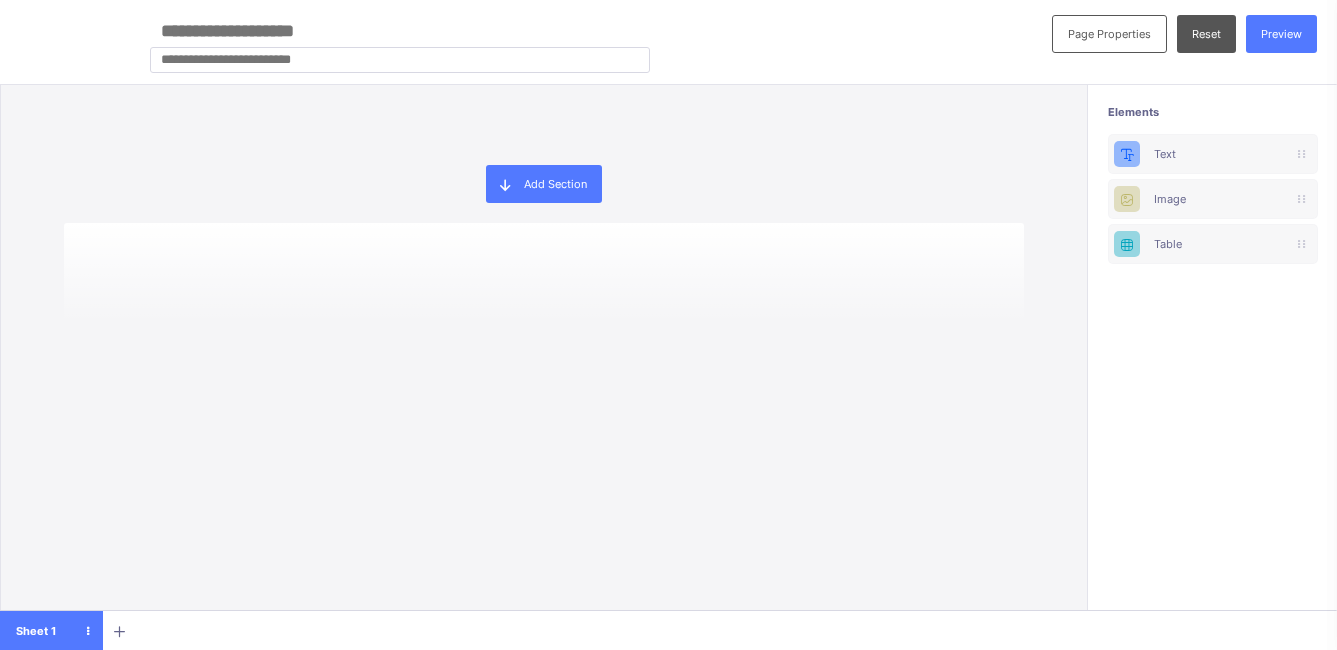 click at bounding box center (400, 60) 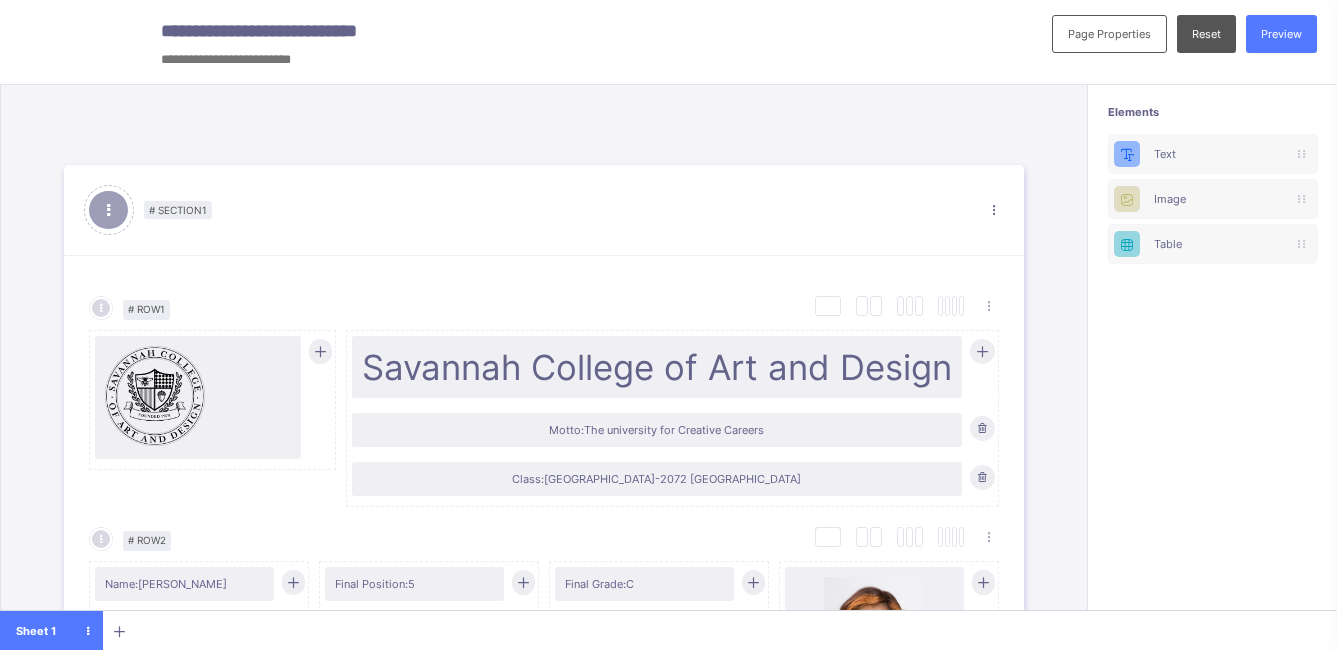 scroll, scrollTop: 0, scrollLeft: 0, axis: both 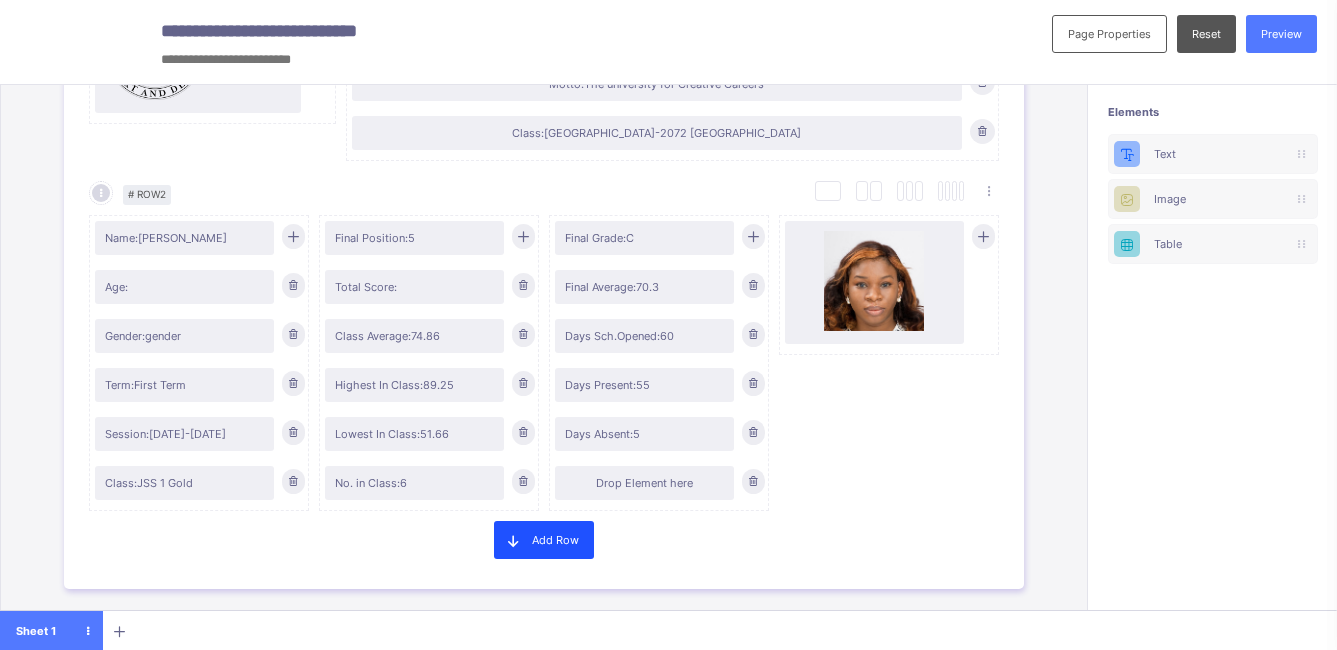 click on "Add Row" at bounding box center (544, 540) 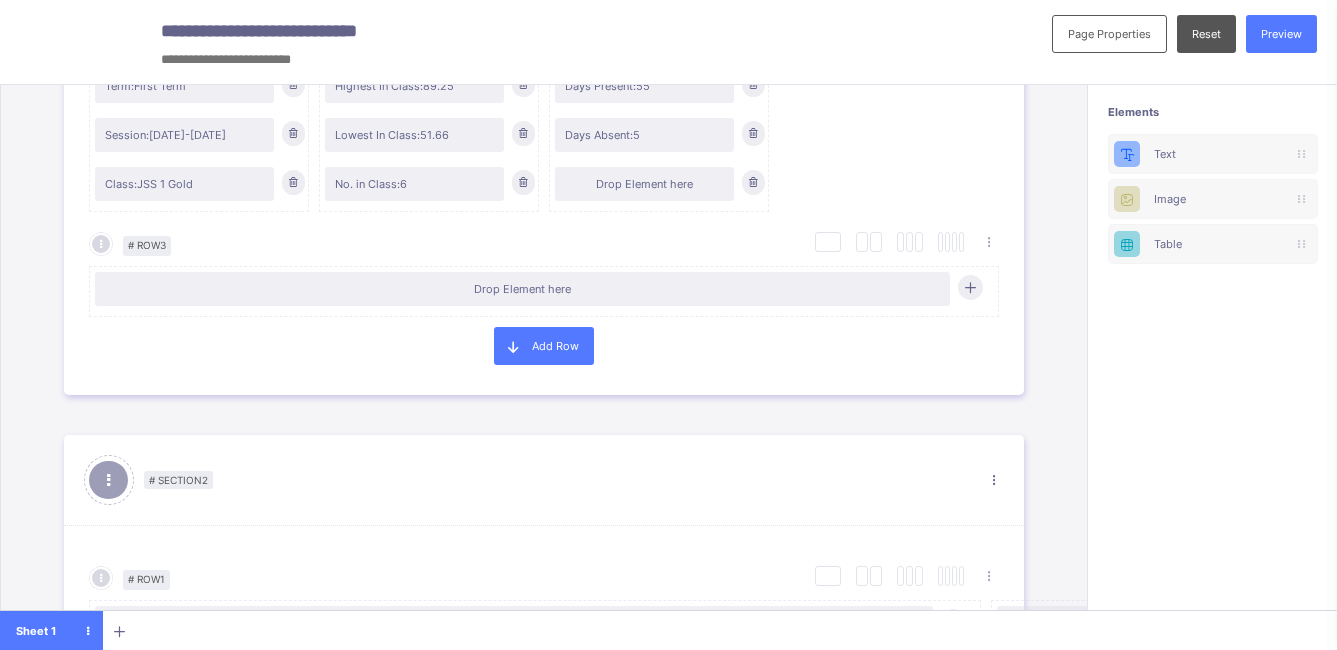 scroll, scrollTop: 651, scrollLeft: 0, axis: vertical 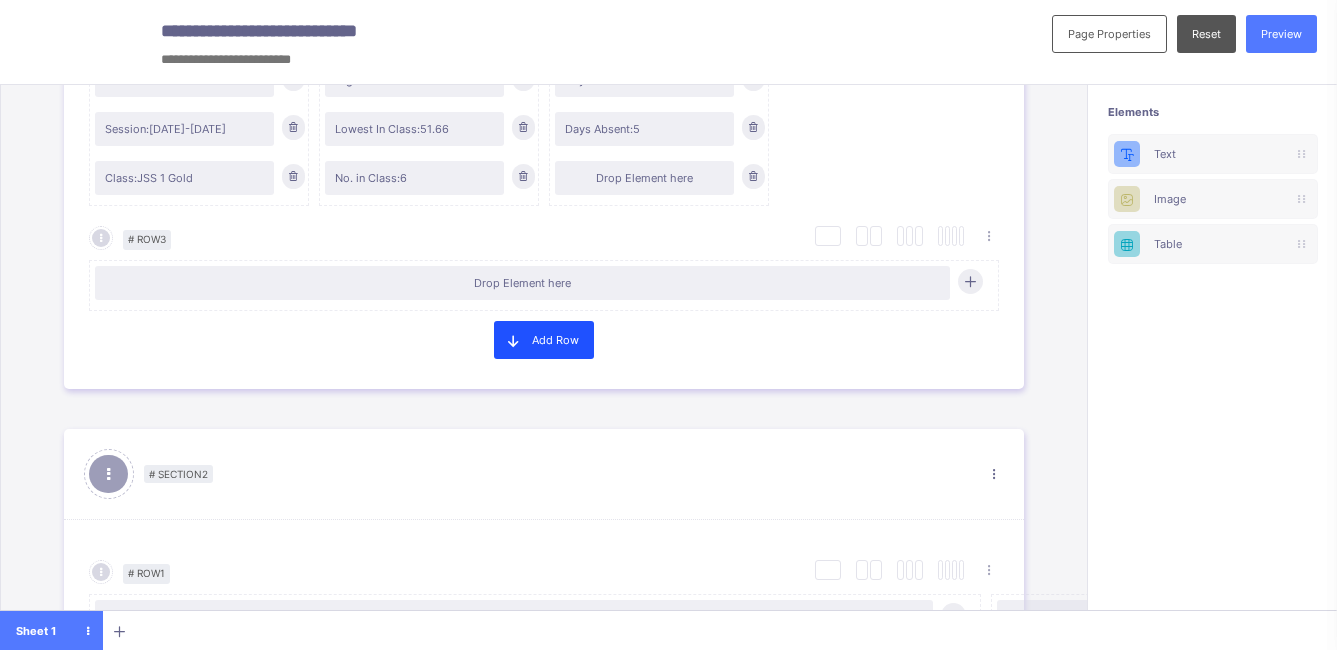 click on "Add Row" at bounding box center [544, 340] 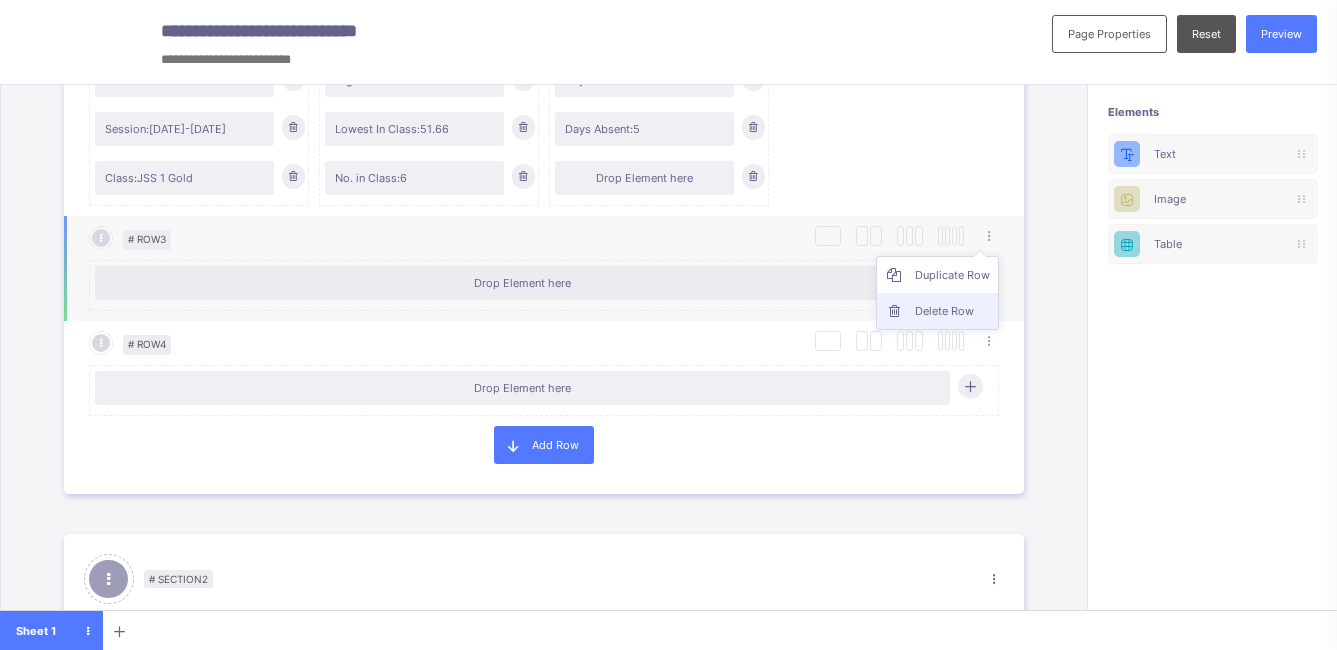 click on "Delete Row" at bounding box center (952, 311) 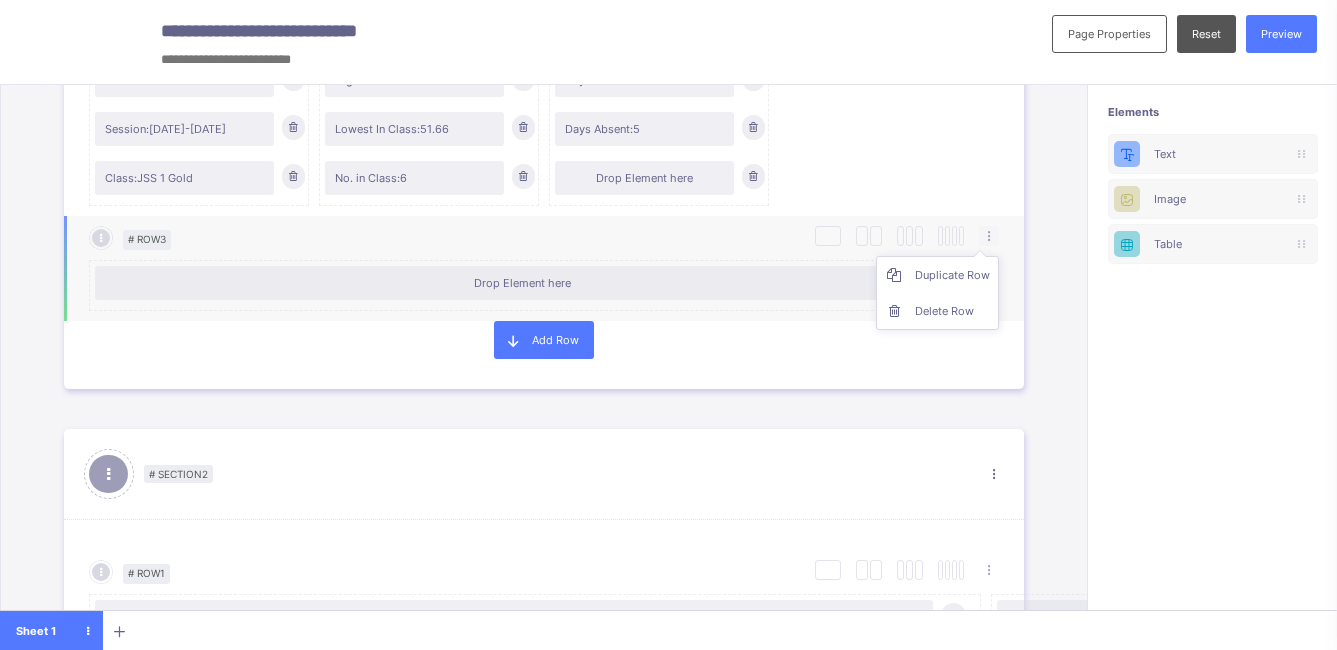 click on "Duplicate Row Delete Row" at bounding box center (937, 293) 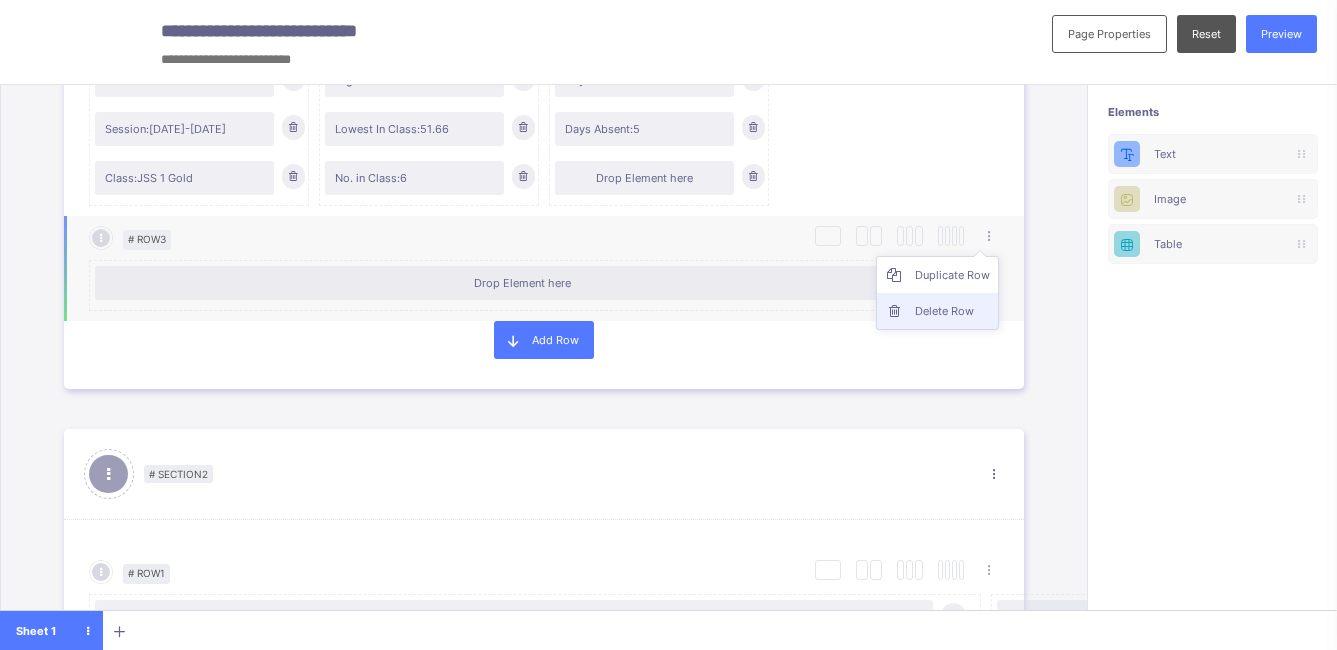 click on "Delete Row" at bounding box center (952, 311) 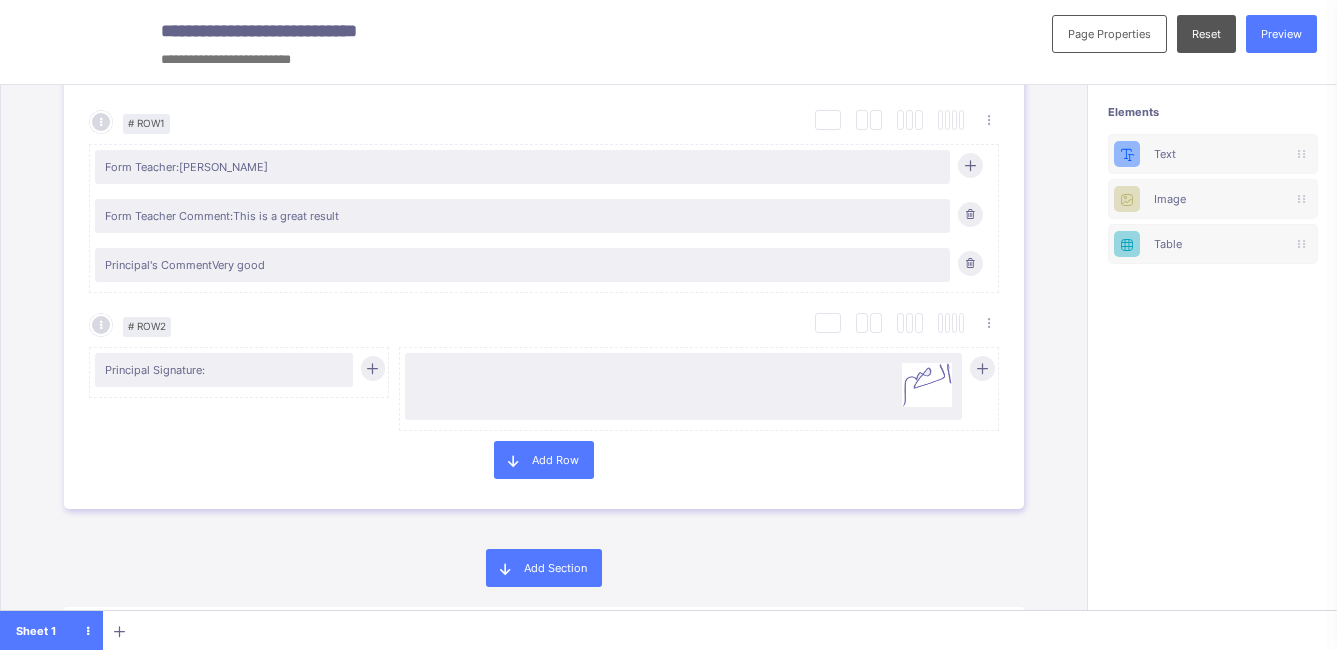 scroll, scrollTop: 2024, scrollLeft: 0, axis: vertical 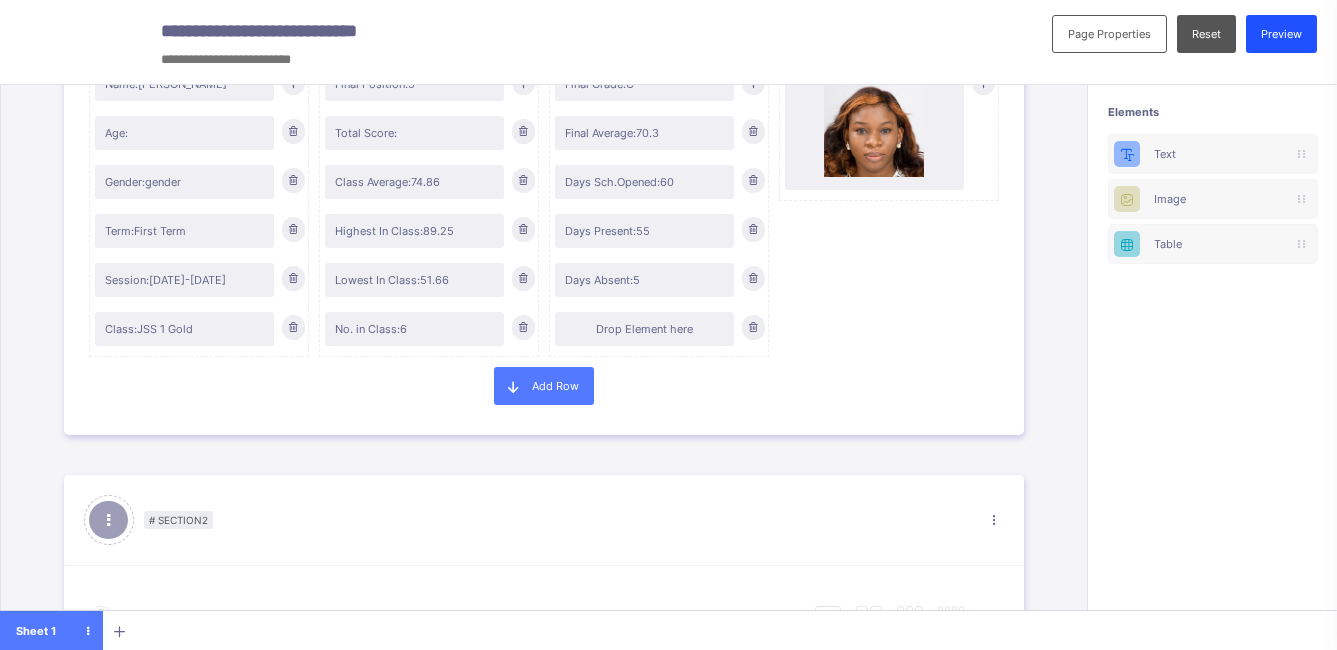 click on "Preview" at bounding box center [1281, 34] 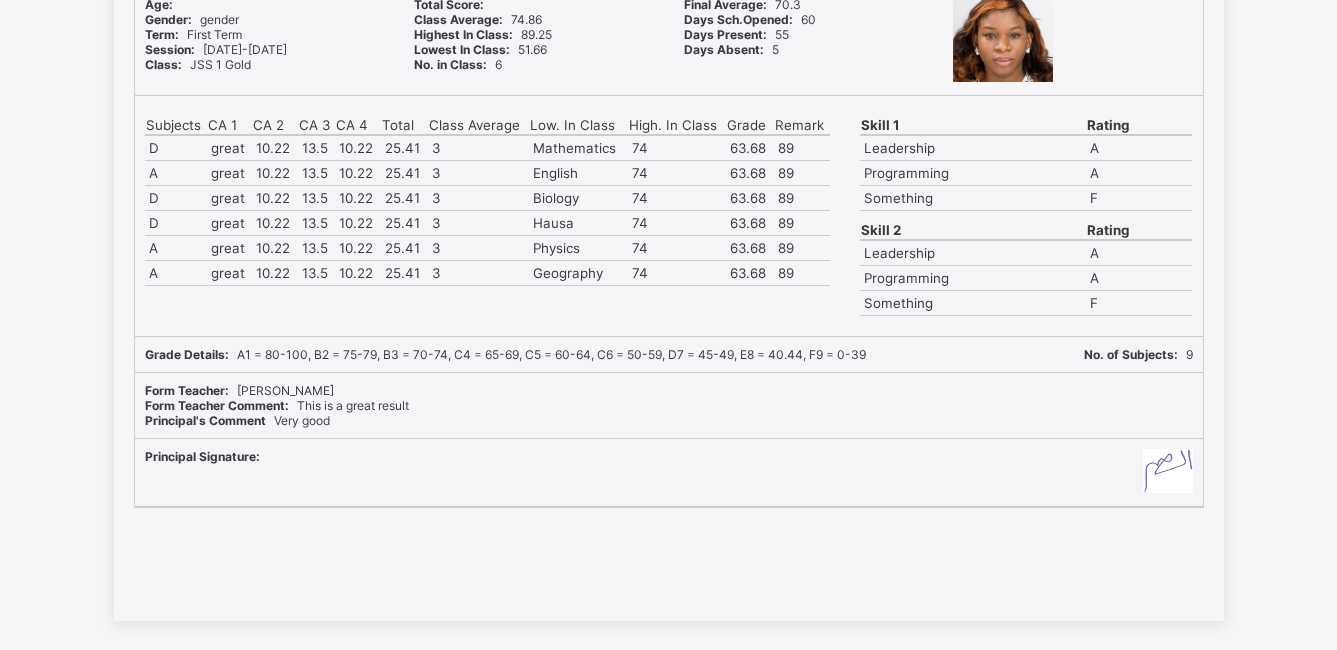 scroll, scrollTop: 333, scrollLeft: 0, axis: vertical 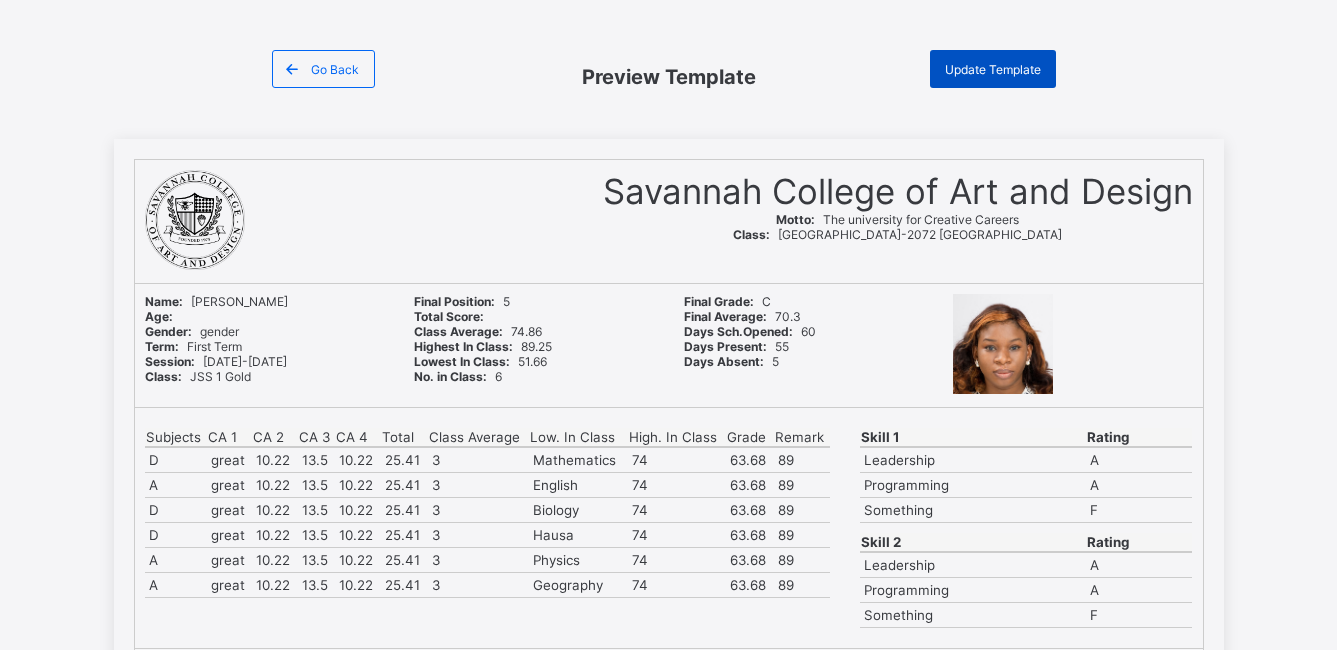 click on "Update Template" at bounding box center (993, 69) 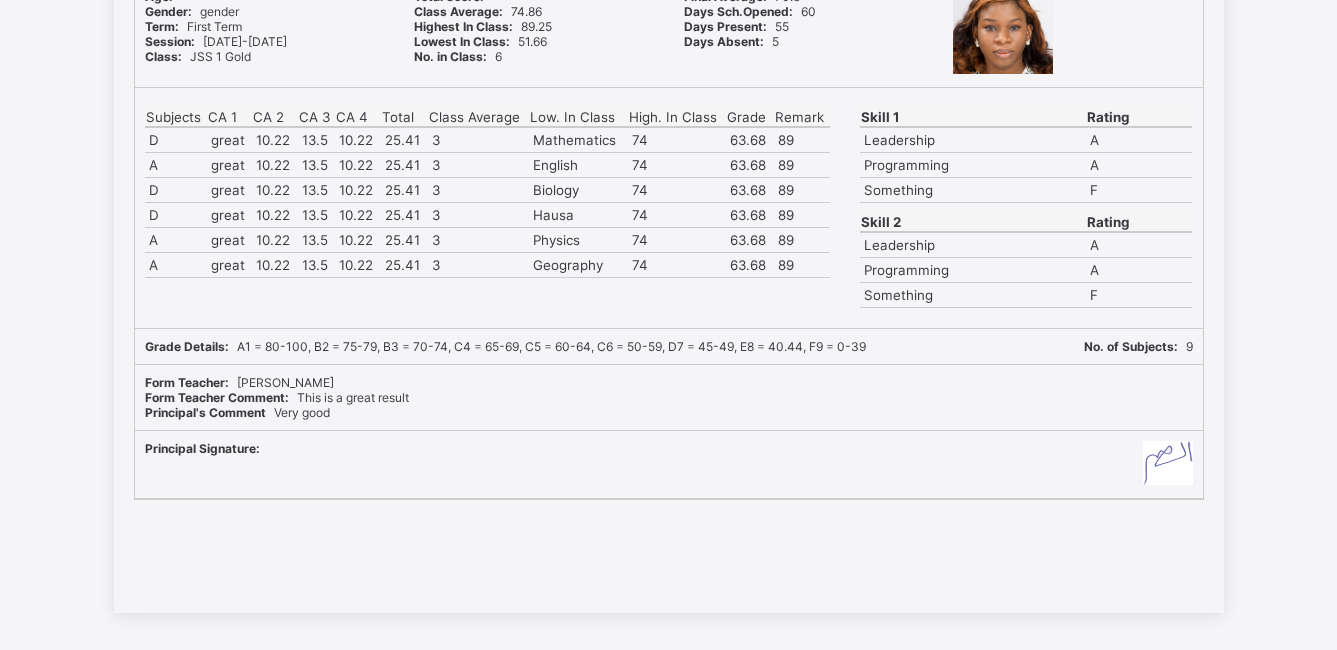 scroll, scrollTop: 333, scrollLeft: 0, axis: vertical 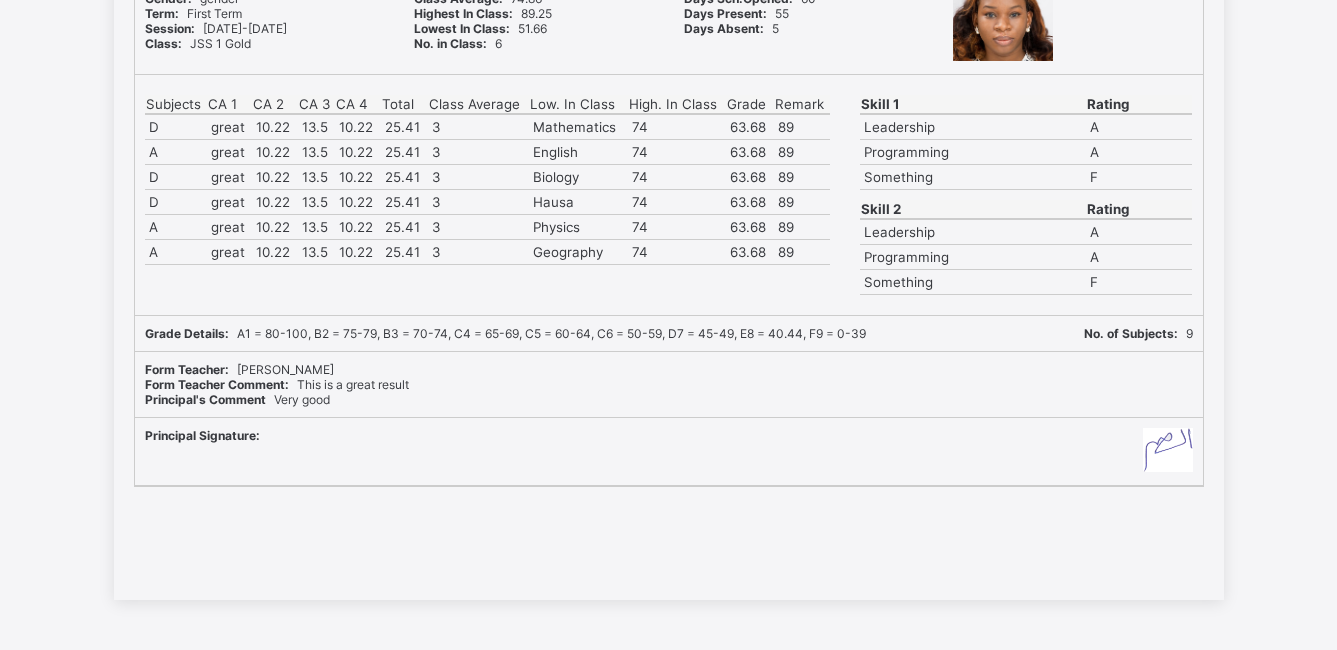 click on "Leadership" at bounding box center [973, 232] 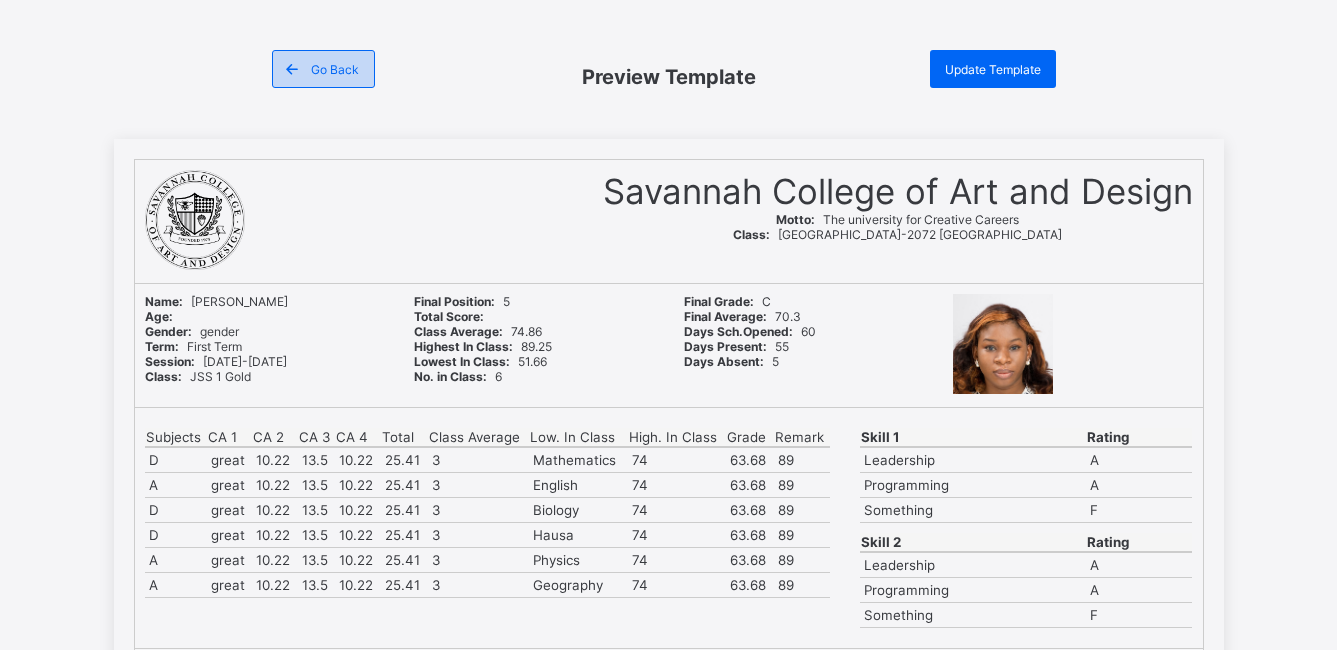 click on "Go Back" at bounding box center [335, 69] 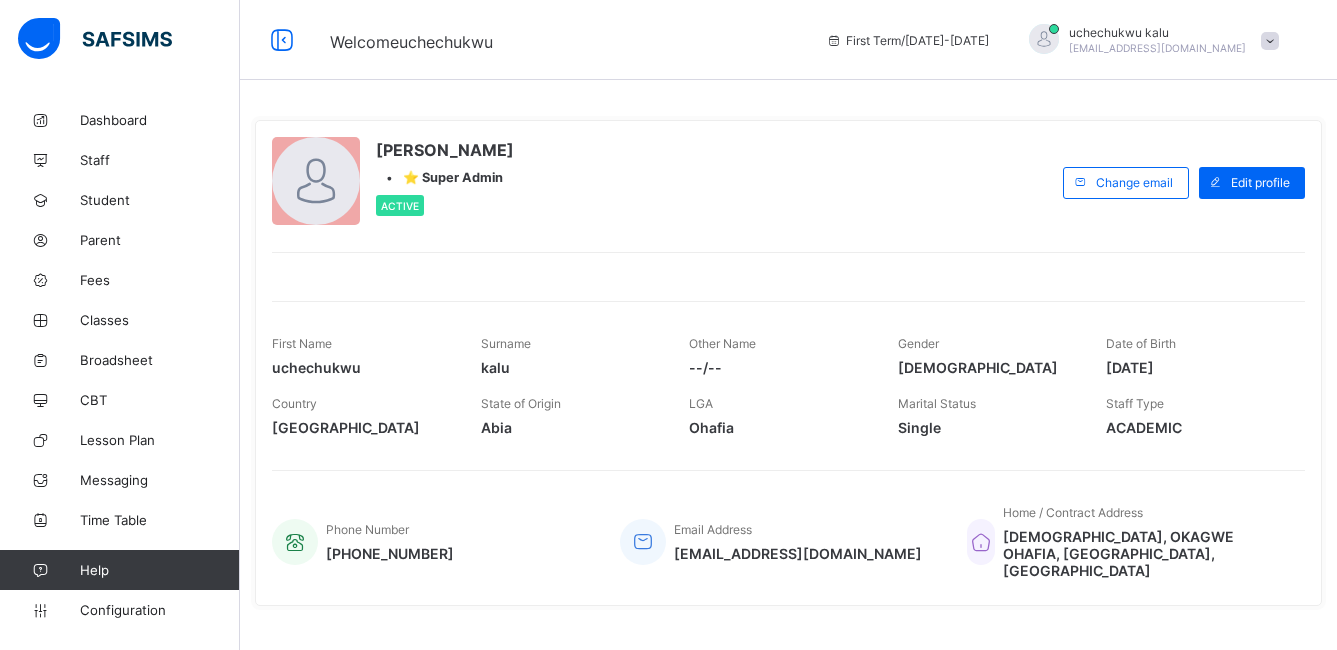 scroll, scrollTop: 0, scrollLeft: 0, axis: both 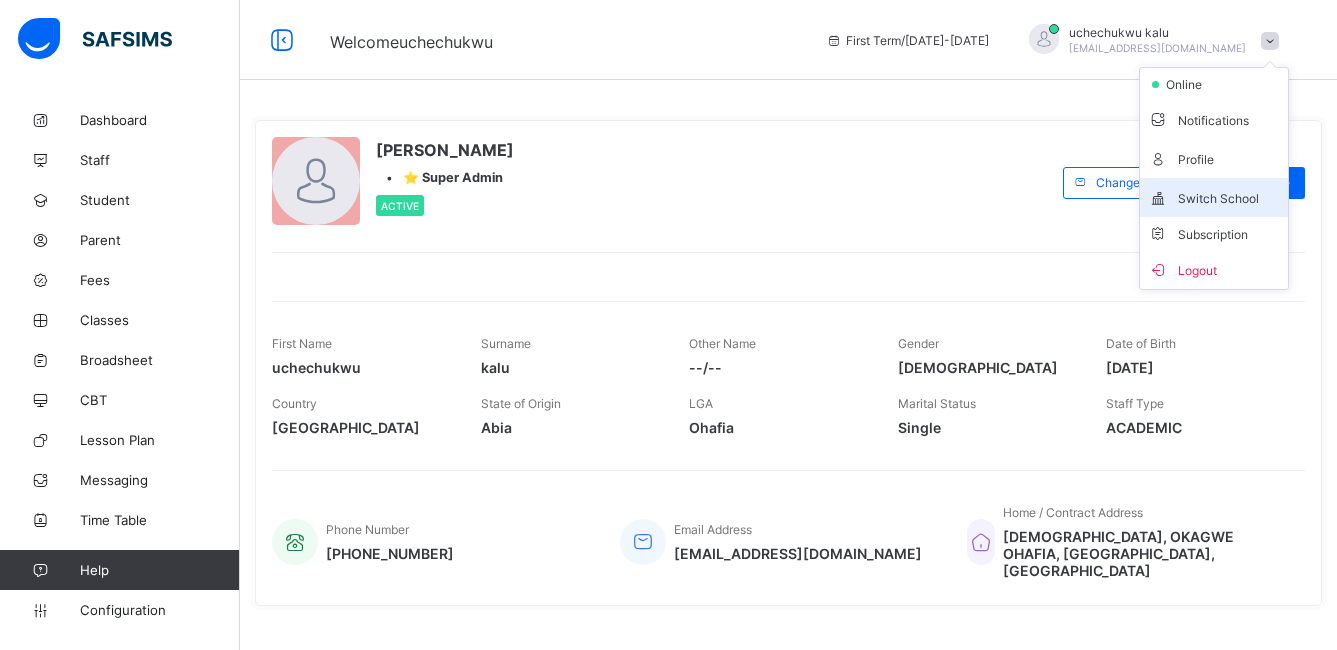 click on "Switch School" at bounding box center (1214, 197) 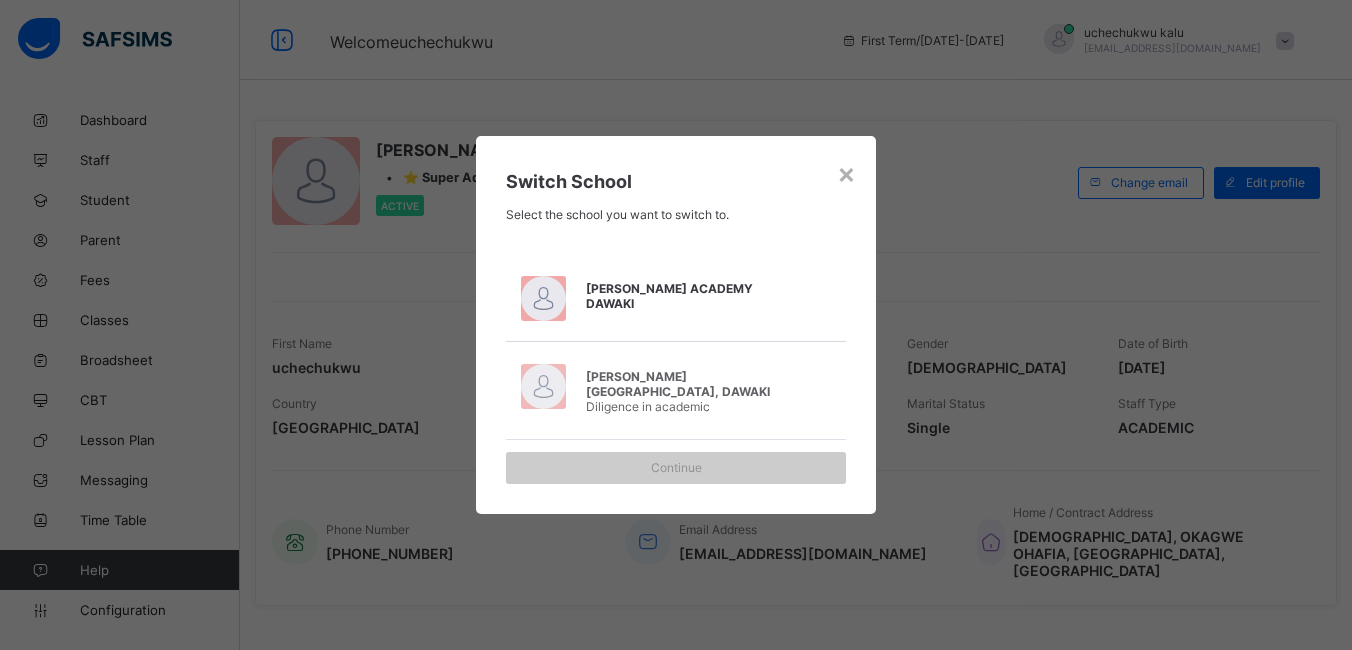 click on "[PERSON_NAME] ACADEMY DAWAKI" at bounding box center [686, 296] 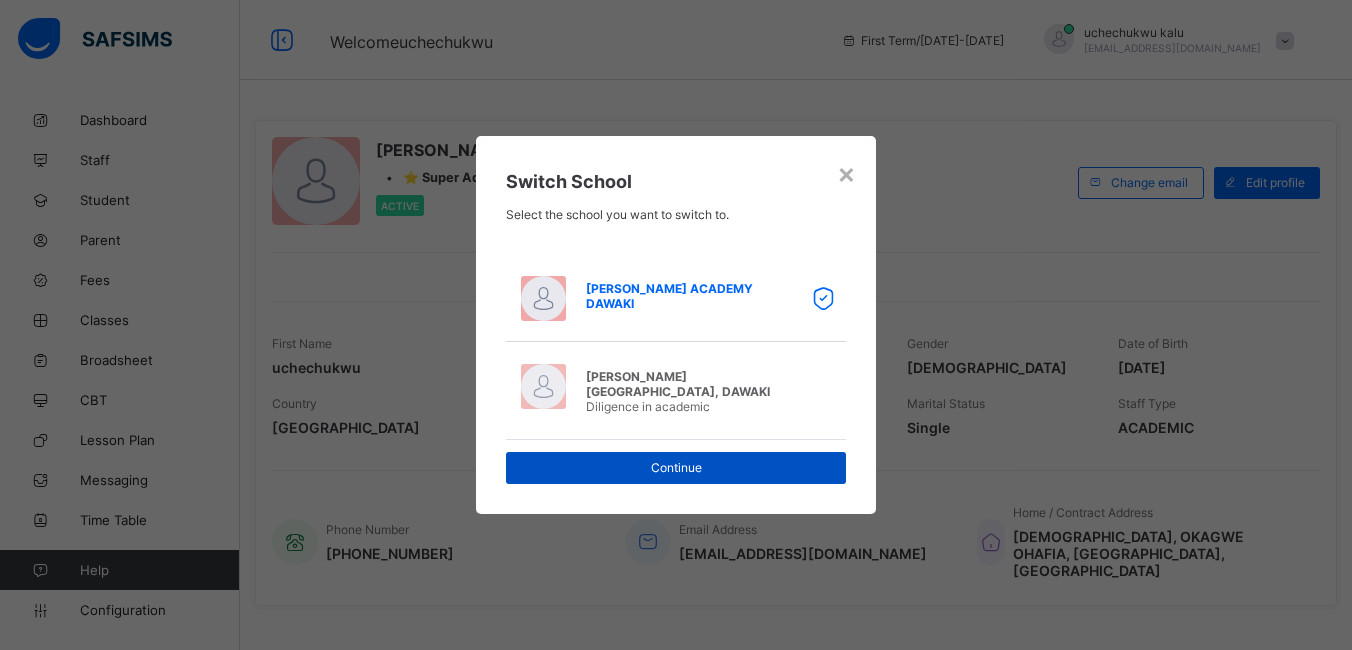 click on "Continue" at bounding box center [676, 467] 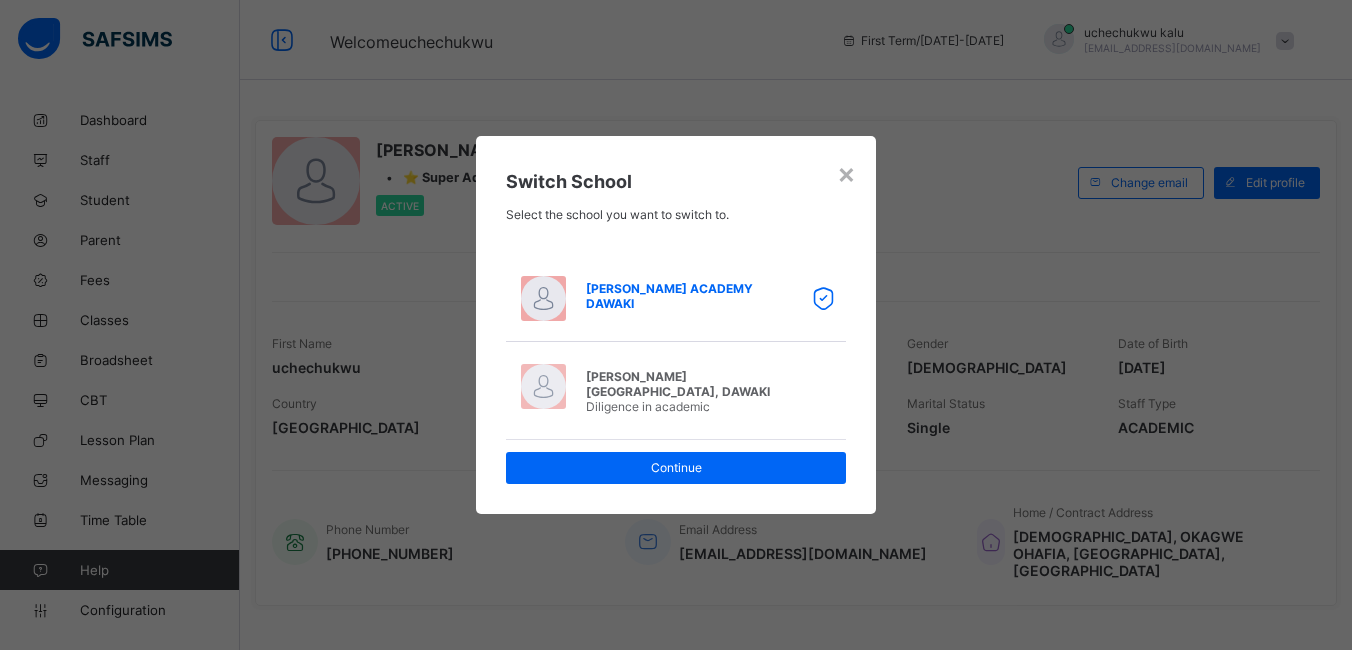 click on "Diligence in academic" at bounding box center [648, 406] 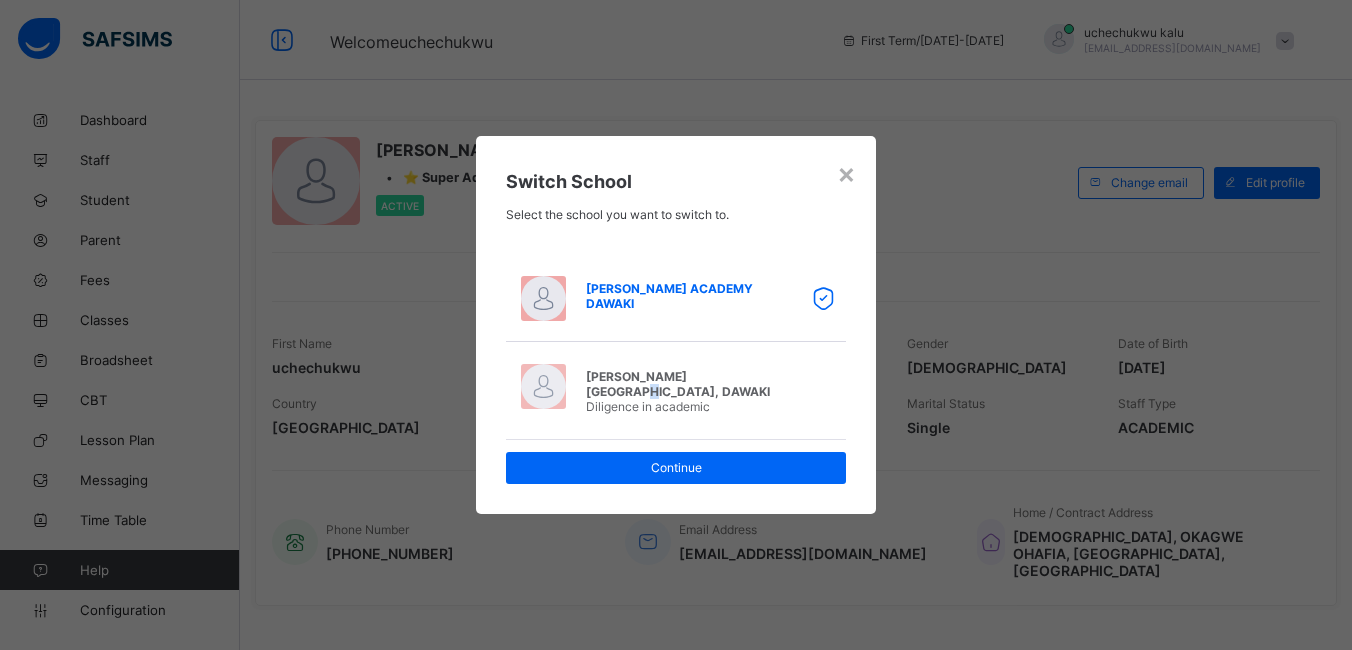 click on "[PERSON_NAME][GEOGRAPHIC_DATA], DAWAKI" at bounding box center [686, 384] 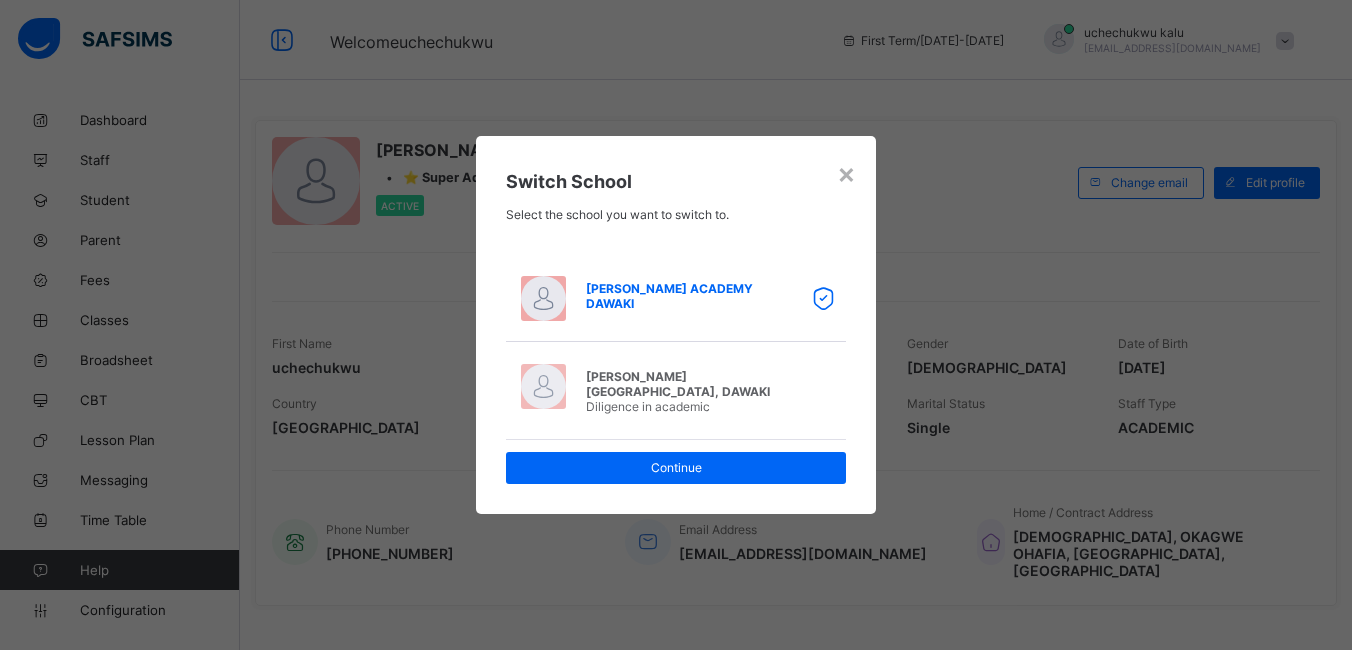 drag, startPoint x: 757, startPoint y: 373, endPoint x: 761, endPoint y: 404, distance: 31.257 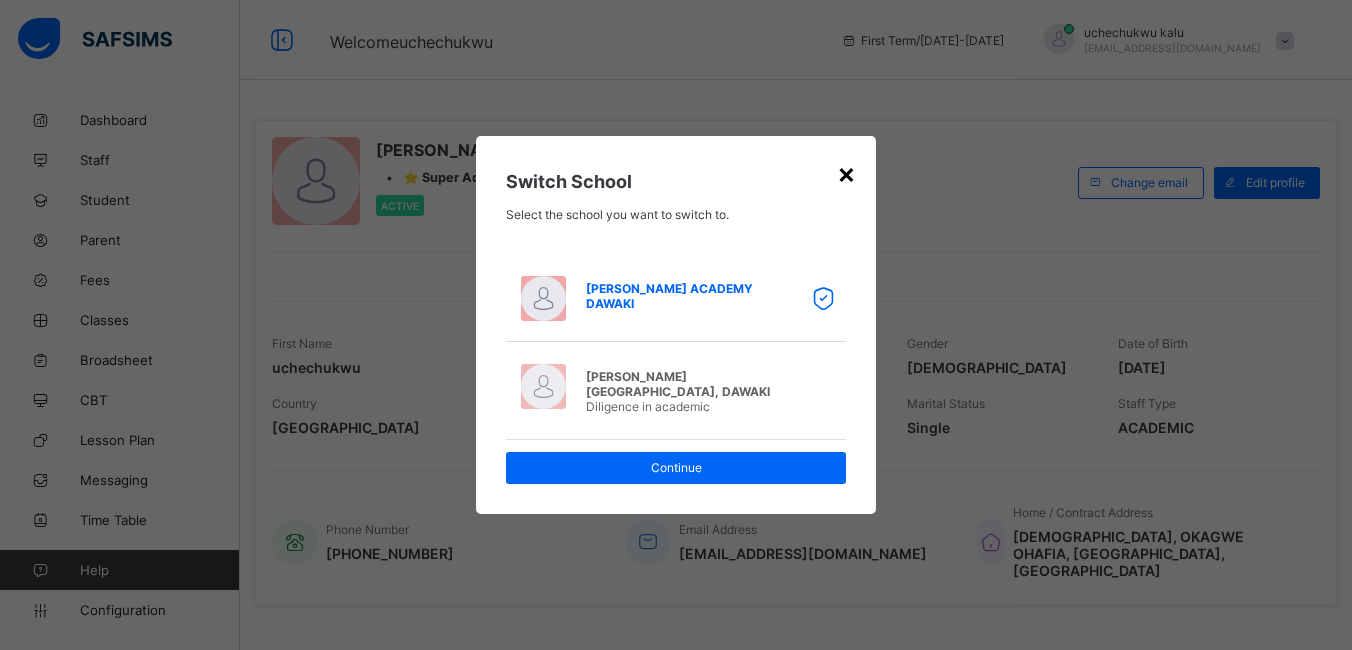 click on "×" at bounding box center [846, 173] 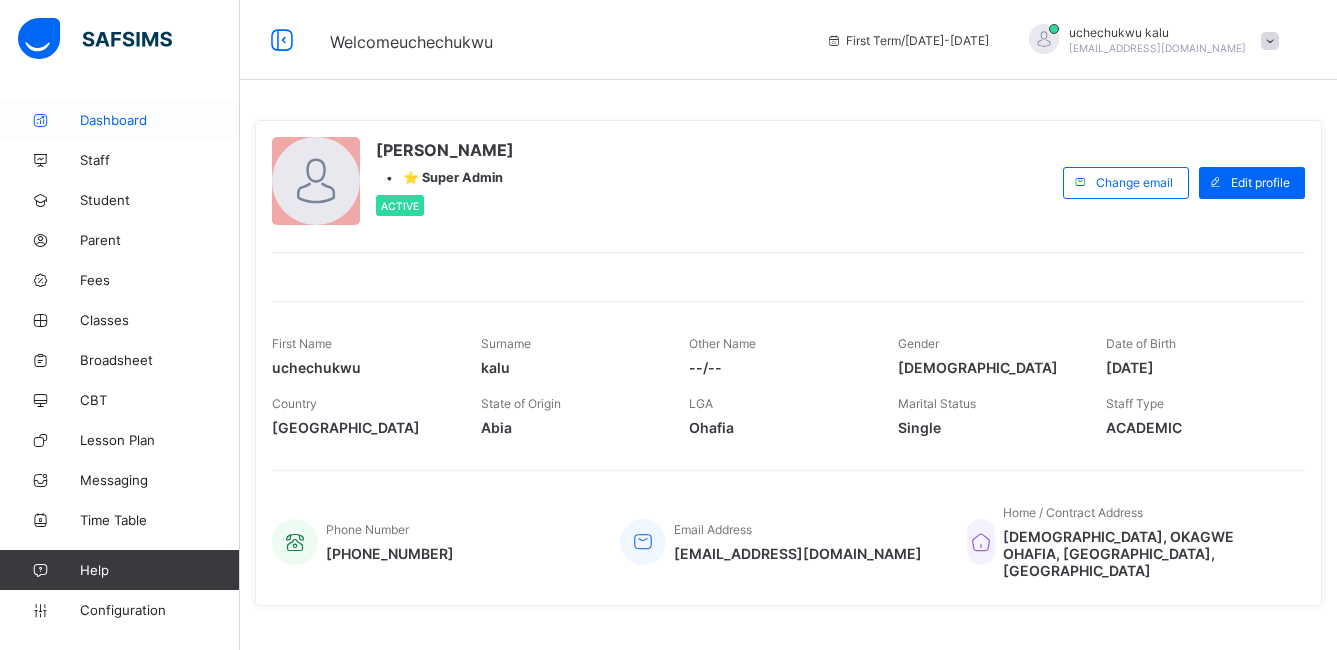 click on "Dashboard" at bounding box center (160, 120) 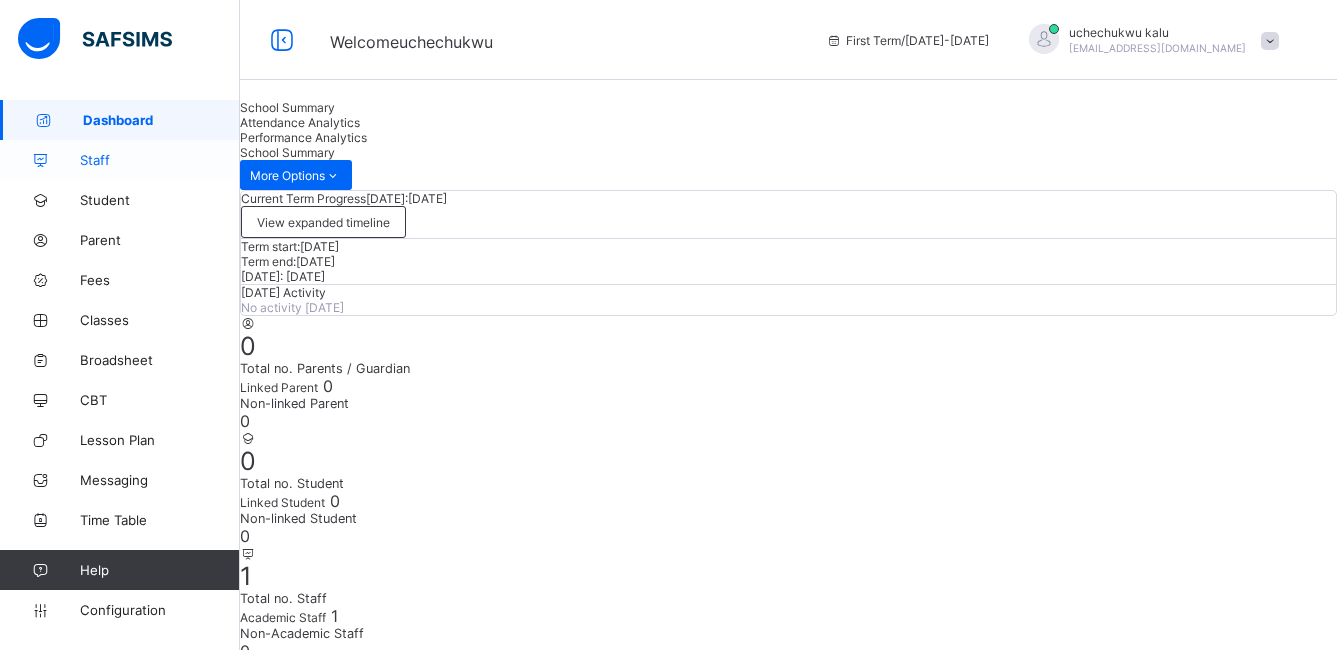 click on "Staff" at bounding box center [160, 160] 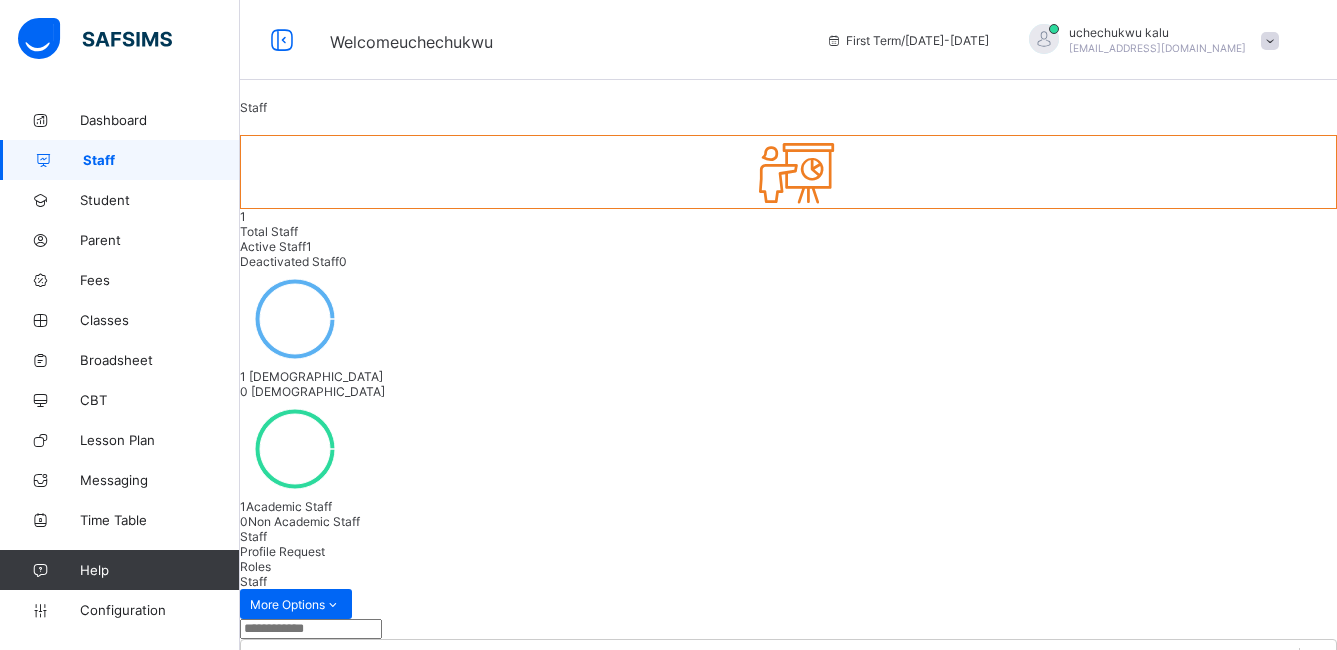 click at bounding box center (789, 172) 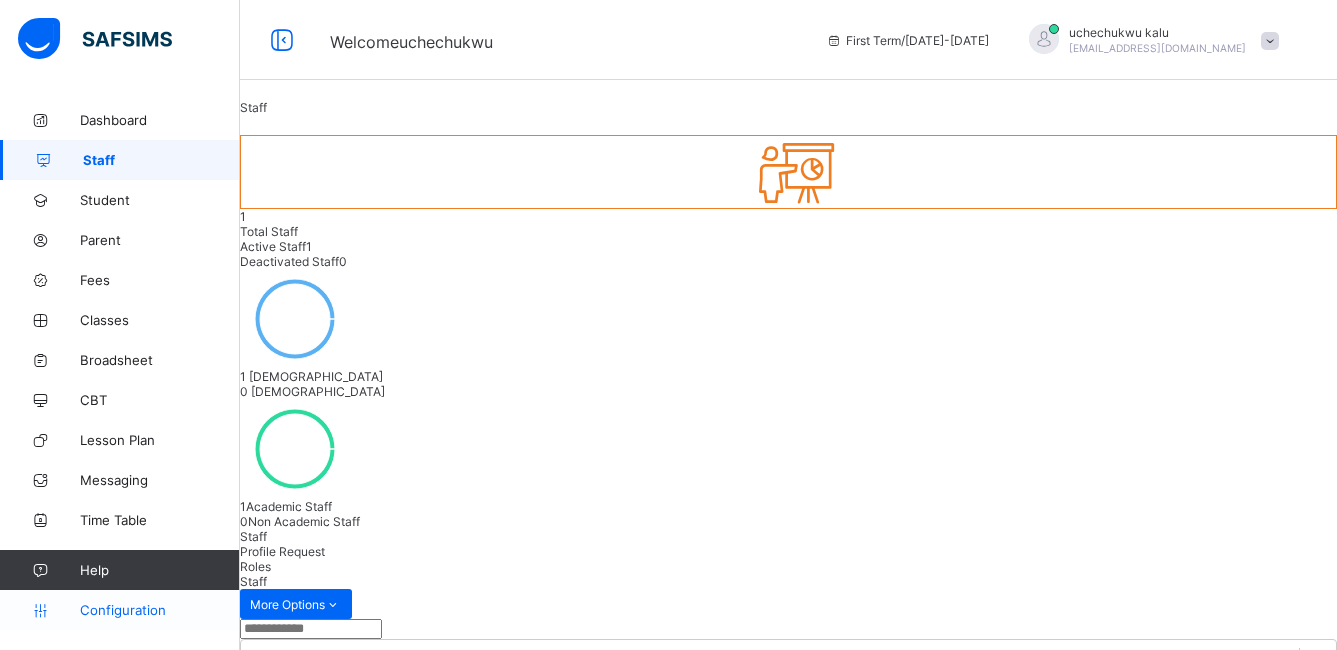 click on "Configuration" at bounding box center [159, 610] 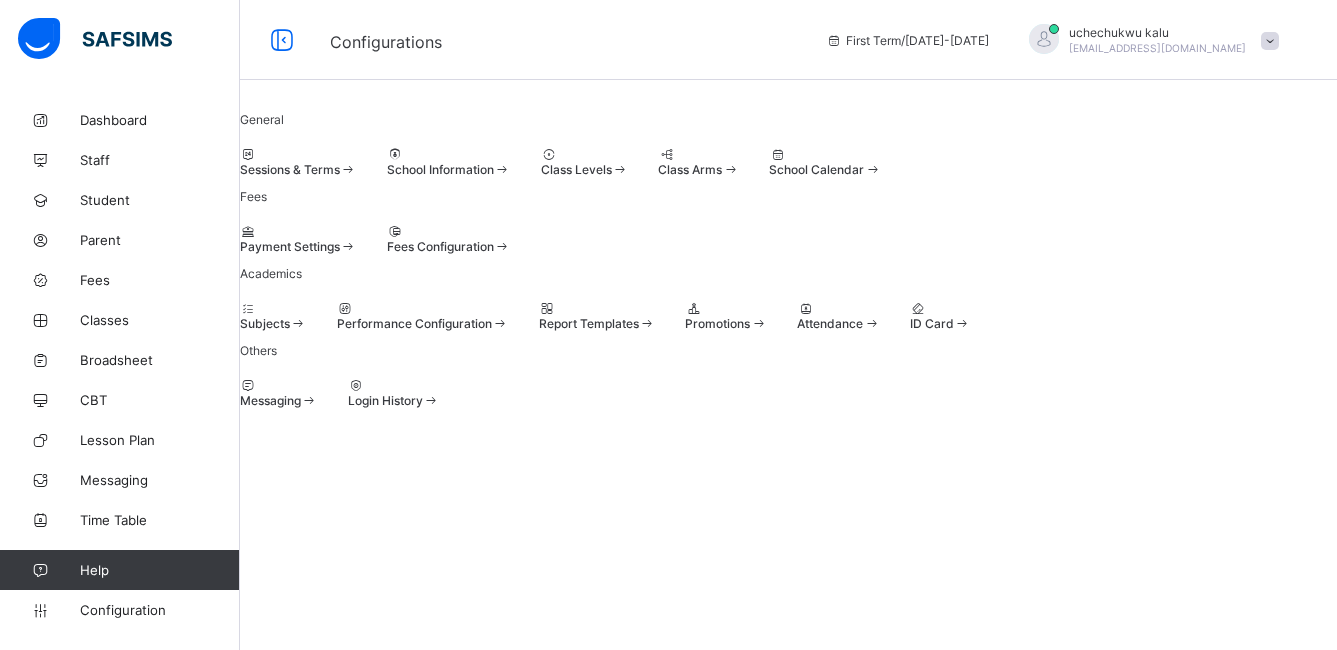 click on "School Information" at bounding box center [449, 169] 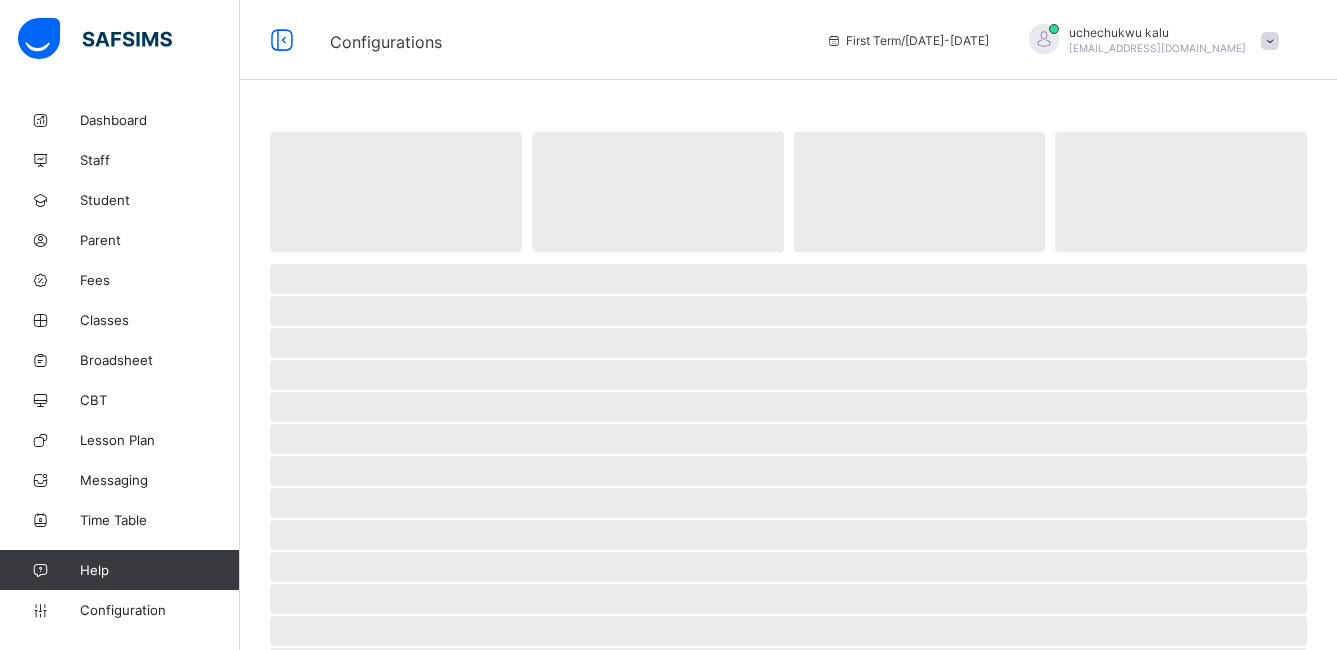 select on "**" 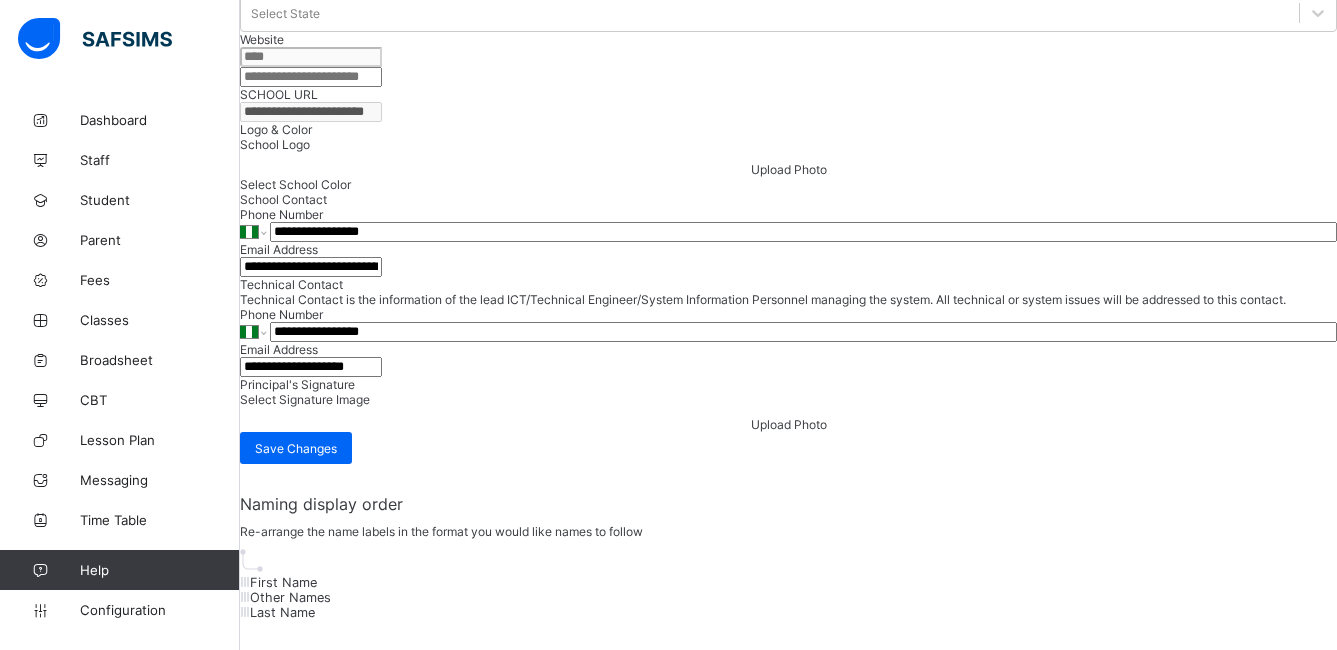 scroll, scrollTop: 1136, scrollLeft: 0, axis: vertical 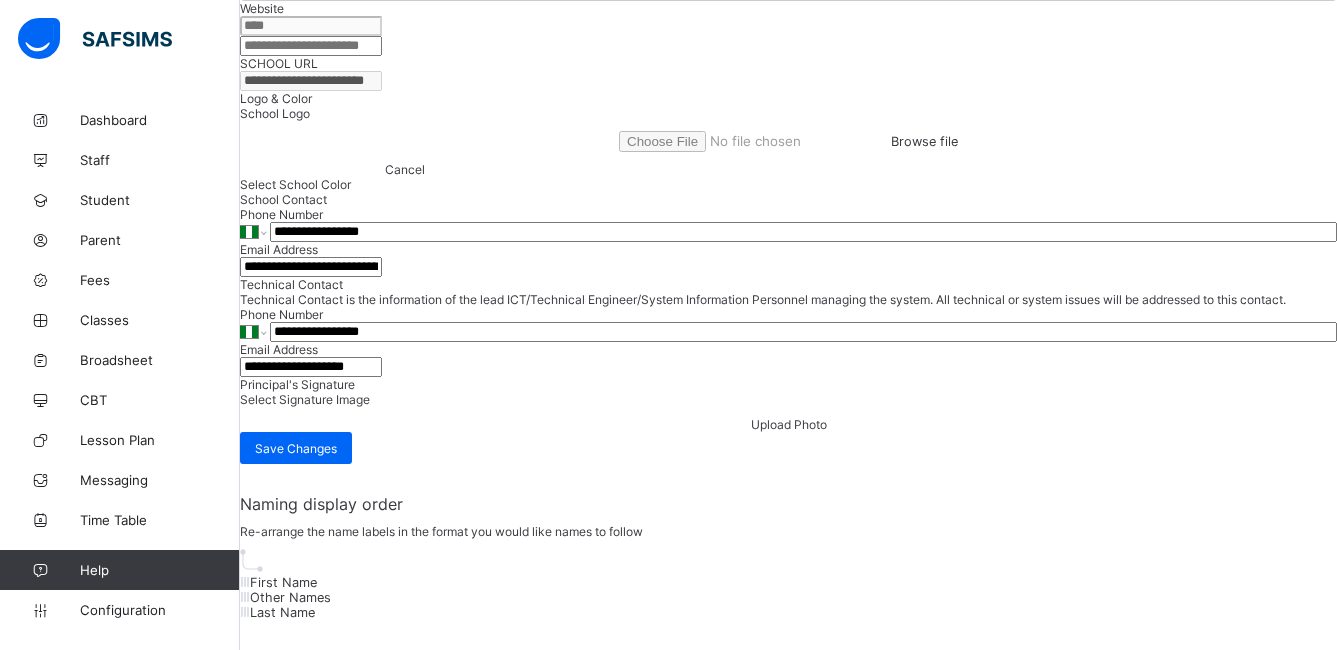 click on "Browse file" at bounding box center [788, 141] 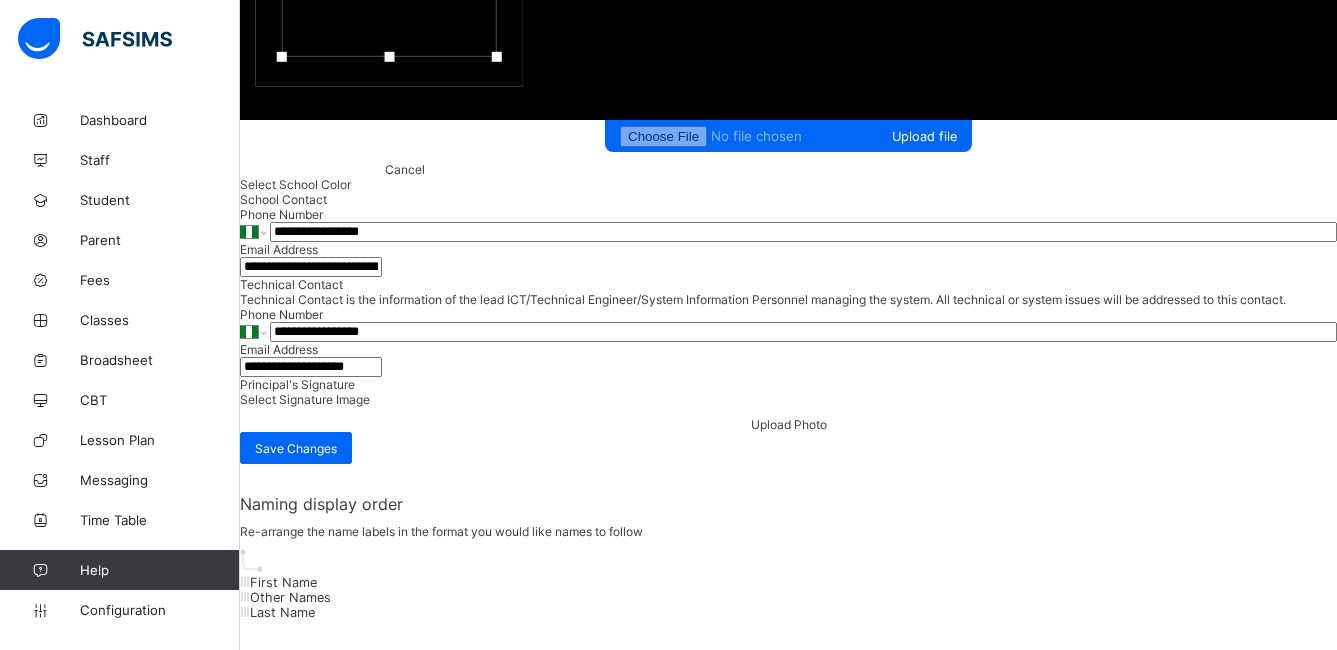 scroll, scrollTop: 1616, scrollLeft: 0, axis: vertical 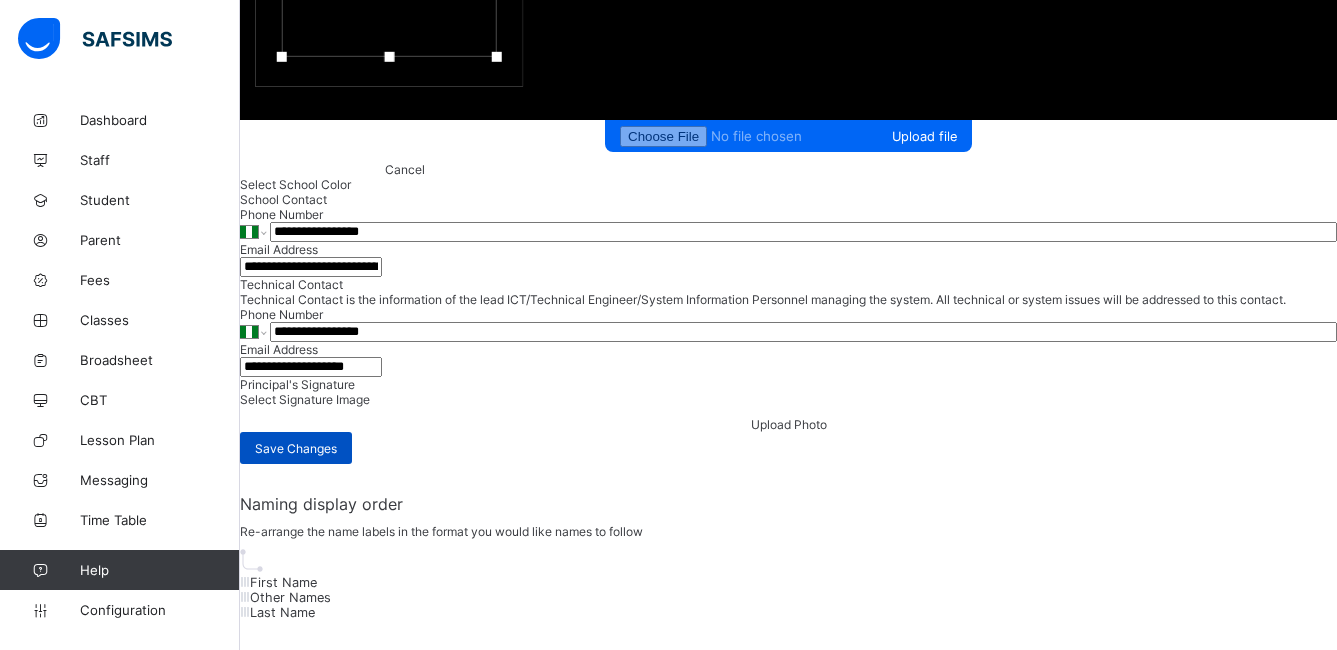 click on "Save Changes" at bounding box center [296, 448] 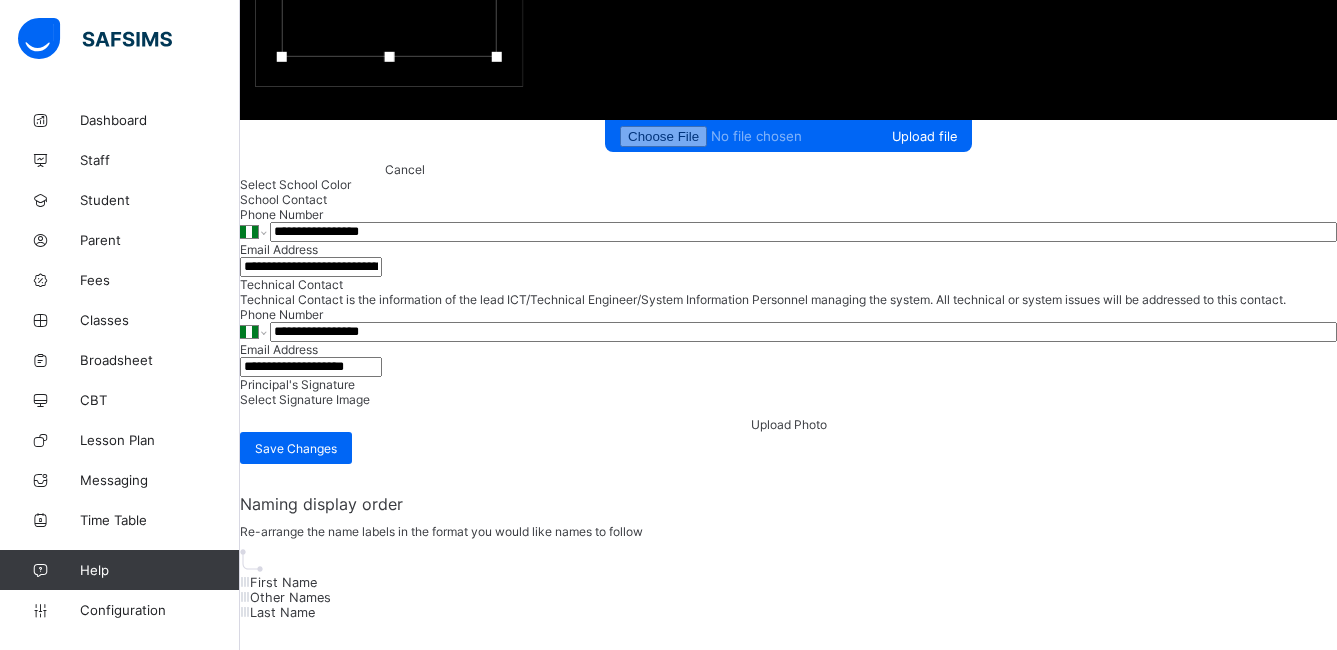 scroll, scrollTop: 936, scrollLeft: 0, axis: vertical 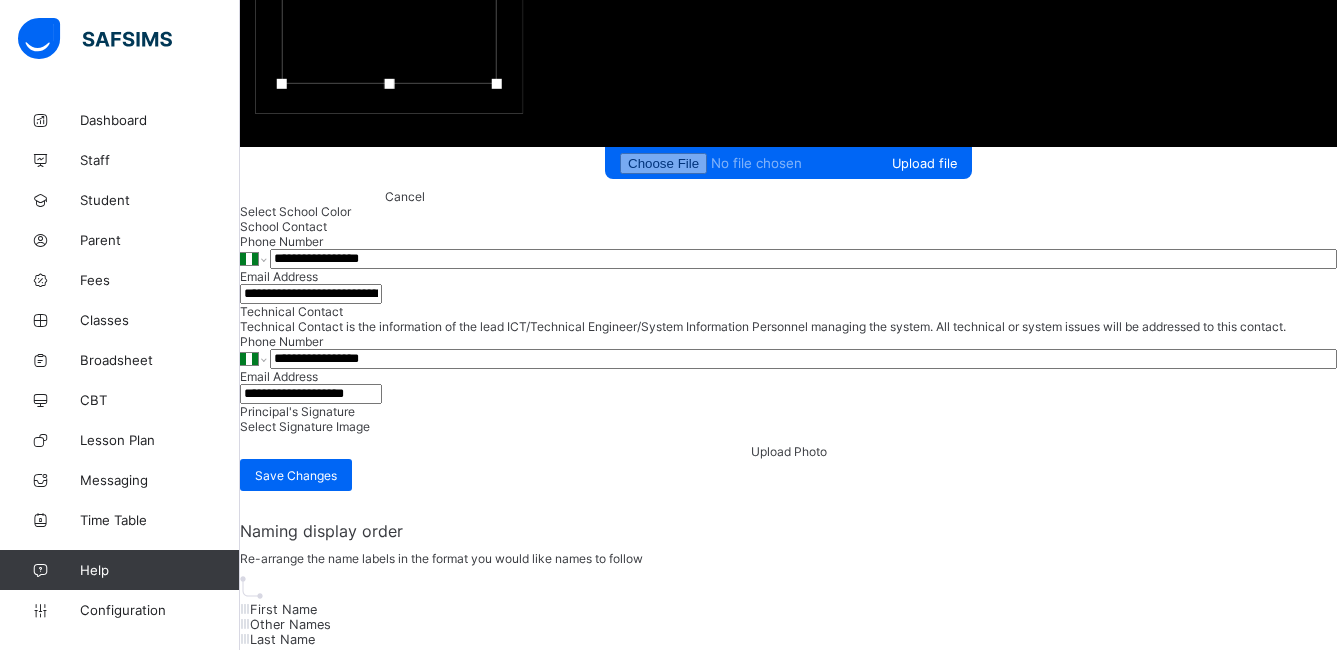 drag, startPoint x: 588, startPoint y: 217, endPoint x: 584, endPoint y: 193, distance: 24.33105 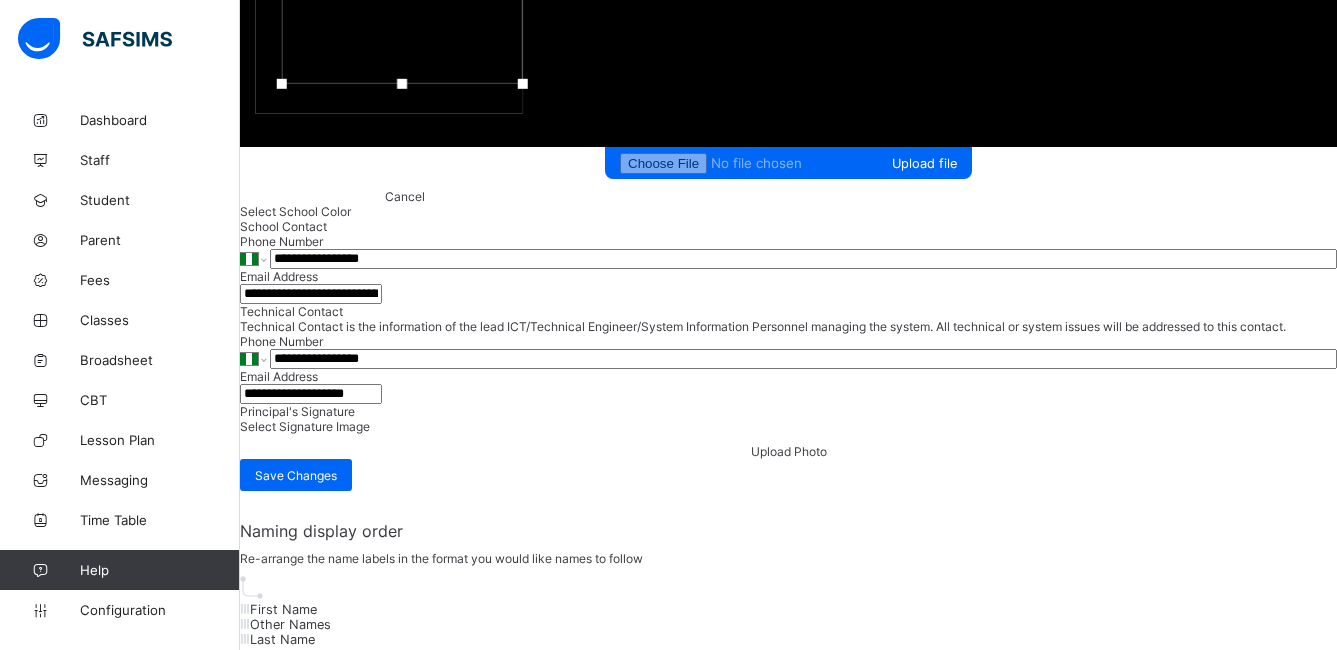 drag, startPoint x: 696, startPoint y: 322, endPoint x: 725, endPoint y: 319, distance: 29.15476 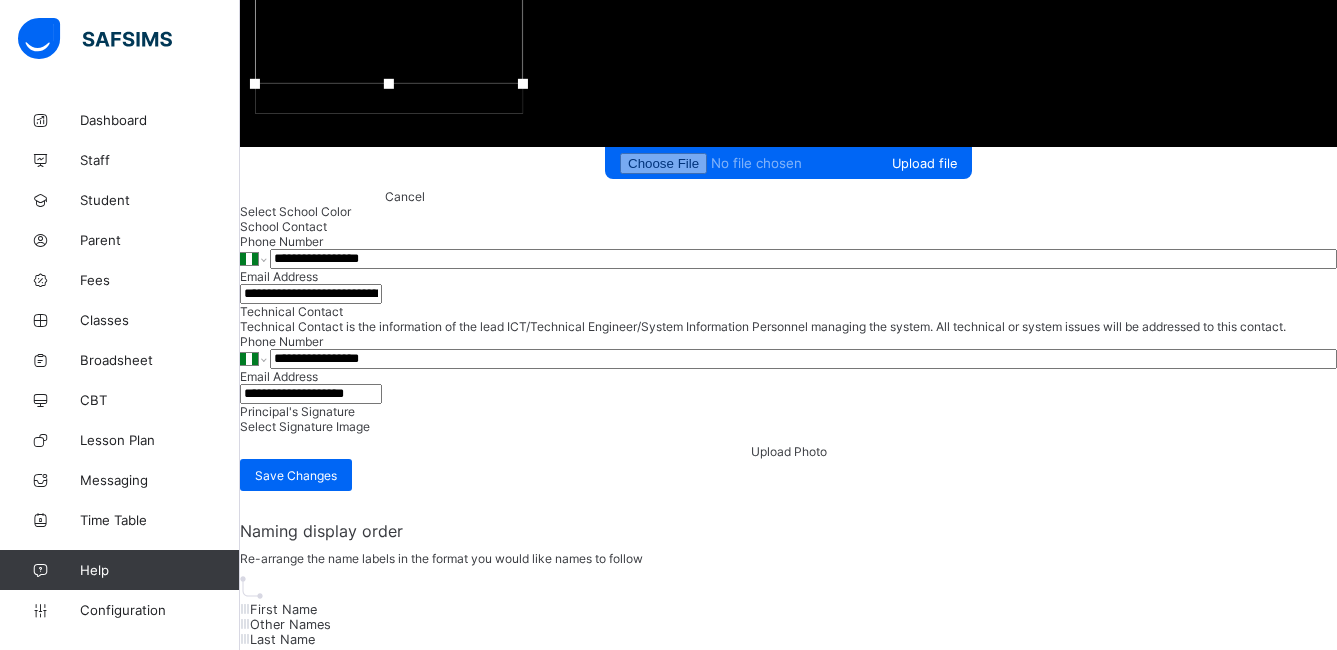 drag, startPoint x: 482, startPoint y: 323, endPoint x: 452, endPoint y: 322, distance: 30.016663 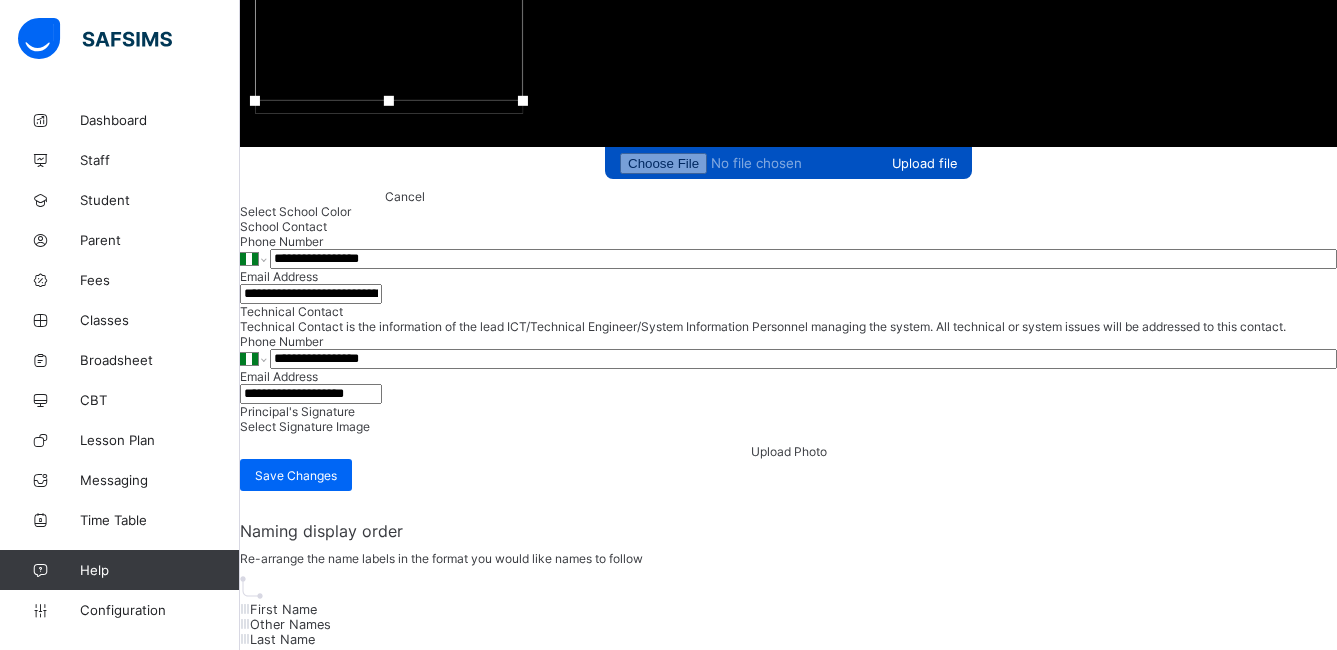 drag, startPoint x: 584, startPoint y: 447, endPoint x: 583, endPoint y: 464, distance: 17.029387 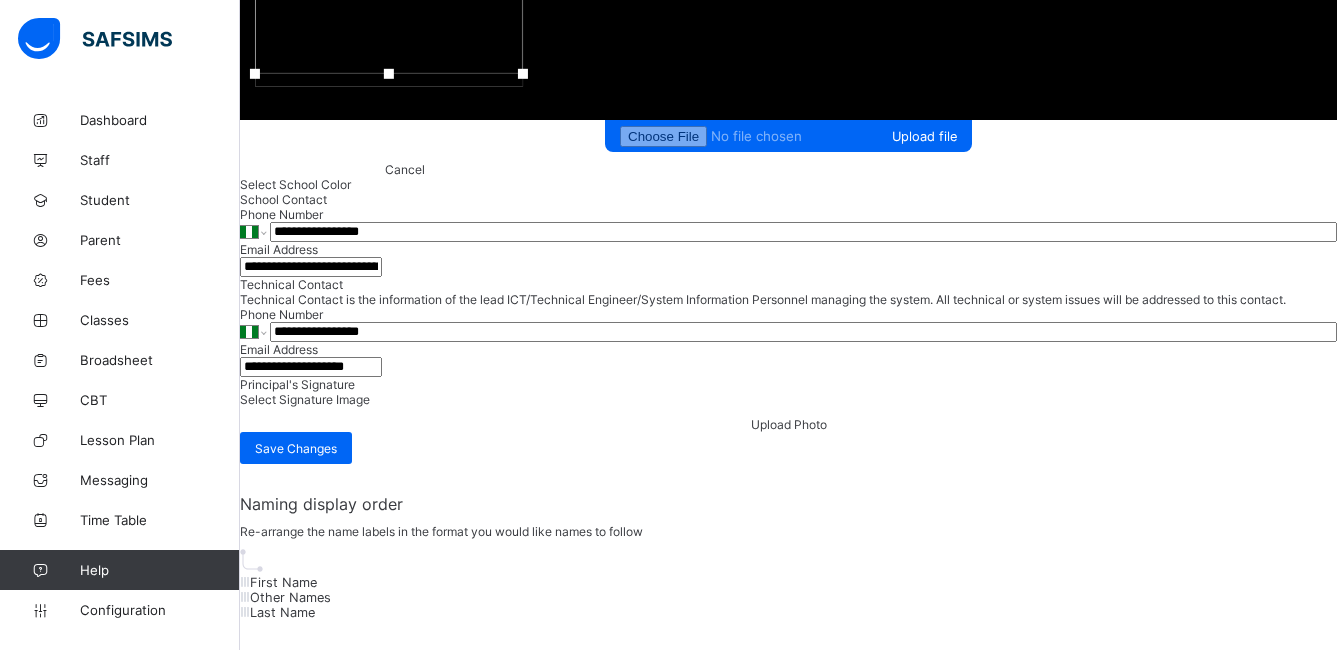 scroll, scrollTop: 1669, scrollLeft: 0, axis: vertical 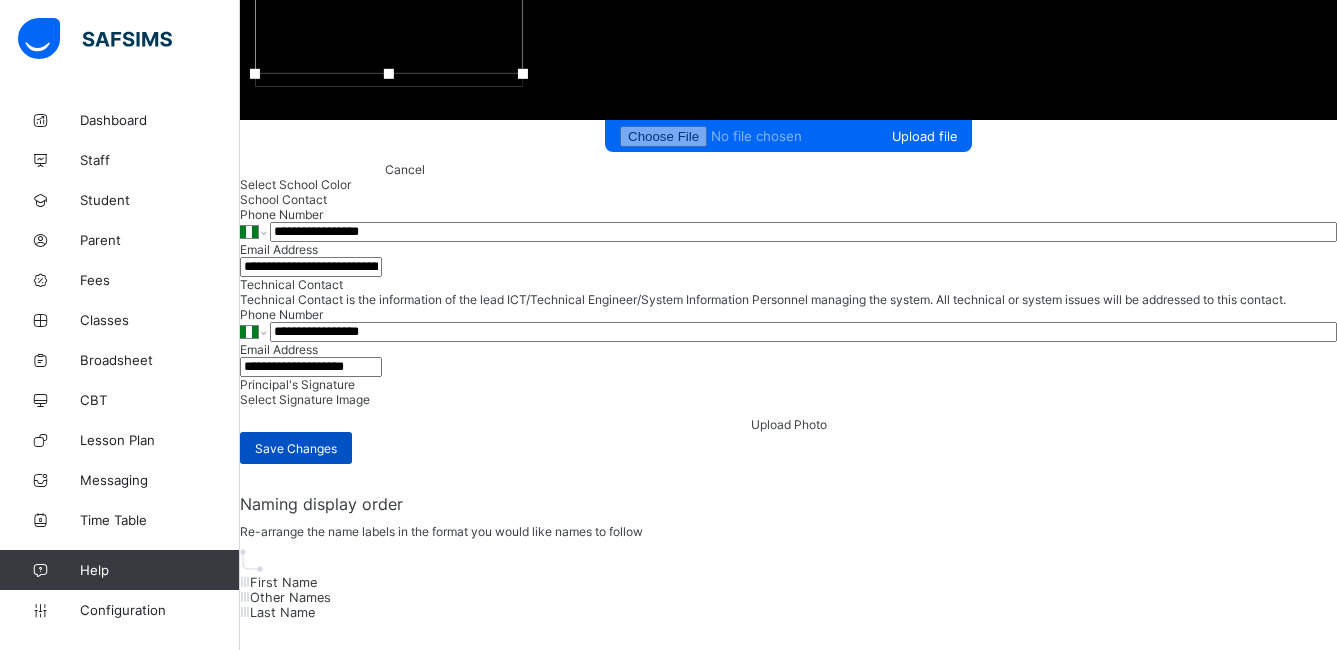 click on "Save Changes" at bounding box center [296, 448] 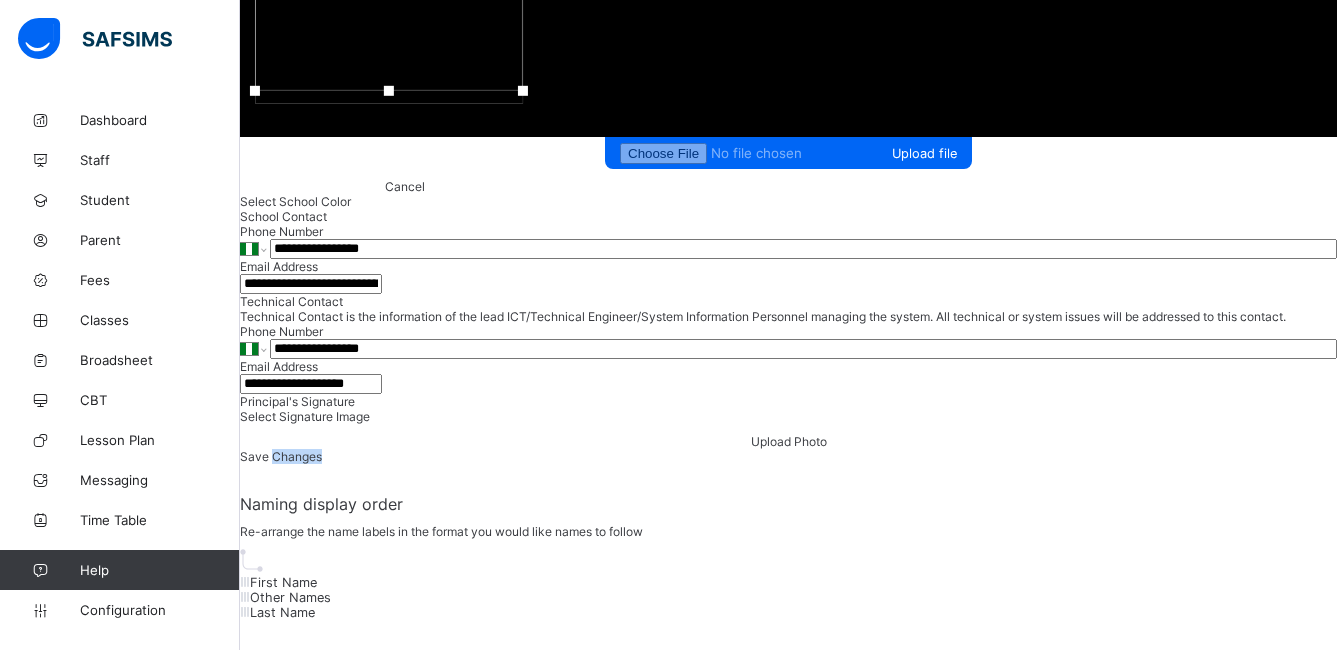 click on "Save Changes" at bounding box center (281, 456) 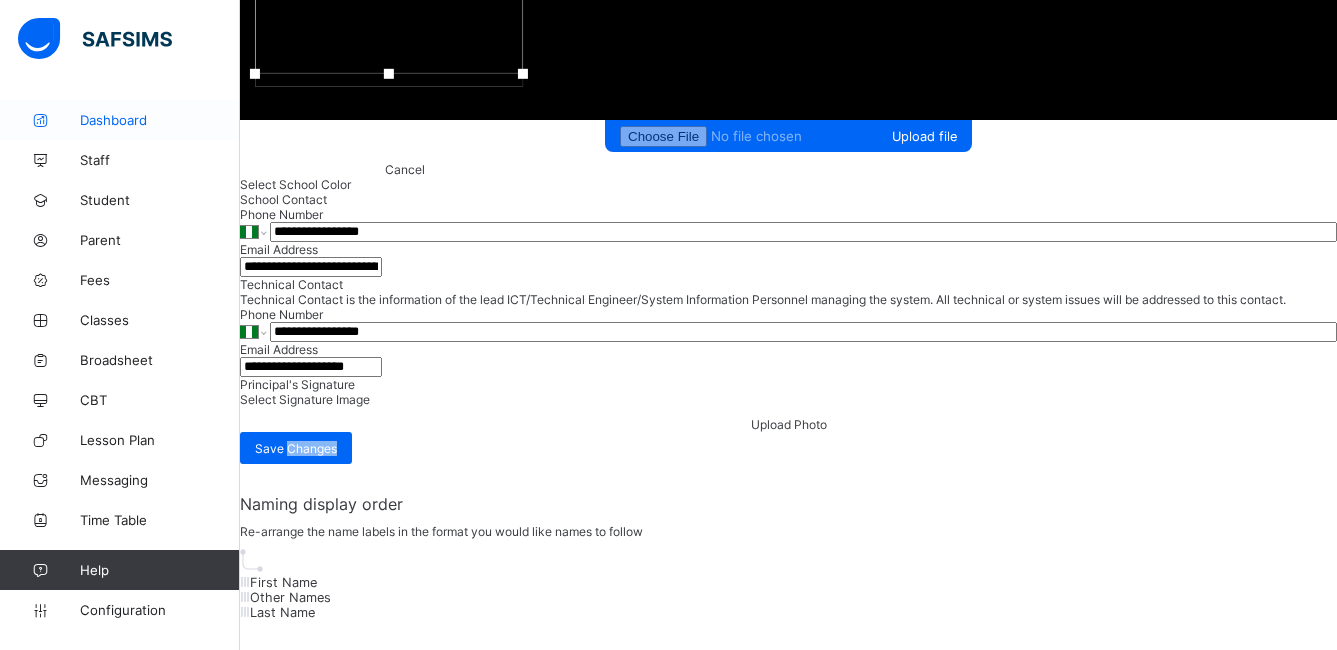 click on "Dashboard" at bounding box center [160, 120] 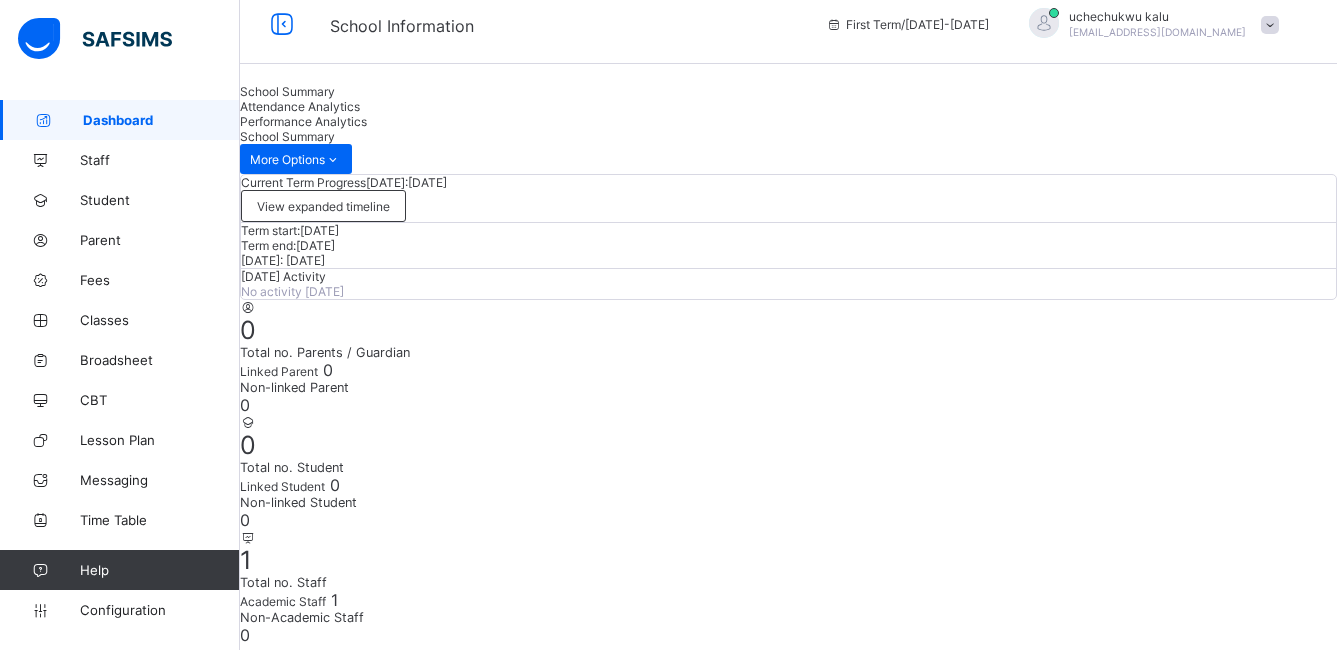 scroll, scrollTop: 0, scrollLeft: 0, axis: both 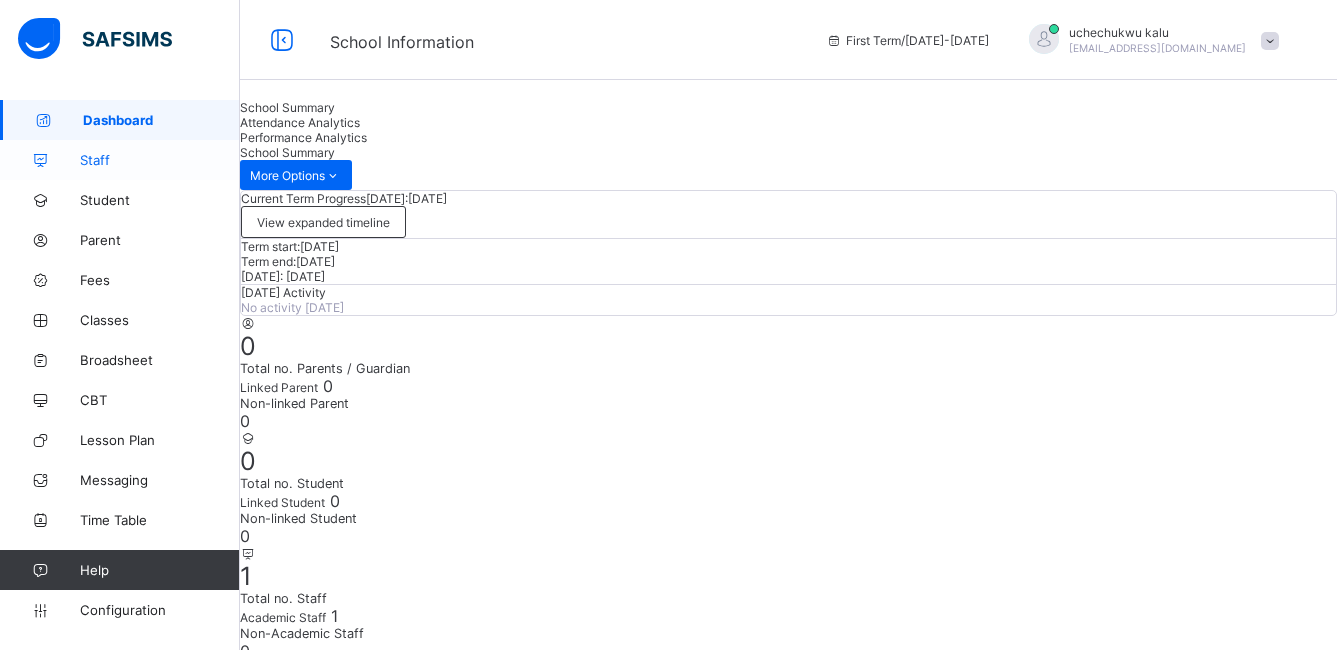 click on "Staff" at bounding box center (120, 160) 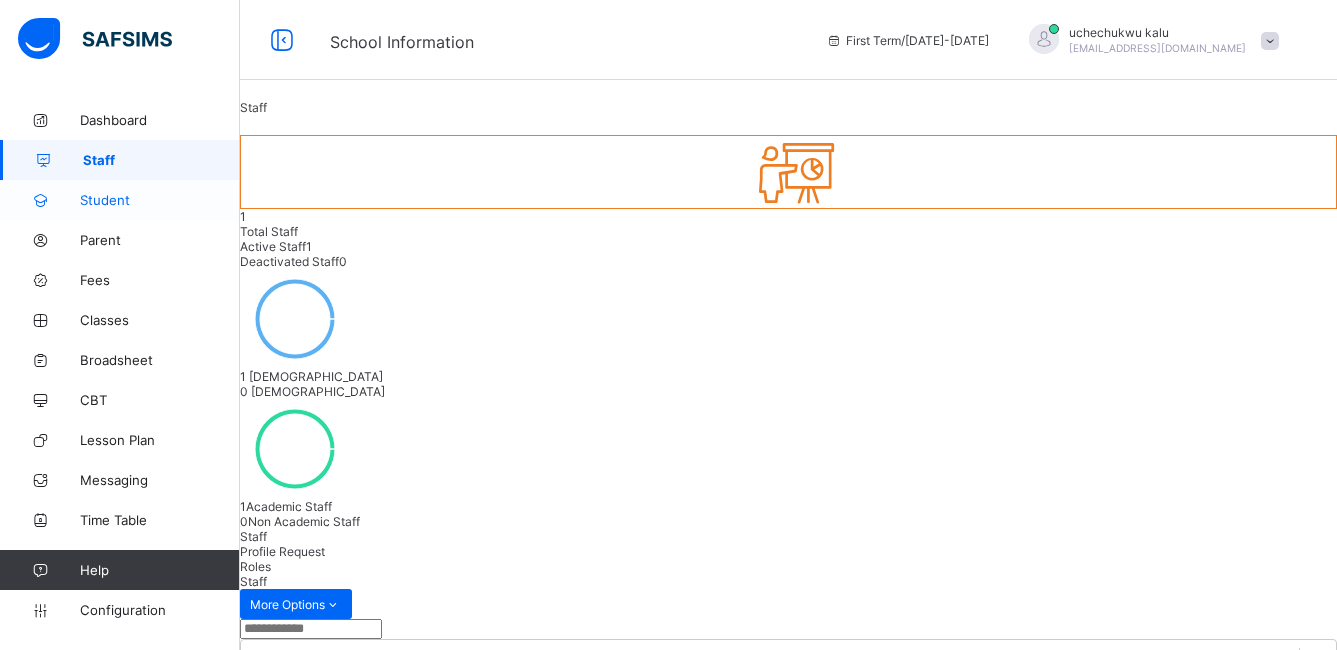 click on "Student" at bounding box center [160, 200] 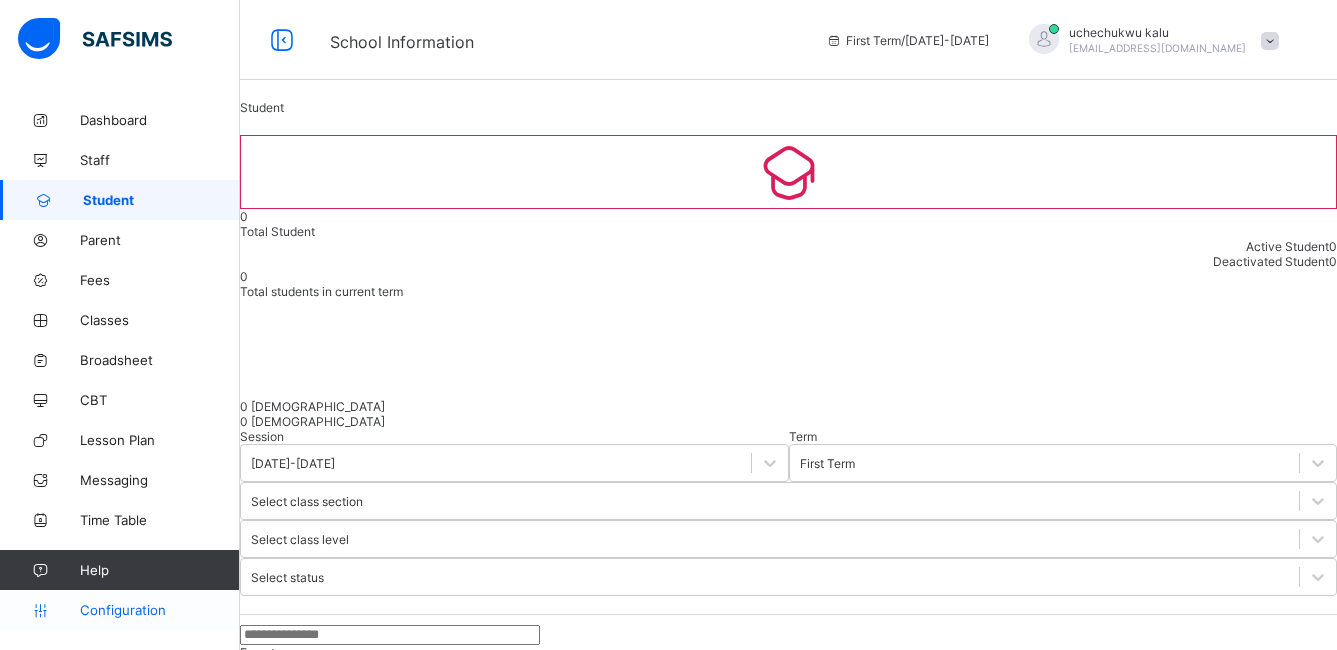 click on "Configuration" at bounding box center [159, 610] 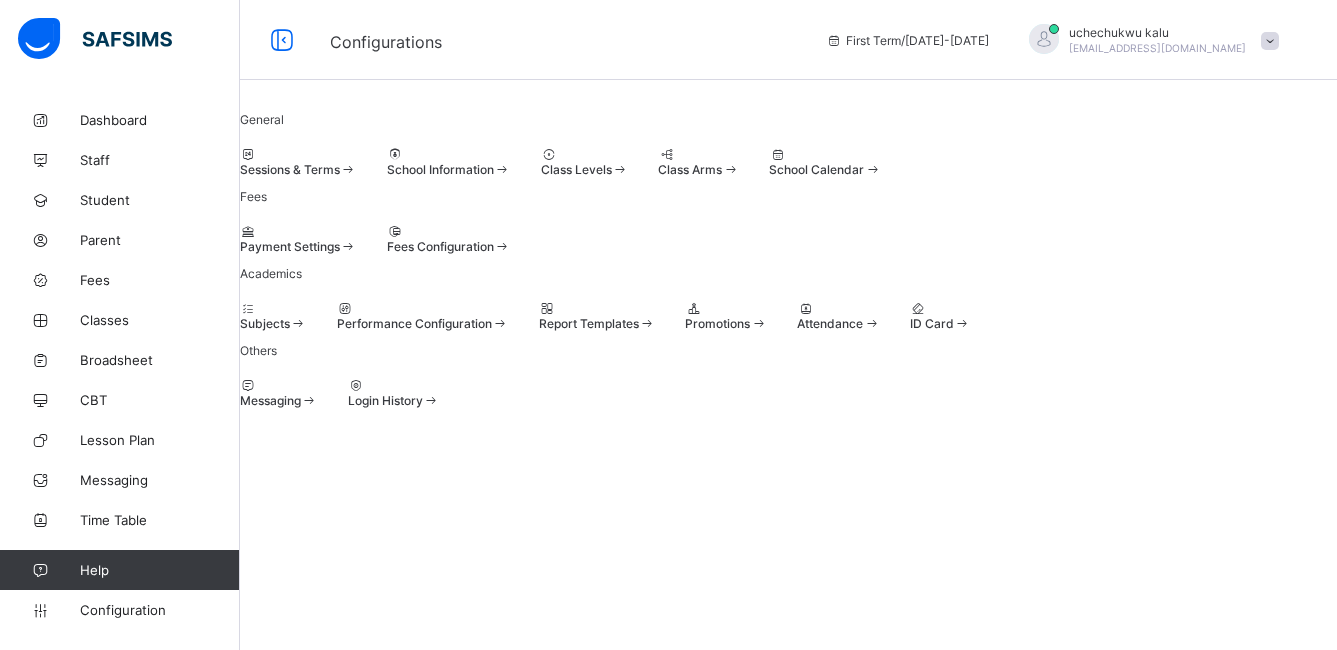 click at bounding box center (502, 169) 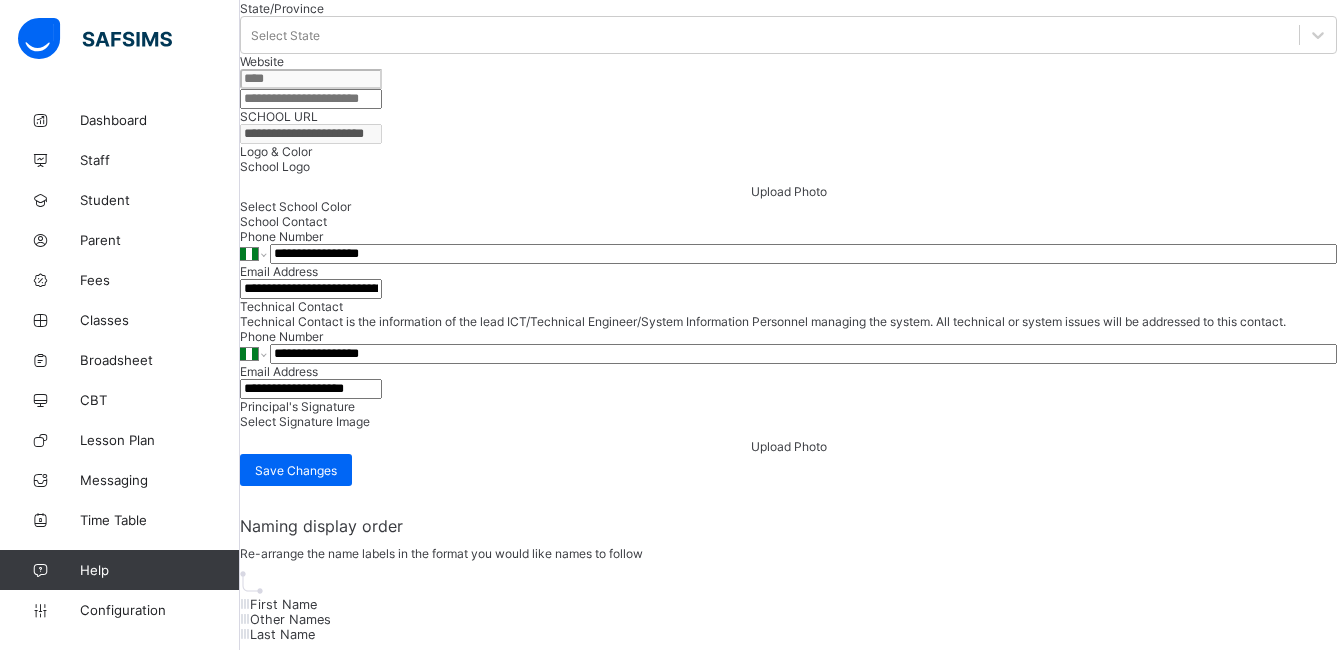 scroll, scrollTop: 1136, scrollLeft: 0, axis: vertical 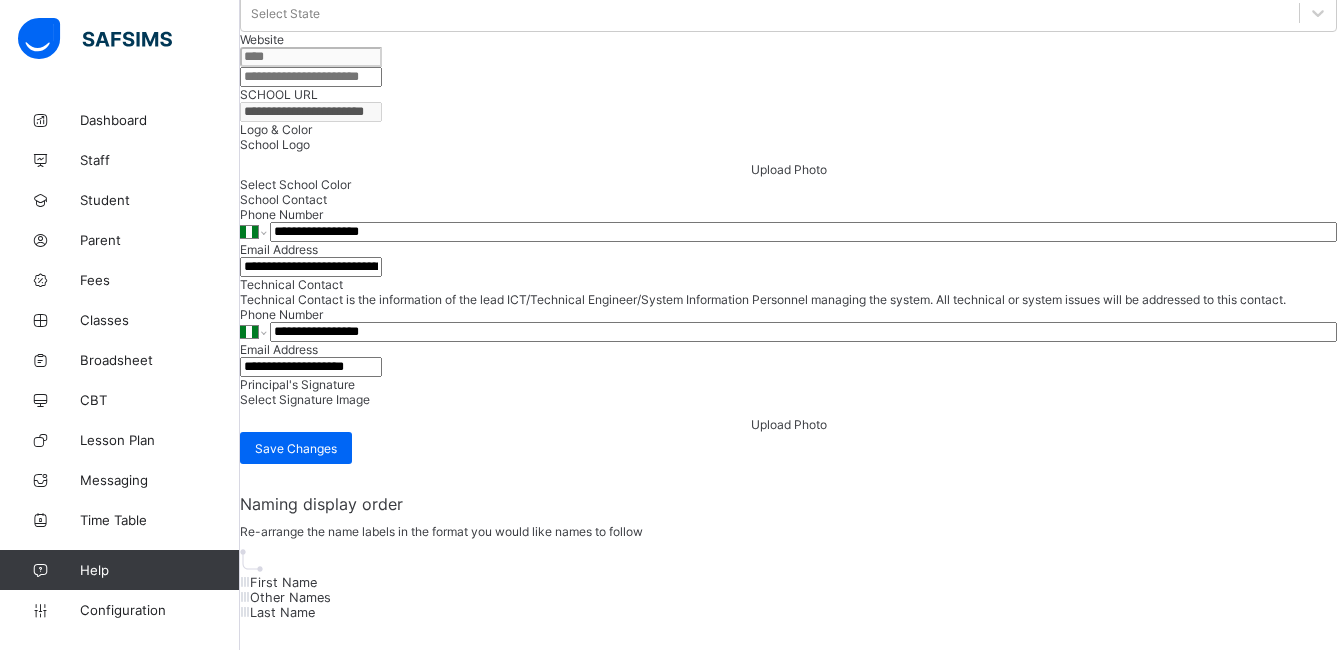 click at bounding box center (788, 192) 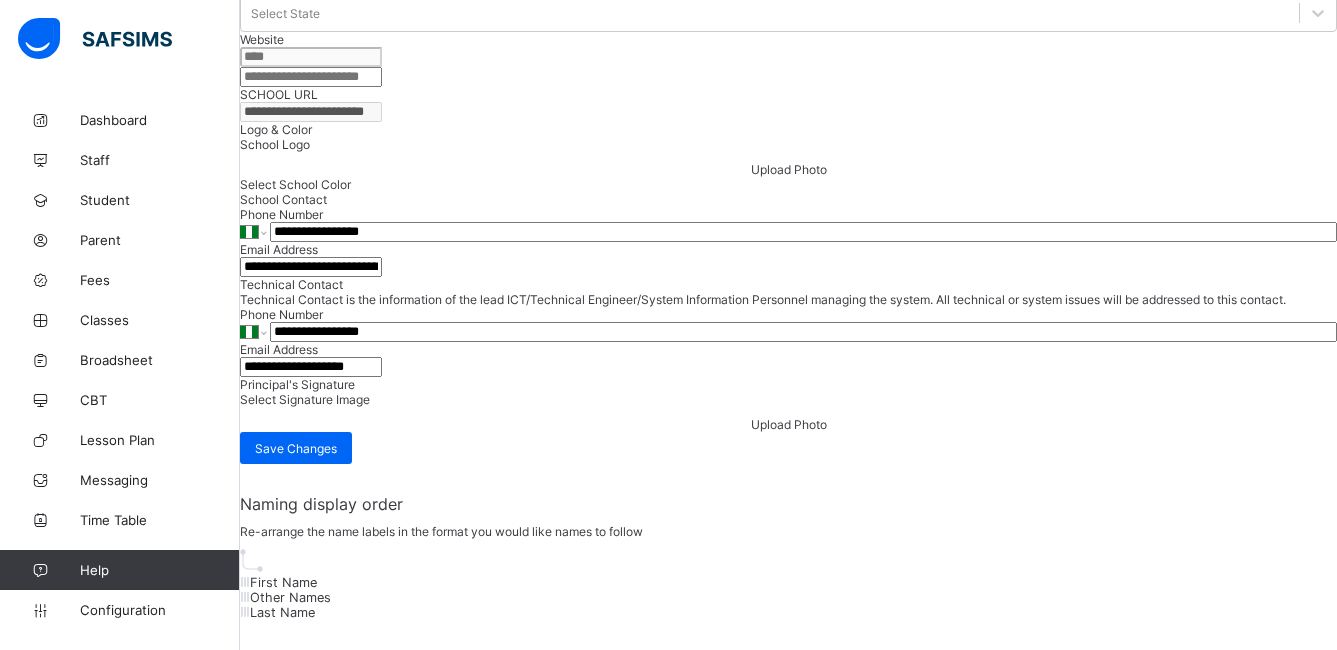 click at bounding box center (788, 192) 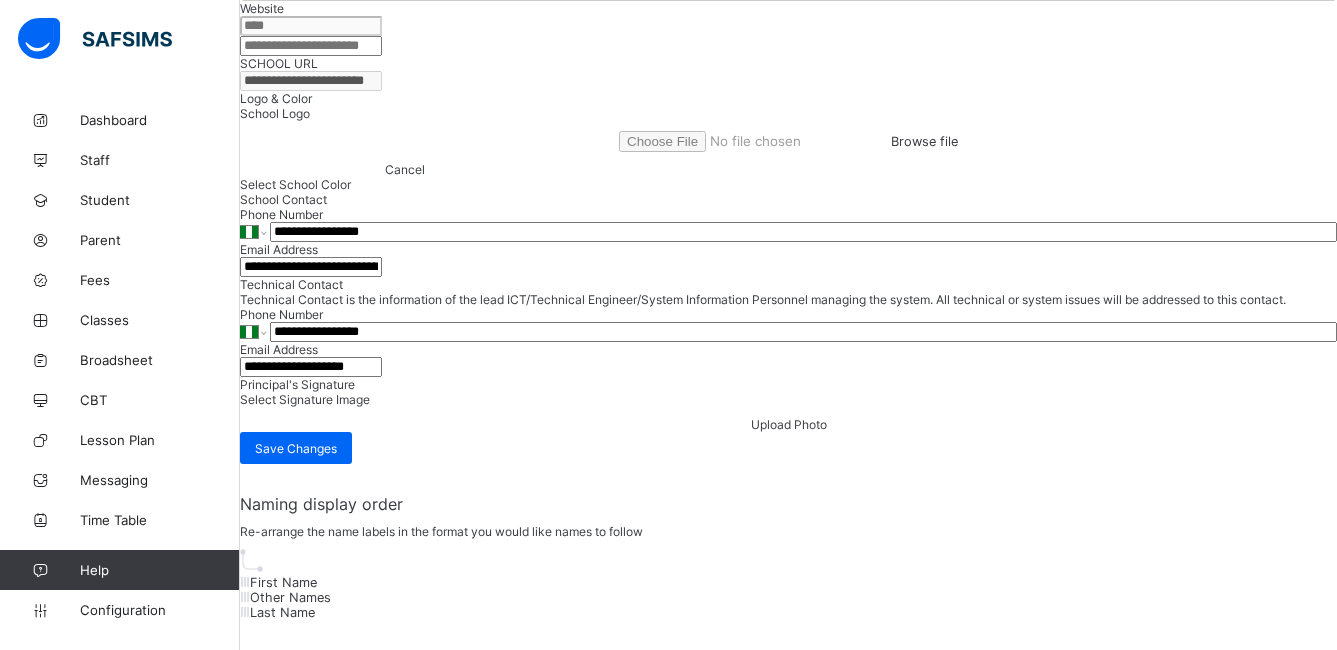 click on "Browse file" at bounding box center [924, 141] 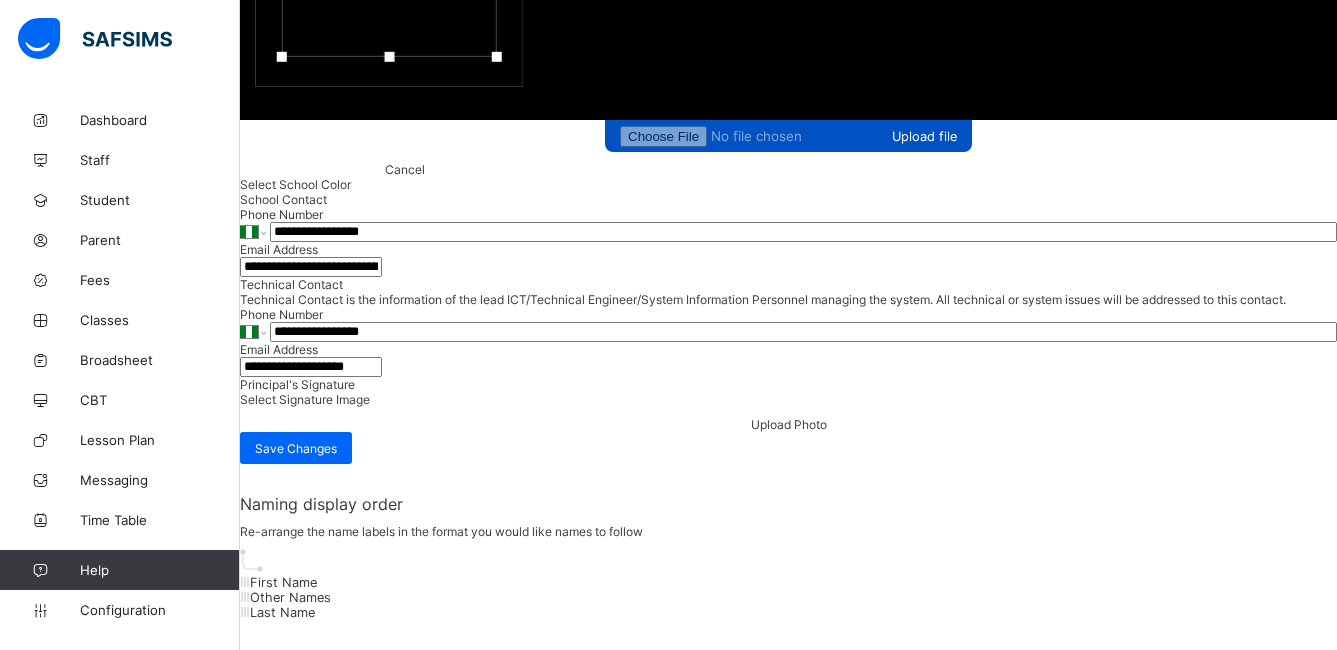 click on "Upload file" at bounding box center [924, 136] 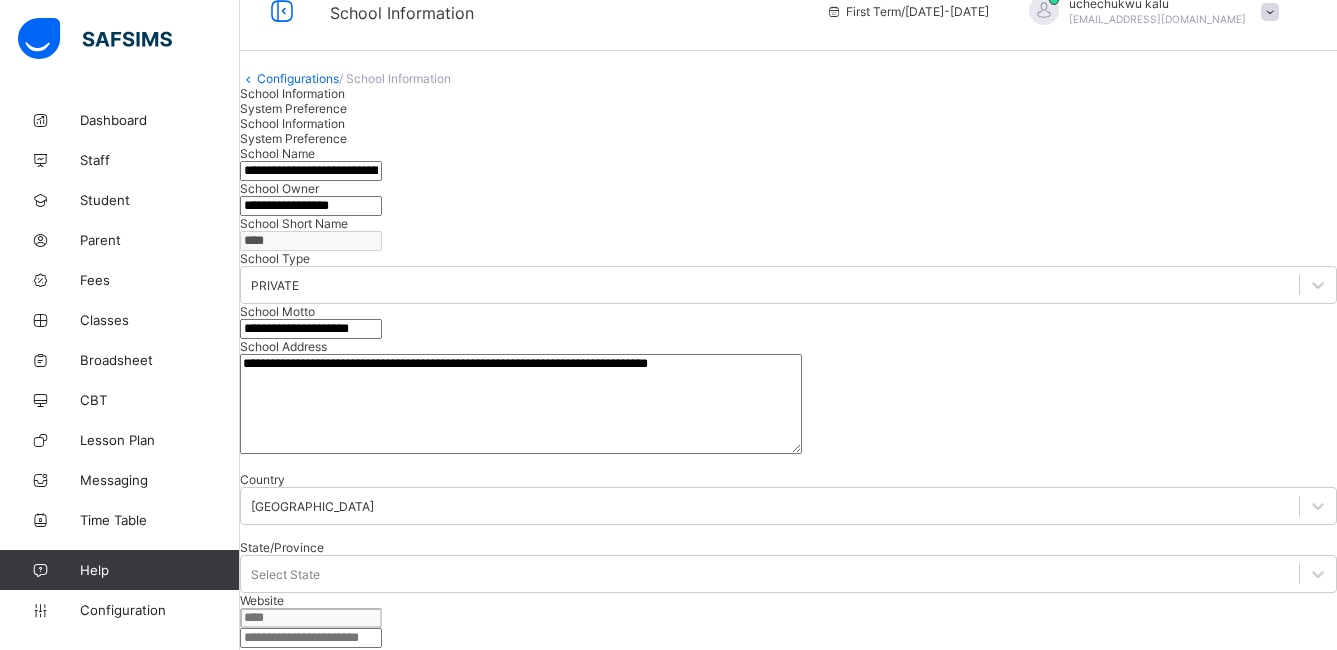 scroll, scrollTop: 0, scrollLeft: 0, axis: both 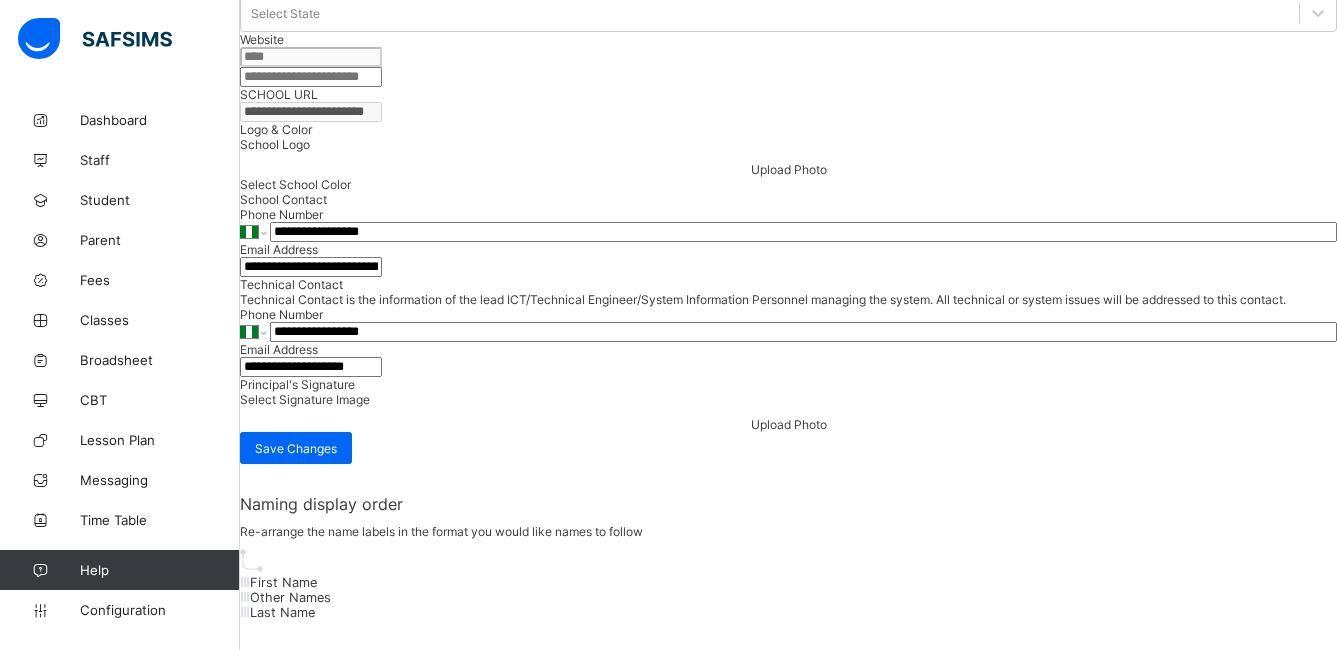 click on "Upload Photo" at bounding box center [788, 169] 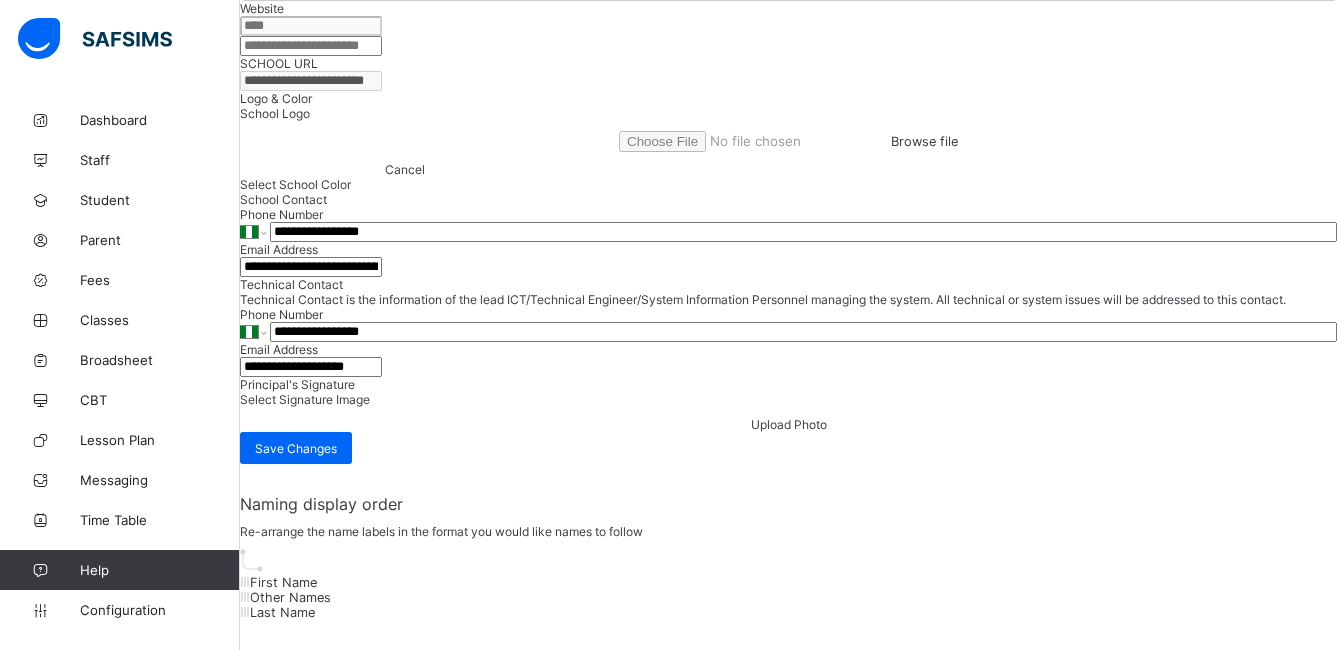 click on "Browse file" at bounding box center (924, 141) 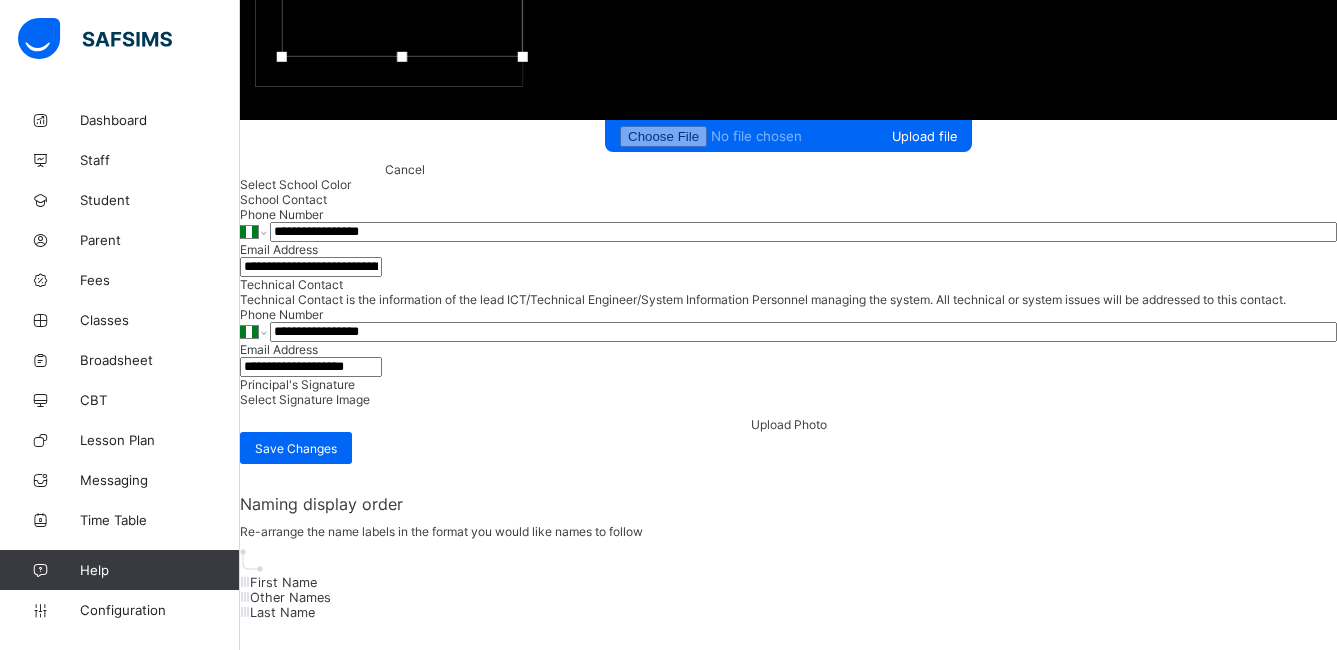 drag, startPoint x: 694, startPoint y: 298, endPoint x: 733, endPoint y: 294, distance: 39.20459 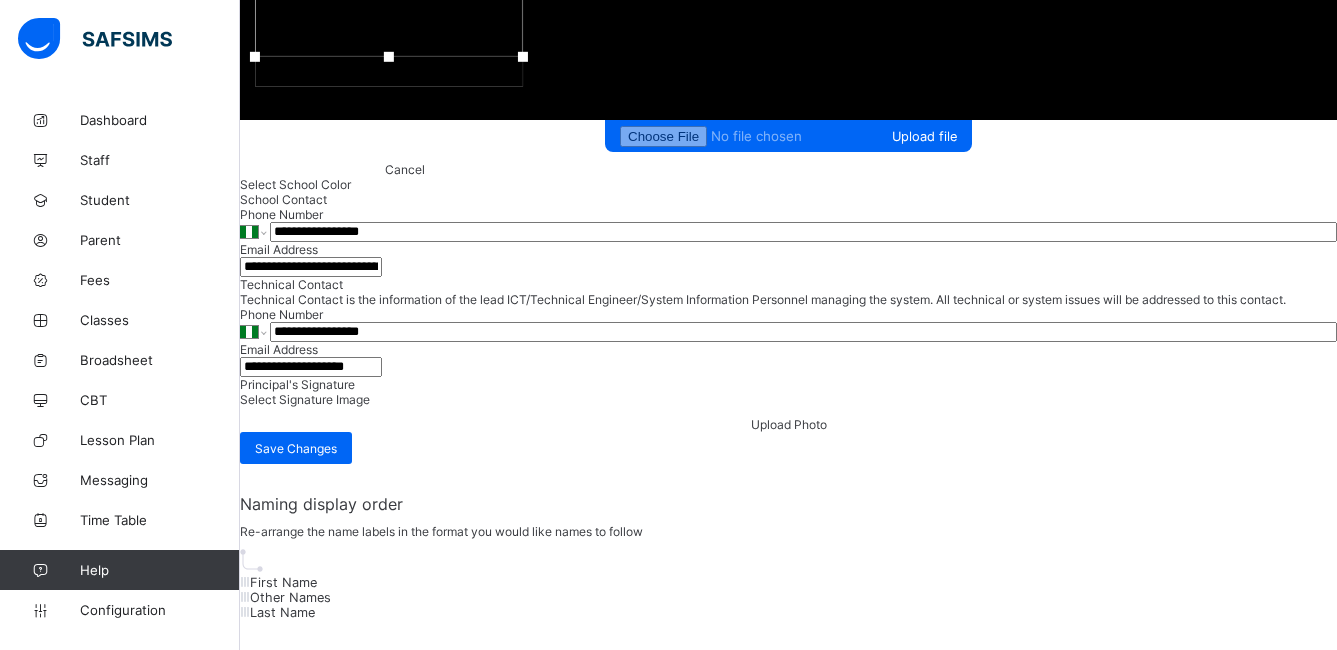 drag, startPoint x: 485, startPoint y: 292, endPoint x: 446, endPoint y: 284, distance: 39.812057 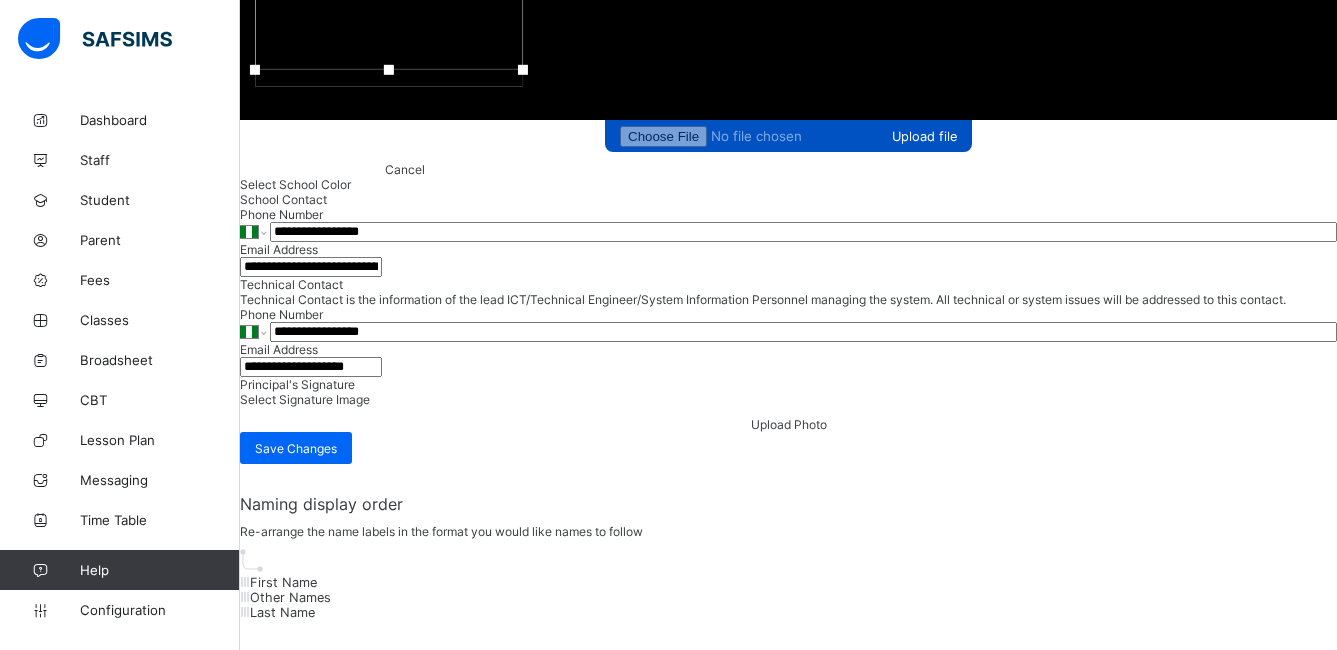 drag, startPoint x: 590, startPoint y: 408, endPoint x: 590, endPoint y: 421, distance: 13 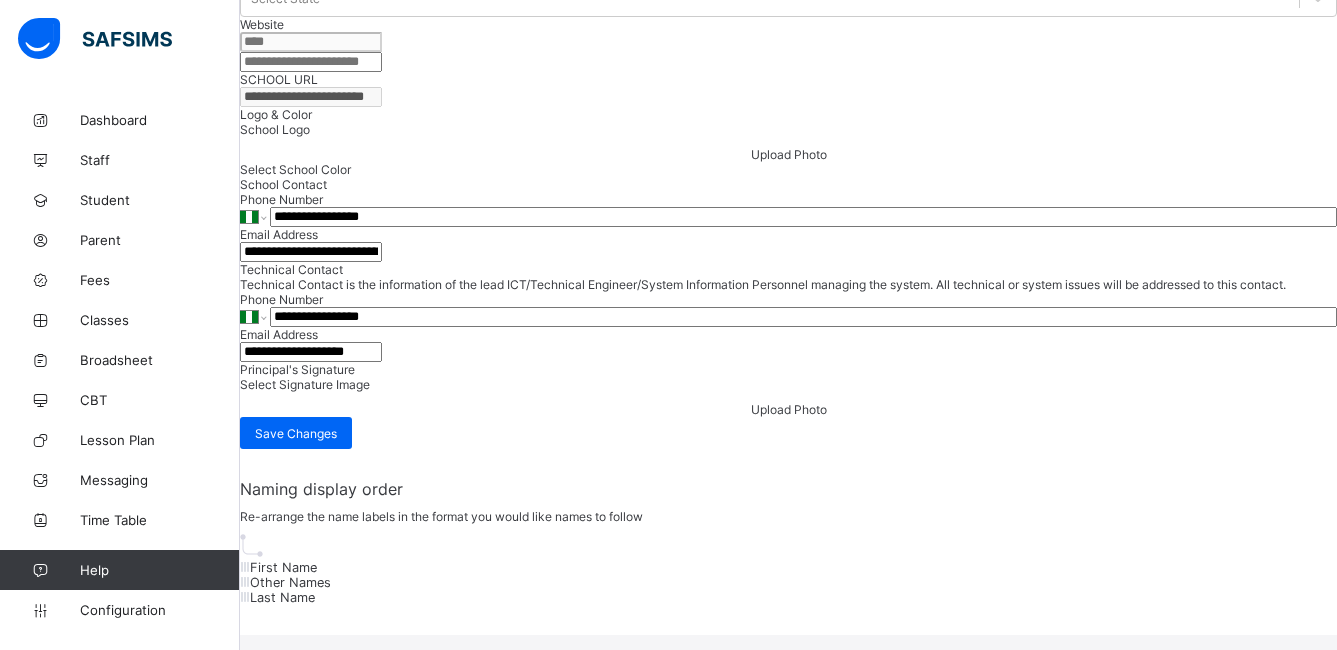 click on "Upload Photo" at bounding box center (789, 154) 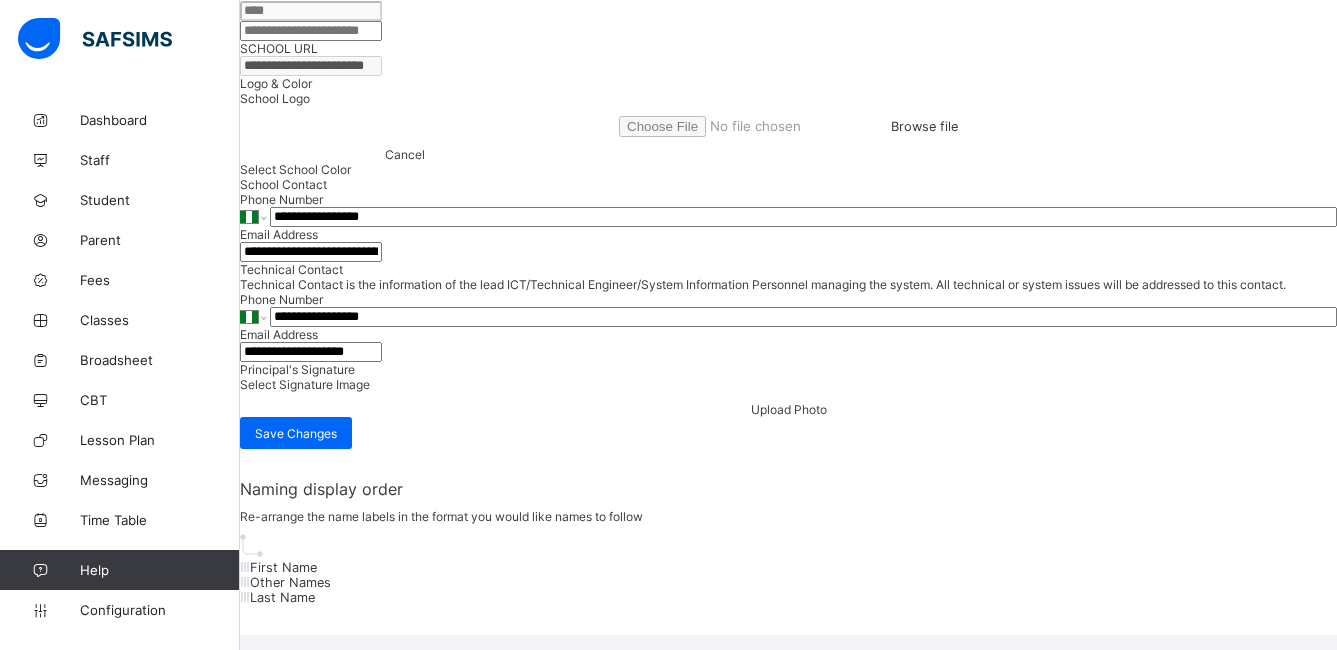 click at bounding box center (788, 116) 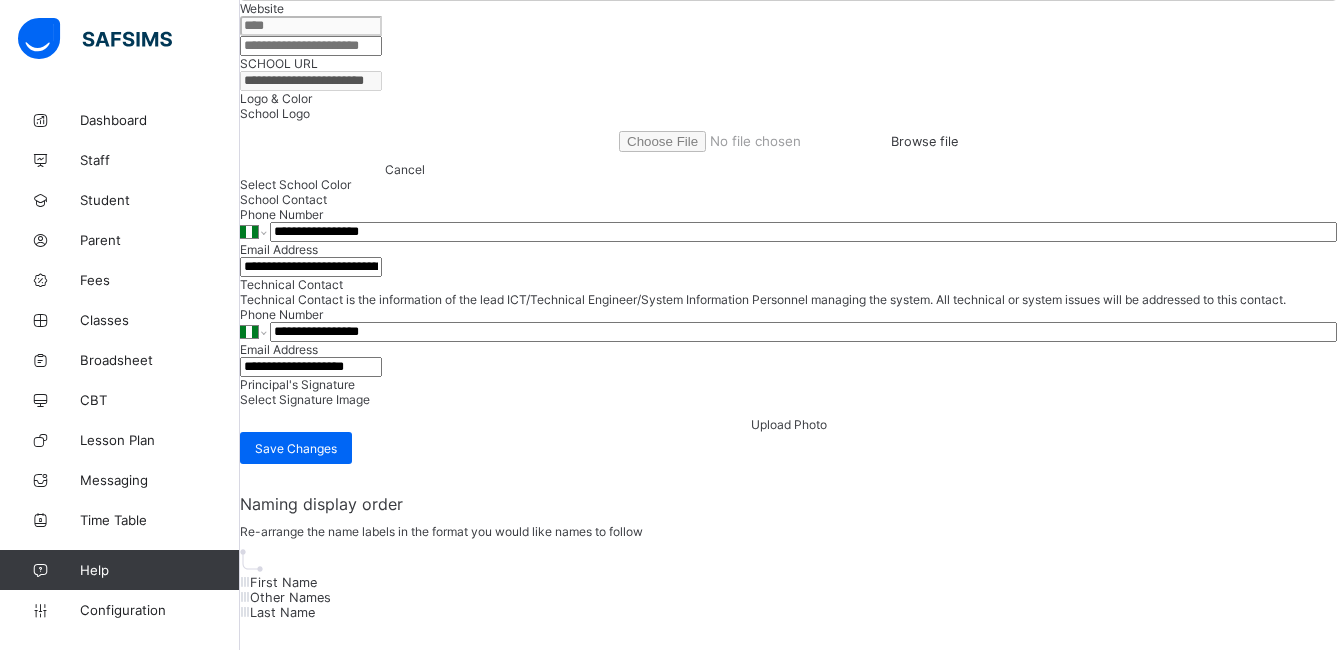 click at bounding box center (793, -169) 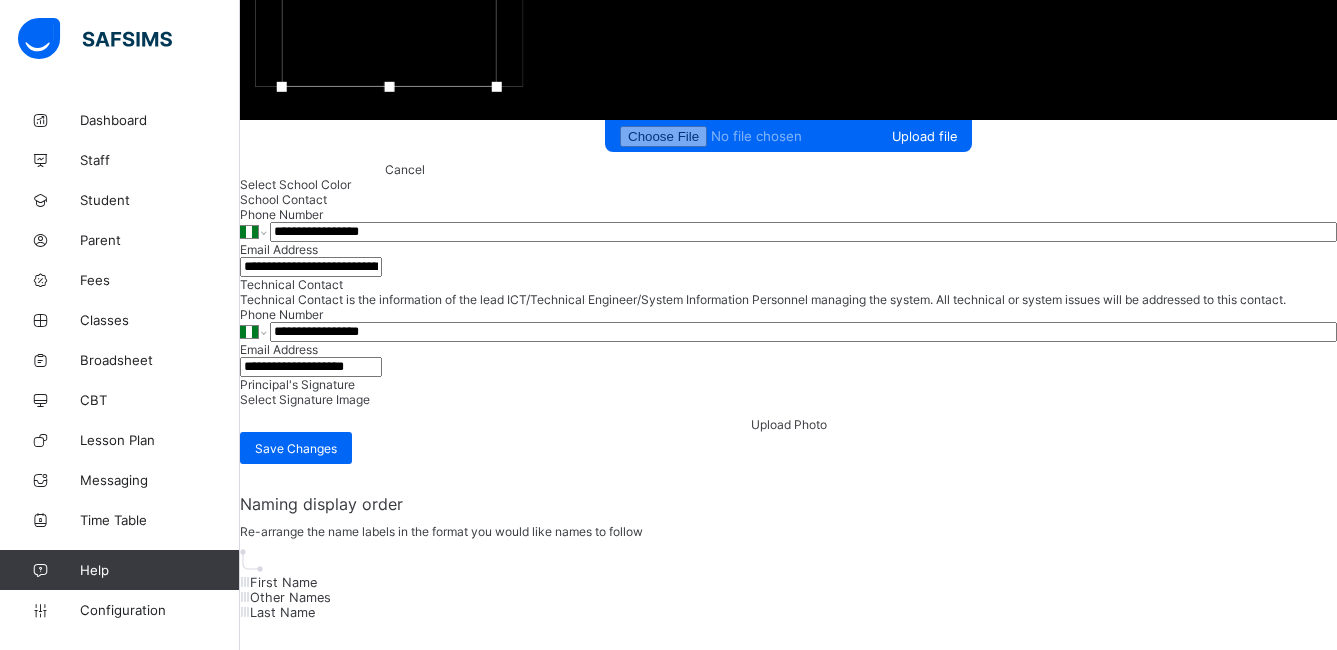 drag, startPoint x: 593, startPoint y: 405, endPoint x: 587, endPoint y: 451, distance: 46.389652 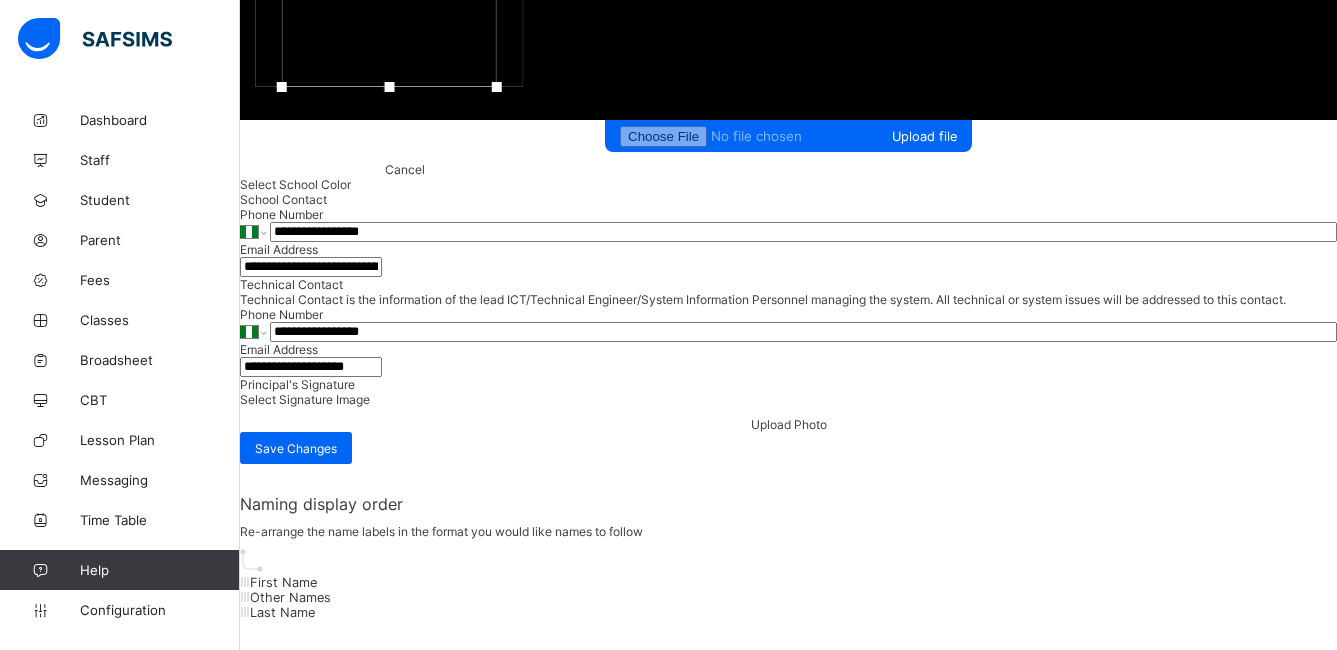 drag, startPoint x: 589, startPoint y: 179, endPoint x: 593, endPoint y: 148, distance: 31.257 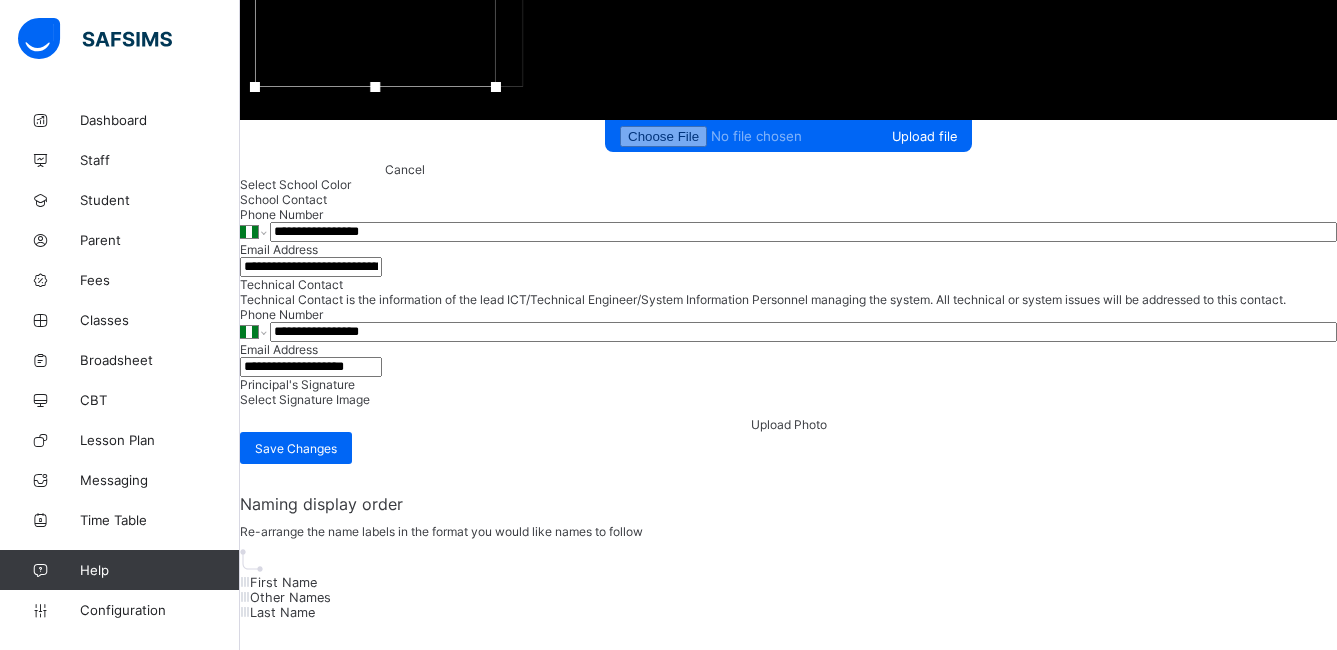 drag, startPoint x: 483, startPoint y: 290, endPoint x: 447, endPoint y: 290, distance: 36 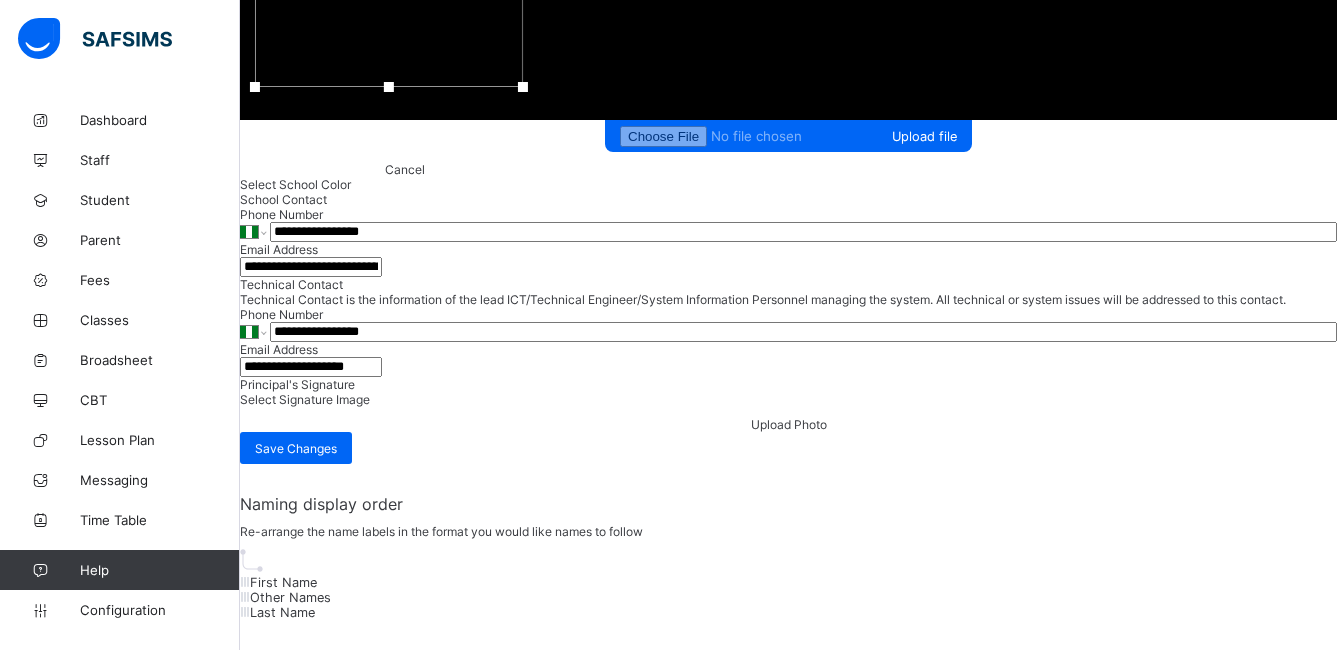 drag, startPoint x: 693, startPoint y: 291, endPoint x: 766, endPoint y: 285, distance: 73.24616 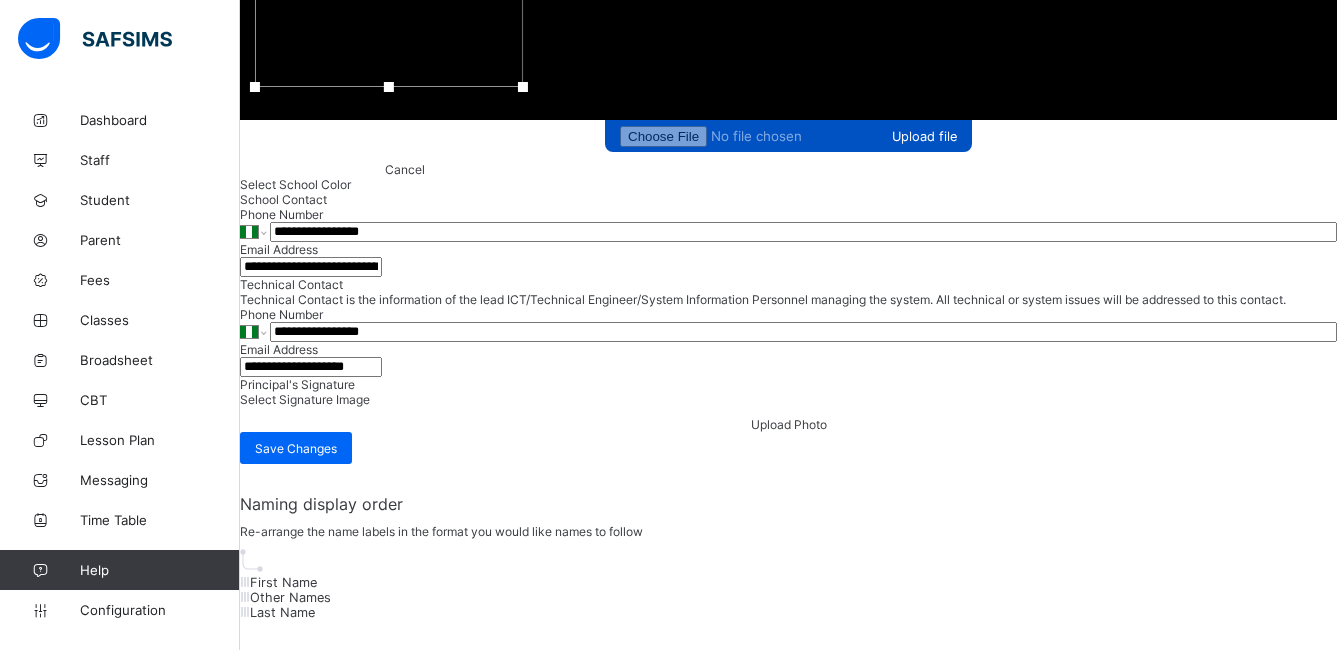 click on "Upload file" at bounding box center (788, 136) 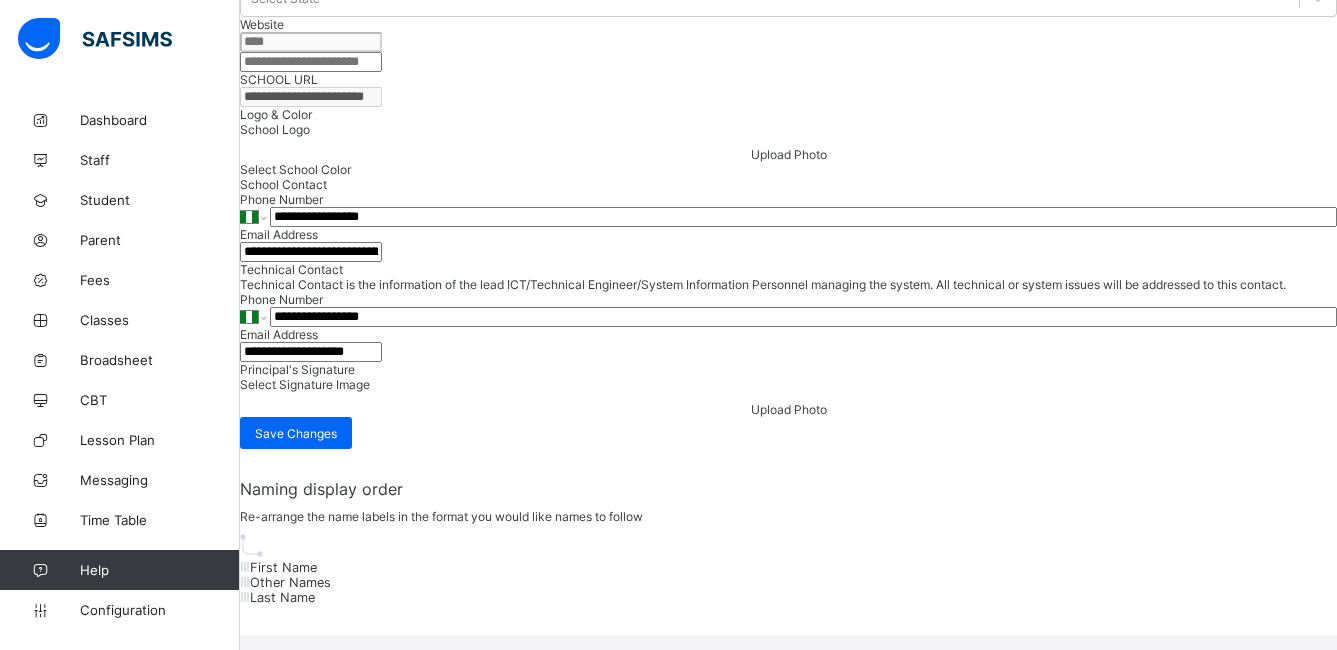 scroll, scrollTop: 1546, scrollLeft: 0, axis: vertical 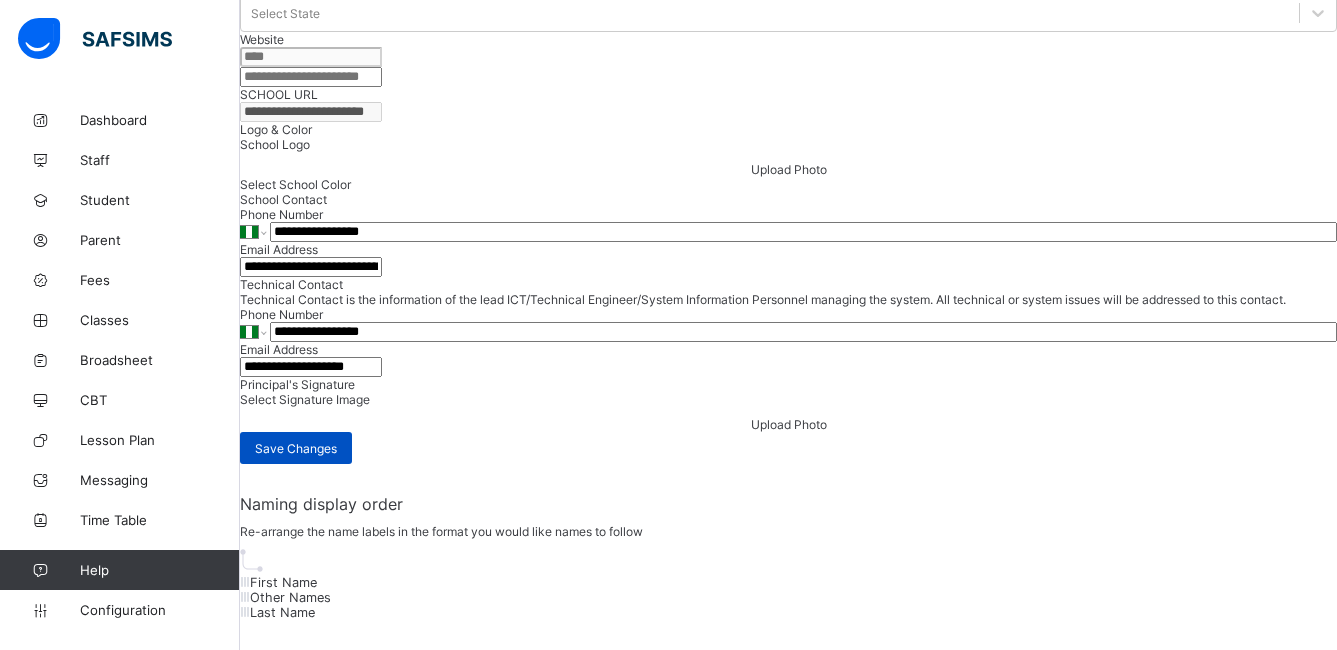 click on "Save Changes" at bounding box center [296, 448] 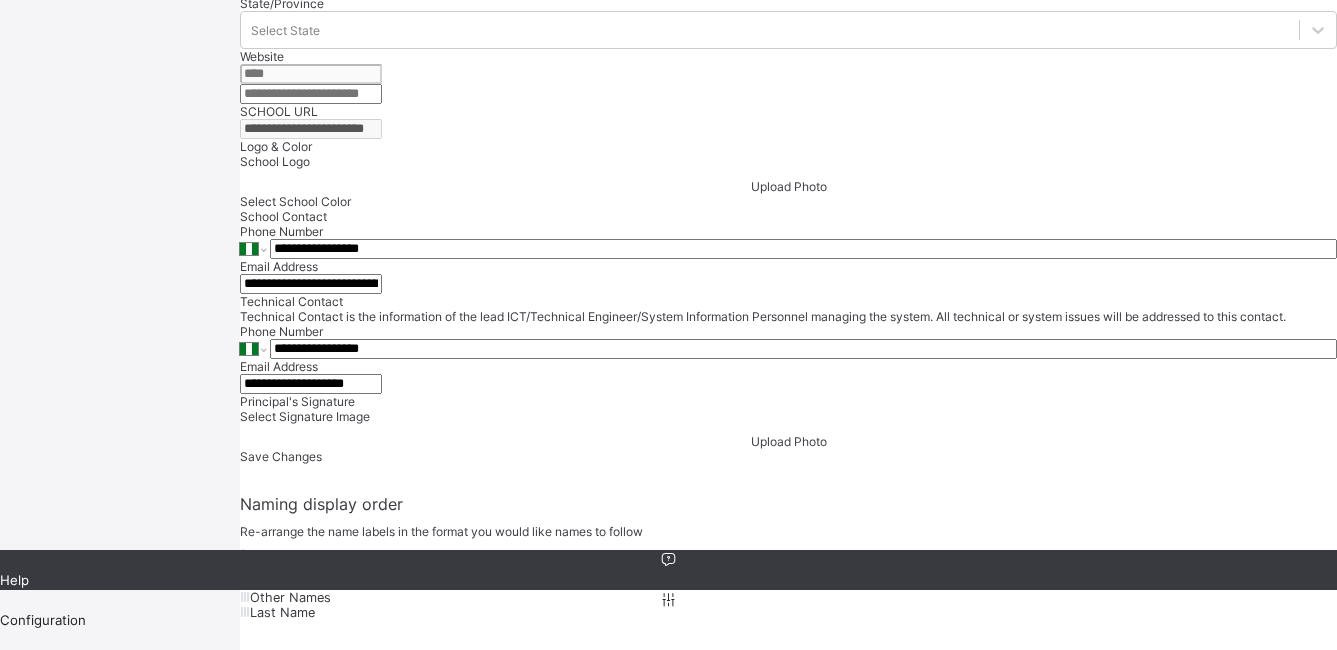 scroll, scrollTop: 978, scrollLeft: 0, axis: vertical 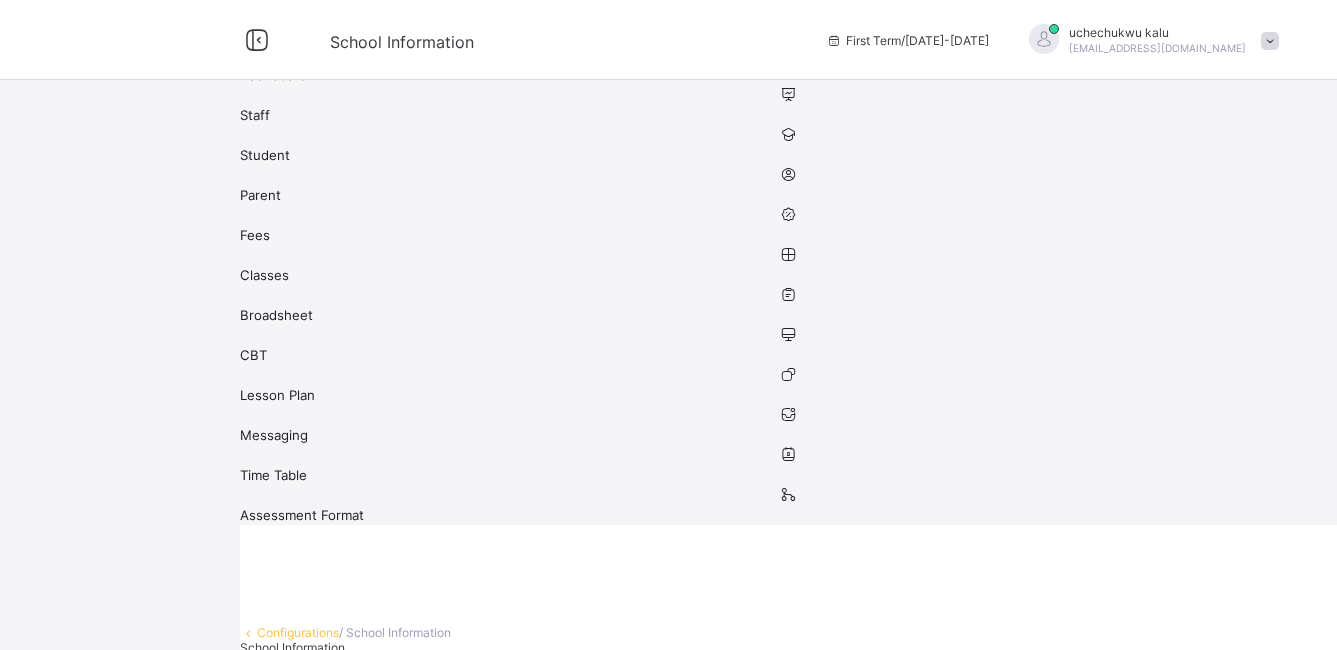 click on "Dashboard" at bounding box center [788, 75] 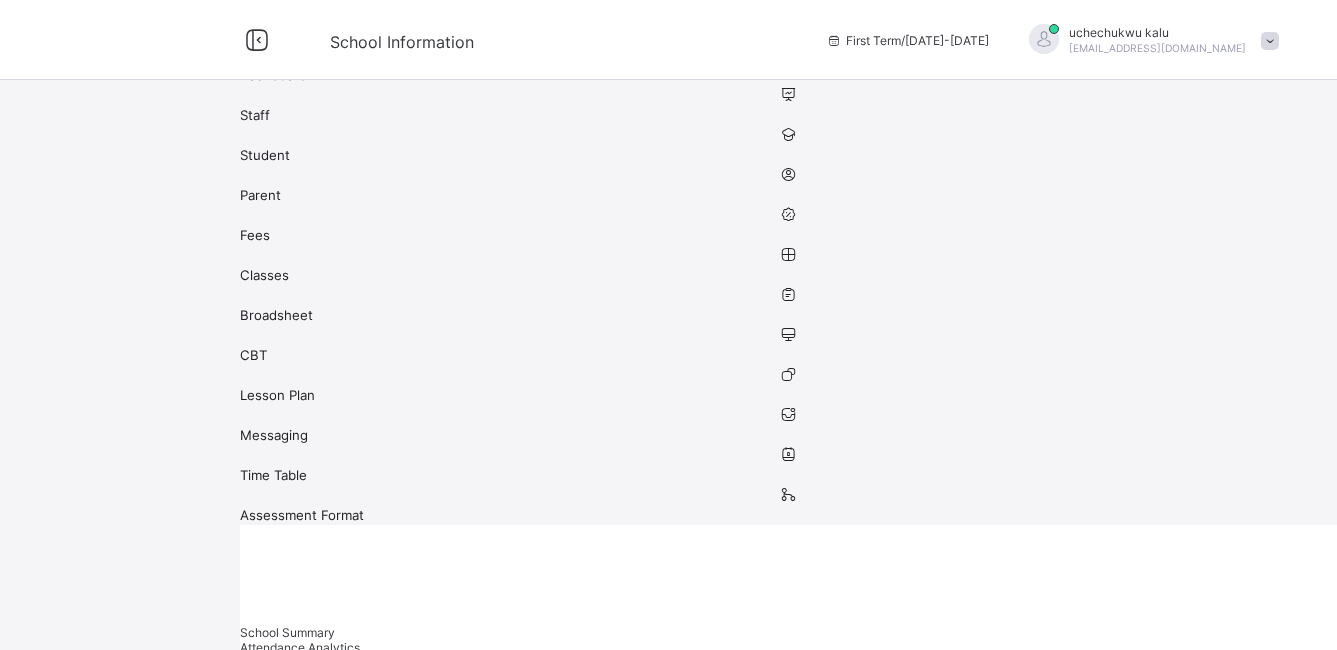 click on "Staff" at bounding box center (788, 115) 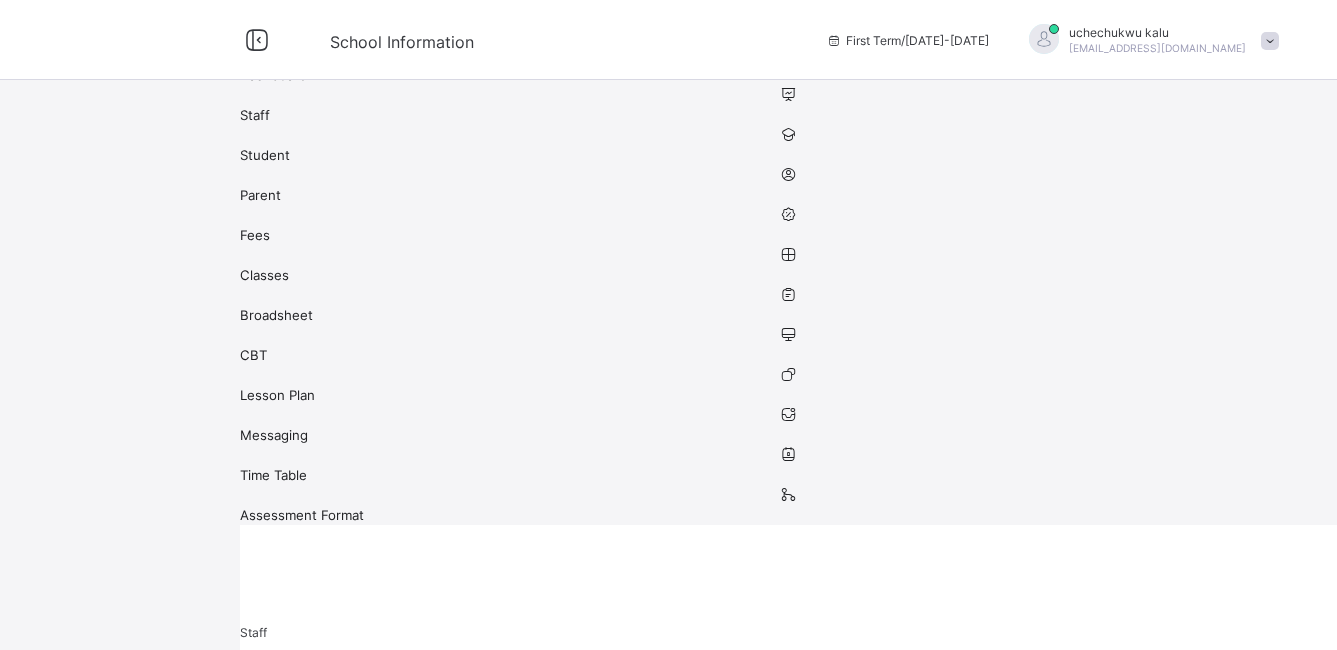 click on "Student" at bounding box center [788, 155] 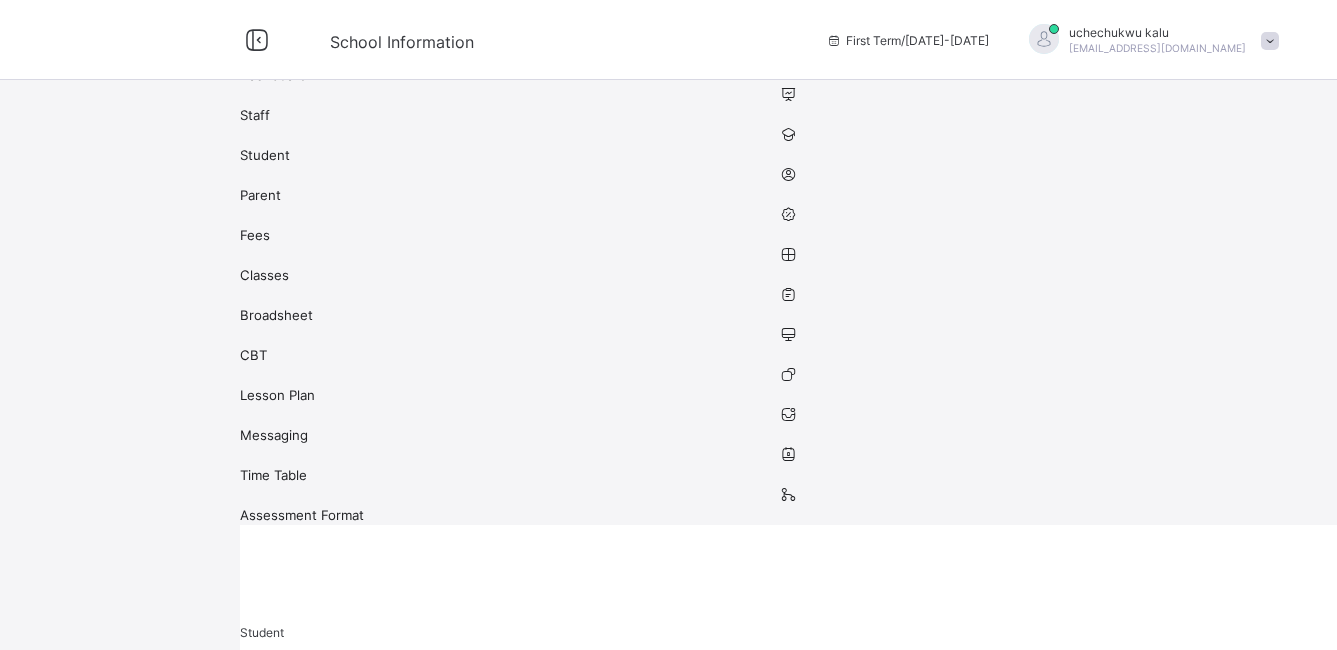 click on "Parent" at bounding box center [788, 195] 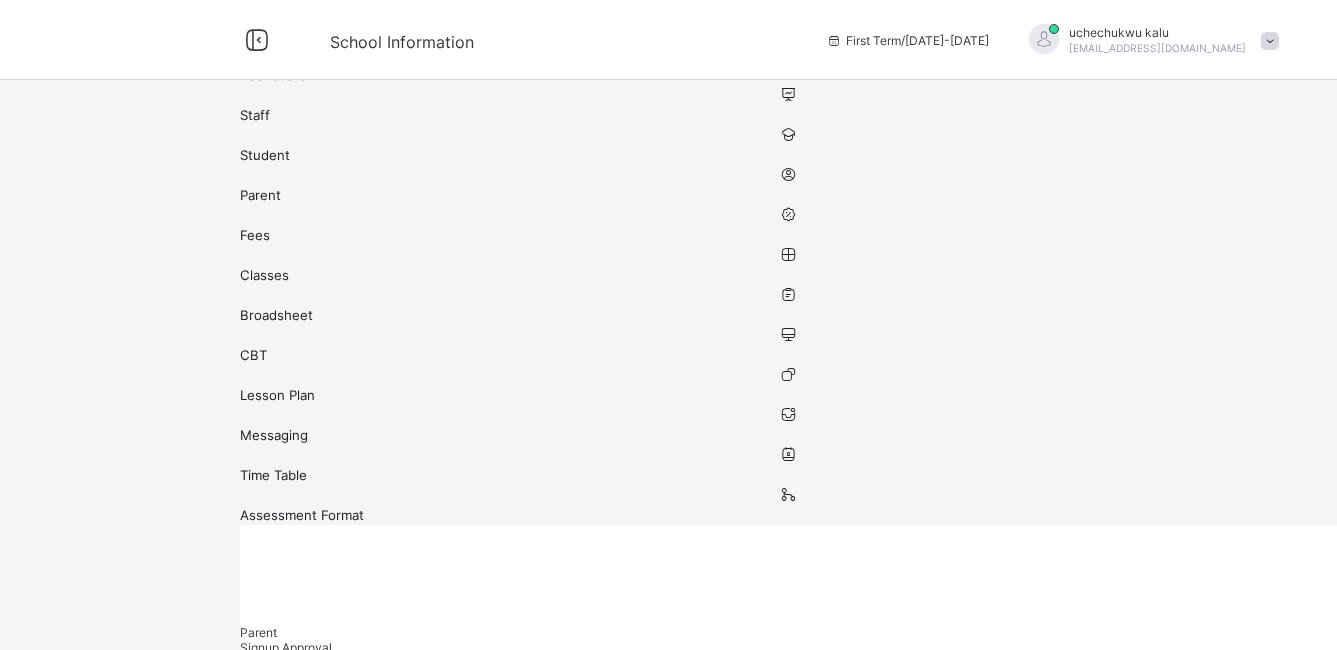 click on "Fees" at bounding box center (788, 235) 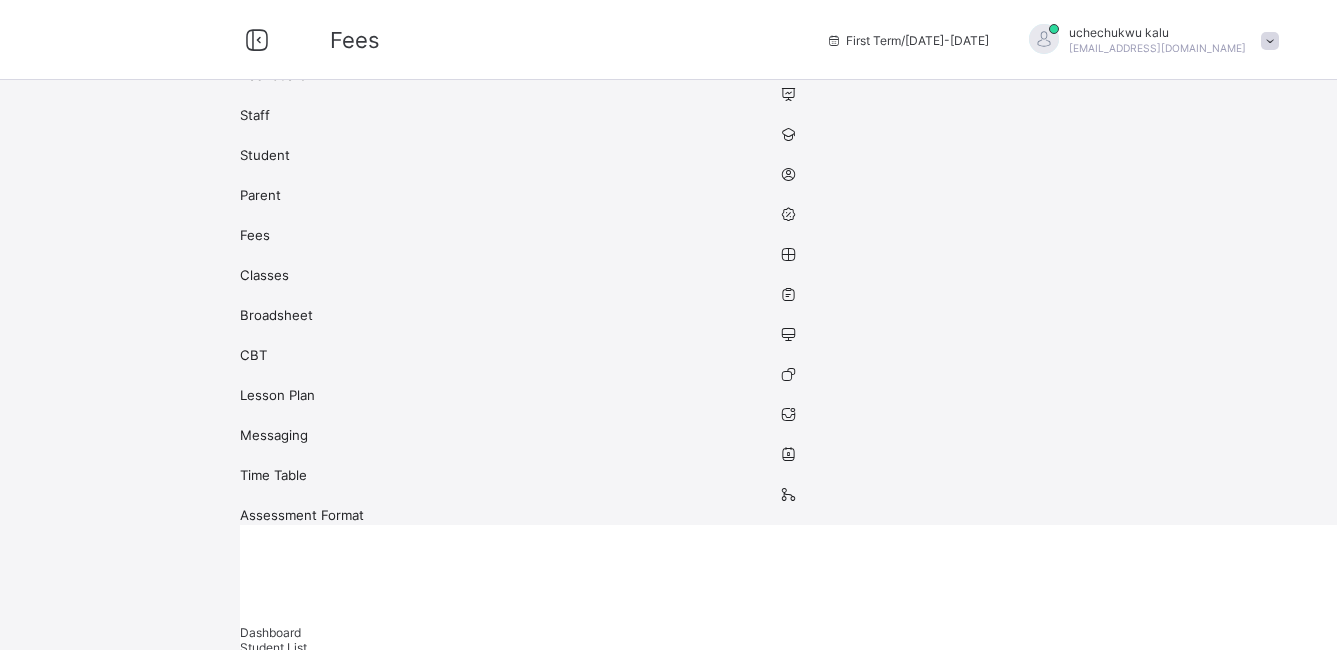 click on "Offline Payment Approval" at bounding box center (311, 677) 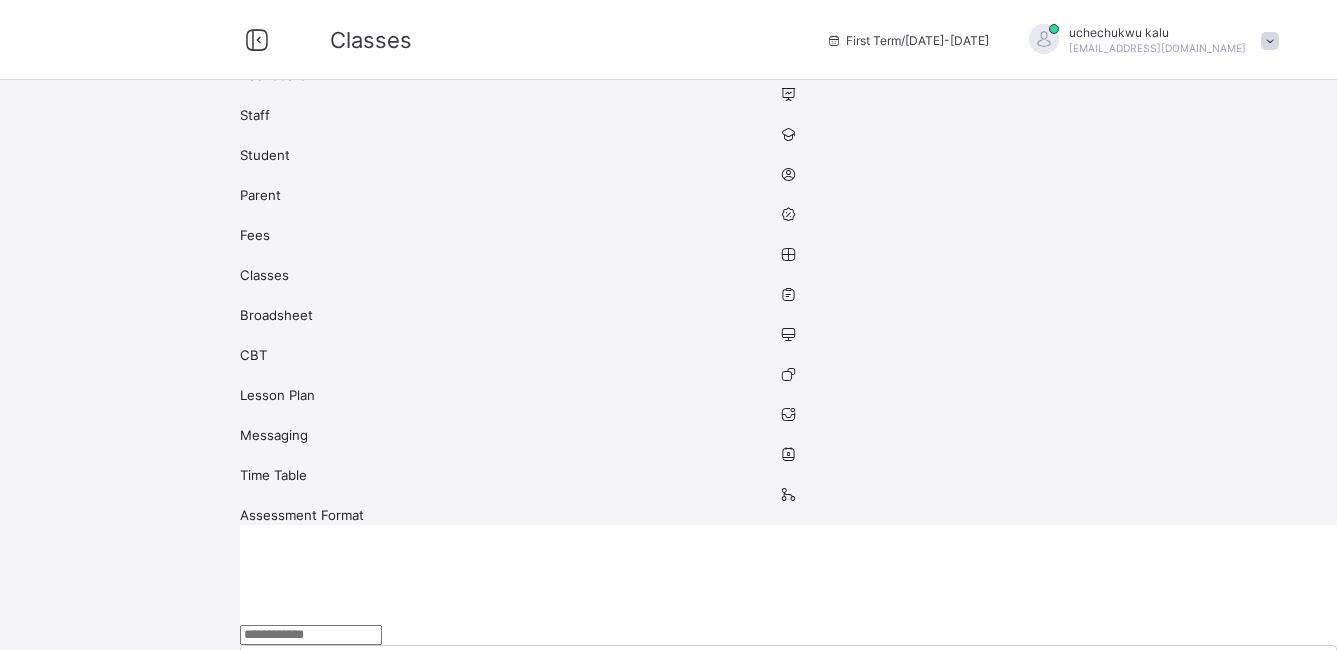 click on "Broadsheet" at bounding box center [788, 315] 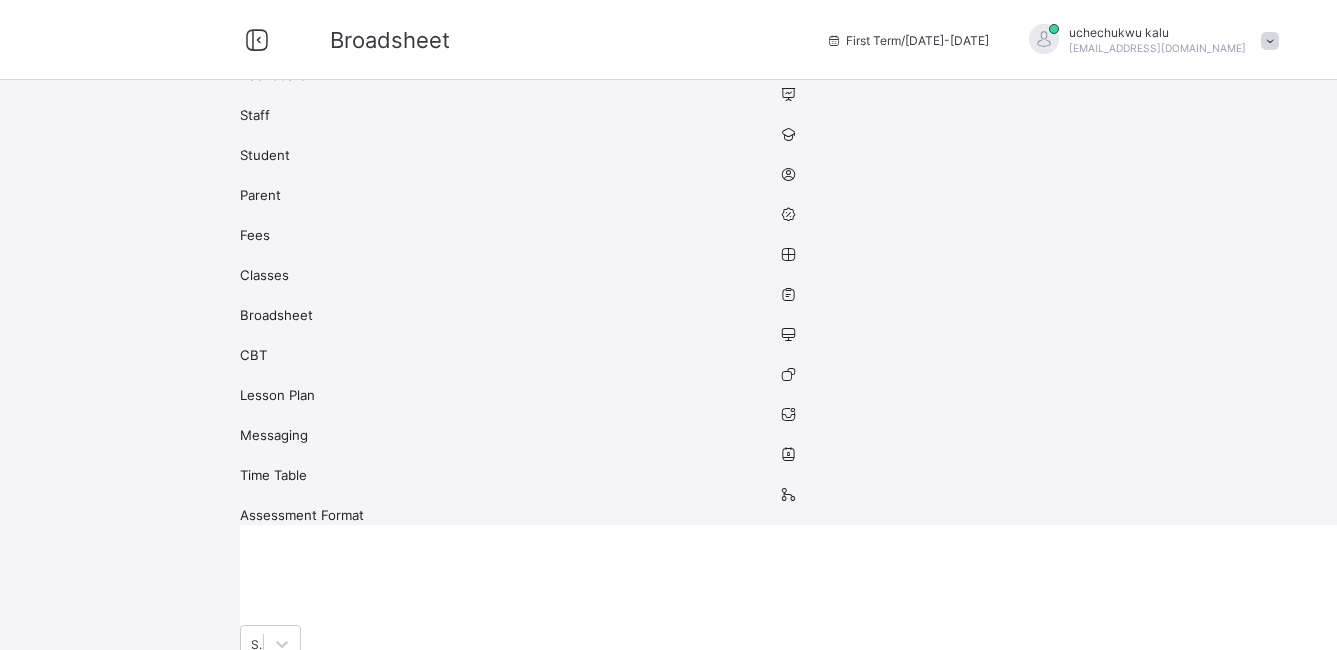 click on "Messaging" at bounding box center (788, 435) 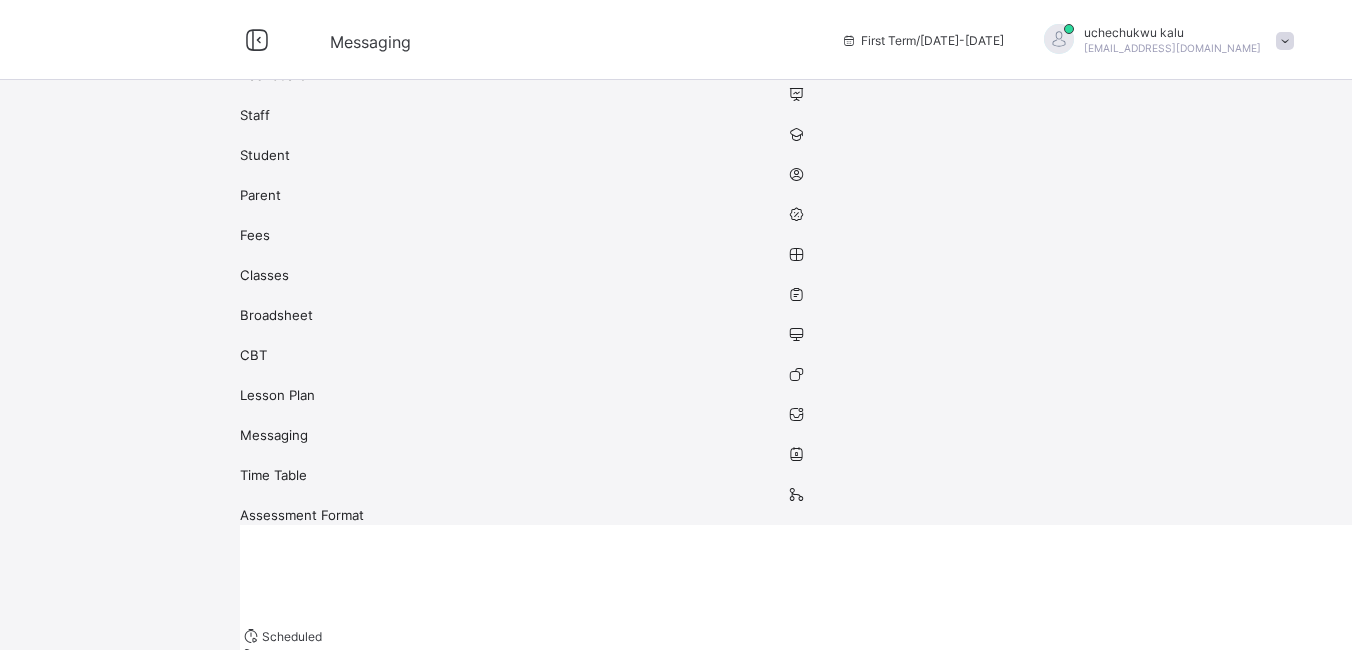 click at bounding box center [251, 655] 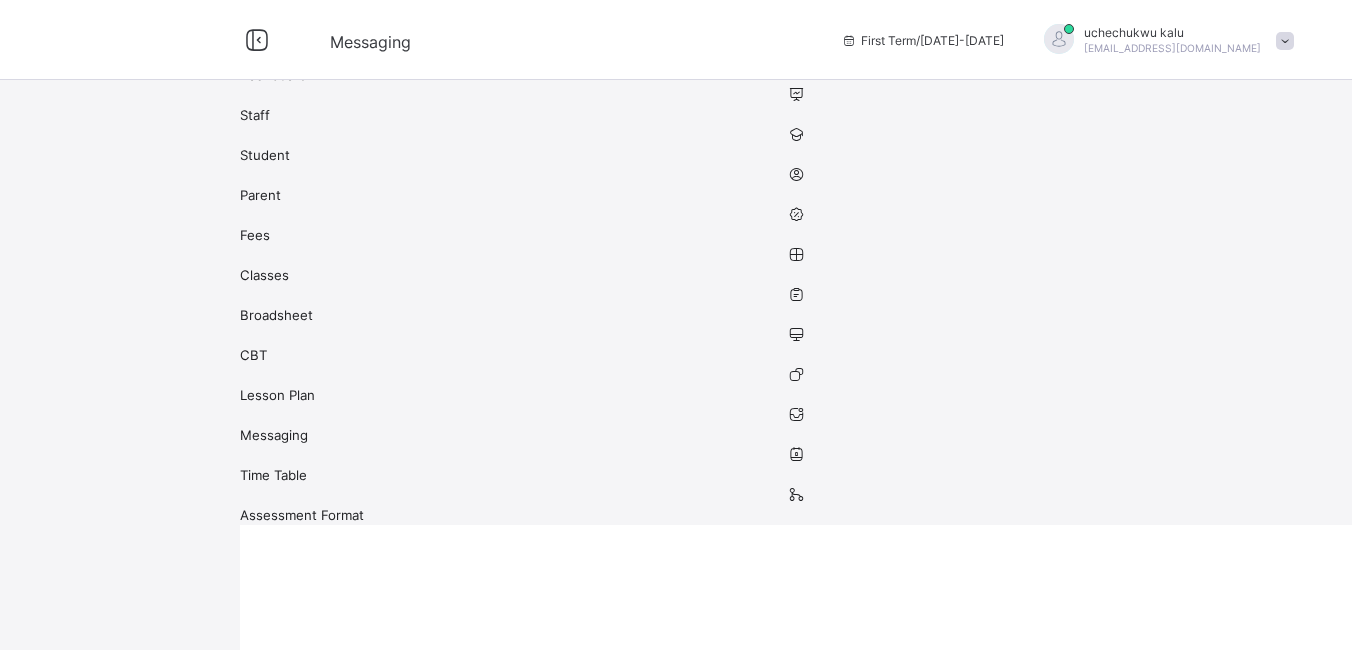 select on "****" 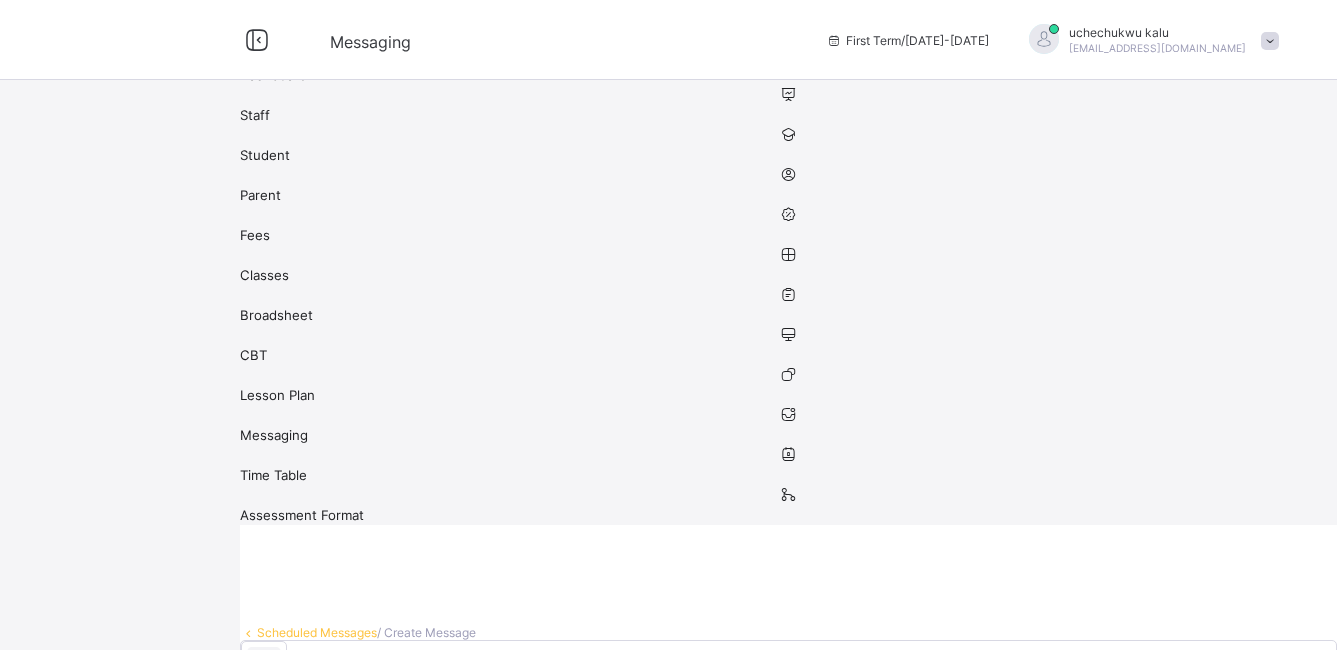 select on "**" 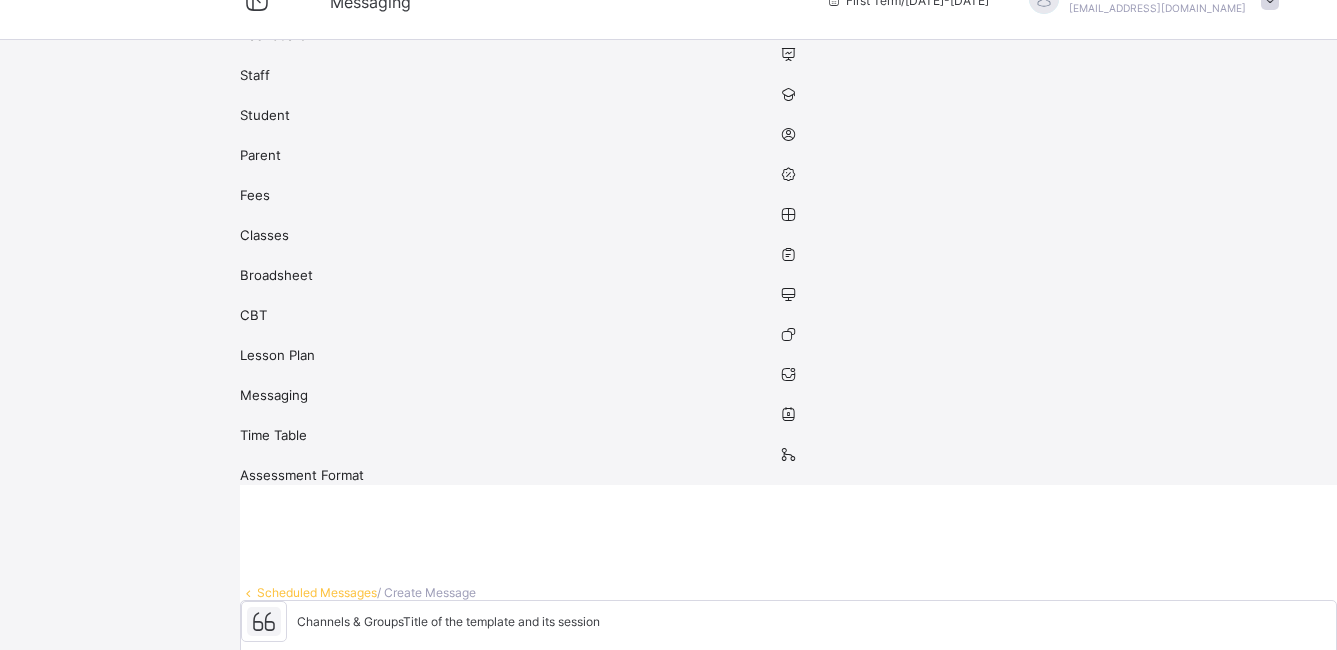 scroll, scrollTop: 307, scrollLeft: 0, axis: vertical 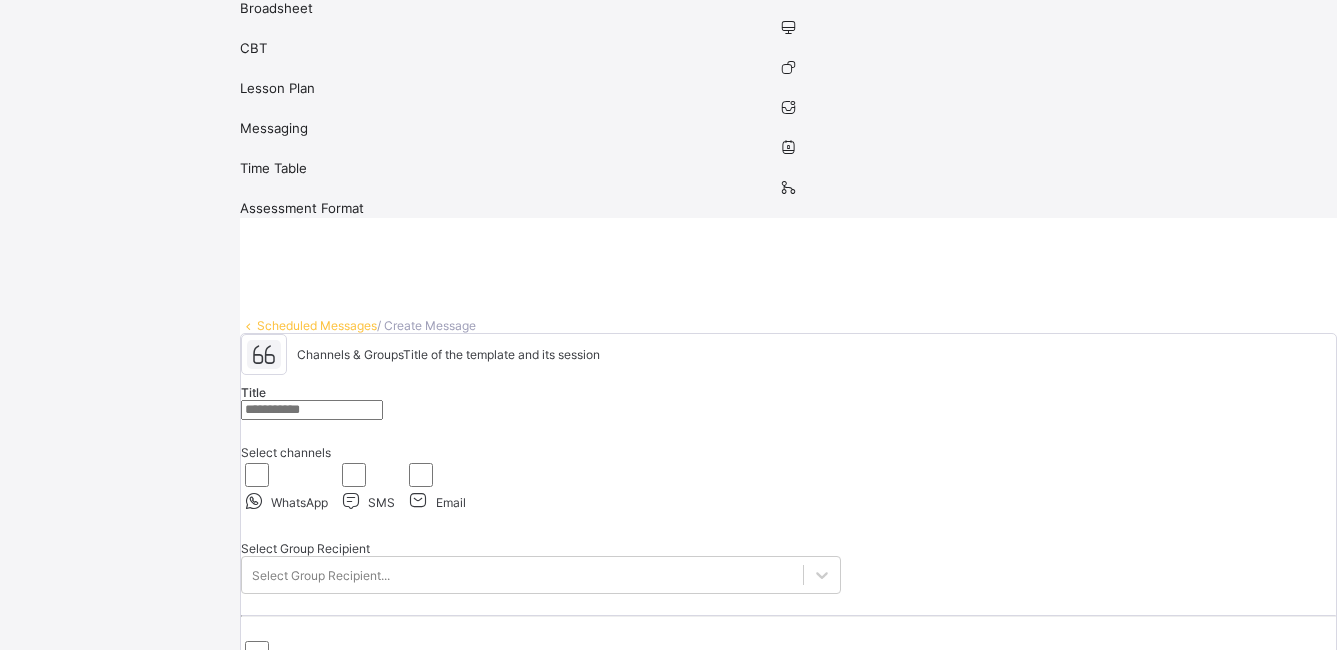 click on "****" at bounding box center [803, 723] 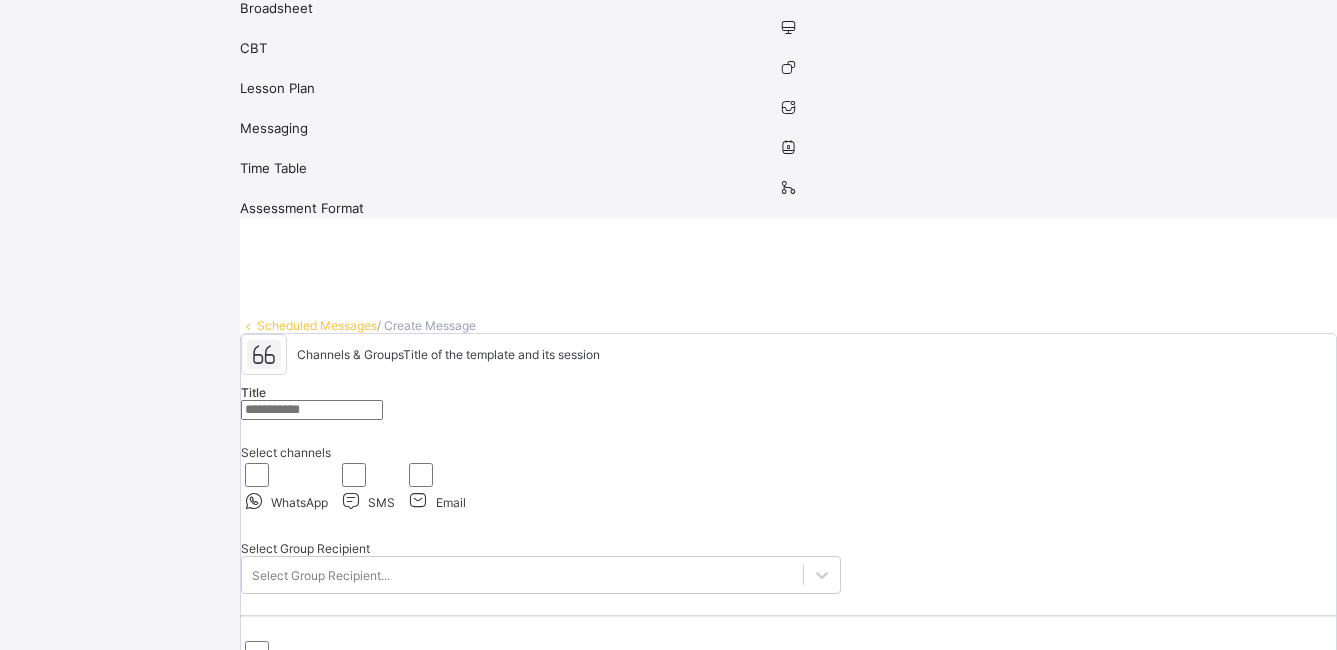 click at bounding box center (318, 842) 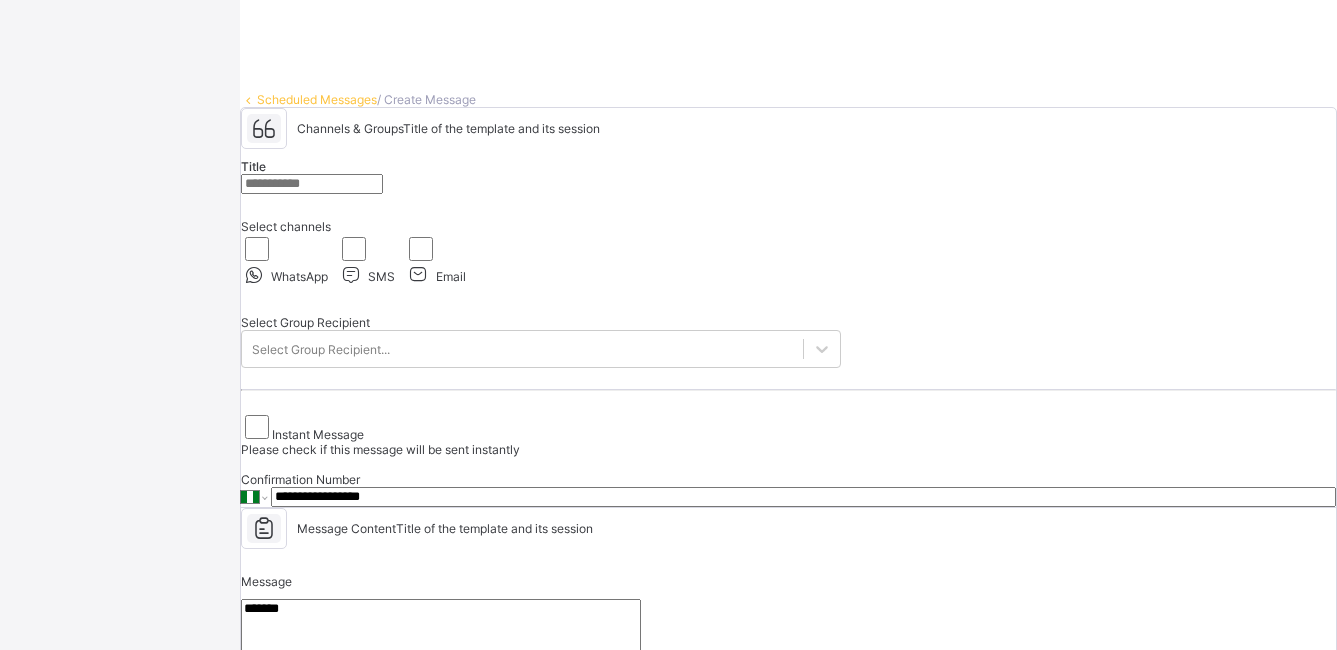 scroll, scrollTop: 552, scrollLeft: 0, axis: vertical 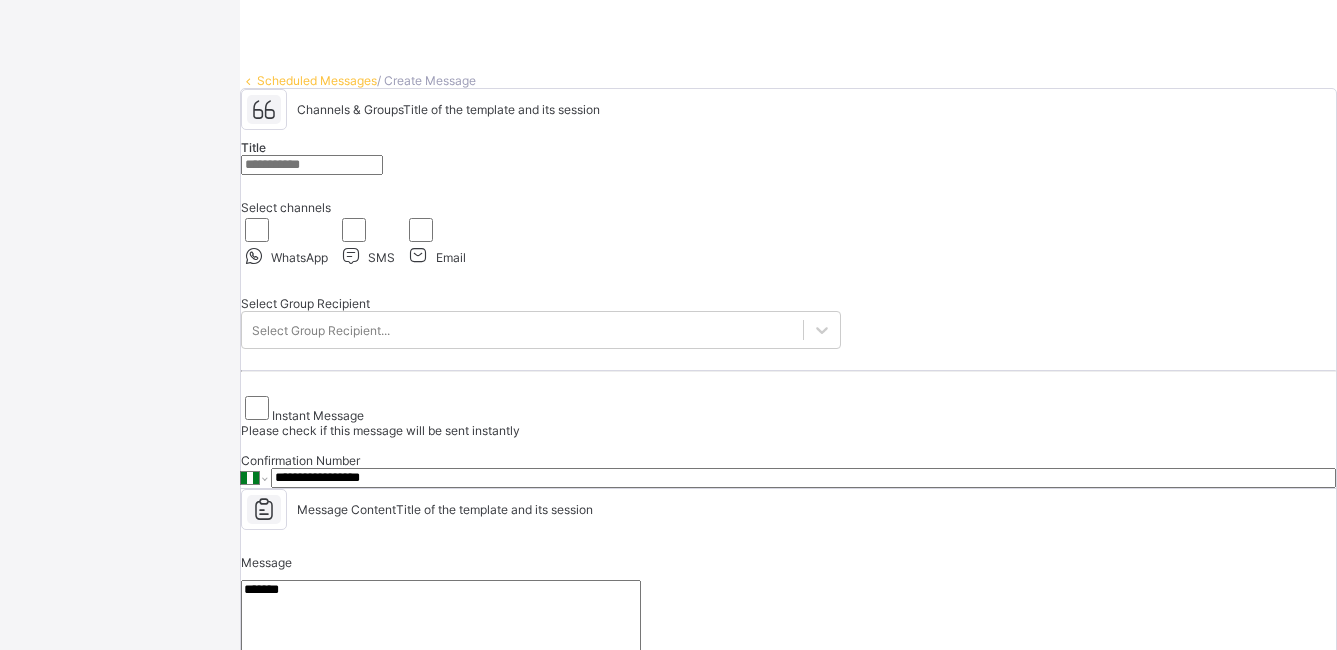 type on "*******" 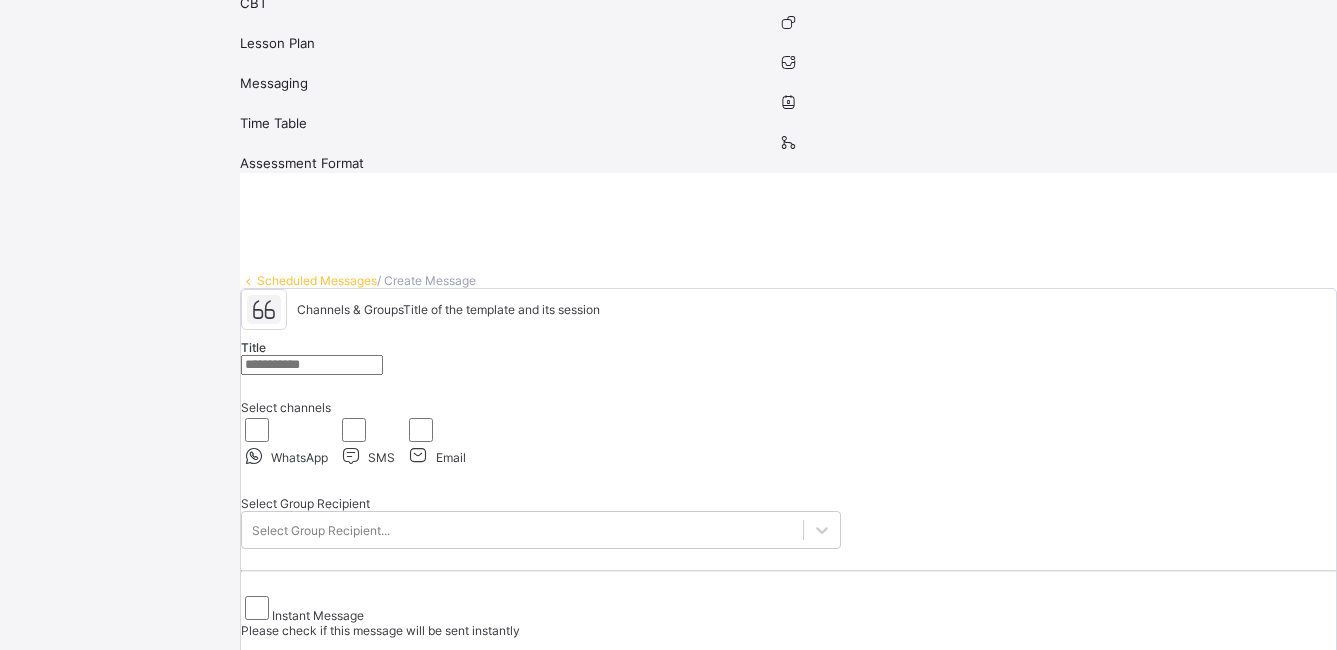 scroll, scrollTop: 339, scrollLeft: 0, axis: vertical 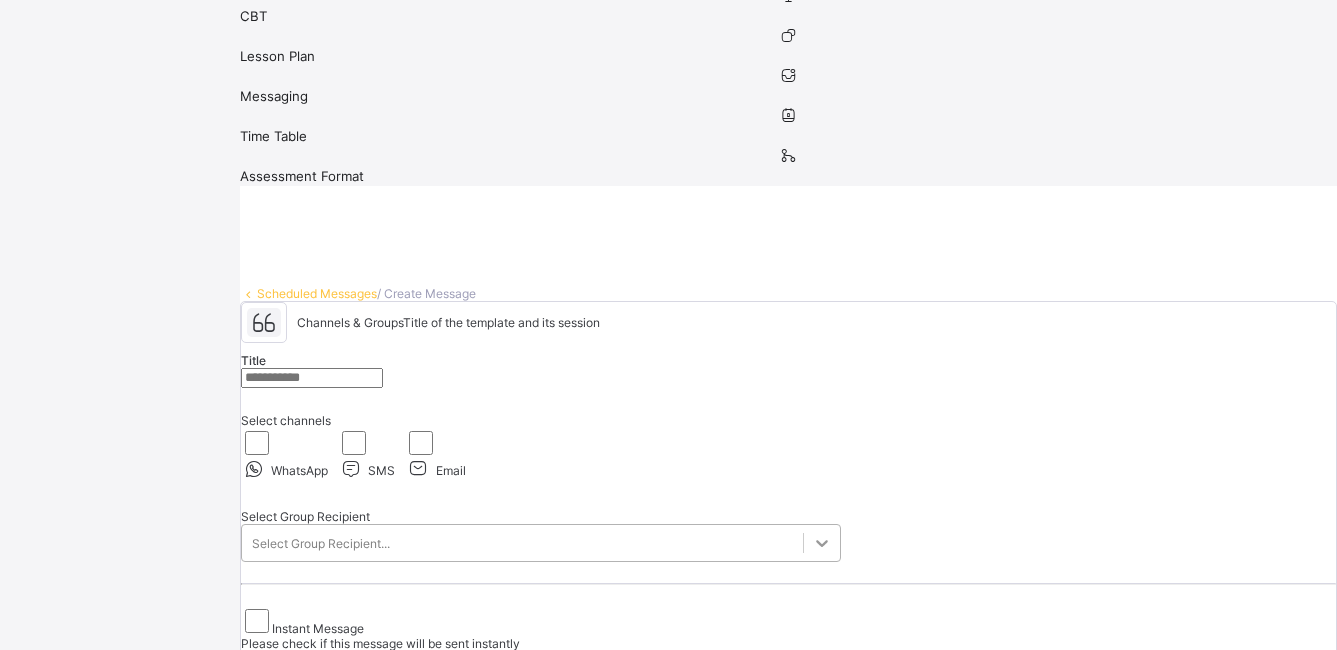 click 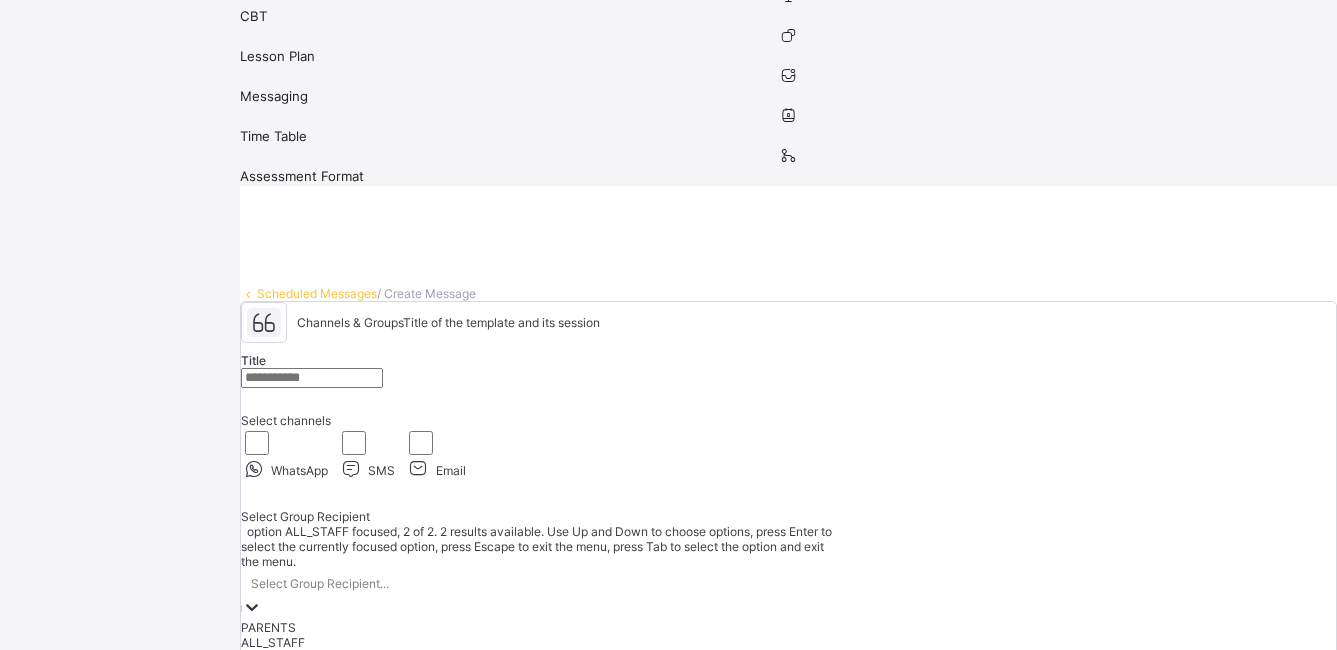 click on "ALL_STAFF" at bounding box center (541, 642) 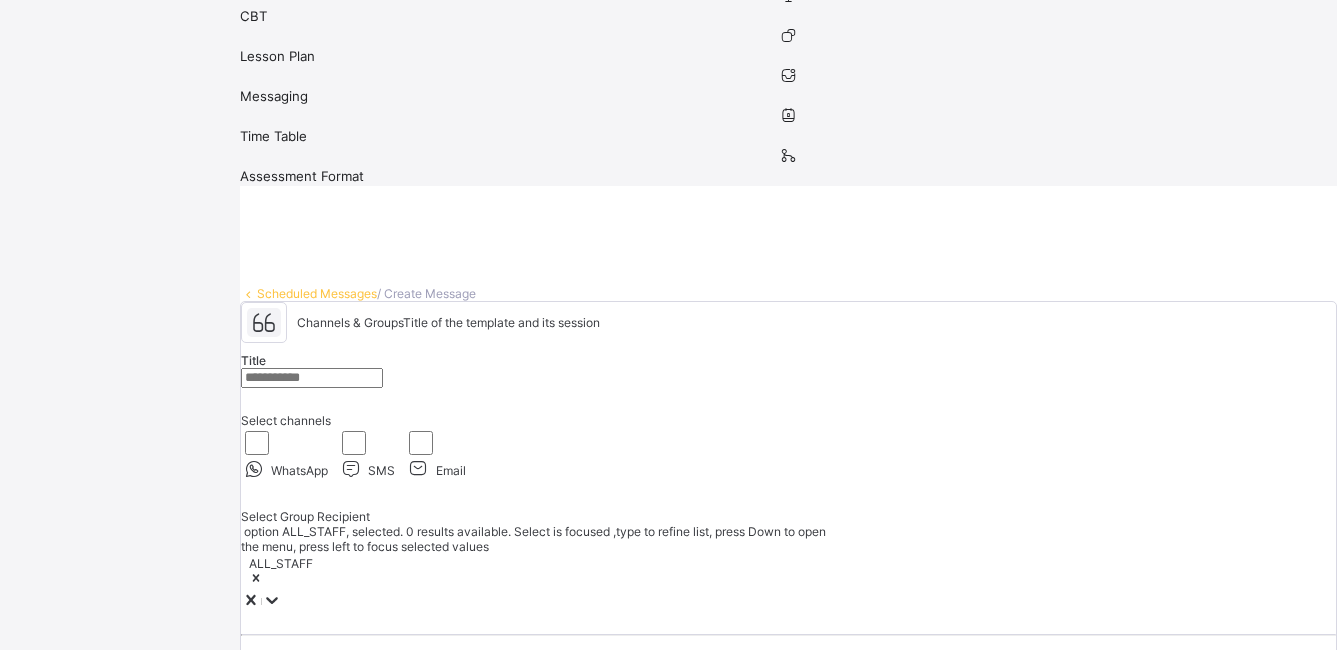 scroll, scrollTop: 556, scrollLeft: 0, axis: vertical 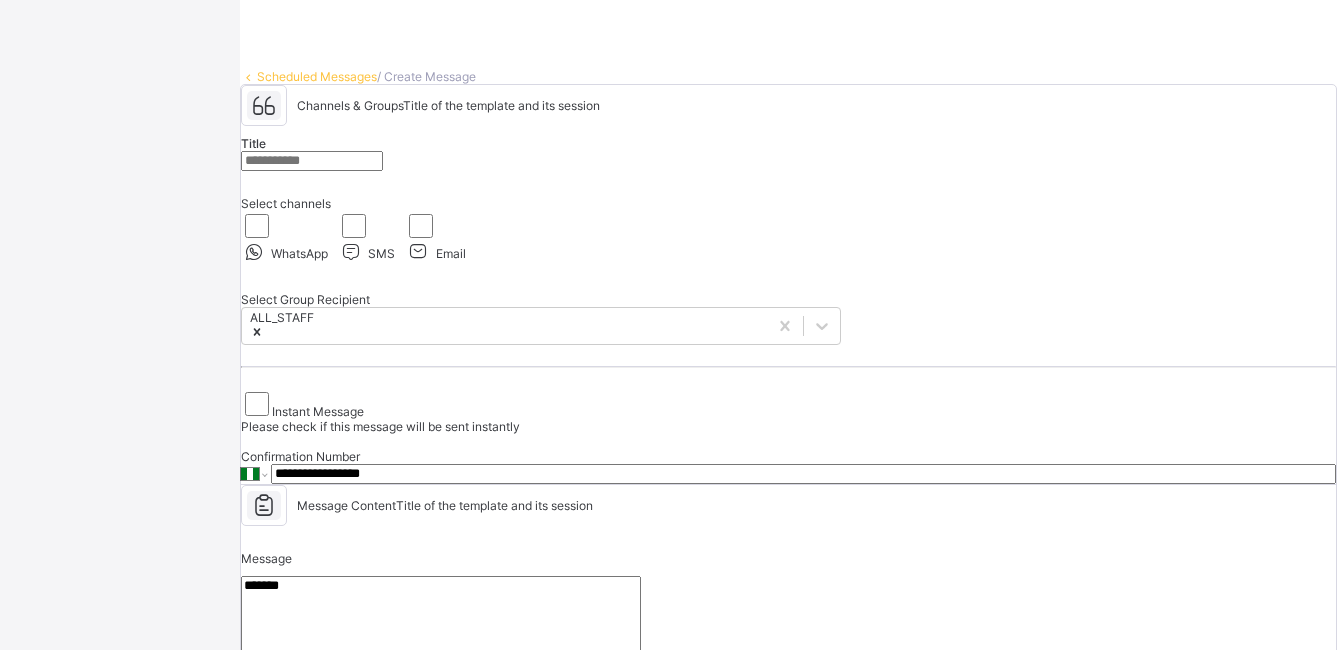 click on "Create Notification" at bounding box center [294, 791] 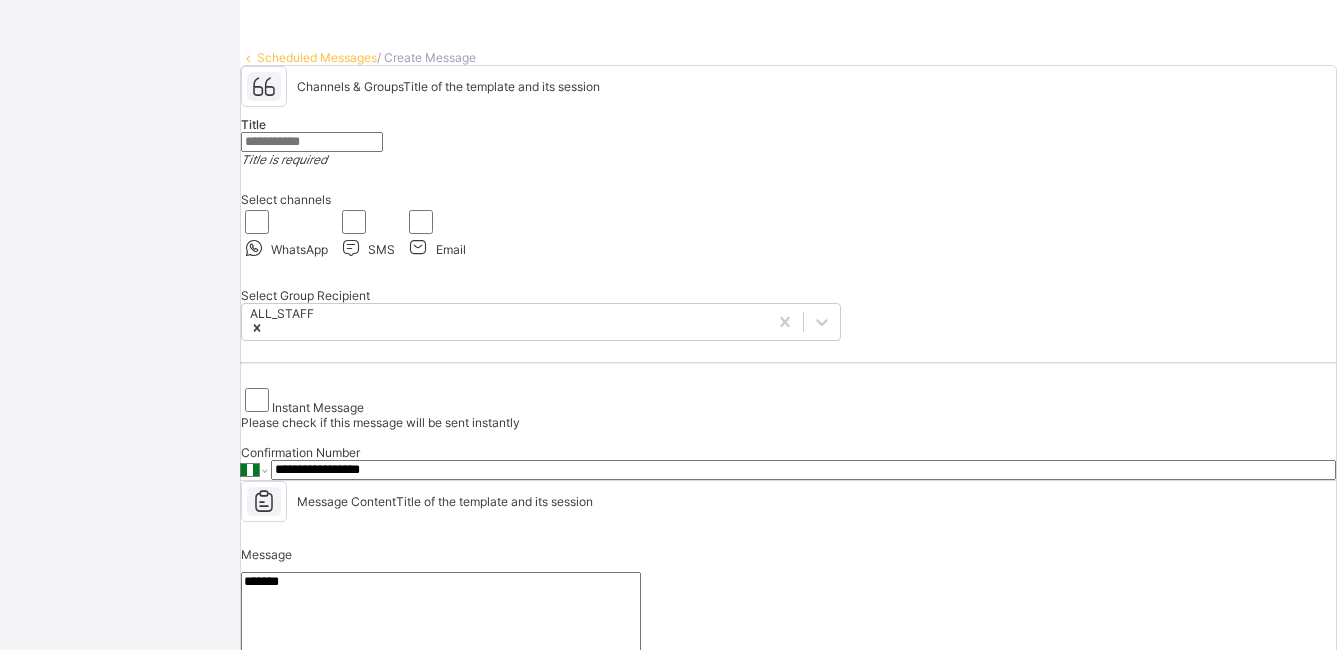 click on "Create Notification" at bounding box center [294, 787] 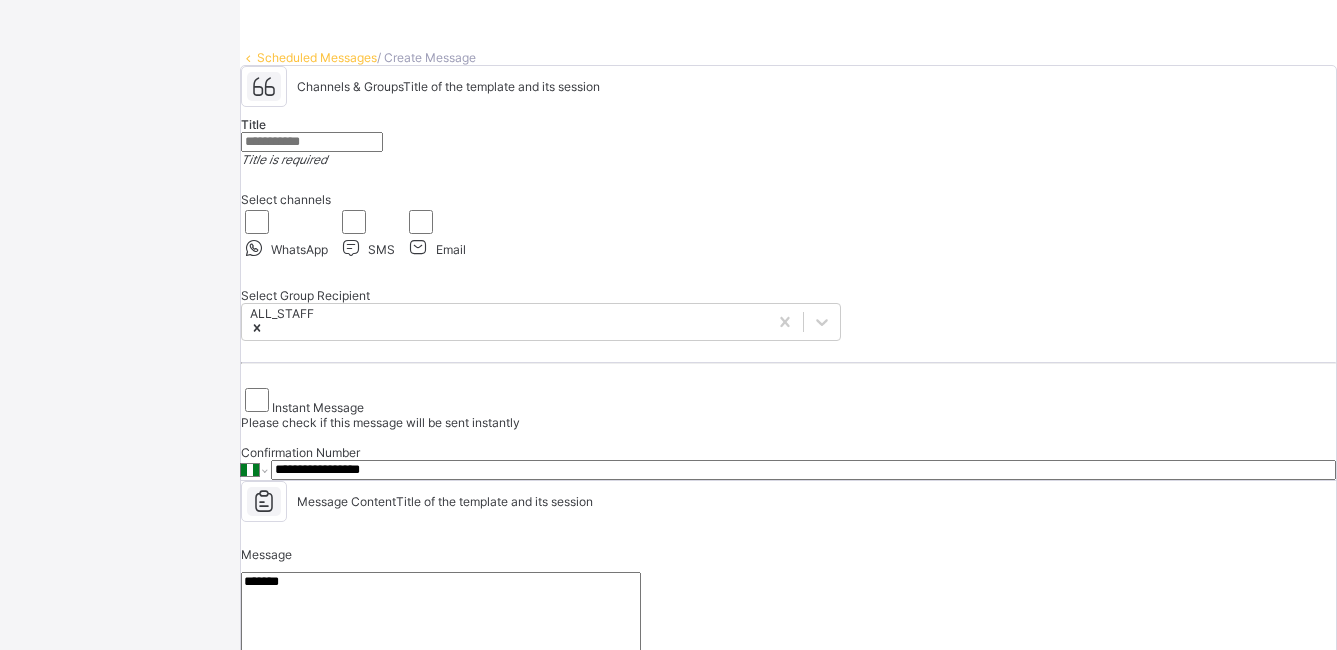 click on "Create Notification" at bounding box center (294, 787) 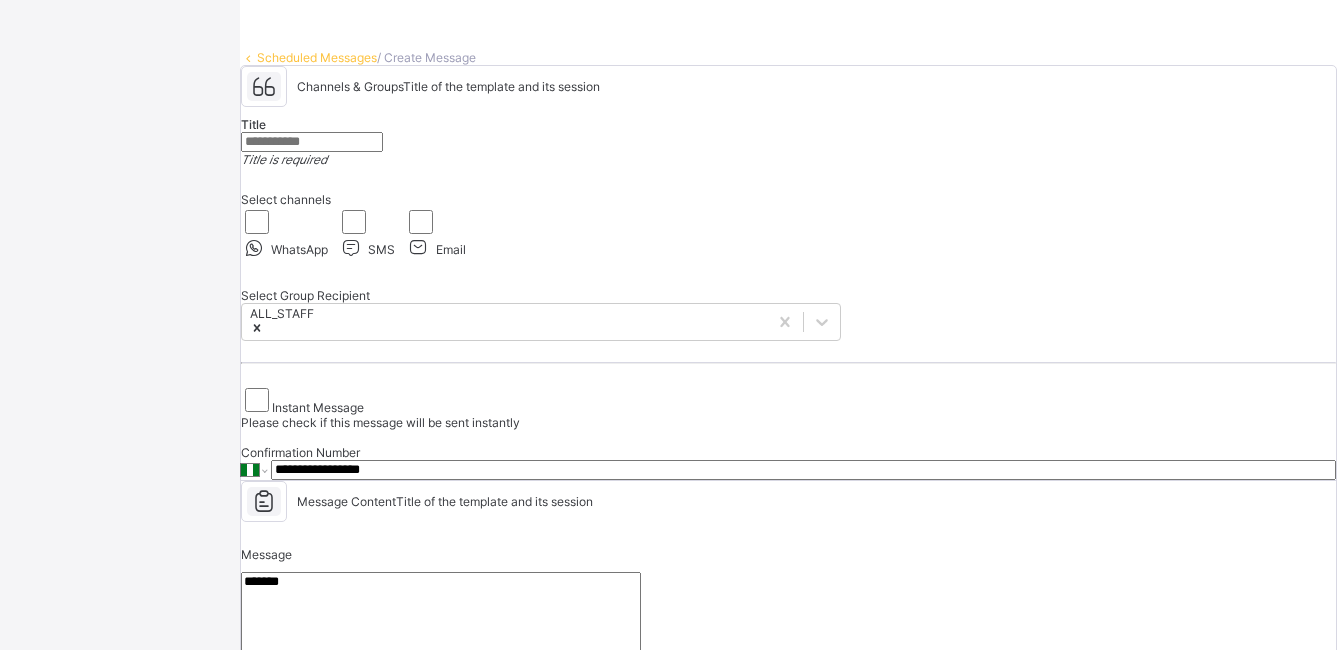 scroll, scrollTop: 7, scrollLeft: 0, axis: vertical 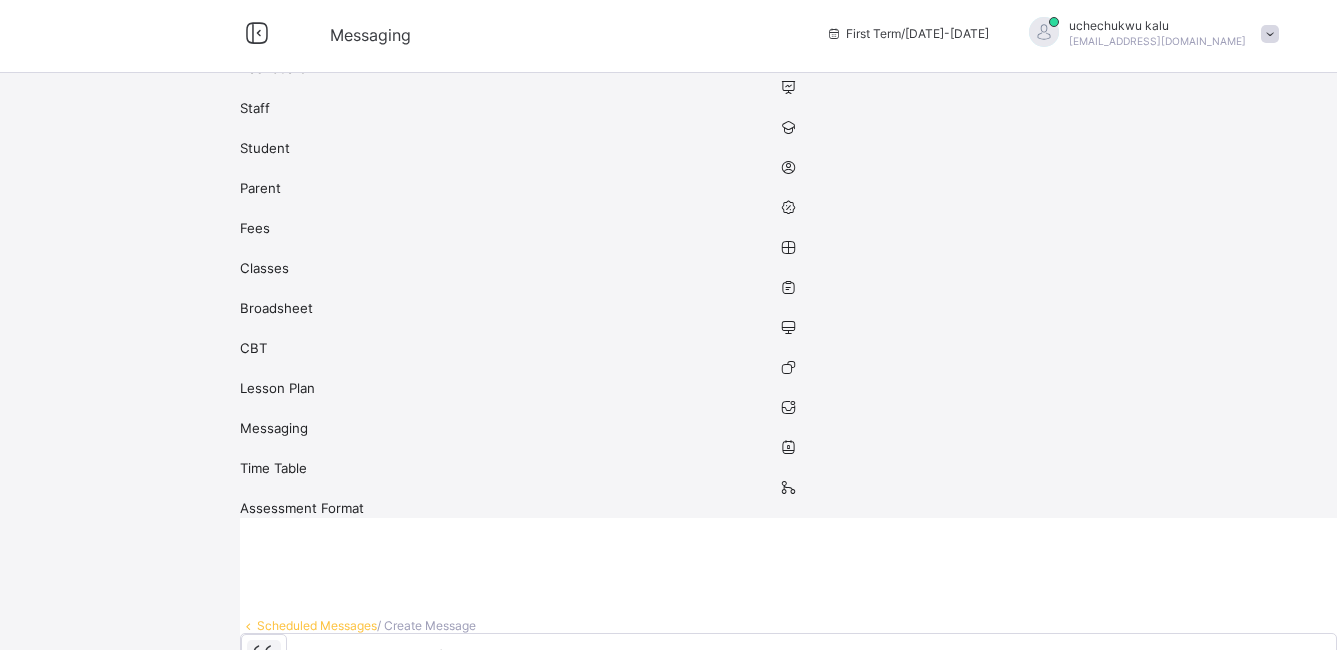 click at bounding box center (312, 710) 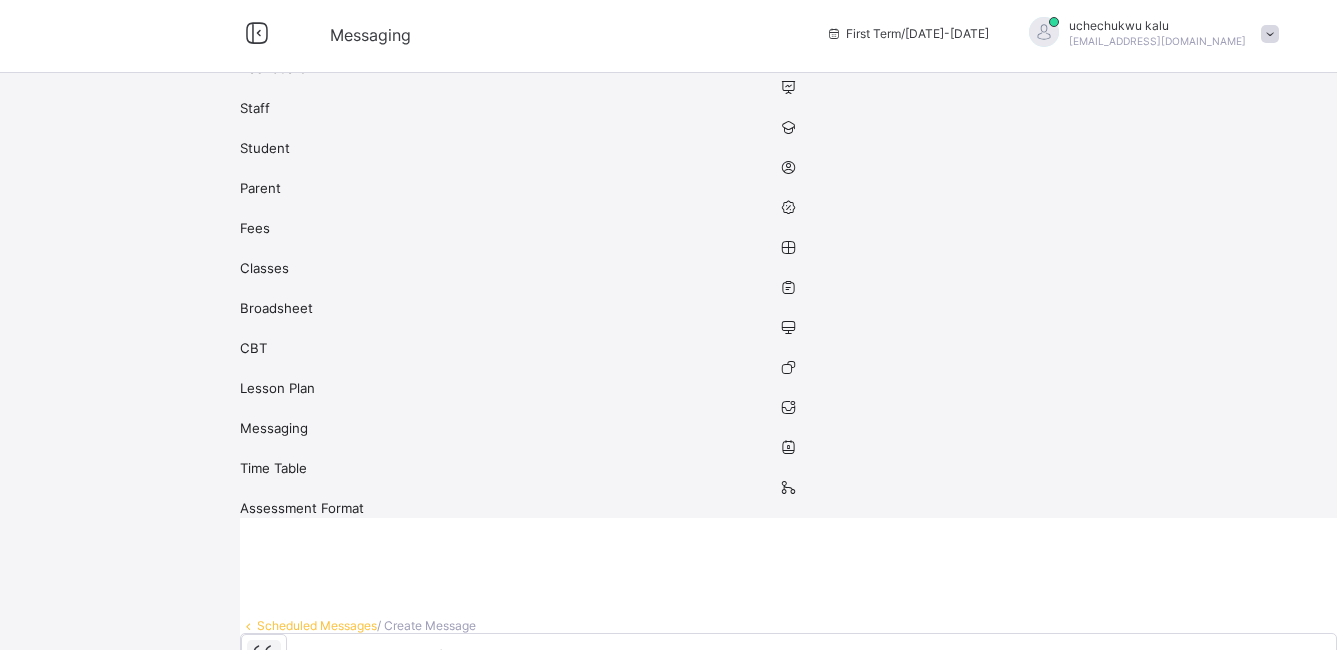 click on "**********" at bounding box center [788, 834] 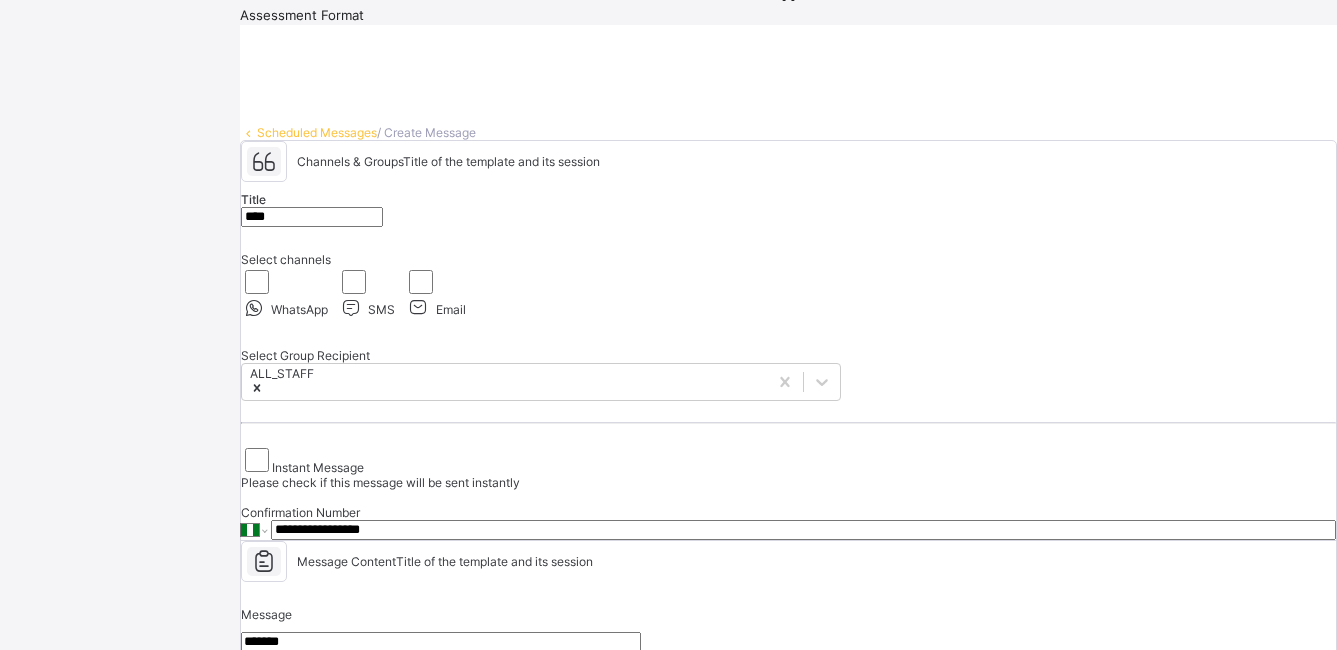 scroll, scrollTop: 556, scrollLeft: 0, axis: vertical 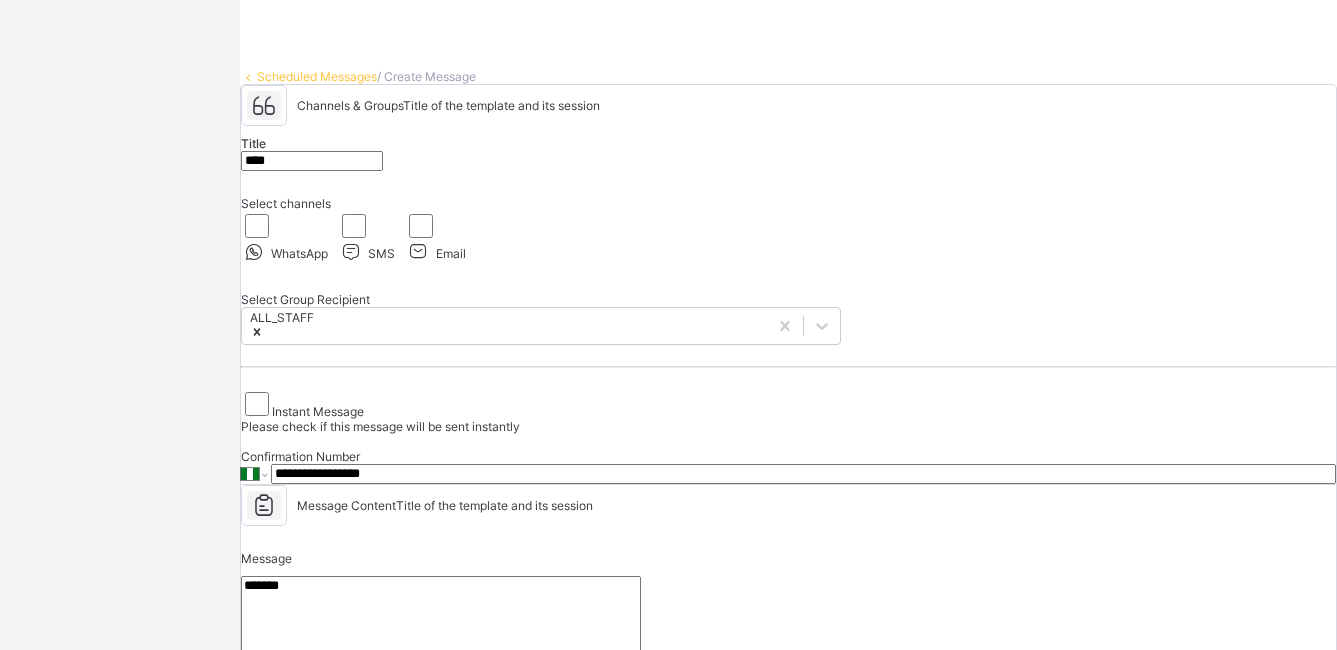 click on "Create Notification" at bounding box center (294, 791) 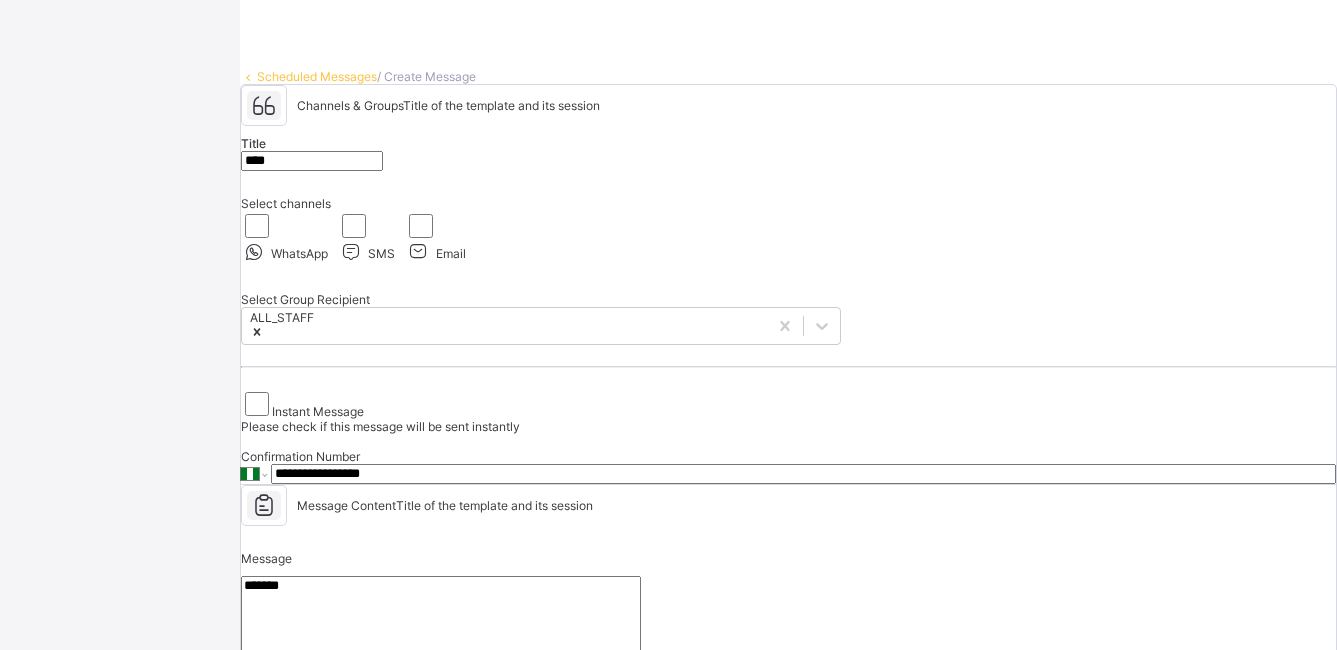 click on "Create Notification" at bounding box center [294, 791] 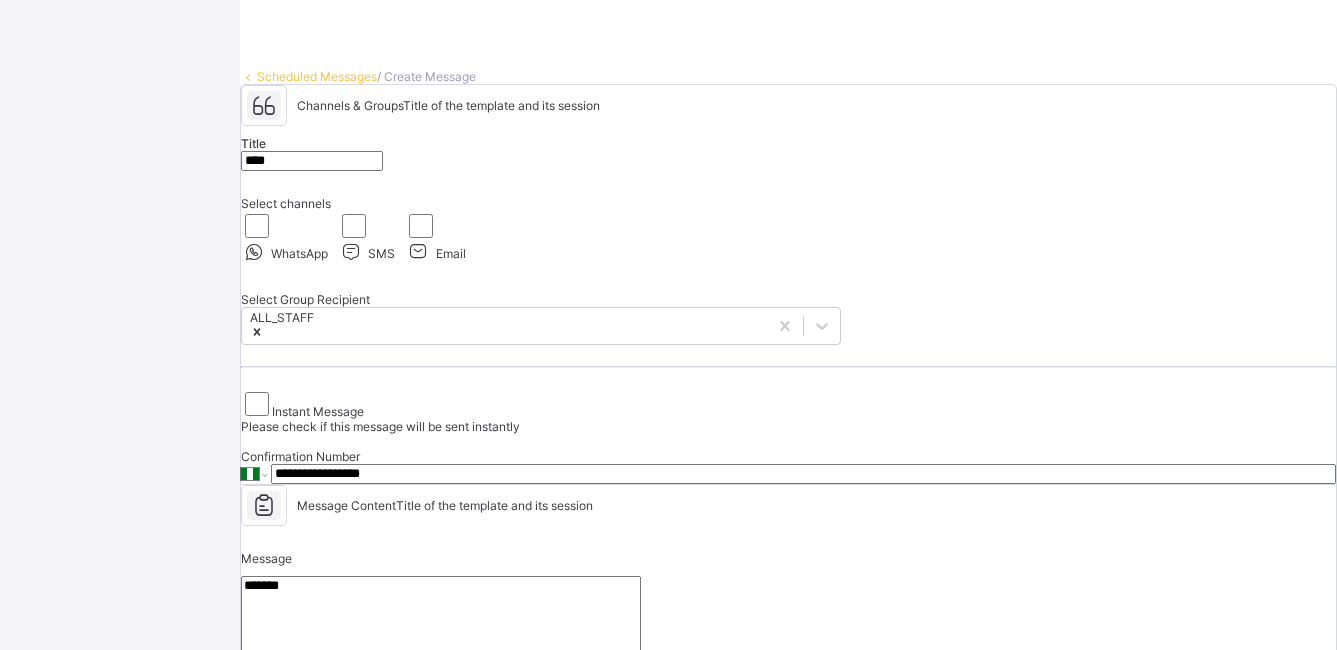 scroll, scrollTop: 0, scrollLeft: 0, axis: both 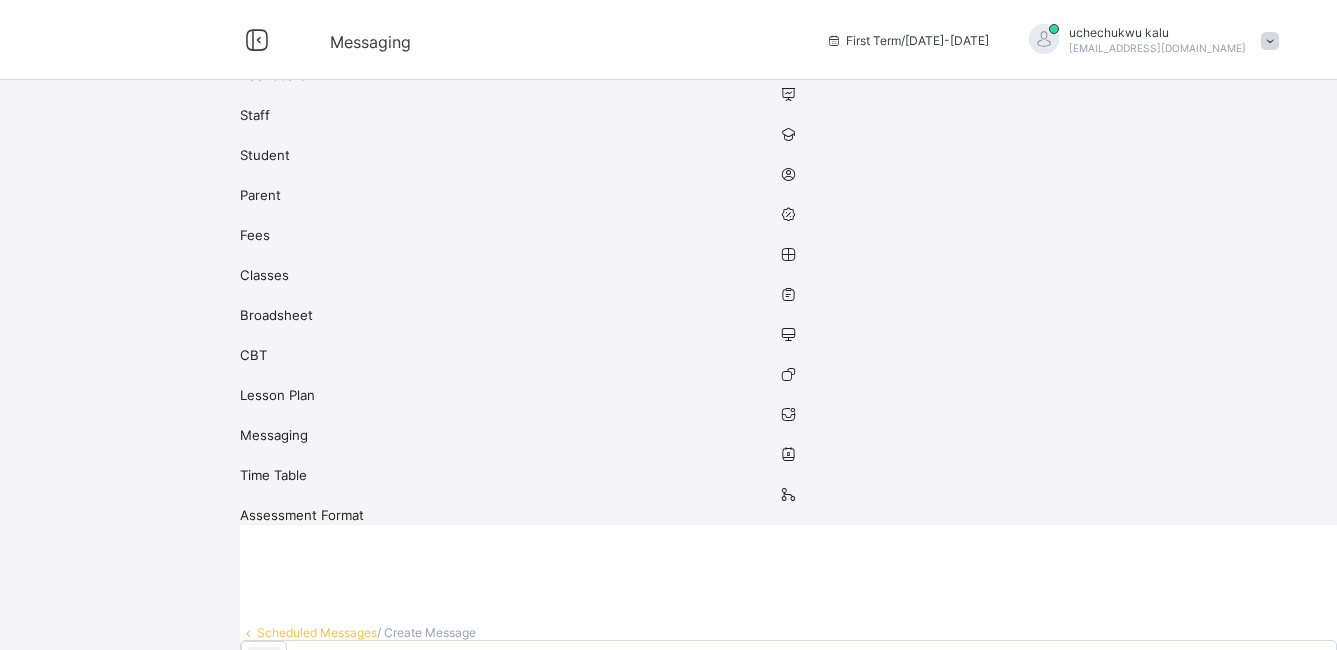 click 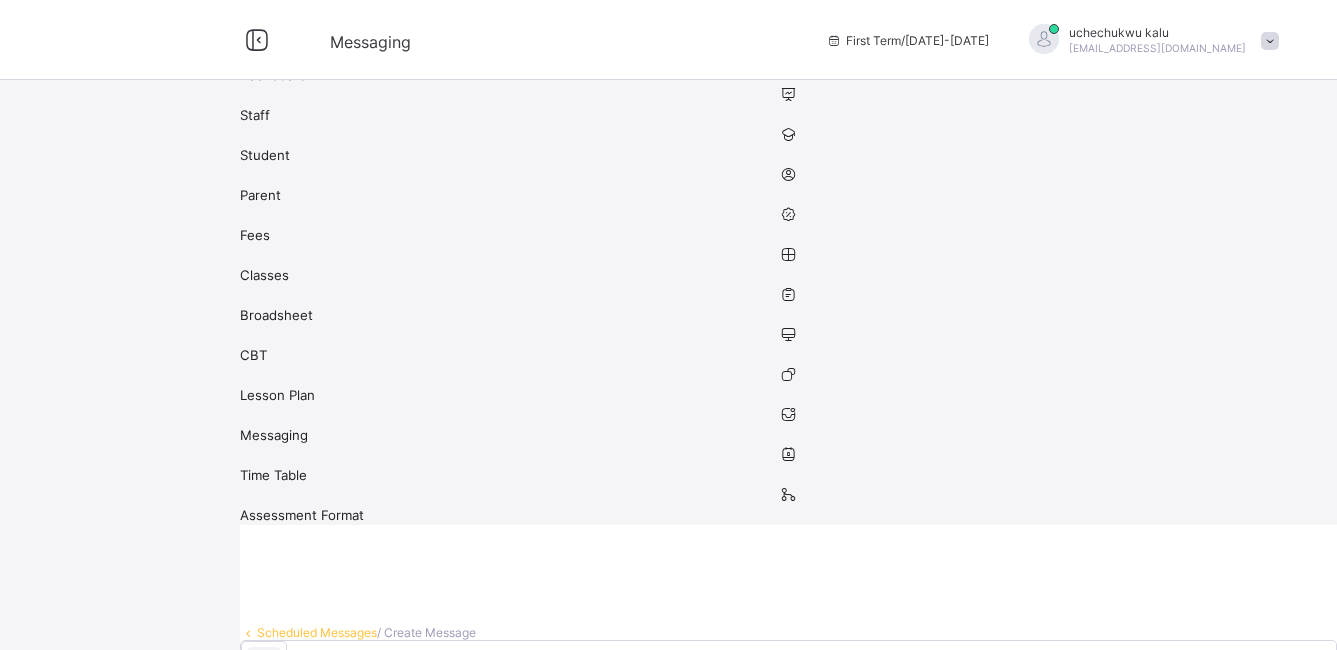 click on "Select specific class level(s) to send to parents" at bounding box center (541, 908) 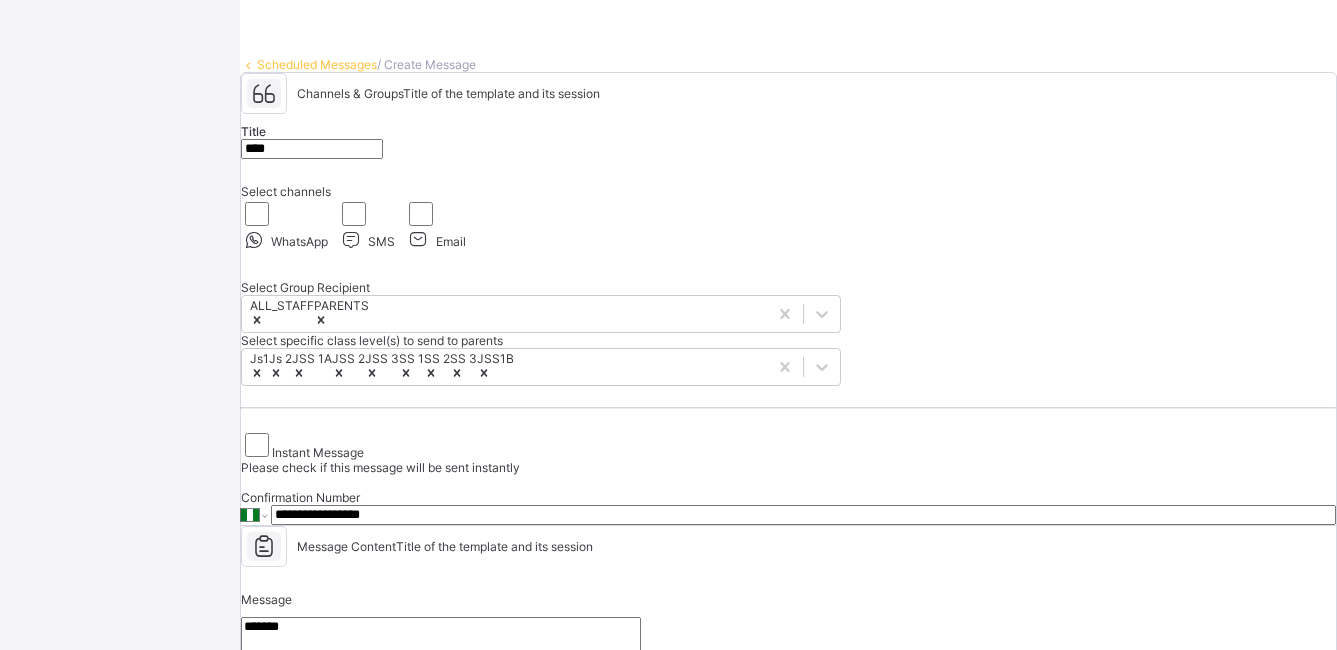 scroll, scrollTop: 692, scrollLeft: 0, axis: vertical 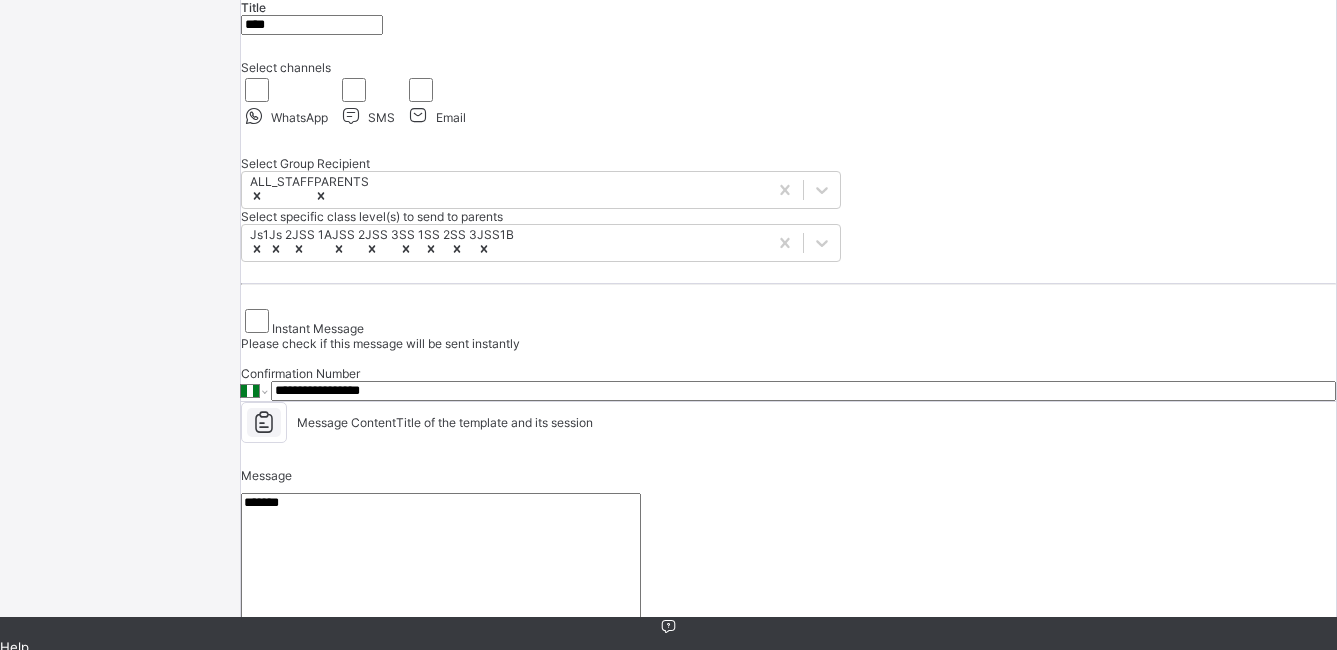 click on "Create Notification" at bounding box center [294, 708] 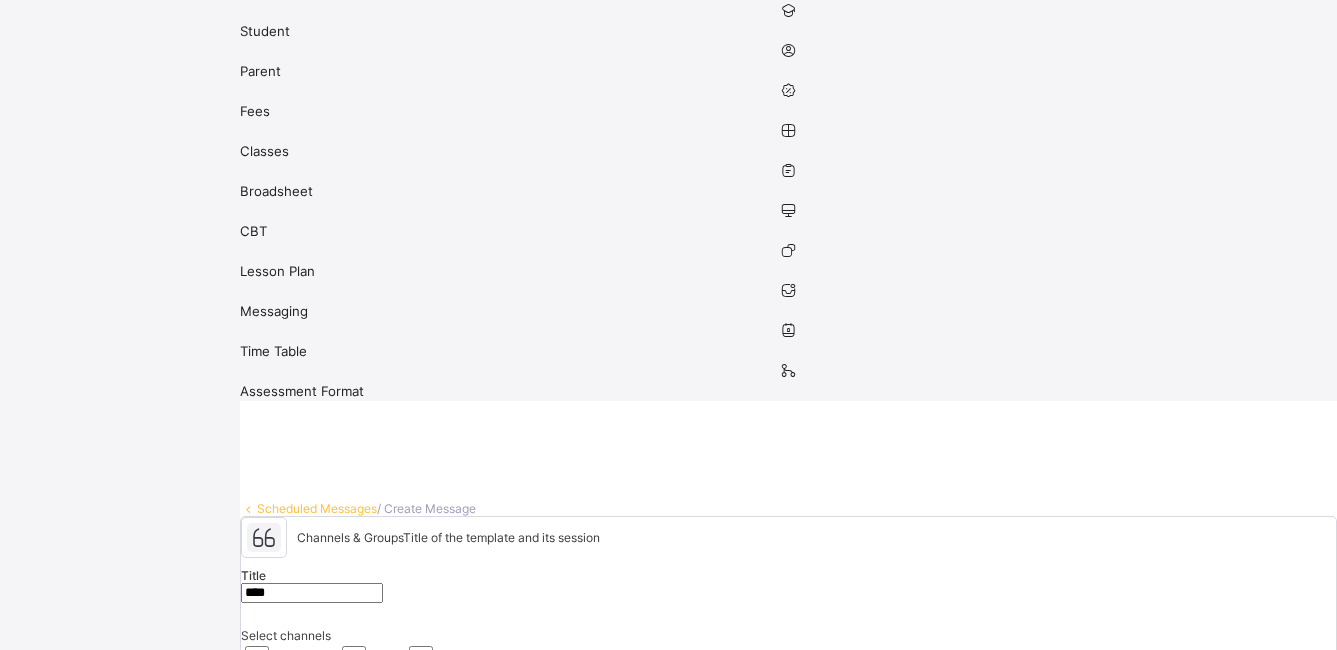 click on "Select template..." at bounding box center (522, 758) 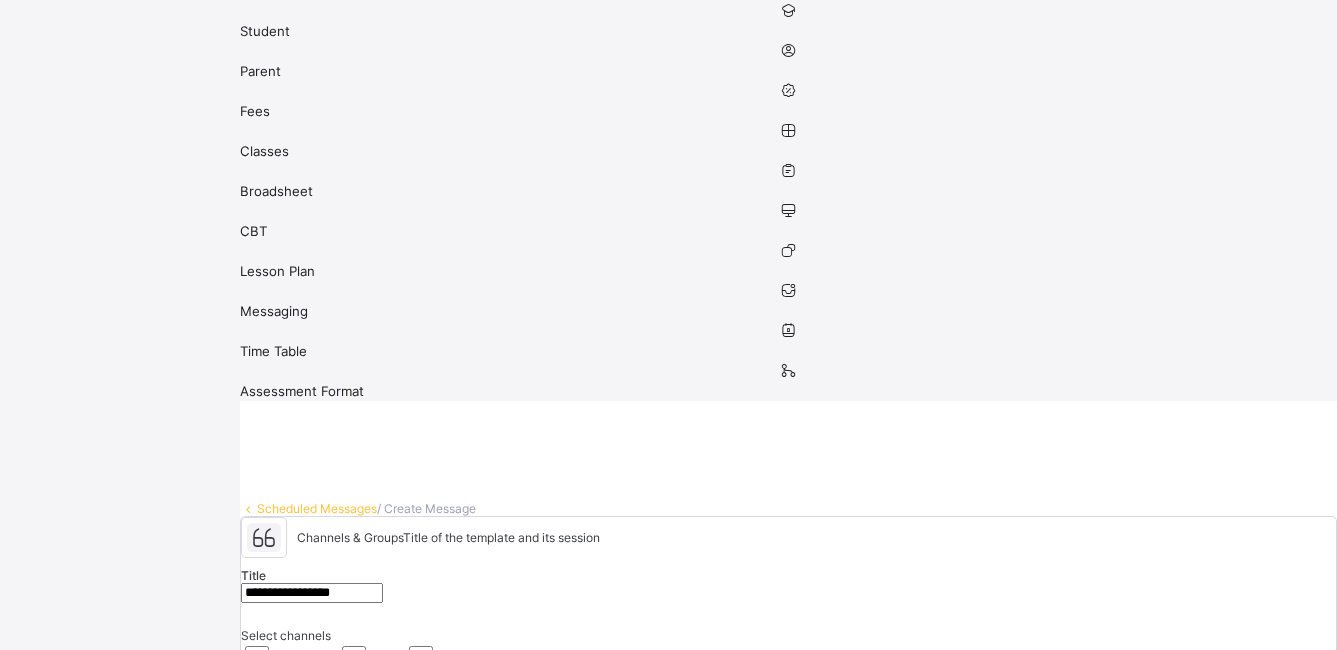 click on "Select Group Recipient..." at bounding box center [541, 881] 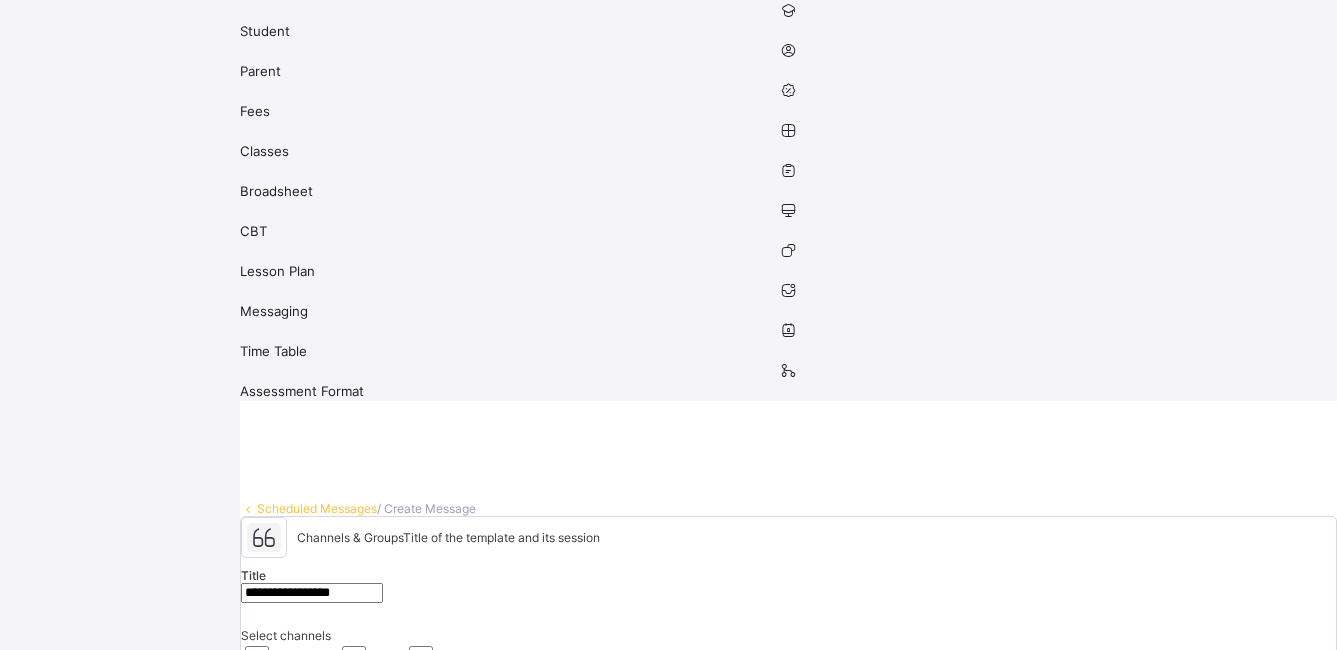 scroll, scrollTop: 378, scrollLeft: 0, axis: vertical 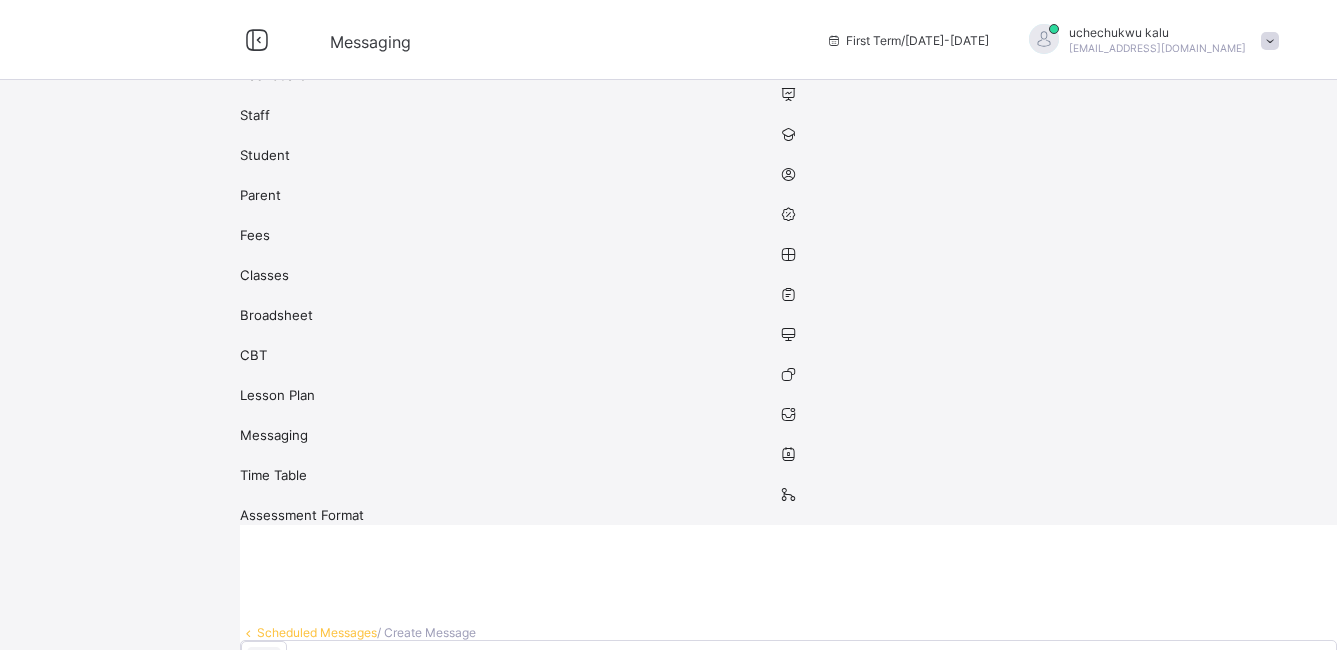 click at bounding box center [1270, 41] 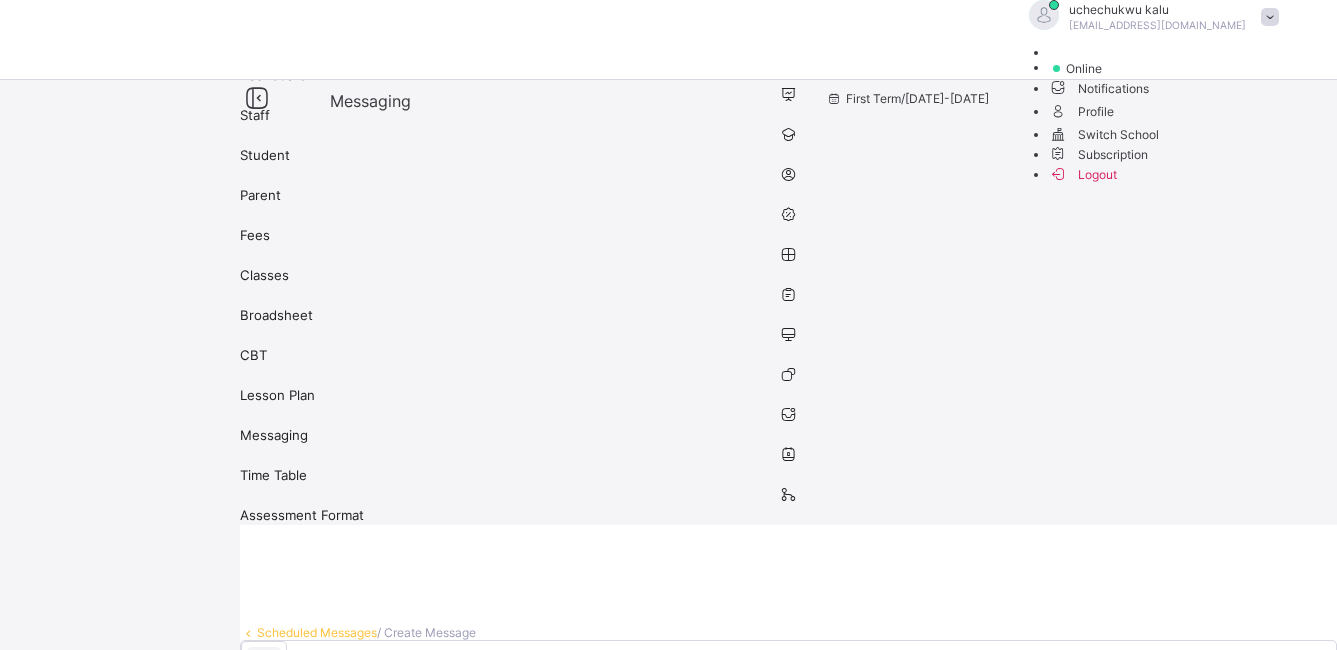 click on "Logout" at bounding box center [1169, 173] 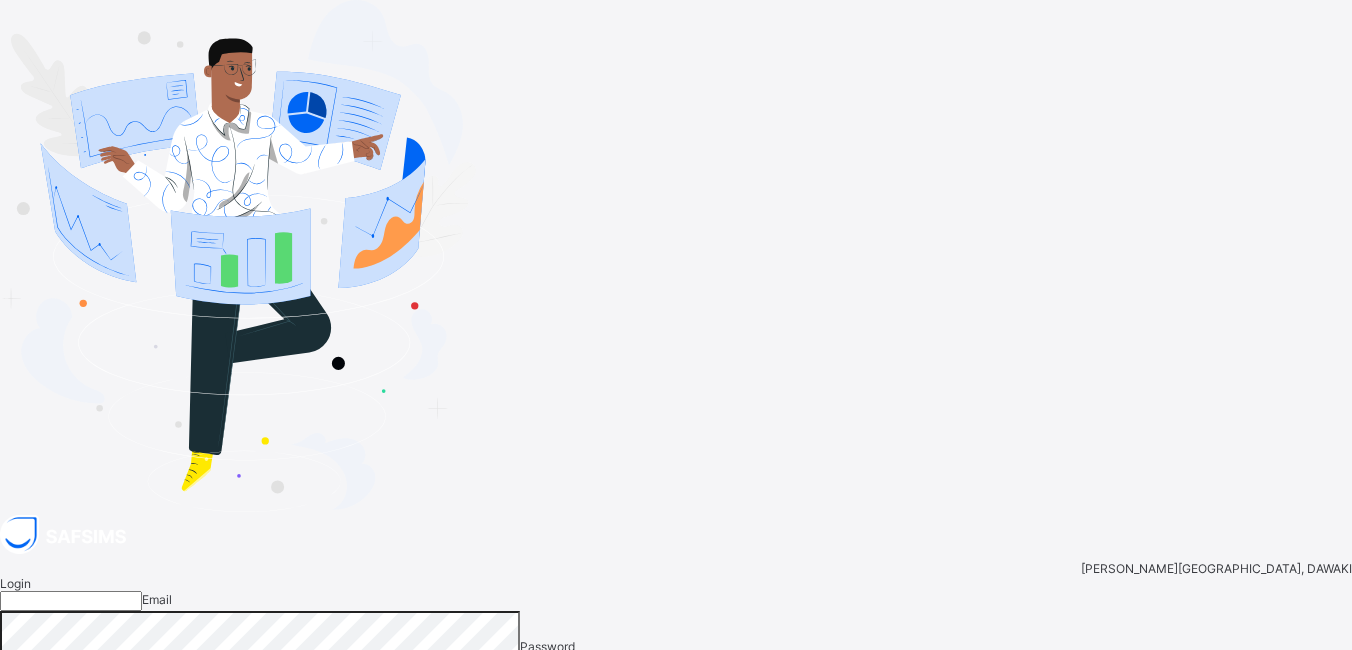 type on "**********" 